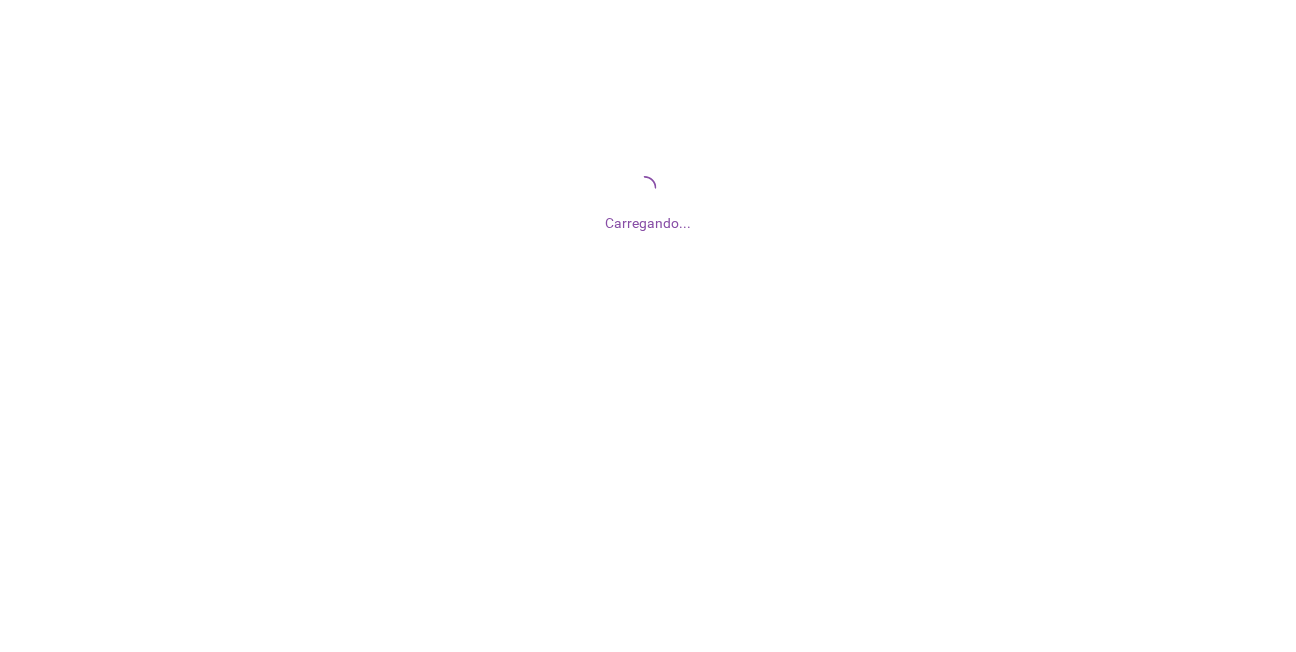 scroll, scrollTop: 0, scrollLeft: 0, axis: both 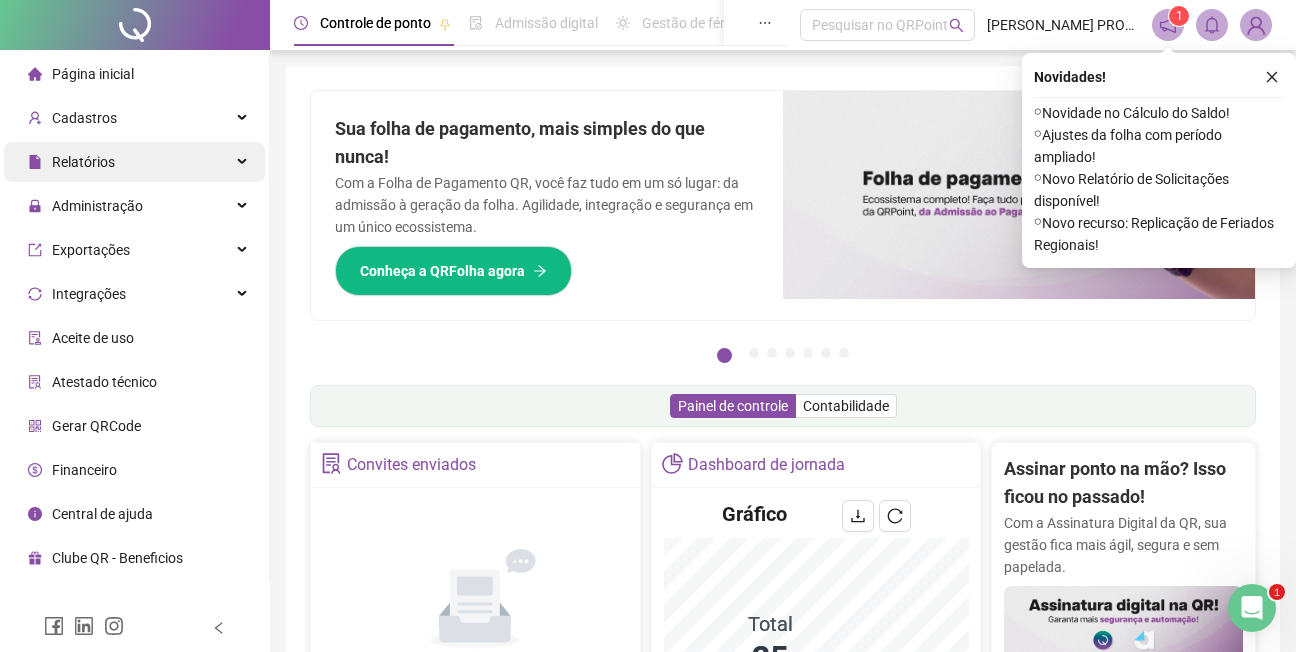click on "Relatórios" at bounding box center [83, 162] 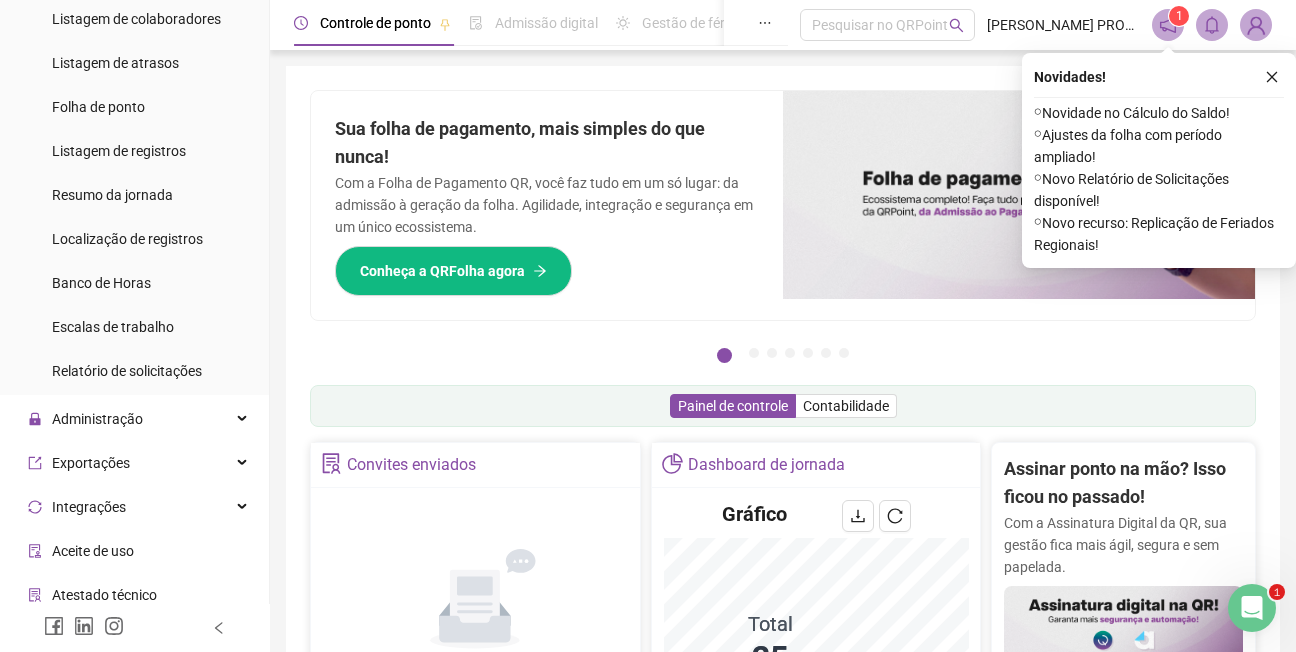 scroll, scrollTop: 0, scrollLeft: 0, axis: both 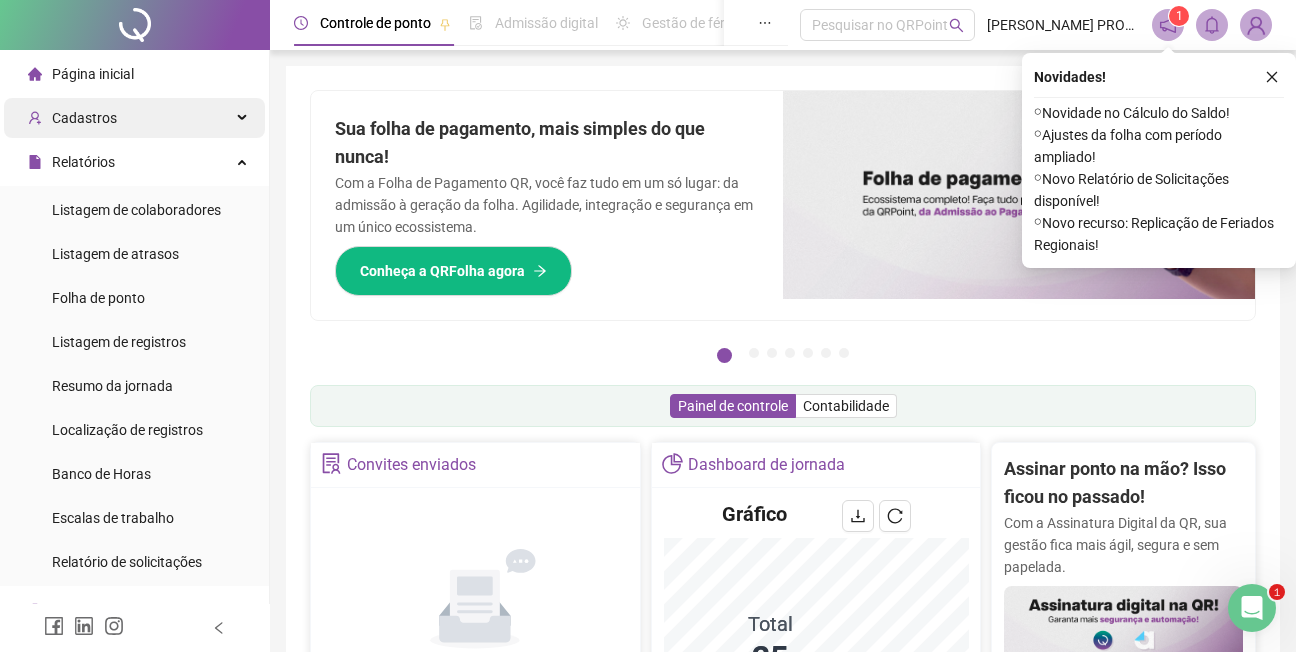 click on "Cadastros" at bounding box center [84, 118] 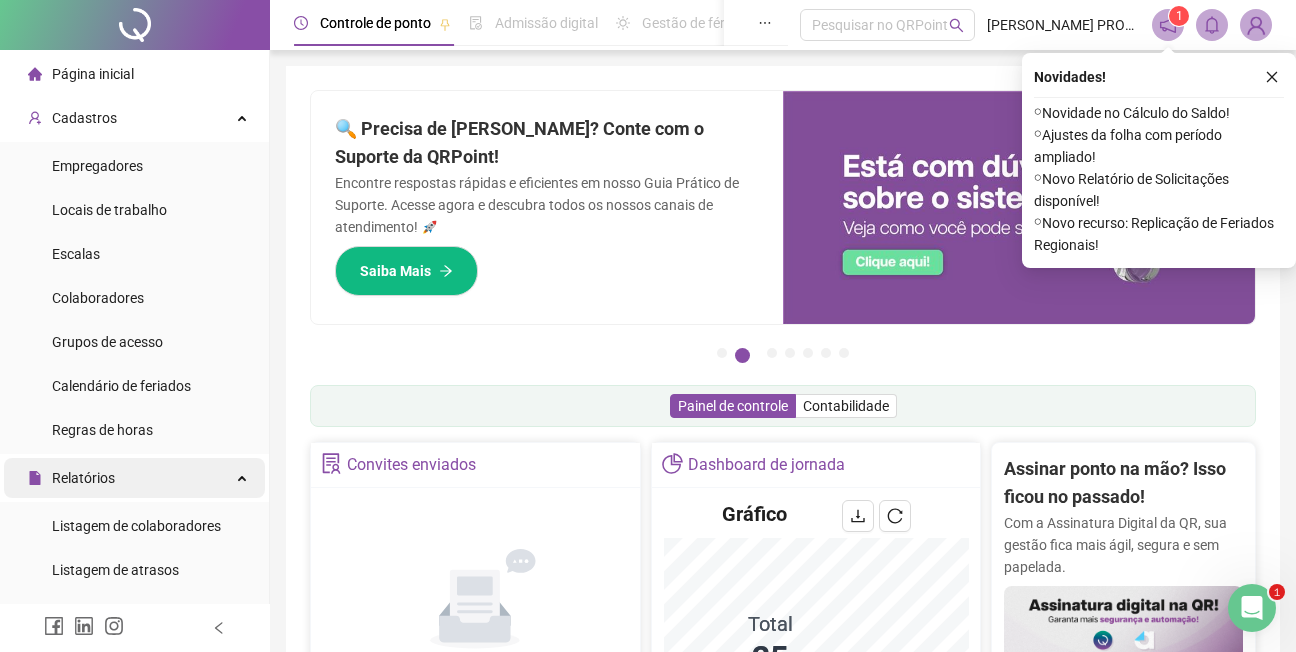 click on "Relatórios" at bounding box center [83, 478] 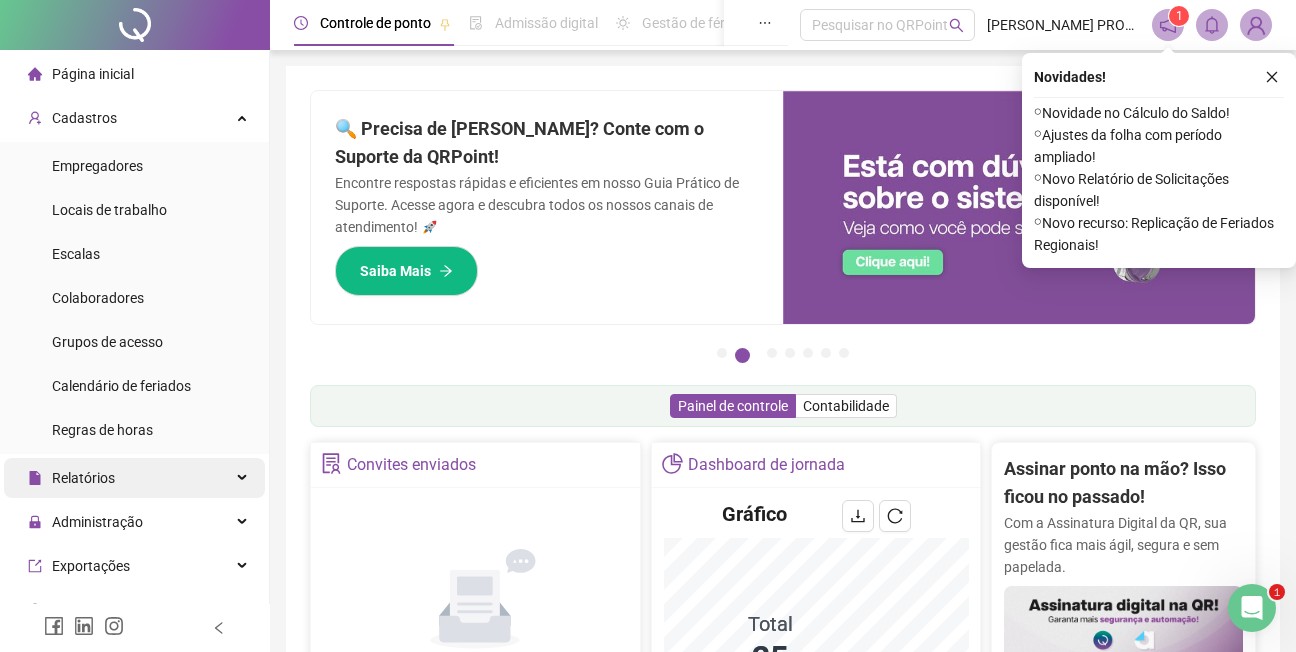 click at bounding box center [244, 478] 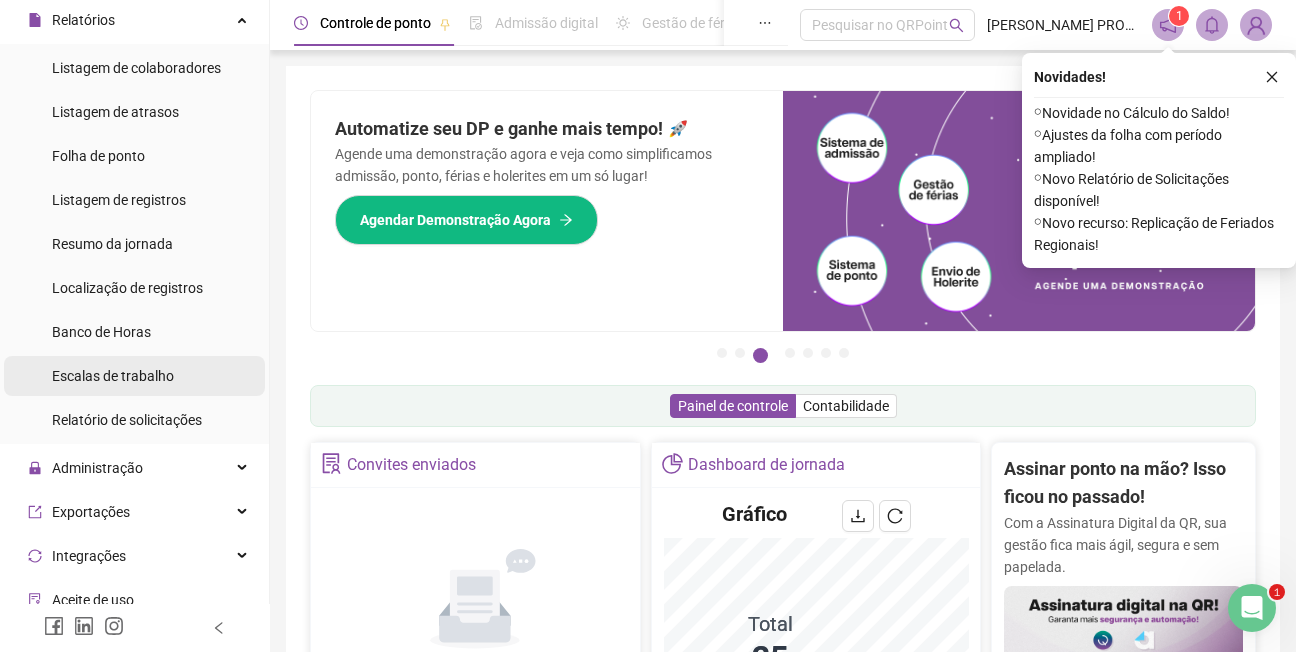 scroll, scrollTop: 500, scrollLeft: 0, axis: vertical 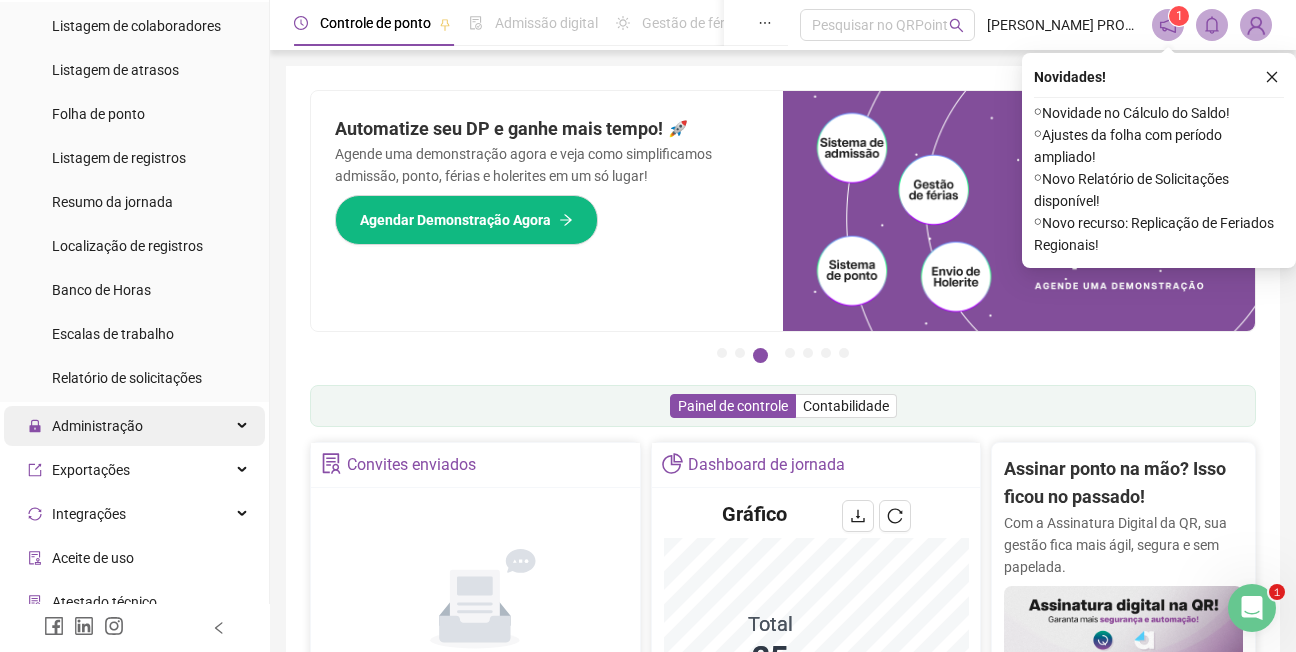 click on "Administração" at bounding box center [97, 426] 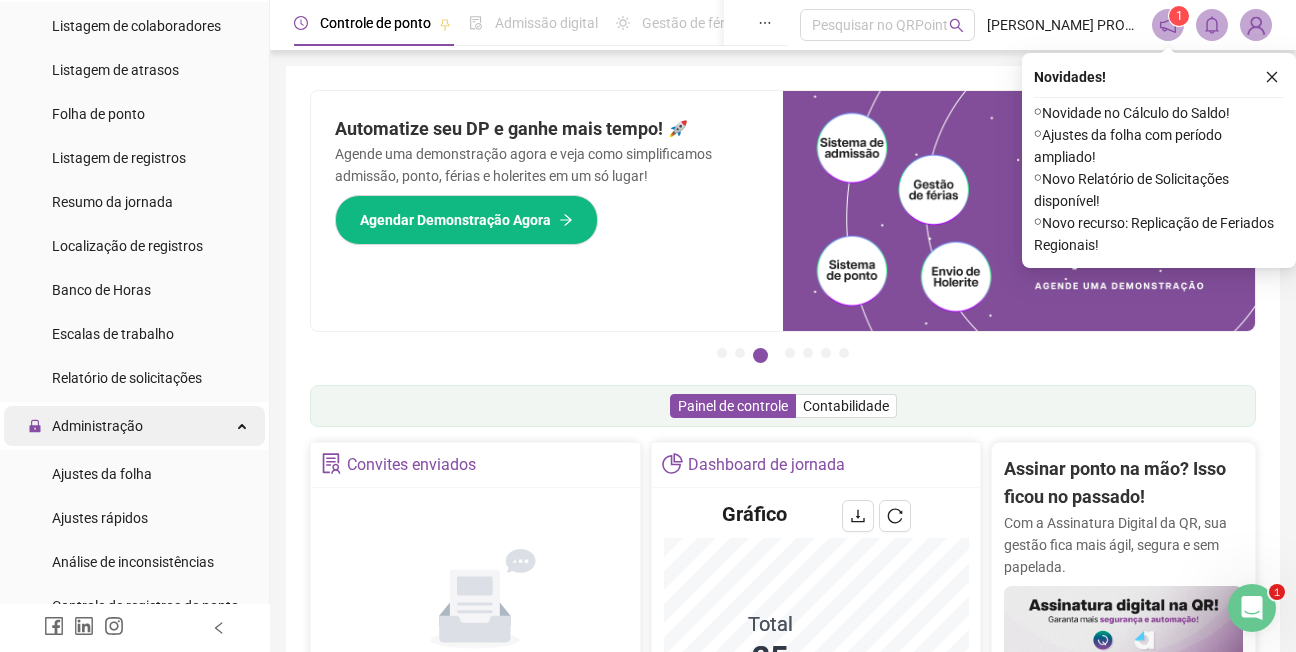 click on "Administração" at bounding box center (97, 426) 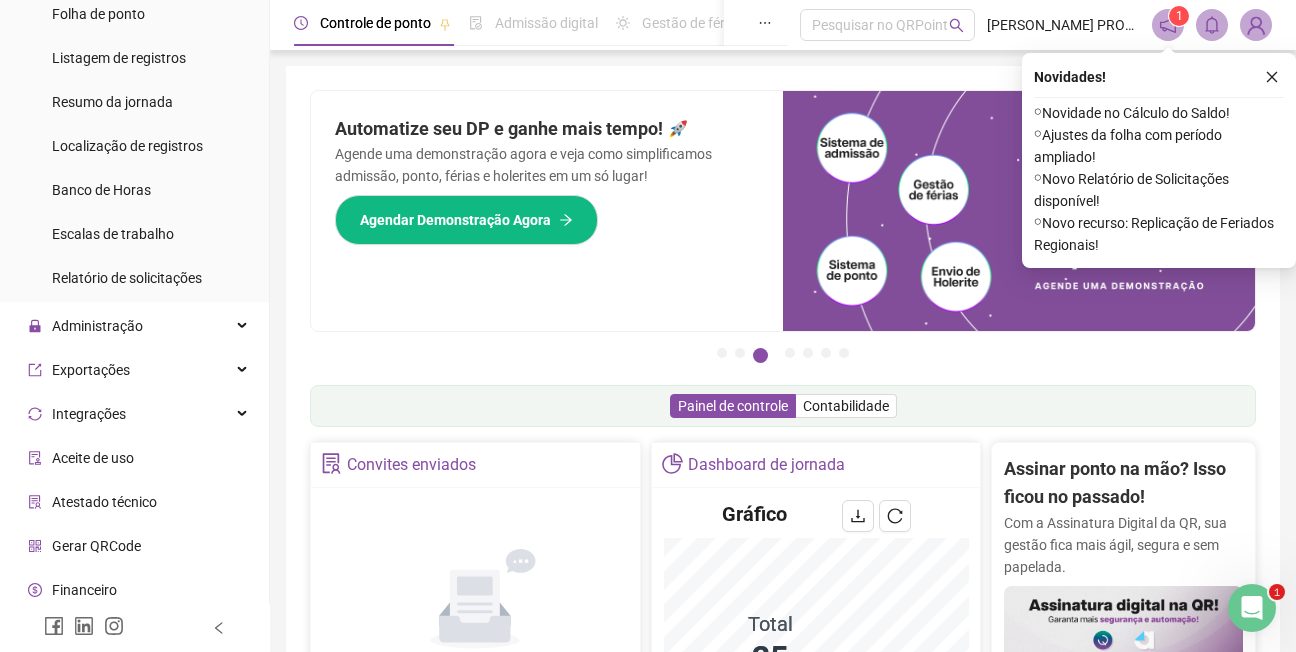 scroll, scrollTop: 650, scrollLeft: 0, axis: vertical 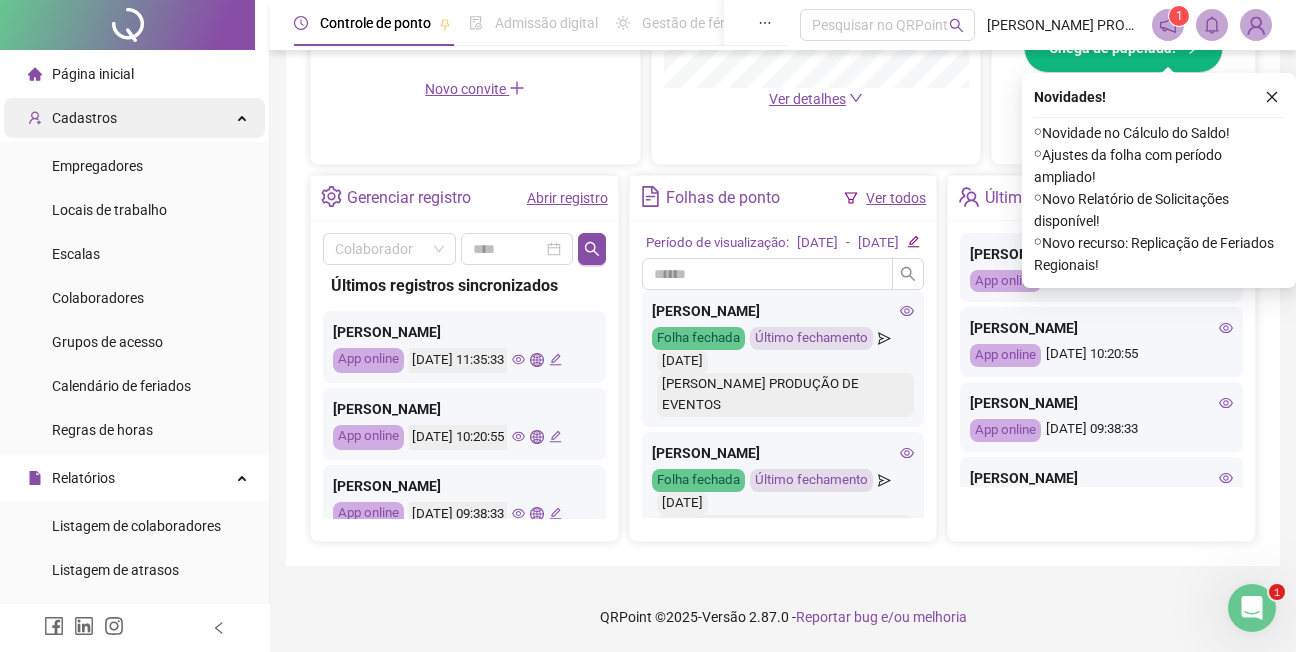 click on "Cadastros" at bounding box center (84, 118) 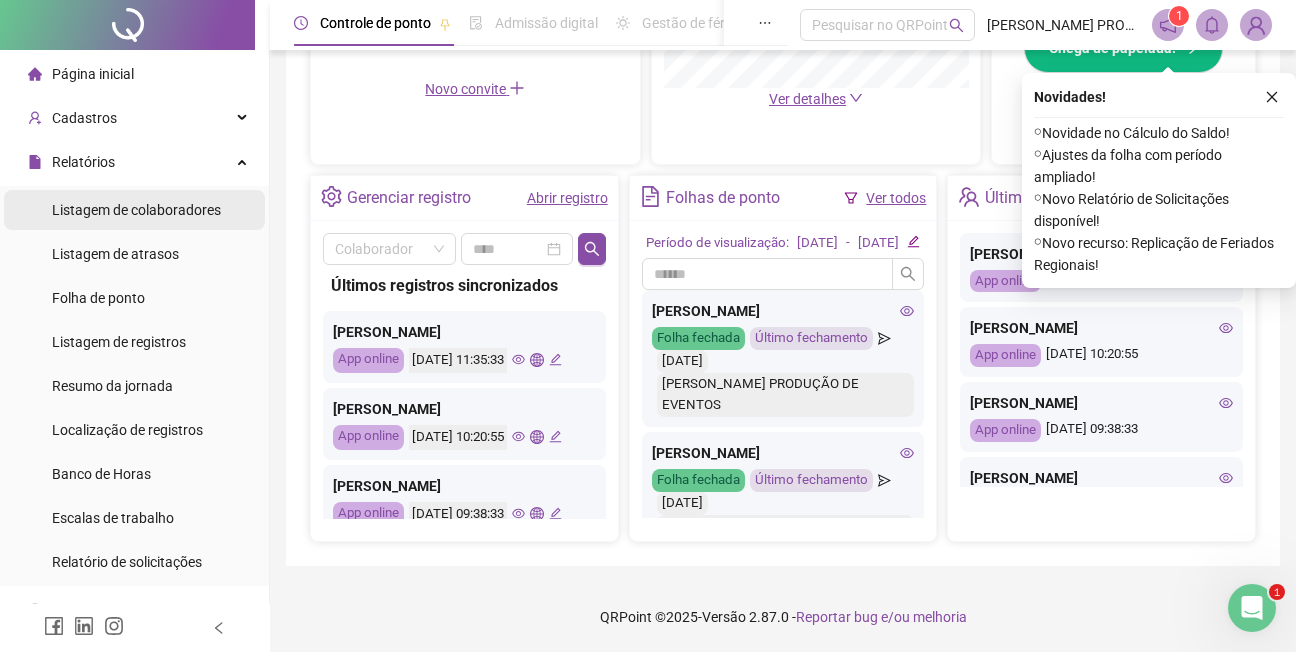 click on "Listagem de colaboradores" at bounding box center [136, 210] 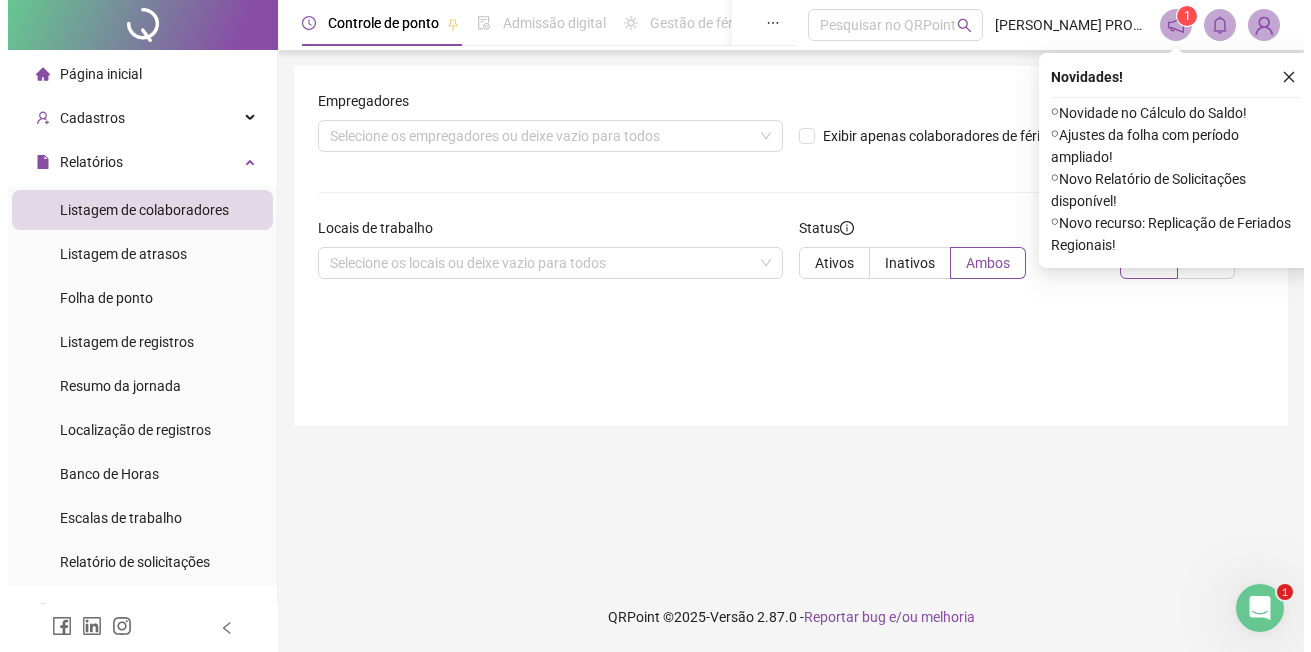 scroll, scrollTop: 0, scrollLeft: 0, axis: both 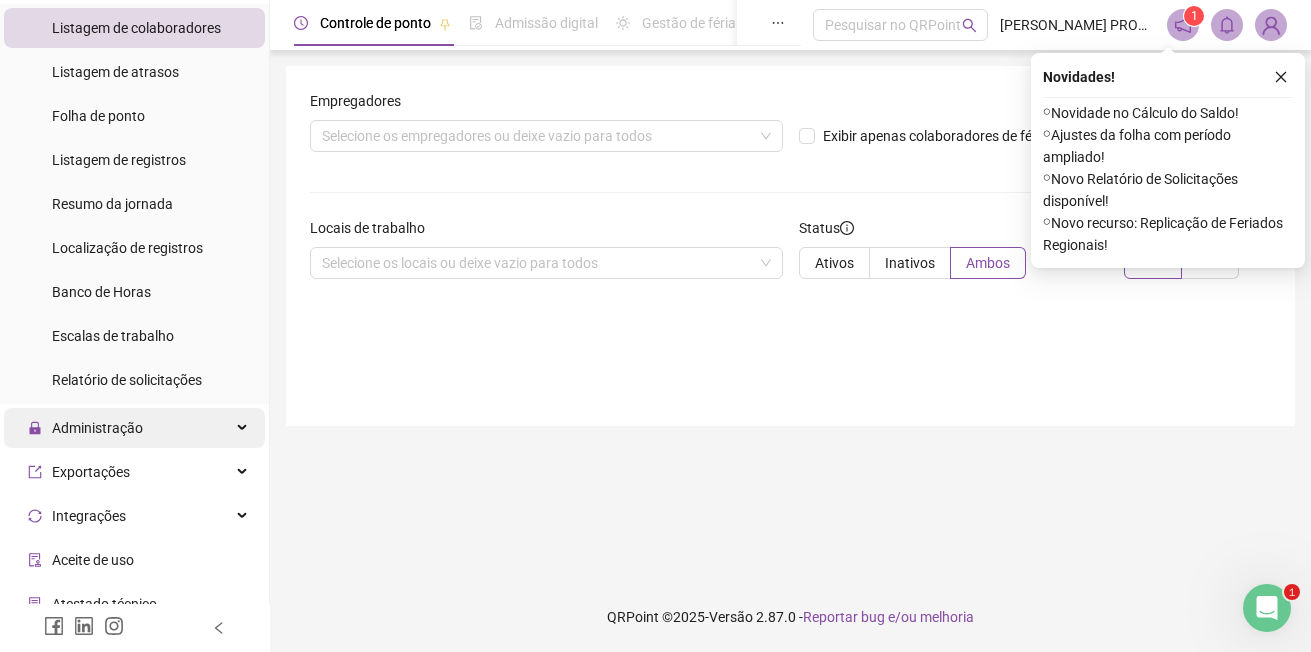 click on "Administração" at bounding box center [97, 428] 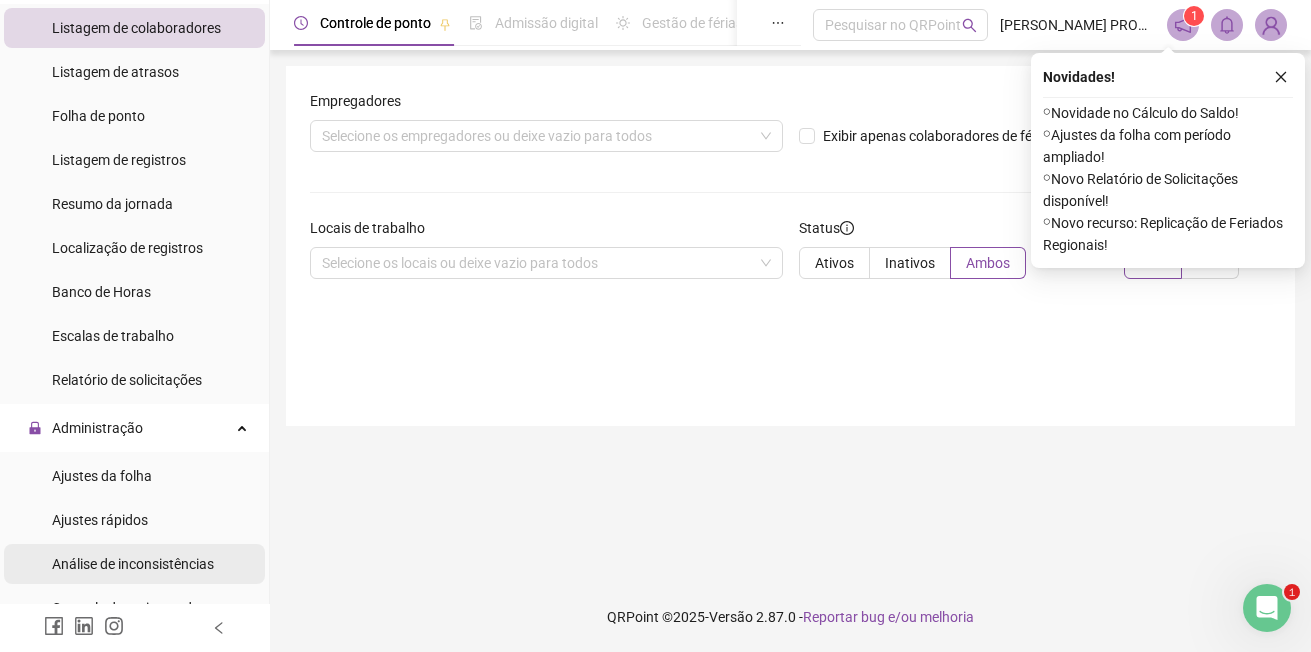 click on "Análise de inconsistências" at bounding box center (133, 564) 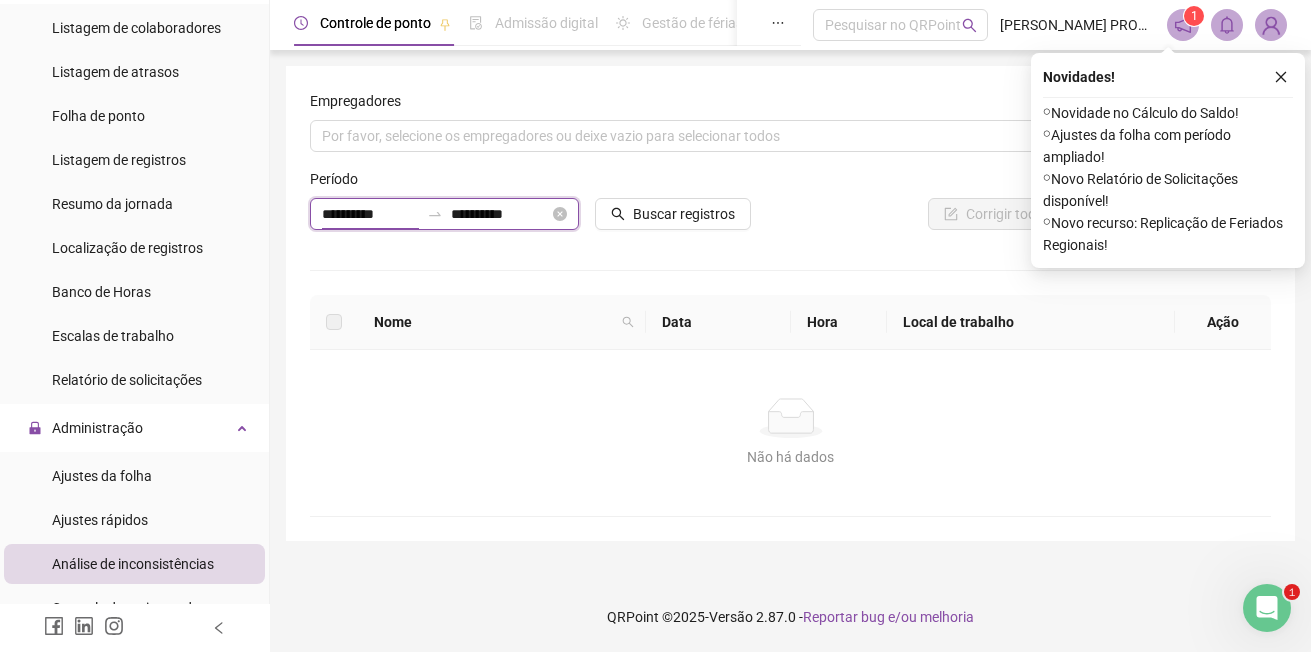 click on "**********" at bounding box center (370, 214) 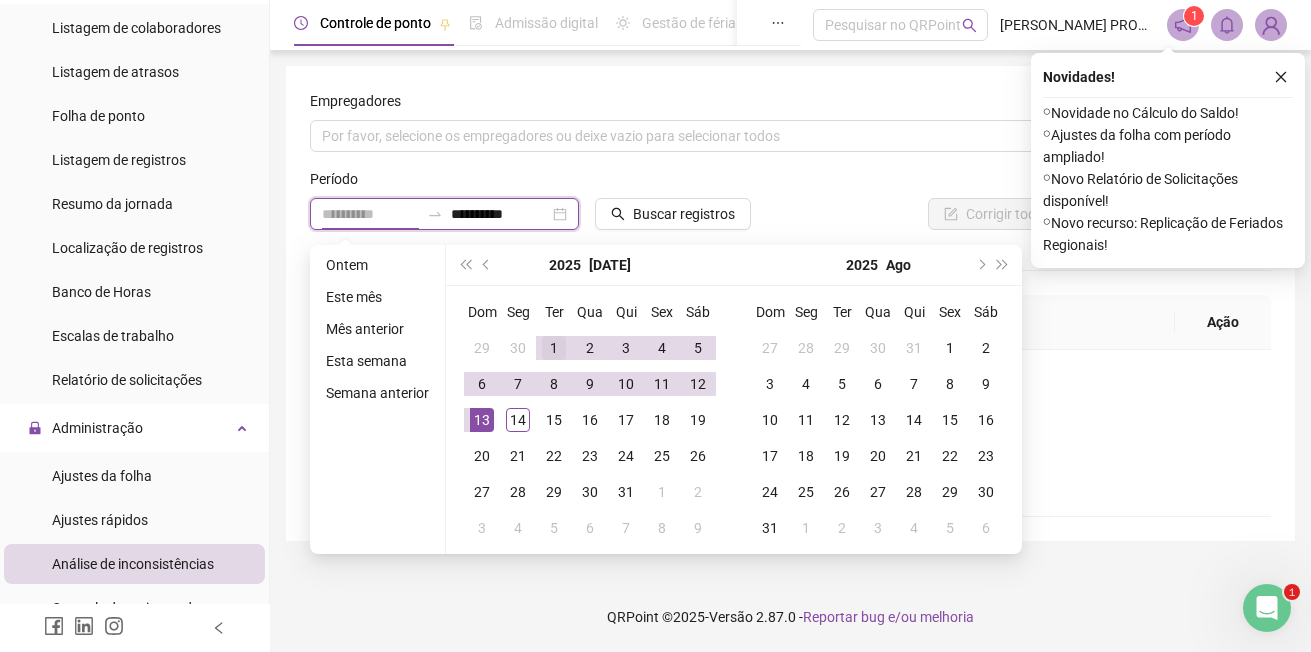 type on "**********" 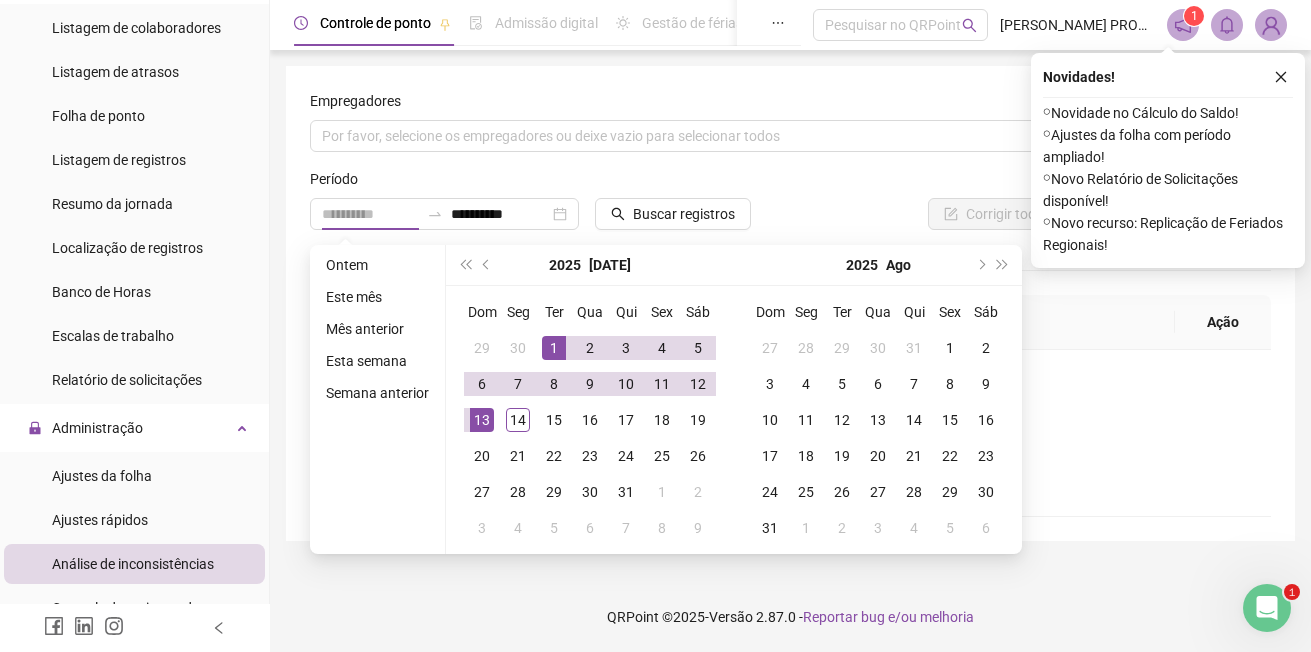 click on "1" at bounding box center [554, 348] 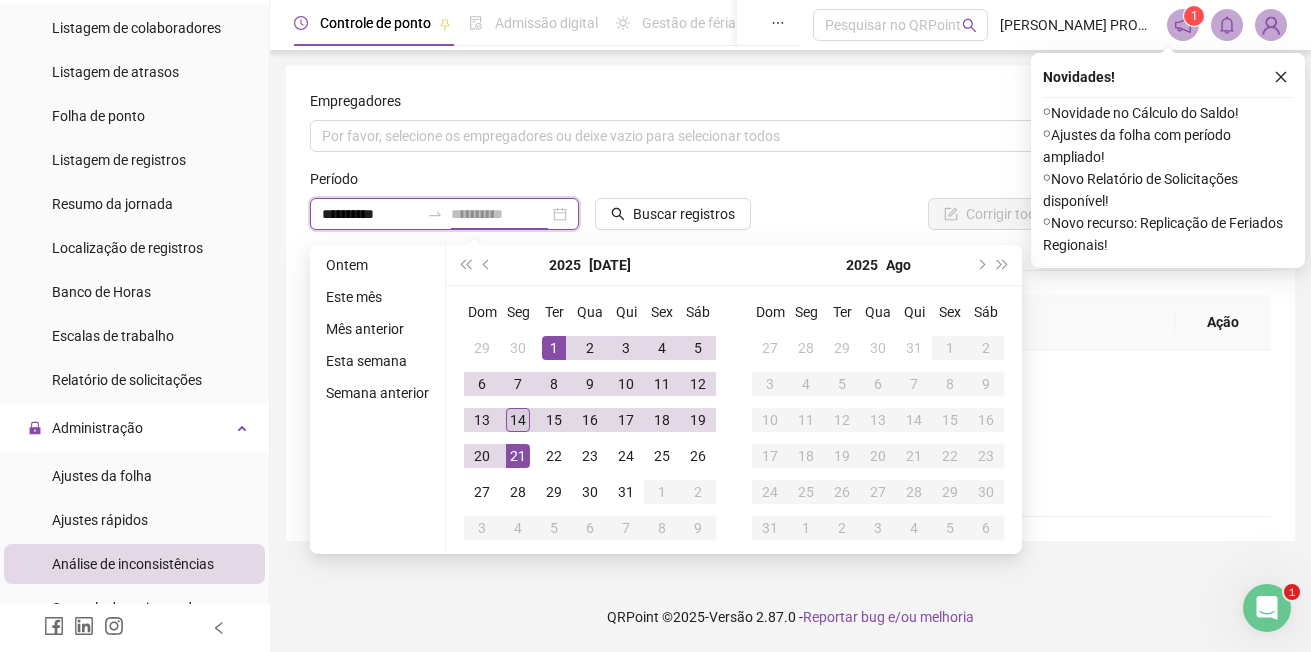 type on "**********" 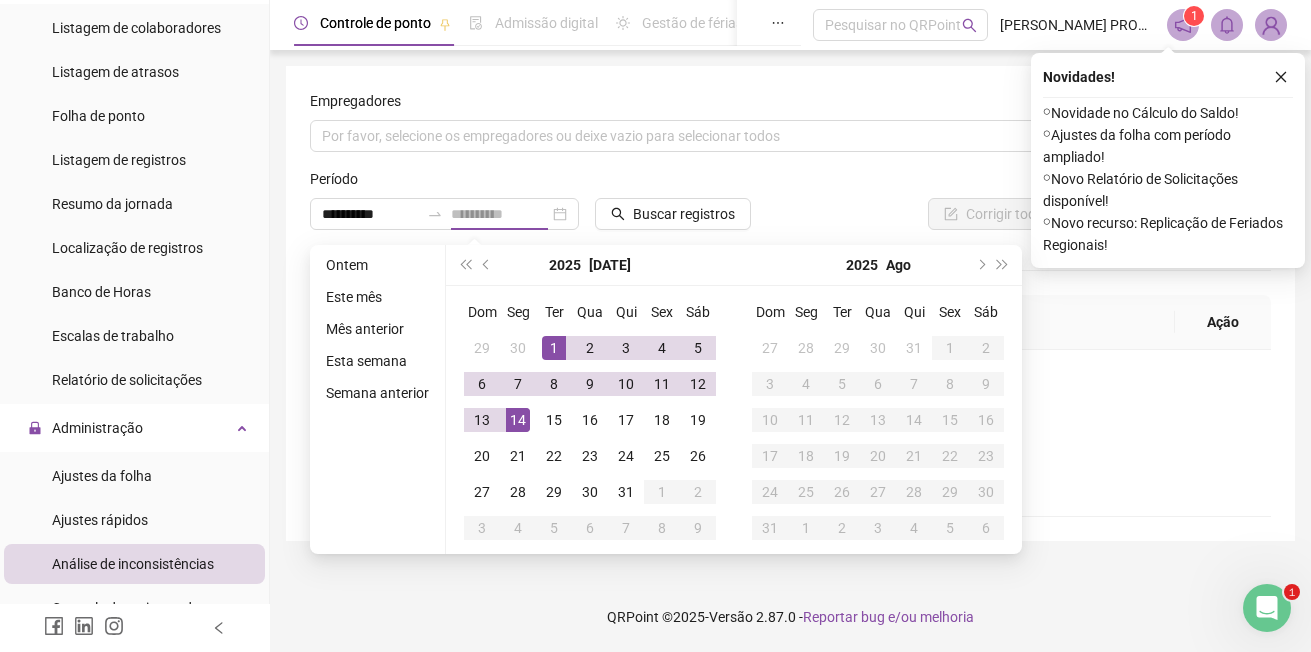 click on "14" at bounding box center (518, 420) 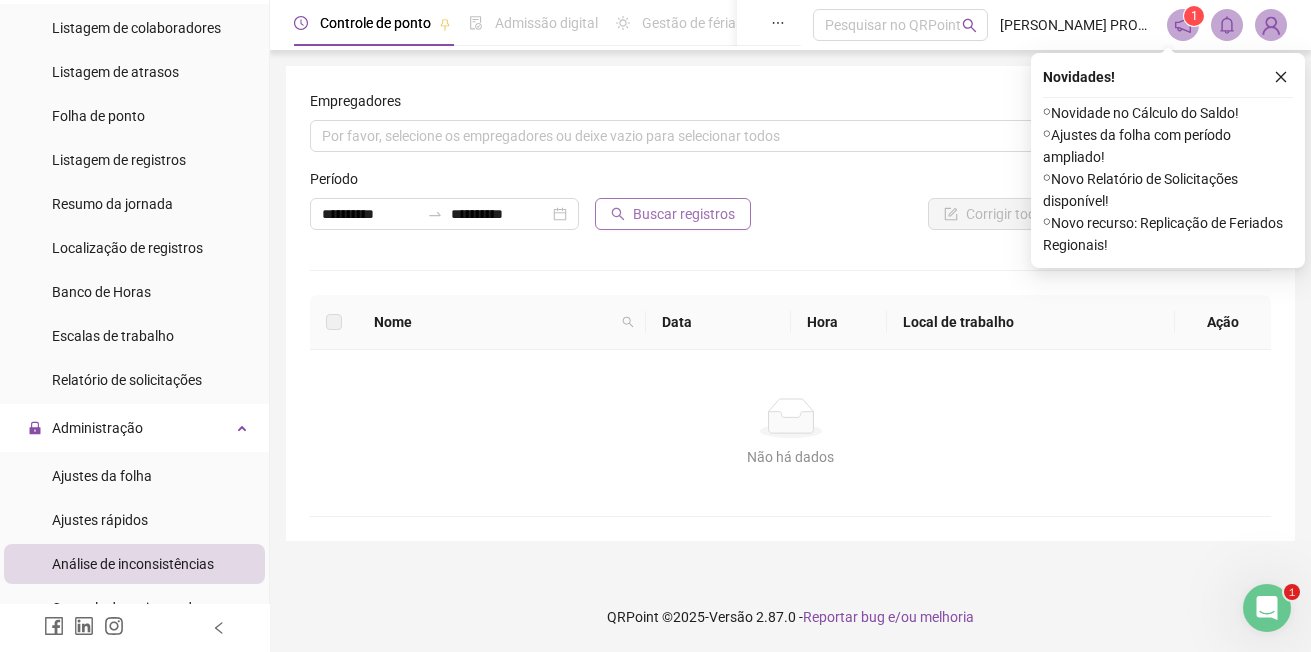 click on "Buscar registros" at bounding box center (684, 214) 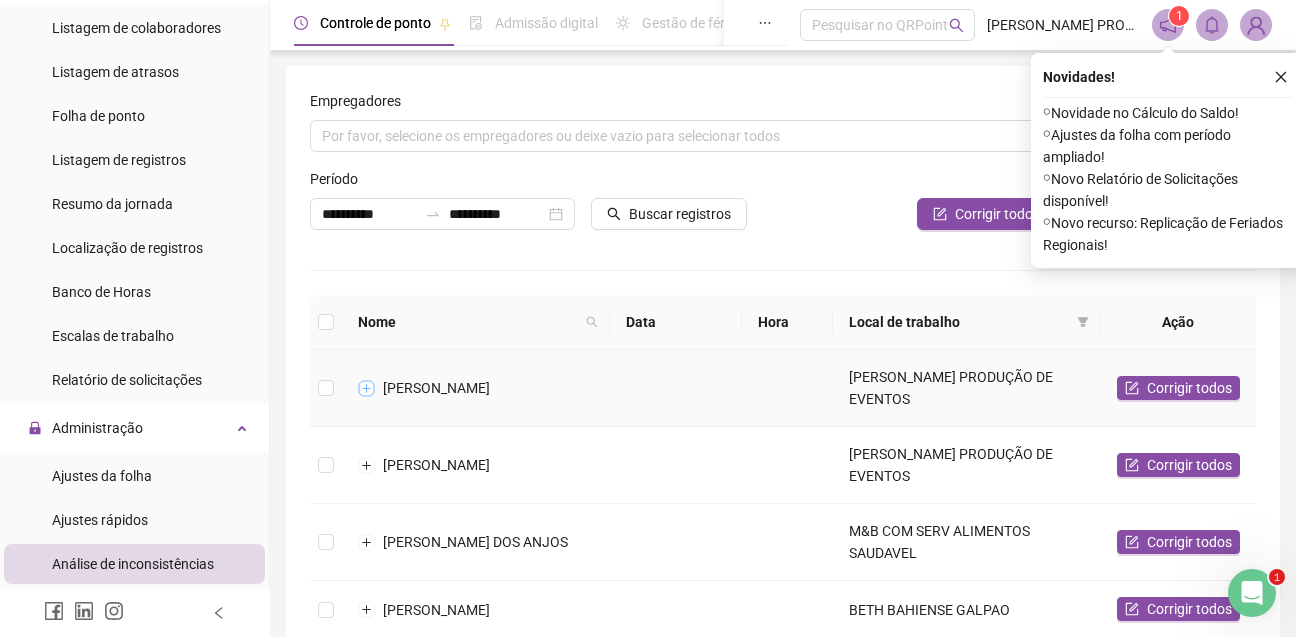 click at bounding box center (367, 388) 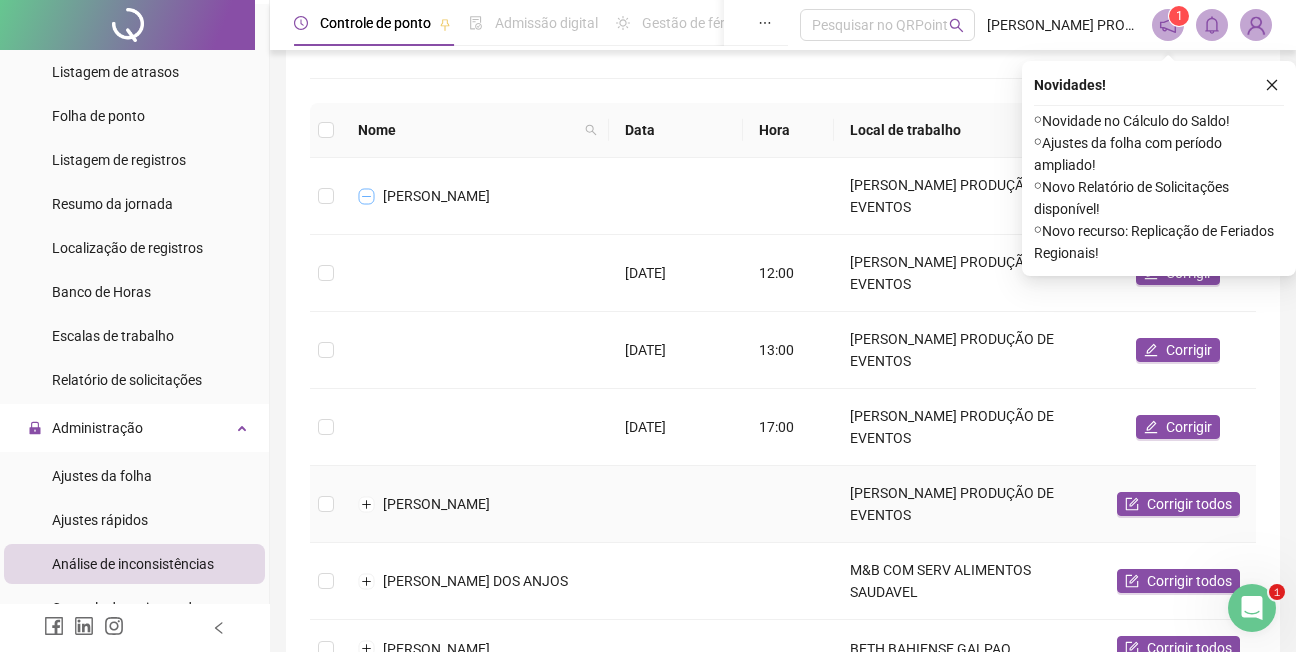 scroll, scrollTop: 200, scrollLeft: 0, axis: vertical 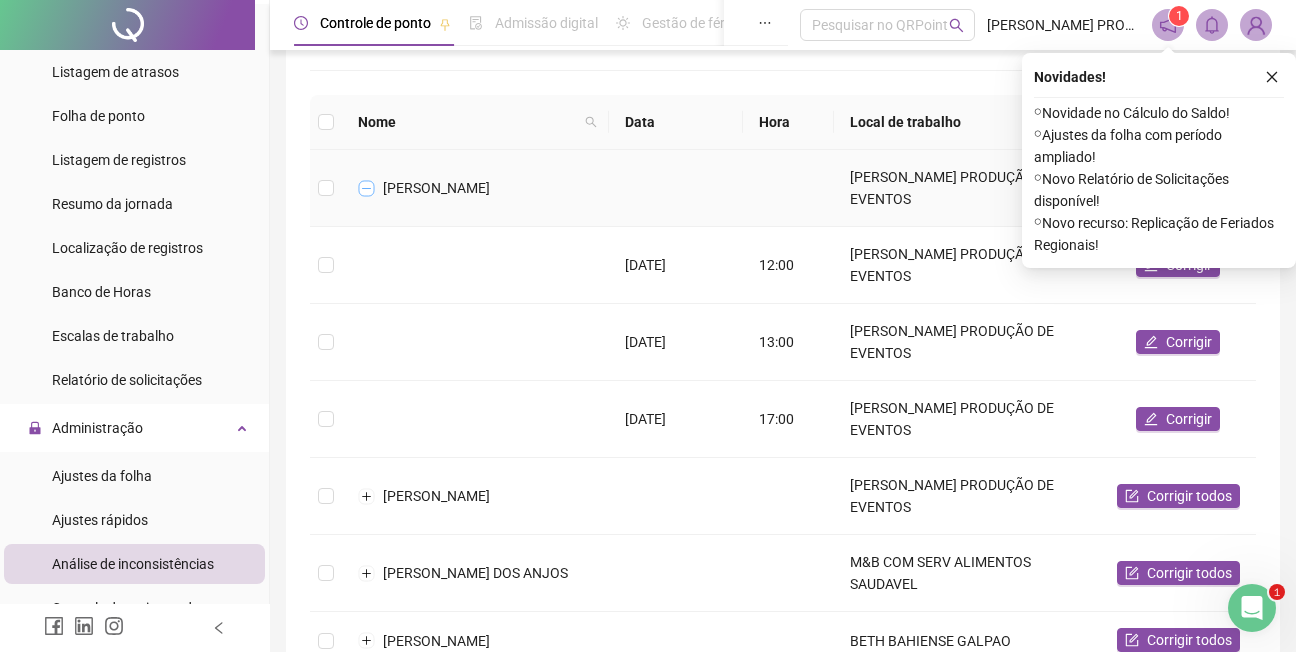 drag, startPoint x: 364, startPoint y: 188, endPoint x: 391, endPoint y: 391, distance: 204.78769 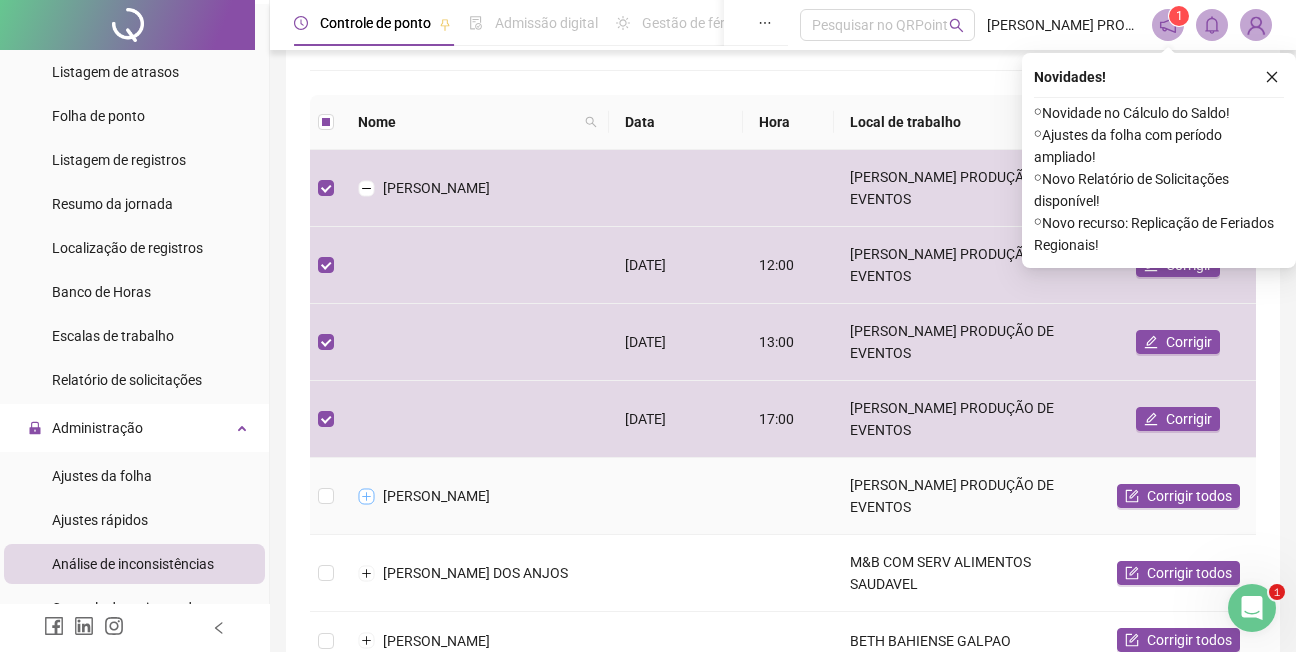 click at bounding box center (367, 496) 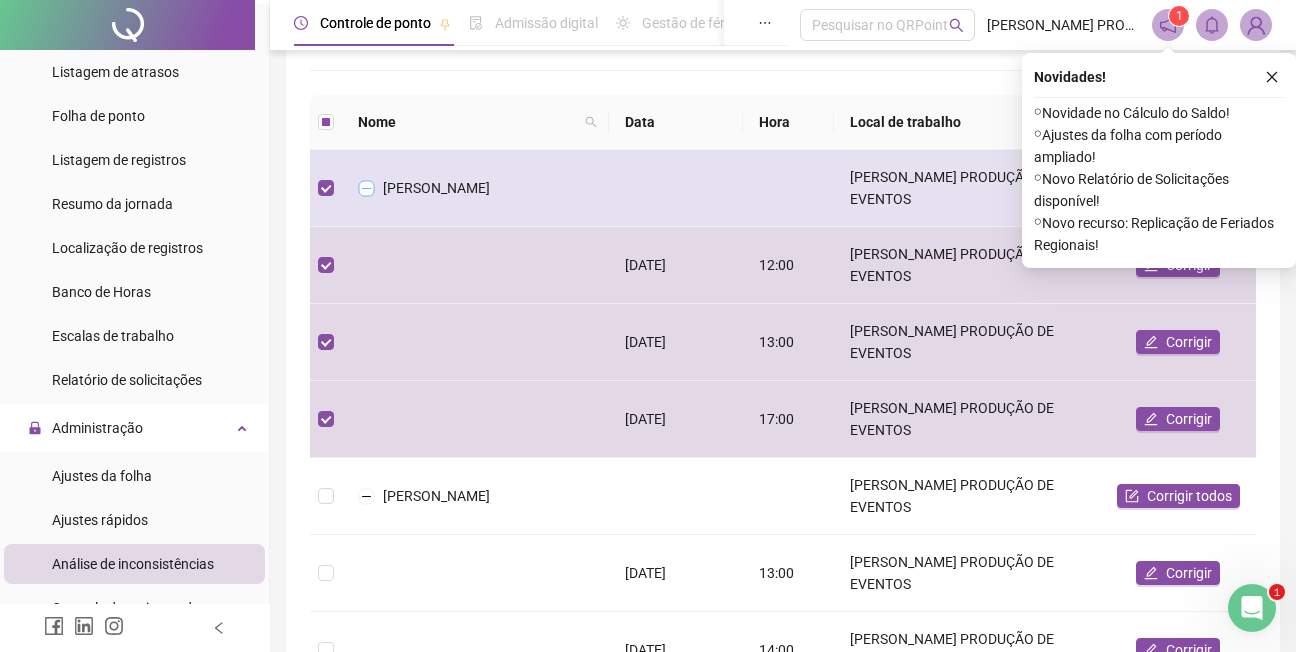click at bounding box center (367, 188) 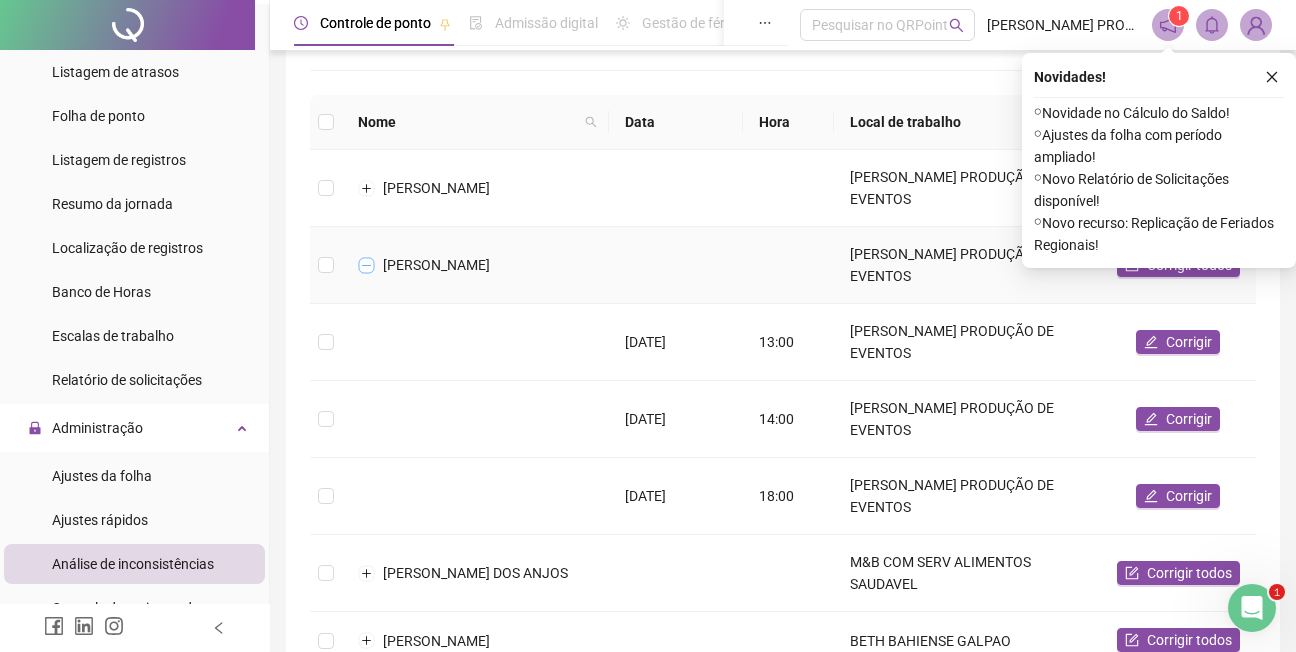 click at bounding box center [367, 265] 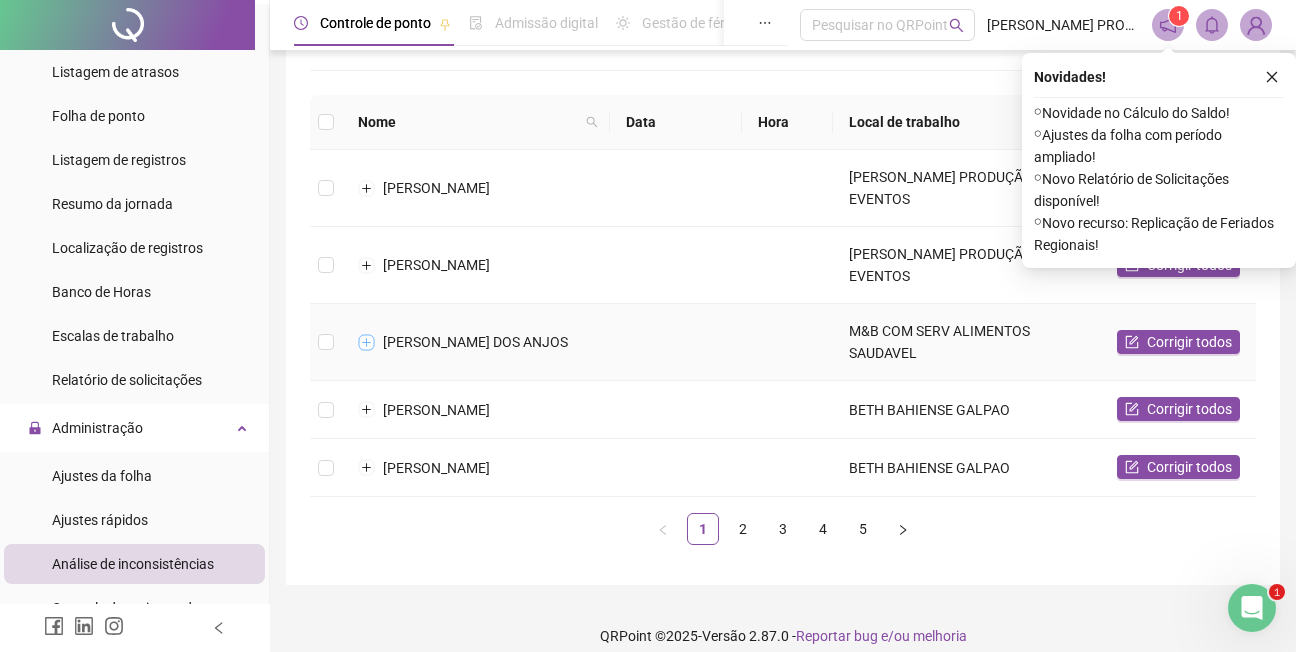 click at bounding box center (367, 342) 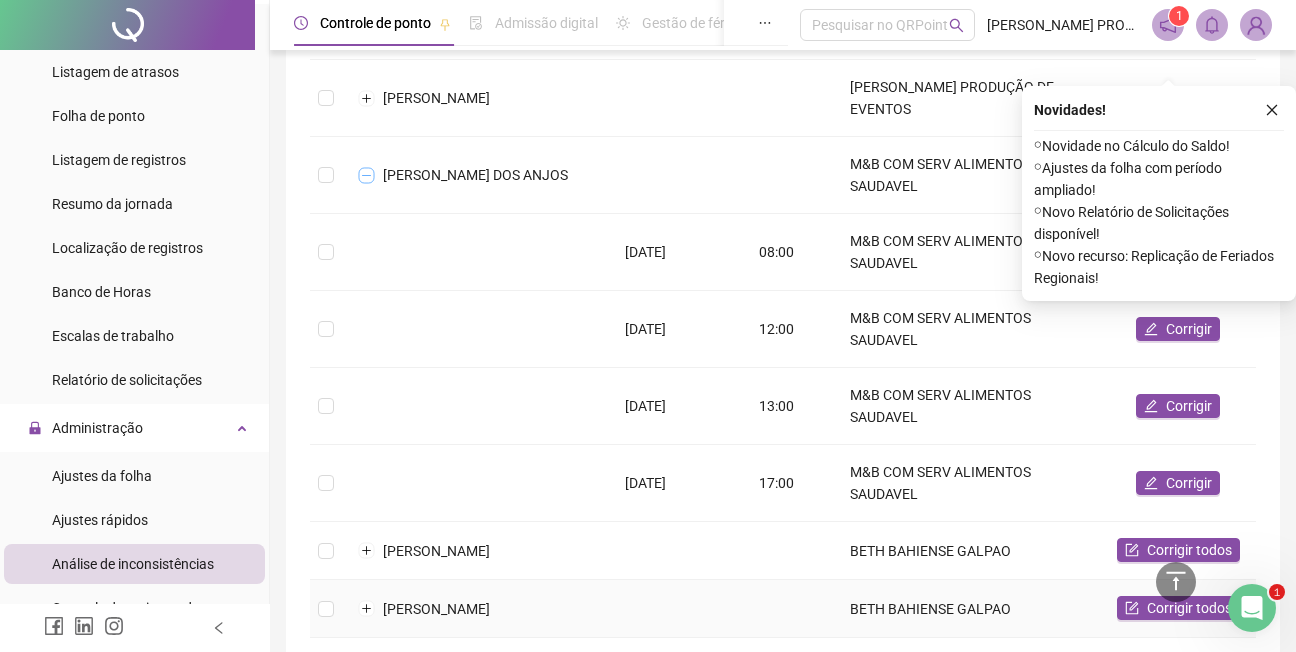 scroll, scrollTop: 400, scrollLeft: 0, axis: vertical 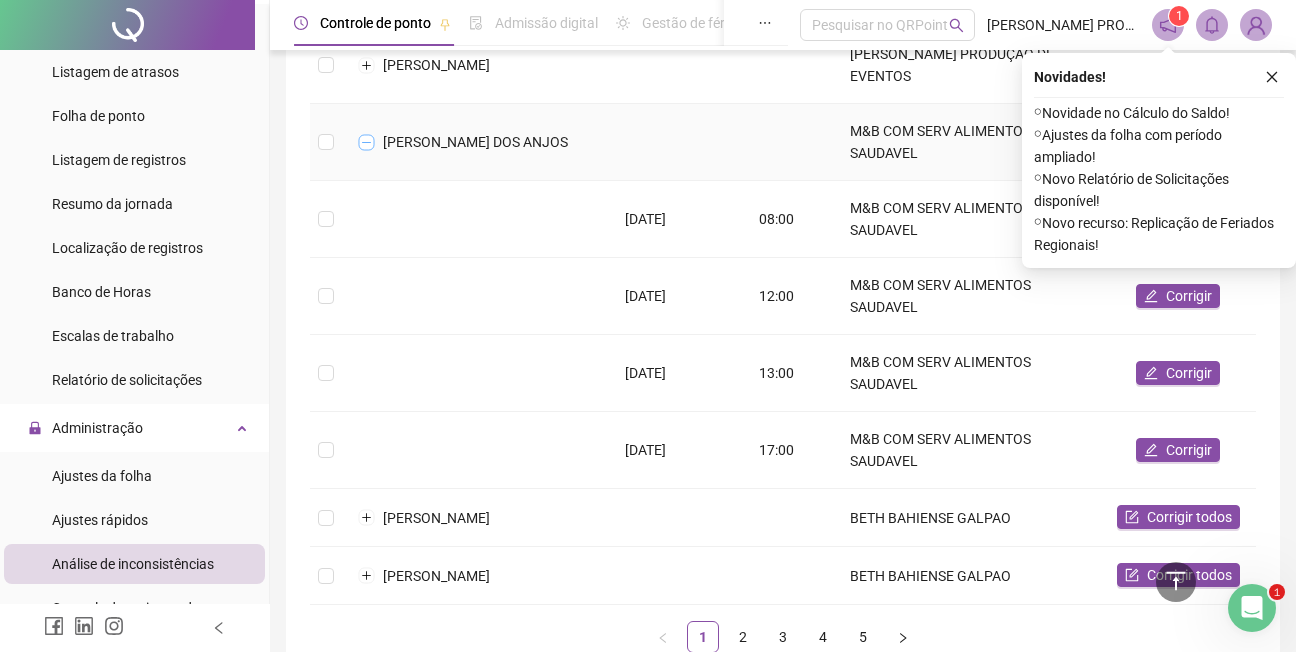 click at bounding box center (367, 142) 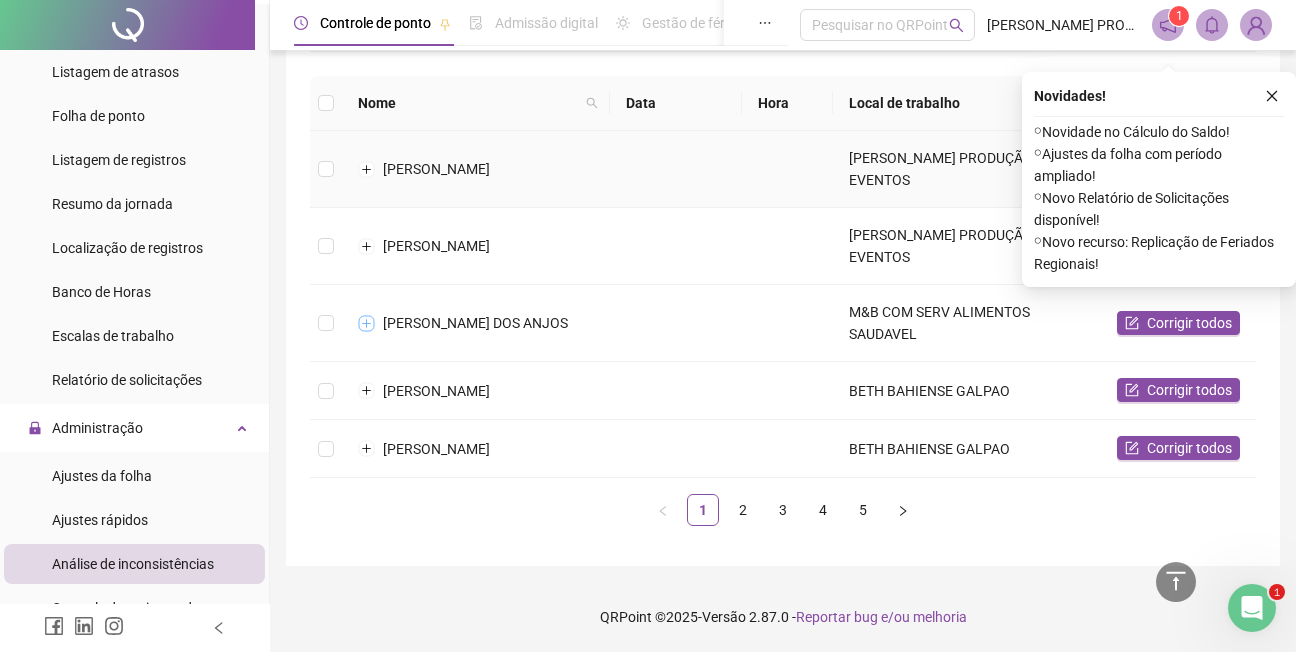 scroll, scrollTop: 238, scrollLeft: 0, axis: vertical 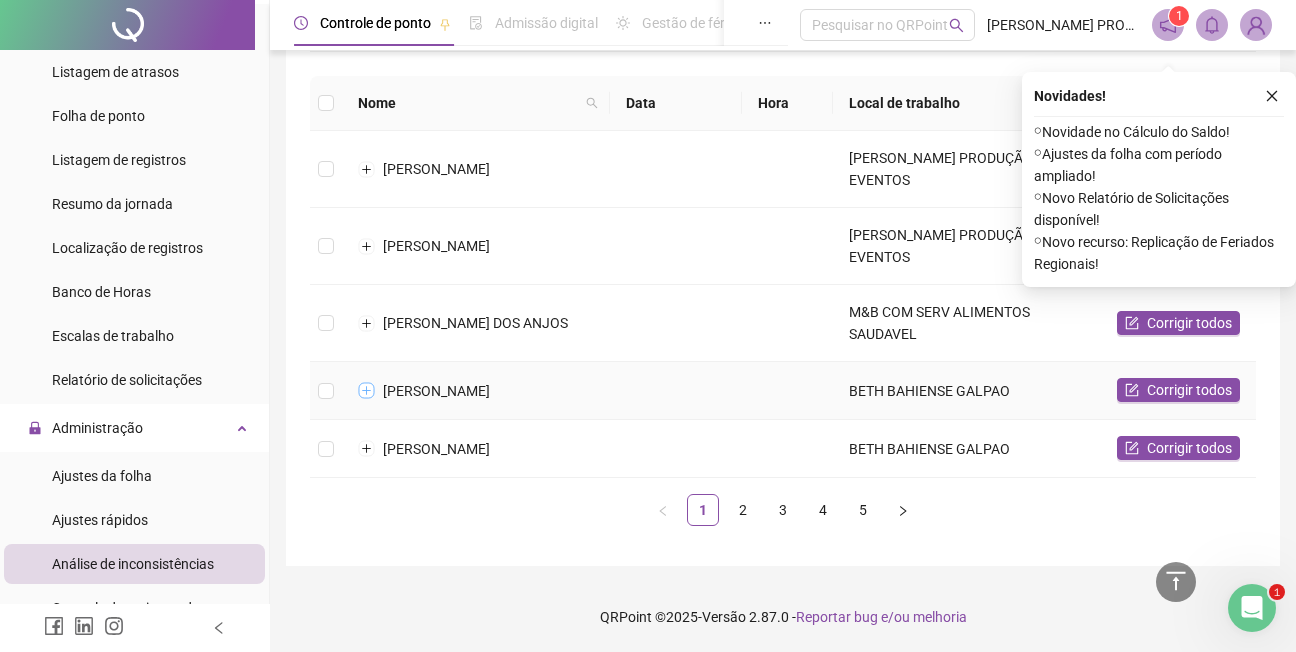 click at bounding box center (367, 391) 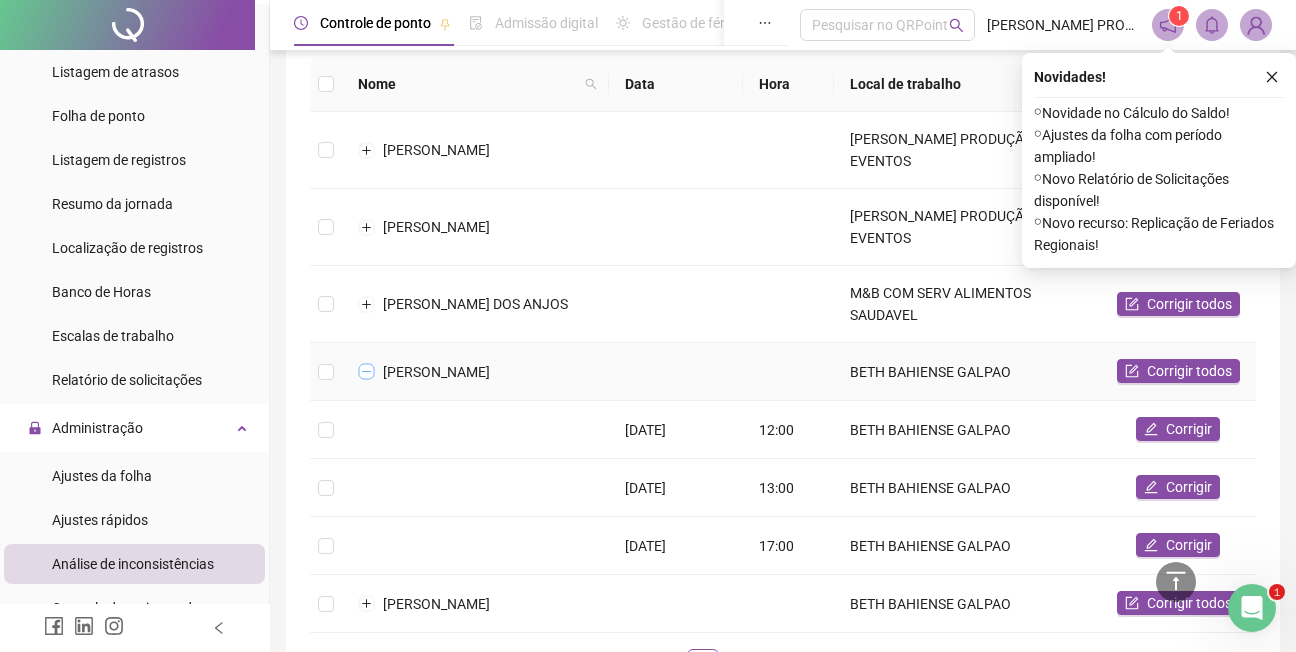 drag, startPoint x: 360, startPoint y: 369, endPoint x: 544, endPoint y: 476, distance: 212.84972 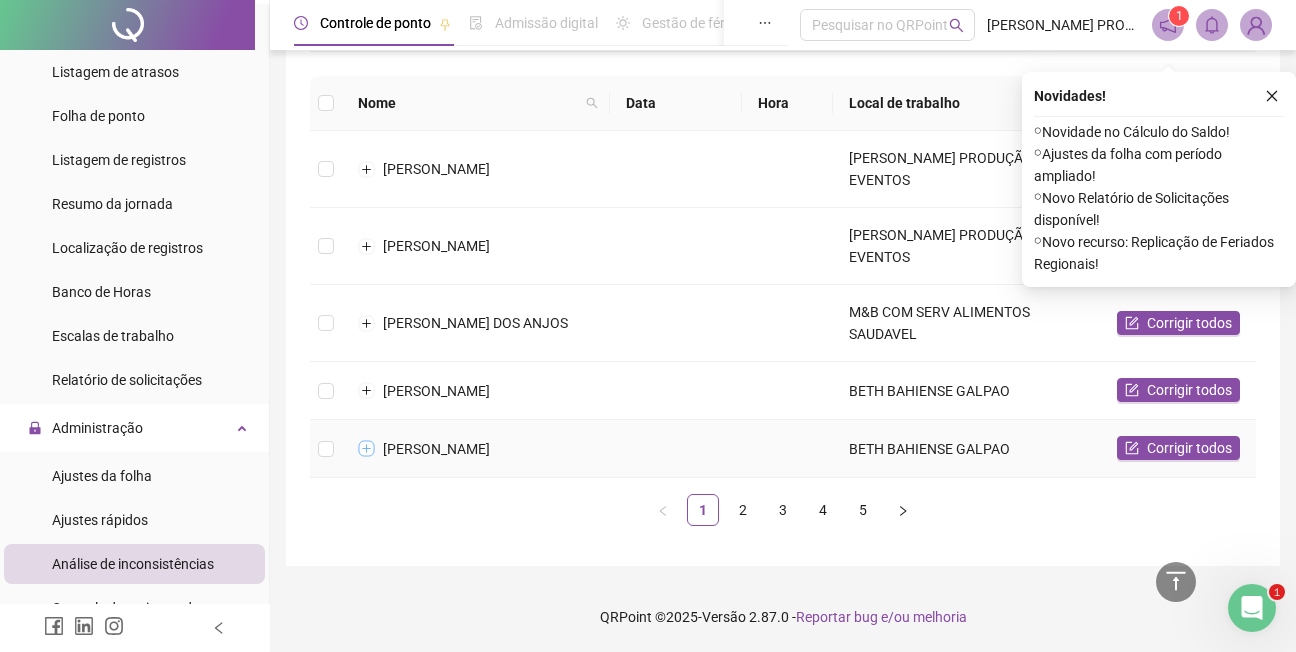 click at bounding box center [367, 449] 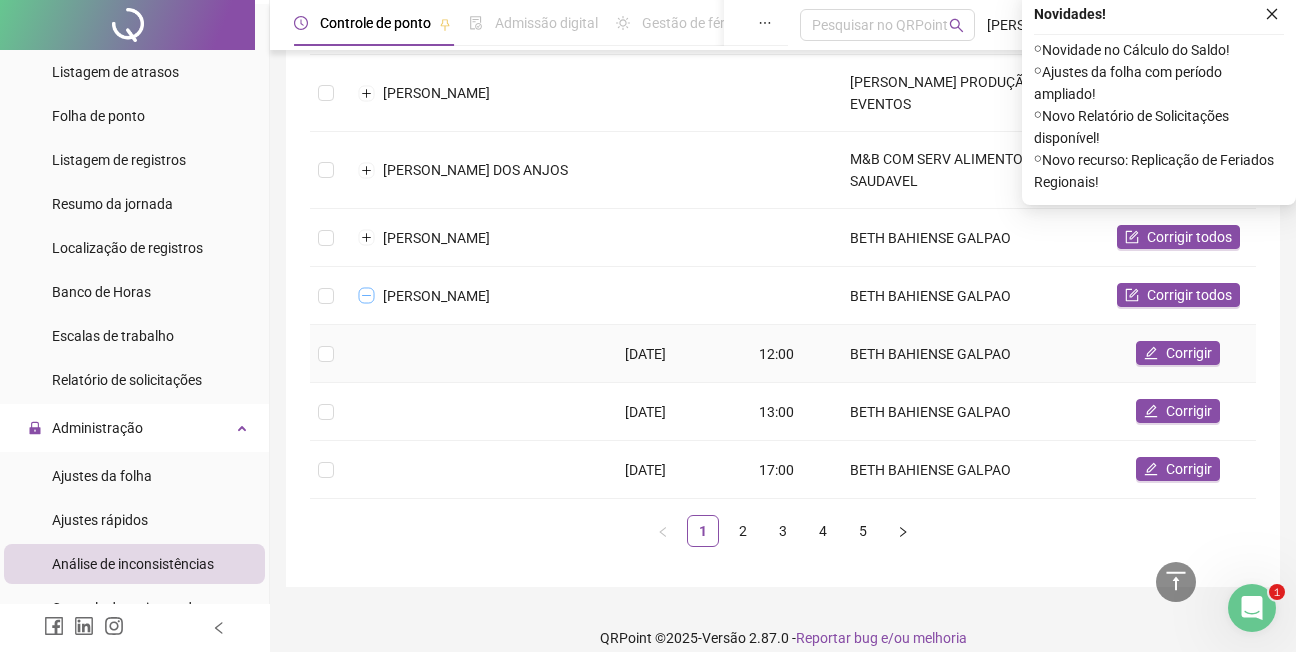 scroll, scrollTop: 412, scrollLeft: 0, axis: vertical 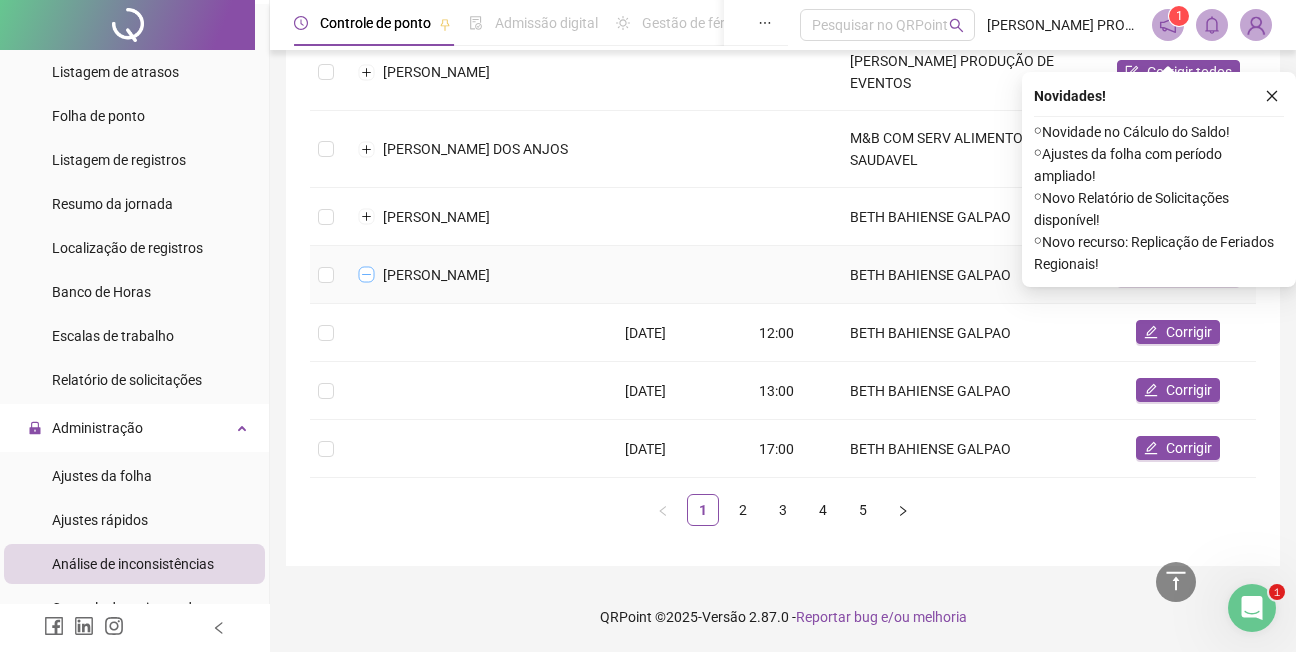 click at bounding box center (367, 275) 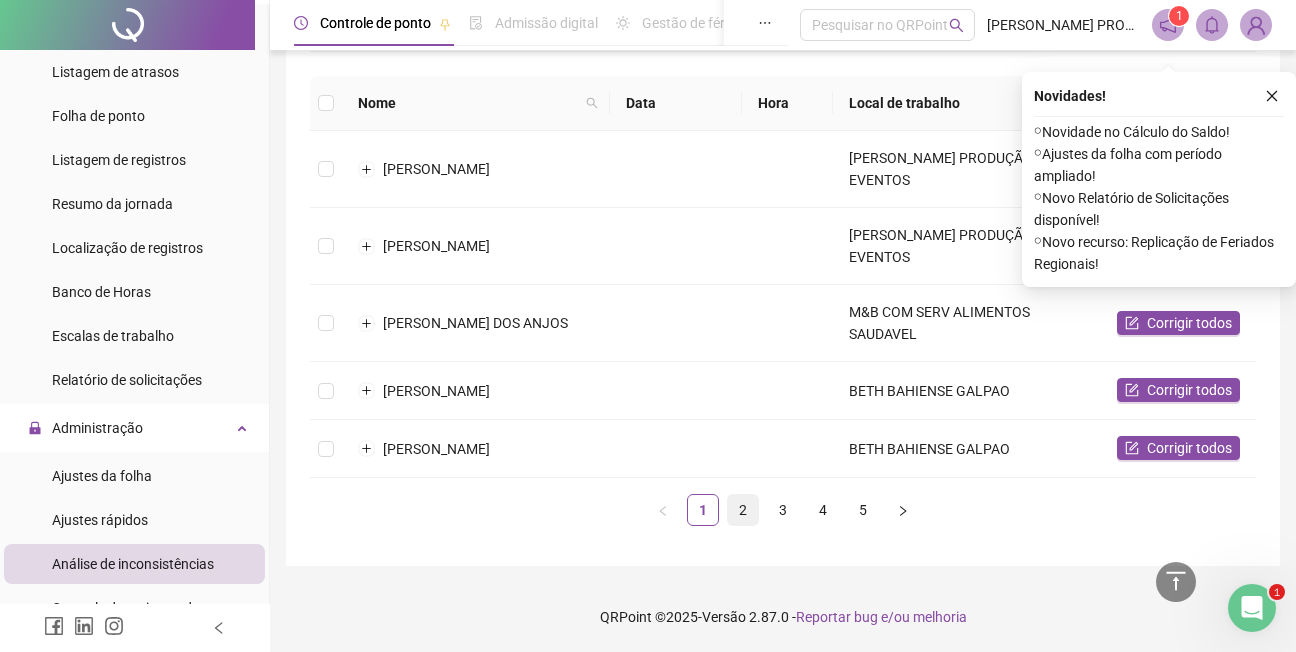 click on "2" at bounding box center [743, 510] 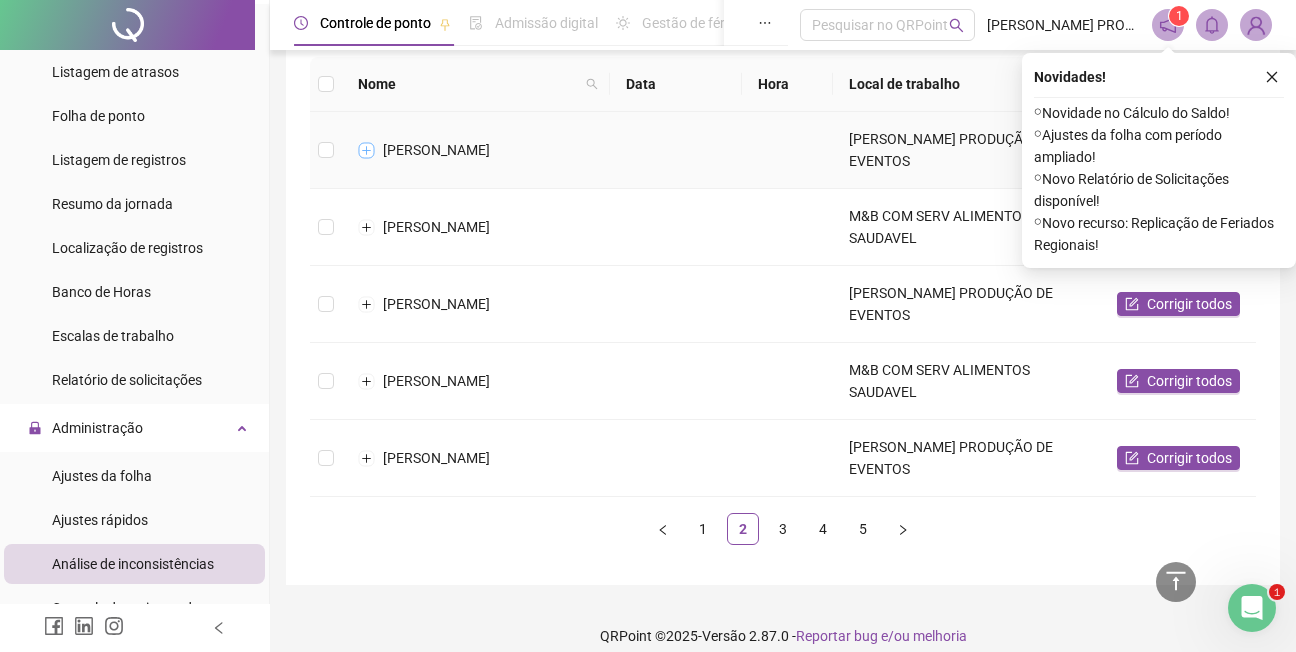 click at bounding box center (367, 150) 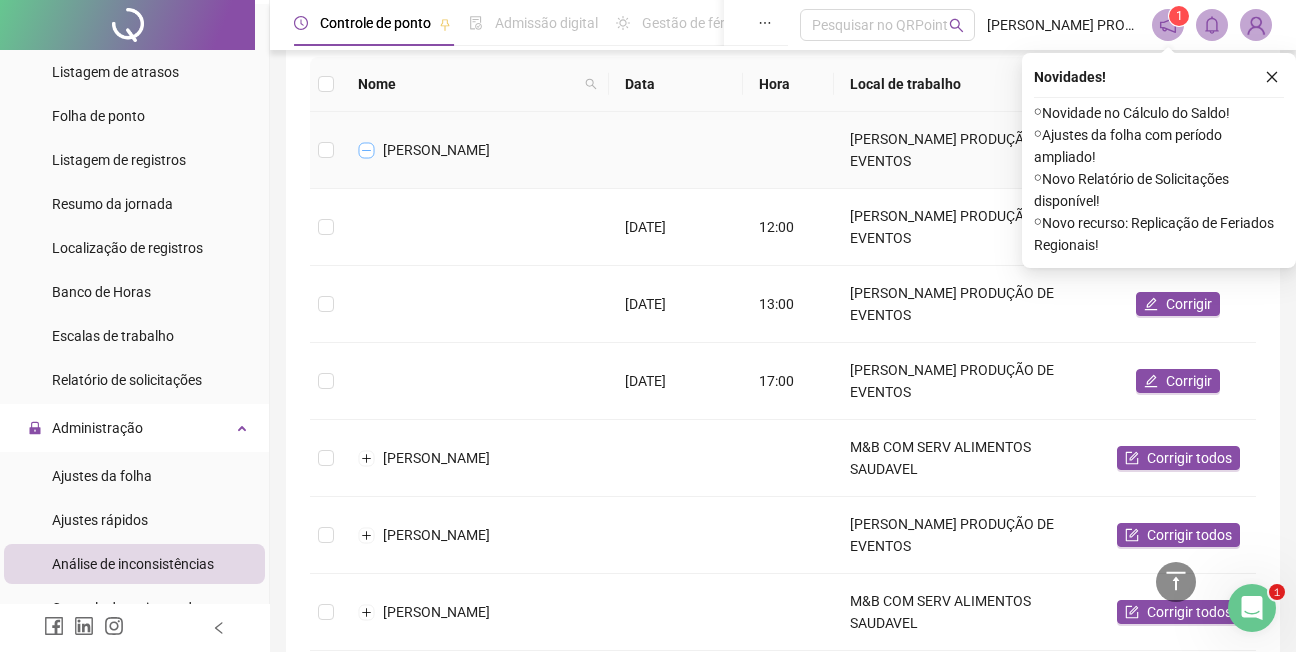 click at bounding box center [367, 150] 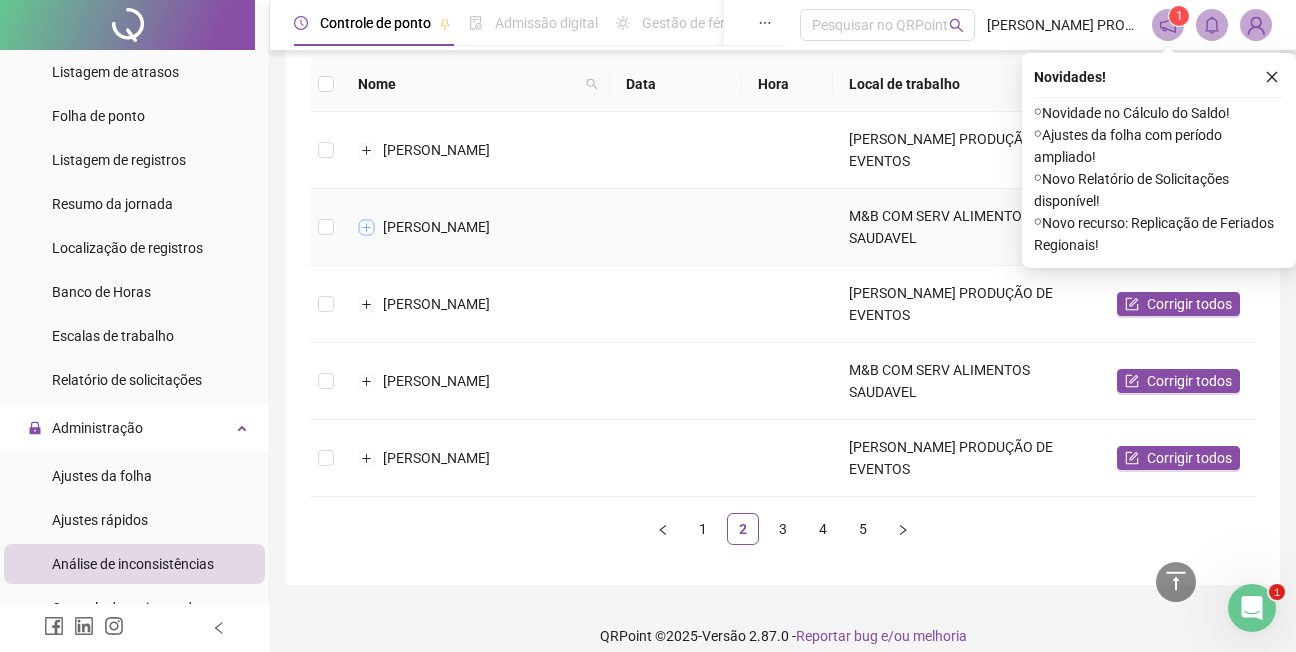 click at bounding box center [367, 227] 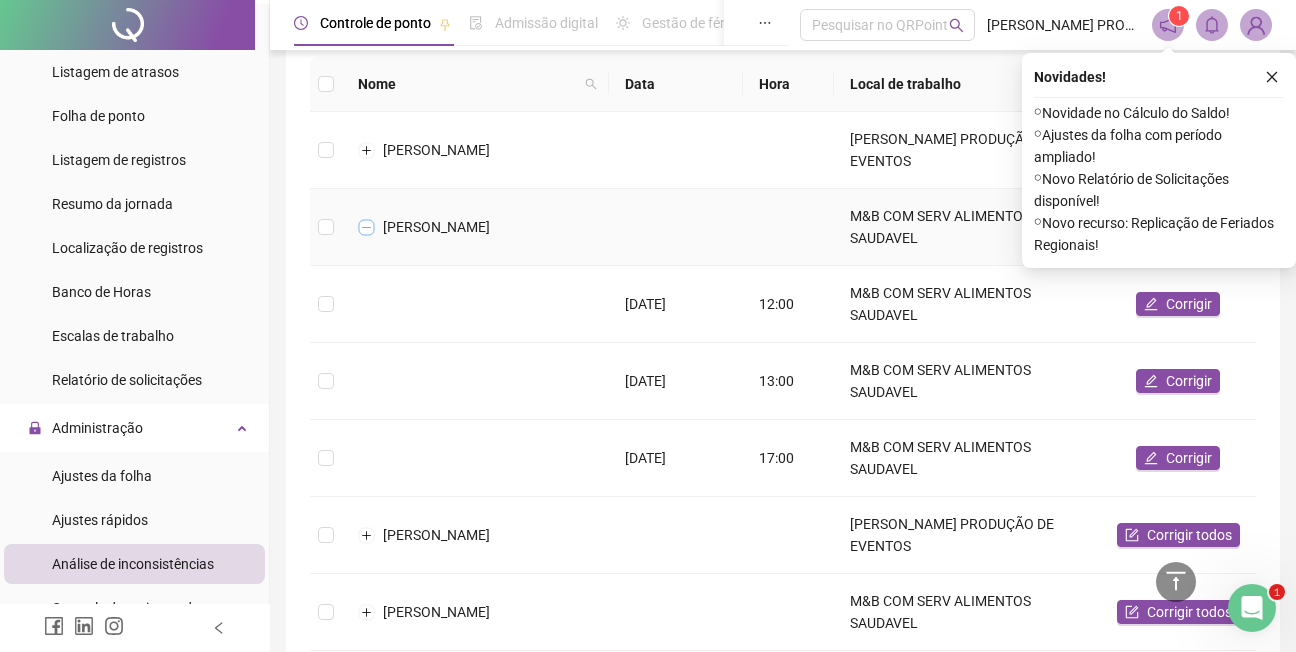 click at bounding box center (367, 227) 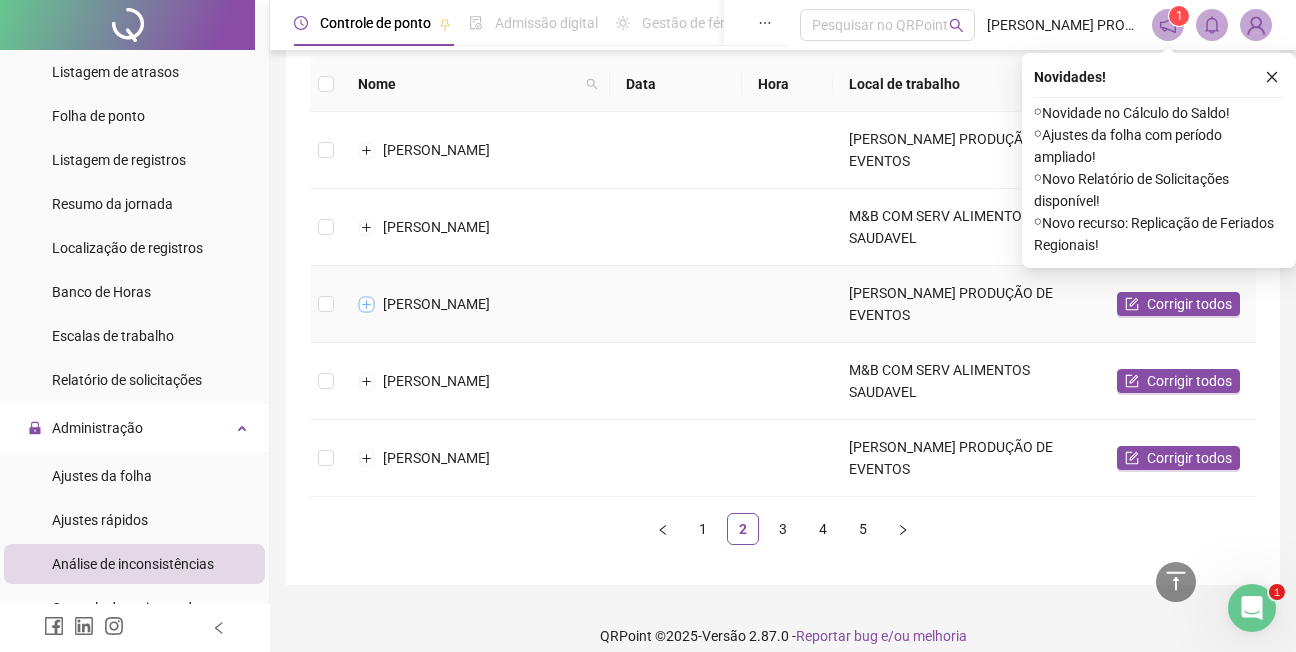 click at bounding box center (367, 304) 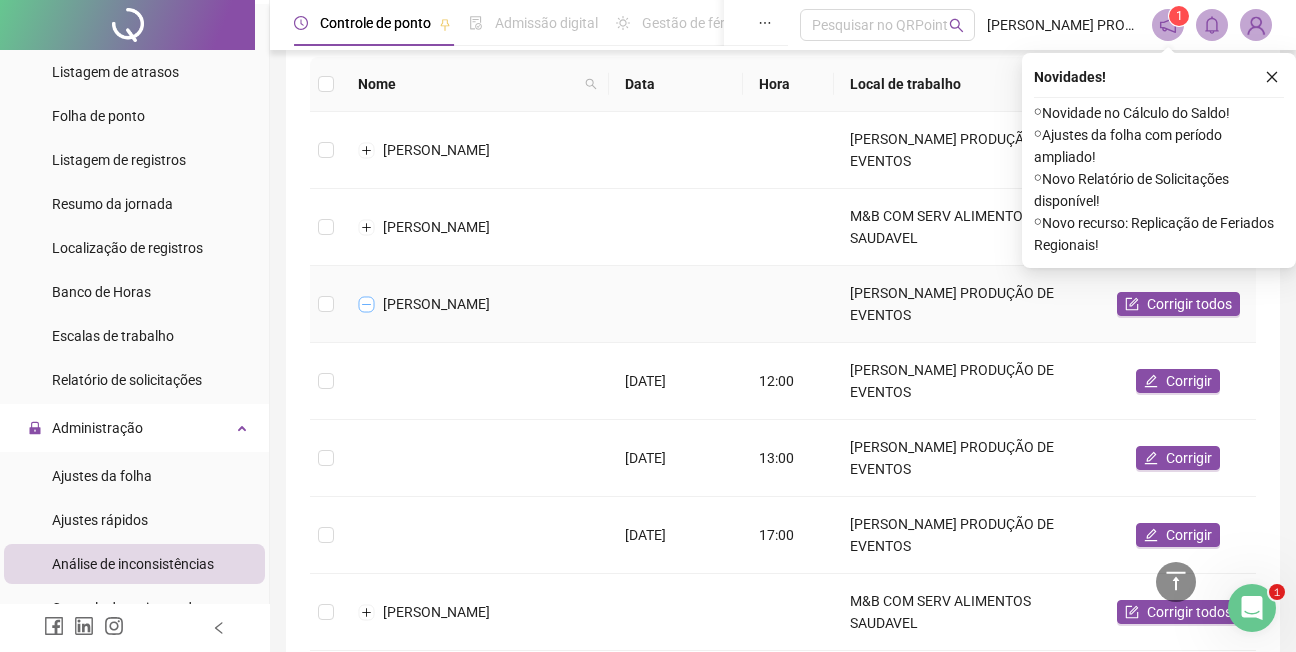 click at bounding box center (367, 304) 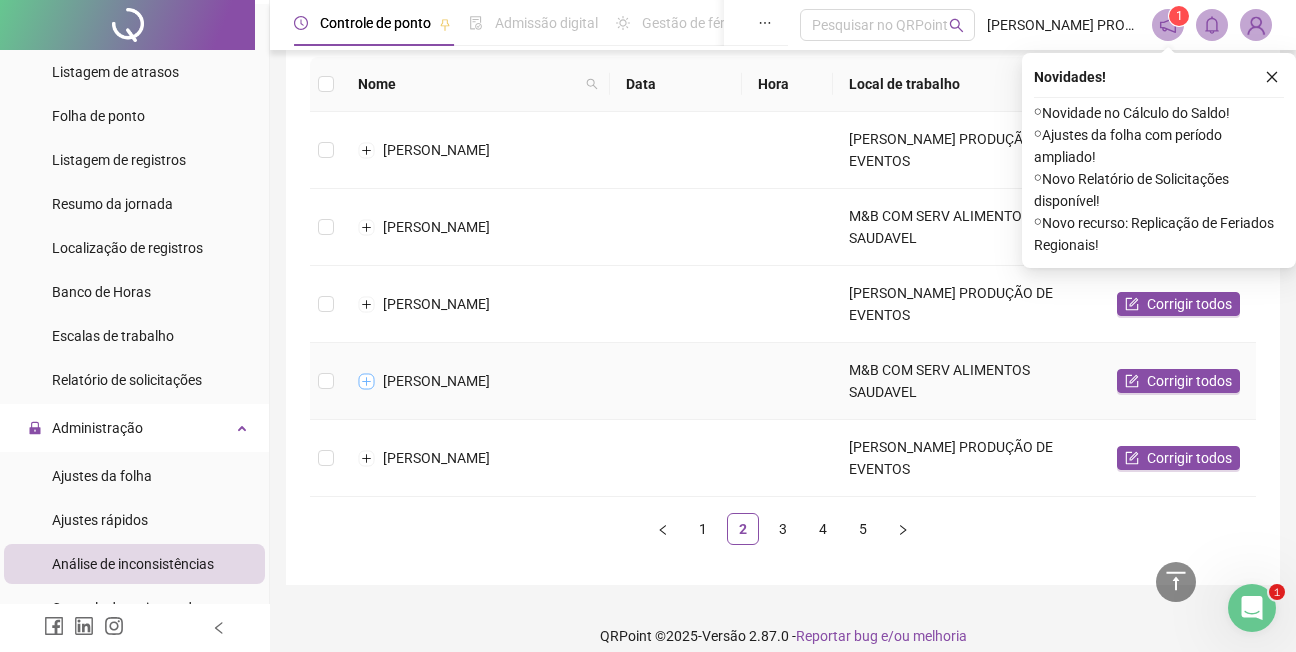 click at bounding box center (367, 381) 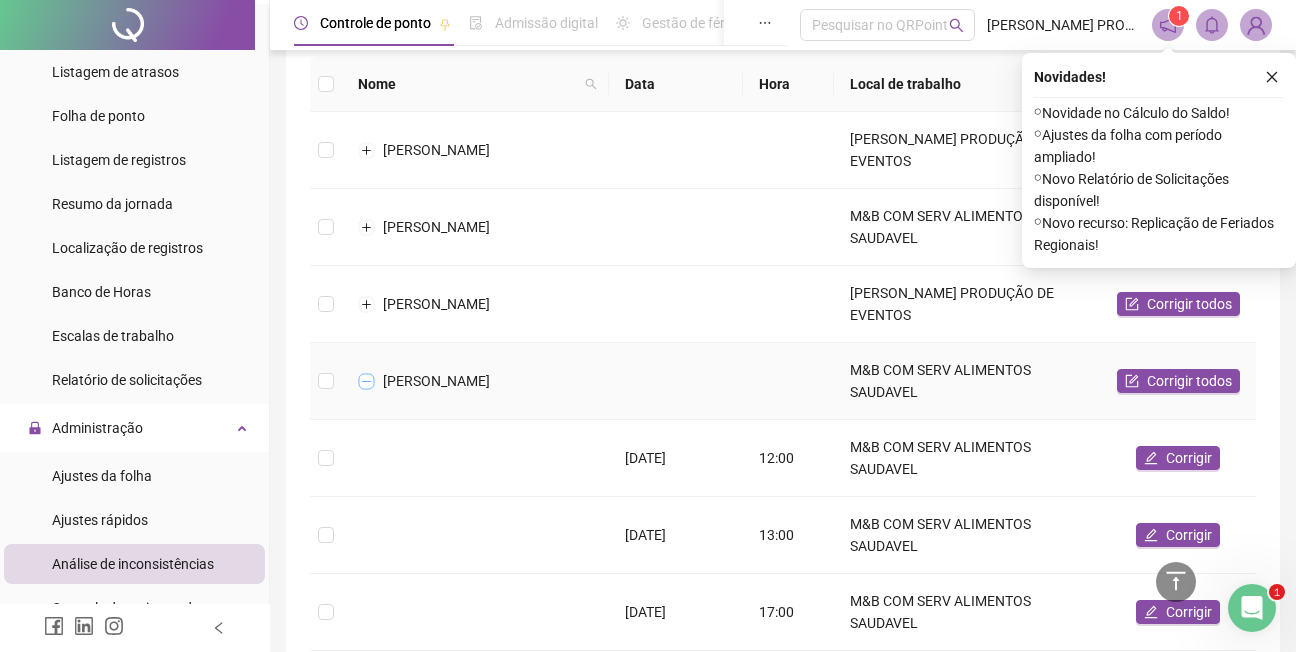 click at bounding box center (367, 381) 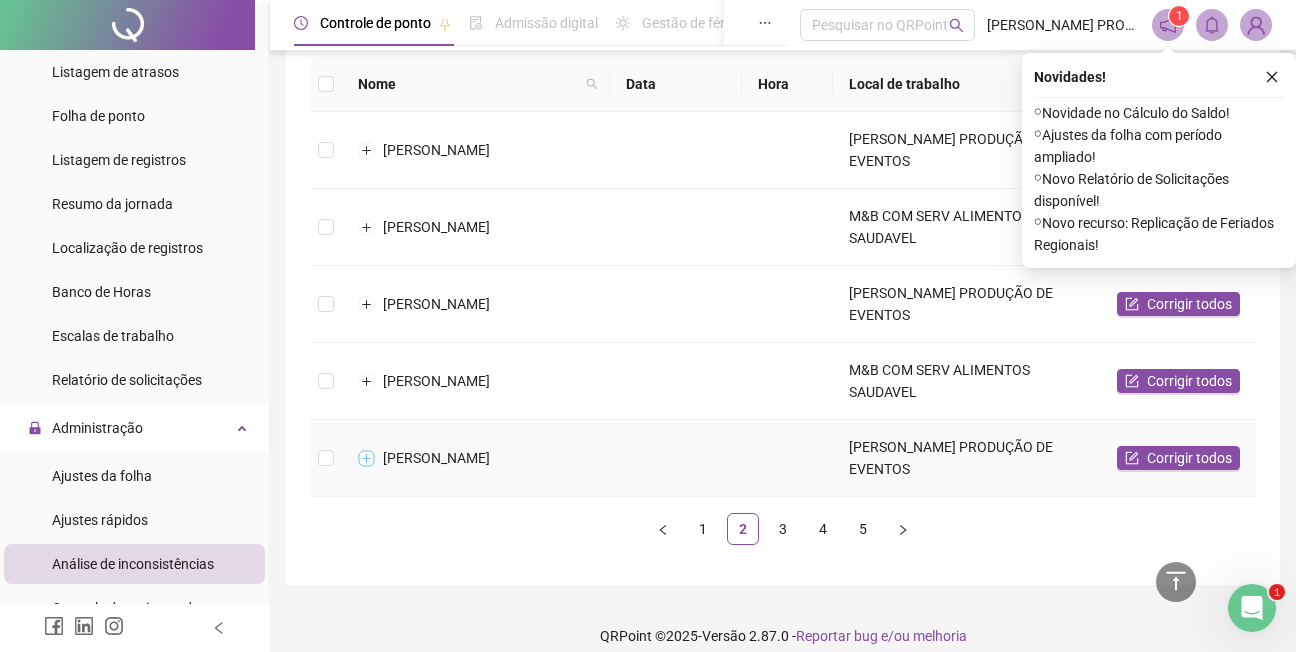 click at bounding box center [367, 458] 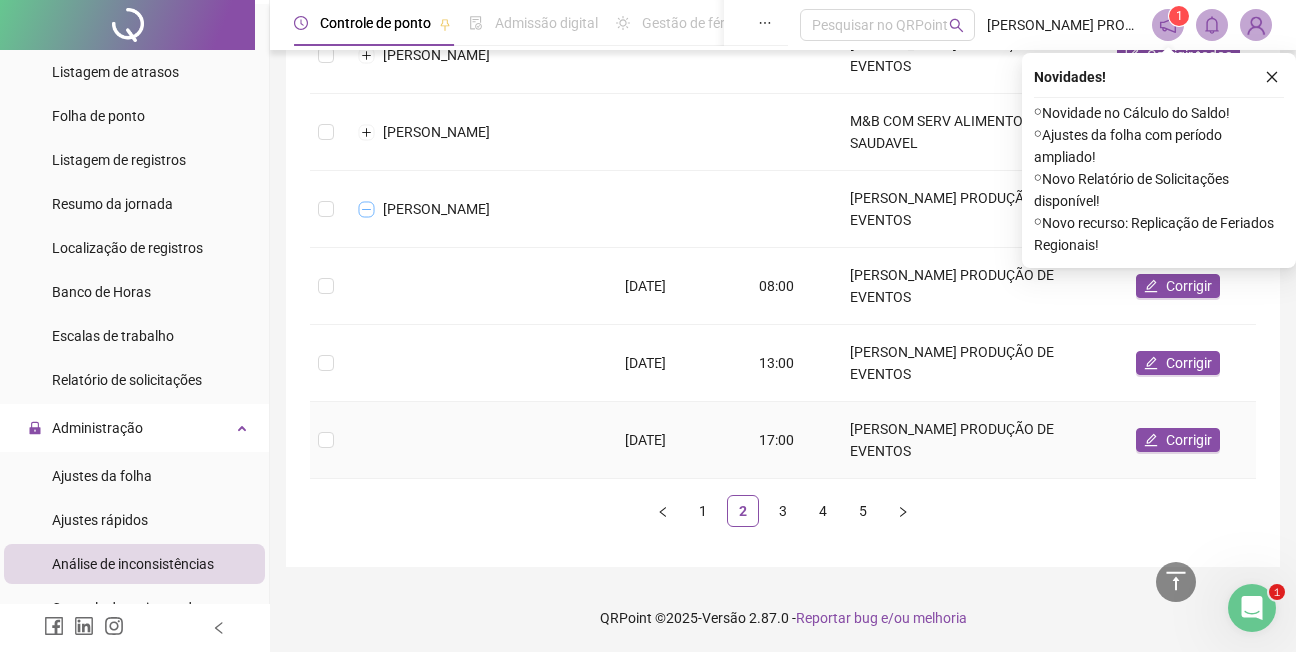 scroll, scrollTop: 488, scrollLeft: 0, axis: vertical 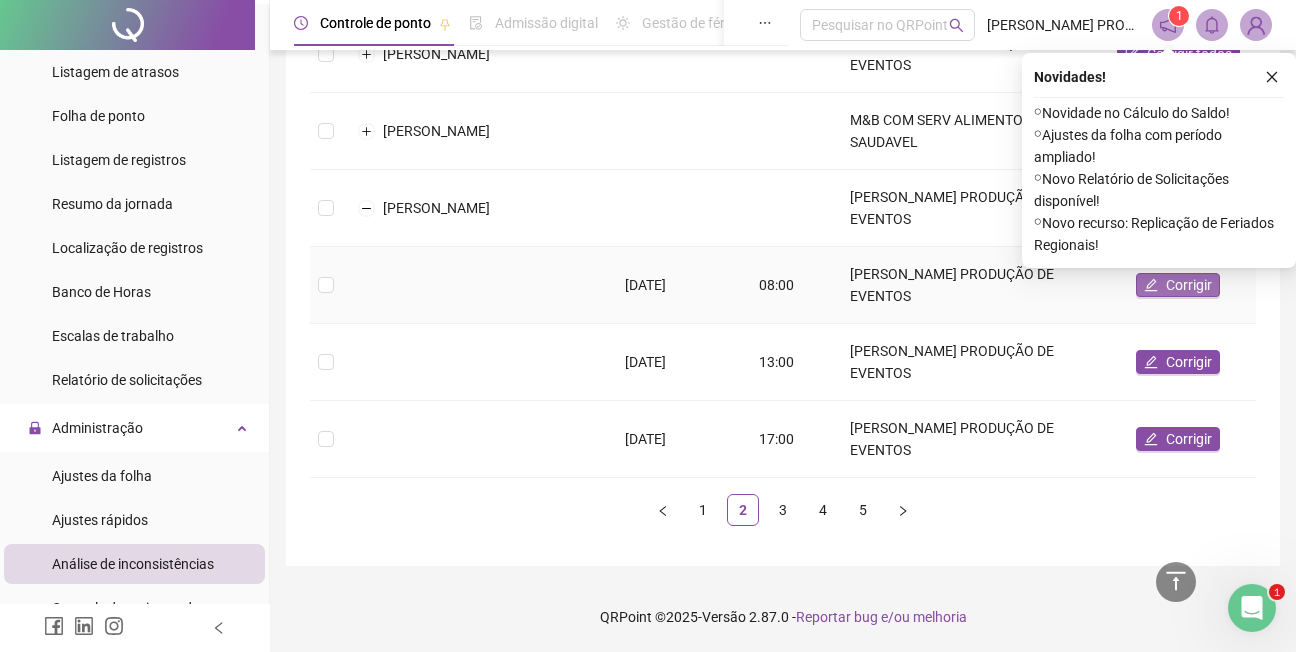 click on "Corrigir" at bounding box center [1189, 285] 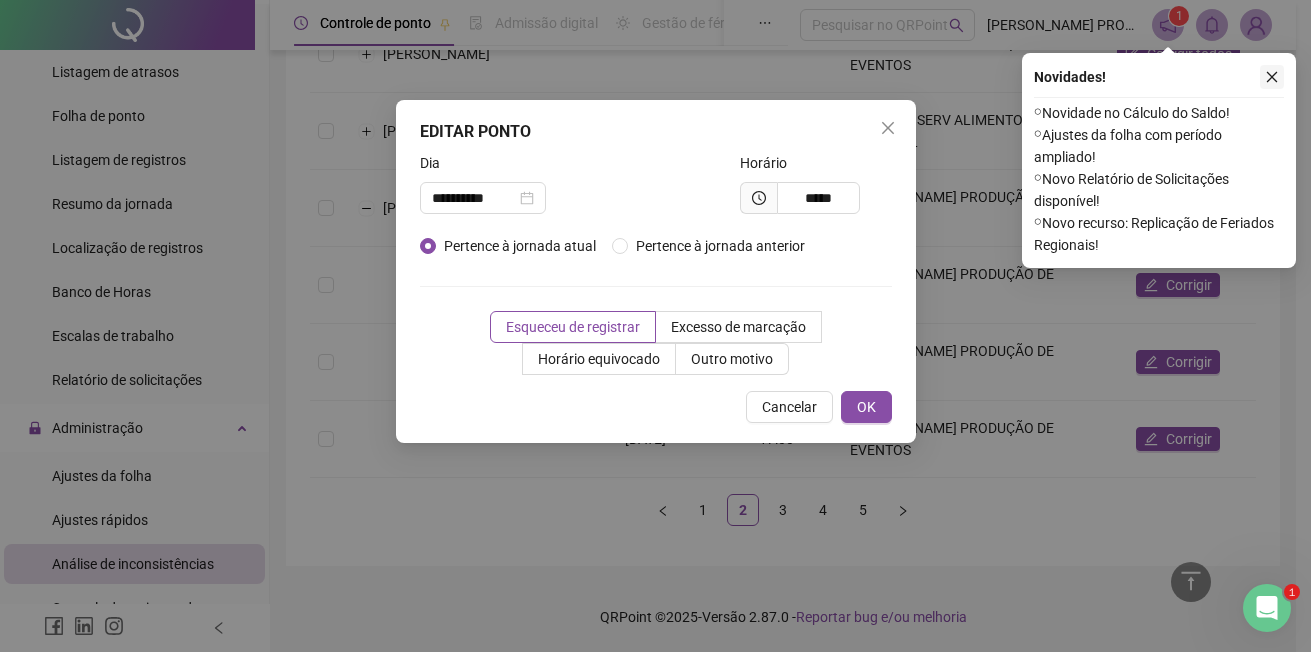 click 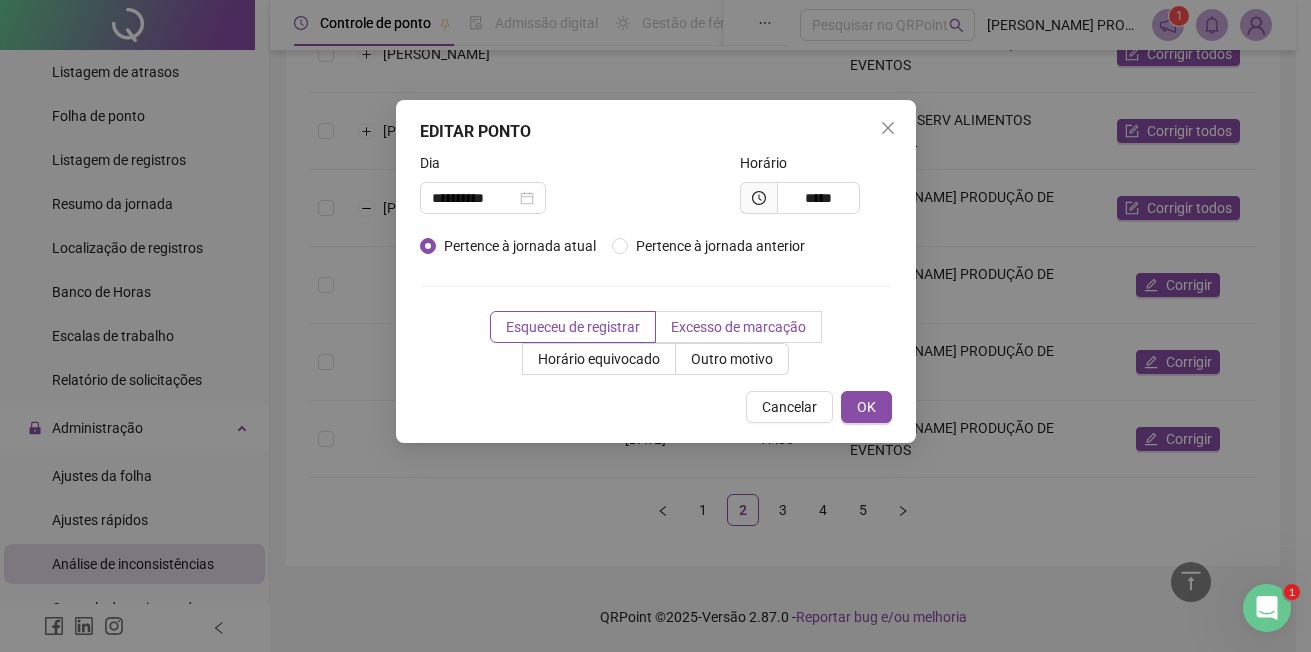 drag, startPoint x: 721, startPoint y: 358, endPoint x: 729, endPoint y: 340, distance: 19.697716 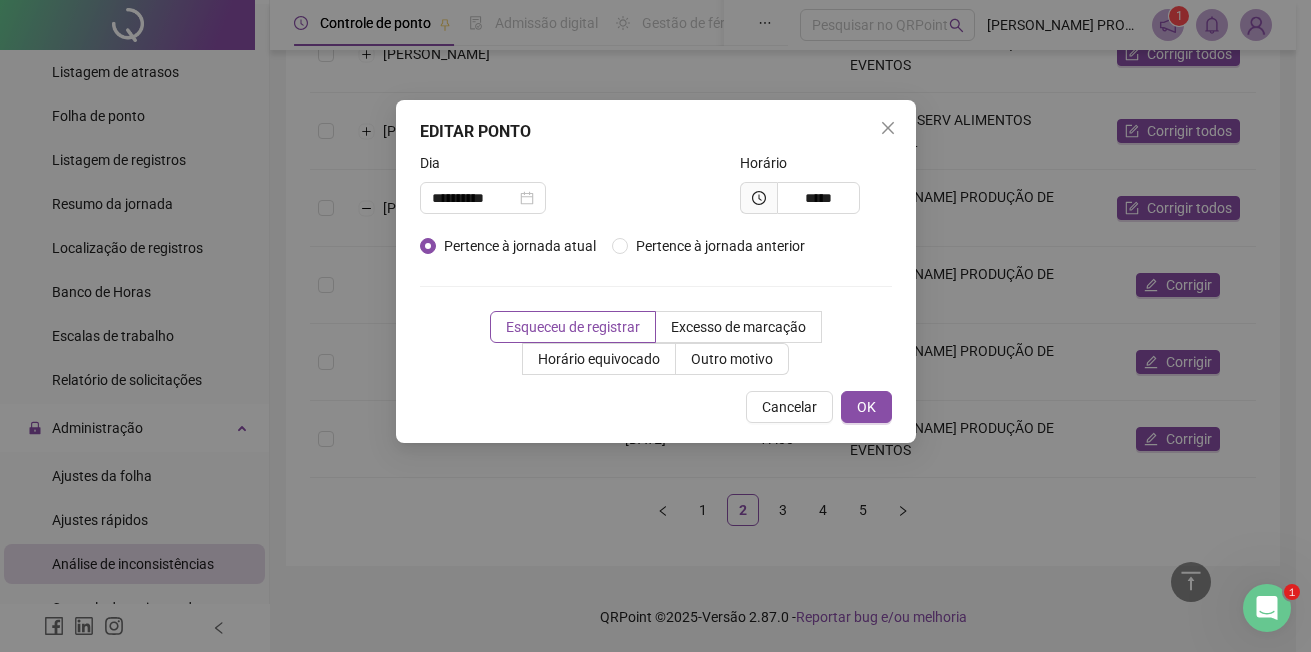 click on "Cancelar OK" at bounding box center (656, 407) 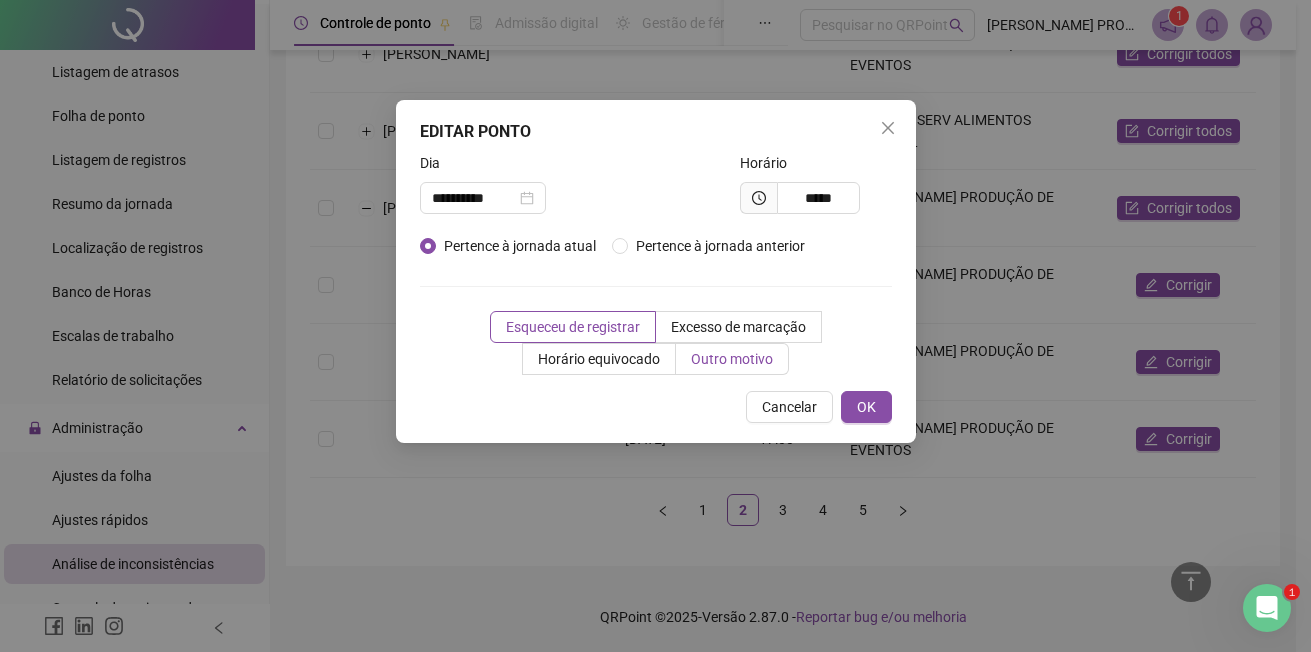 click on "Outro motivo" at bounding box center [732, 359] 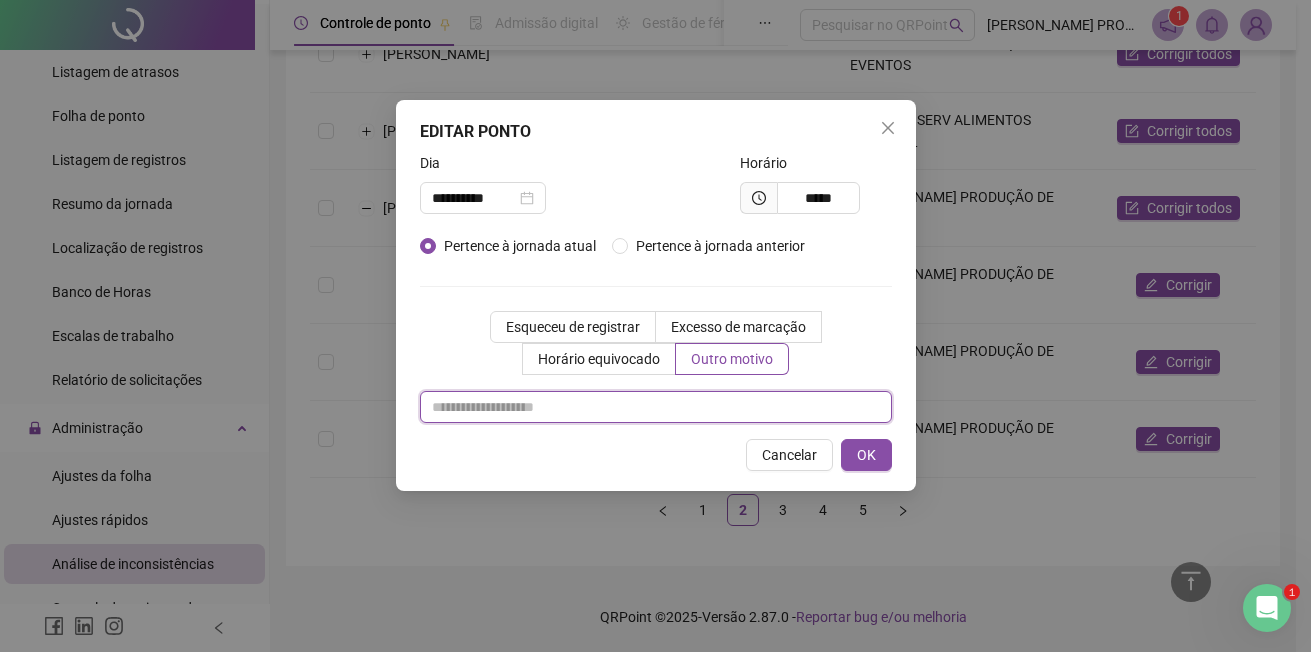 click at bounding box center [656, 407] 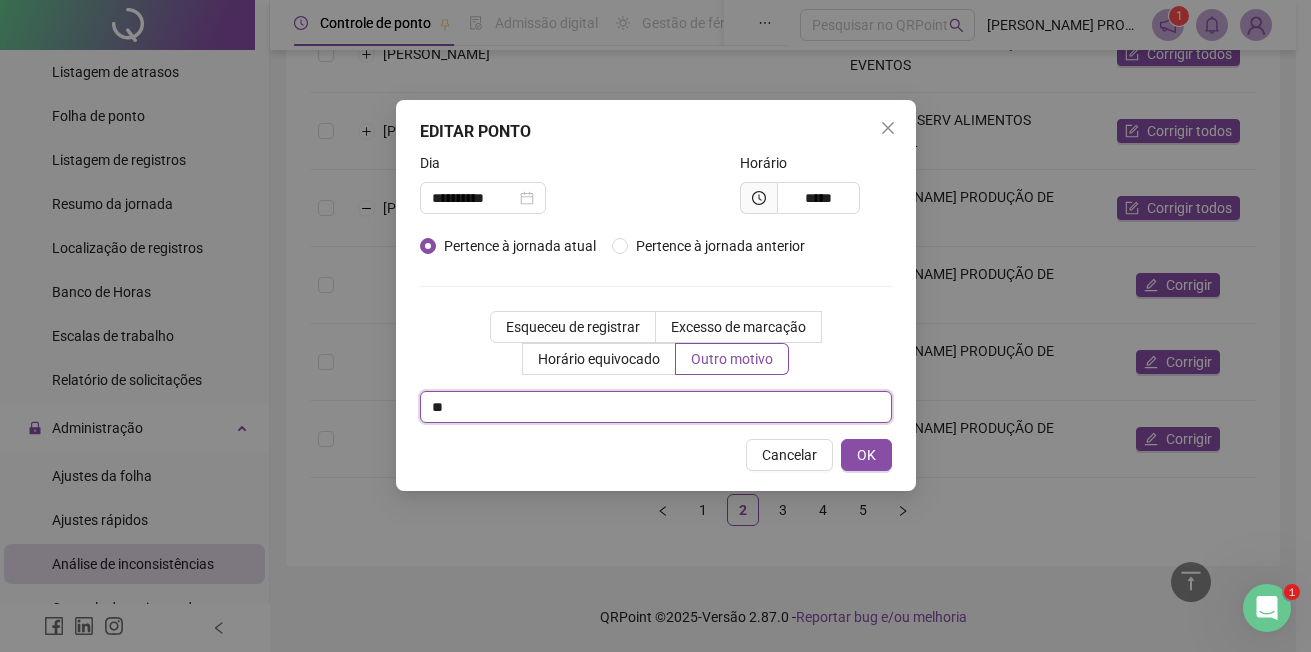 type on "*" 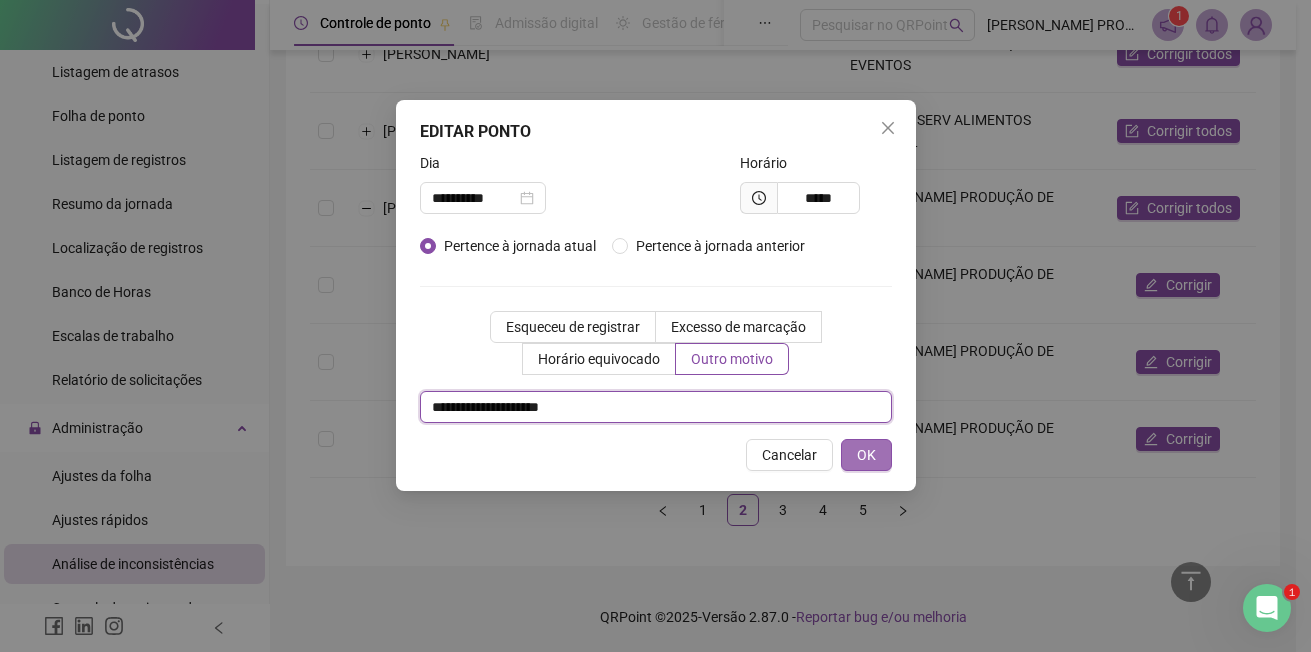 type on "**********" 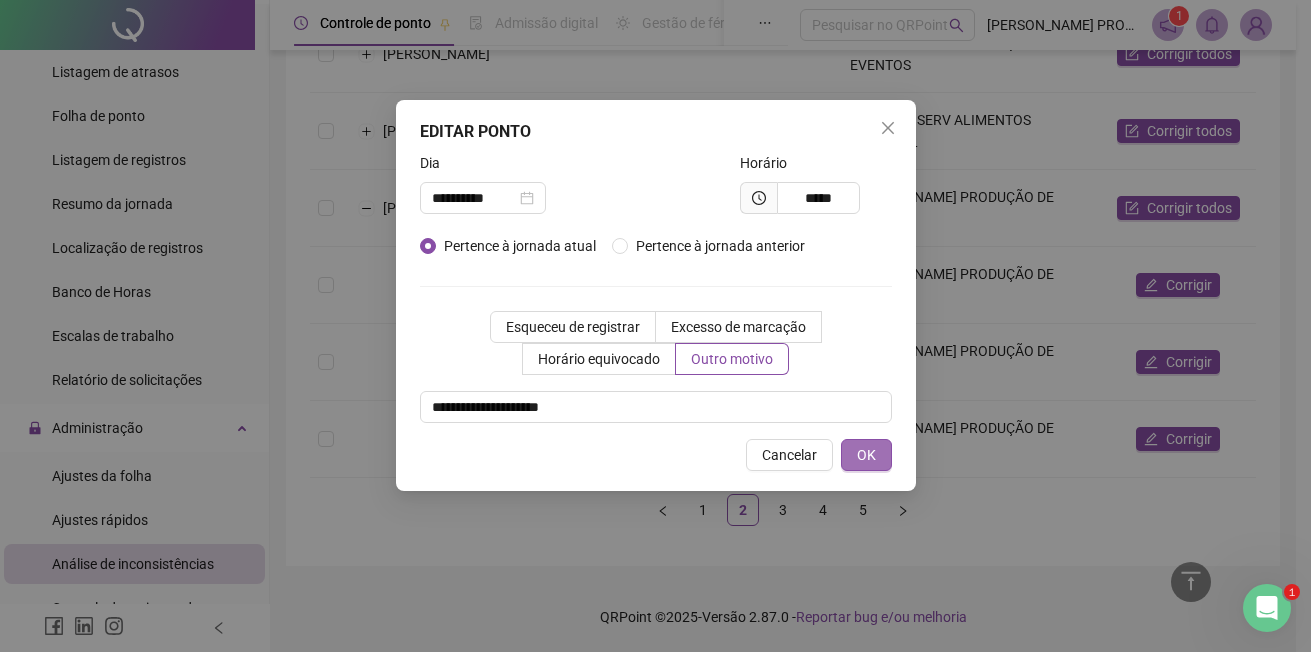 click on "OK" at bounding box center [866, 455] 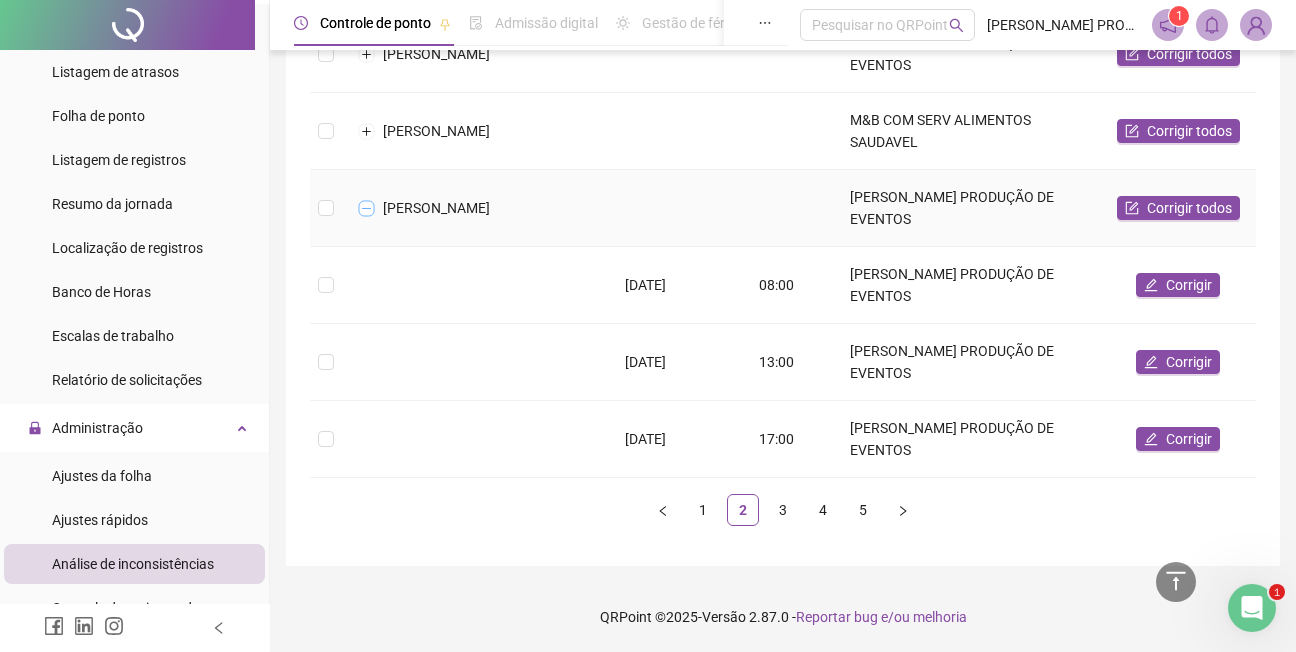 click at bounding box center [367, 208] 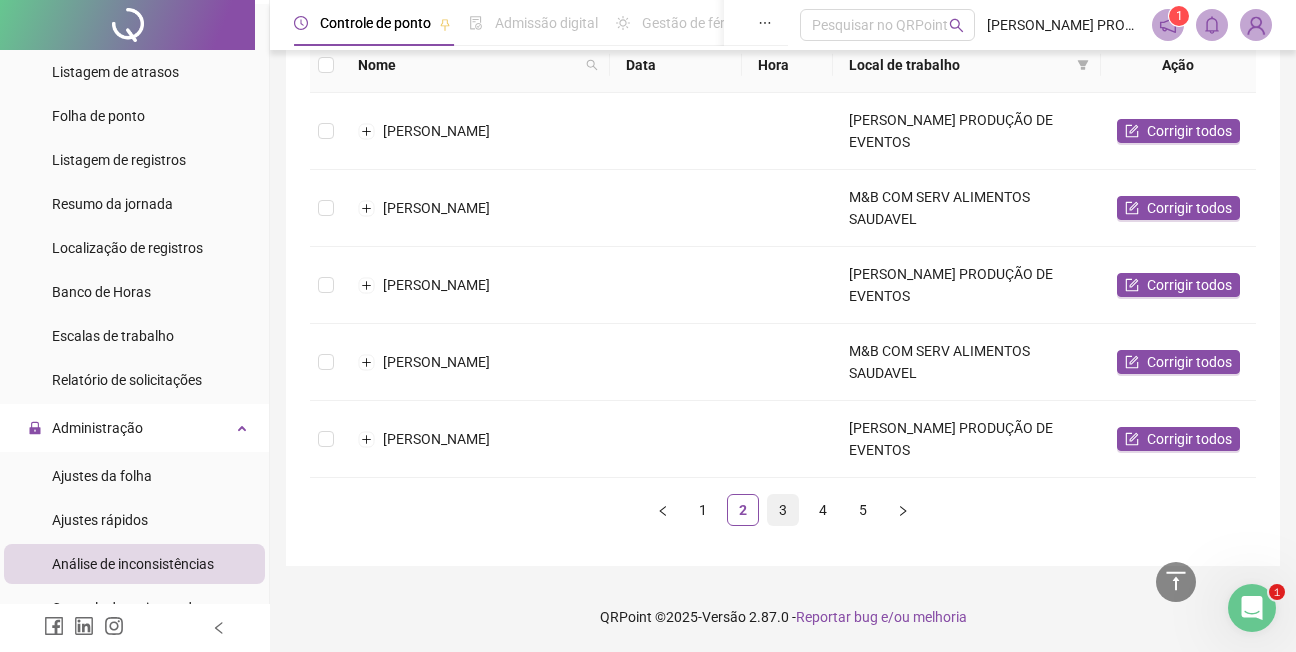 click on "3" at bounding box center [783, 510] 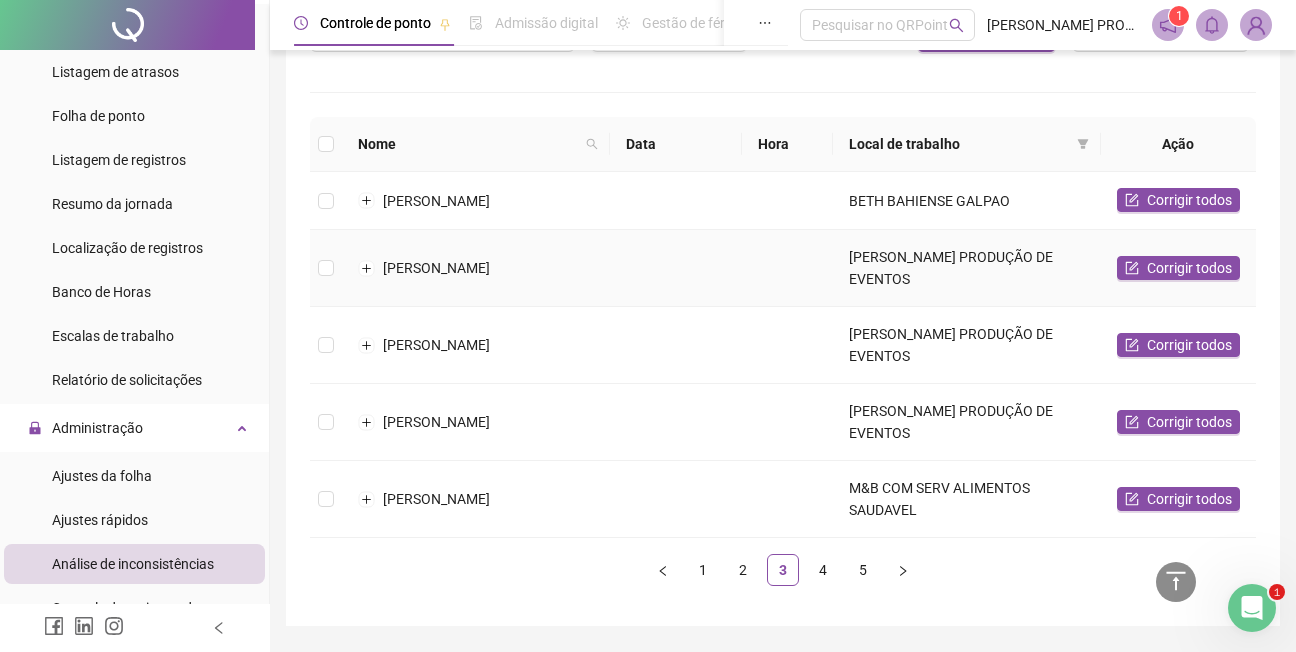 scroll, scrollTop: 38, scrollLeft: 0, axis: vertical 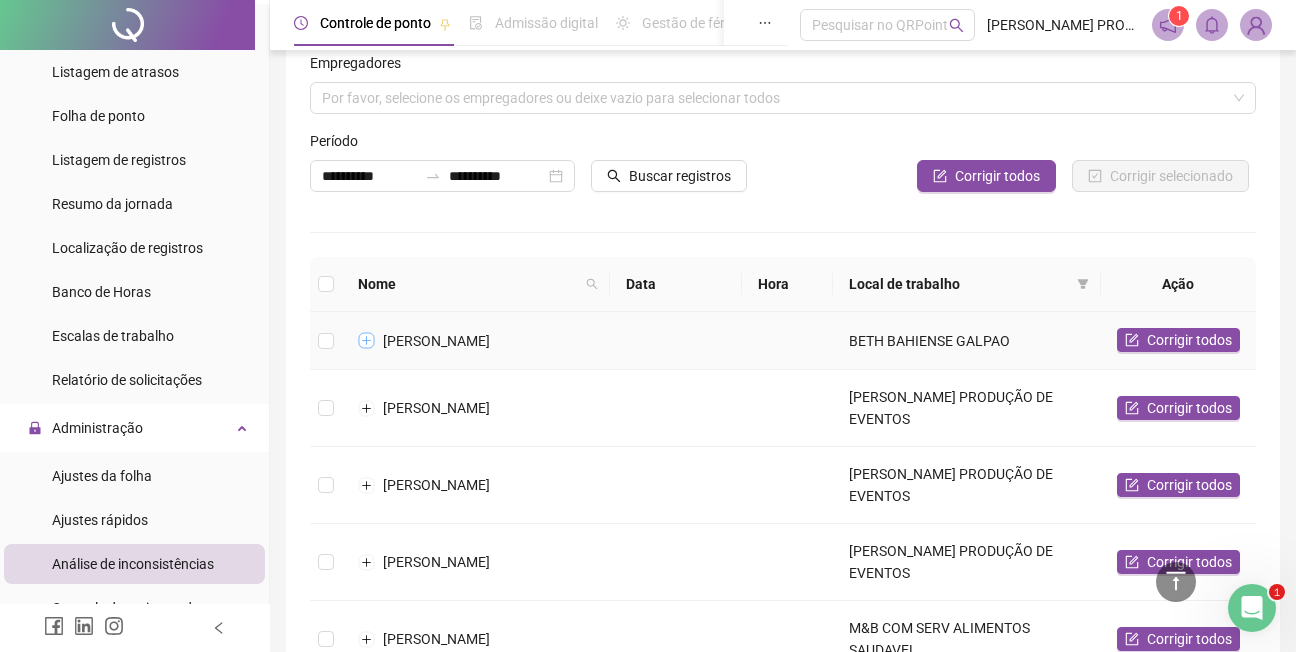 click at bounding box center (367, 341) 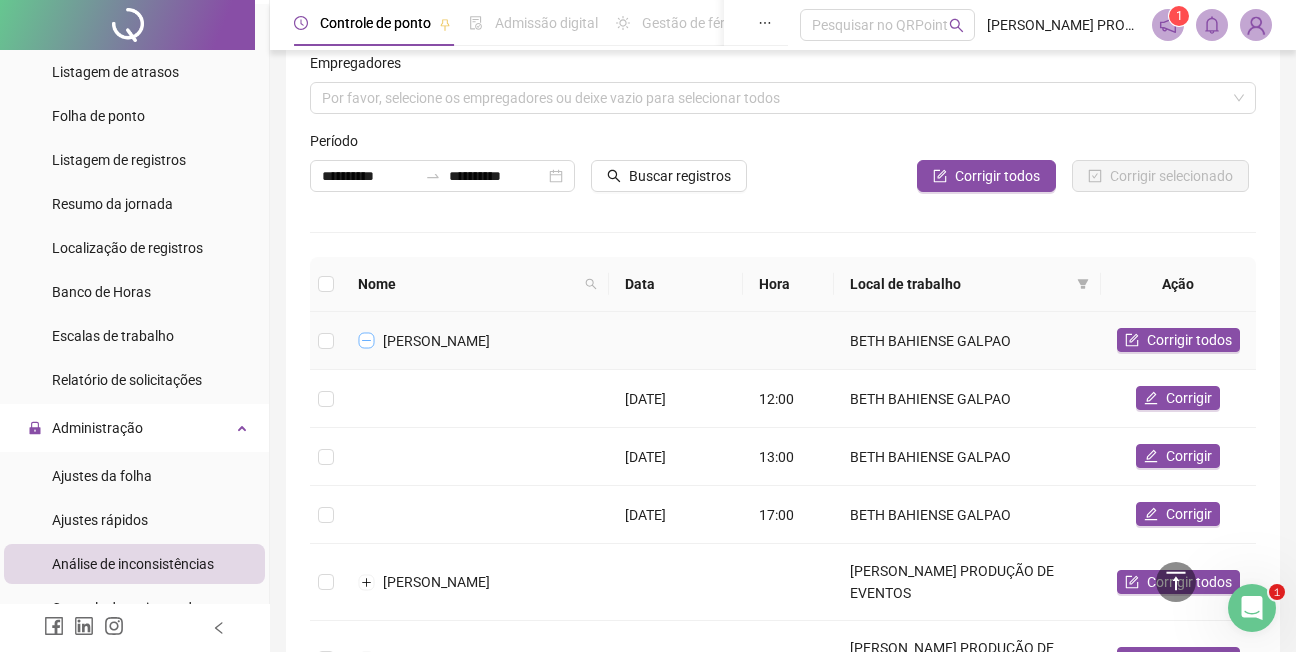 click at bounding box center [367, 341] 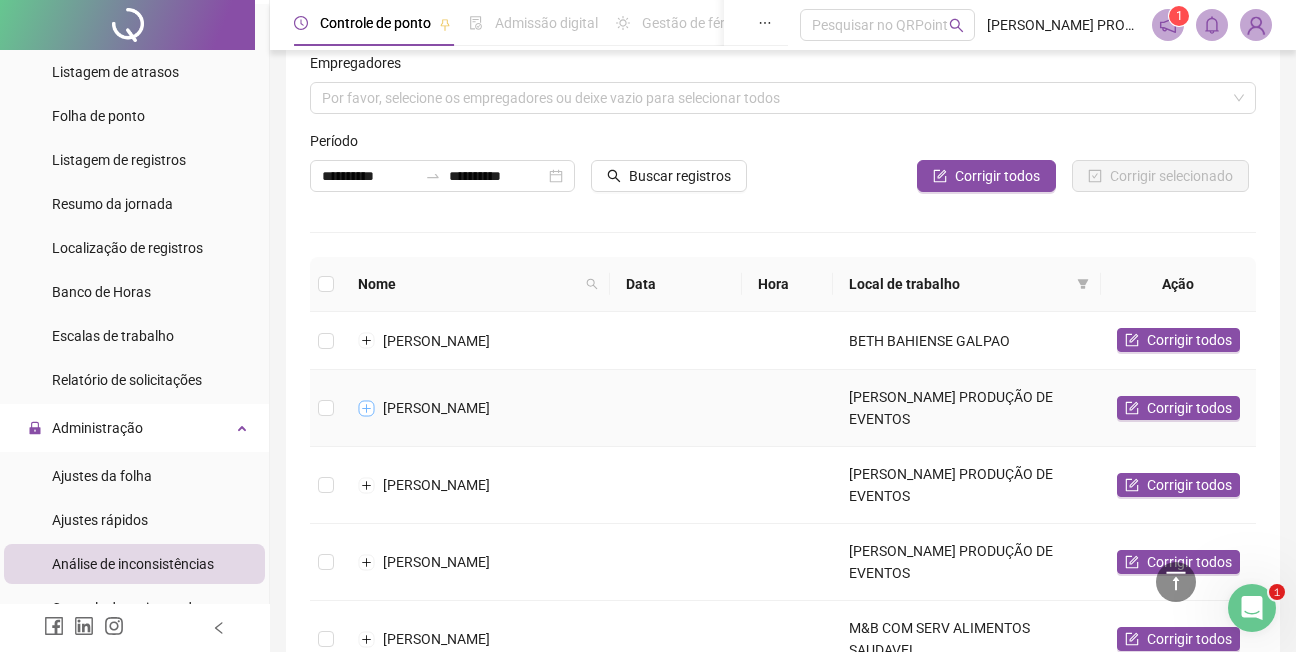 click at bounding box center [367, 408] 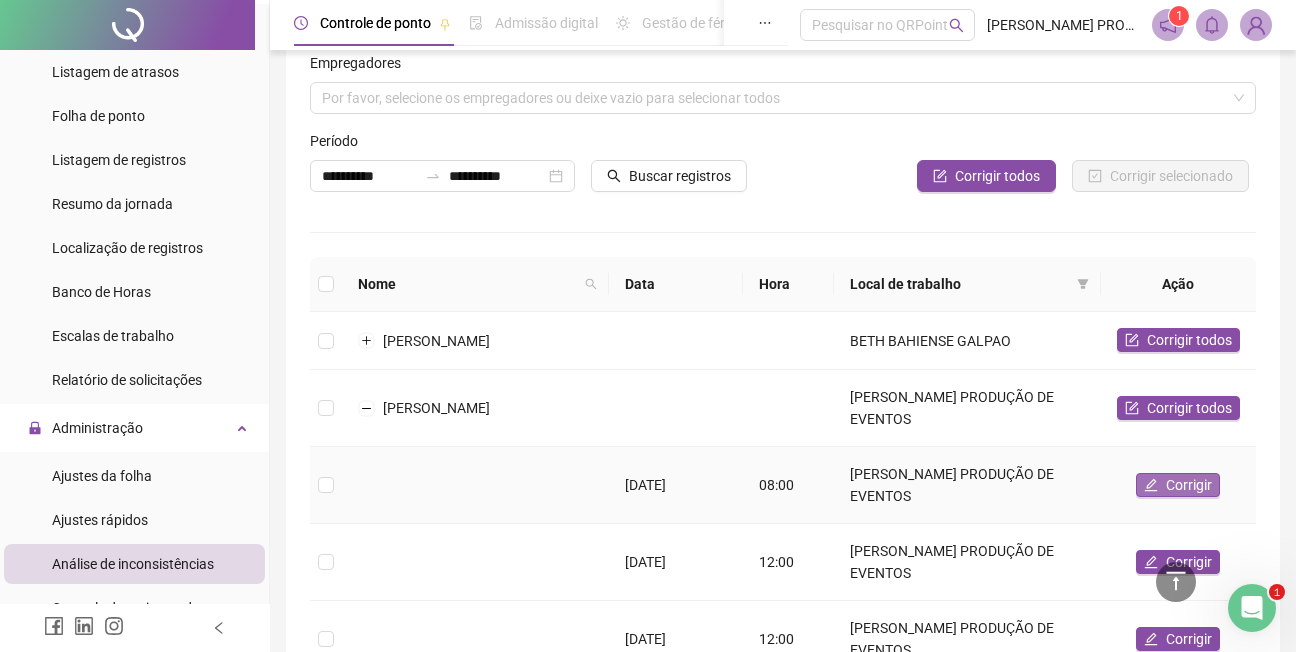 click on "Corrigir" at bounding box center (1189, 485) 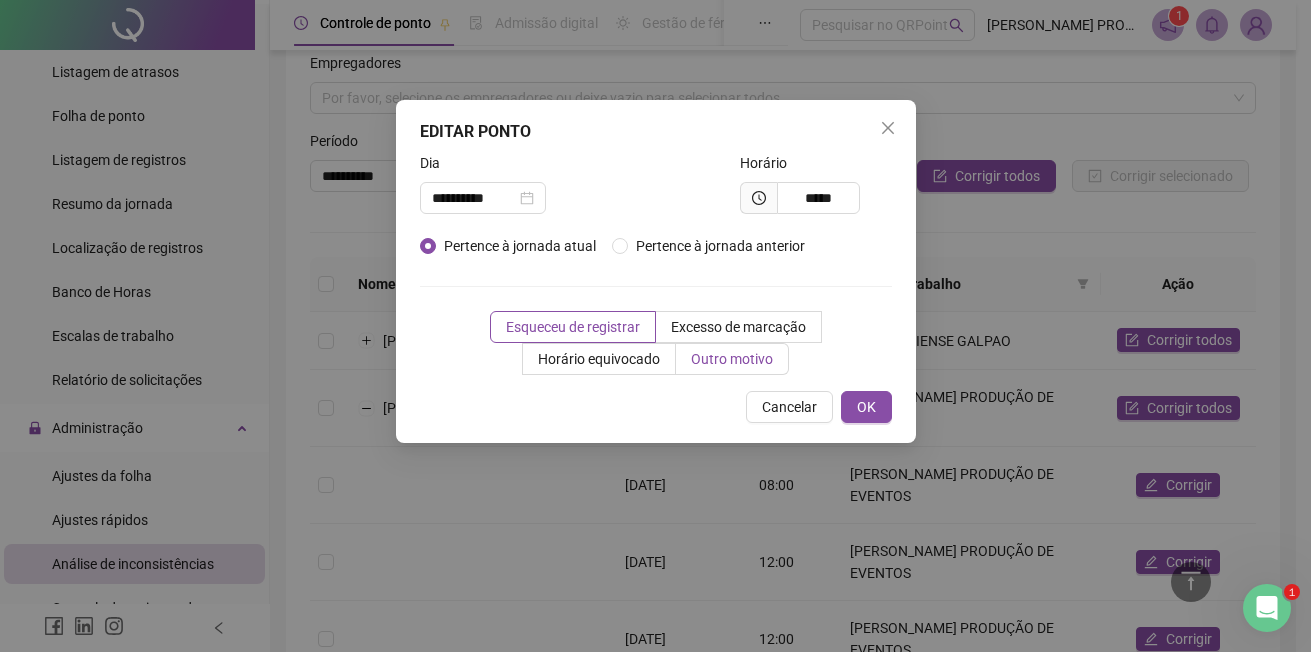 click on "Outro motivo" at bounding box center [732, 359] 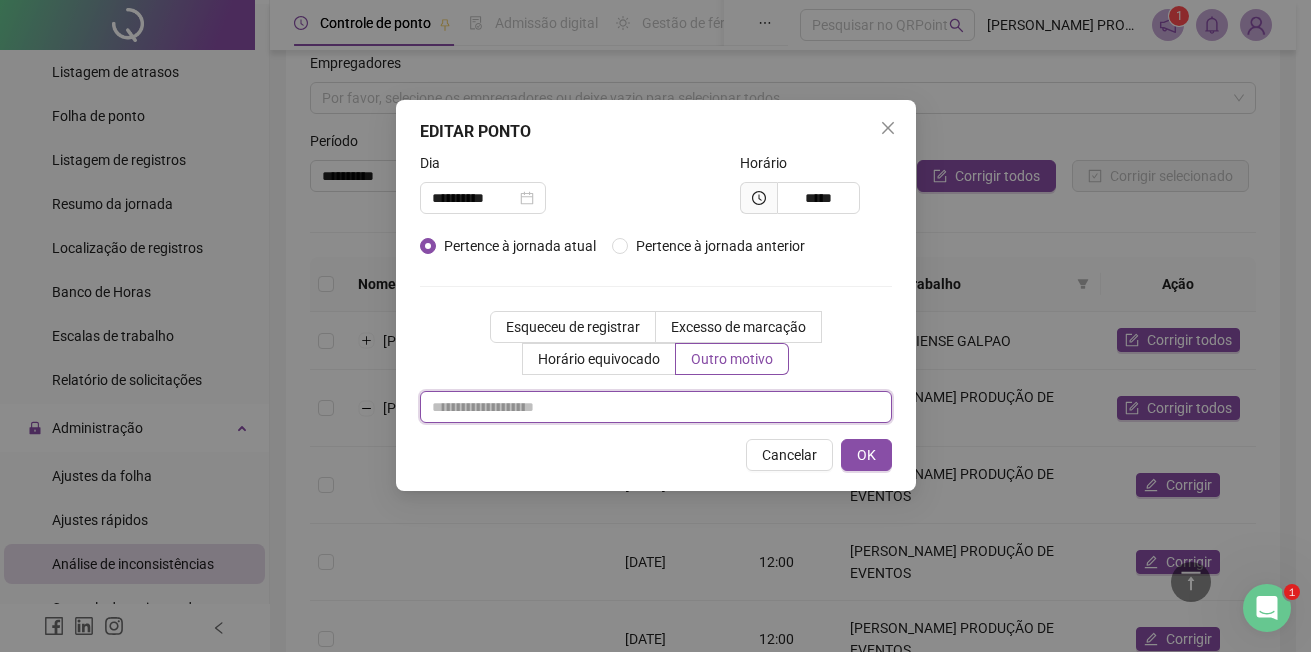 click at bounding box center (656, 407) 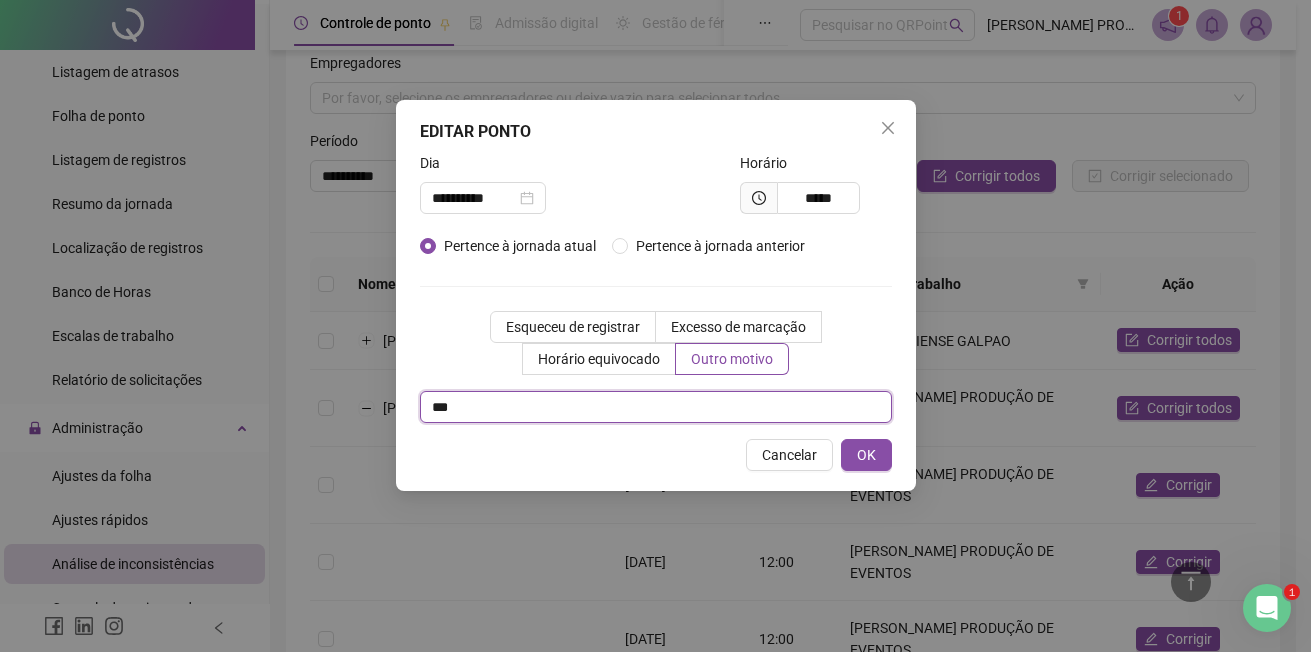 type on "*" 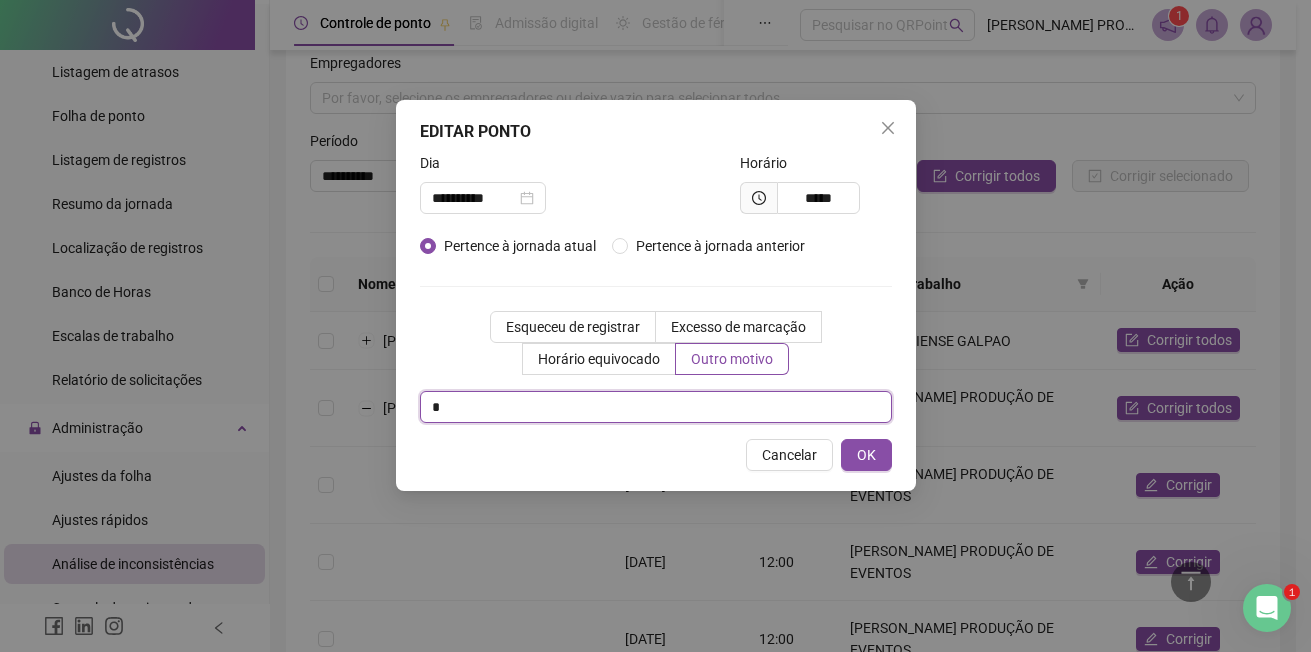 type 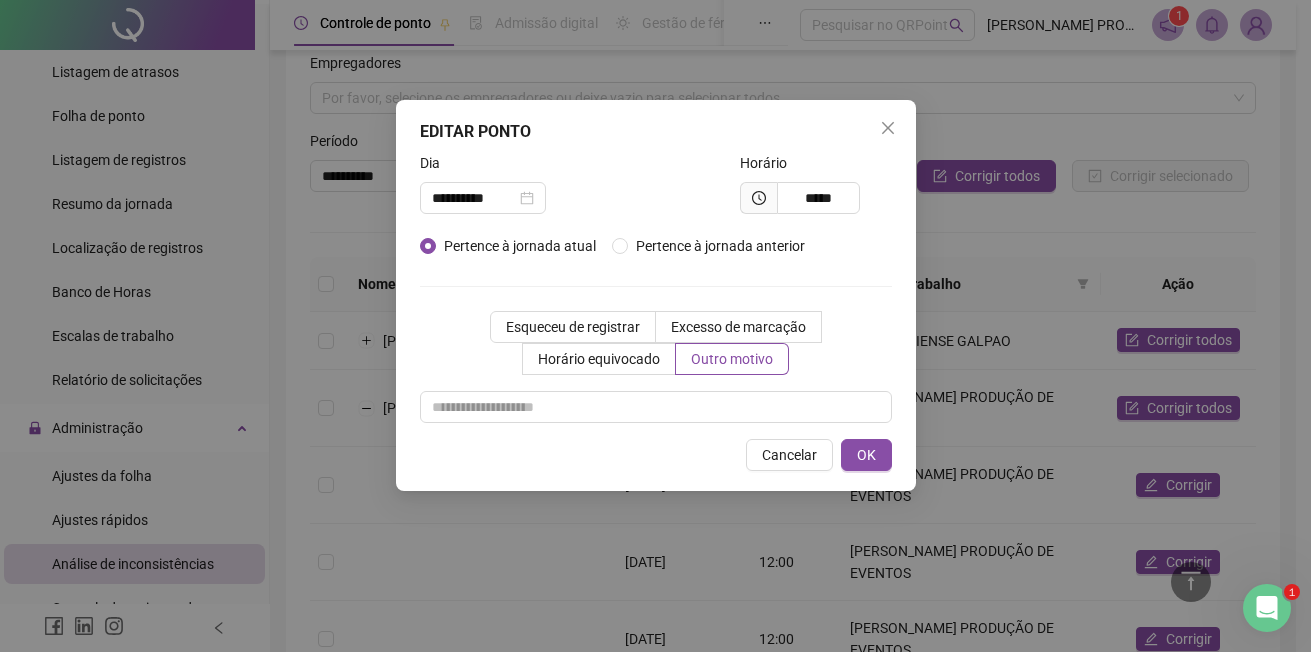 click on "**********" at bounding box center (655, 326) 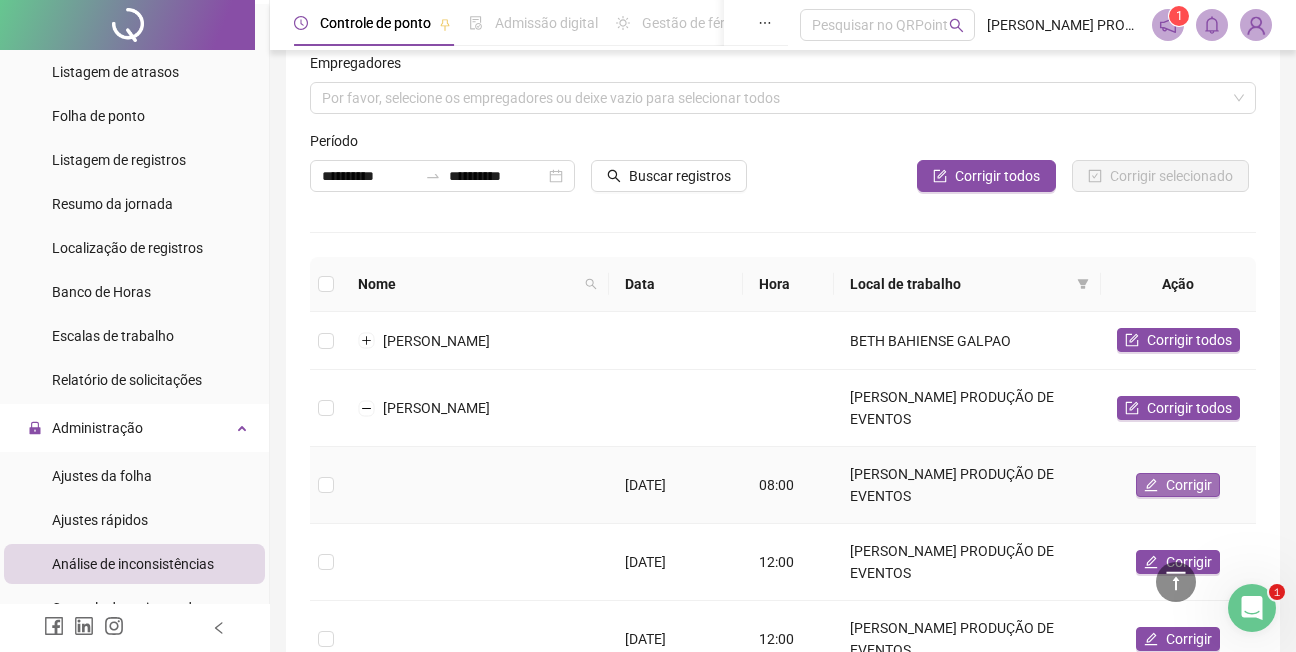 click on "Corrigir" at bounding box center (1189, 485) 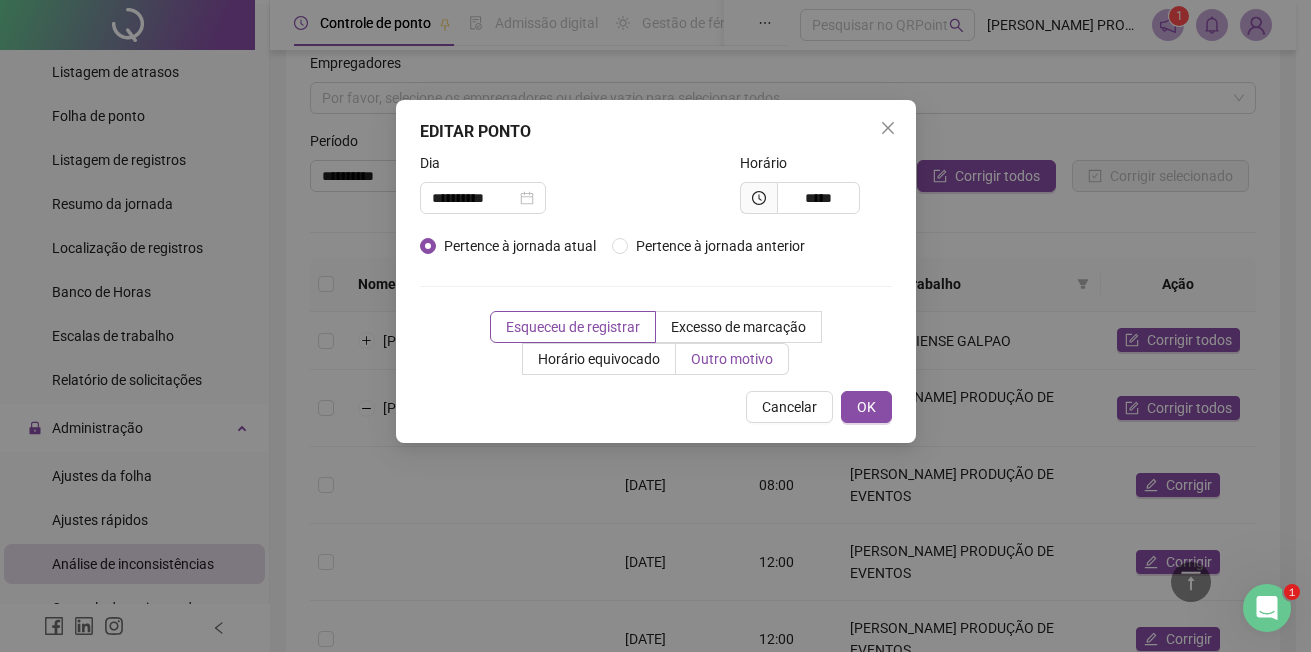 click on "Outro motivo" at bounding box center [732, 359] 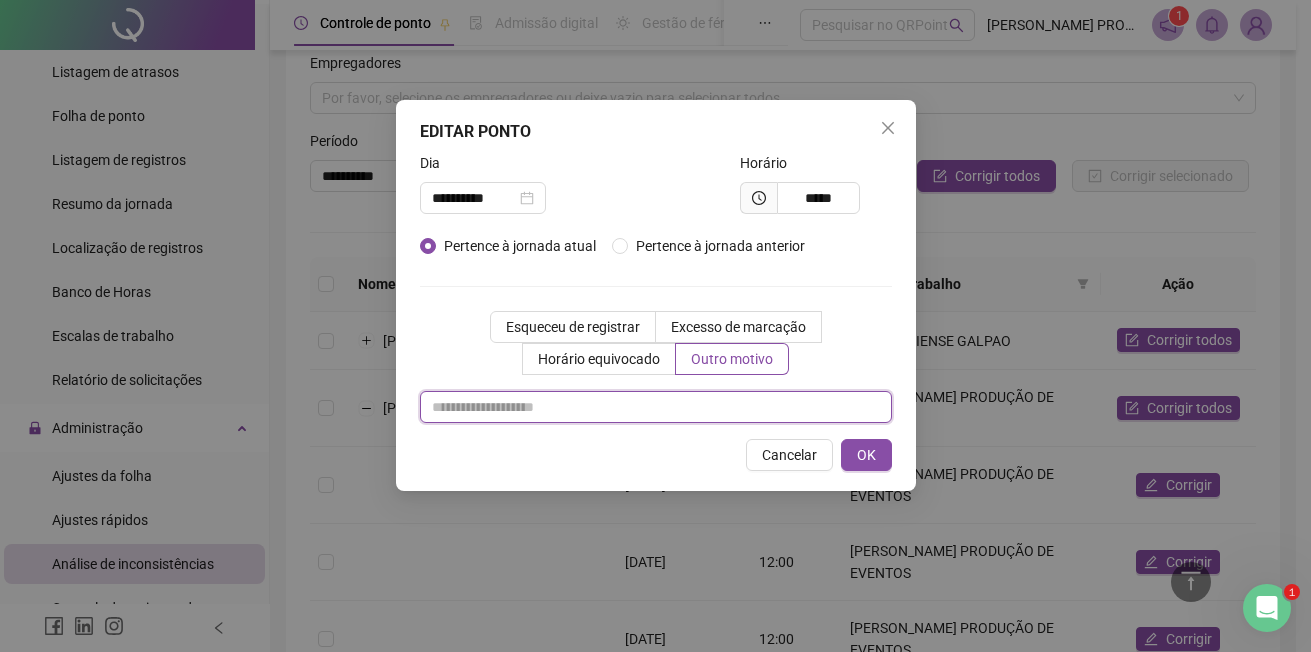 click at bounding box center [656, 407] 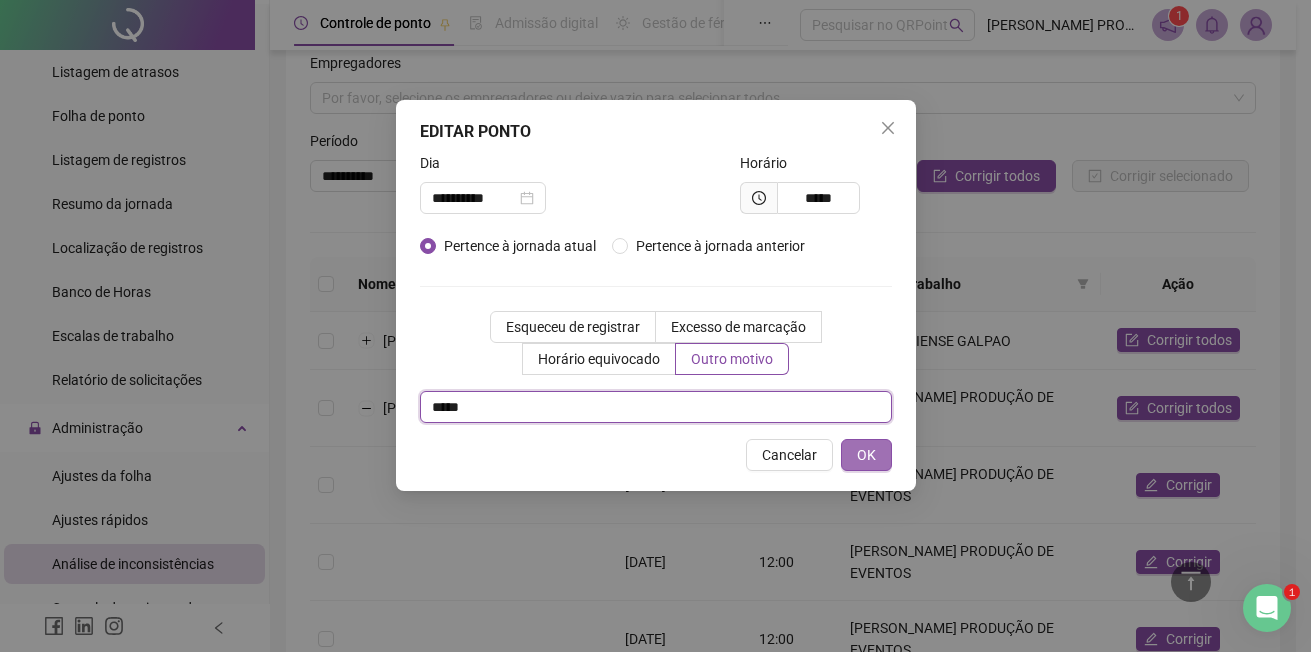 type on "*****" 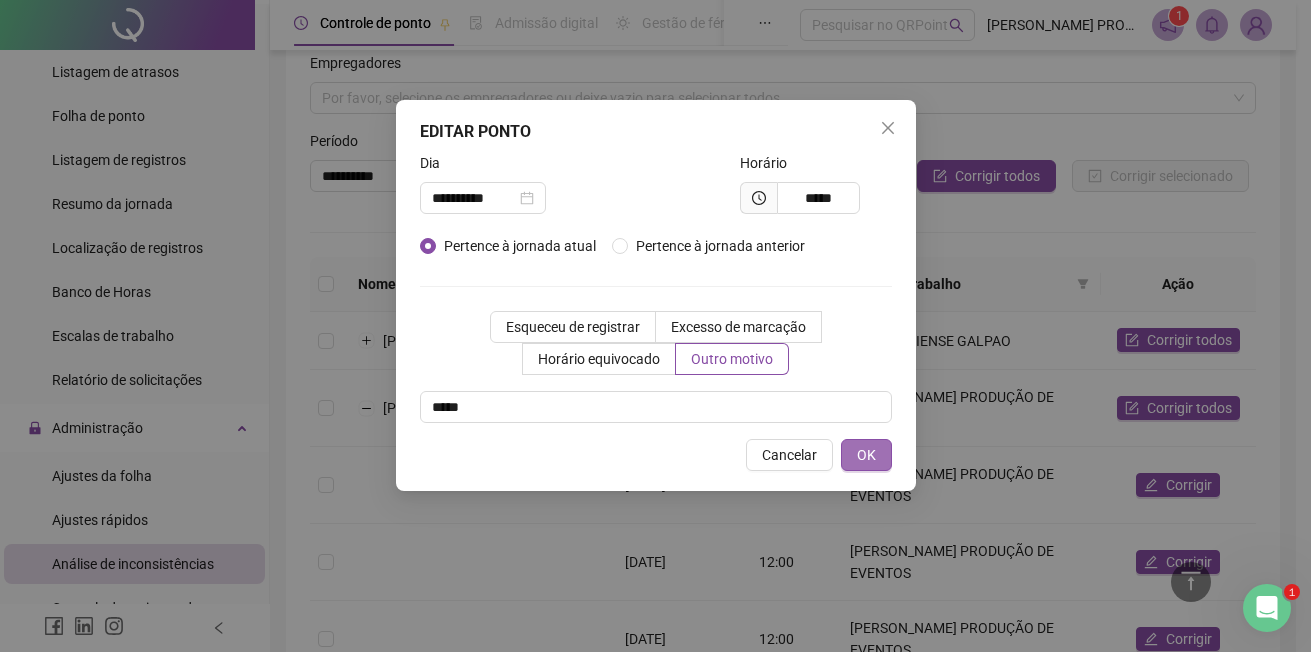 click on "OK" at bounding box center (866, 455) 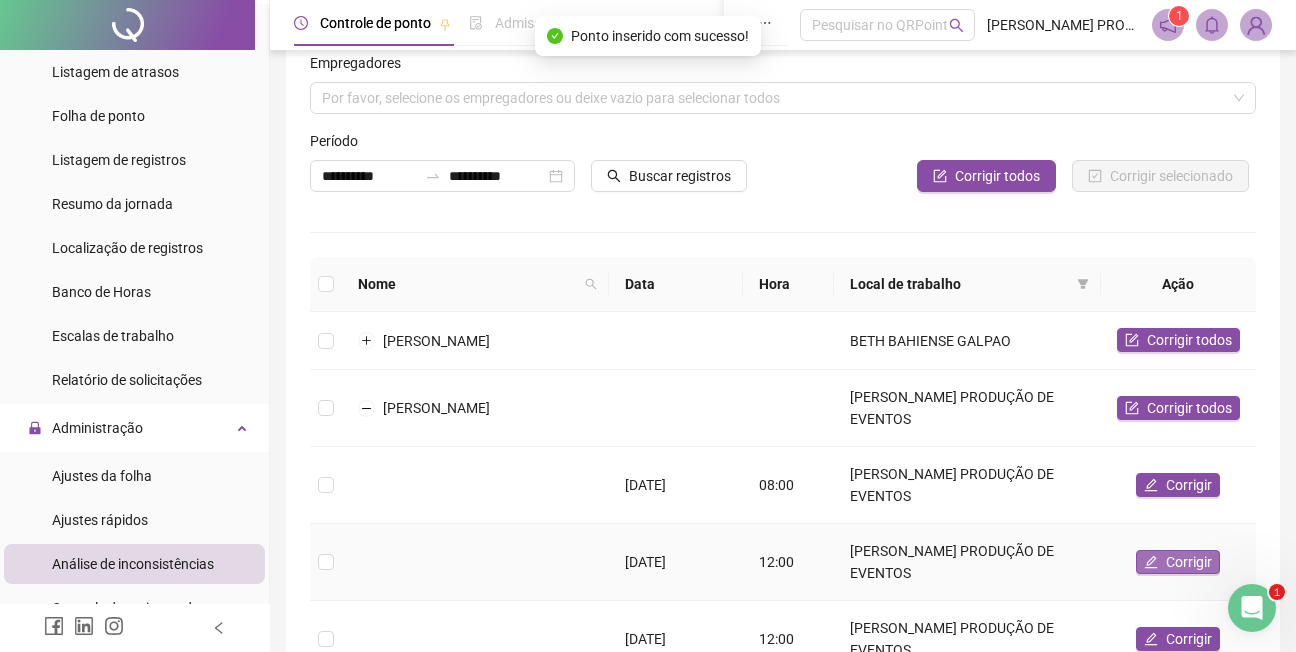 click on "Corrigir" at bounding box center [1189, 562] 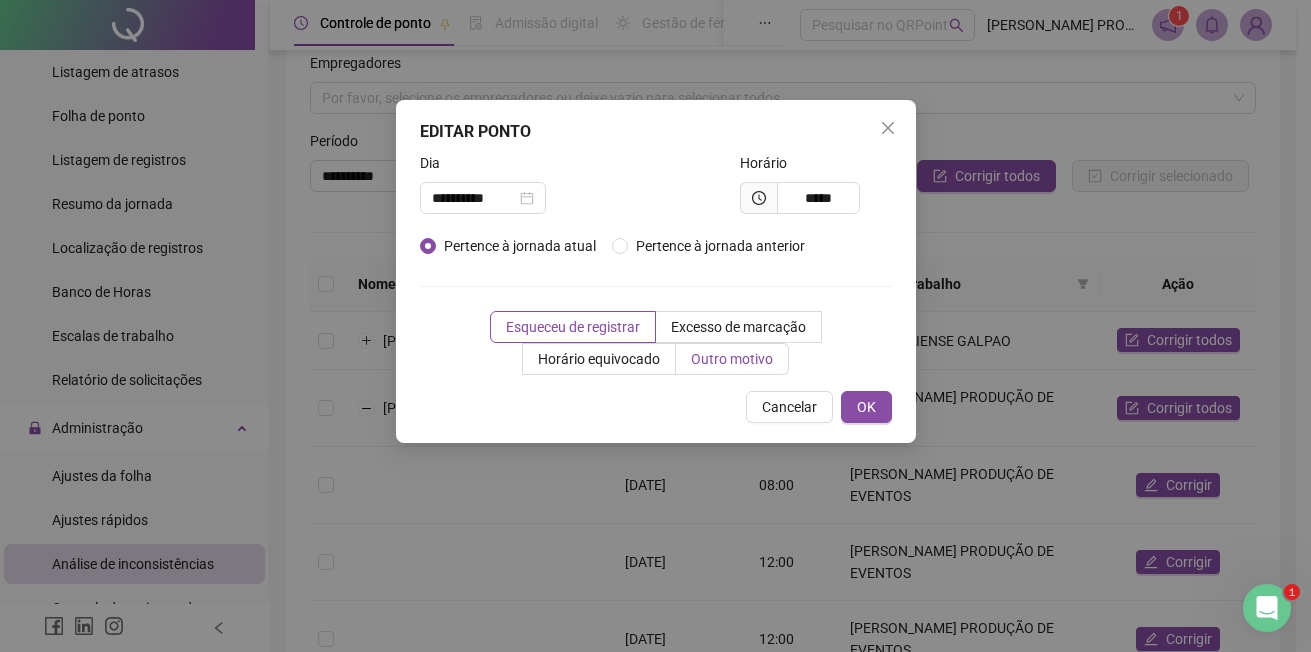 click on "Outro motivo" at bounding box center (732, 359) 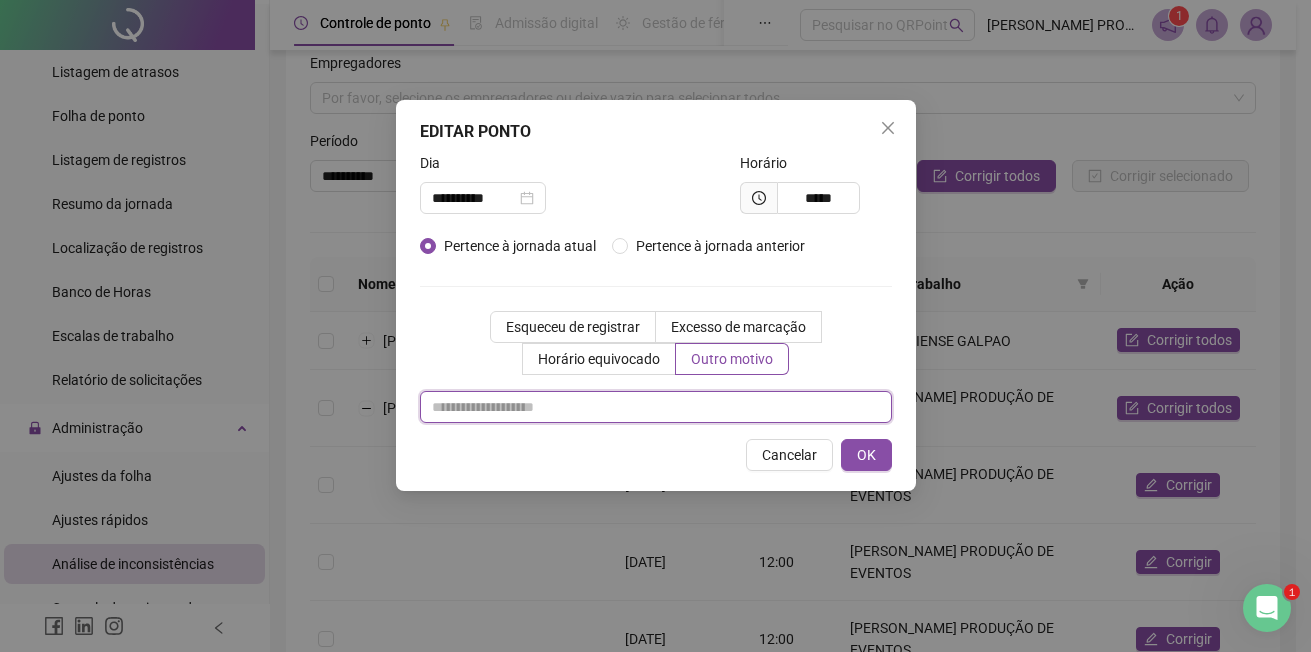 click at bounding box center [656, 407] 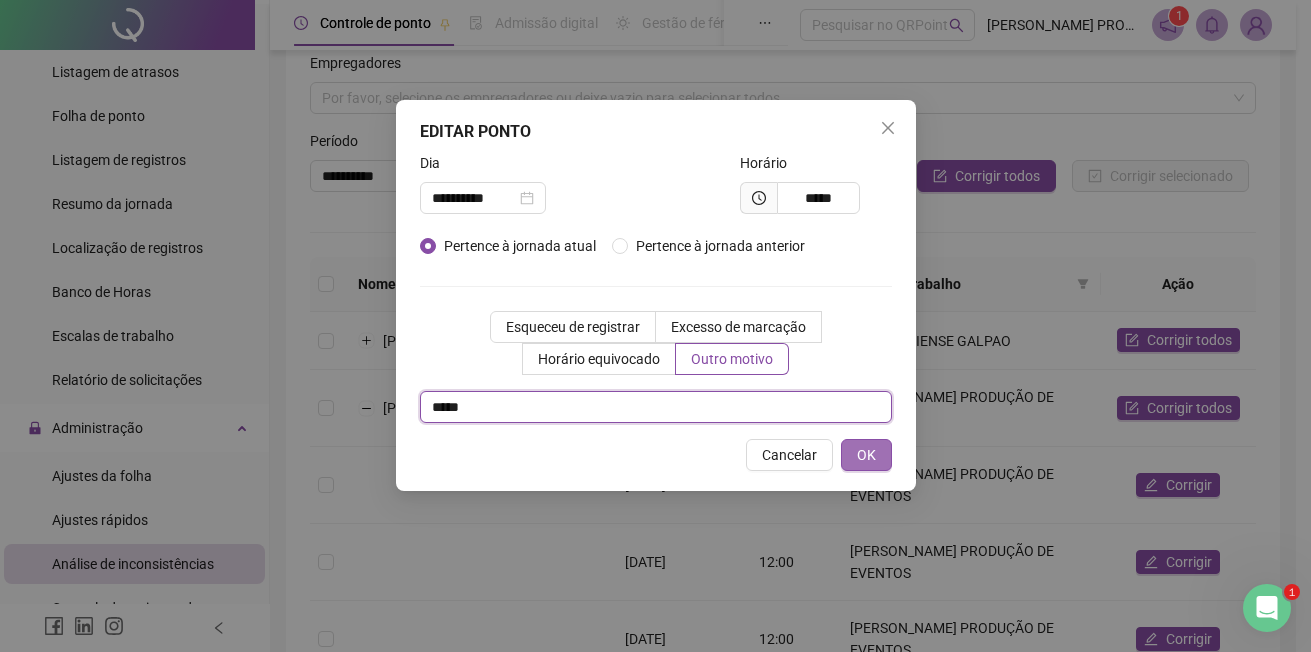 type on "*****" 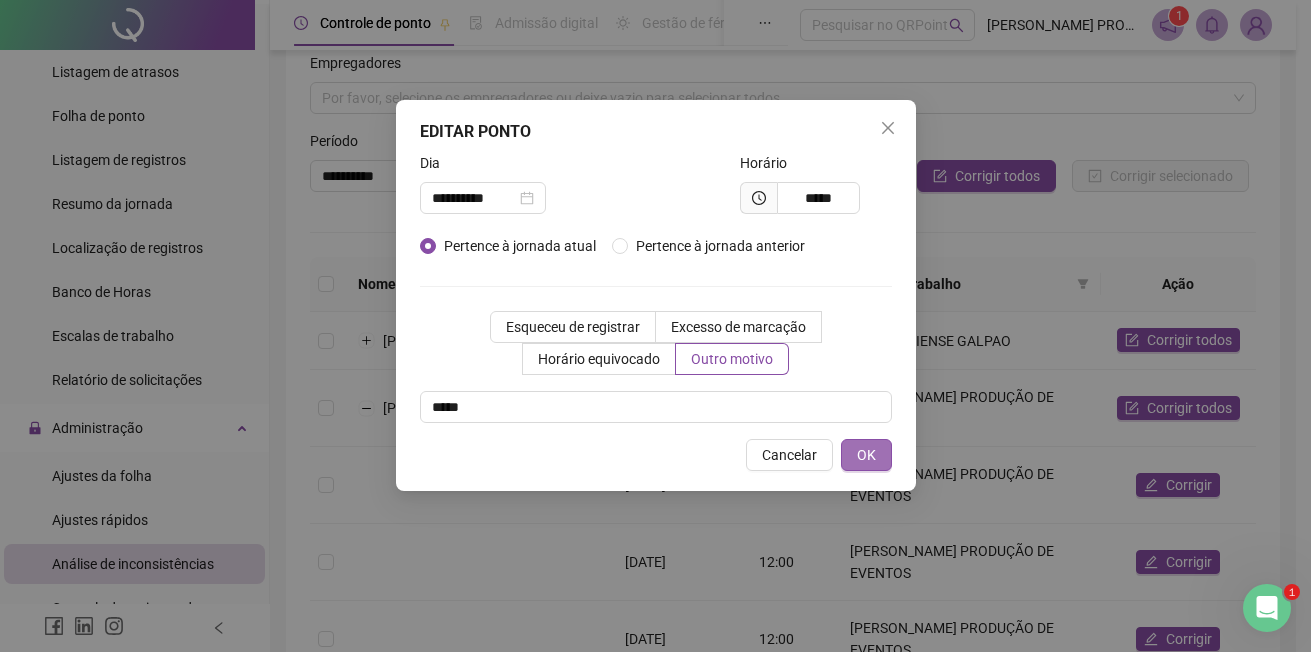 click on "OK" at bounding box center (866, 455) 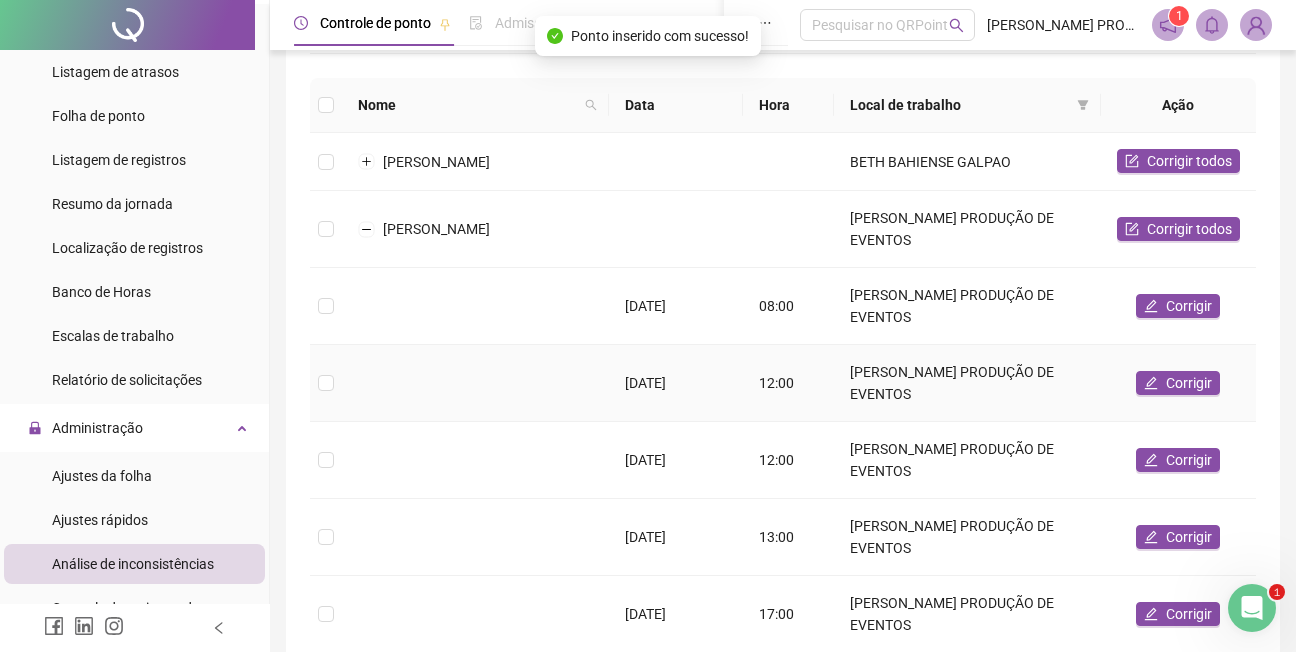 scroll, scrollTop: 238, scrollLeft: 0, axis: vertical 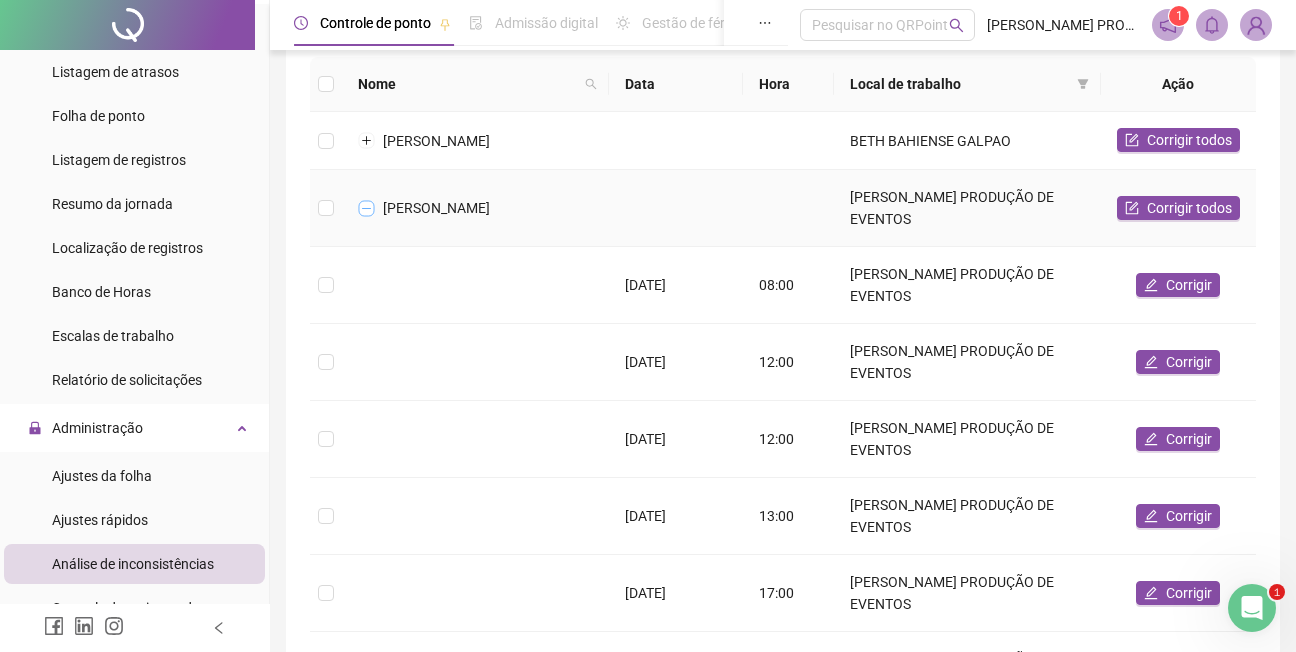 click at bounding box center (367, 208) 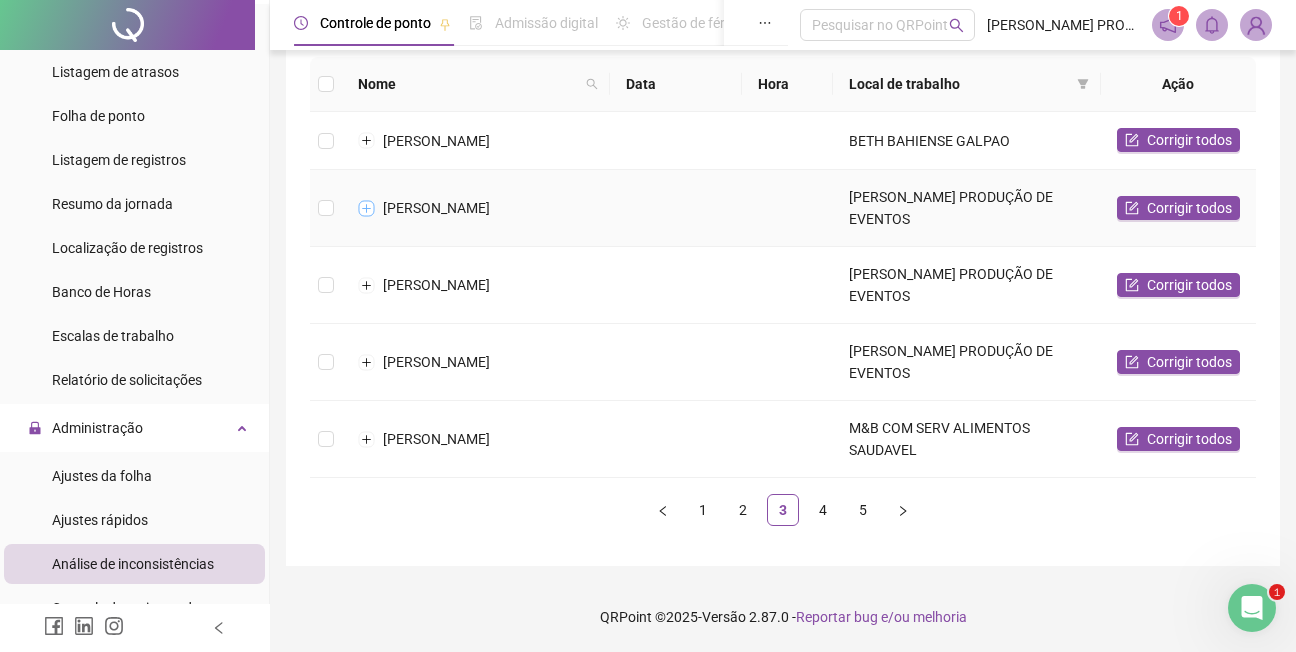 click at bounding box center [367, 208] 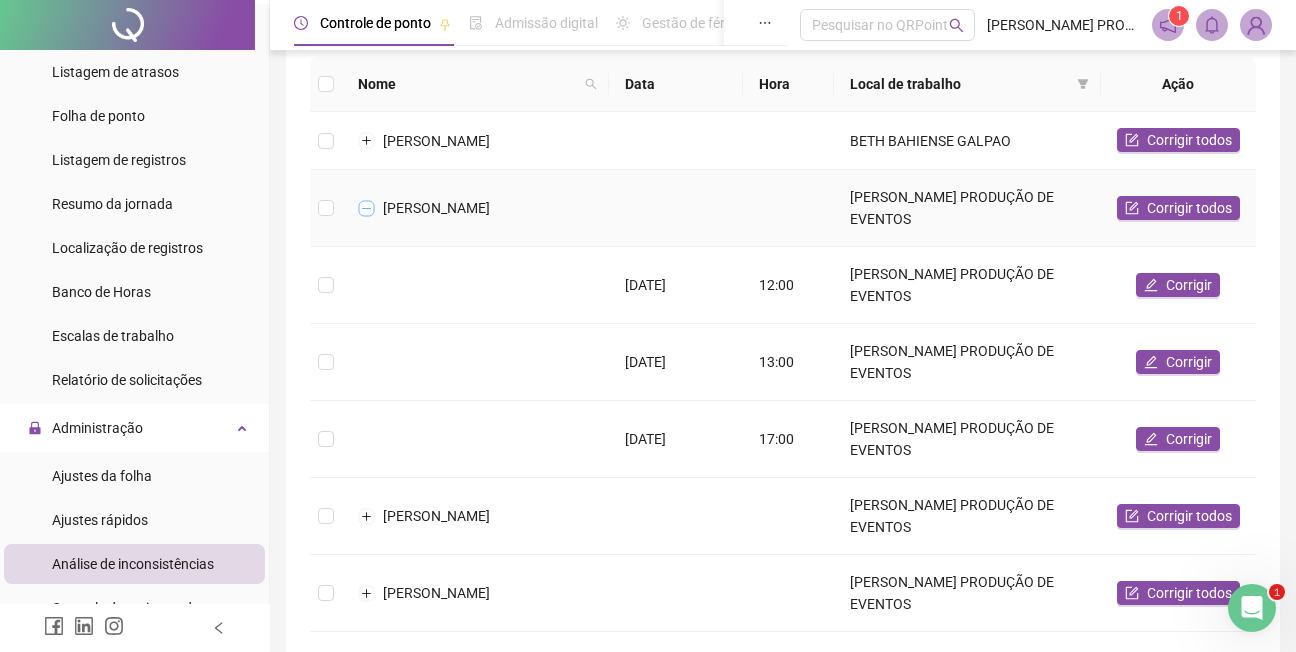 click at bounding box center [367, 208] 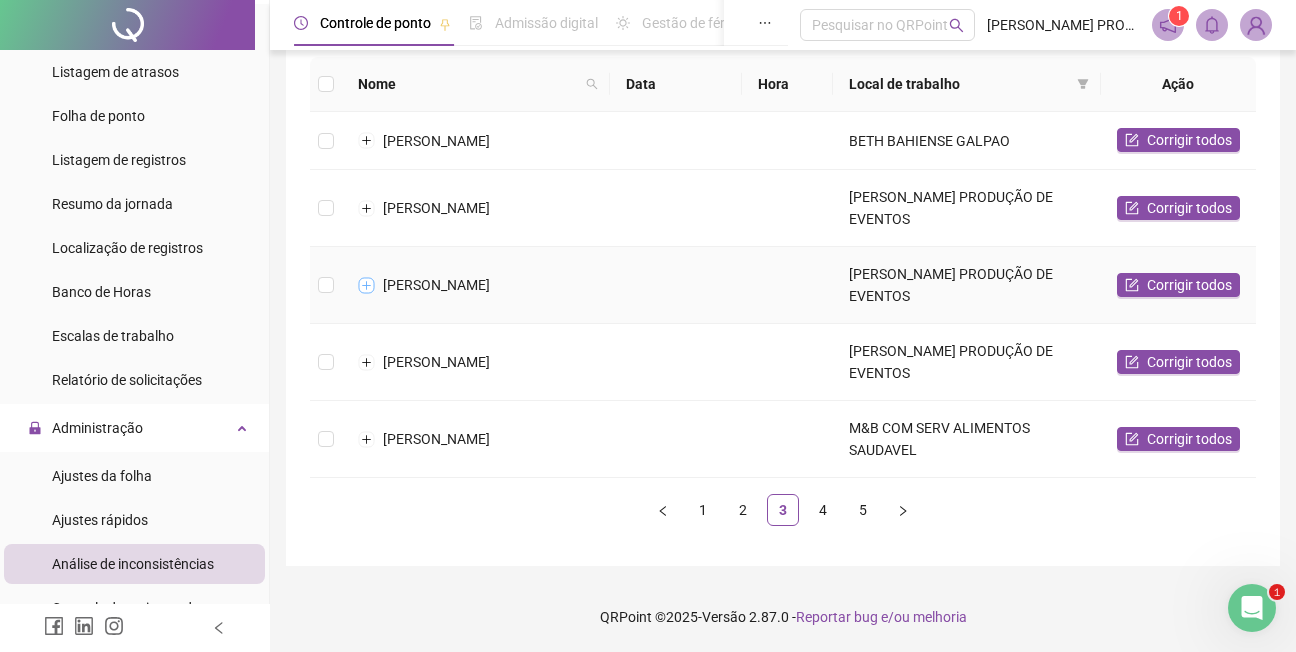 click at bounding box center (367, 285) 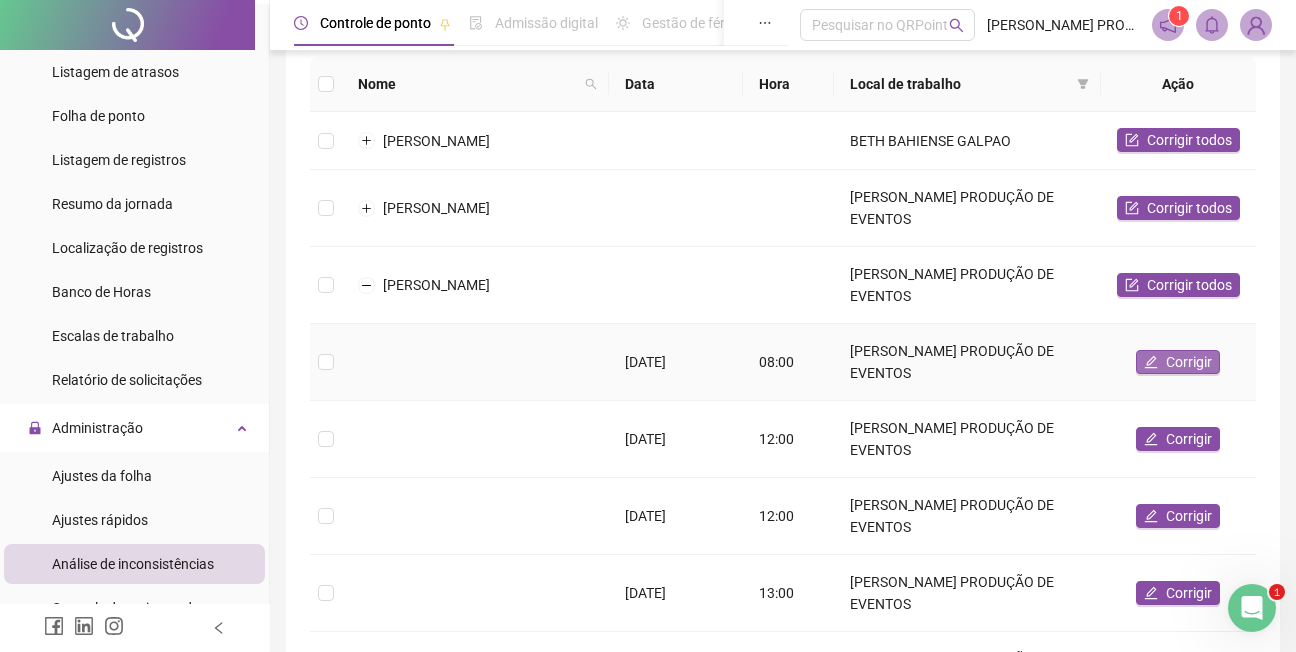 click on "Corrigir" at bounding box center (1189, 362) 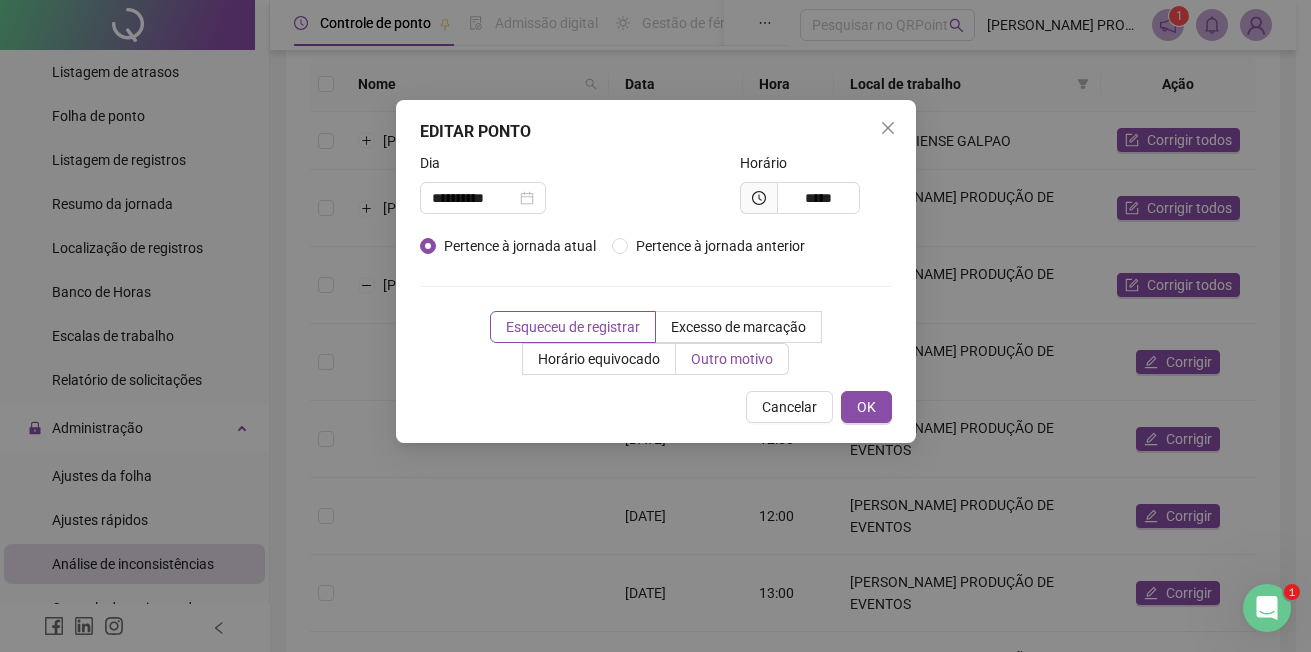 click on "Outro motivo" at bounding box center (732, 359) 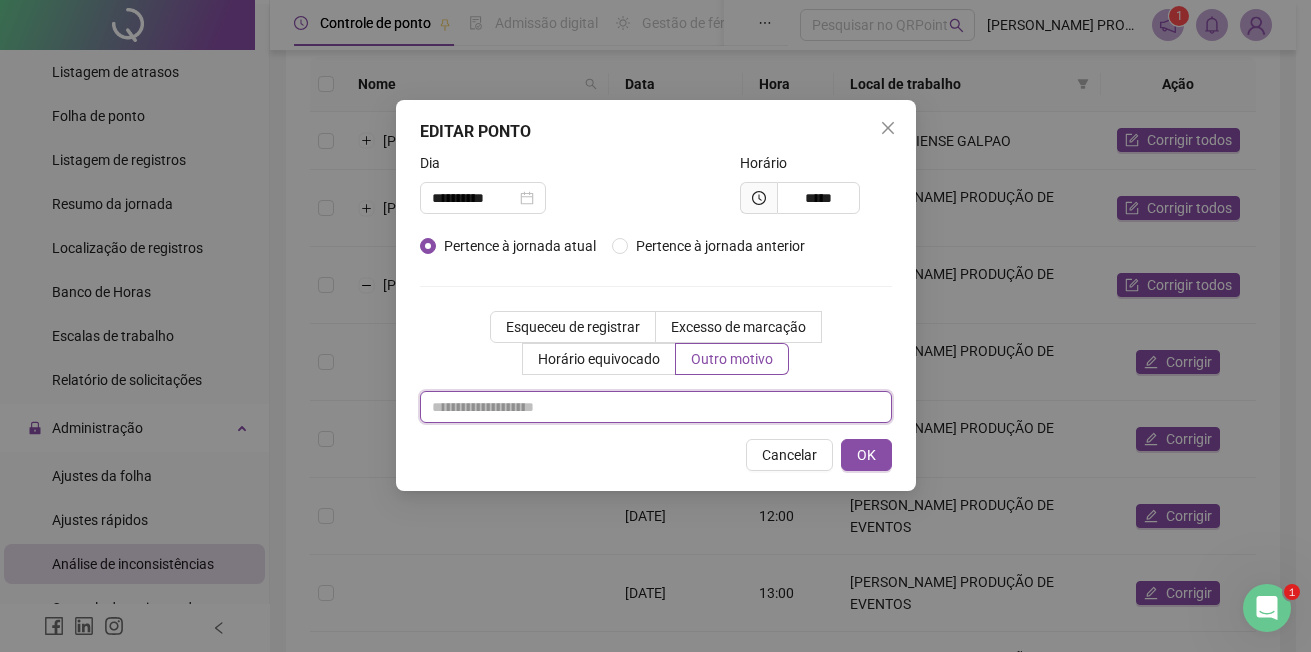 click at bounding box center (656, 407) 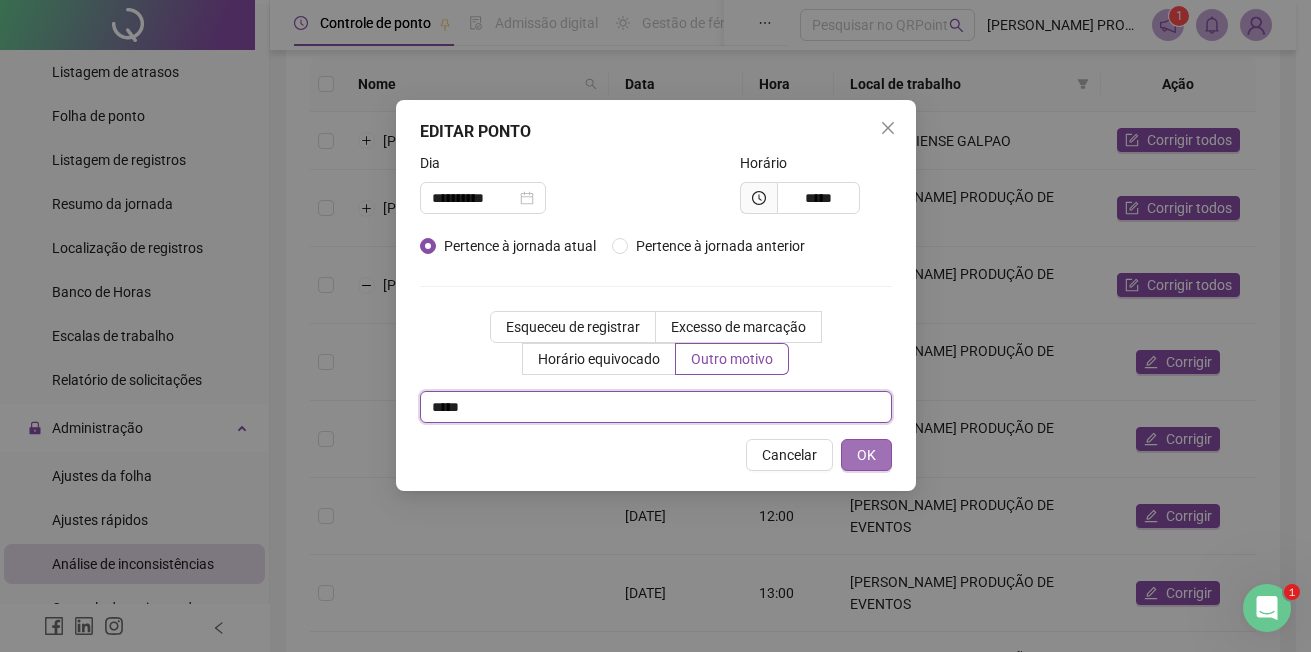 type on "*****" 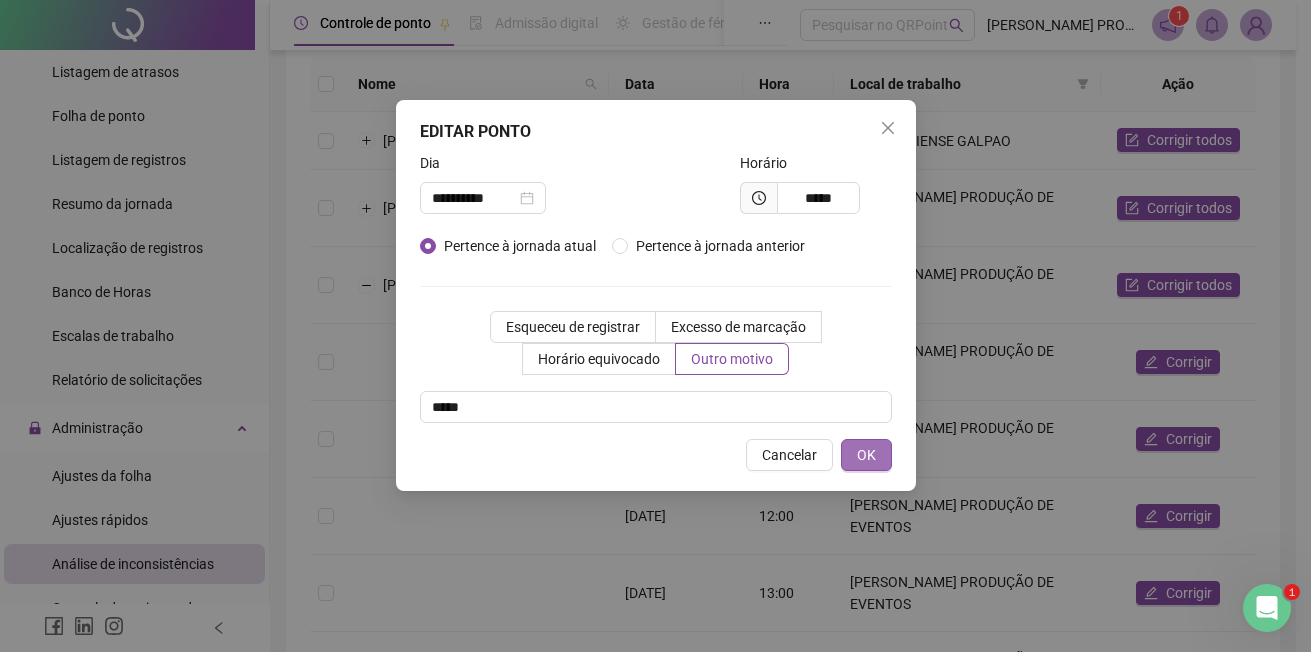 click on "OK" at bounding box center [866, 455] 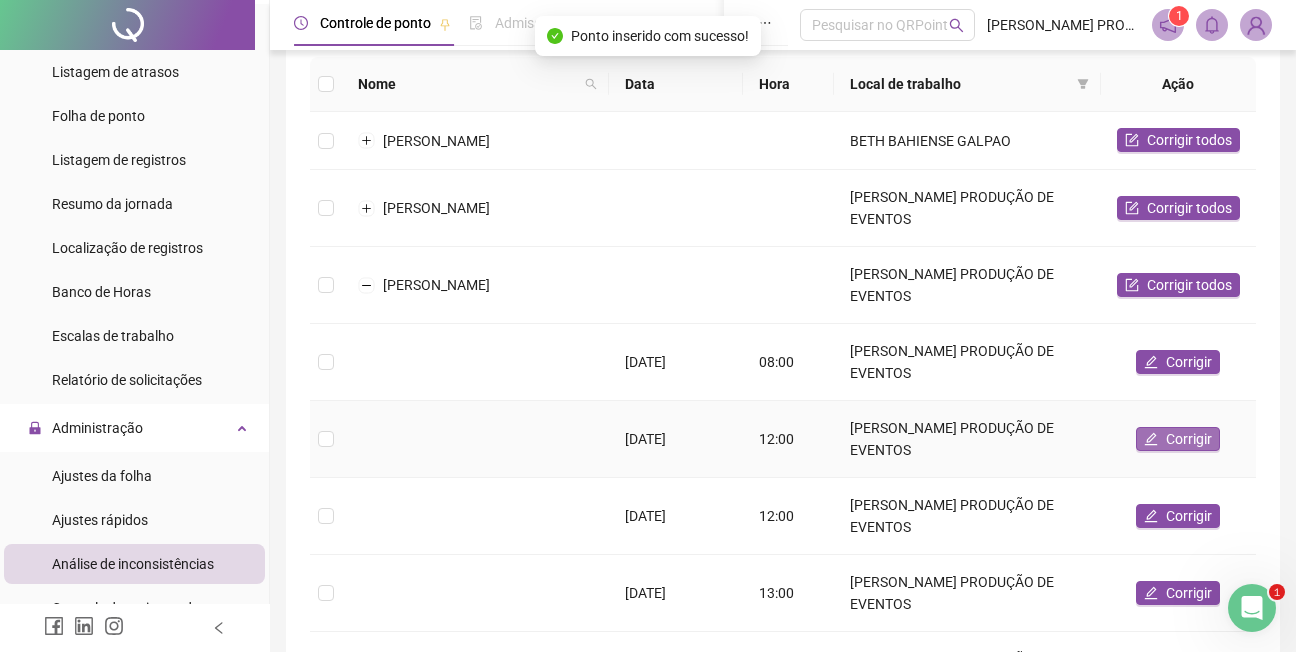 click on "Corrigir" at bounding box center (1189, 439) 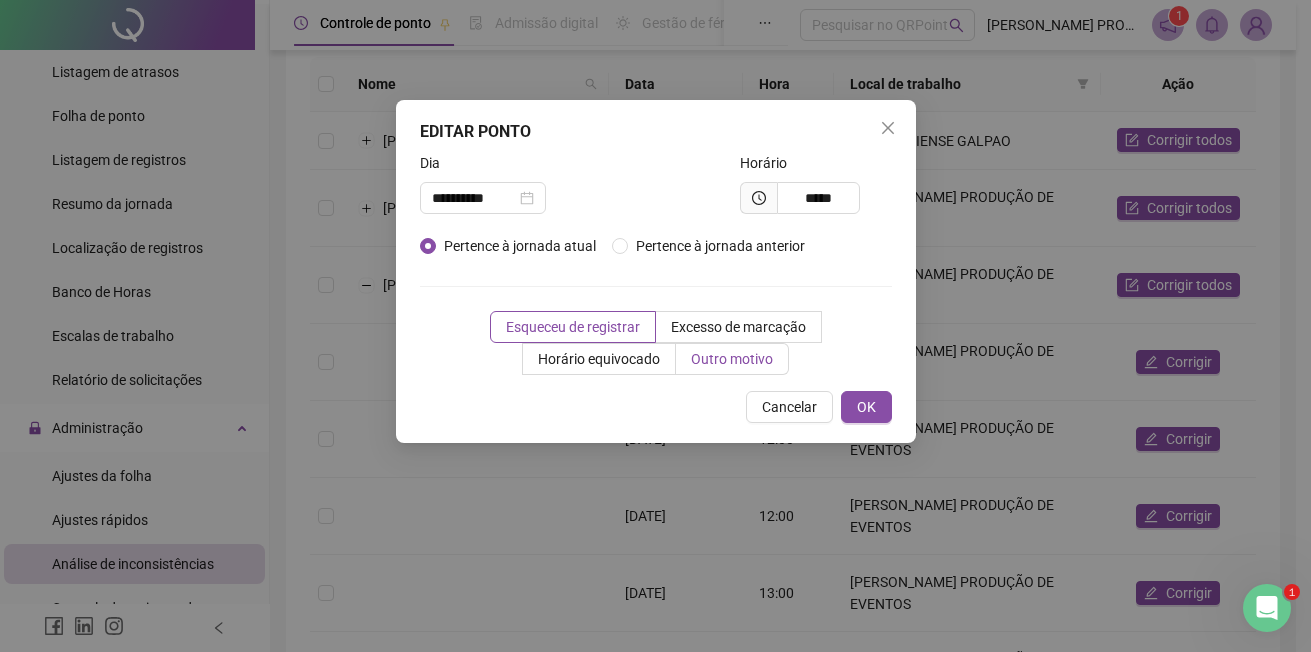 click on "Outro motivo" at bounding box center (732, 359) 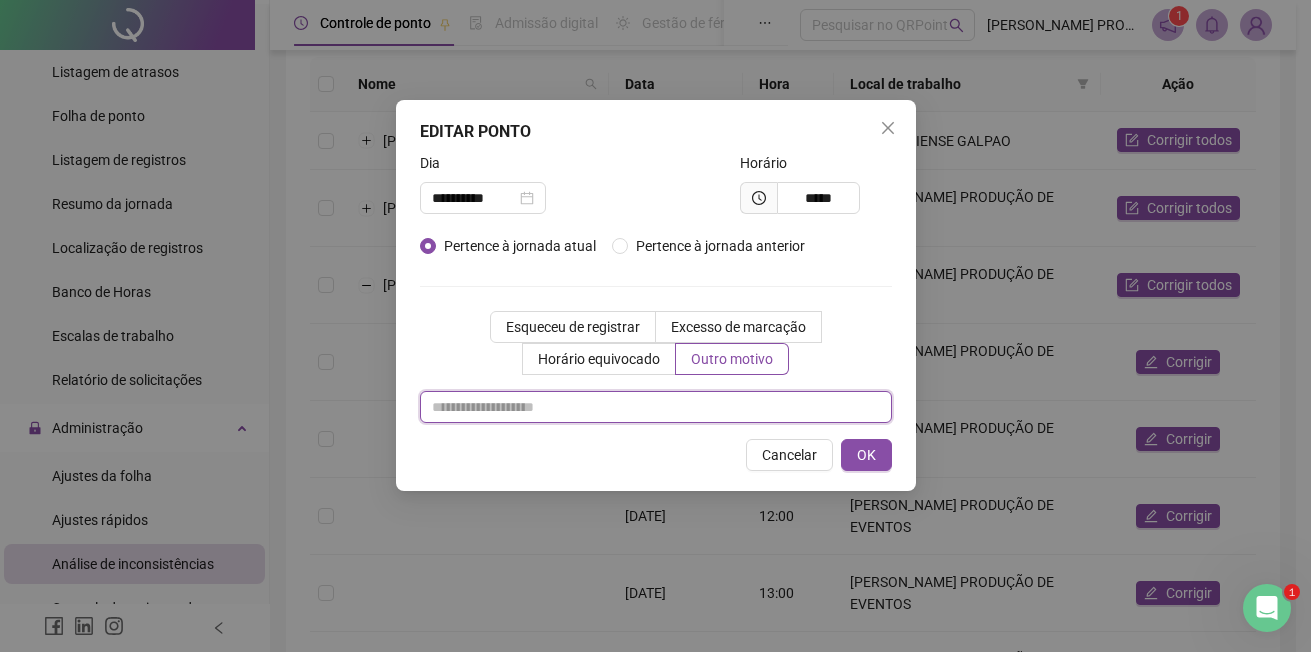 click at bounding box center [656, 407] 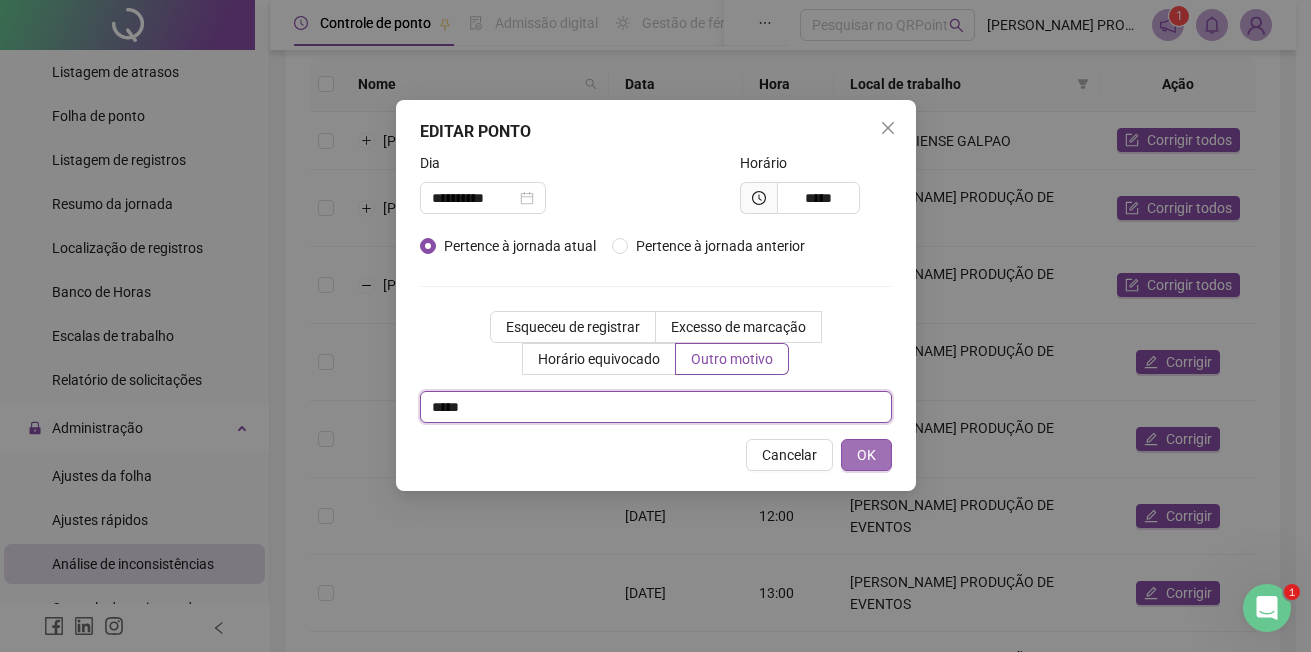 type on "*****" 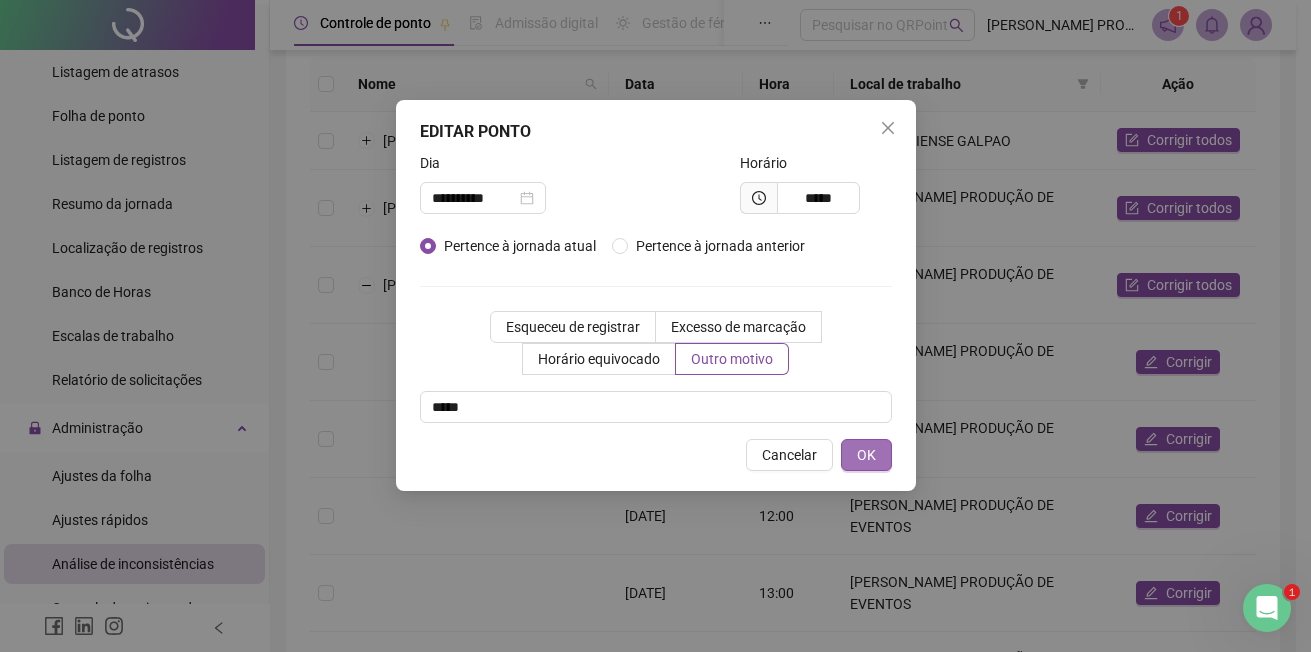 click on "OK" at bounding box center (866, 455) 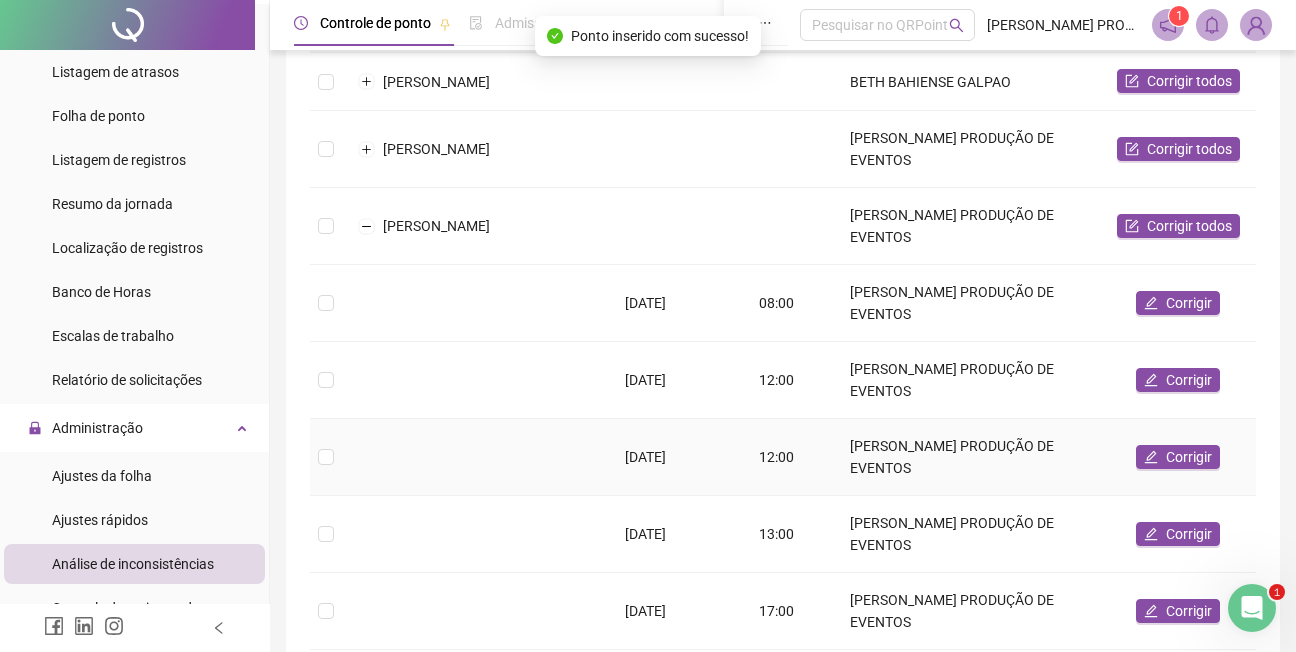 scroll, scrollTop: 338, scrollLeft: 0, axis: vertical 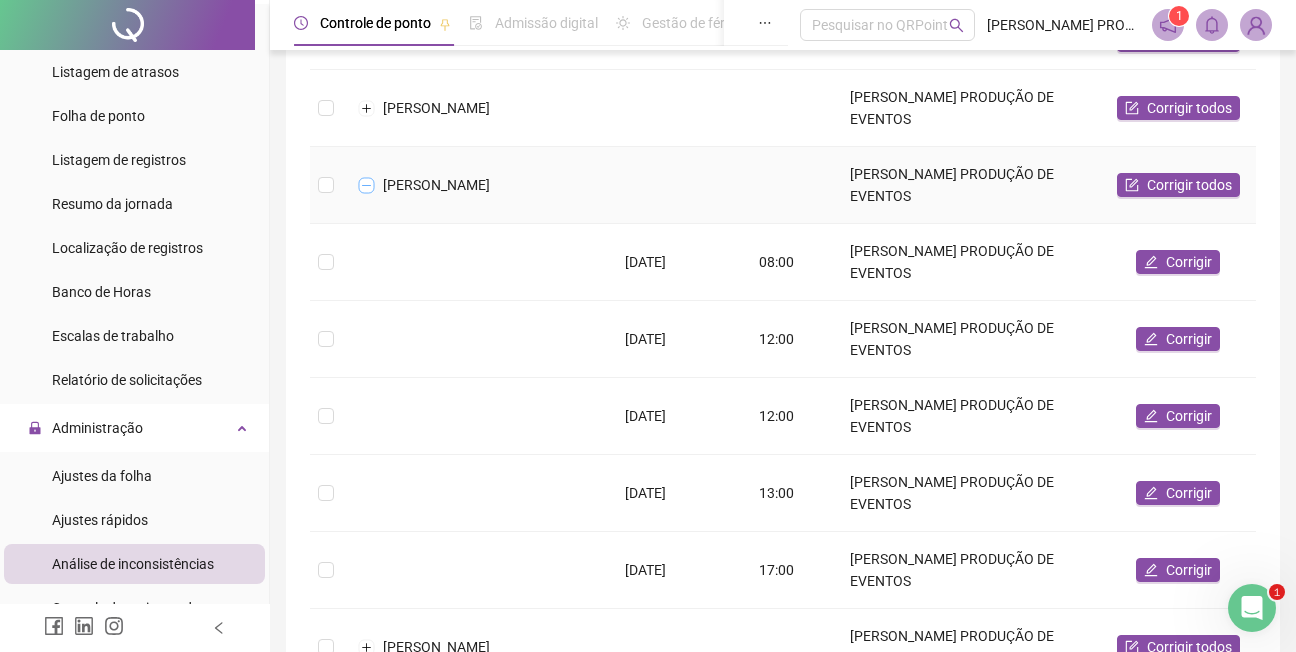 click at bounding box center [367, 185] 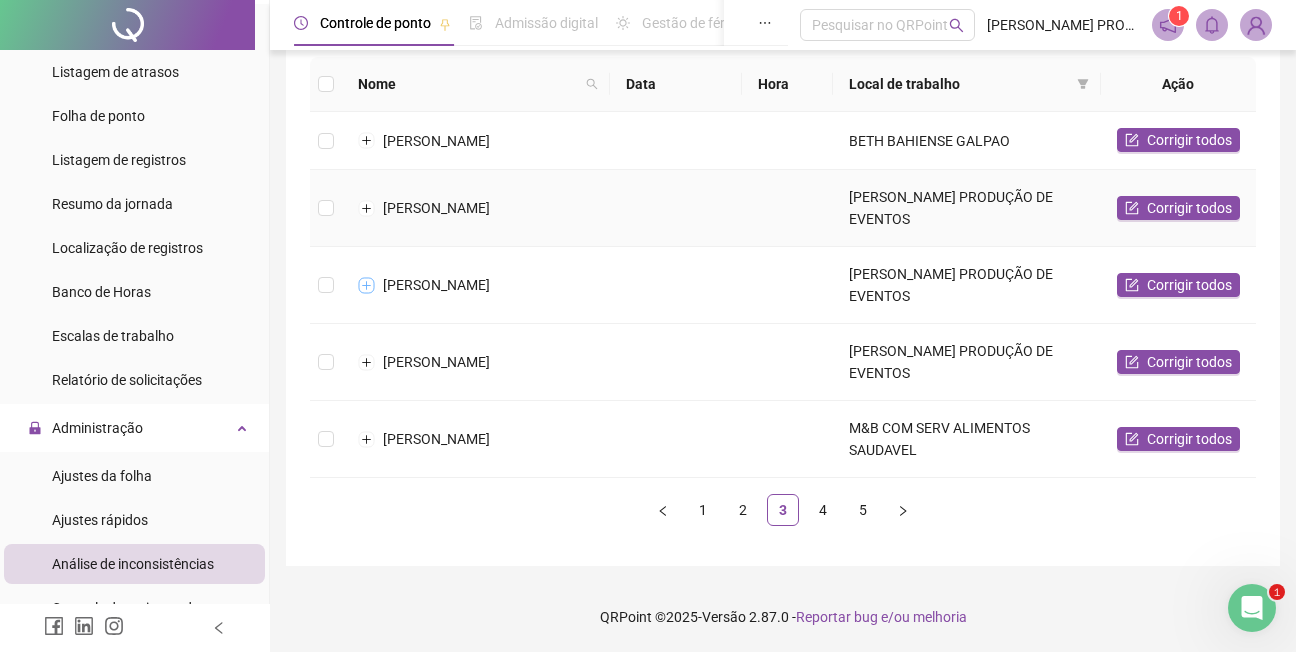scroll, scrollTop: 238, scrollLeft: 0, axis: vertical 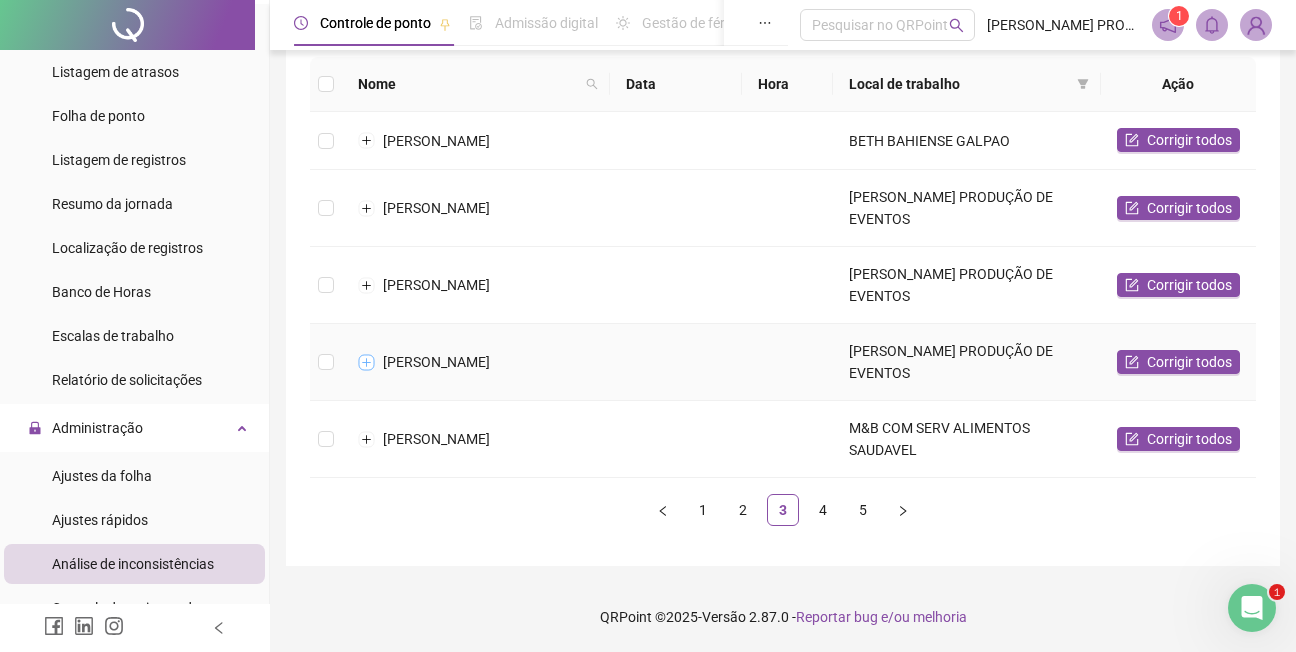 click at bounding box center [367, 362] 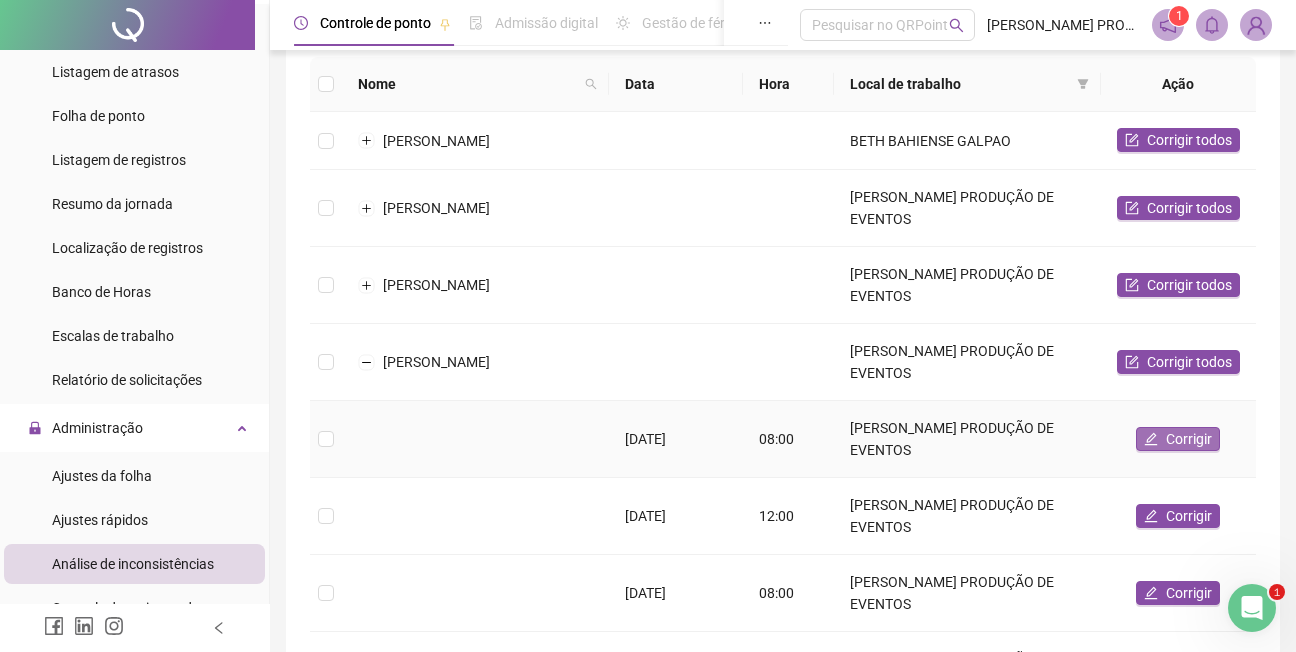 click on "Corrigir" at bounding box center [1189, 439] 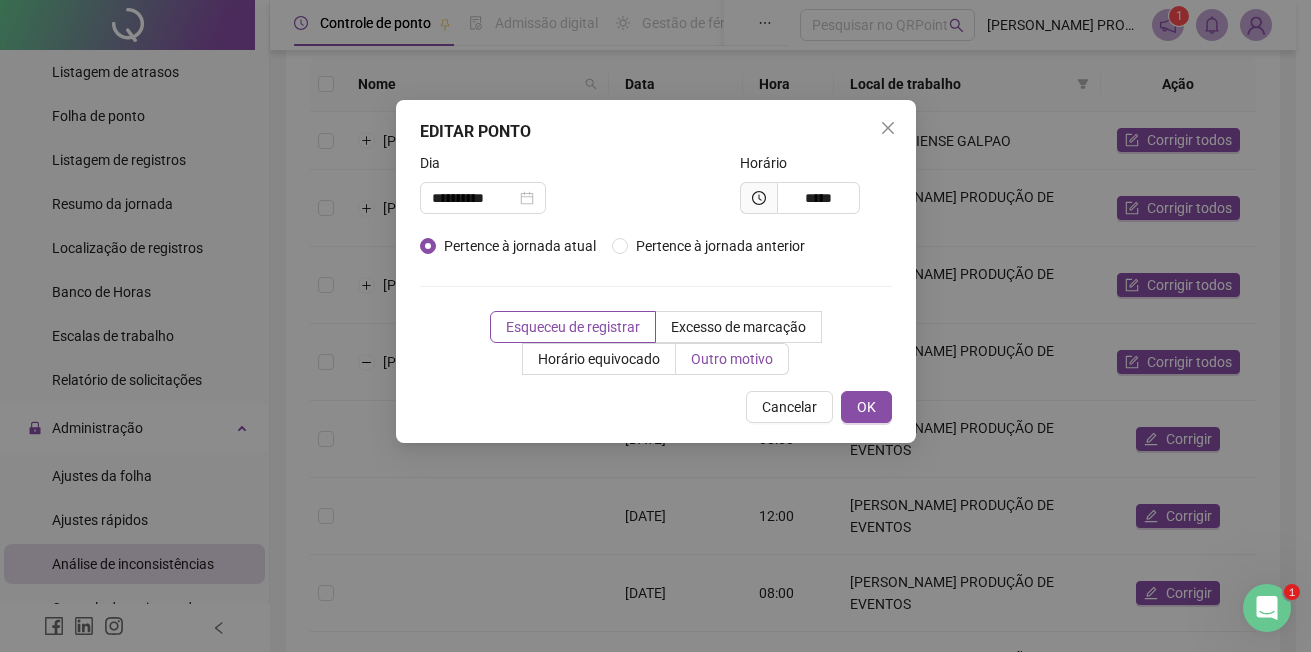 click on "Outro motivo" at bounding box center (732, 359) 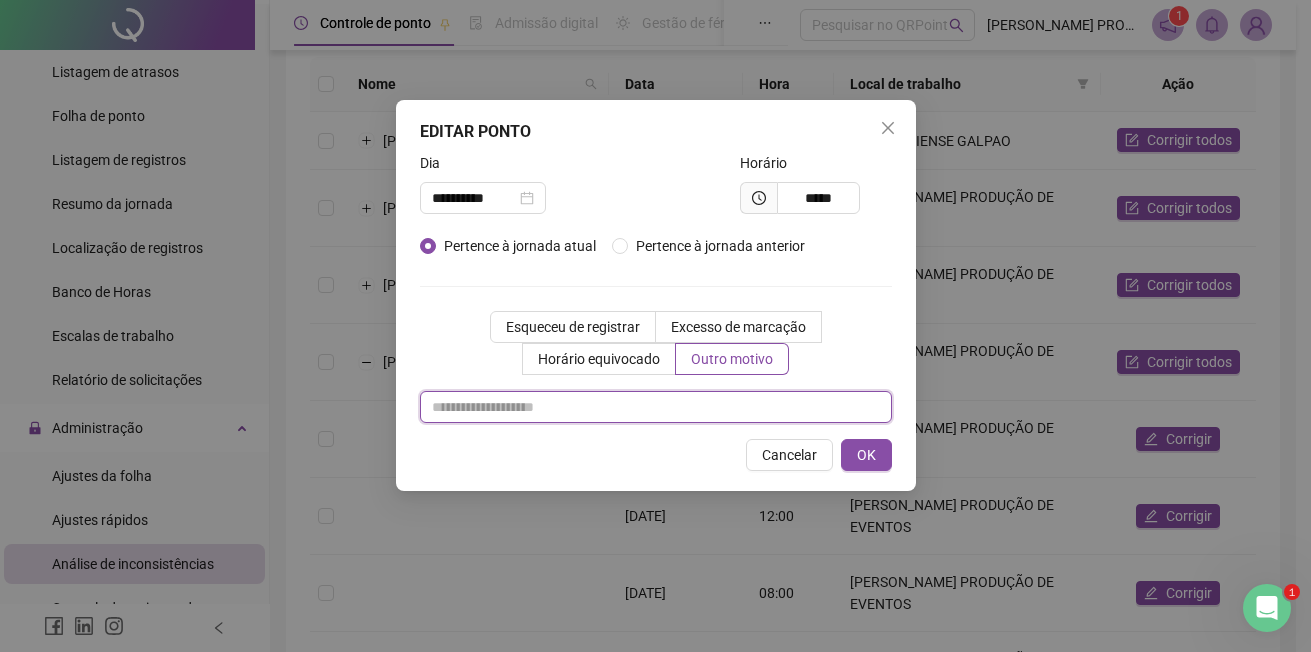 click at bounding box center (656, 407) 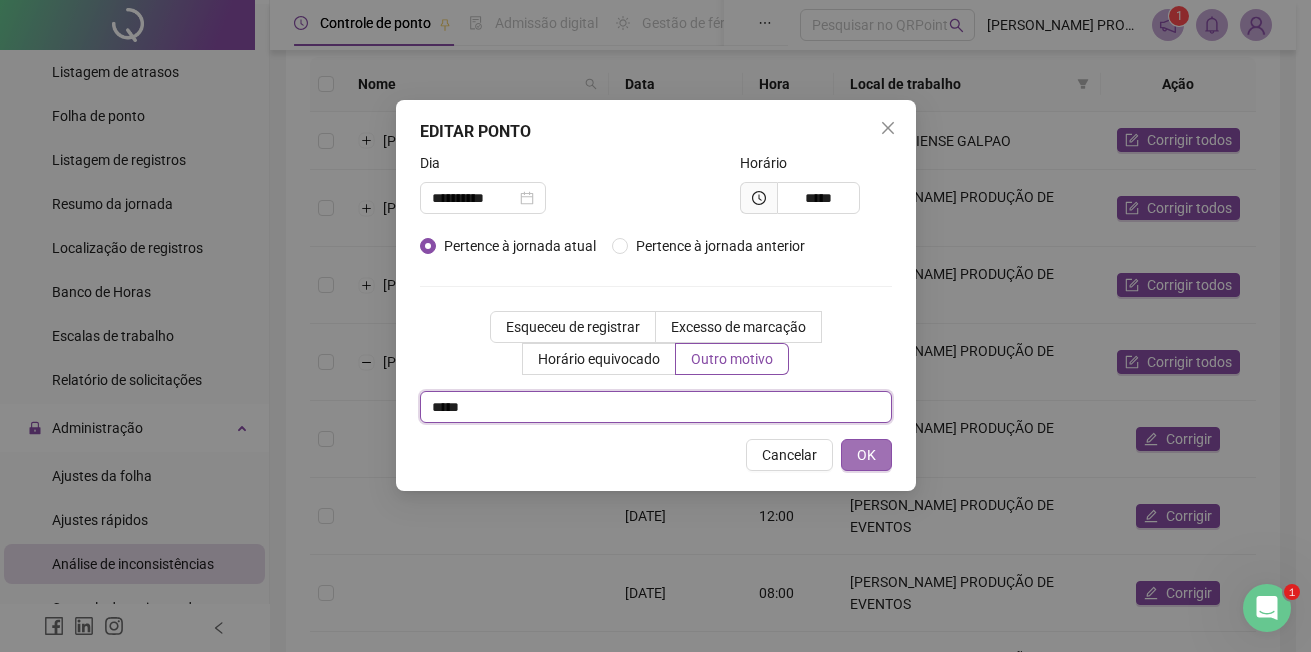 type on "*****" 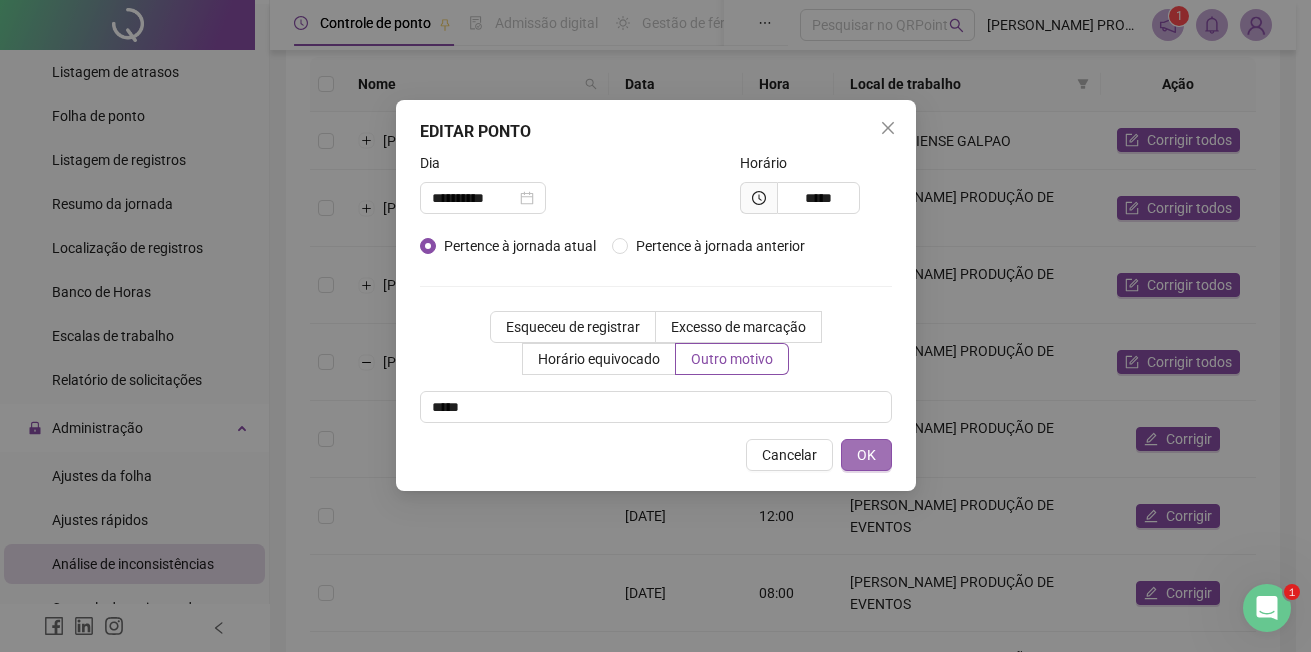 click on "OK" at bounding box center [866, 455] 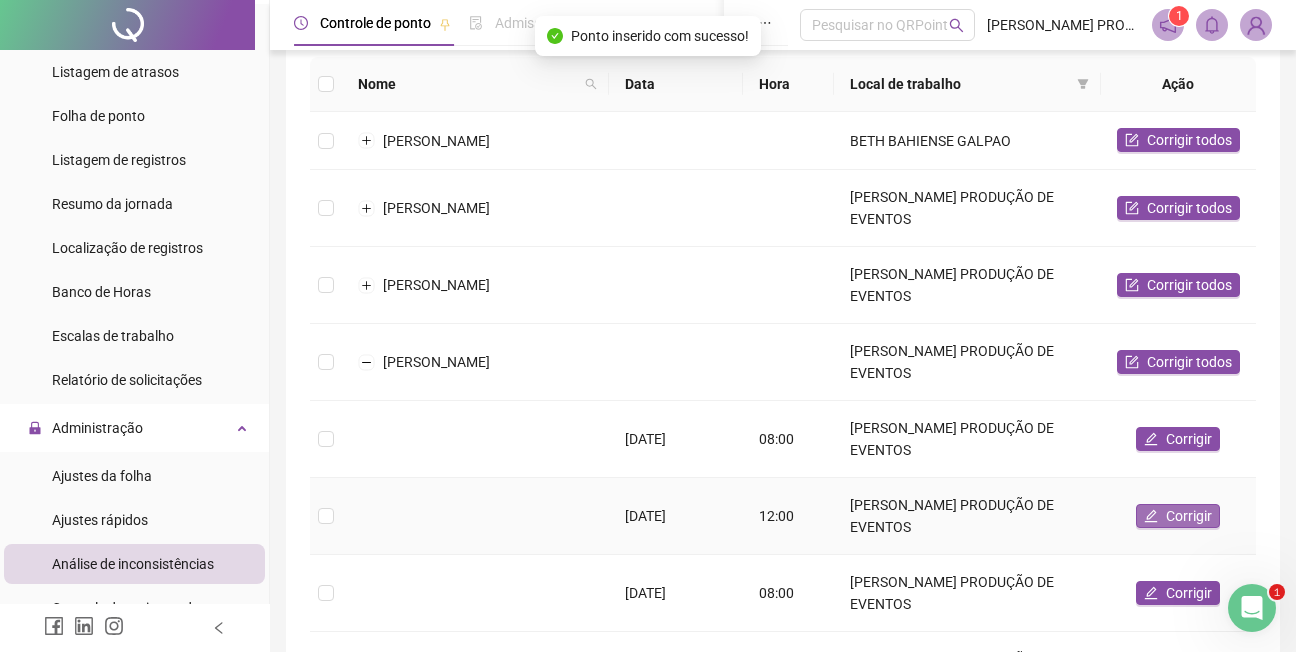 click on "Corrigir" at bounding box center (1189, 516) 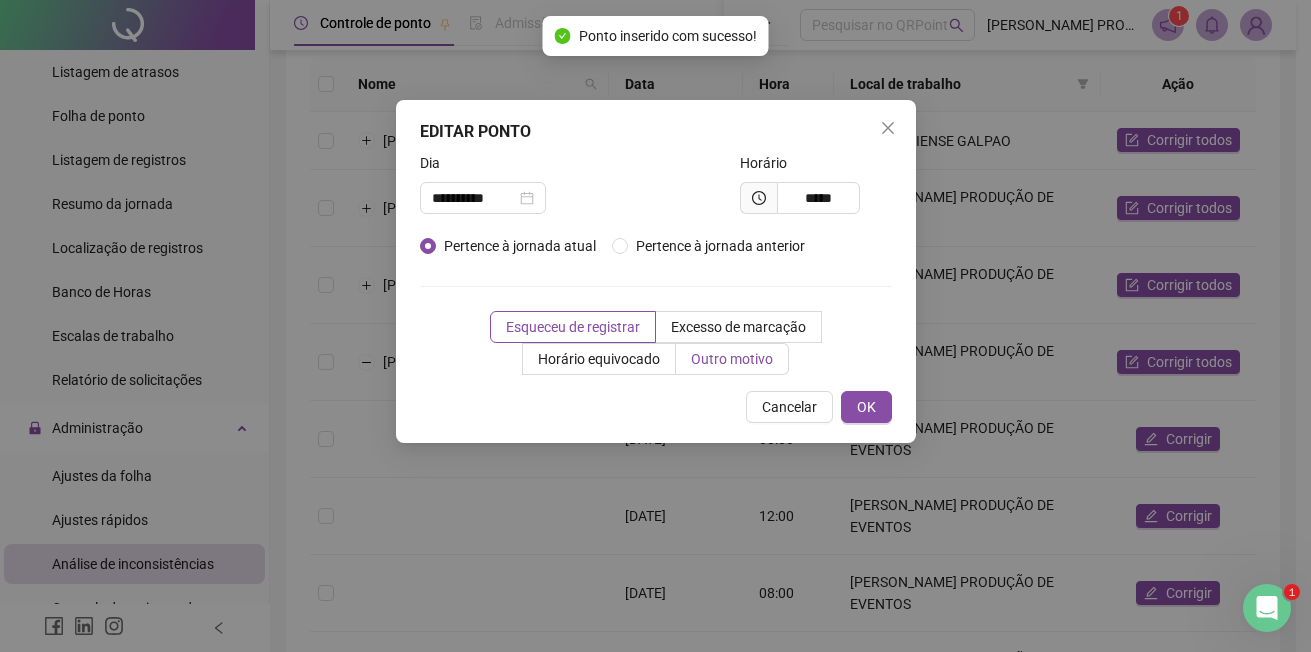 click on "Outro motivo" at bounding box center (732, 359) 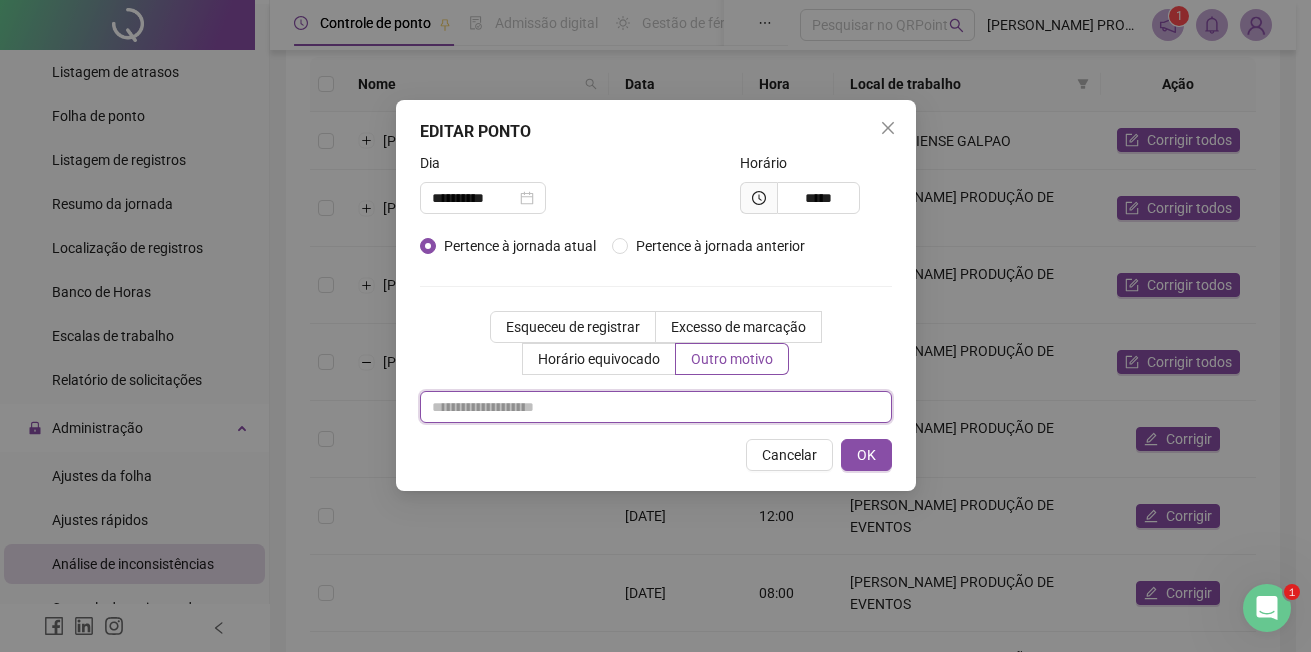 click at bounding box center (656, 407) 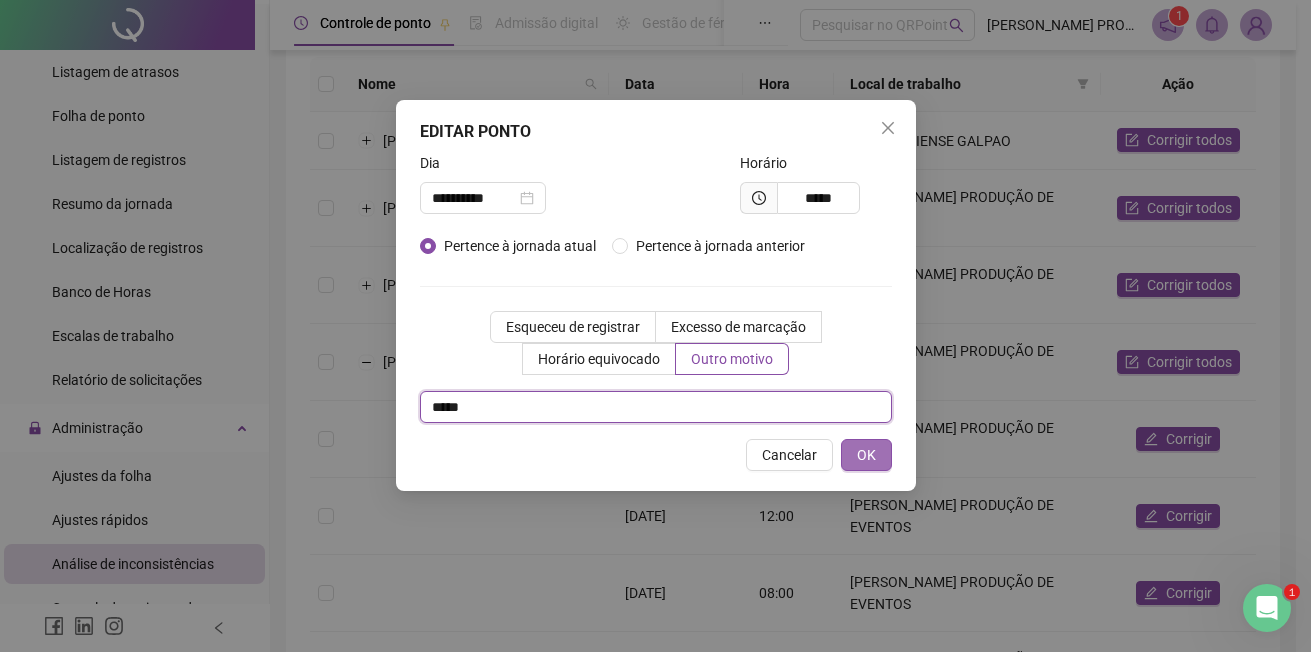 type on "*****" 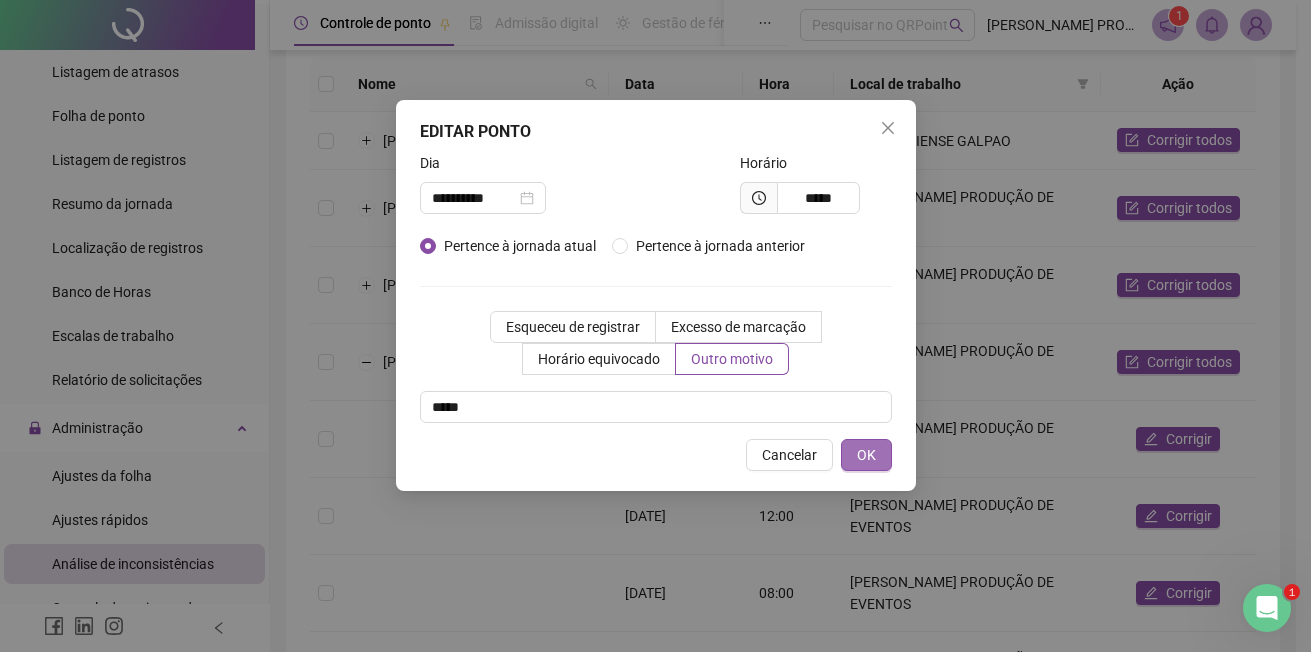 click on "OK" at bounding box center [866, 455] 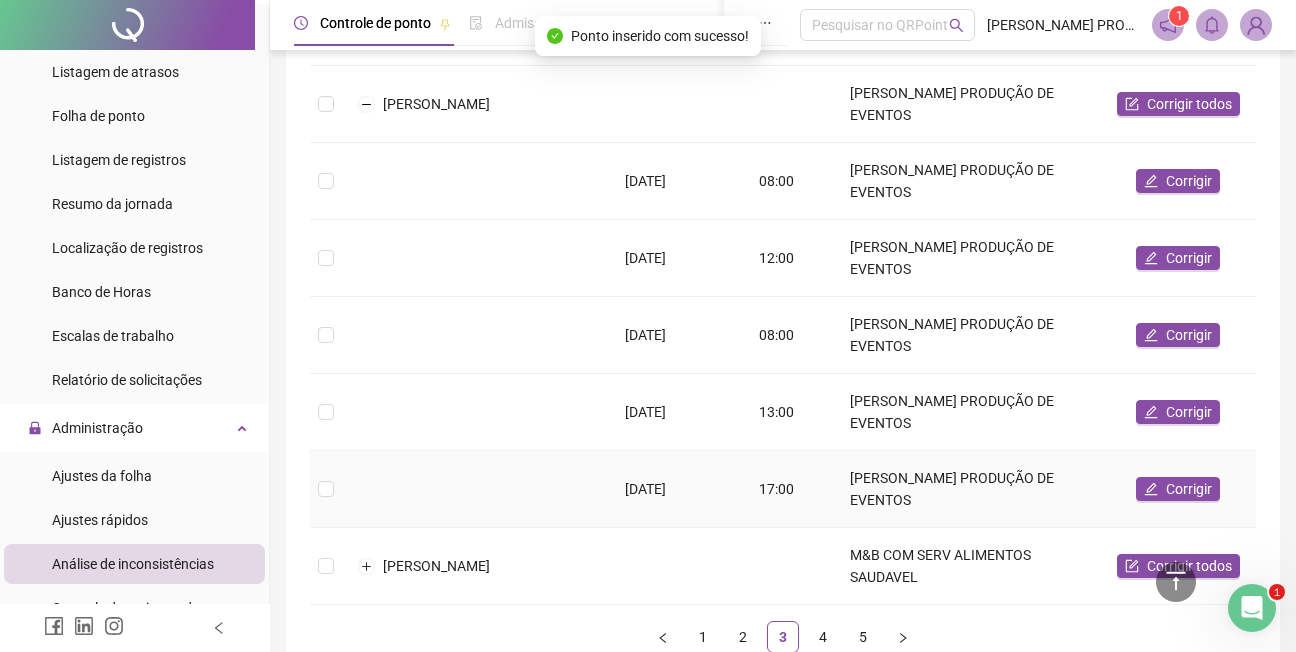 scroll, scrollTop: 538, scrollLeft: 0, axis: vertical 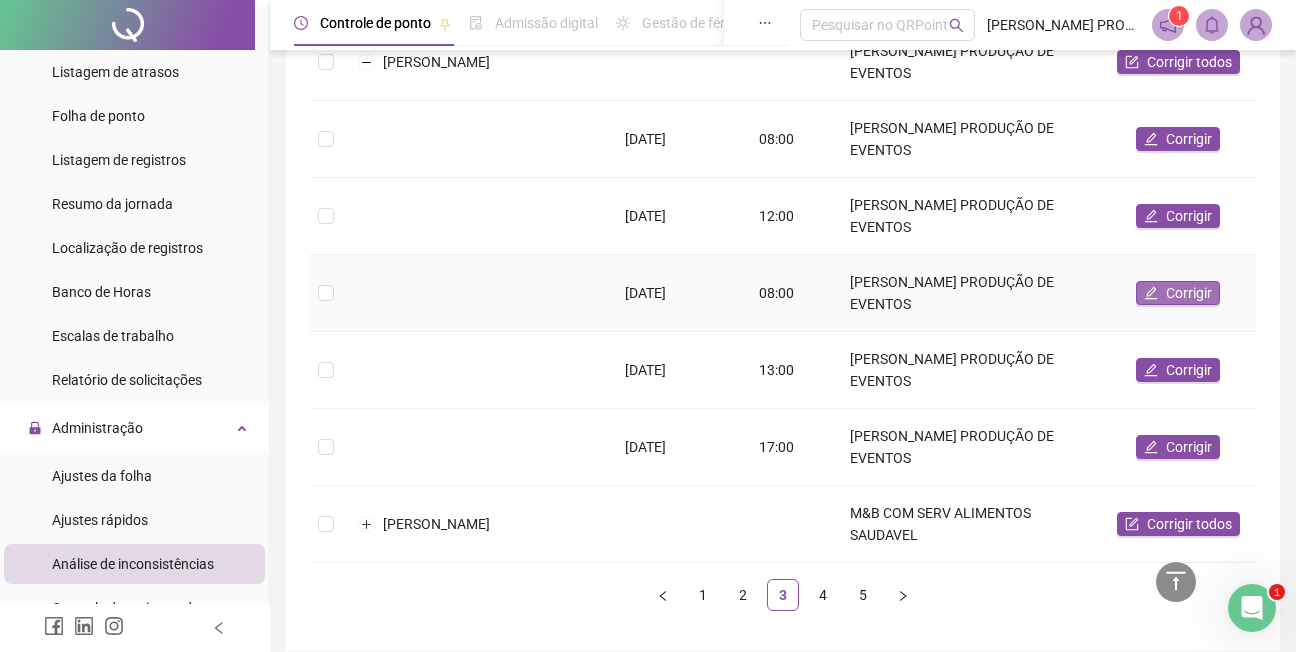 click on "Corrigir" at bounding box center (1189, 293) 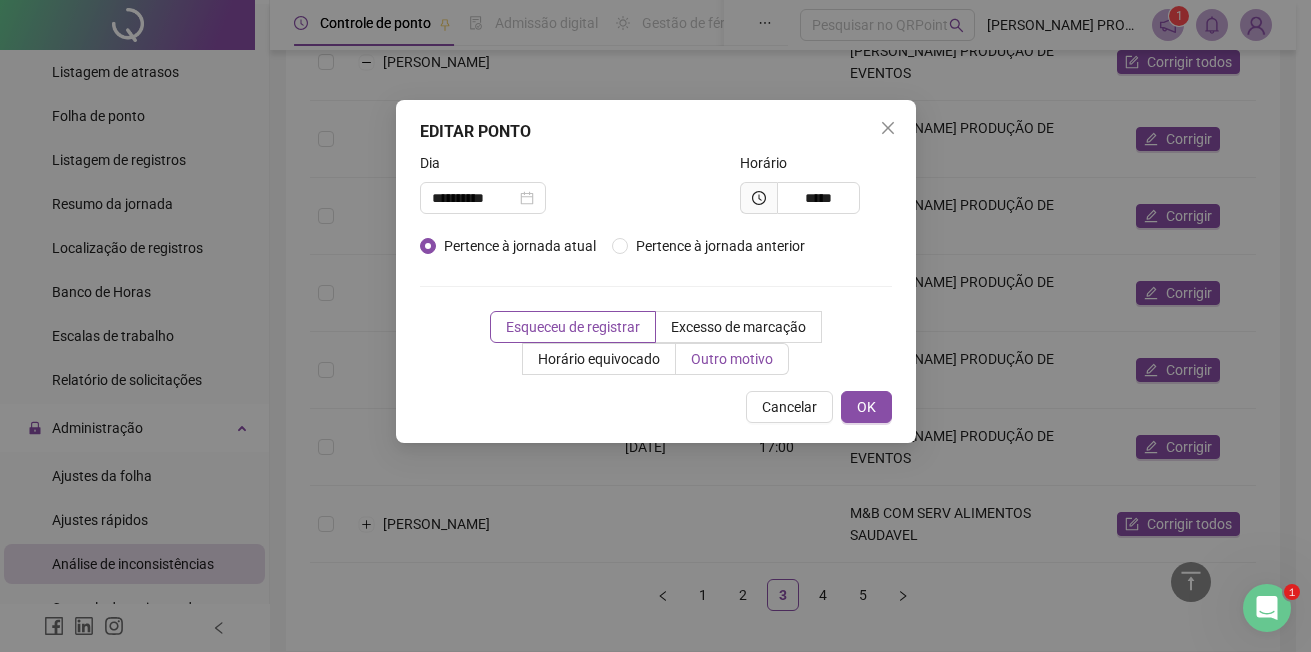 click on "Outro motivo" at bounding box center (732, 359) 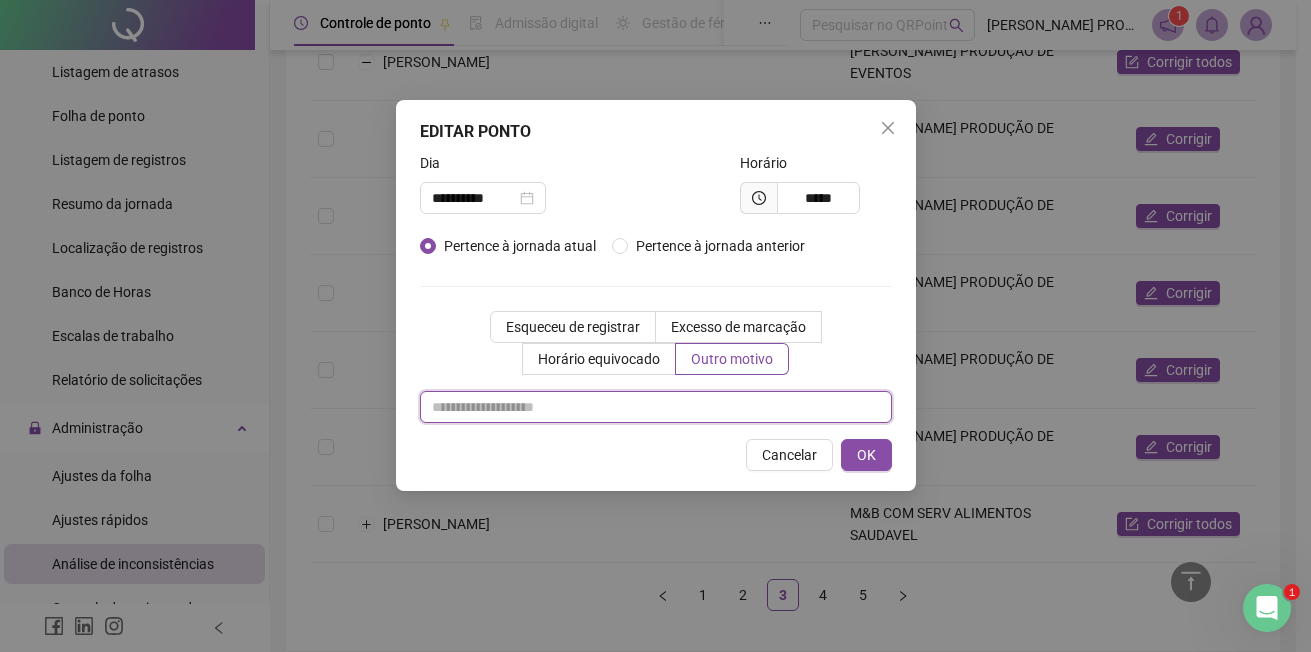 click at bounding box center (656, 407) 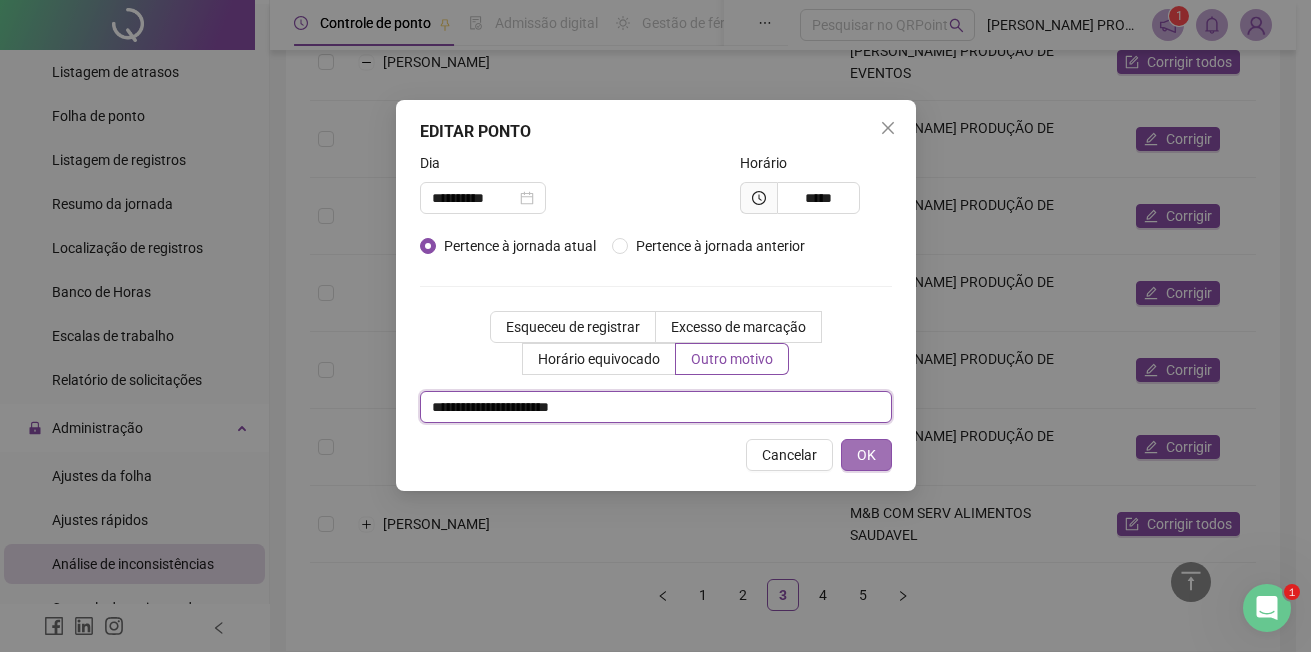 type on "**********" 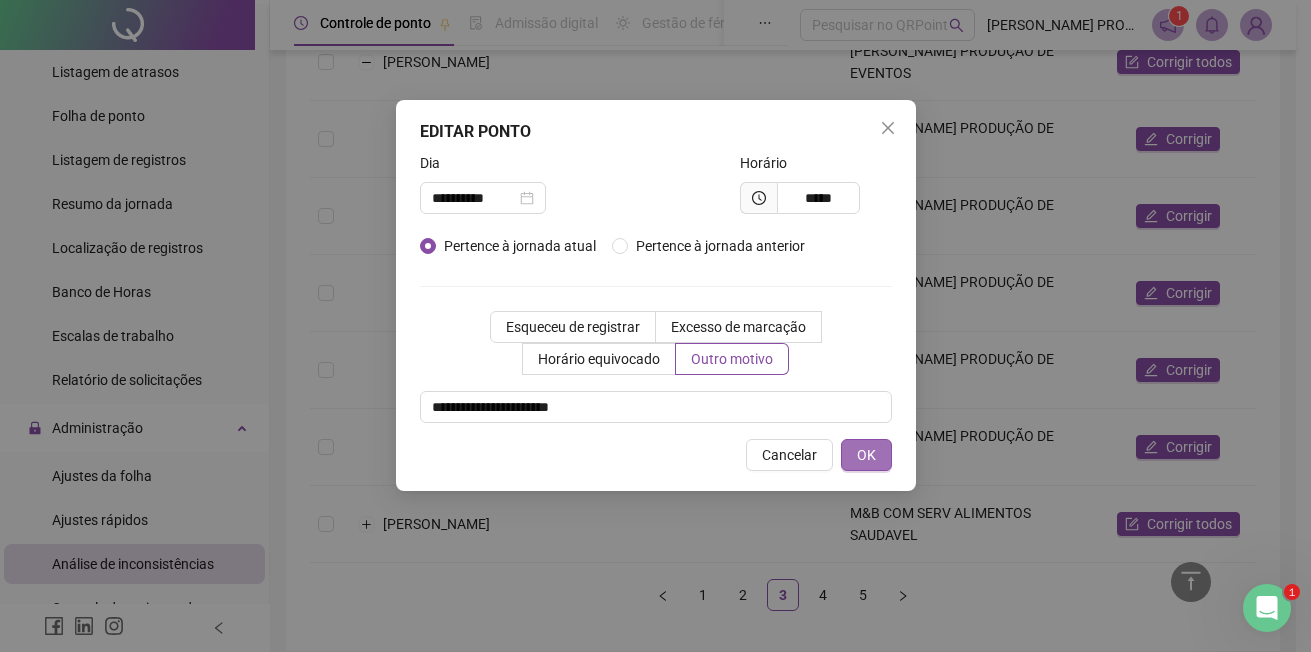 click on "OK" at bounding box center [866, 455] 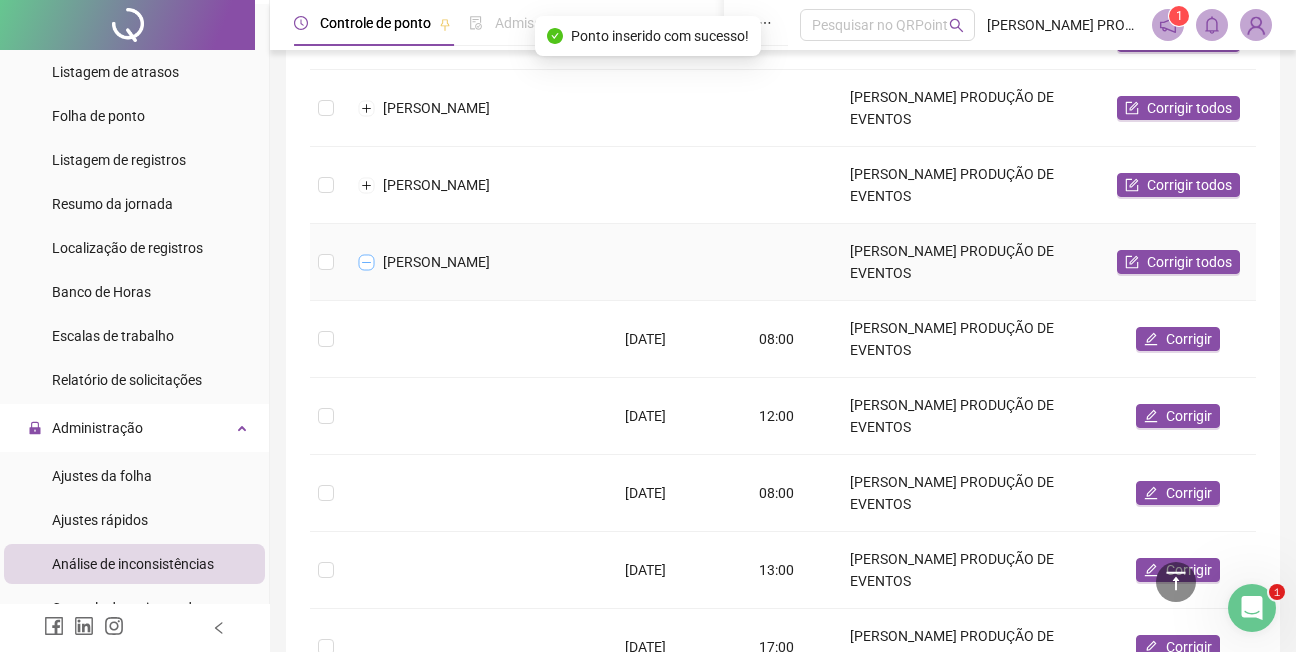 click at bounding box center (367, 262) 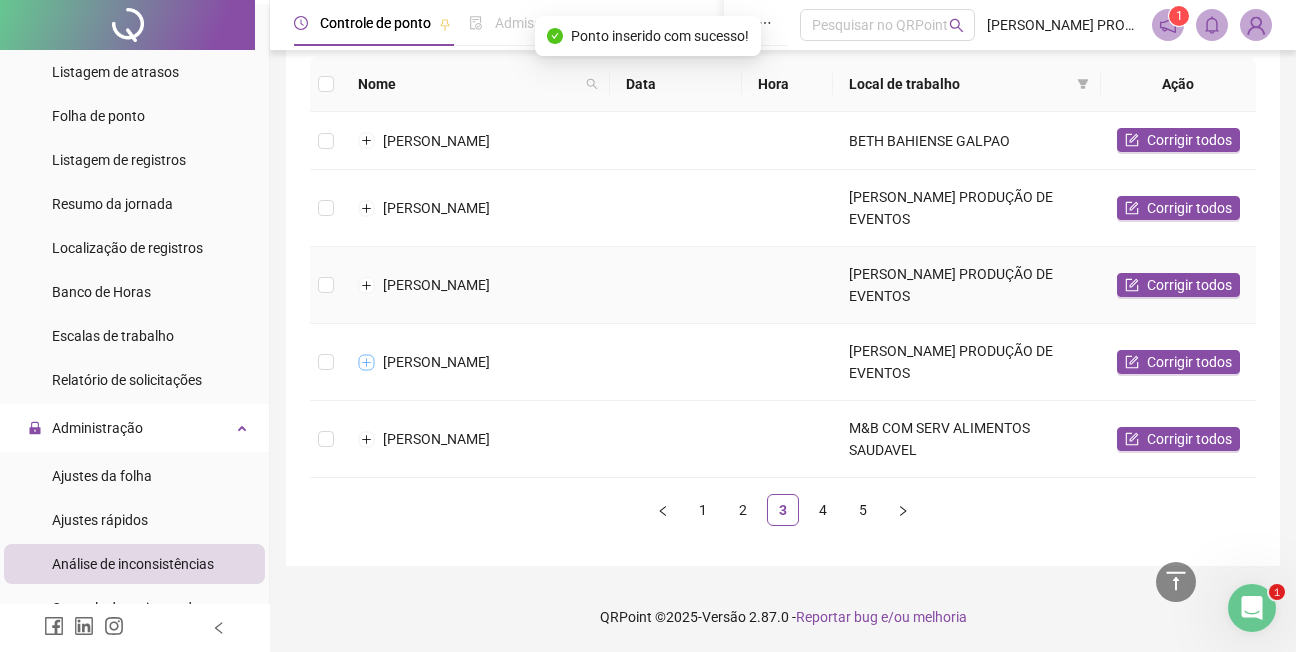 scroll, scrollTop: 238, scrollLeft: 0, axis: vertical 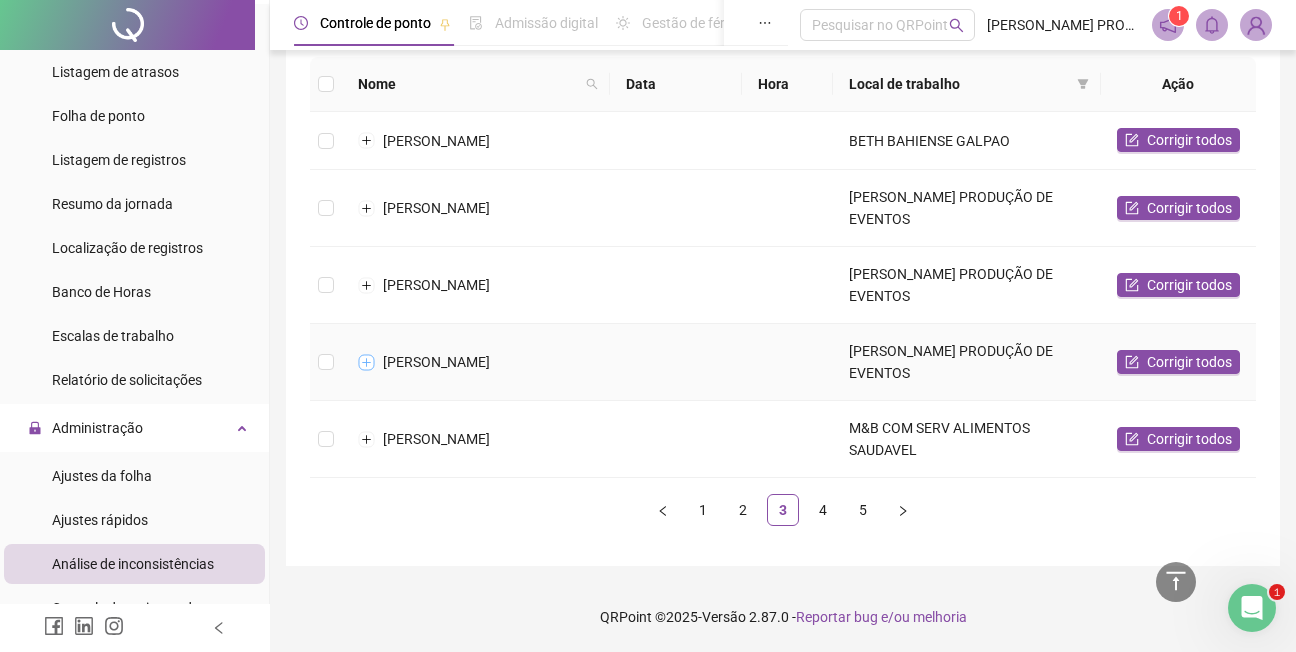 click at bounding box center [367, 362] 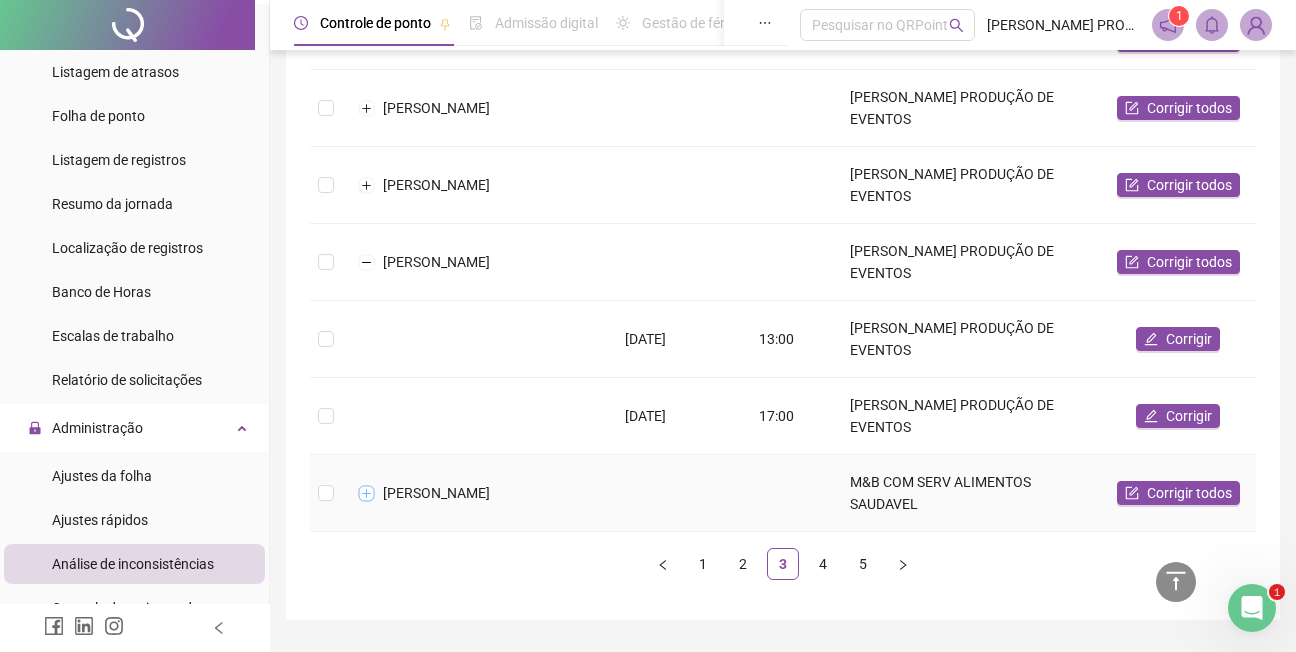 click at bounding box center (367, 493) 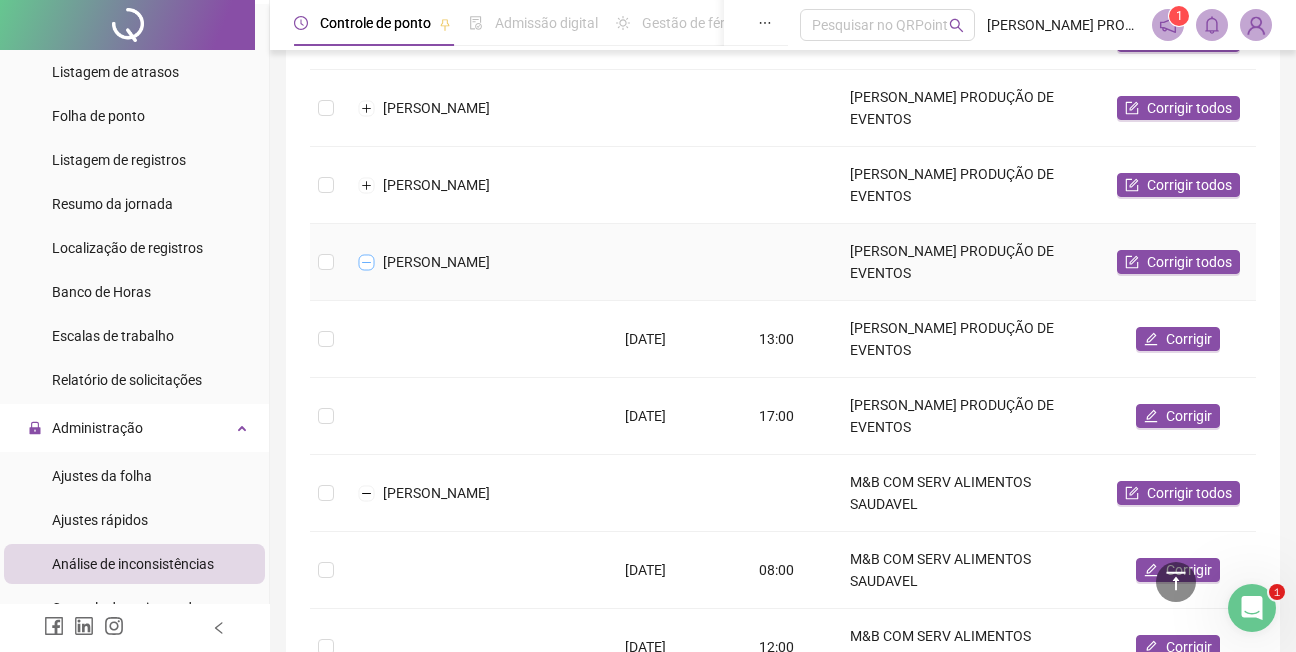 click at bounding box center [367, 262] 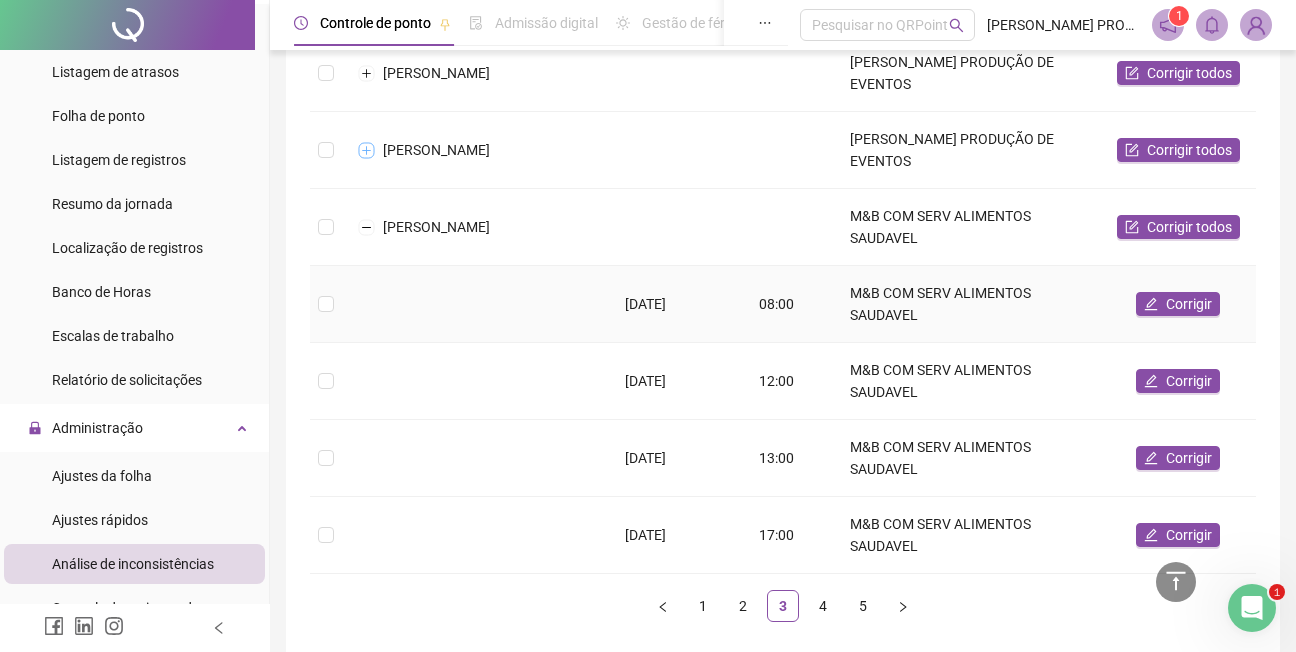 scroll, scrollTop: 538, scrollLeft: 0, axis: vertical 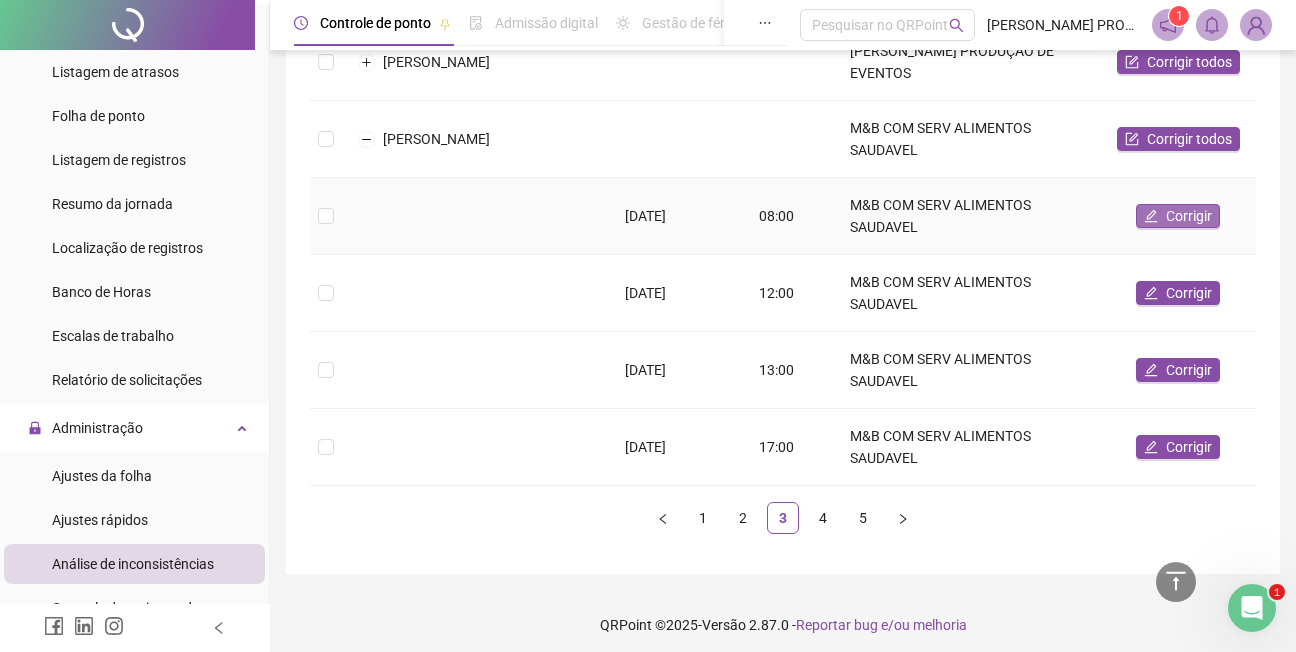 click on "Corrigir" at bounding box center [1189, 216] 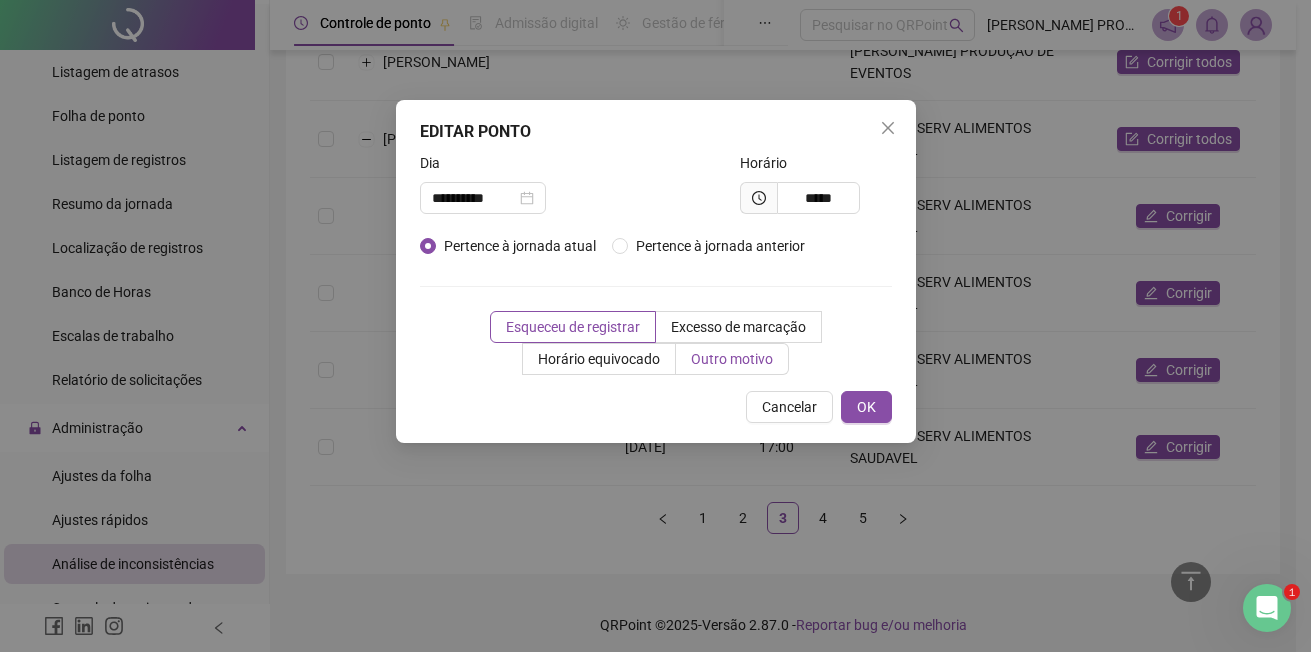 click on "Outro motivo" at bounding box center [732, 359] 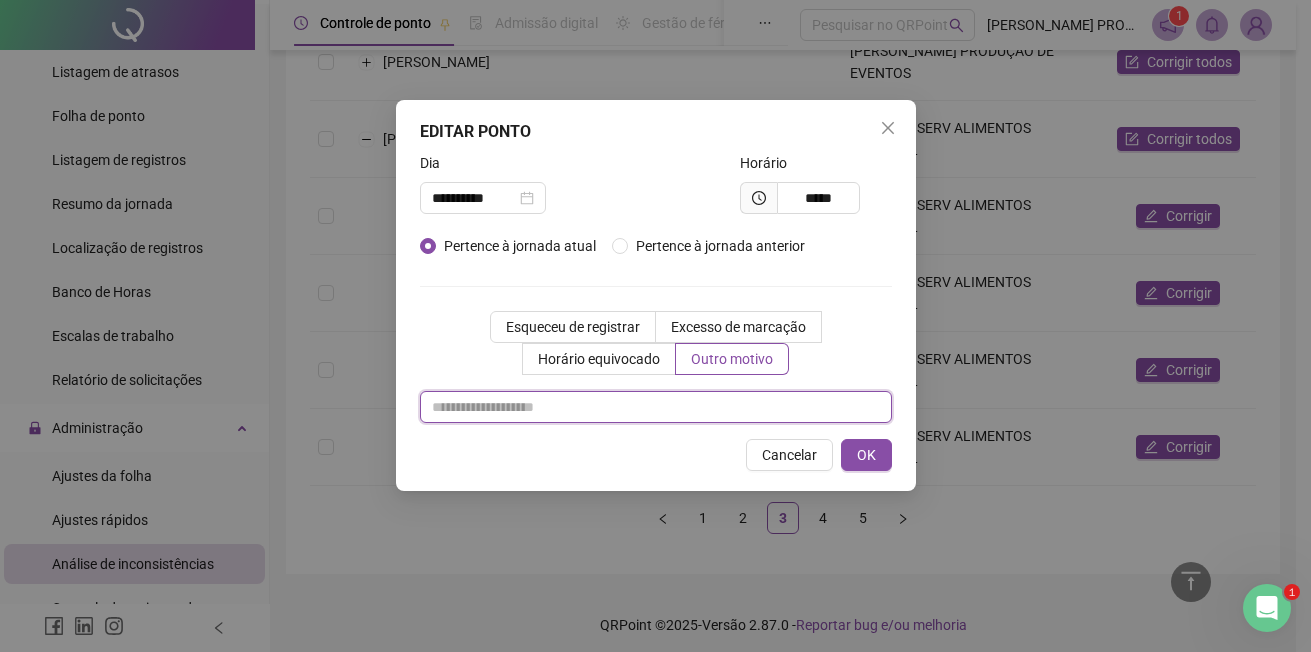 click at bounding box center [656, 407] 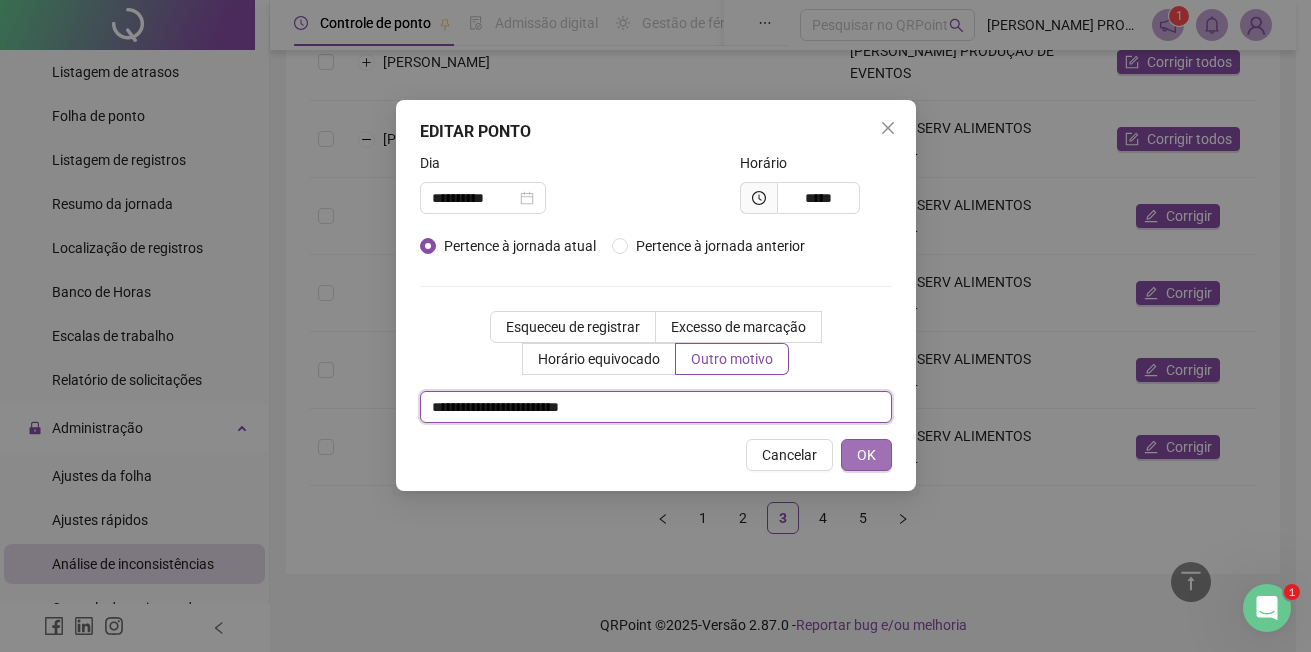 type on "**********" 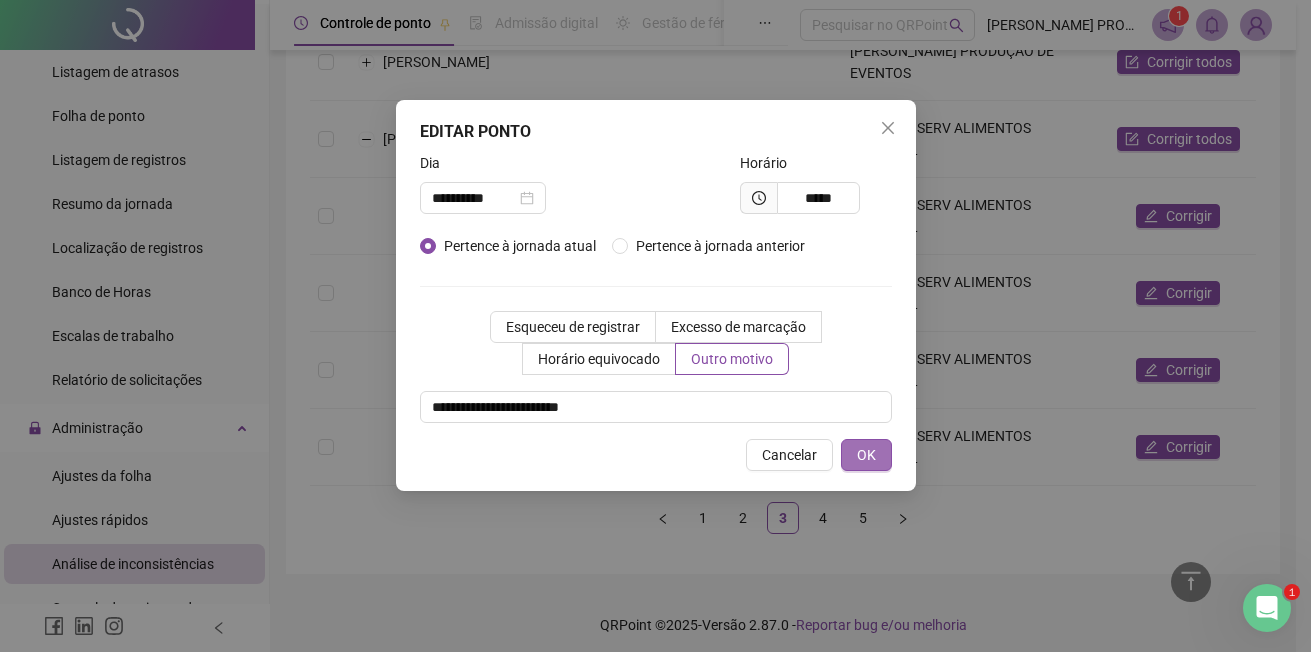 click on "OK" at bounding box center [866, 455] 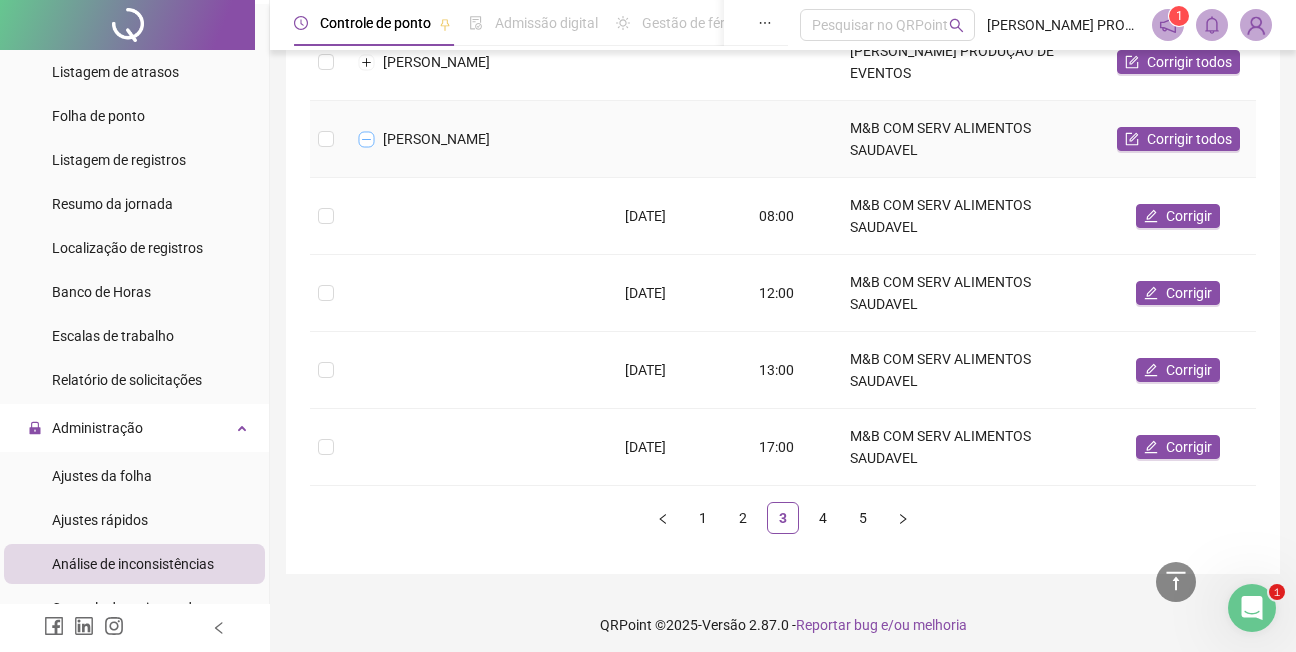 click at bounding box center (367, 139) 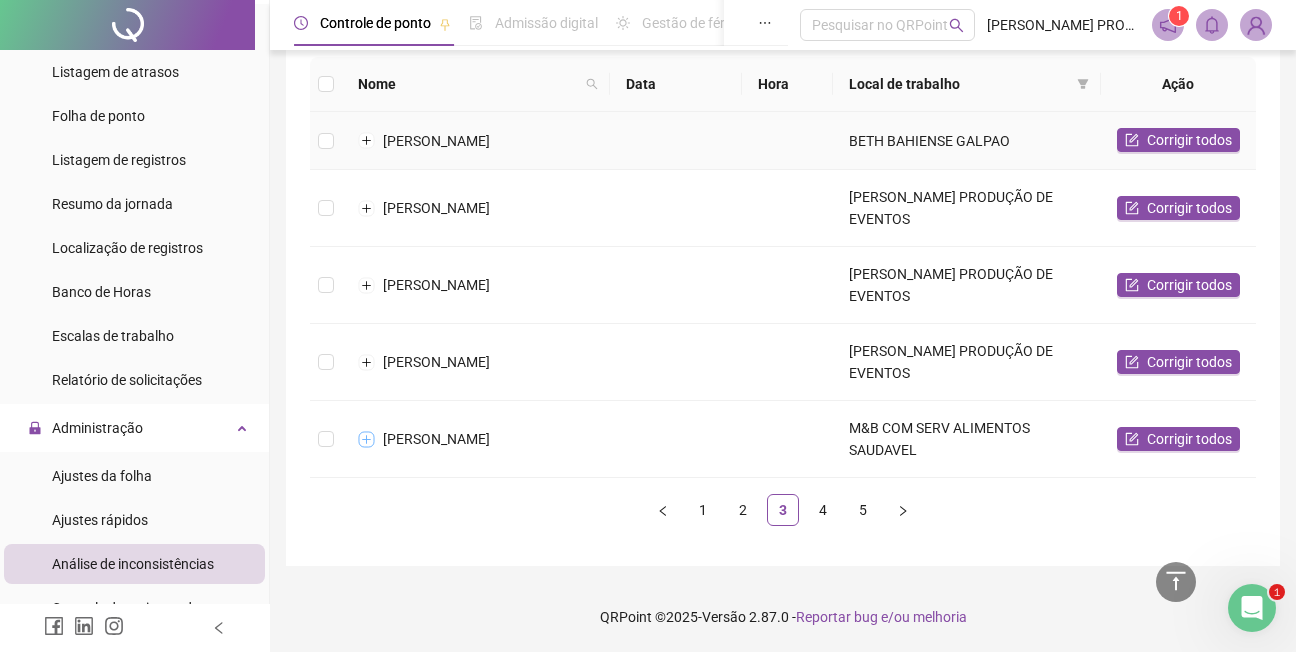 scroll, scrollTop: 238, scrollLeft: 0, axis: vertical 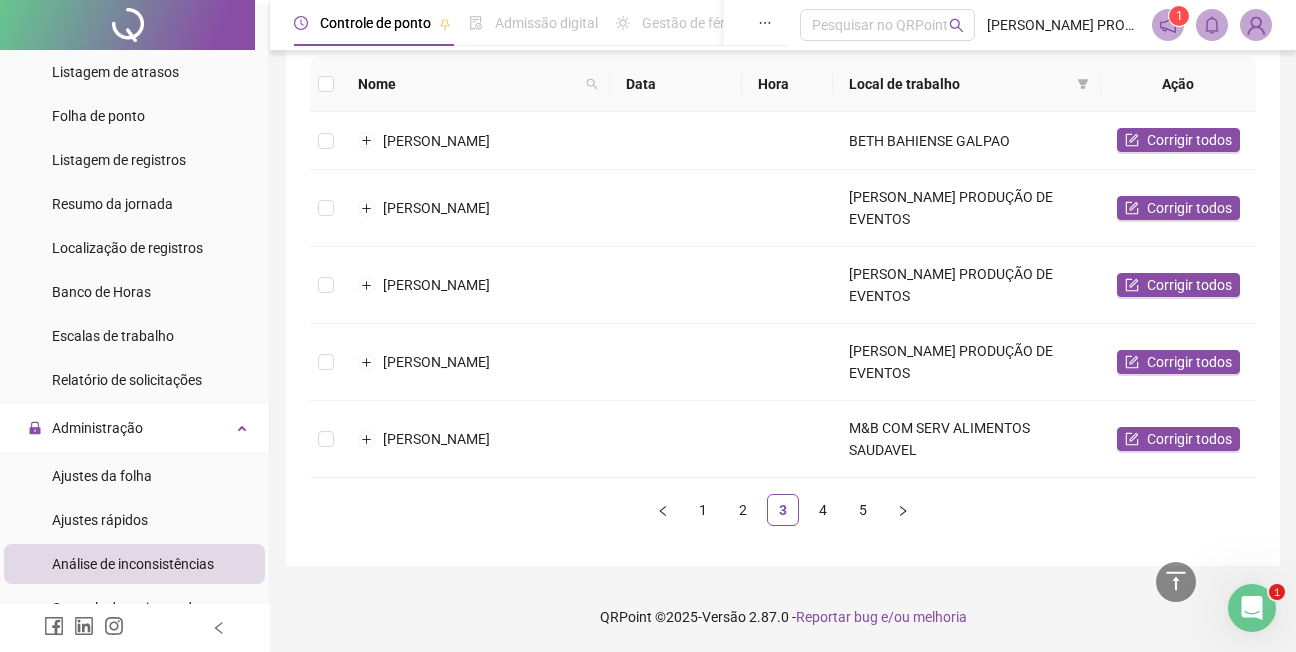 click on "4" at bounding box center [823, 510] 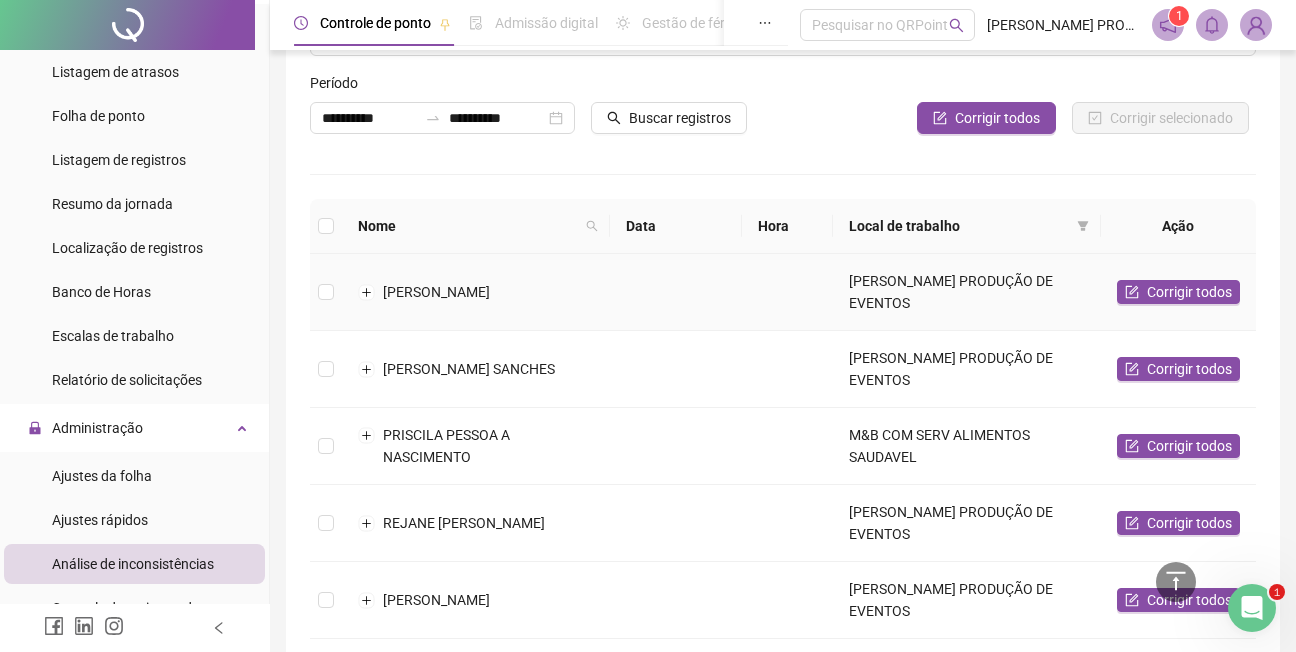 scroll, scrollTop: 138, scrollLeft: 0, axis: vertical 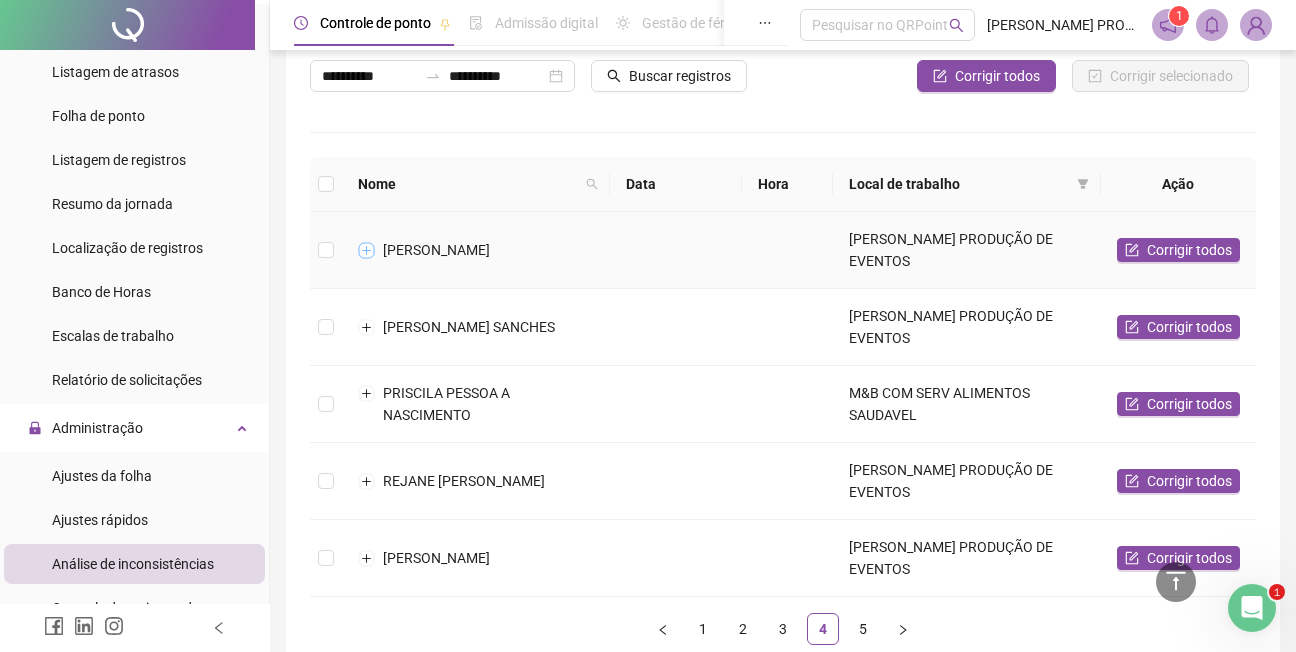 click at bounding box center [367, 250] 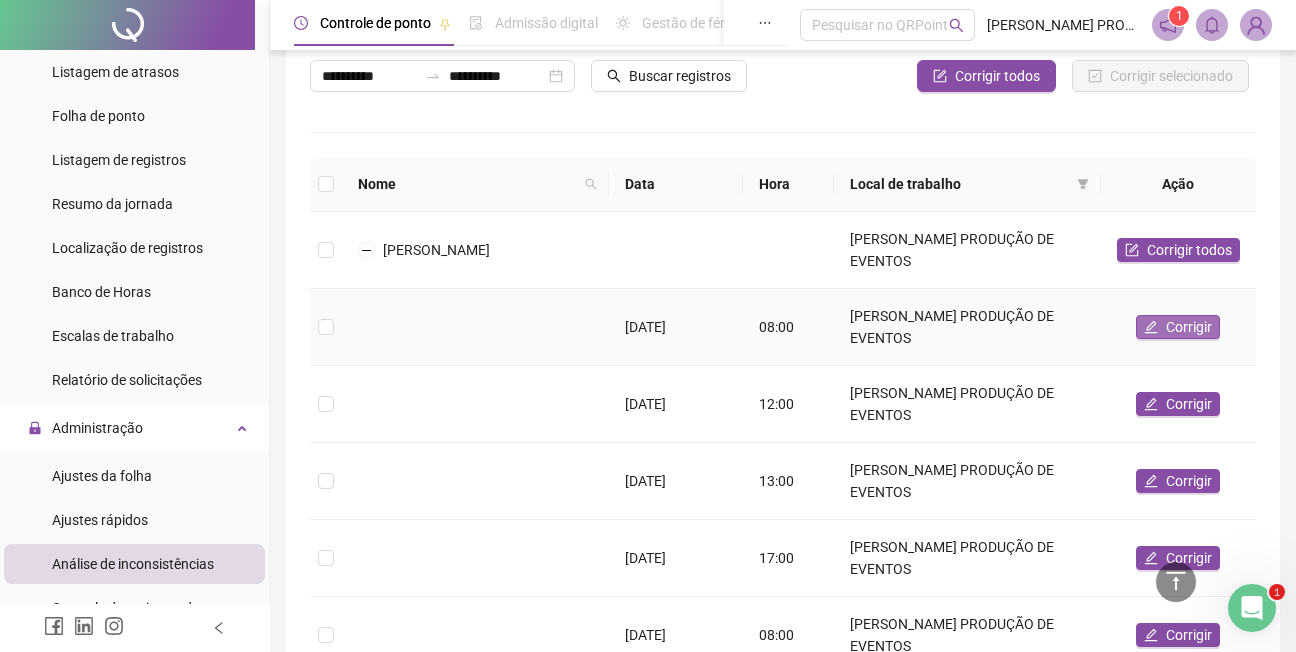 click on "Corrigir" at bounding box center [1189, 327] 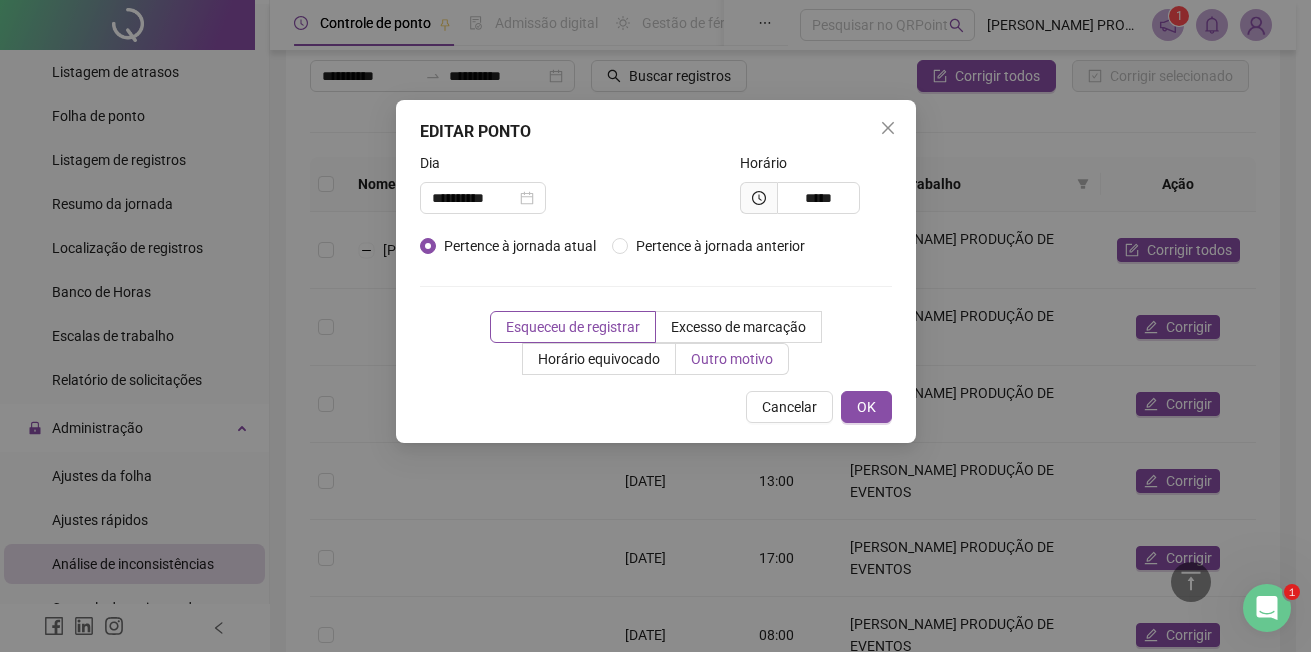click on "Outro motivo" at bounding box center (732, 359) 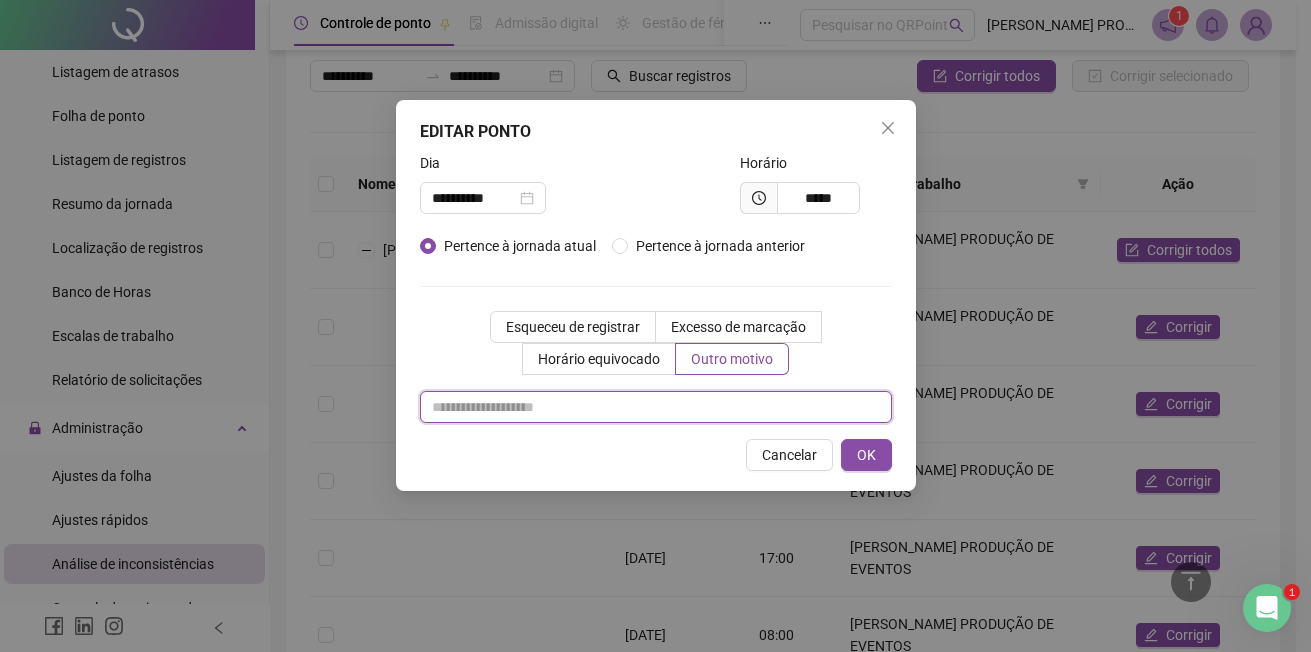 click at bounding box center (656, 407) 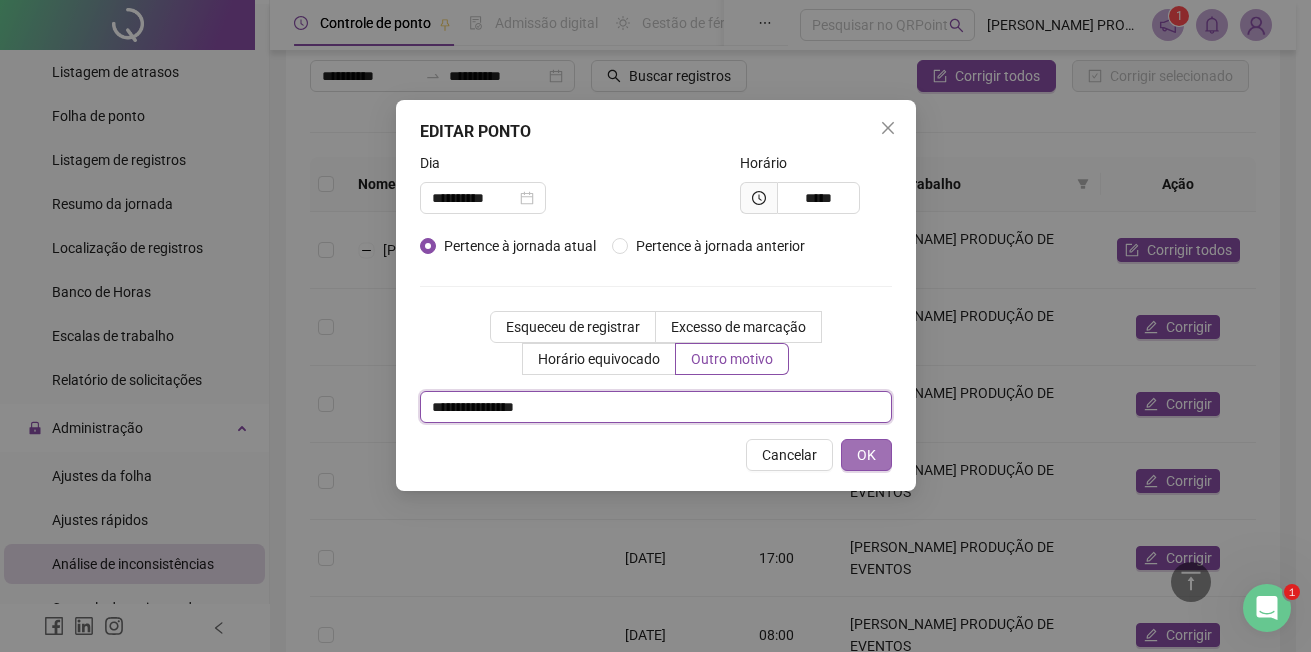 type on "**********" 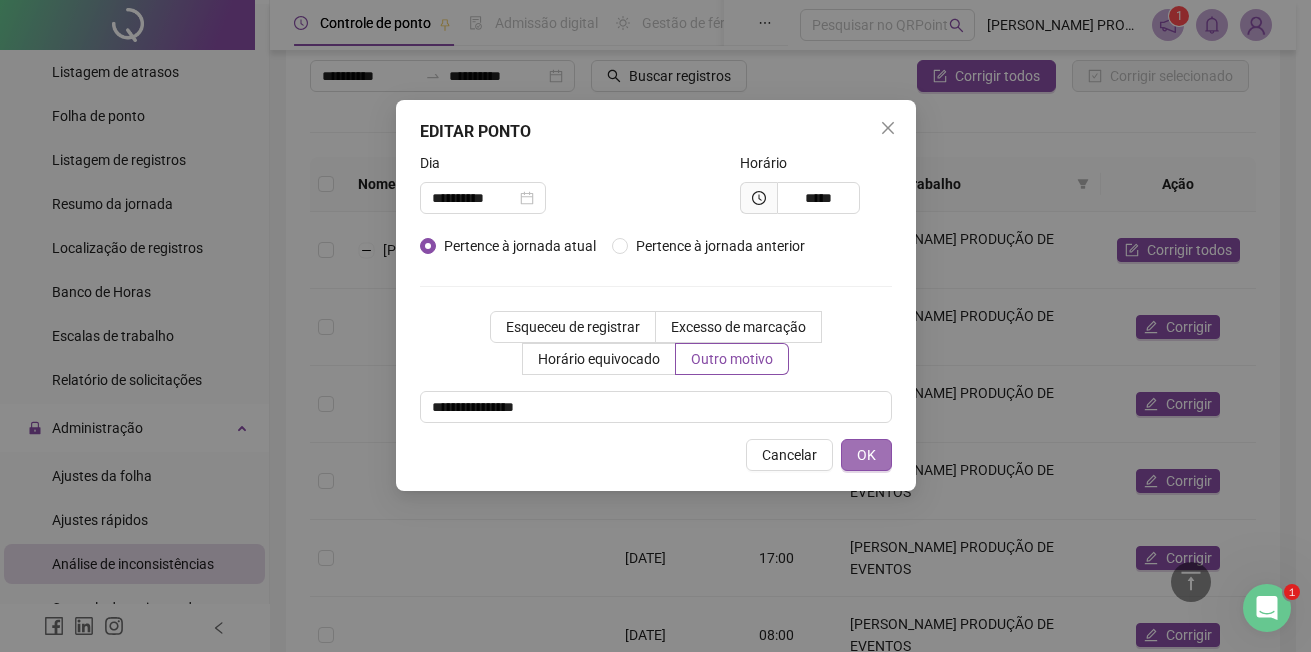 click on "OK" at bounding box center [866, 455] 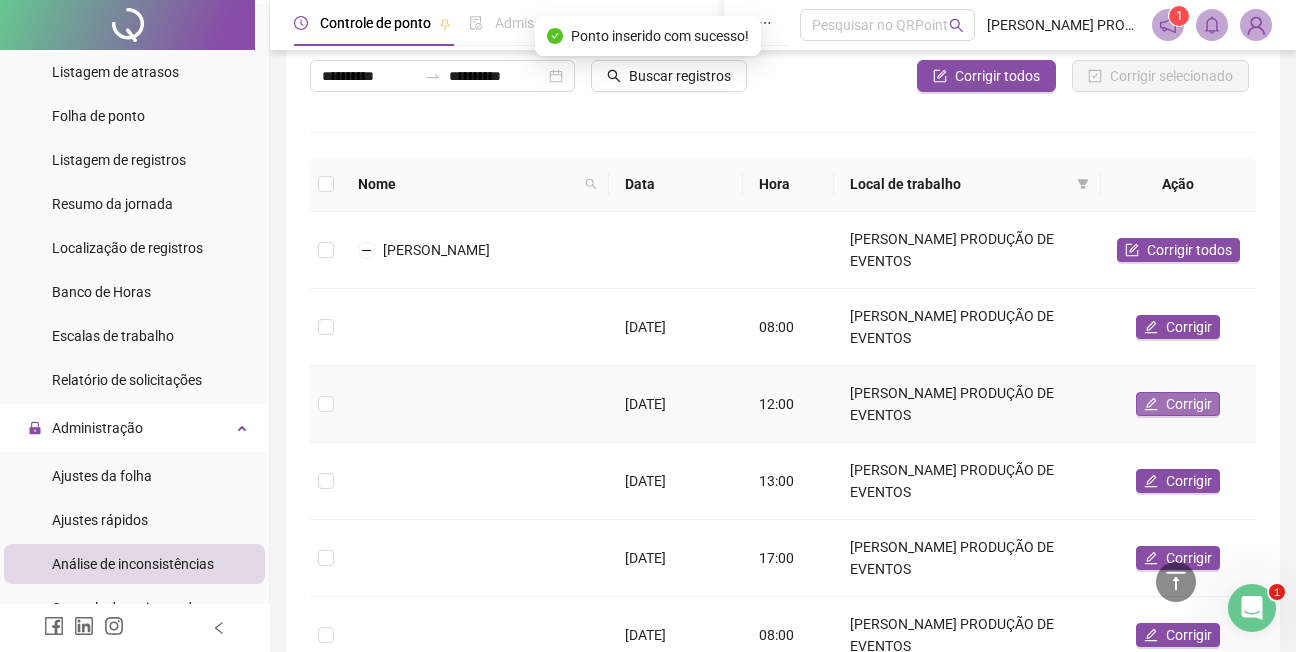 click on "Corrigir" at bounding box center [1189, 404] 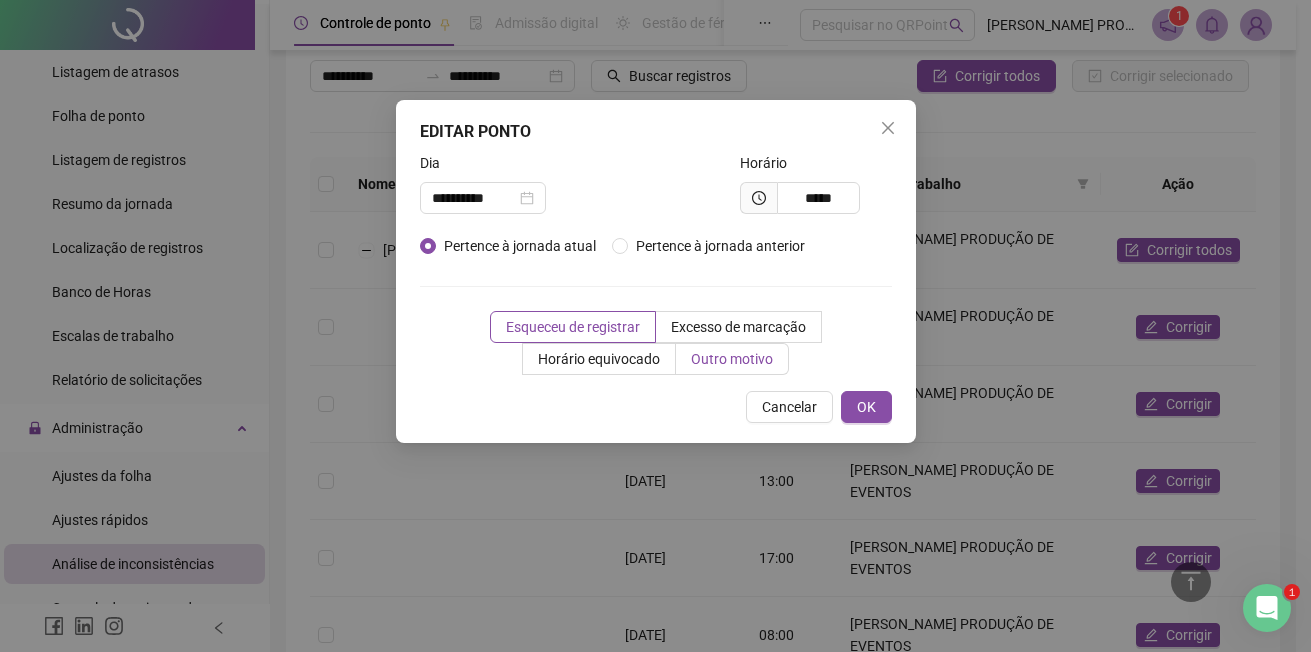 click on "Outro motivo" at bounding box center (732, 359) 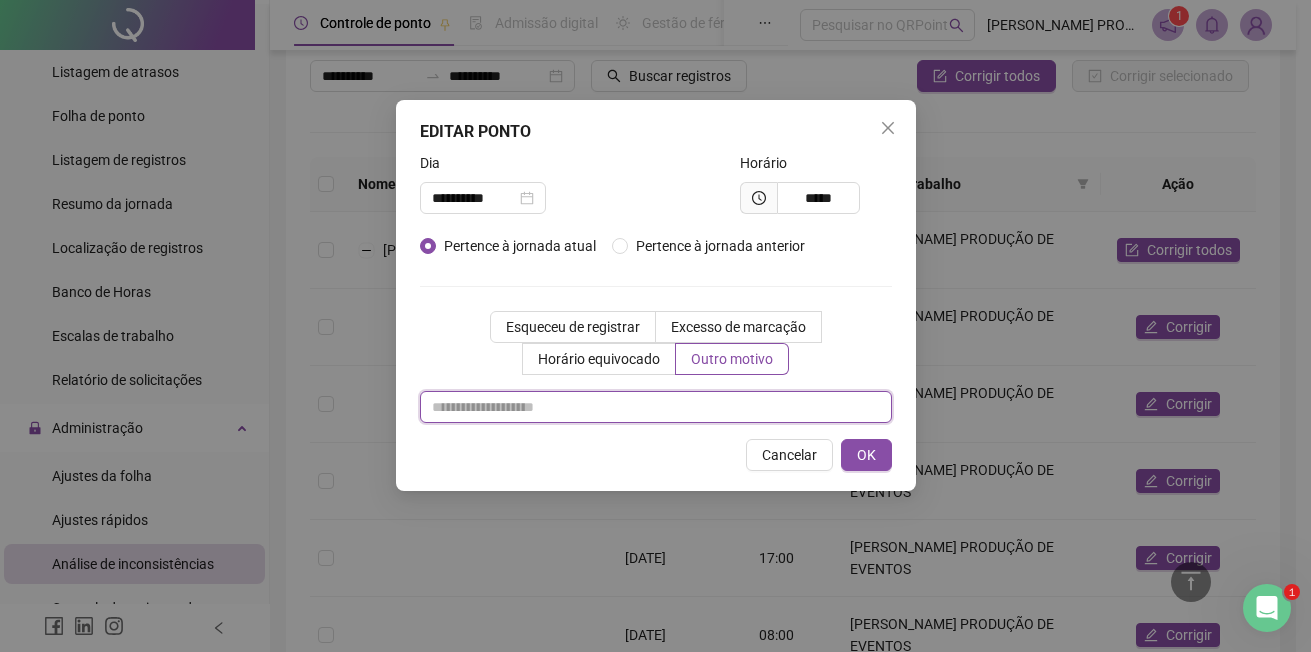 click at bounding box center (656, 407) 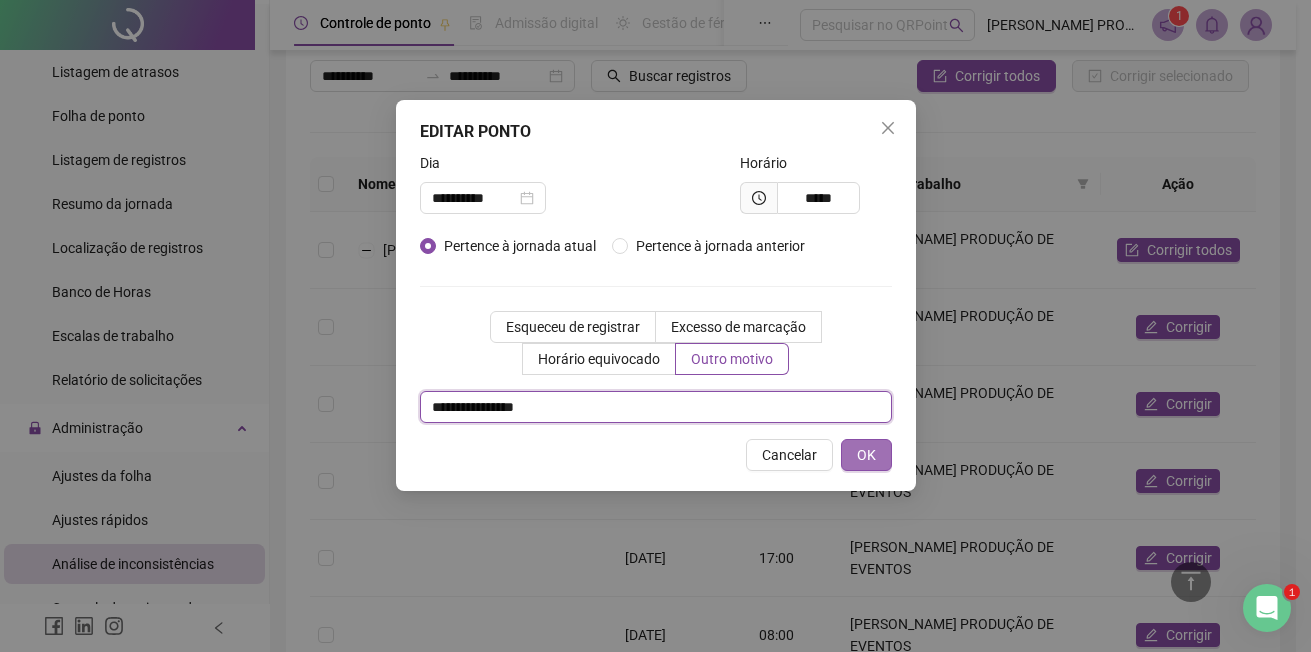 type on "**********" 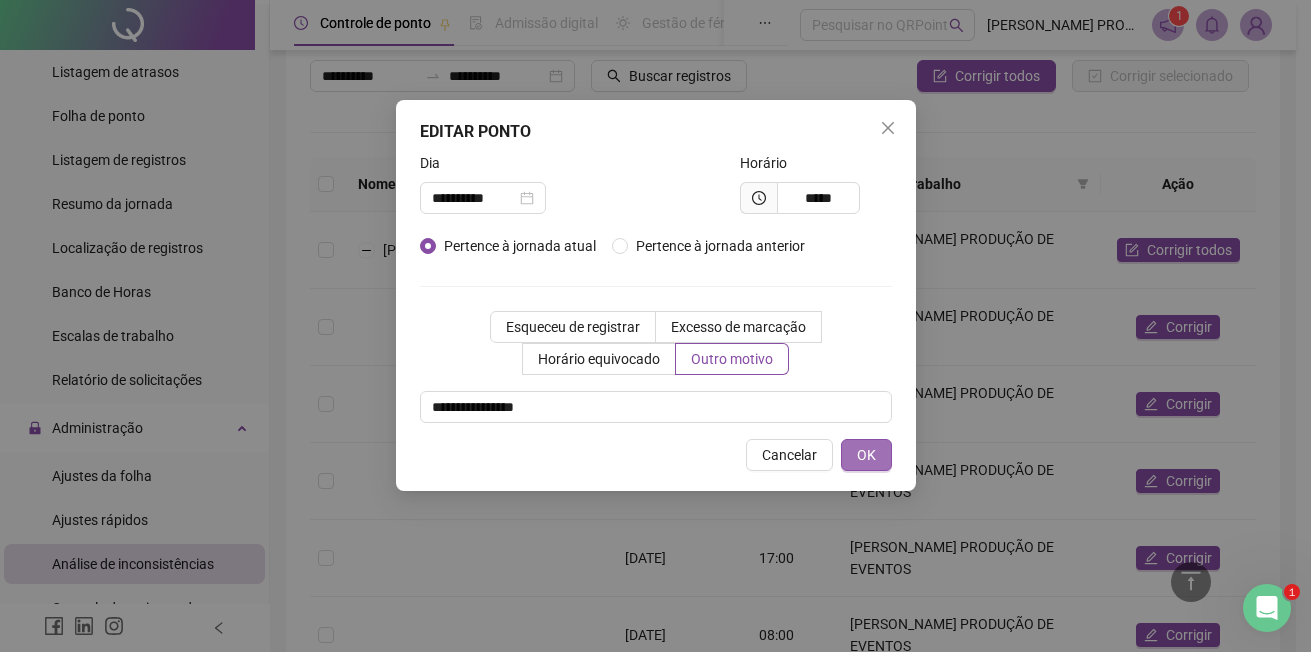 click on "OK" at bounding box center (866, 455) 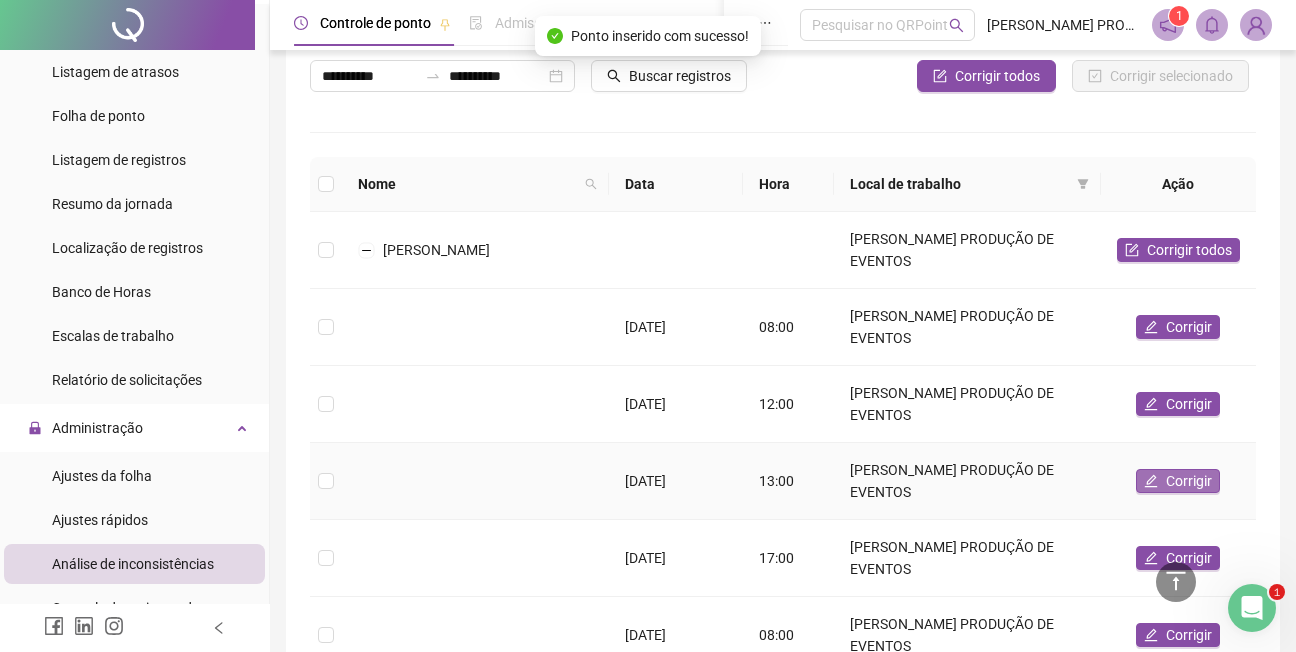 click on "Corrigir" at bounding box center (1189, 481) 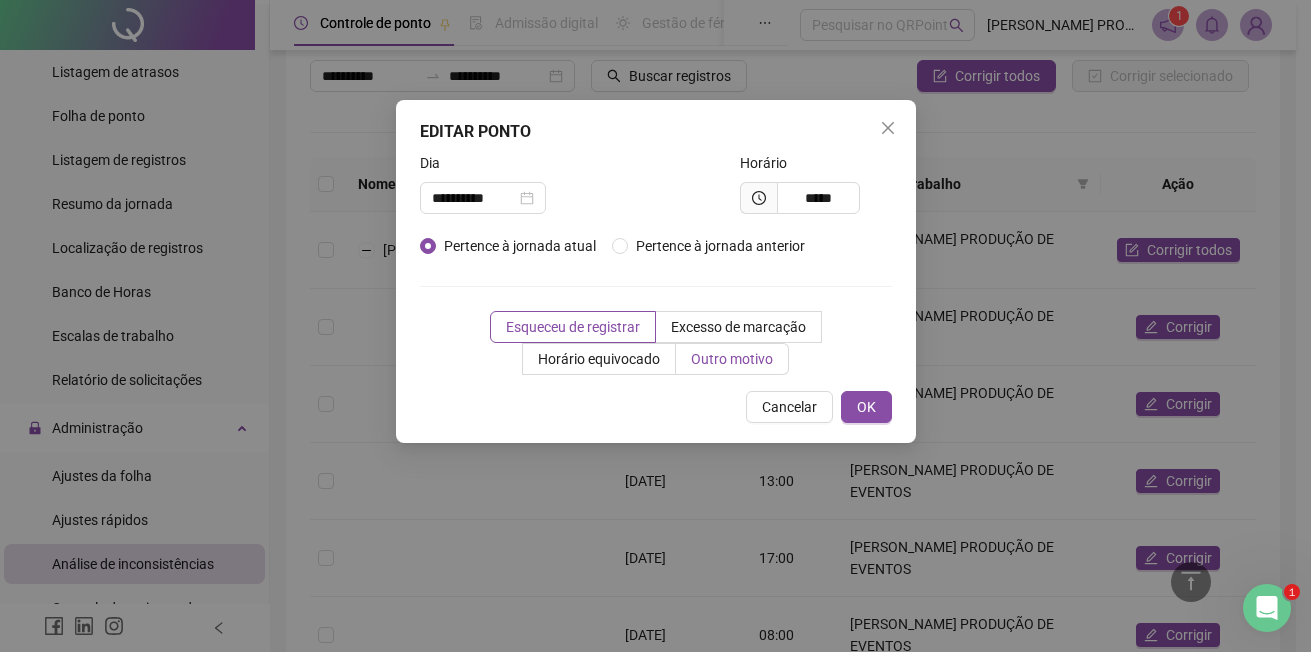 drag, startPoint x: 709, startPoint y: 352, endPoint x: 692, endPoint y: 352, distance: 17 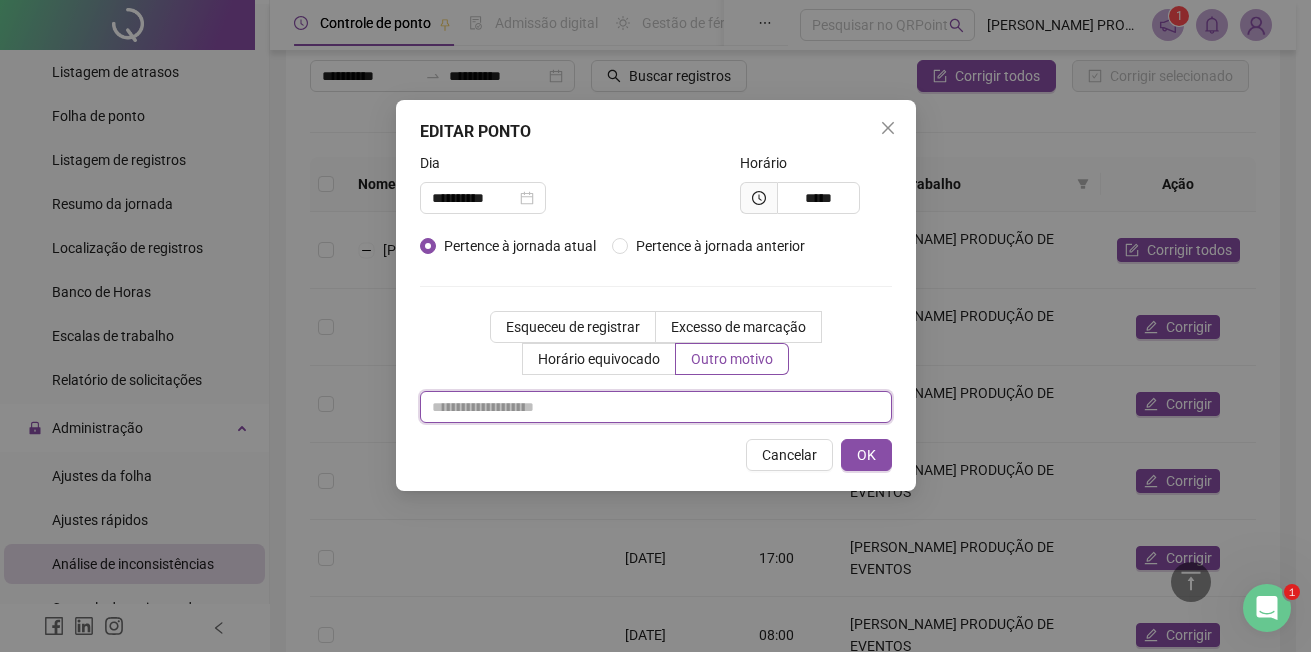 click at bounding box center [656, 407] 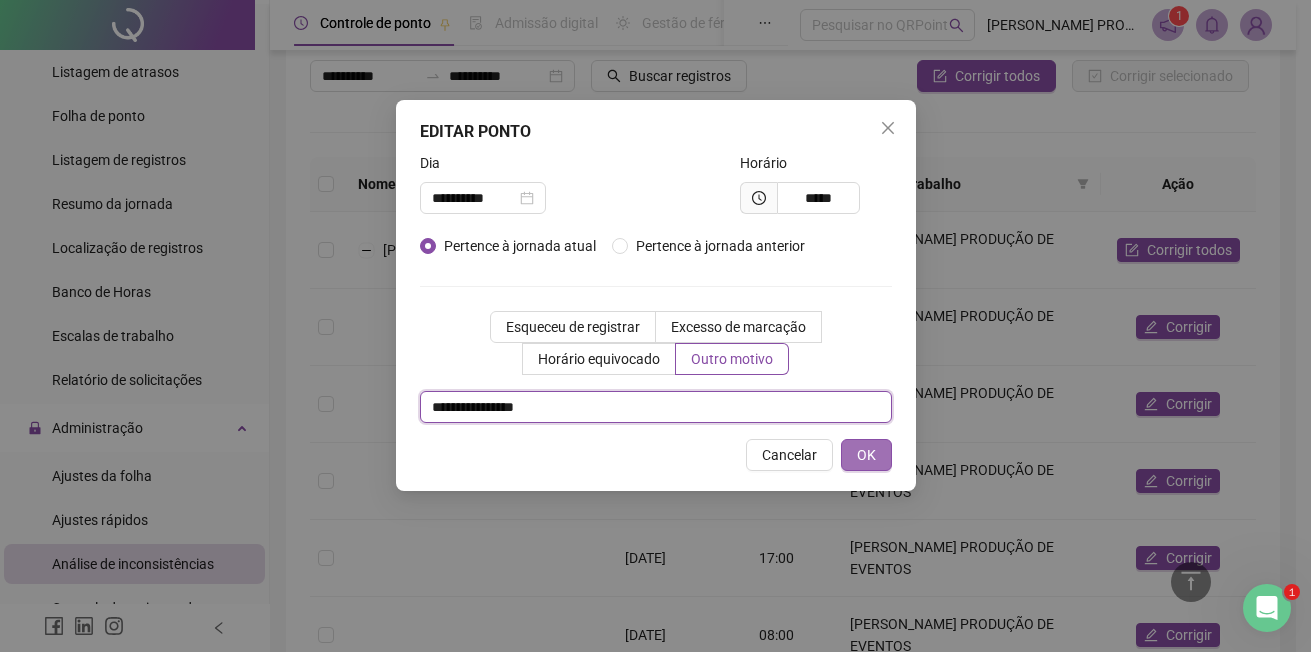 type on "**********" 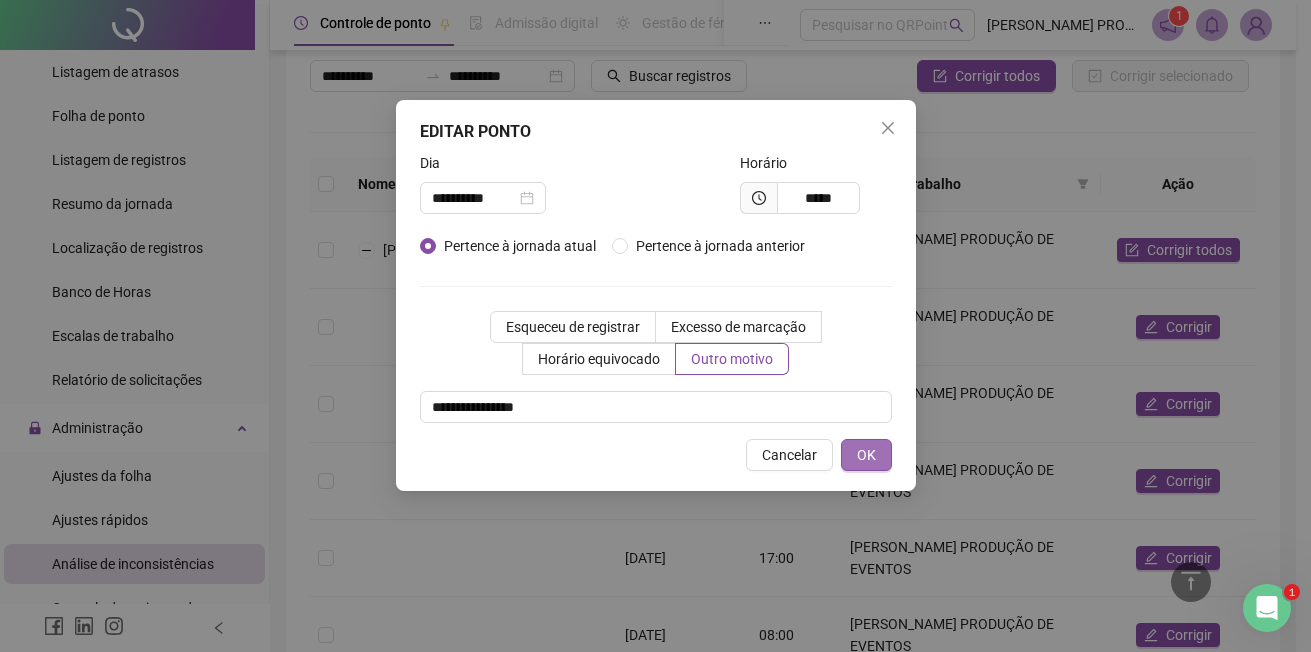 click on "OK" at bounding box center (866, 455) 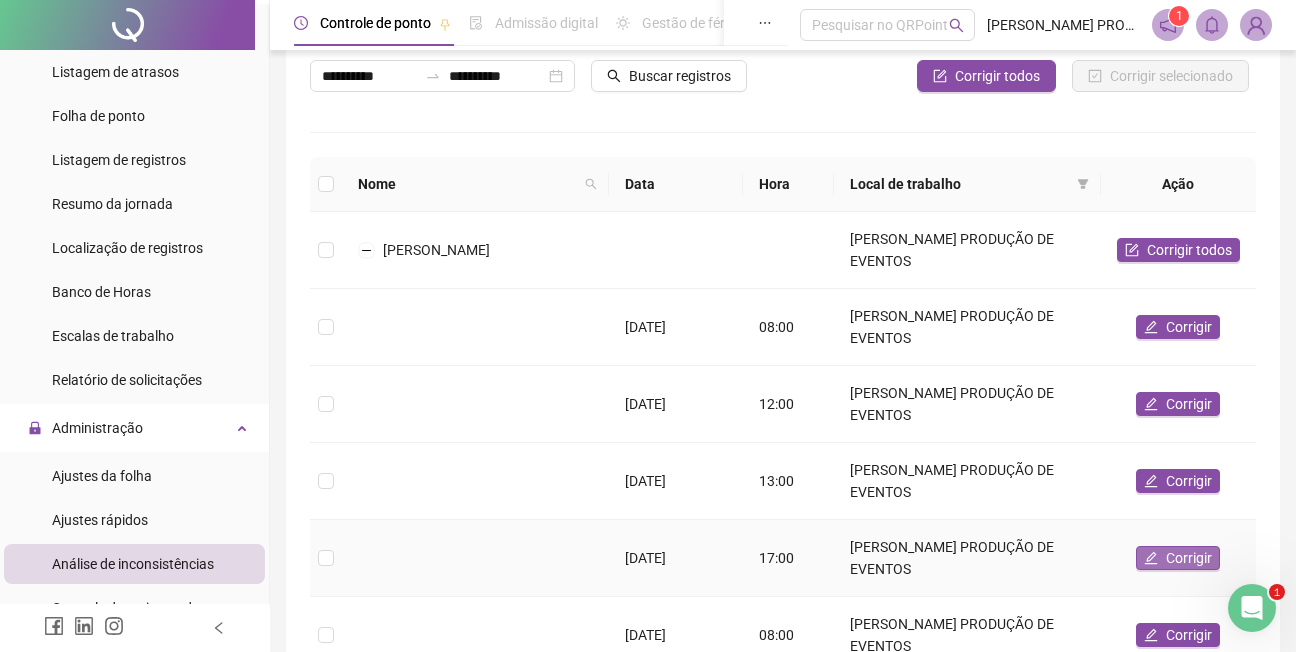 click on "Corrigir" at bounding box center [1189, 558] 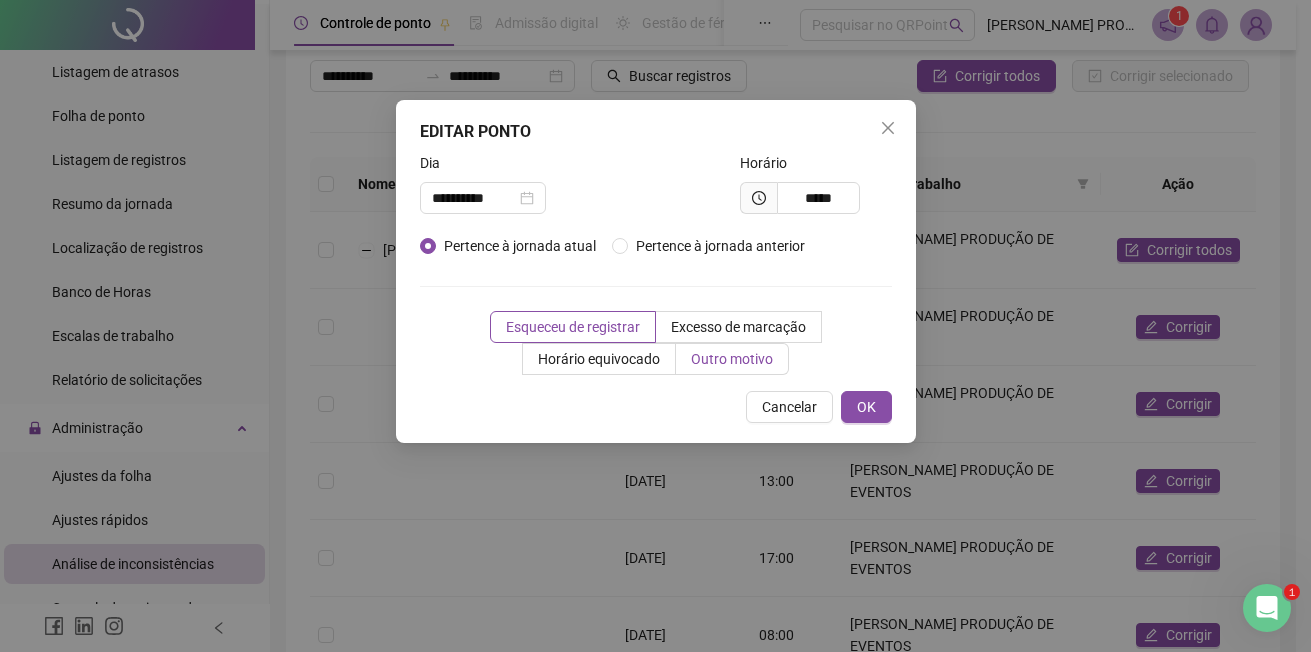 click on "Outro motivo" at bounding box center [732, 359] 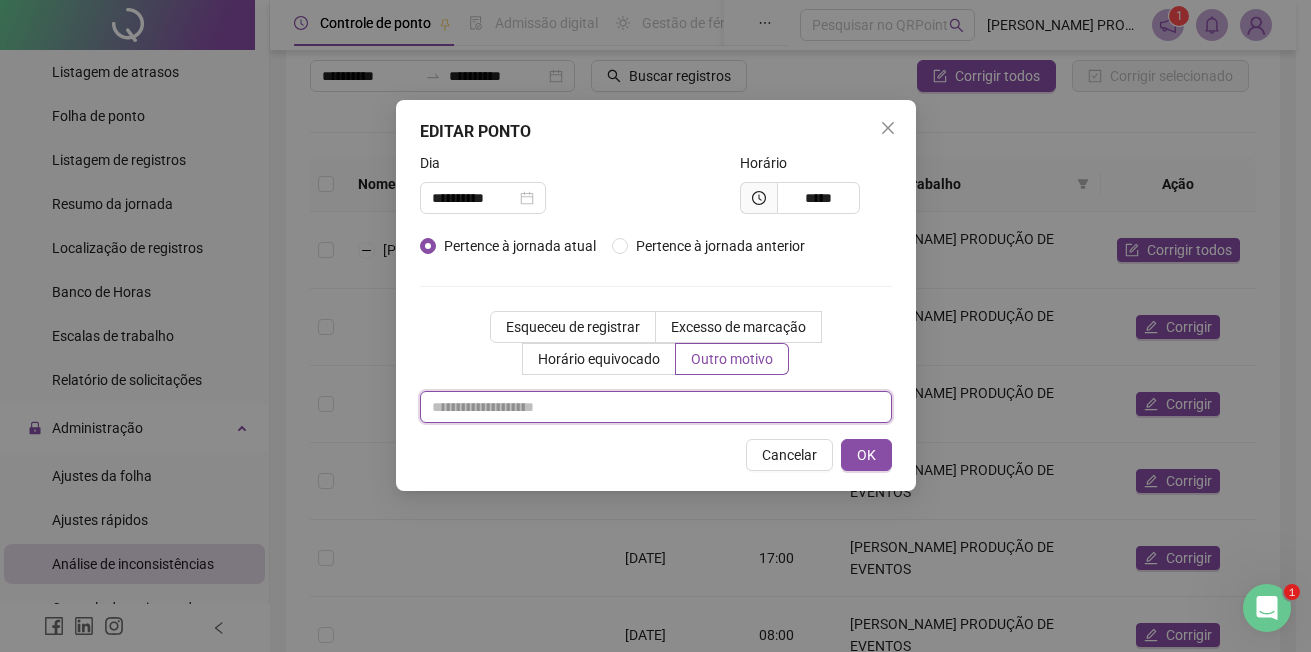 click at bounding box center (656, 407) 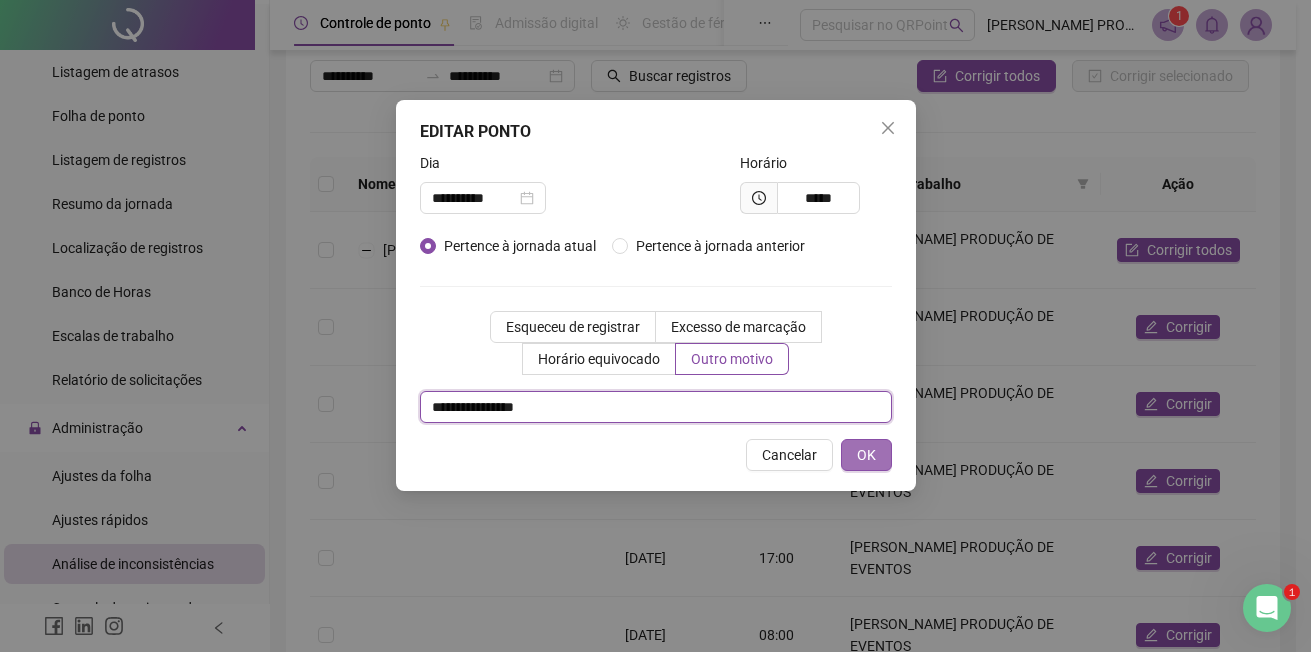 type on "**********" 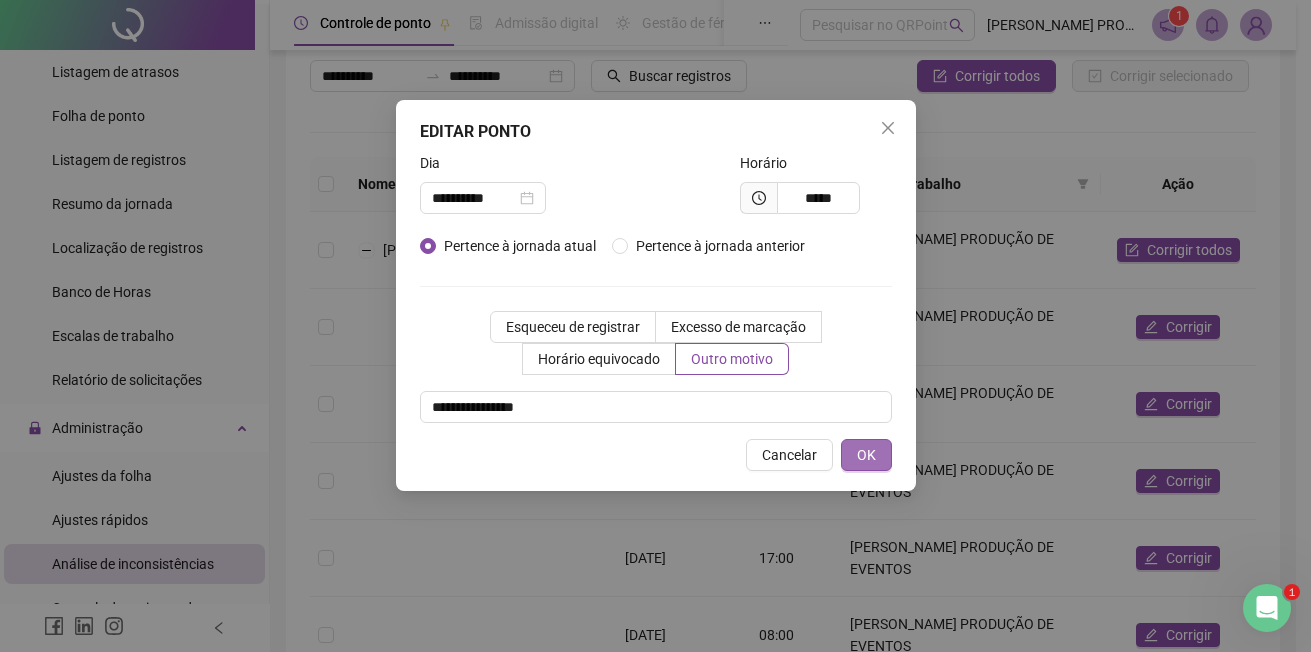 click on "OK" at bounding box center [866, 455] 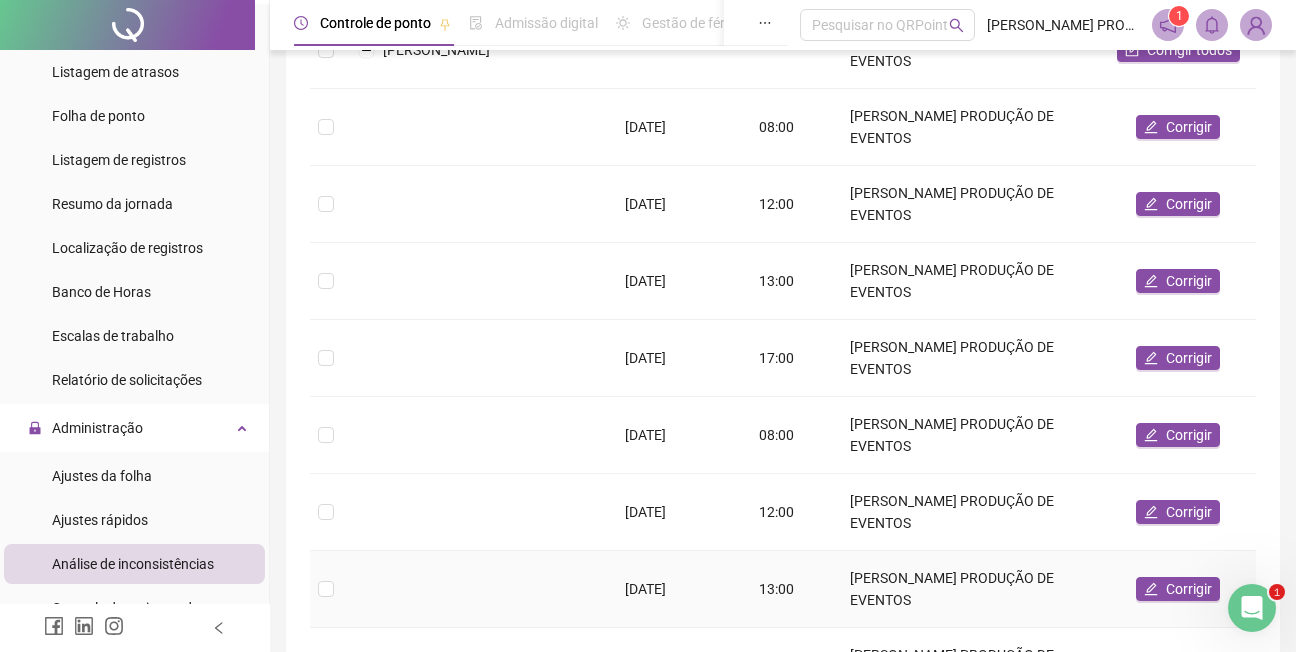 scroll, scrollTop: 438, scrollLeft: 0, axis: vertical 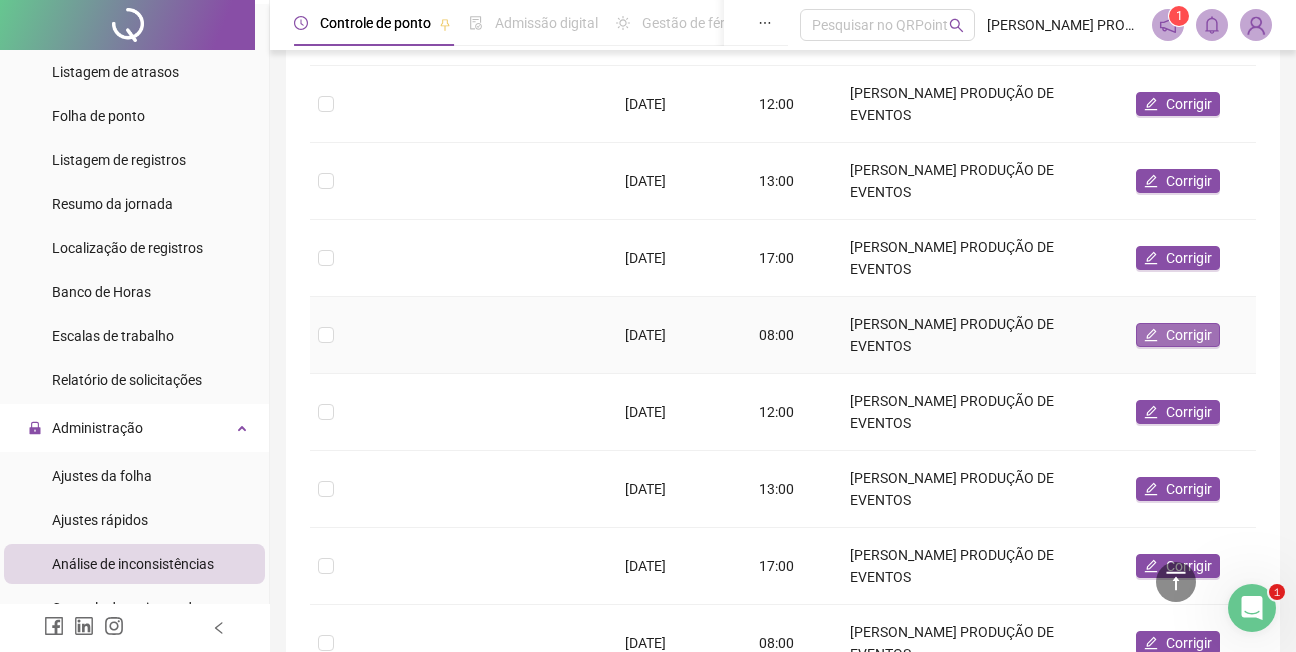 click on "Corrigir" at bounding box center [1189, 335] 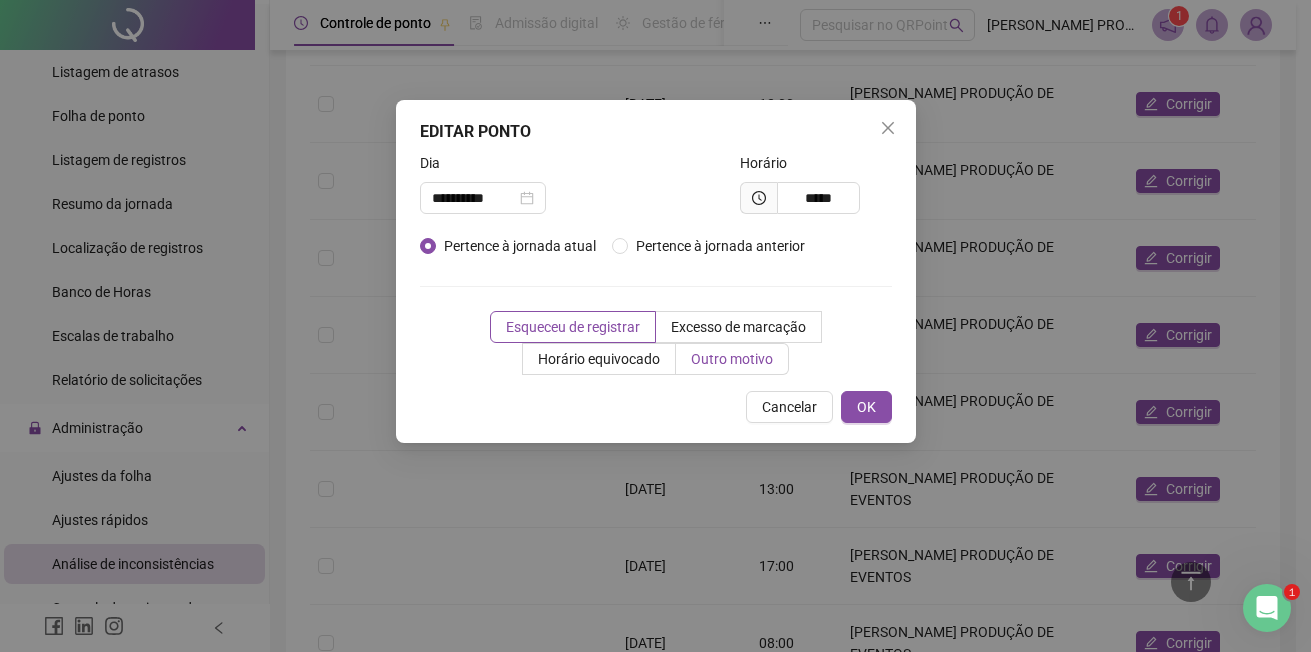 click on "Outro motivo" at bounding box center [732, 359] 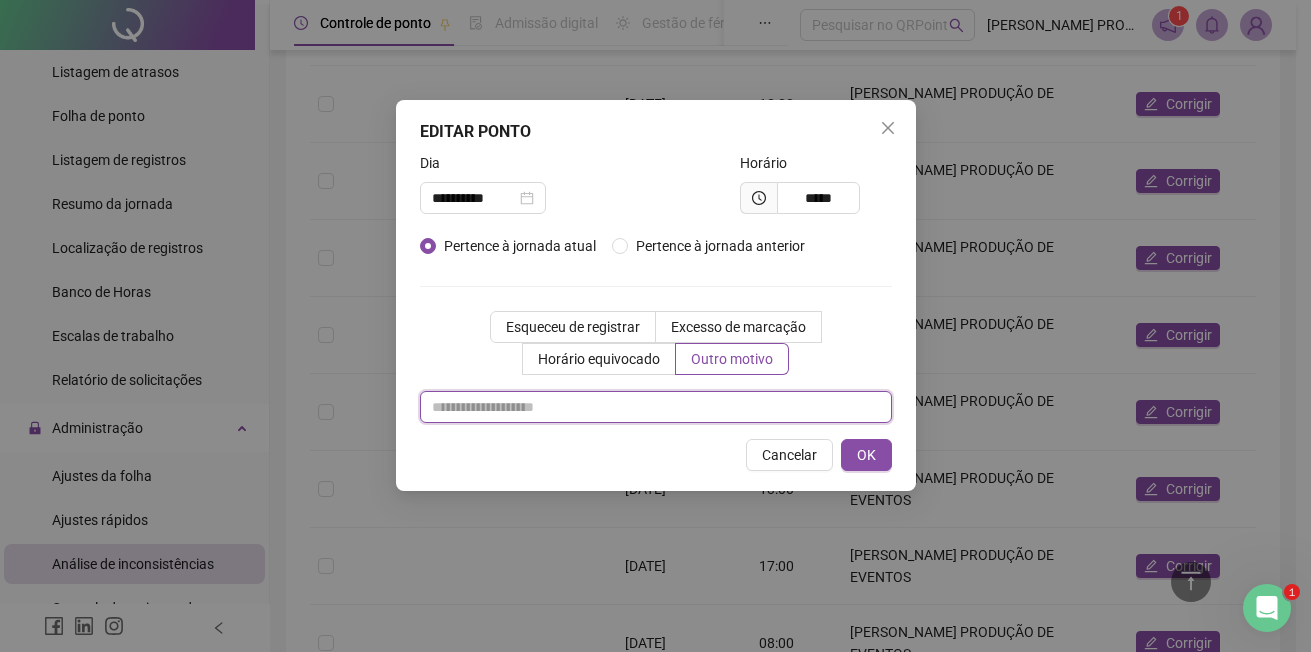 click at bounding box center [656, 407] 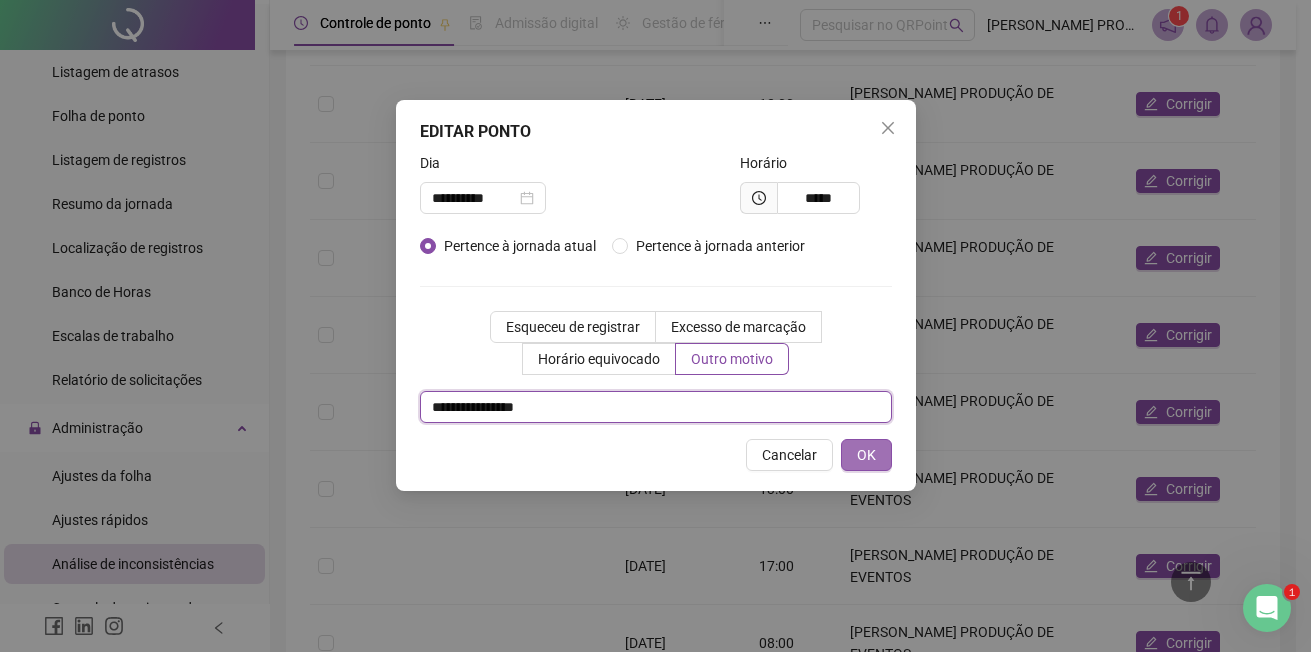 type on "**********" 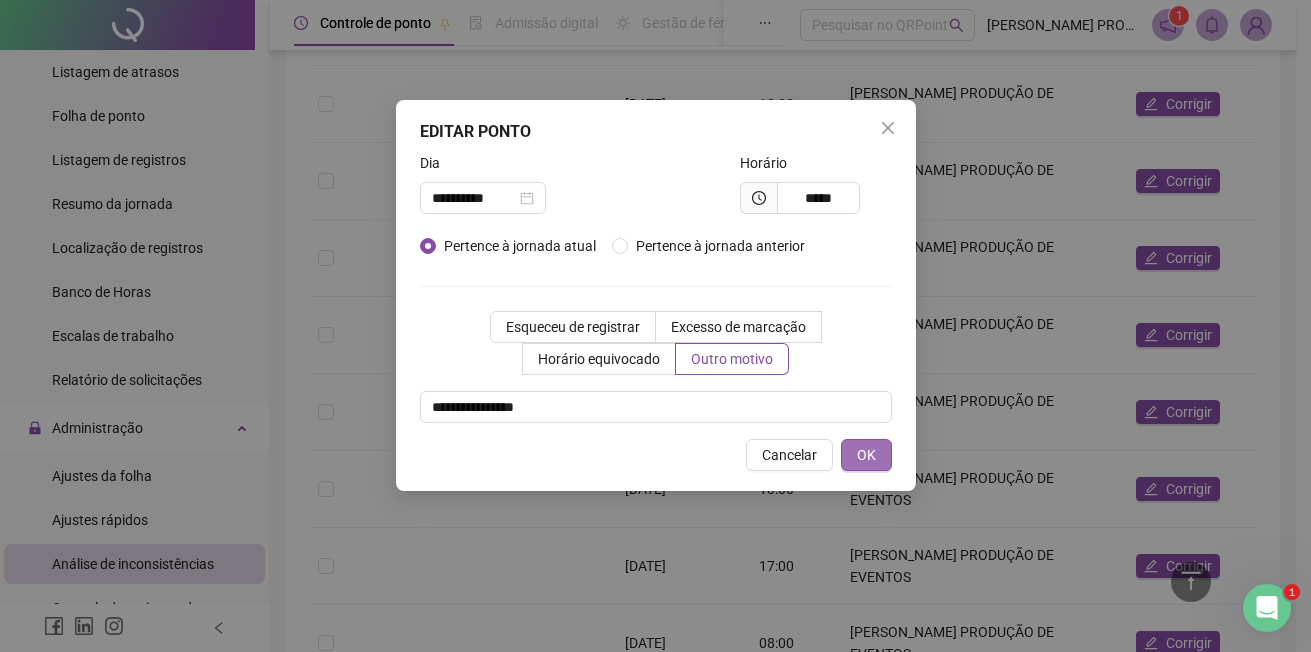 click on "OK" at bounding box center [866, 455] 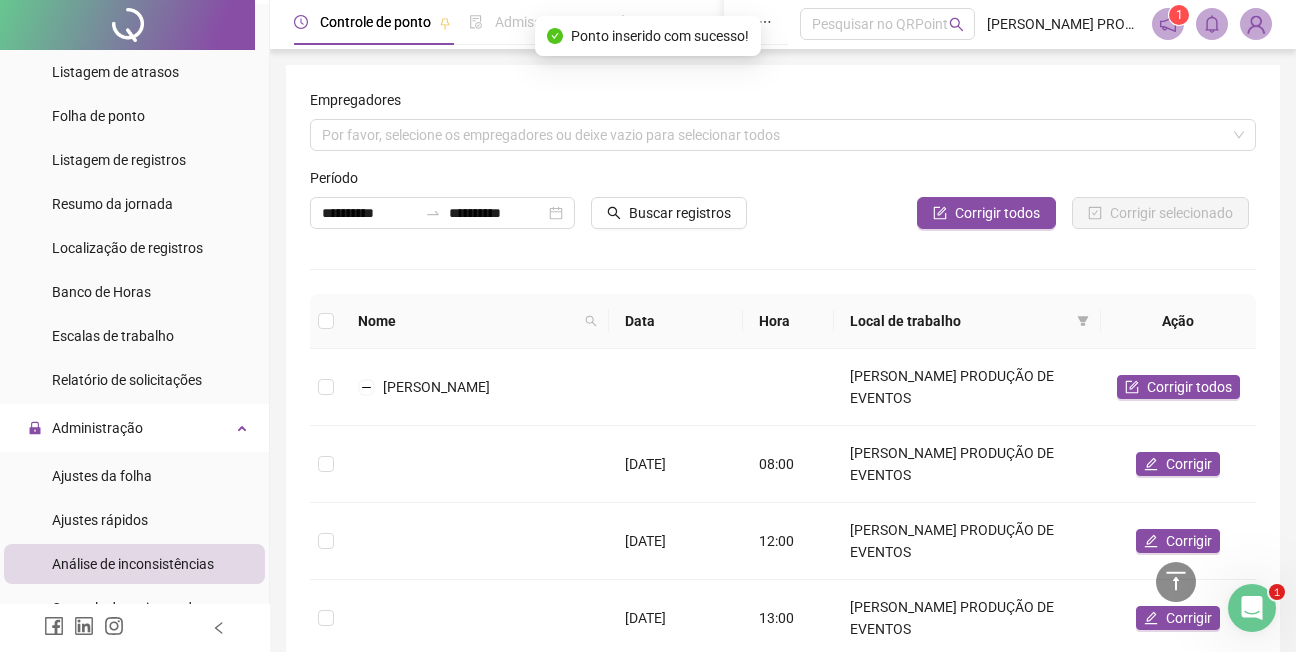 scroll, scrollTop: 0, scrollLeft: 0, axis: both 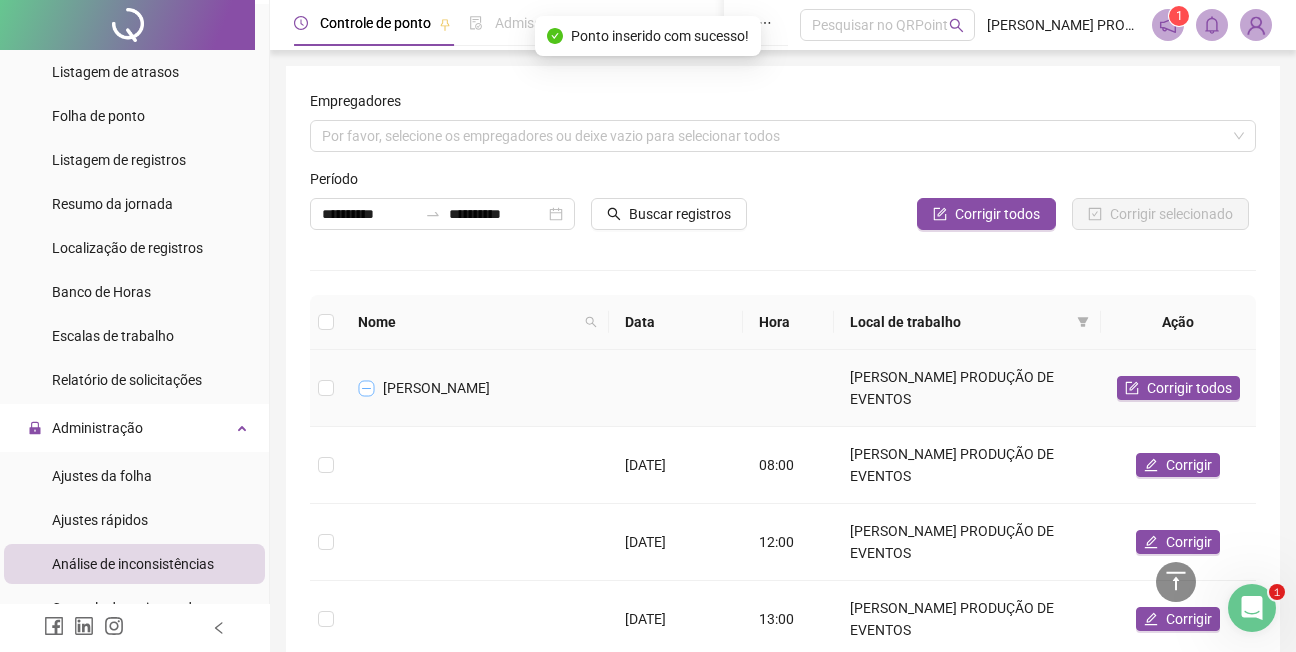 click at bounding box center [367, 388] 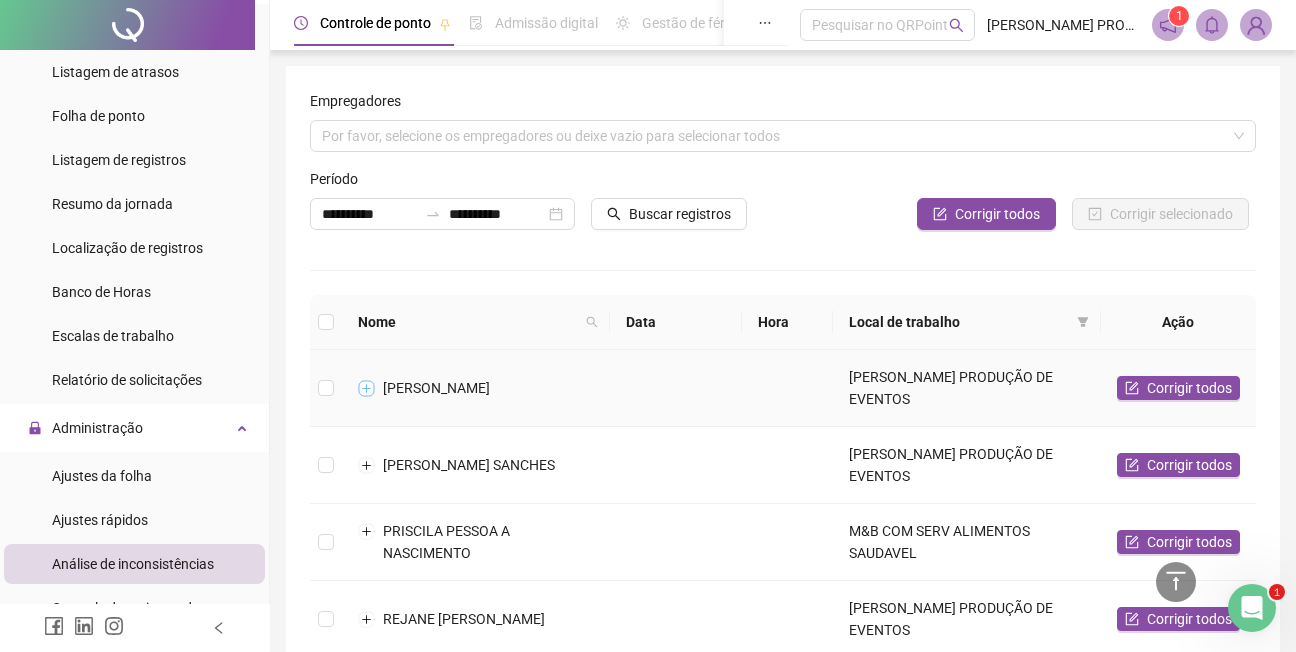 click at bounding box center [367, 388] 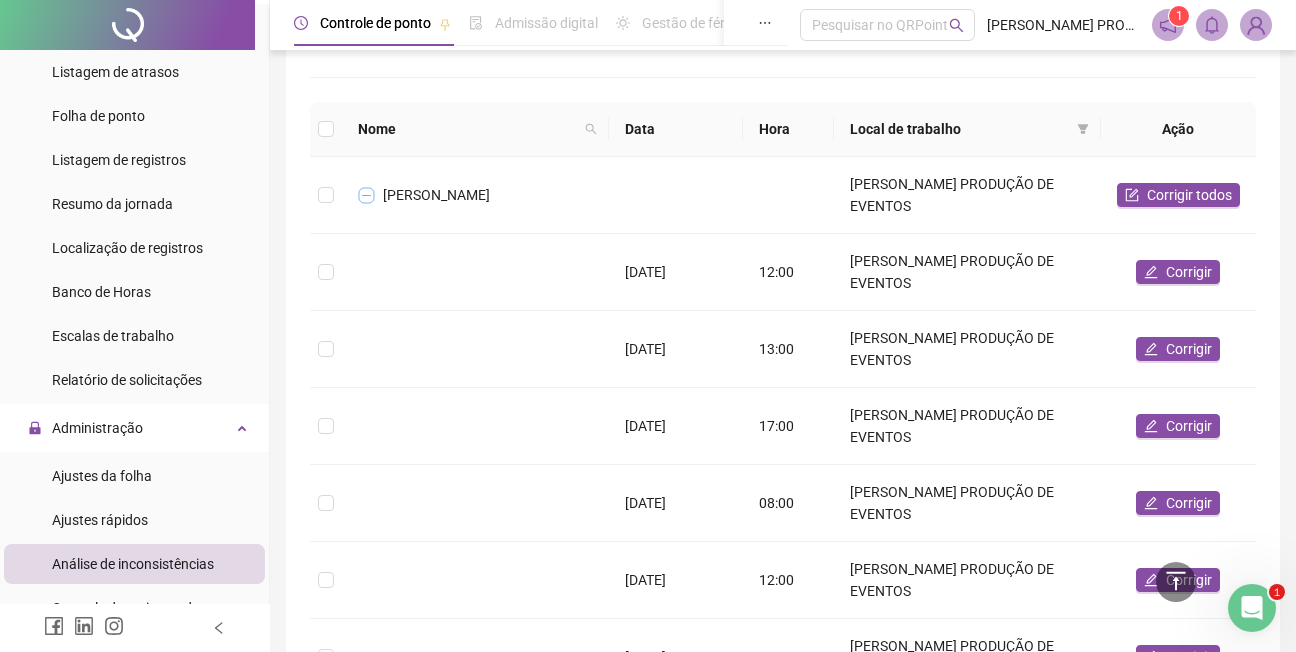 scroll, scrollTop: 100, scrollLeft: 0, axis: vertical 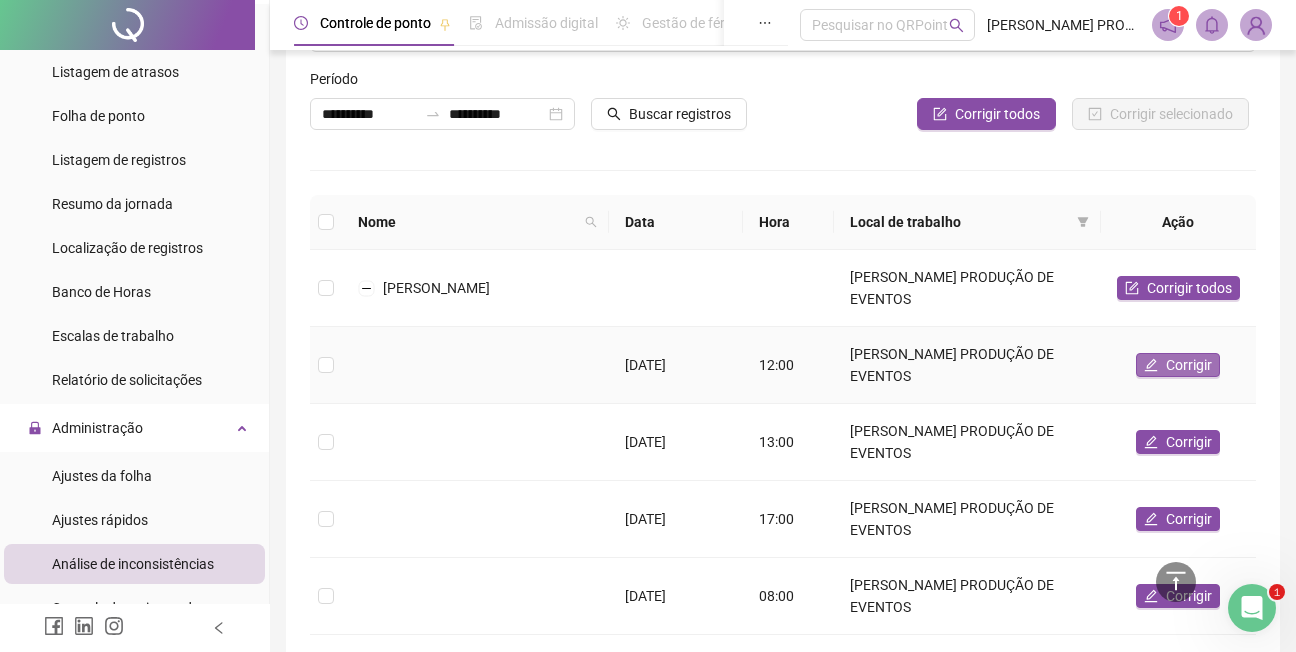 click on "Corrigir" at bounding box center (1189, 365) 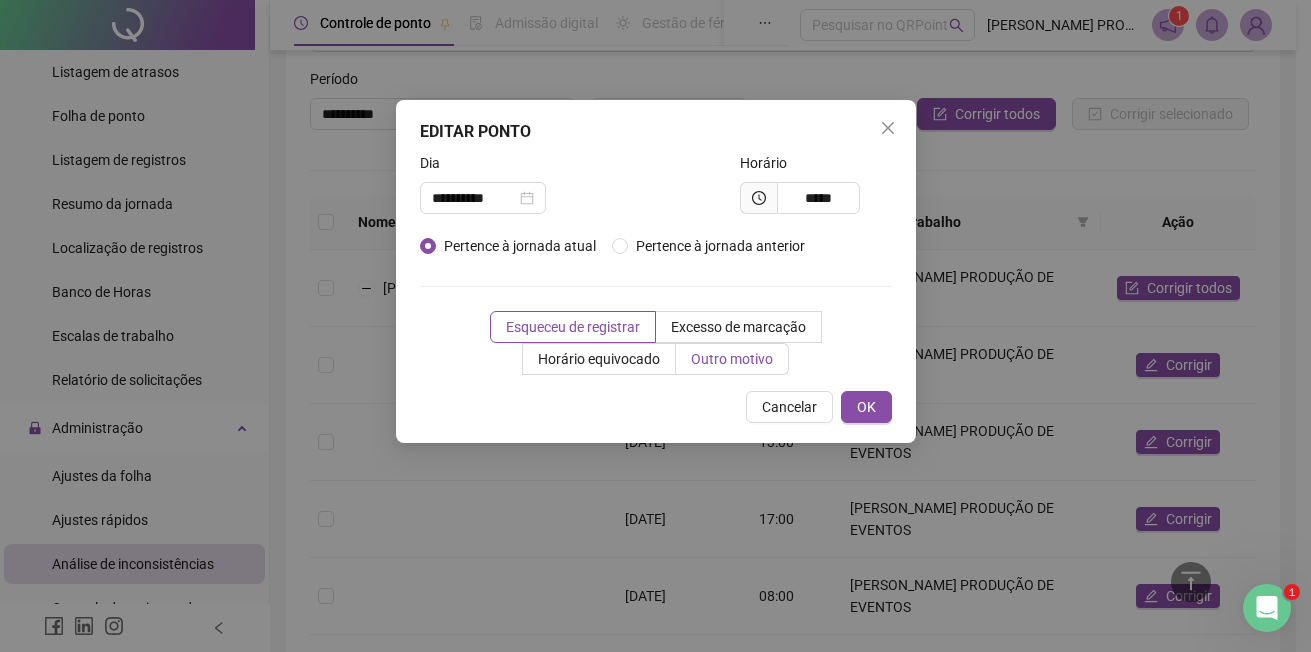 click on "Outro motivo" at bounding box center [732, 359] 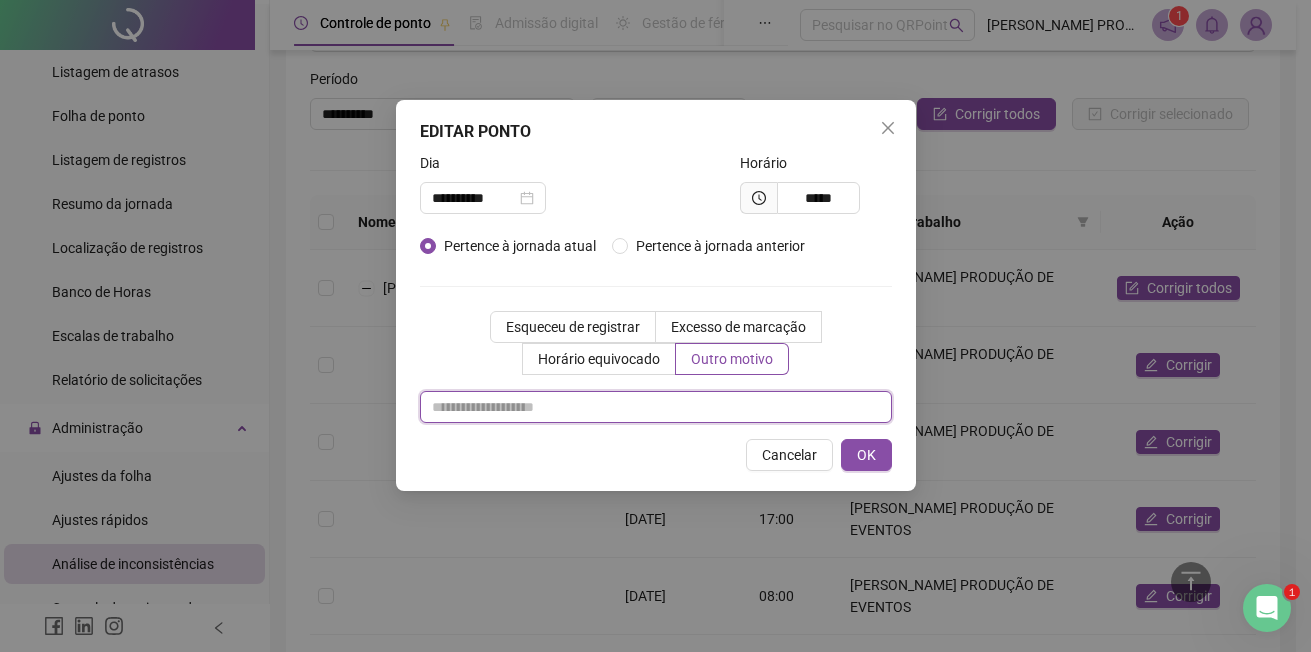 click at bounding box center (656, 407) 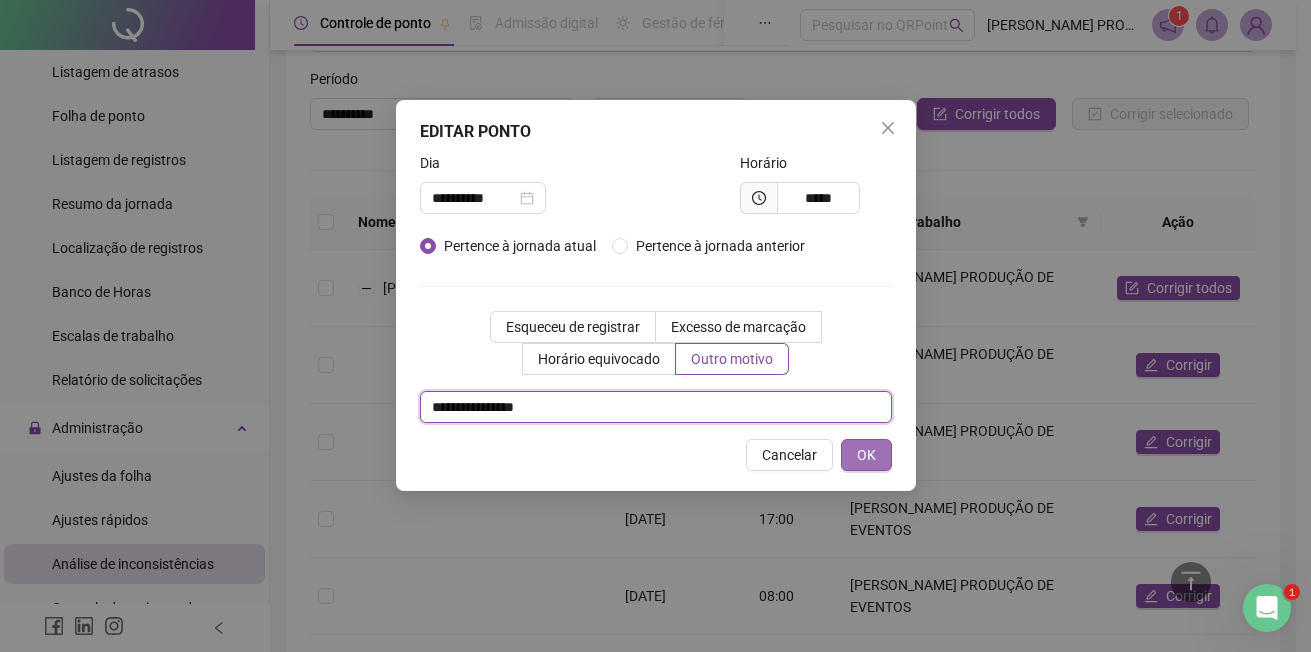 type on "**********" 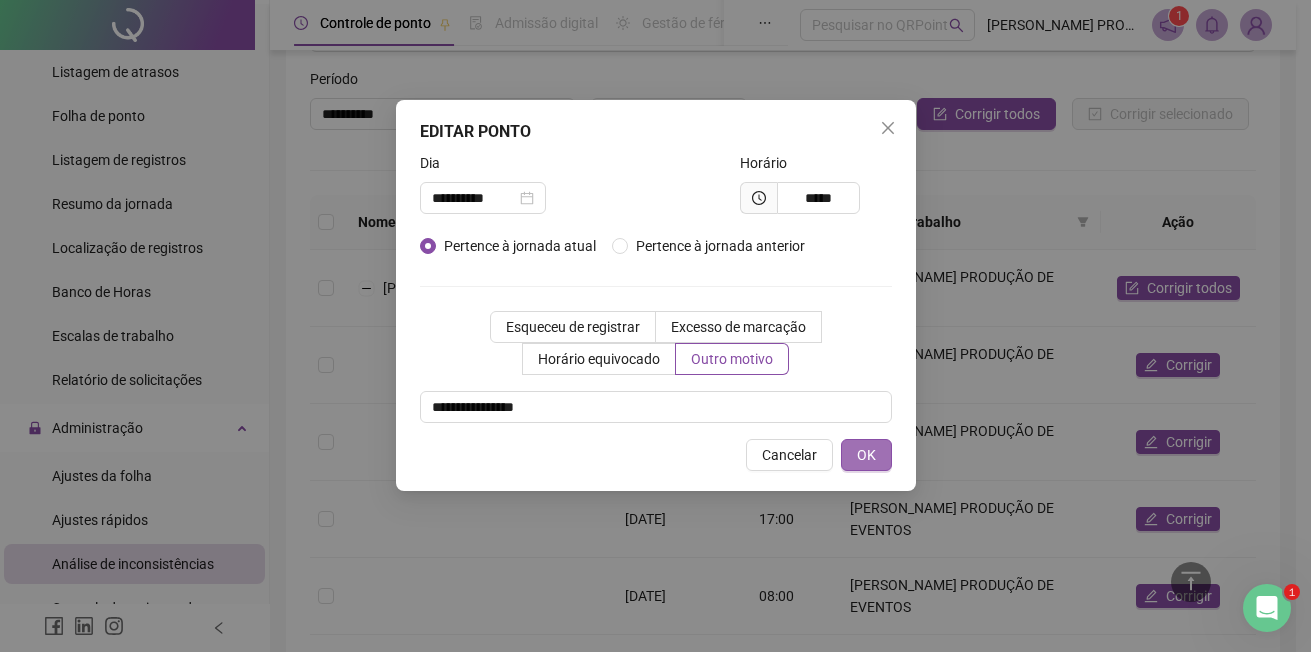 click on "OK" at bounding box center (866, 455) 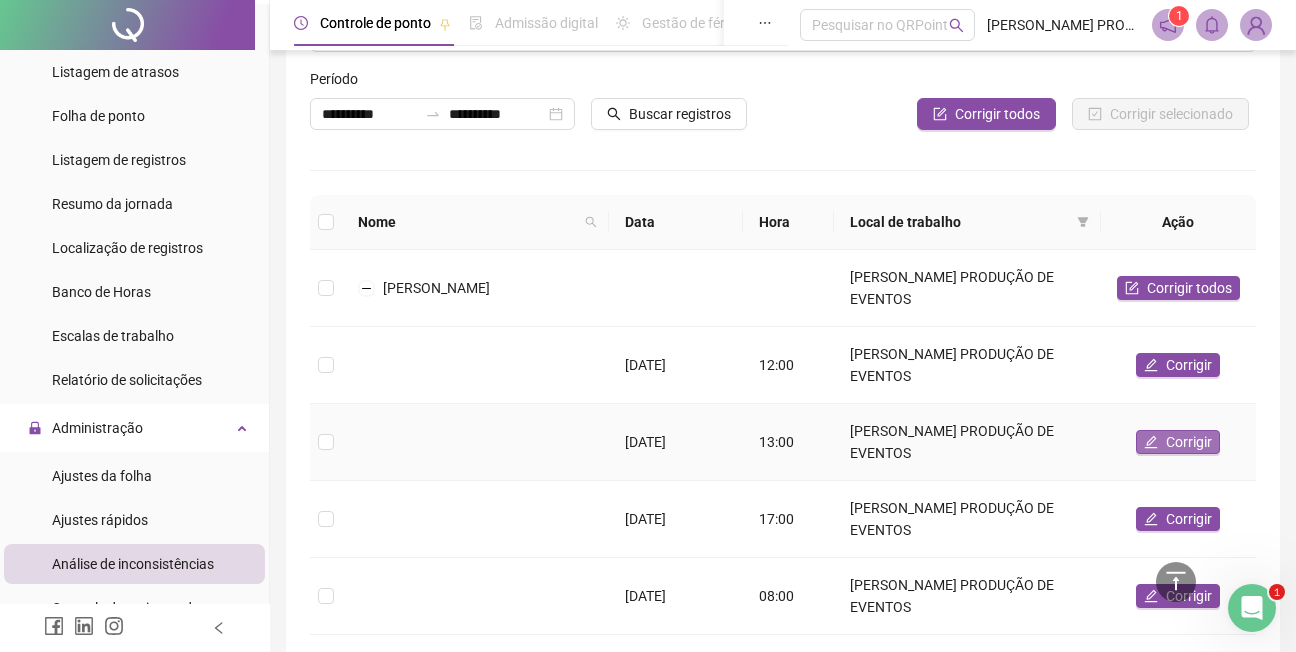 click on "Corrigir" at bounding box center (1189, 442) 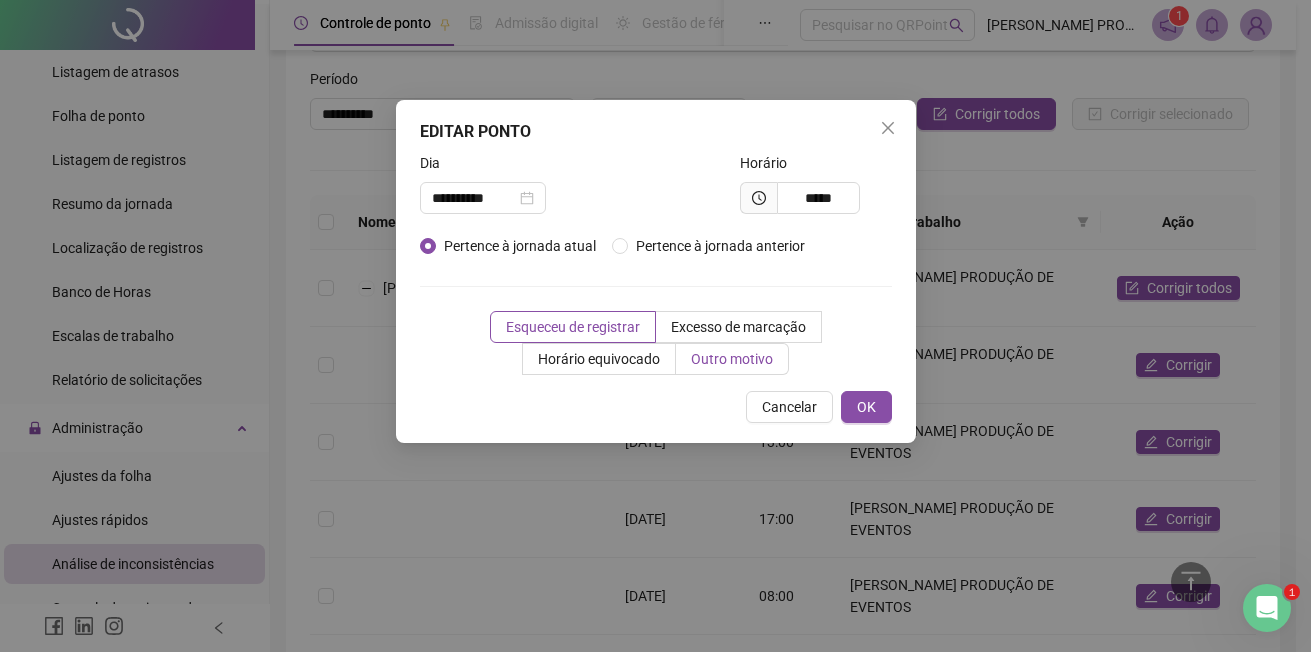 click on "Outro motivo" at bounding box center (732, 359) 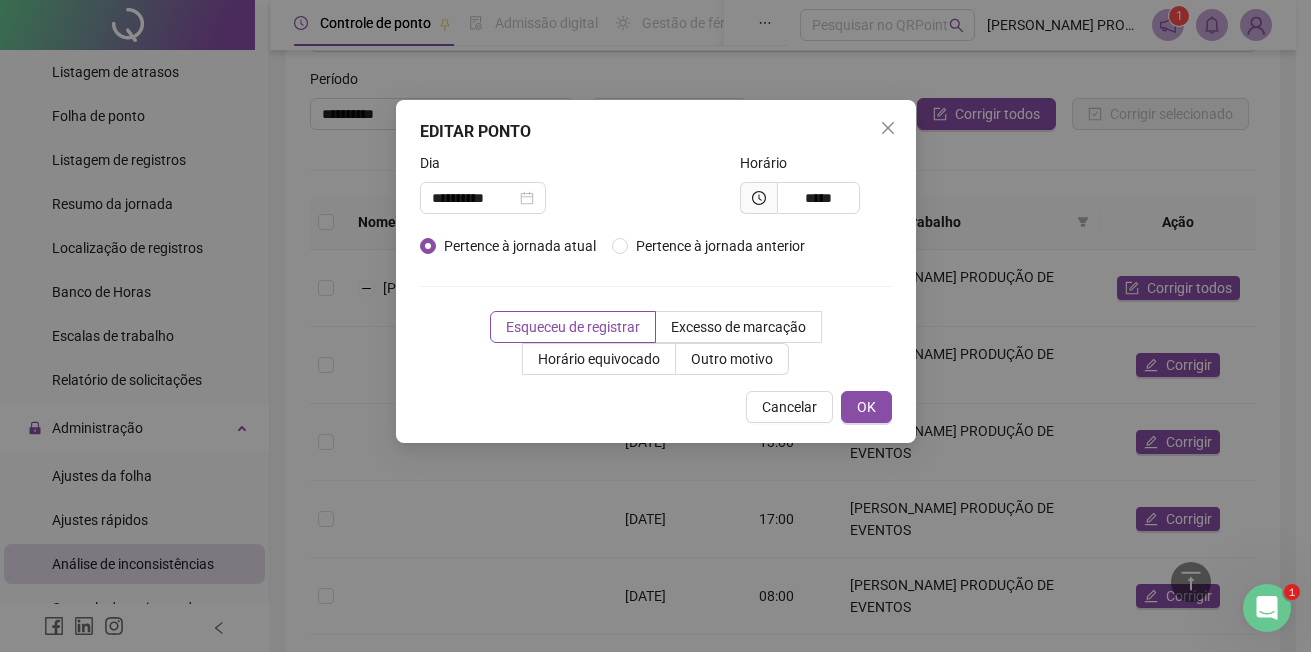 click on "Cancelar OK" at bounding box center [656, 407] 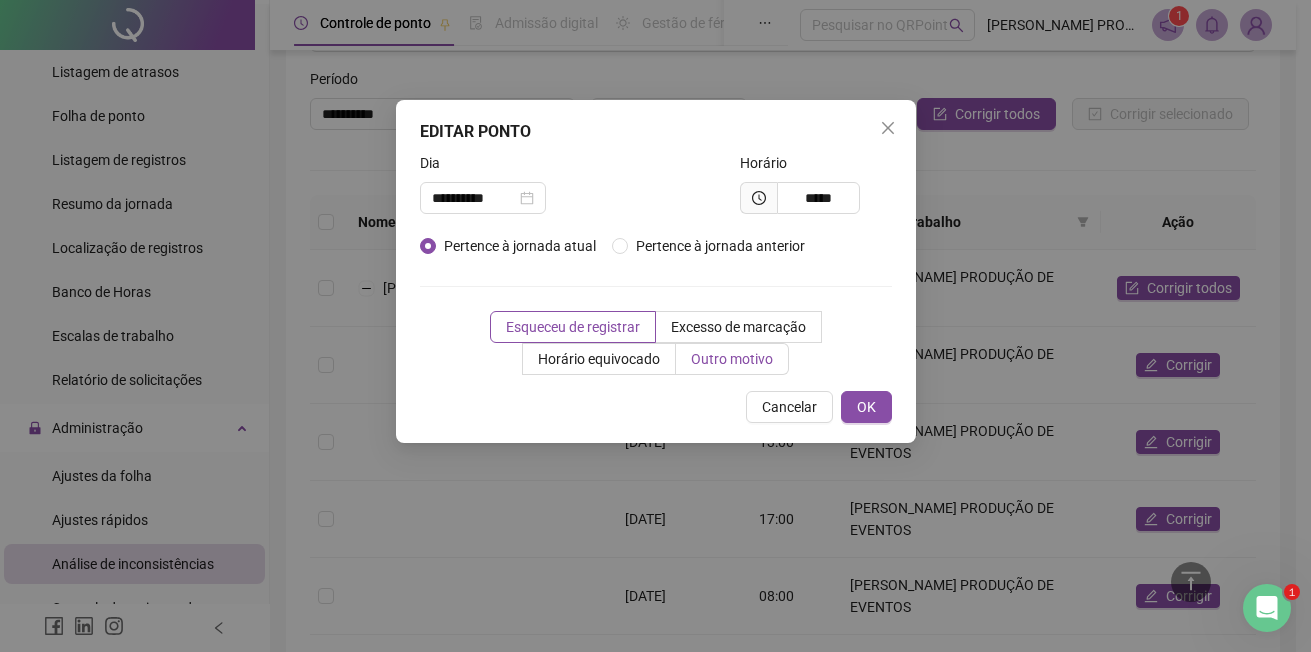 click on "Outro motivo" at bounding box center (732, 359) 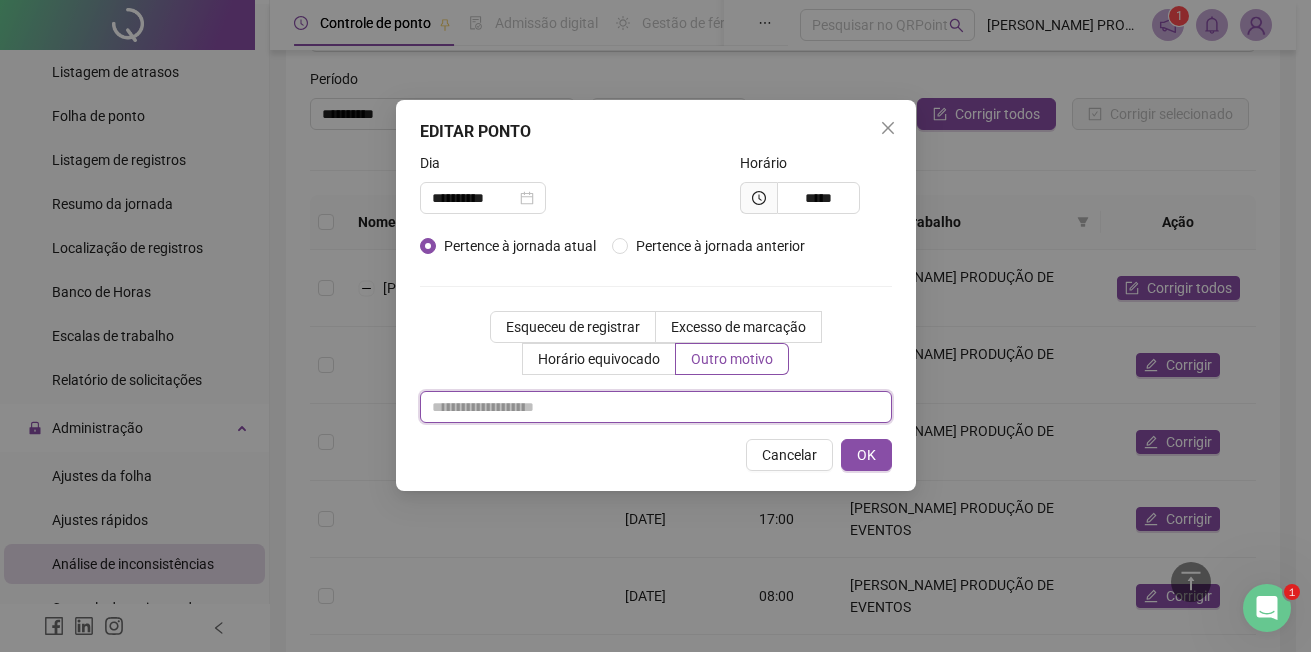 click at bounding box center [656, 407] 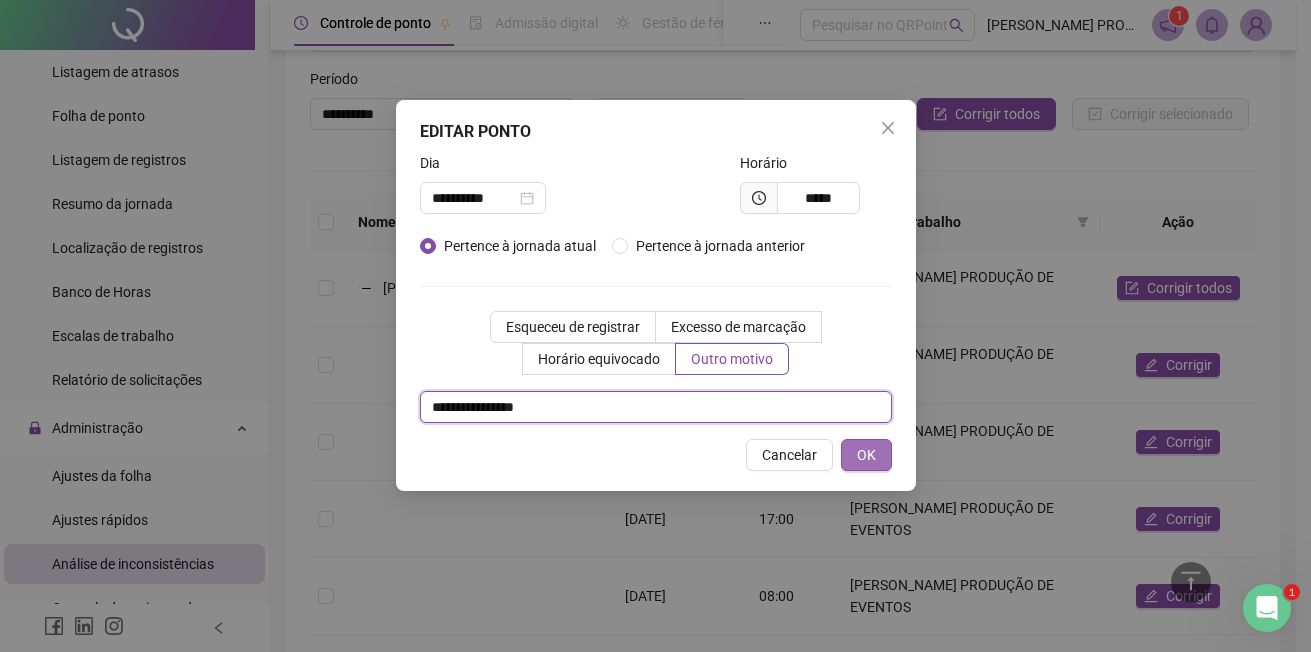 type on "**********" 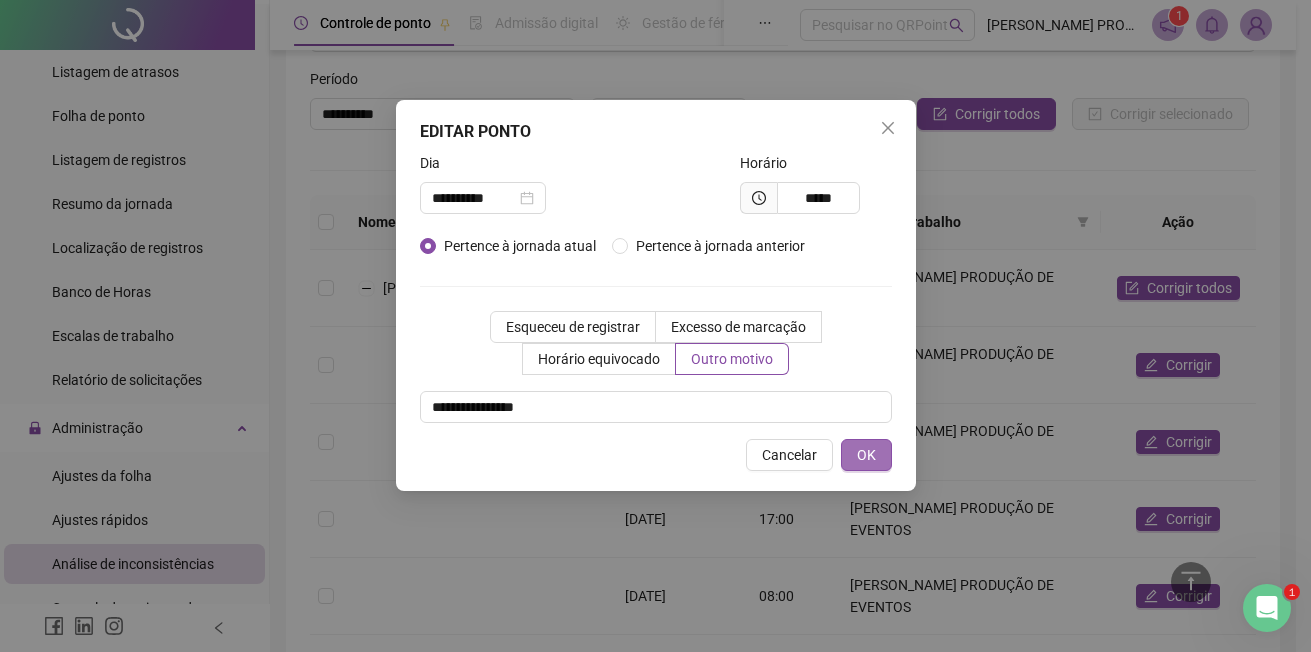 click on "OK" at bounding box center [866, 455] 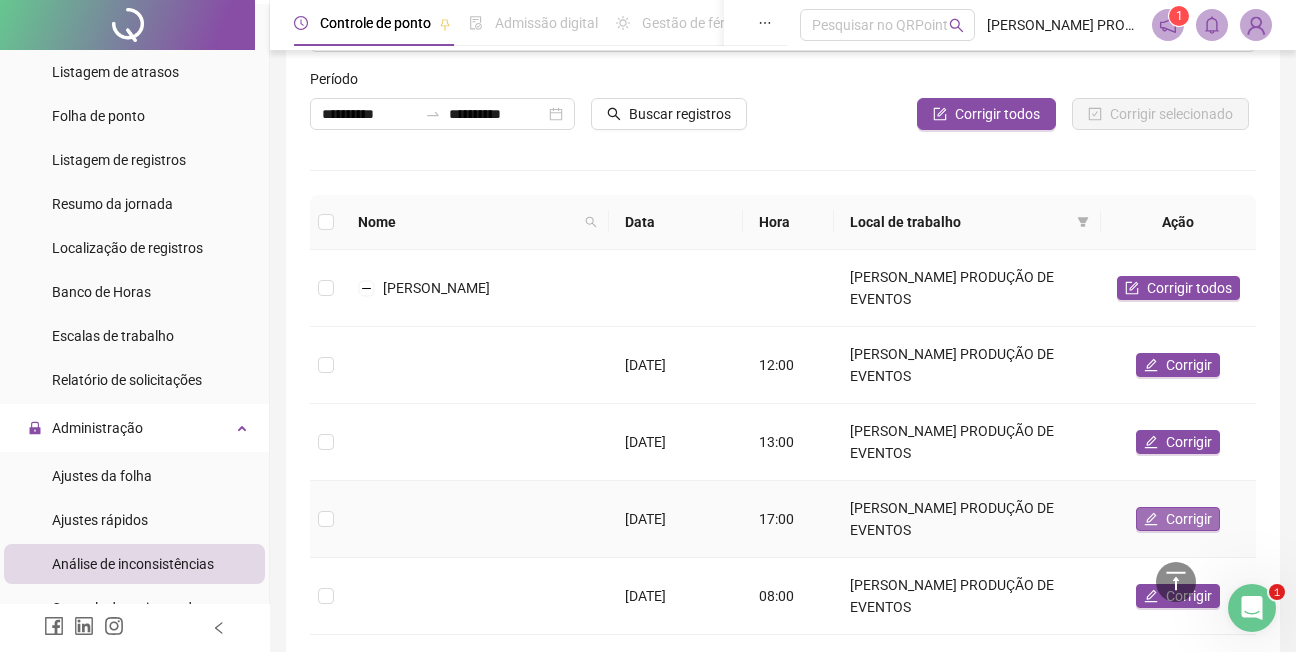 click on "Corrigir" at bounding box center (1189, 519) 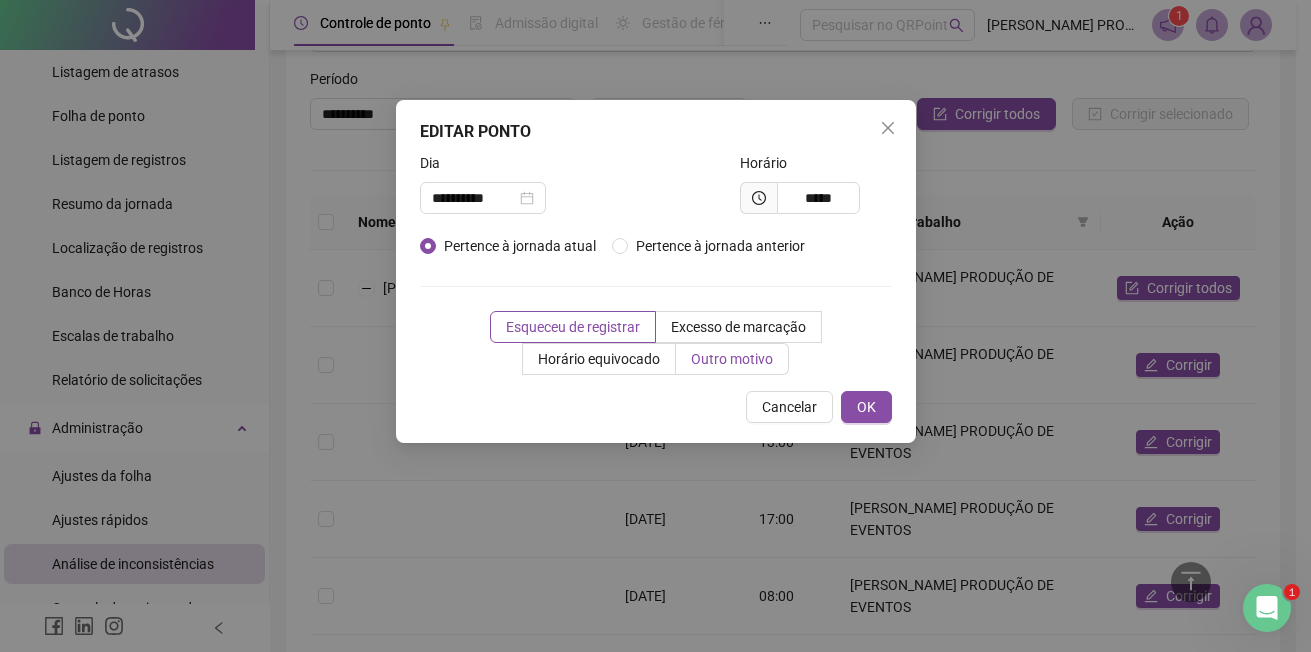 click on "Outro motivo" at bounding box center (732, 359) 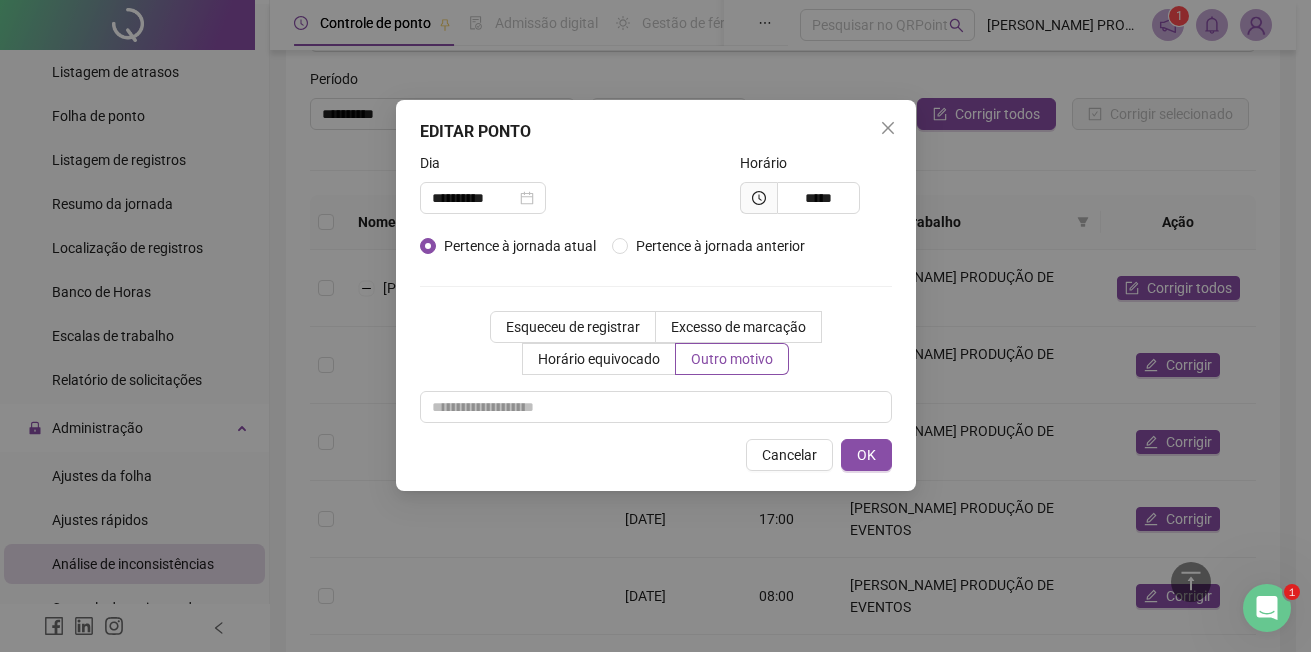 click on "**********" at bounding box center (655, 326) 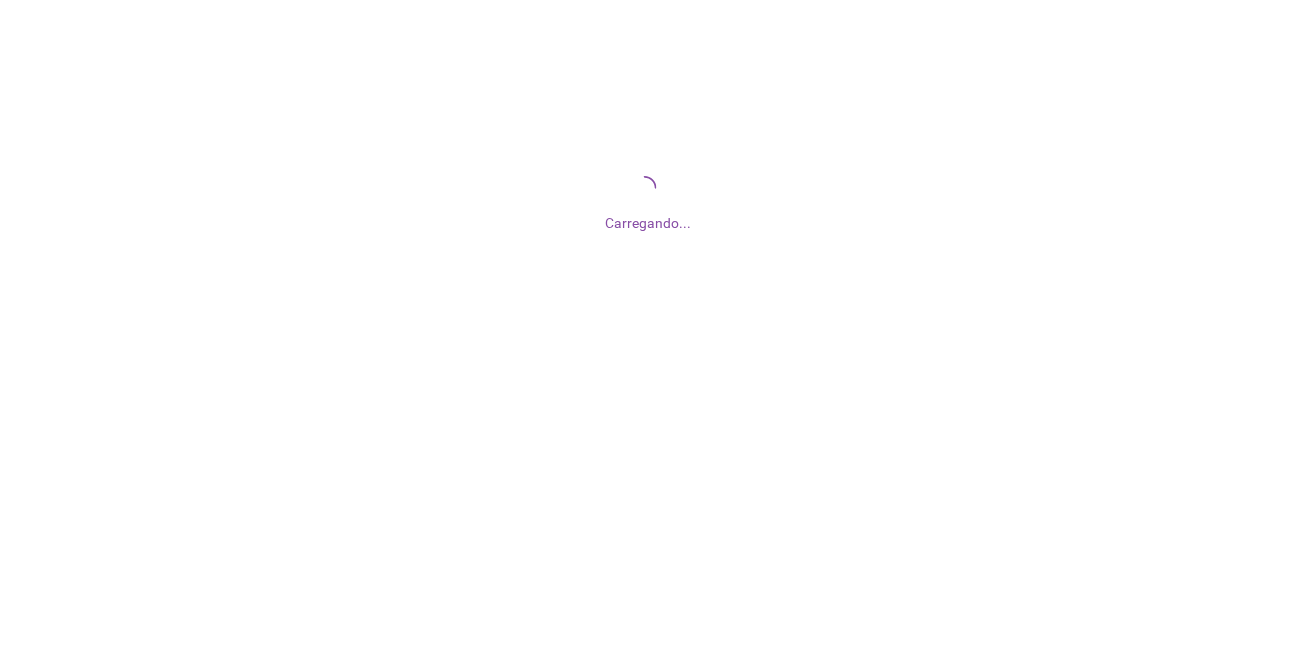 scroll, scrollTop: 0, scrollLeft: 0, axis: both 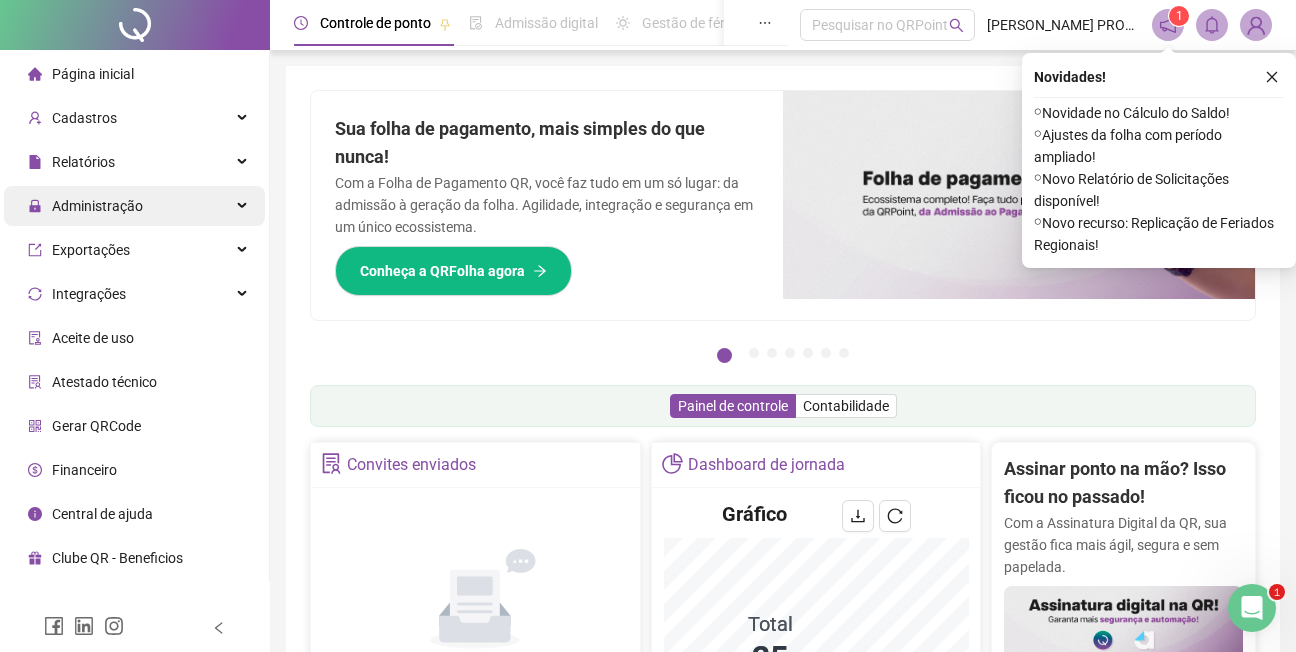 click on "Administração" at bounding box center (97, 206) 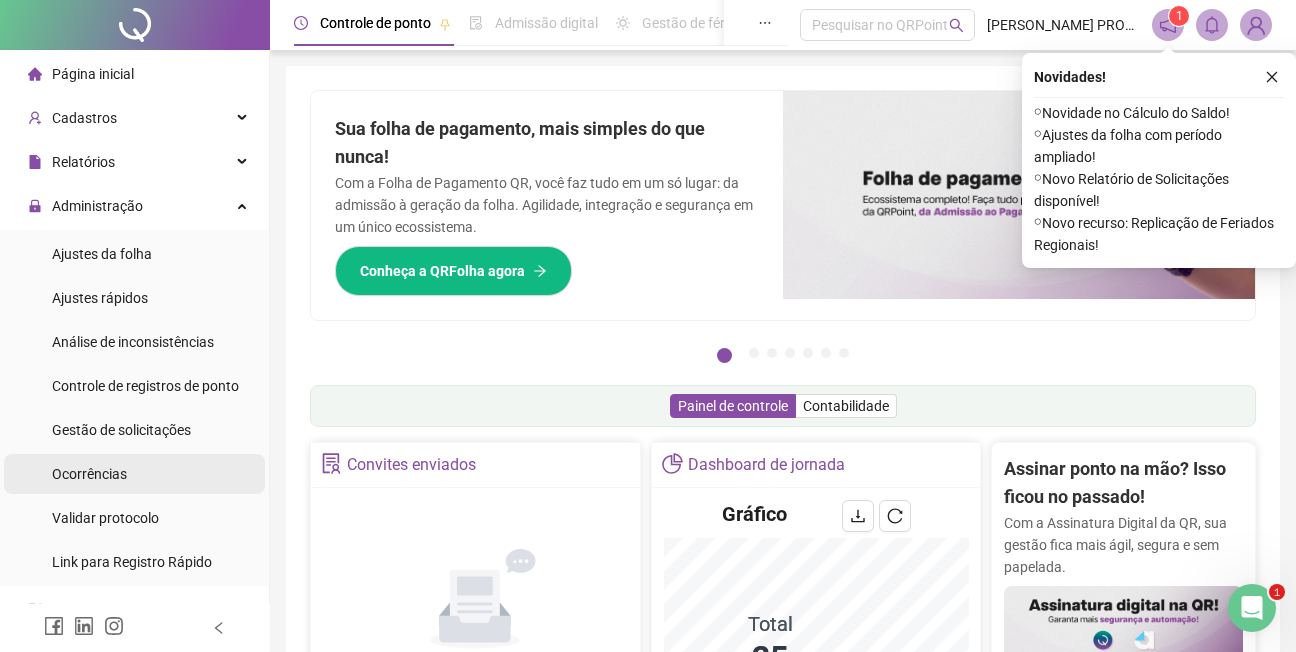 click on "Ocorrências" at bounding box center [89, 474] 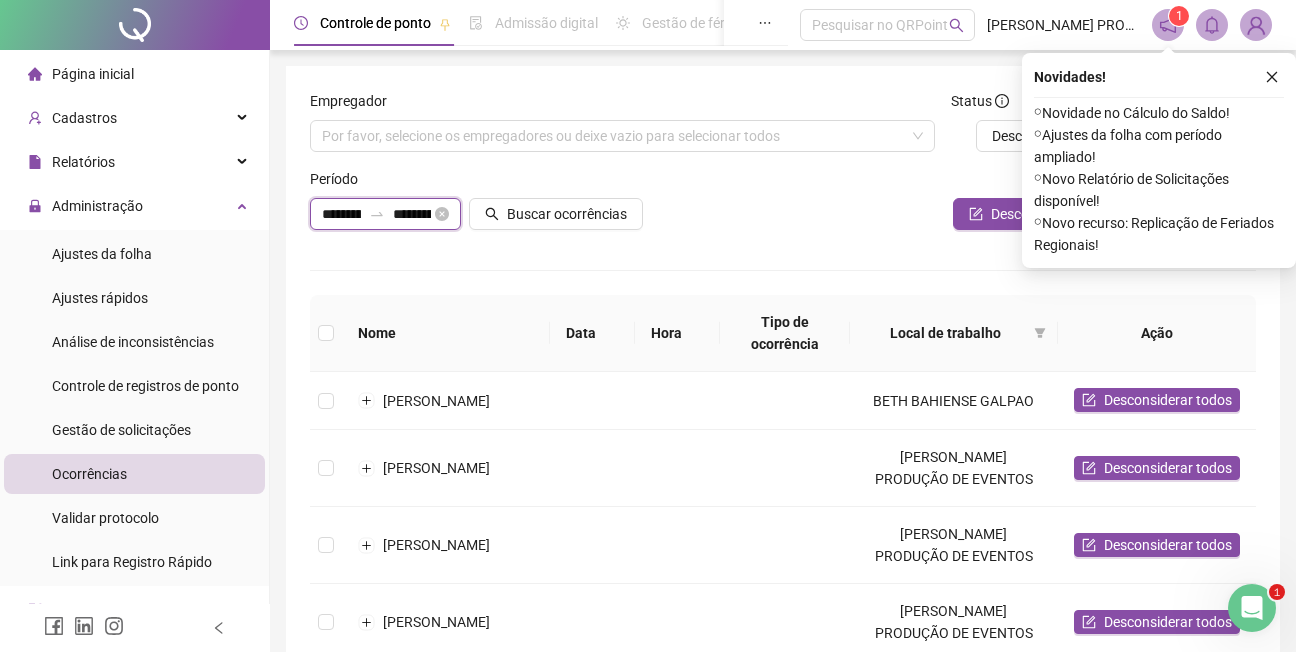 click on "**********" at bounding box center (341, 214) 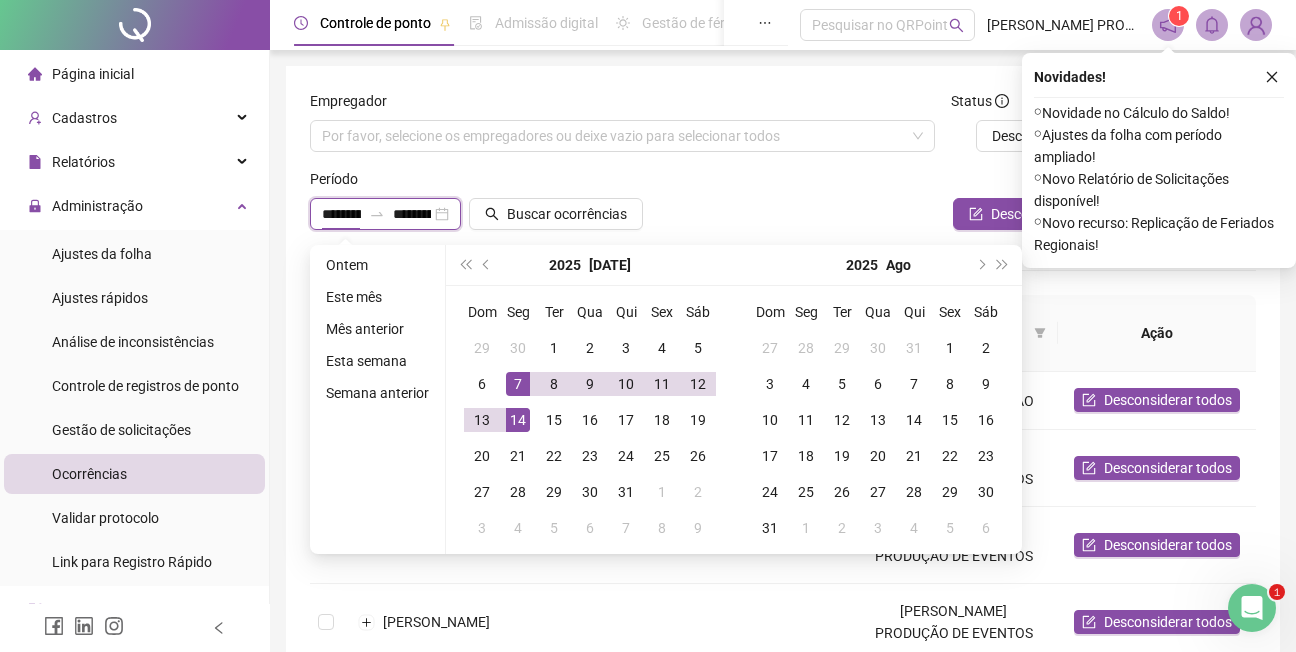 type on "**********" 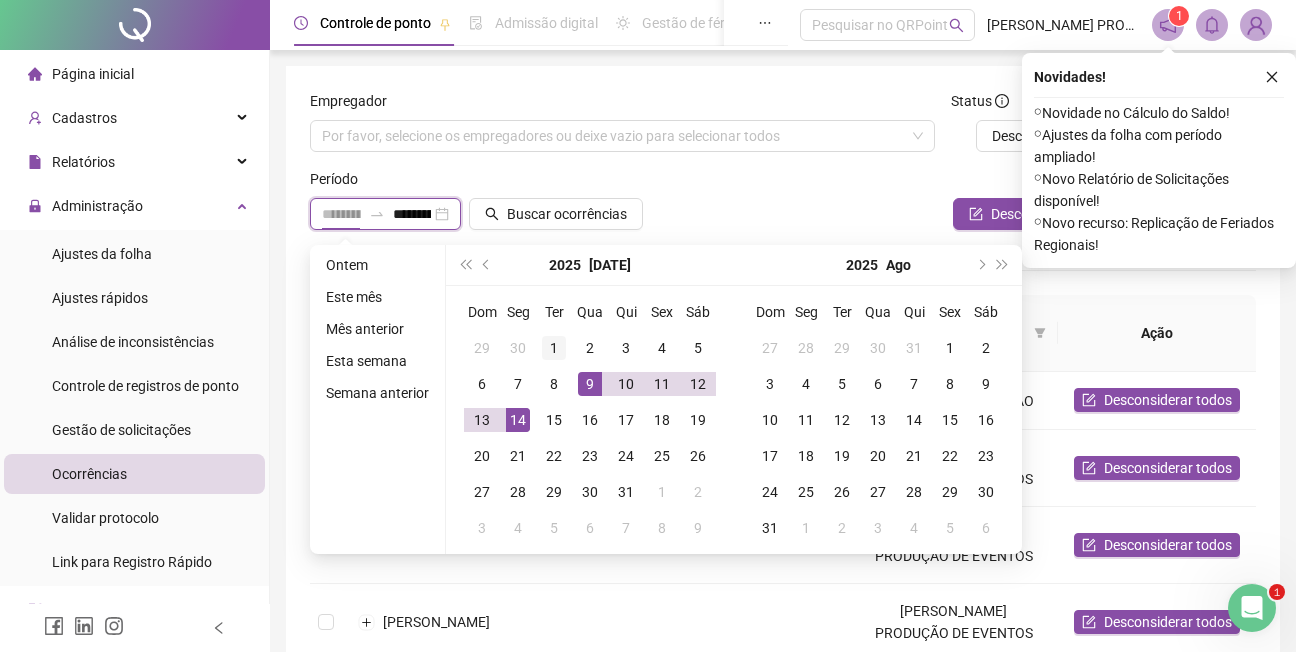 type on "**********" 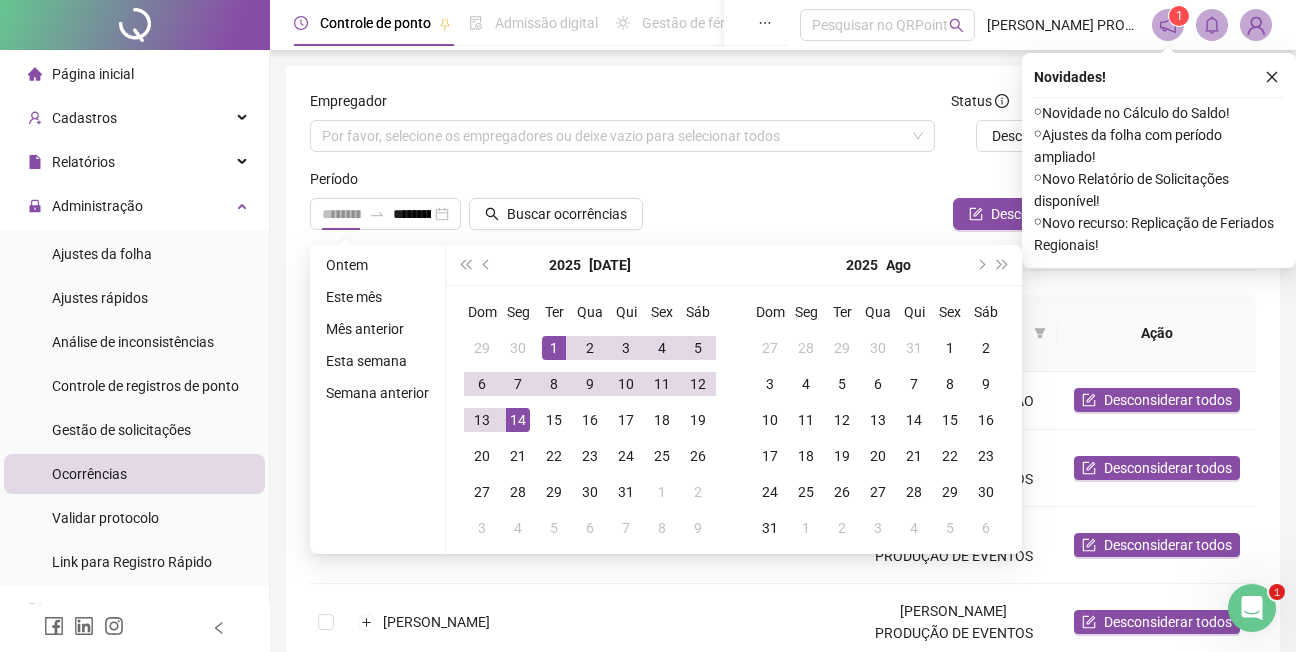 click on "1" at bounding box center [554, 348] 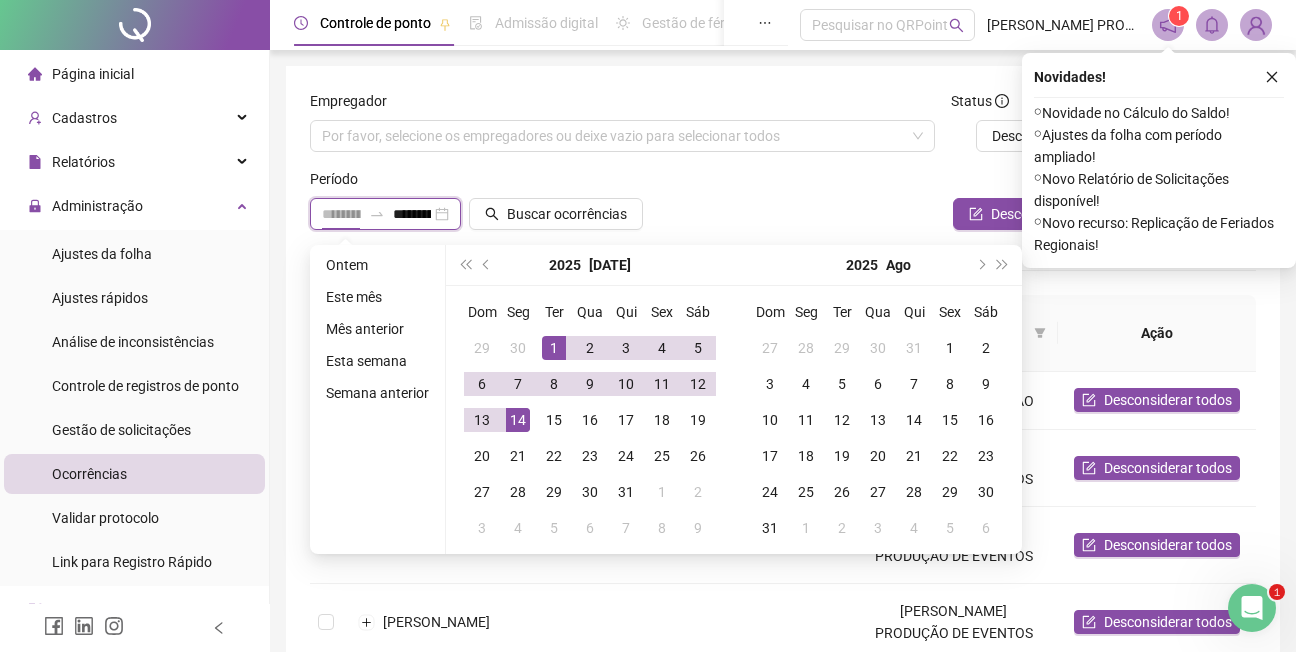 scroll, scrollTop: 0, scrollLeft: 33, axis: horizontal 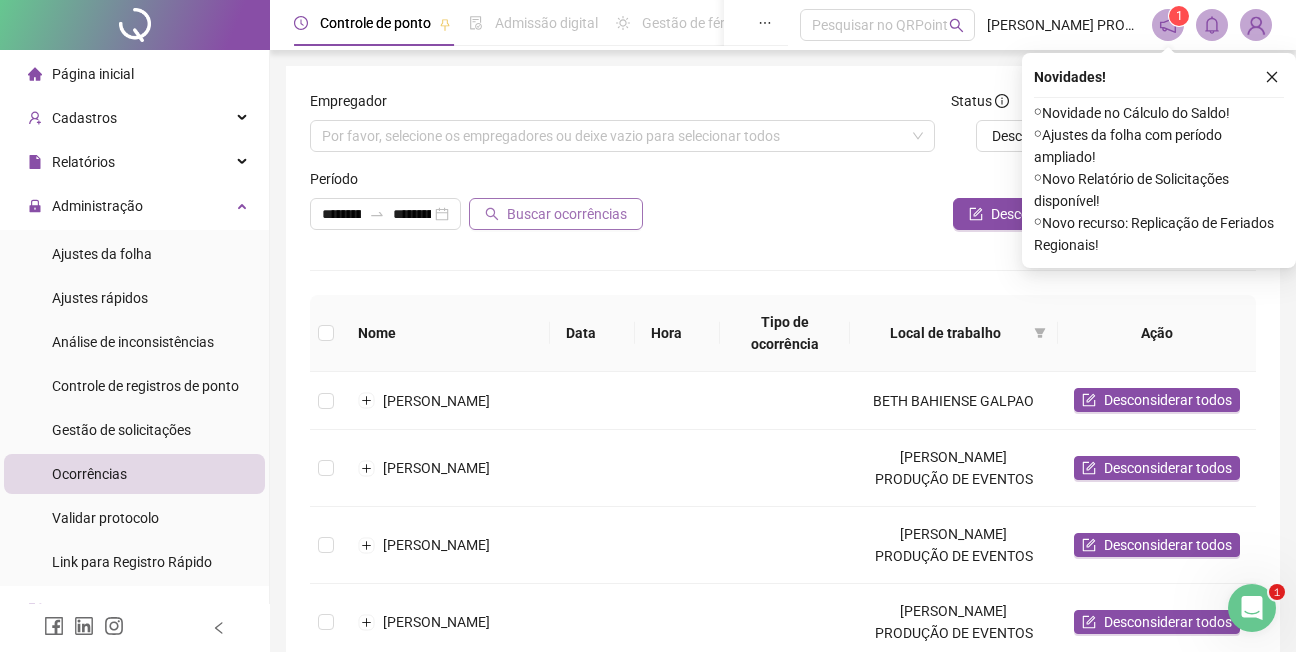 click on "Buscar ocorrências" at bounding box center (567, 214) 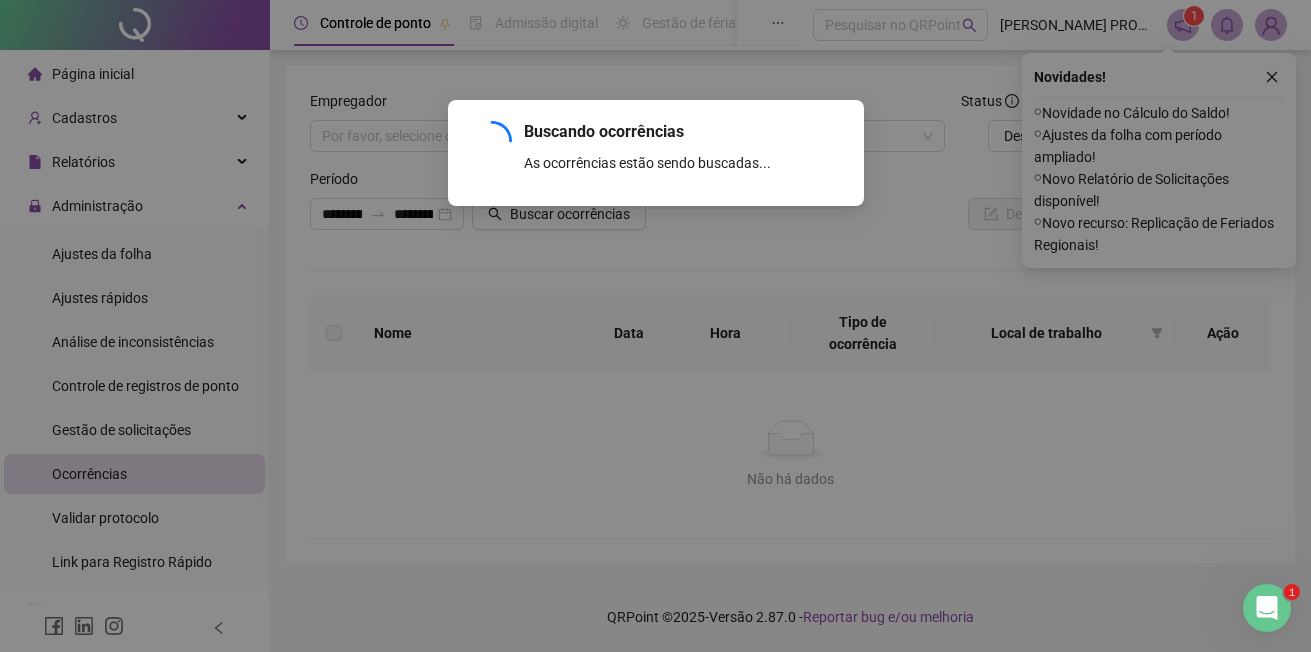 click on "Buscando ocorrências As ocorrências estão sendo buscadas... OK" at bounding box center [655, 326] 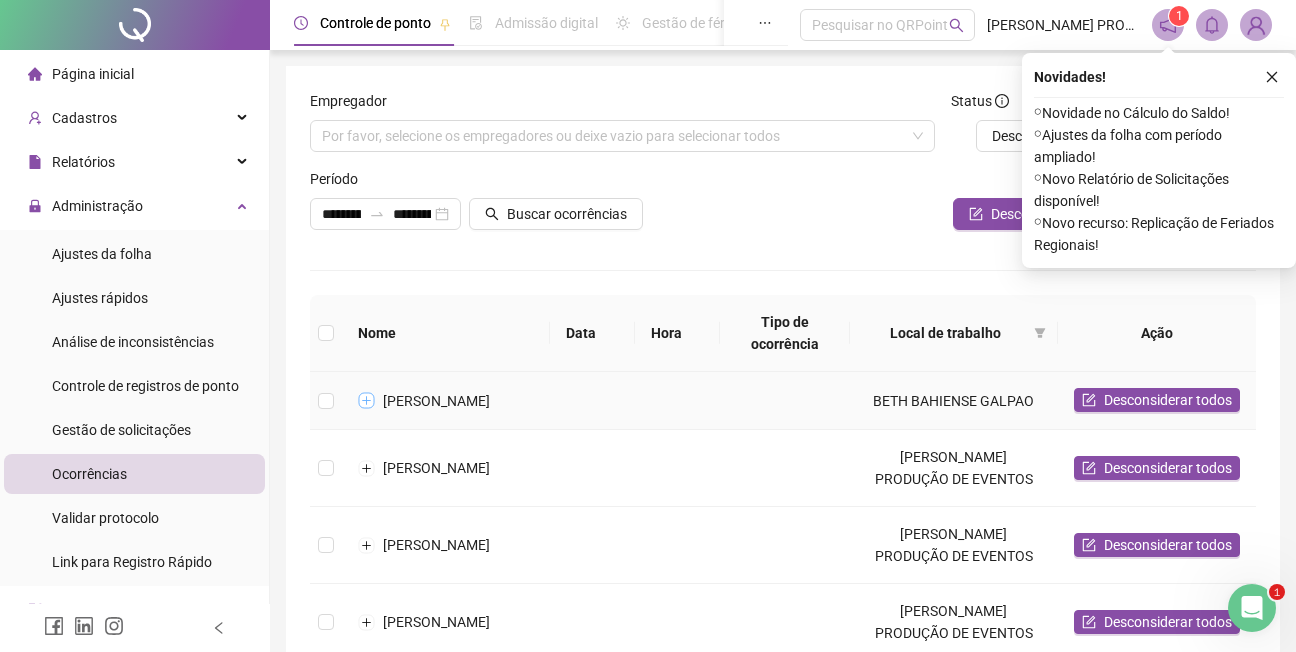 click at bounding box center [367, 401] 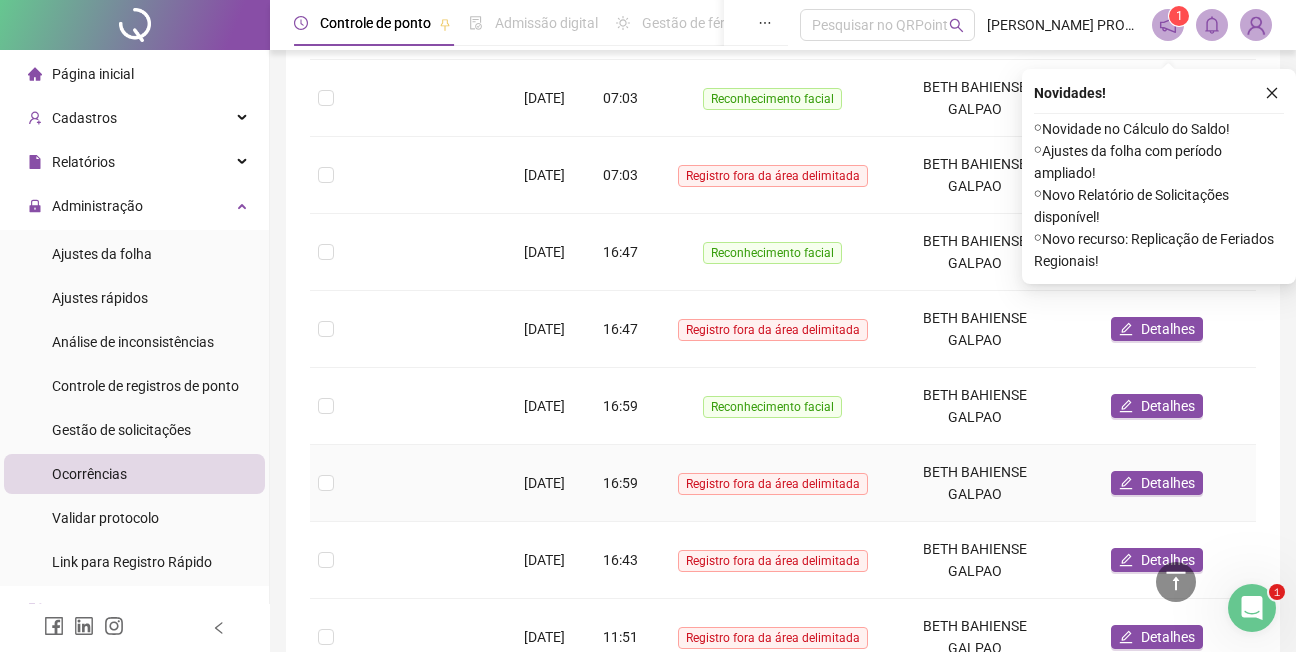 scroll, scrollTop: 2400, scrollLeft: 0, axis: vertical 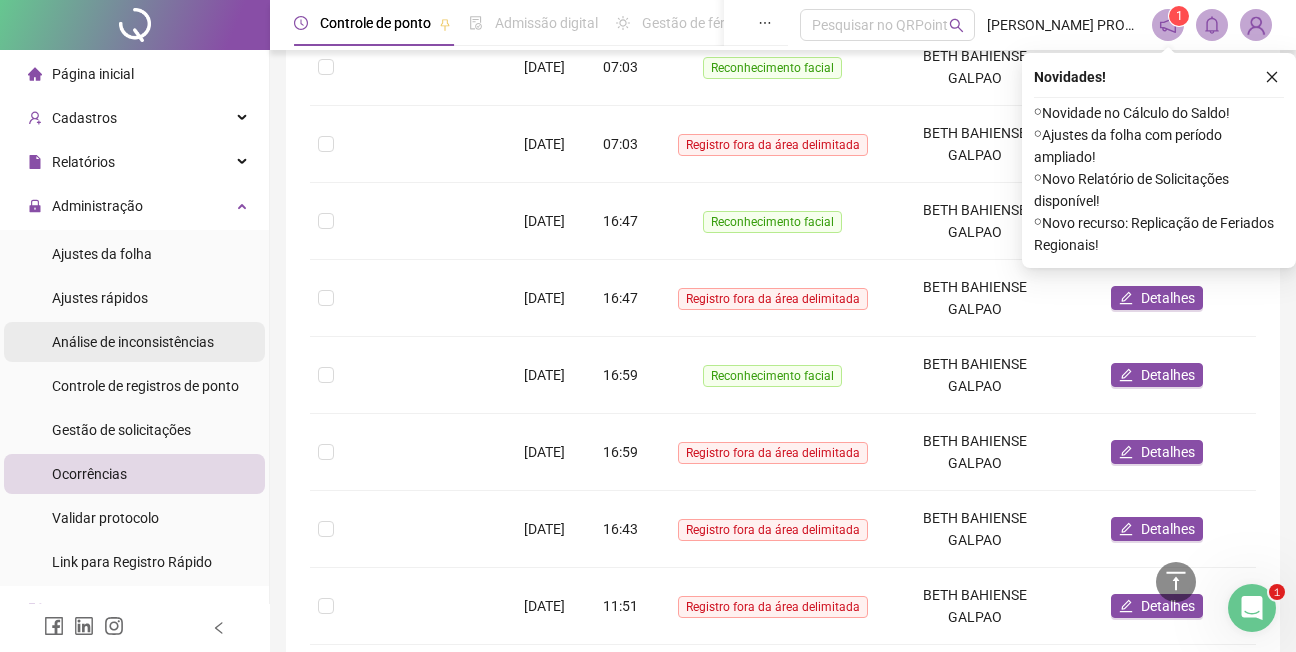 click on "Análise de inconsistências" at bounding box center [133, 342] 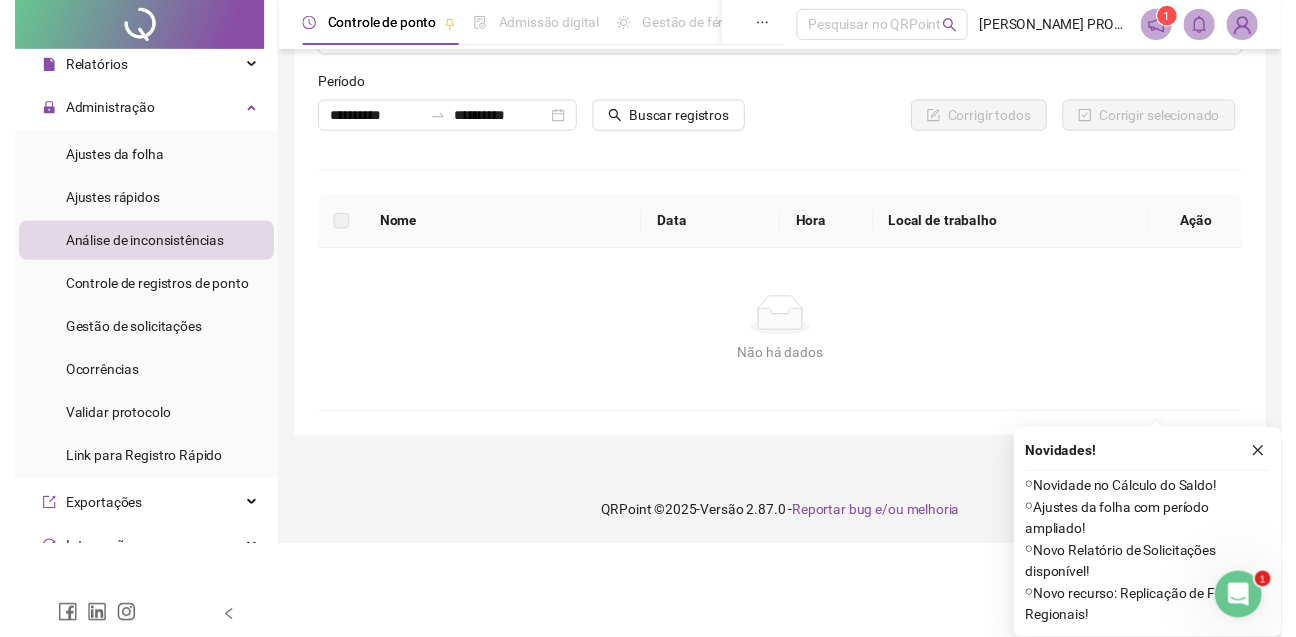 scroll, scrollTop: 0, scrollLeft: 0, axis: both 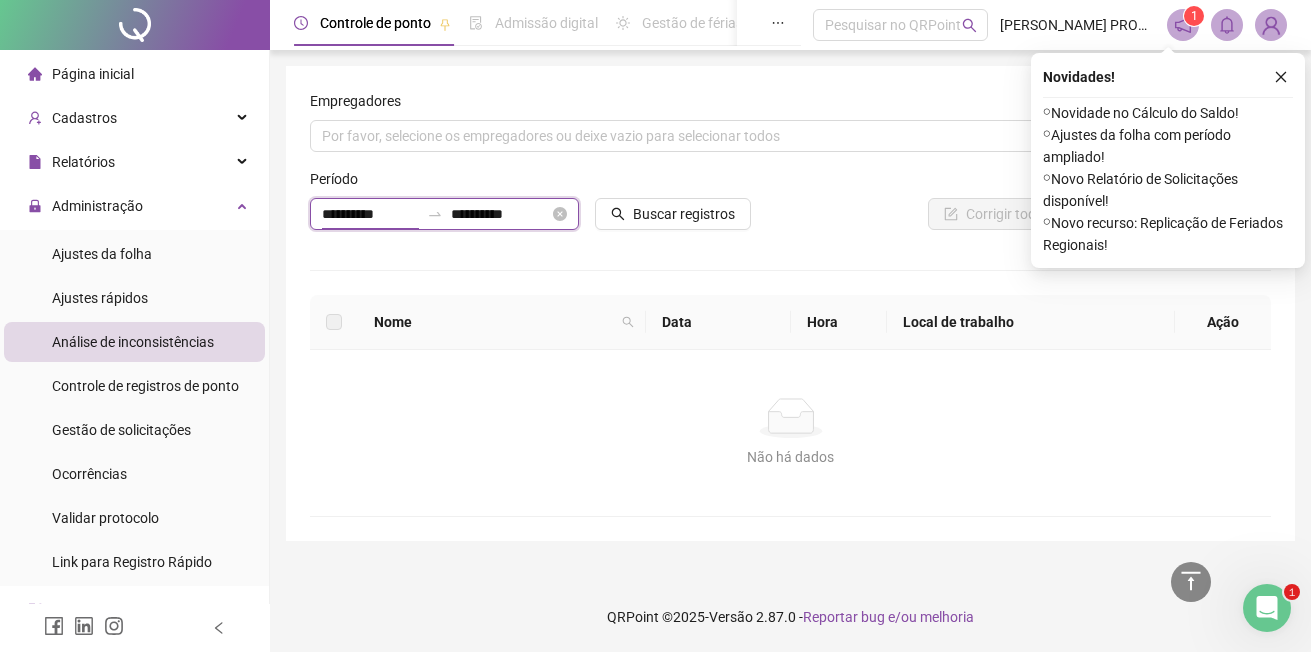 click on "**********" at bounding box center (370, 214) 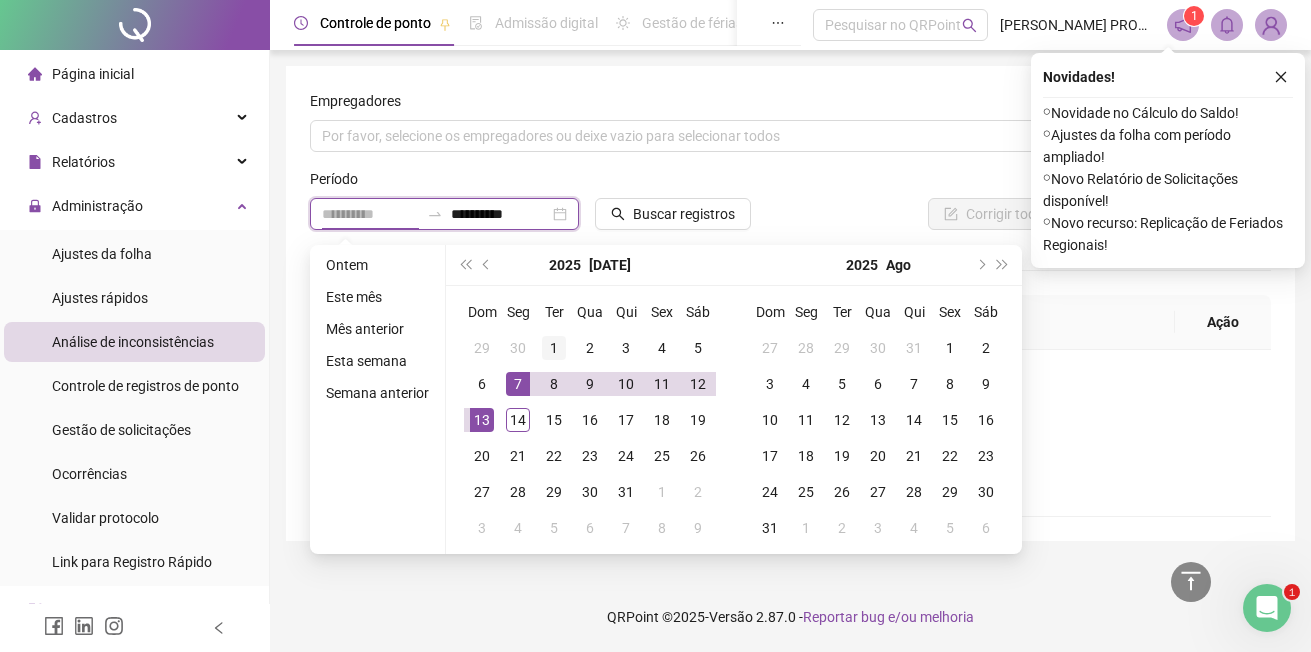 type on "**********" 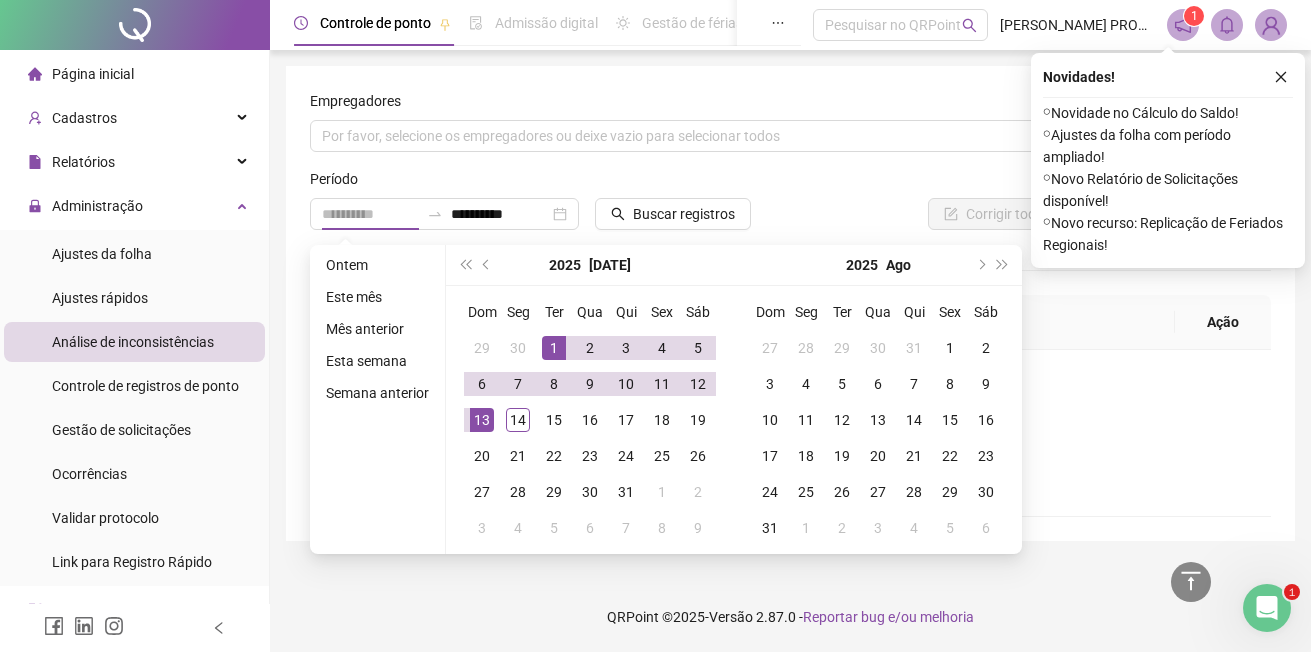 click on "1" at bounding box center [554, 348] 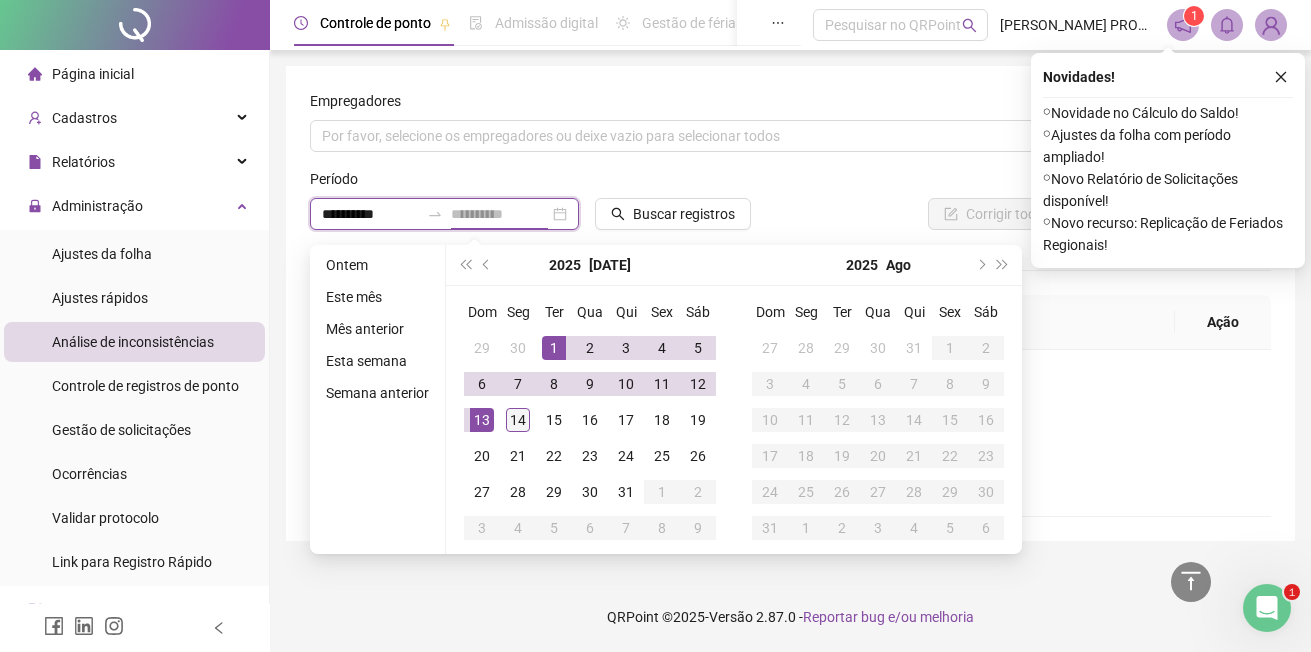 type on "**********" 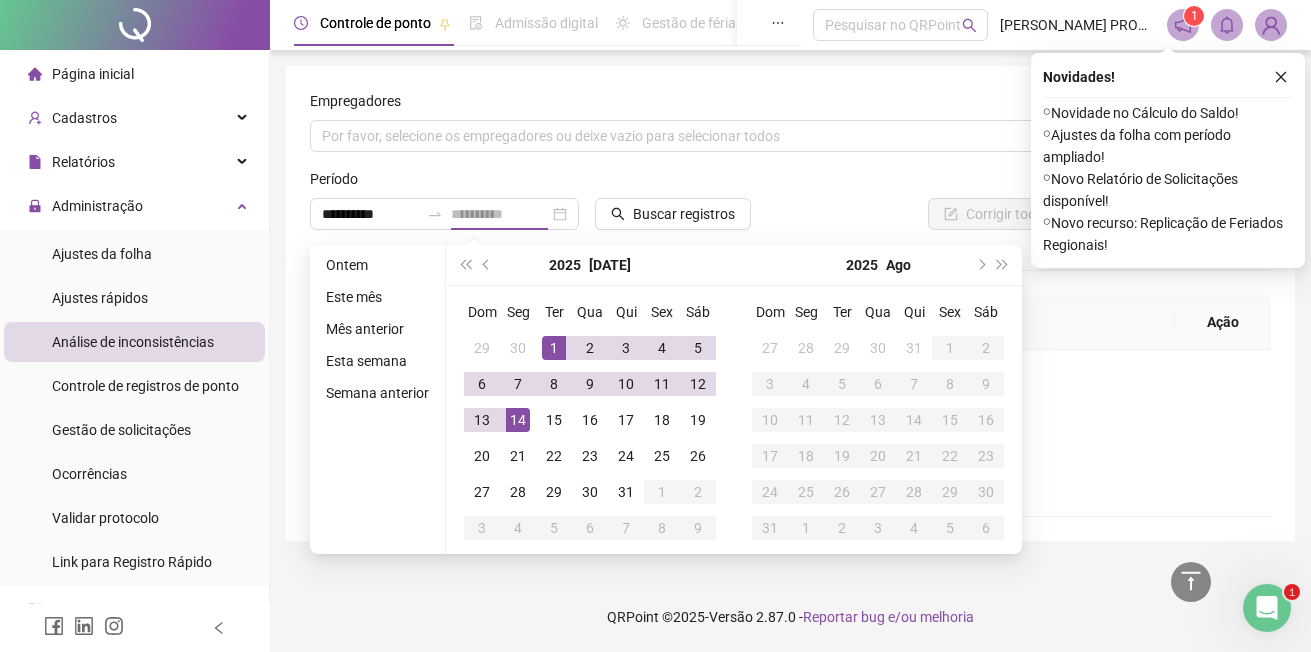 click on "14" at bounding box center (518, 420) 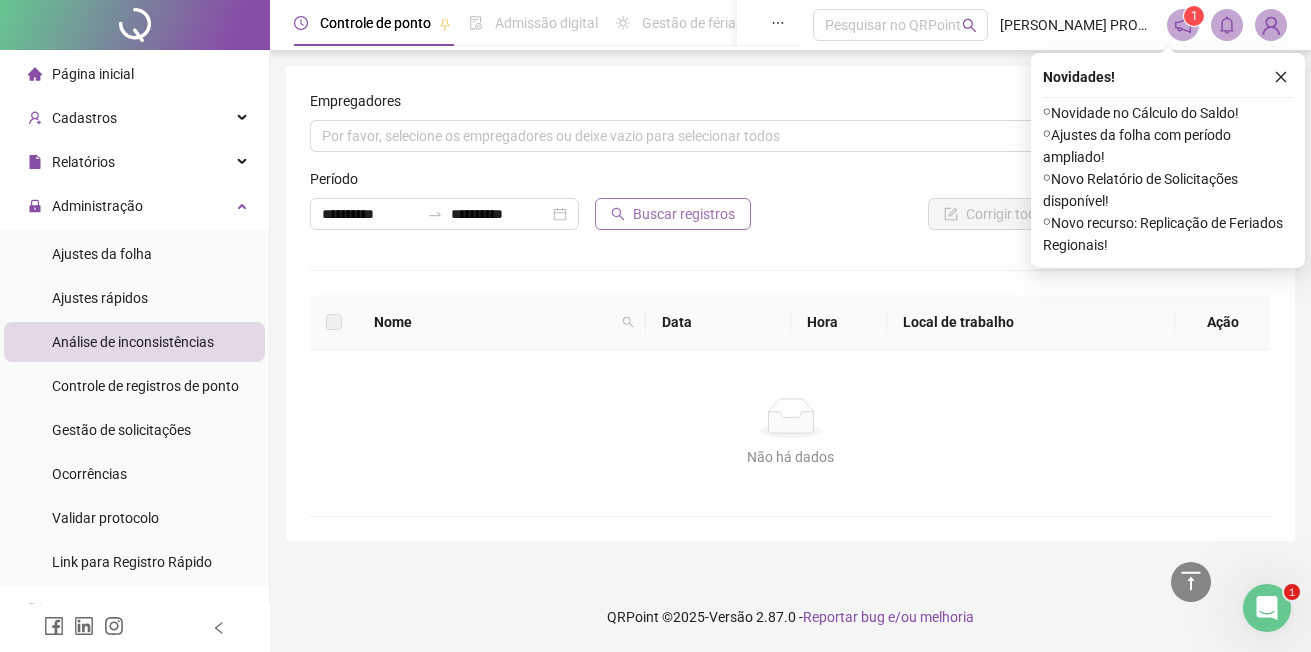 click on "Buscar registros" at bounding box center (684, 214) 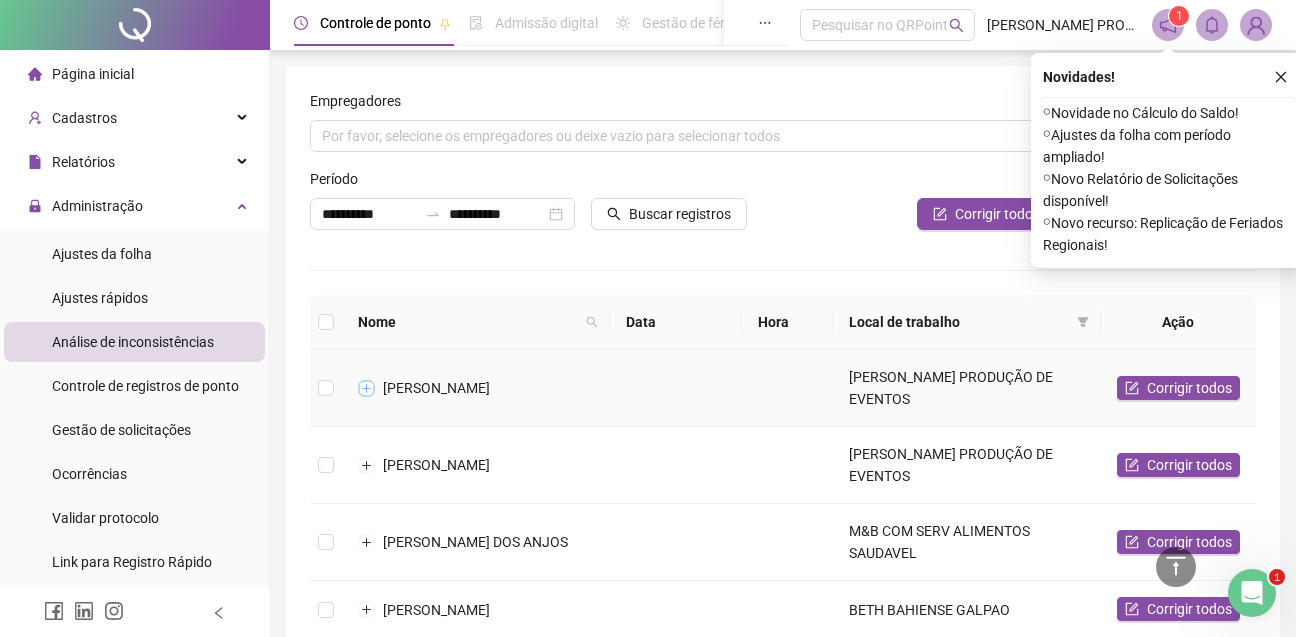click at bounding box center (367, 388) 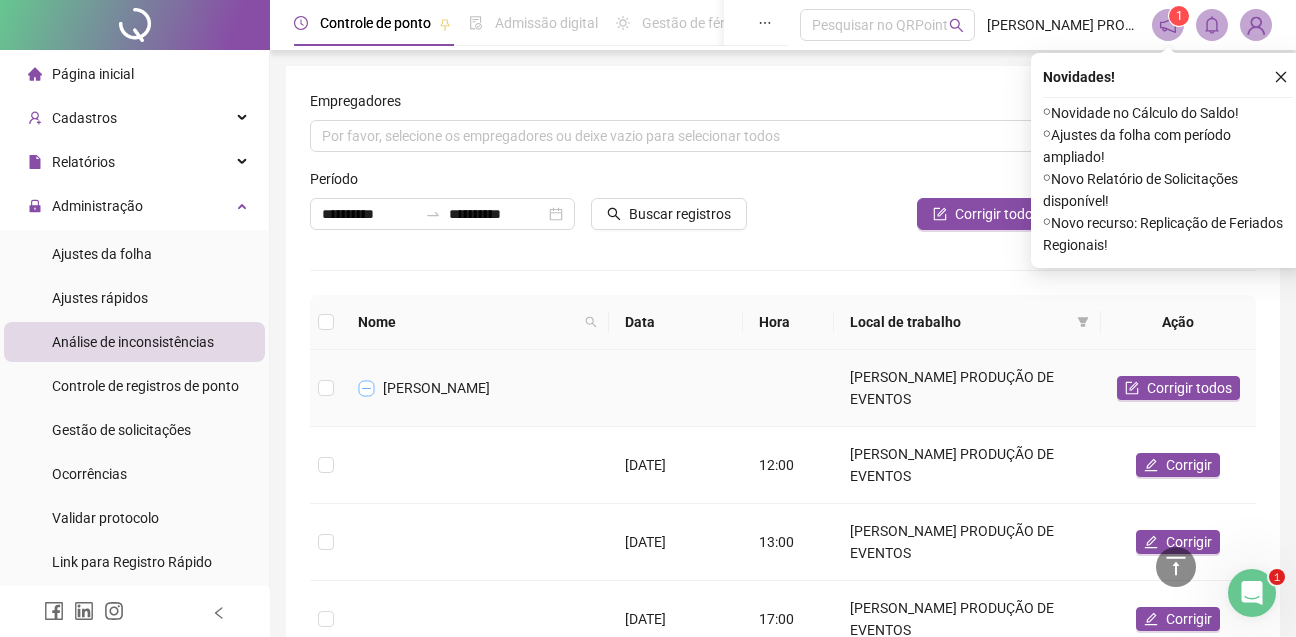 click at bounding box center [367, 388] 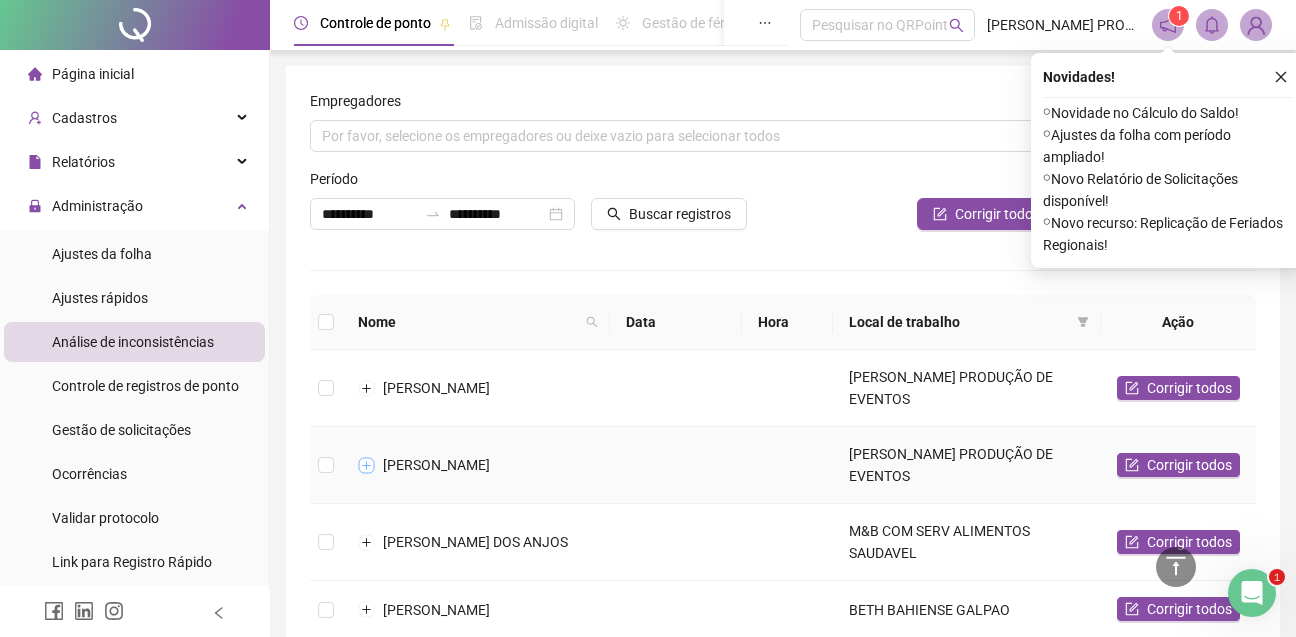 click at bounding box center (367, 465) 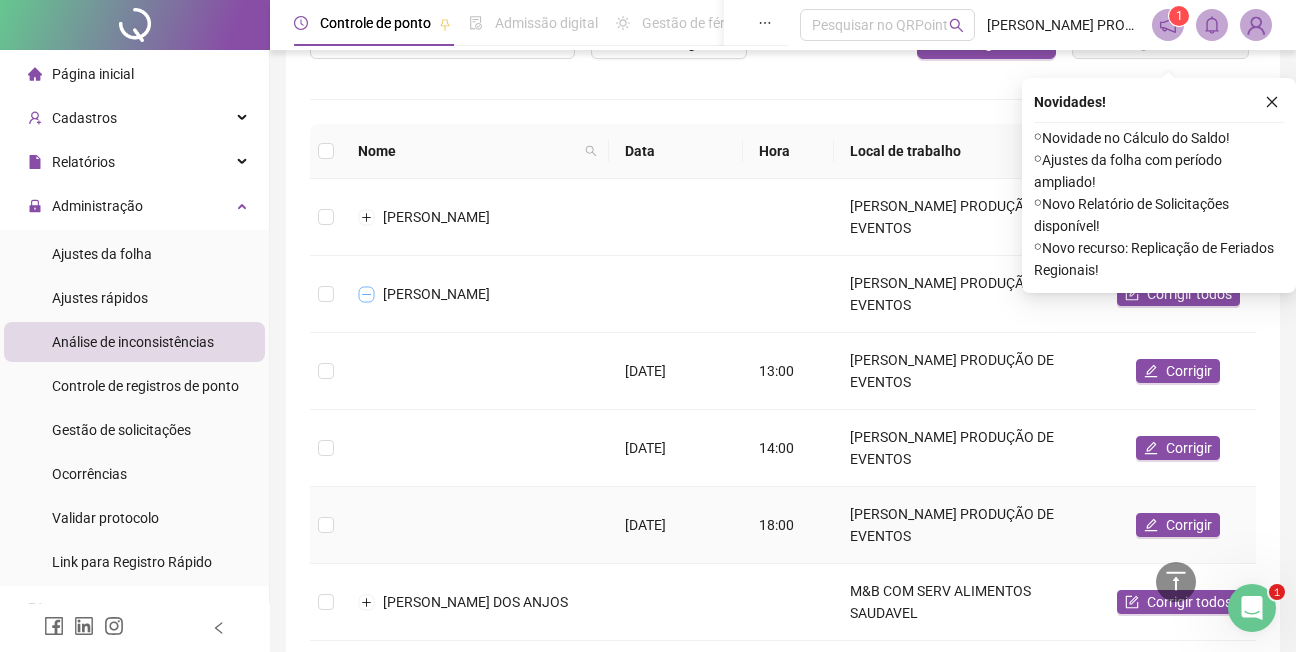 scroll, scrollTop: 200, scrollLeft: 0, axis: vertical 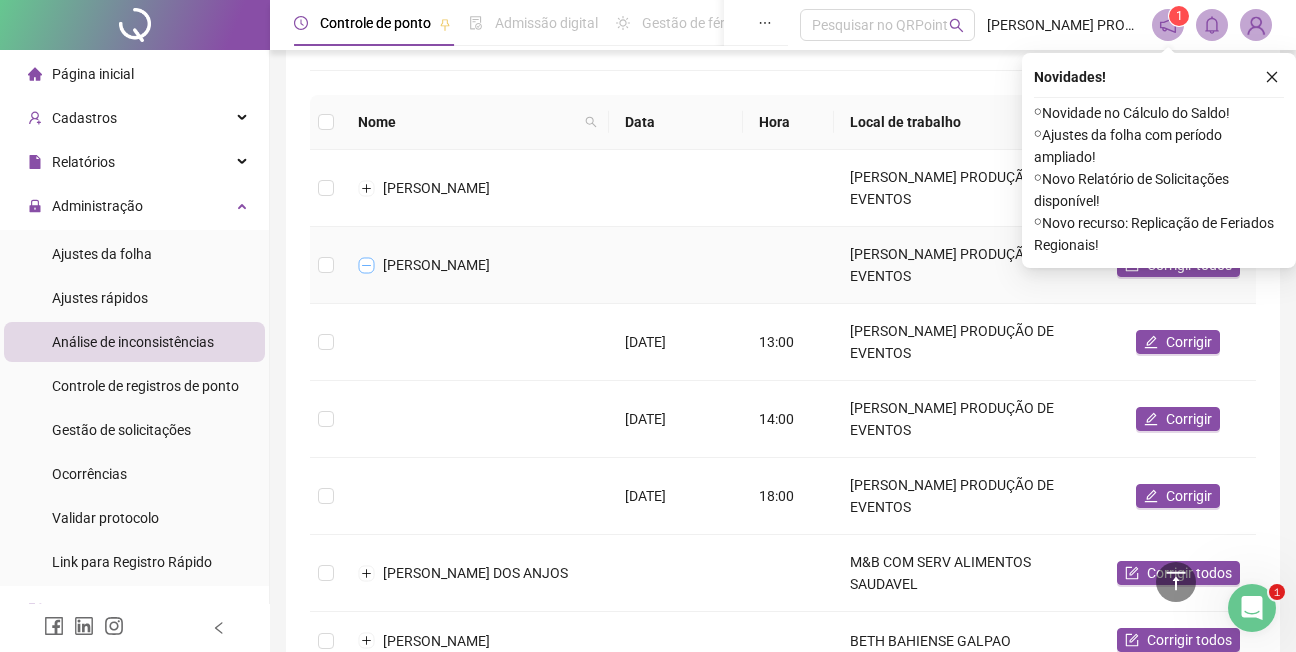 click at bounding box center [367, 265] 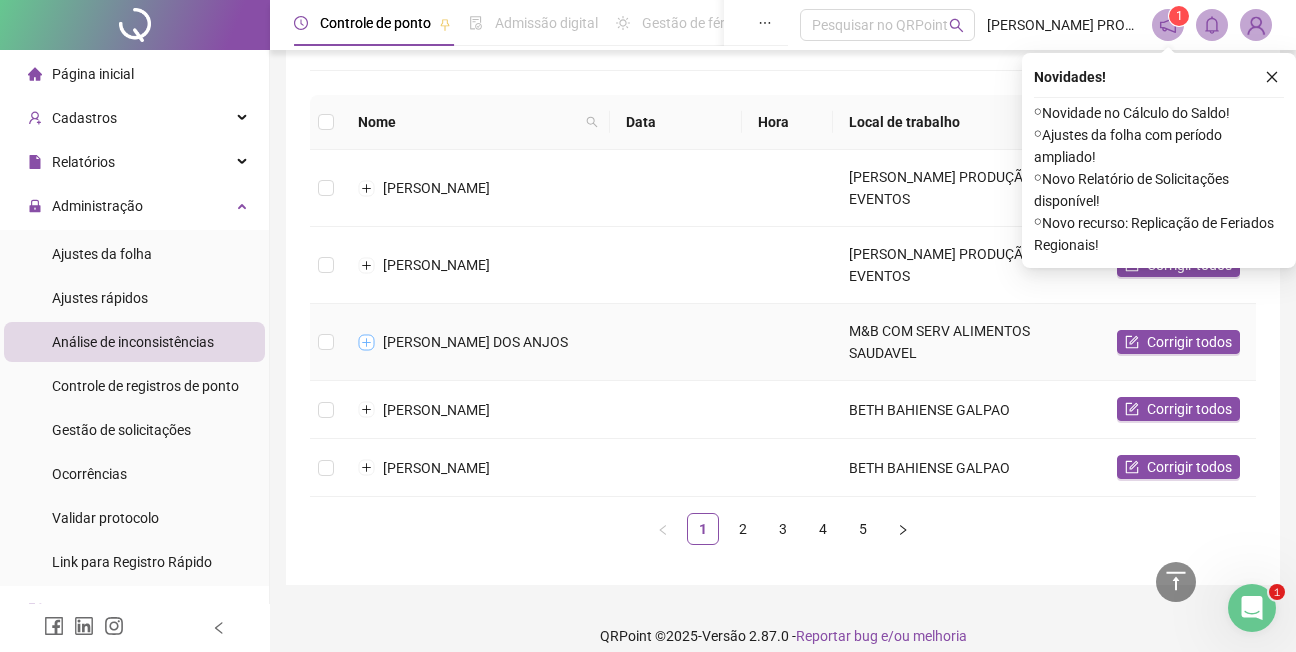 click at bounding box center [367, 342] 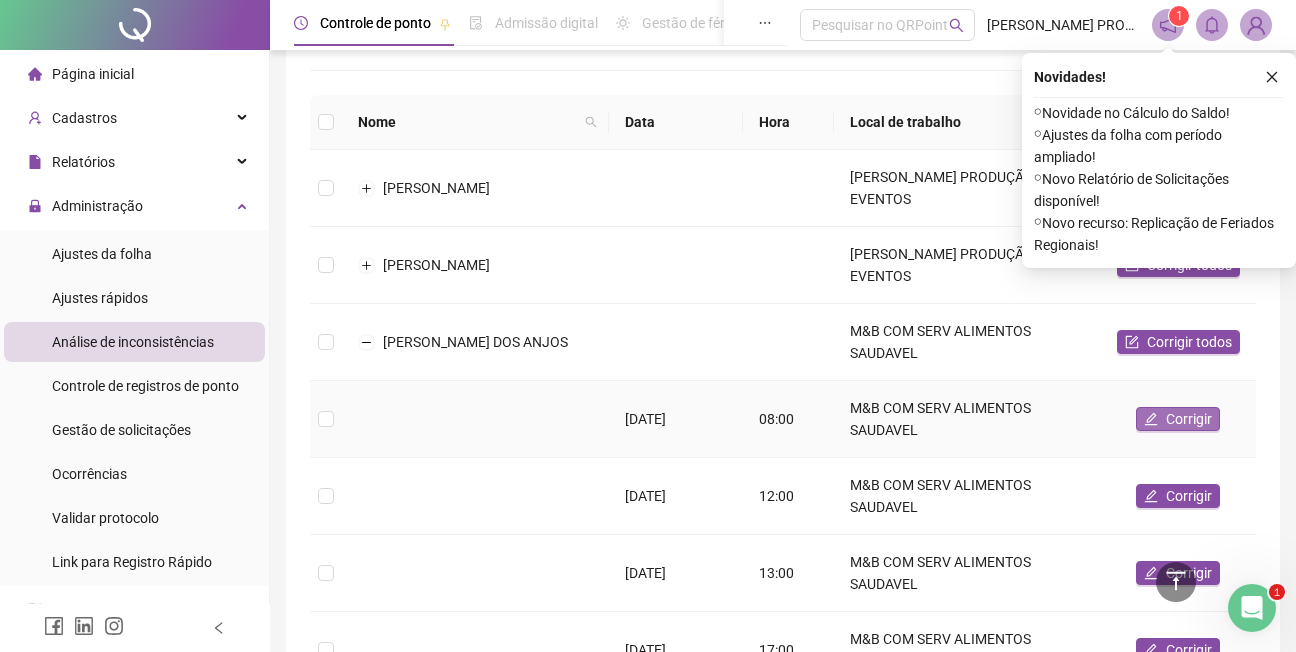 click on "Corrigir" at bounding box center [1189, 419] 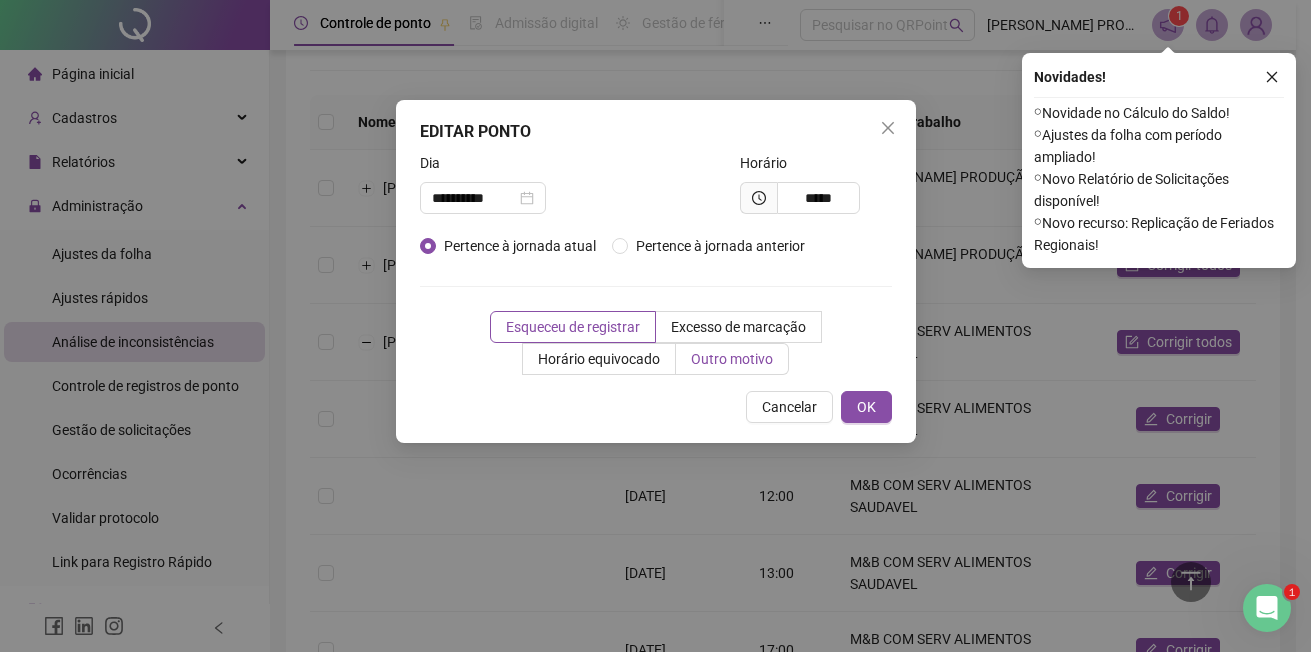 click on "Outro motivo" at bounding box center (732, 359) 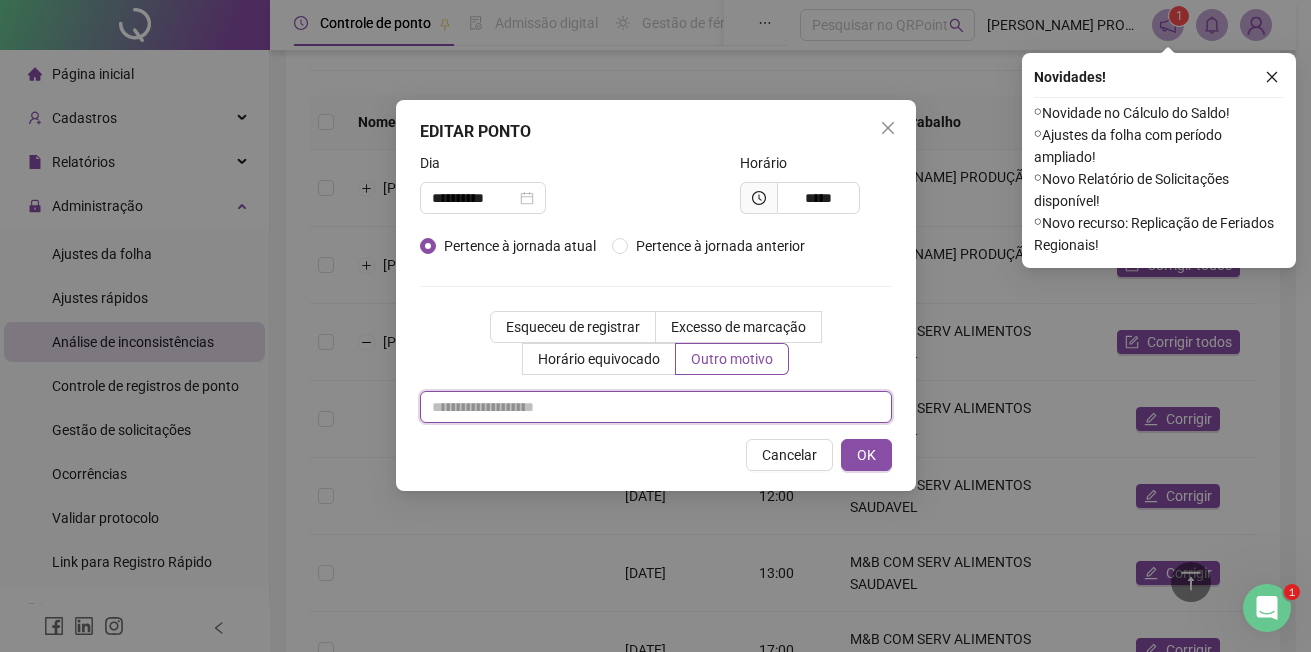 click at bounding box center [656, 407] 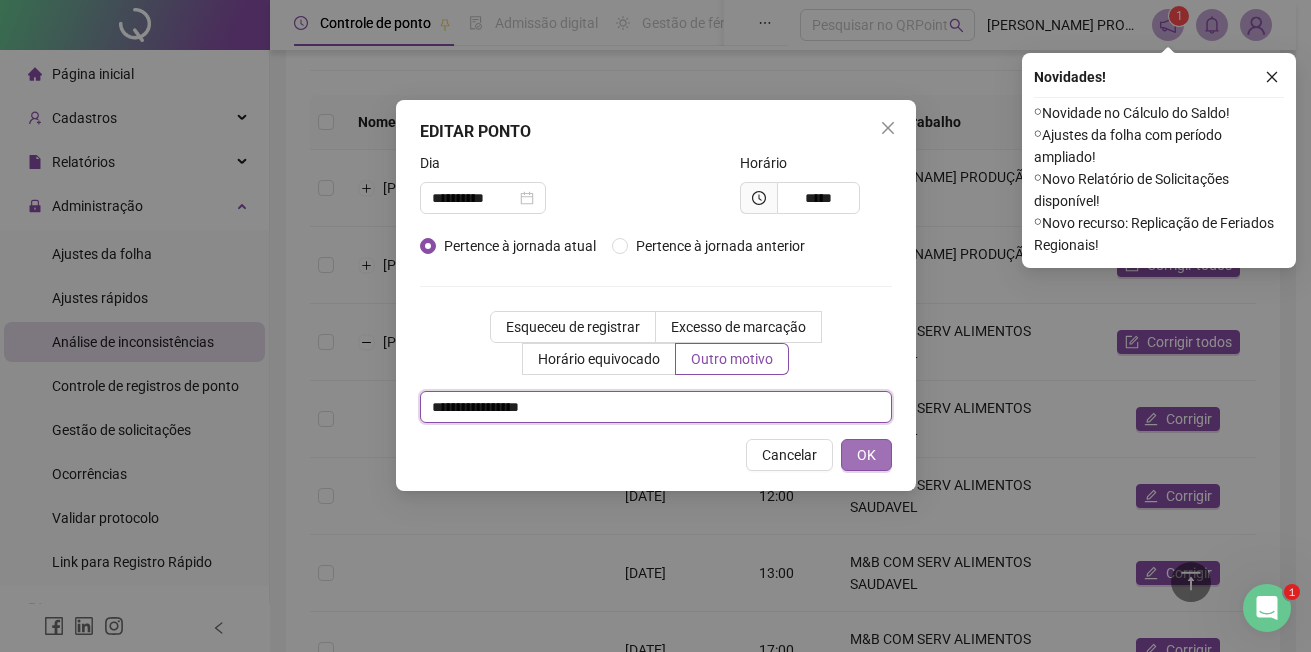 type on "**********" 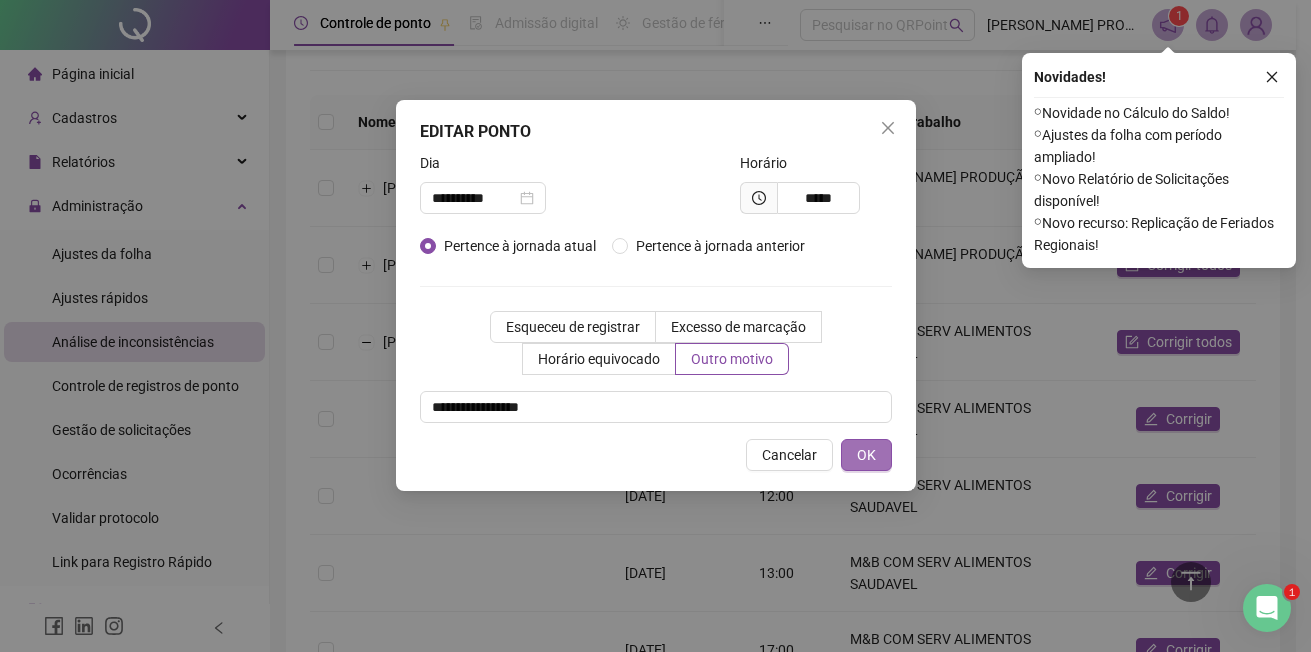 click on "OK" at bounding box center [866, 455] 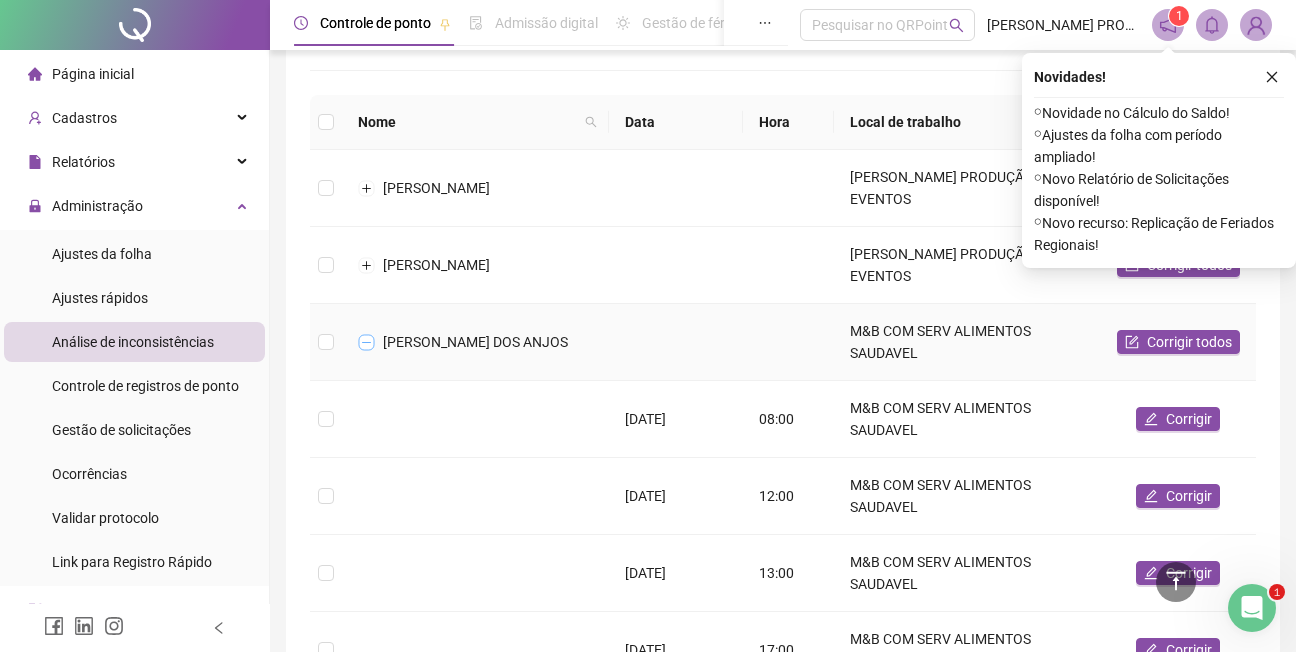 click at bounding box center [367, 342] 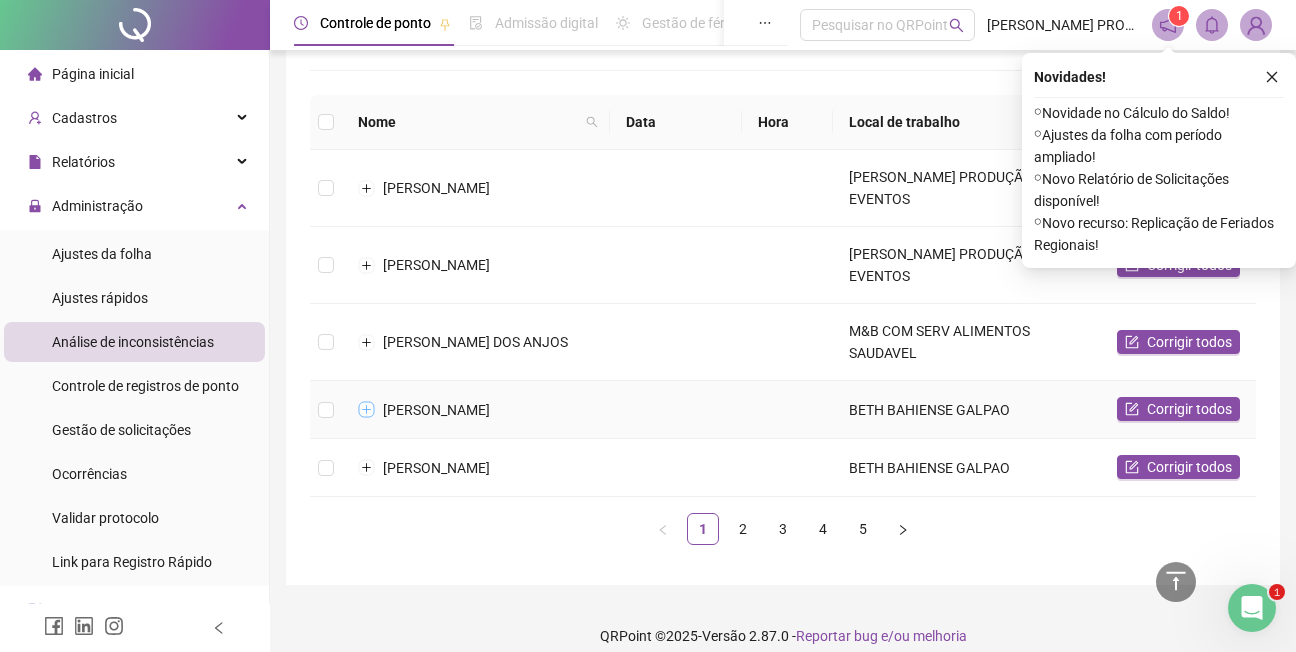 click at bounding box center [367, 410] 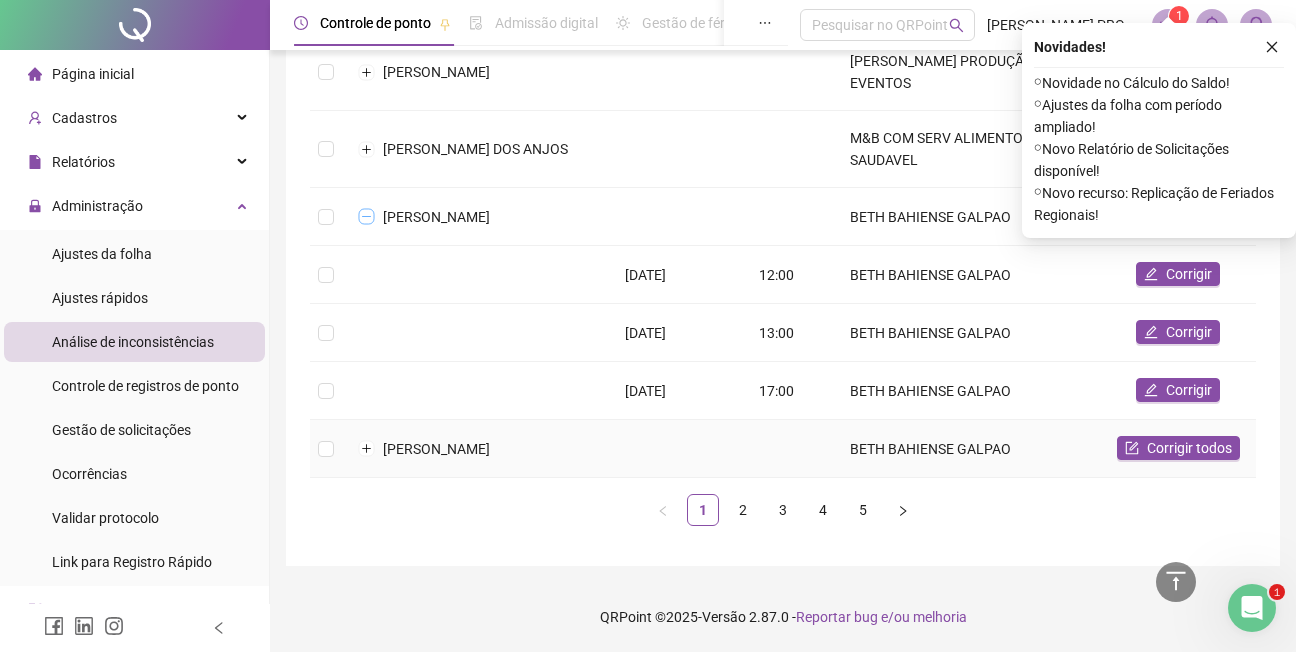 scroll, scrollTop: 412, scrollLeft: 0, axis: vertical 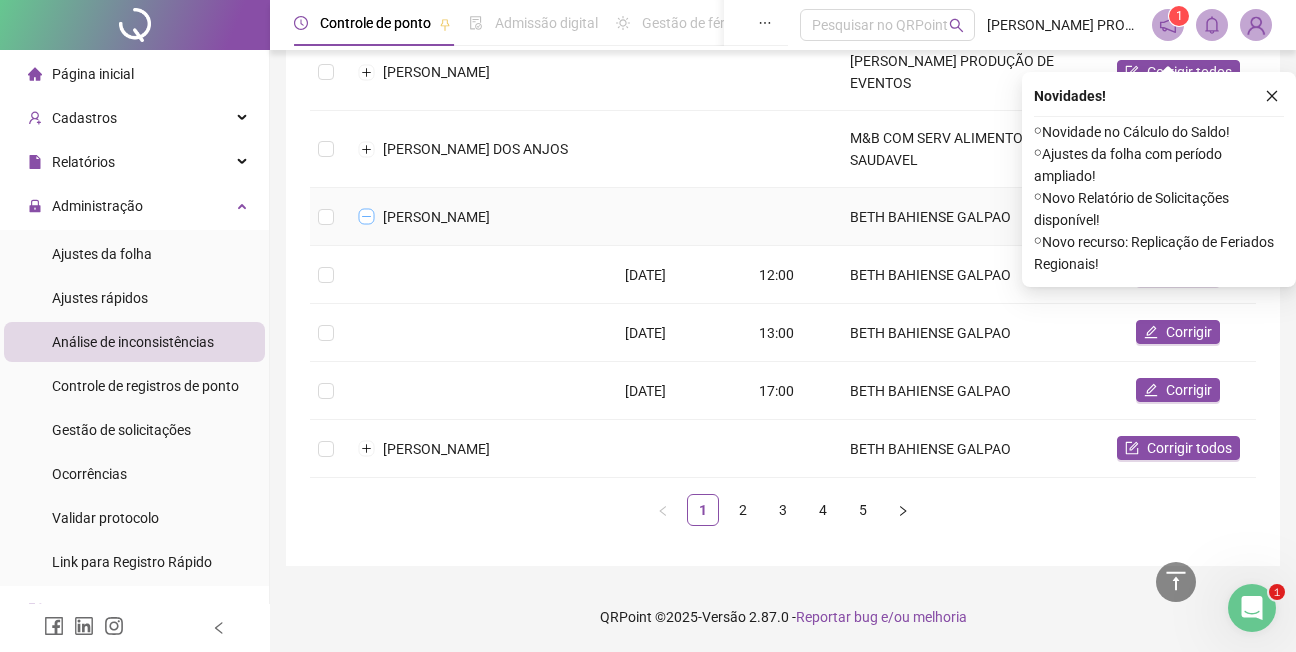 click at bounding box center [367, 217] 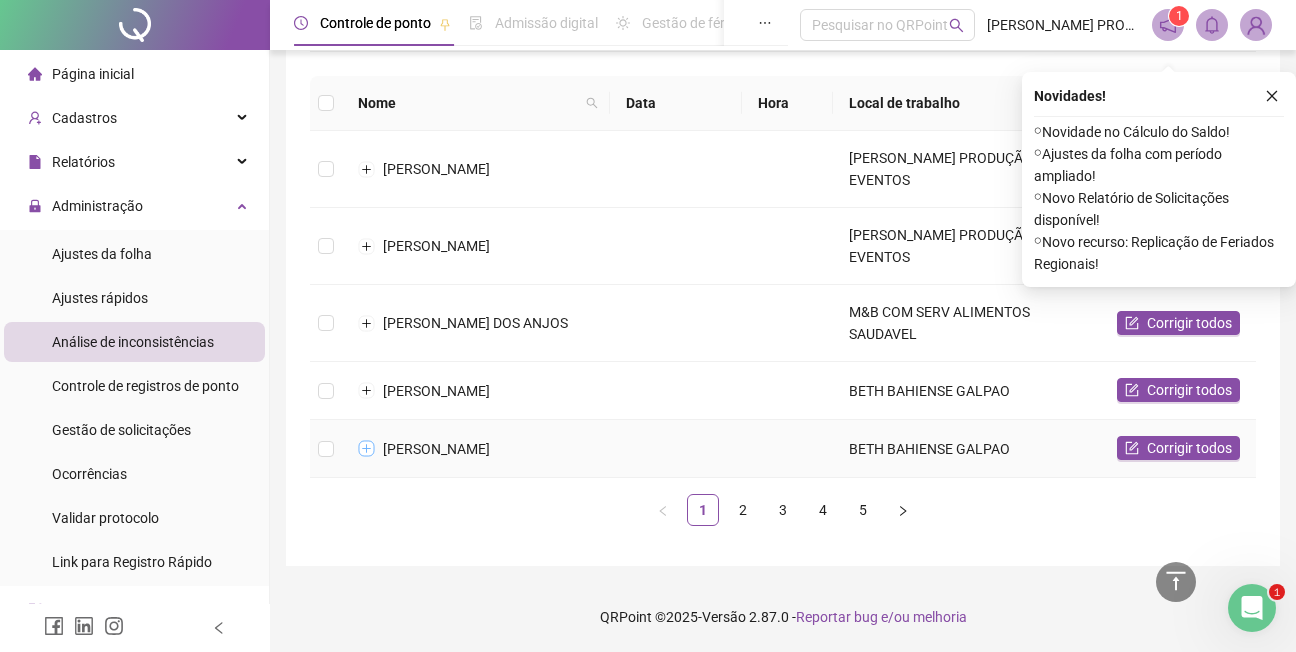 click at bounding box center (367, 449) 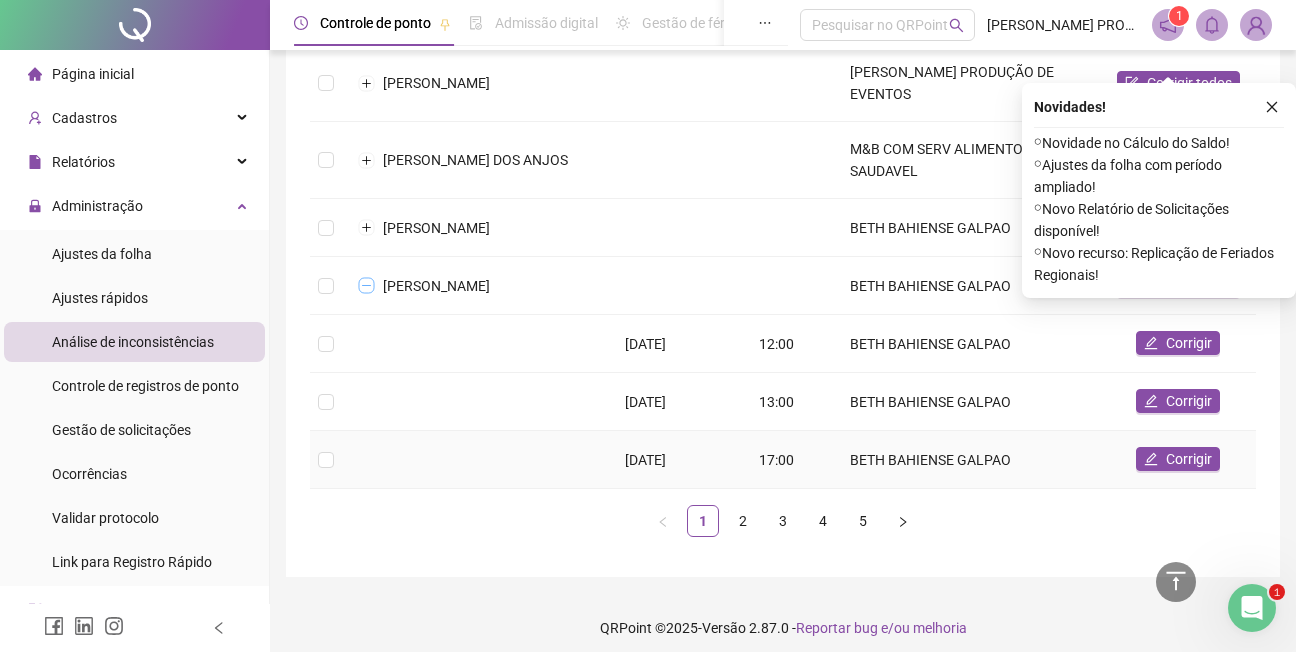 scroll, scrollTop: 412, scrollLeft: 0, axis: vertical 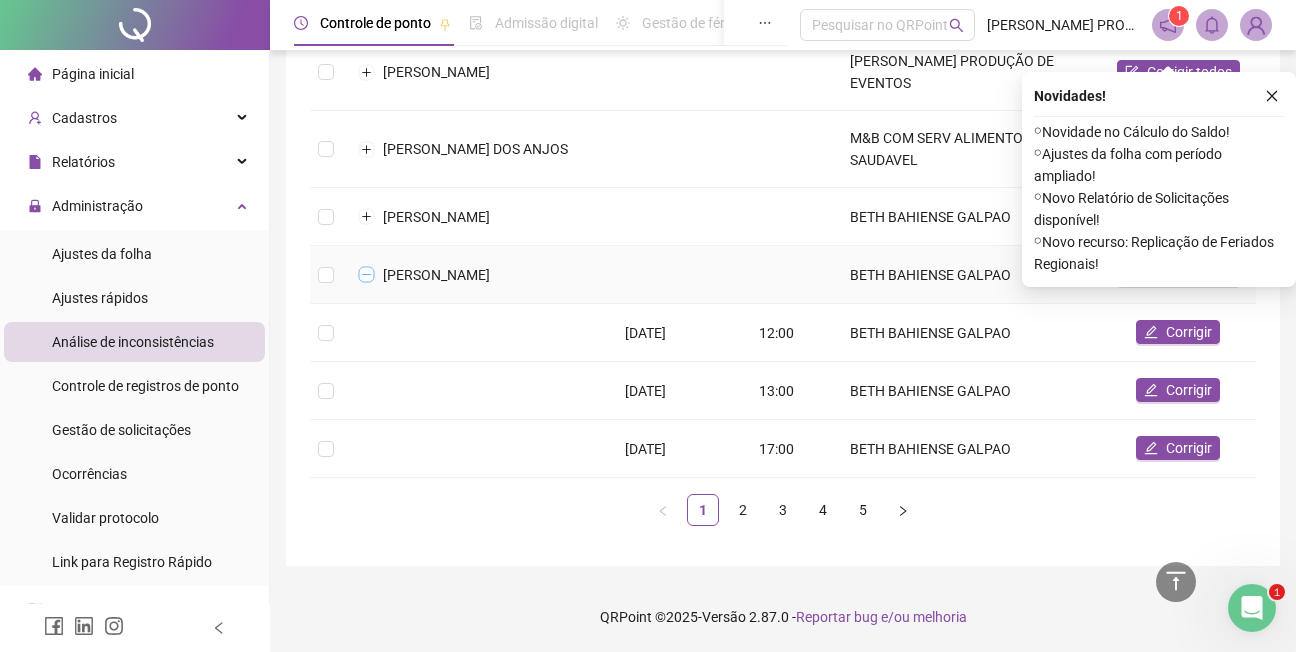 click at bounding box center (367, 275) 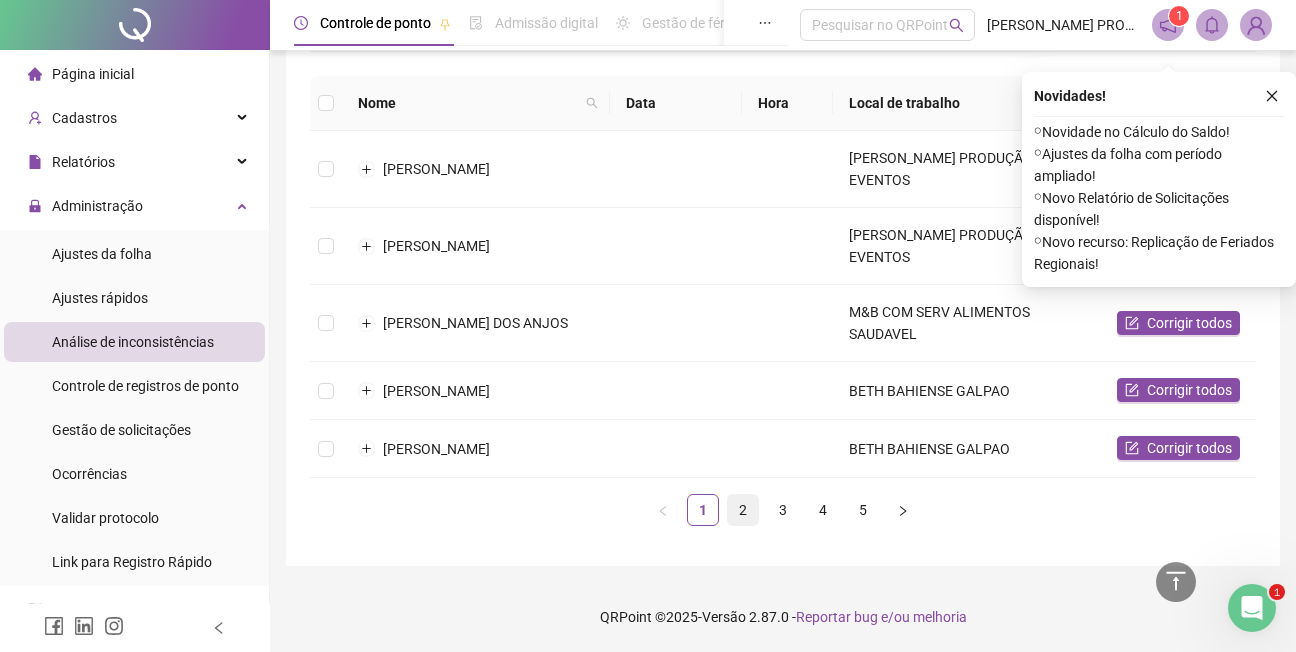 click on "2" at bounding box center (743, 510) 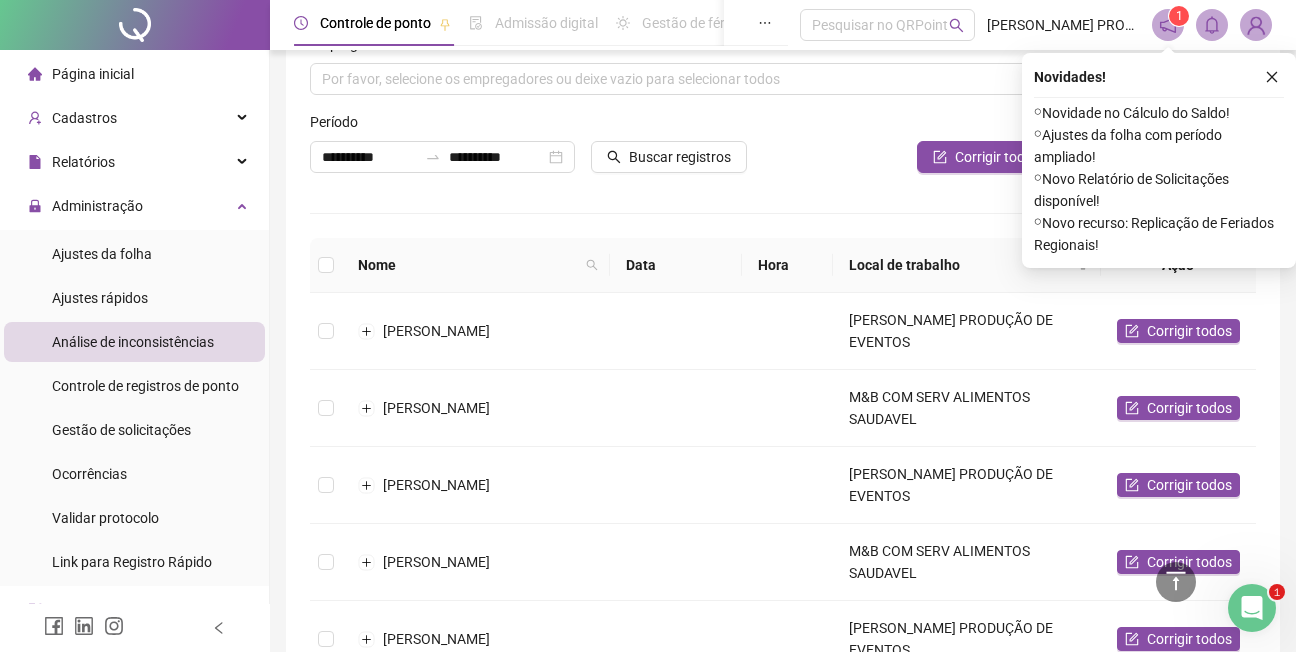 scroll, scrollTop: 38, scrollLeft: 0, axis: vertical 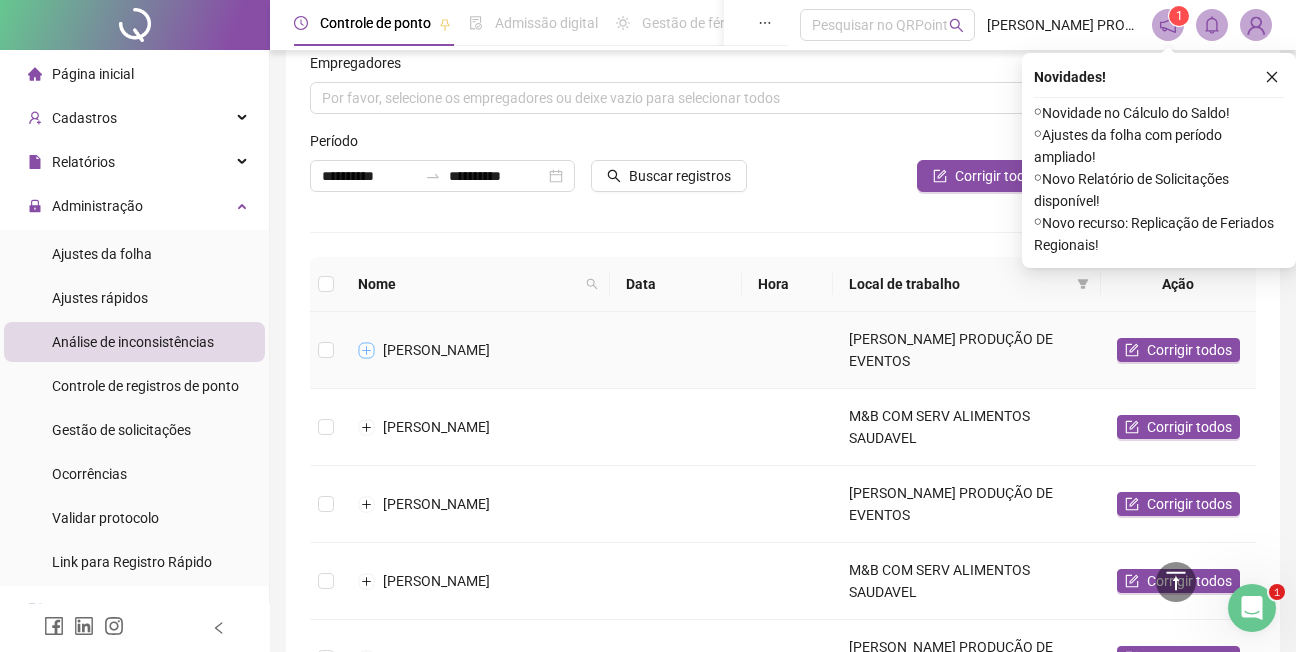 click at bounding box center (367, 350) 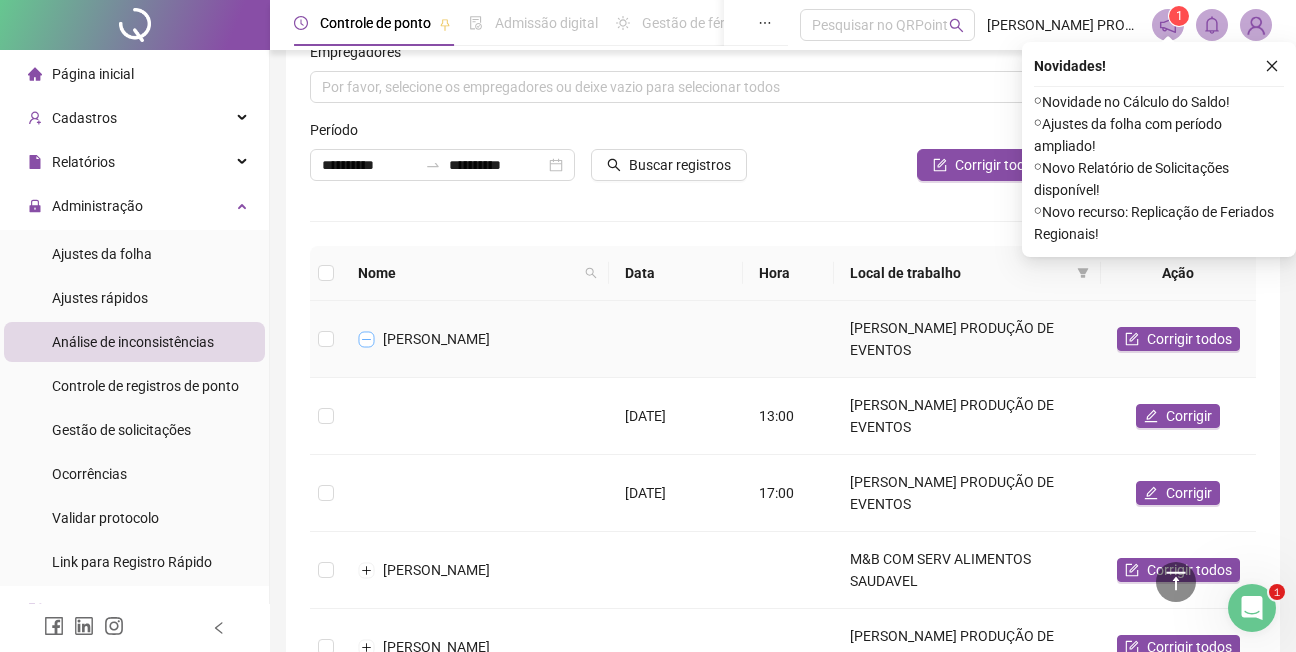 scroll, scrollTop: 138, scrollLeft: 0, axis: vertical 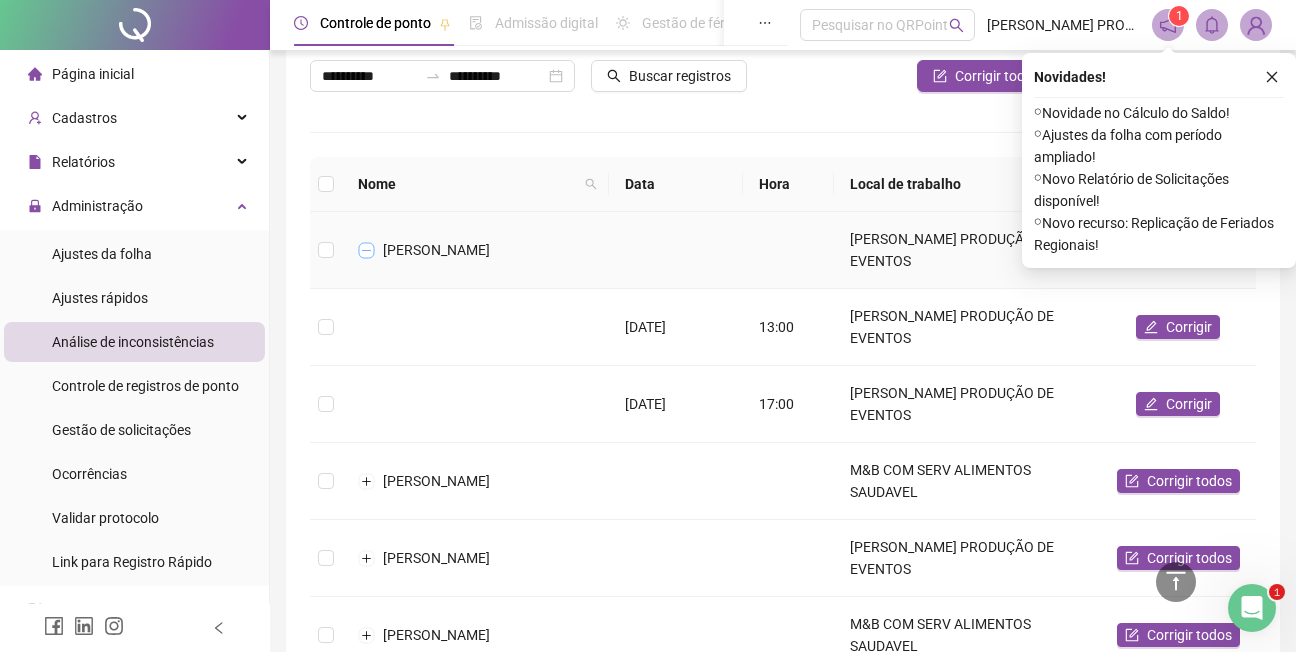 click at bounding box center (367, 250) 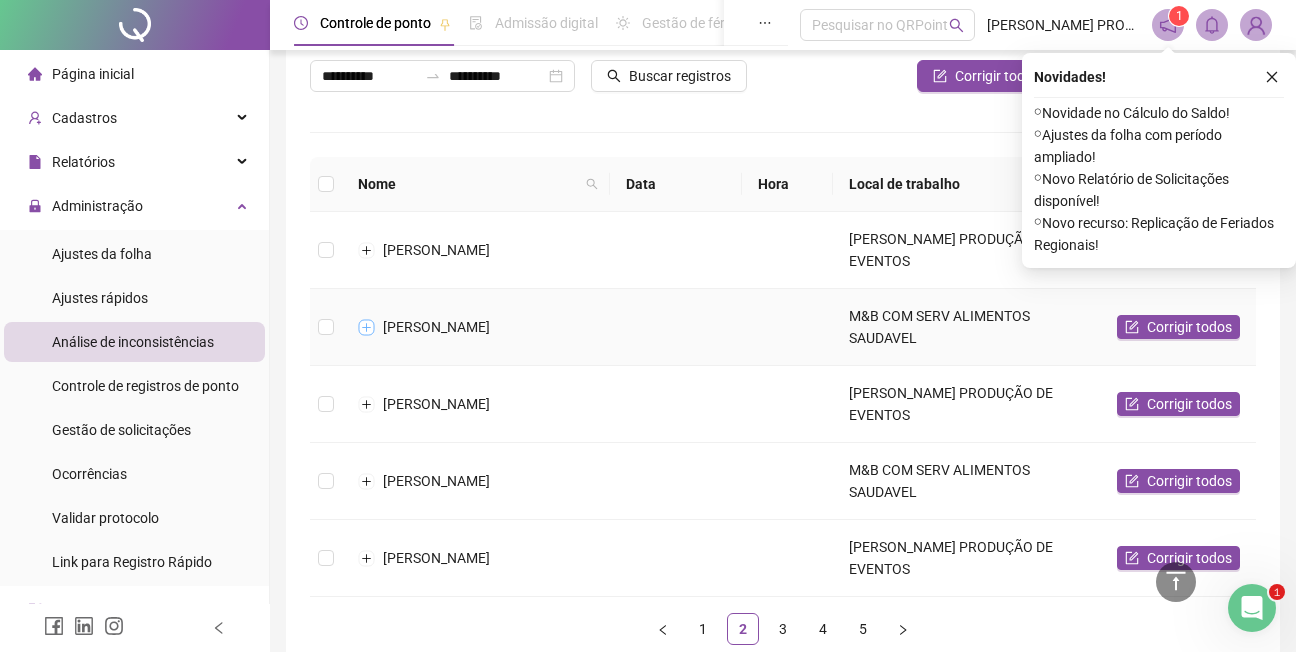 click at bounding box center [367, 327] 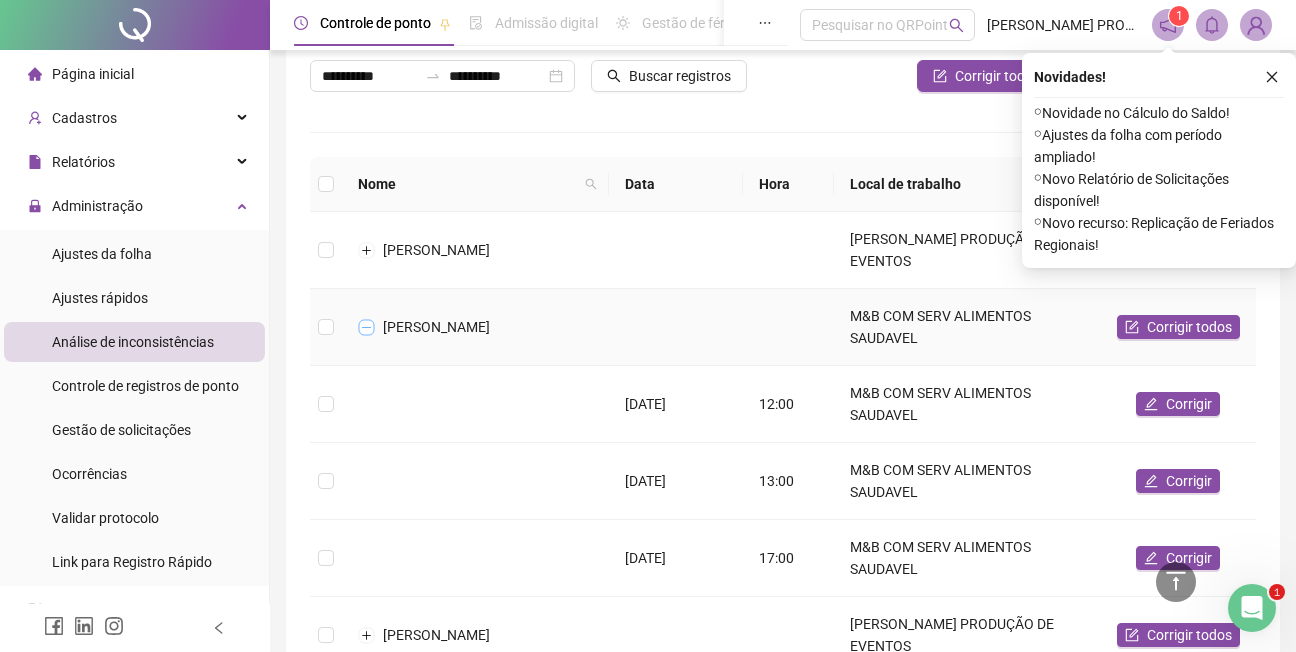 click at bounding box center (367, 327) 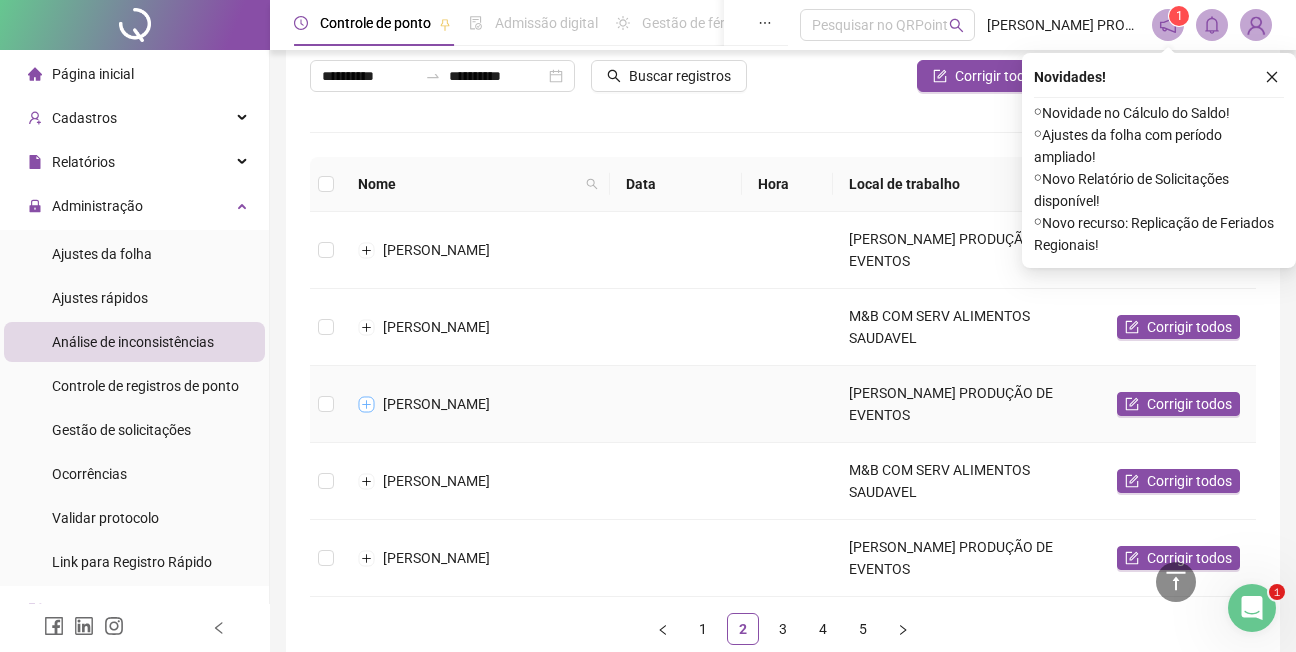 click at bounding box center [367, 404] 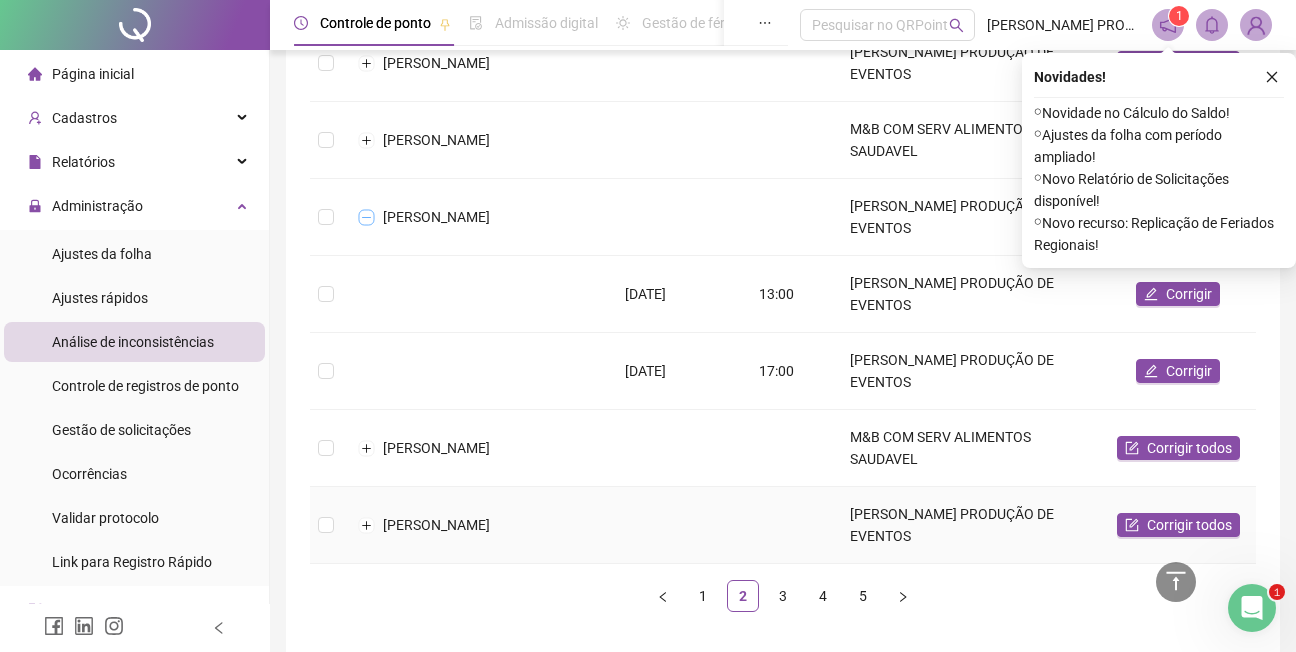 scroll, scrollTop: 338, scrollLeft: 0, axis: vertical 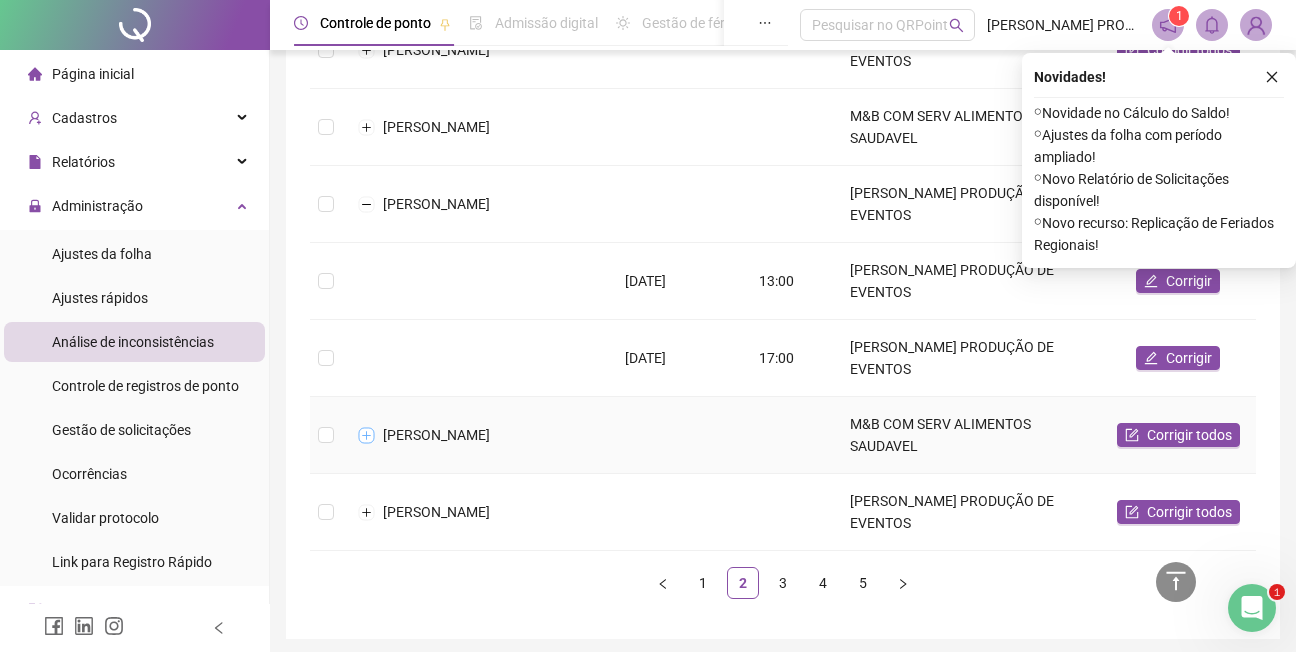 click at bounding box center [367, 435] 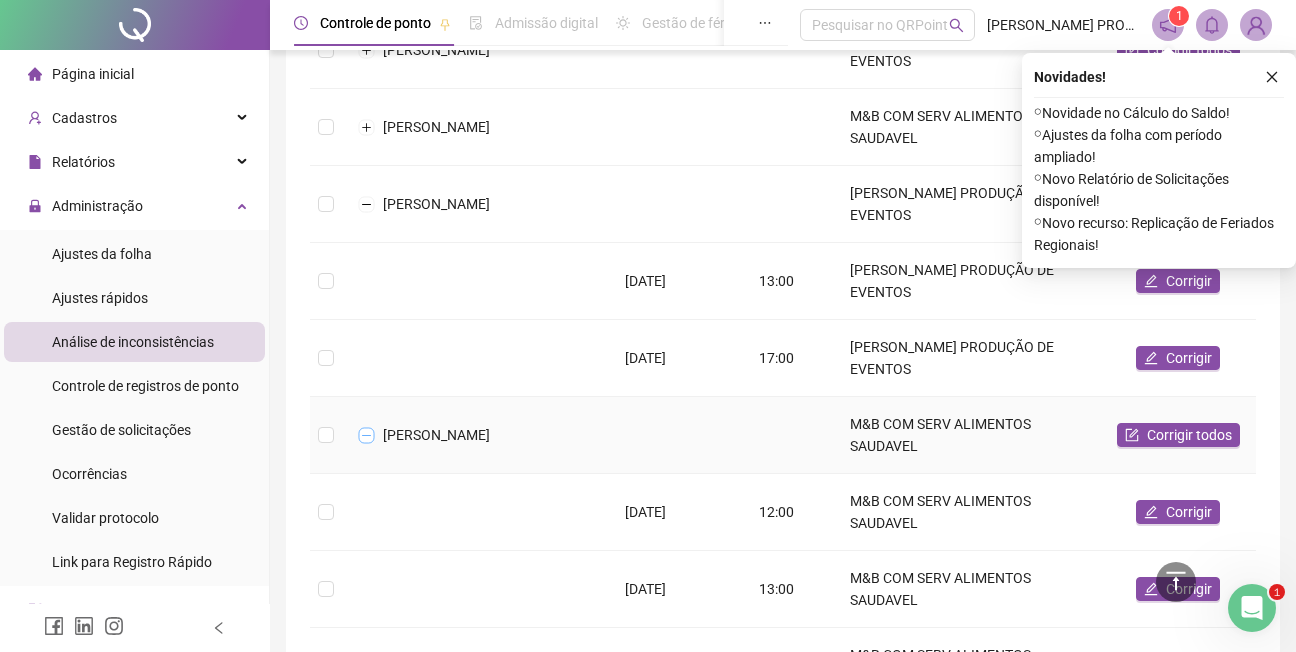 click at bounding box center [367, 435] 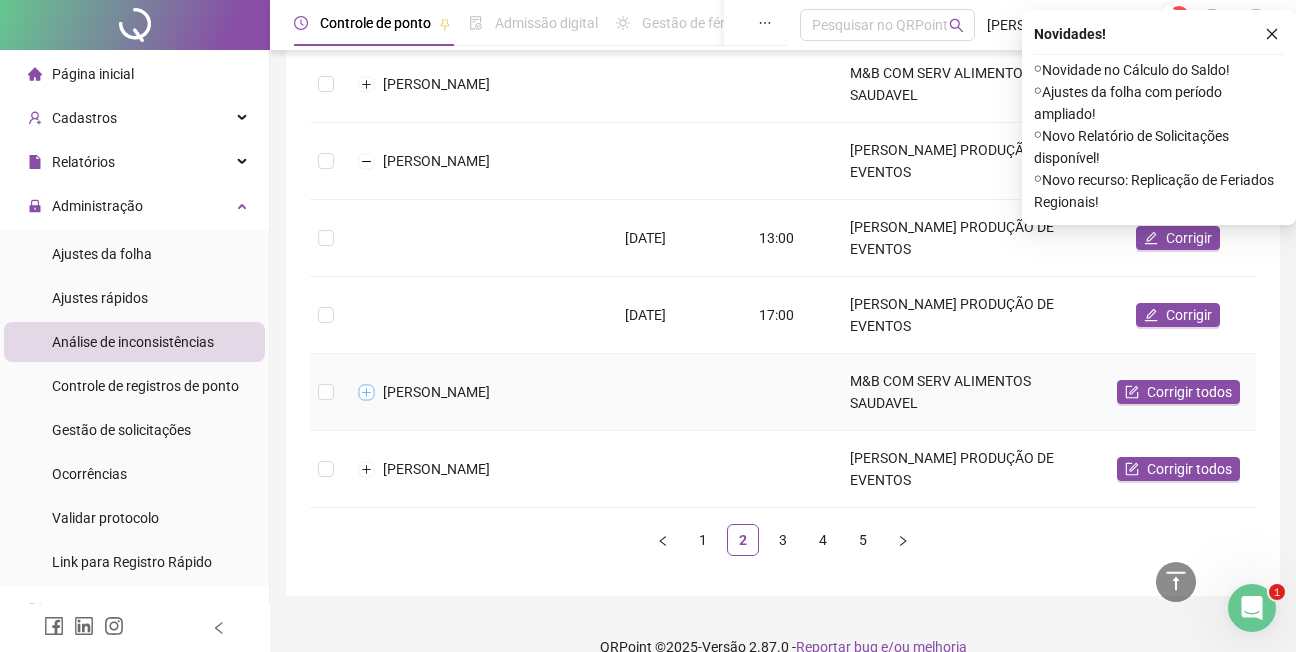 scroll, scrollTop: 411, scrollLeft: 0, axis: vertical 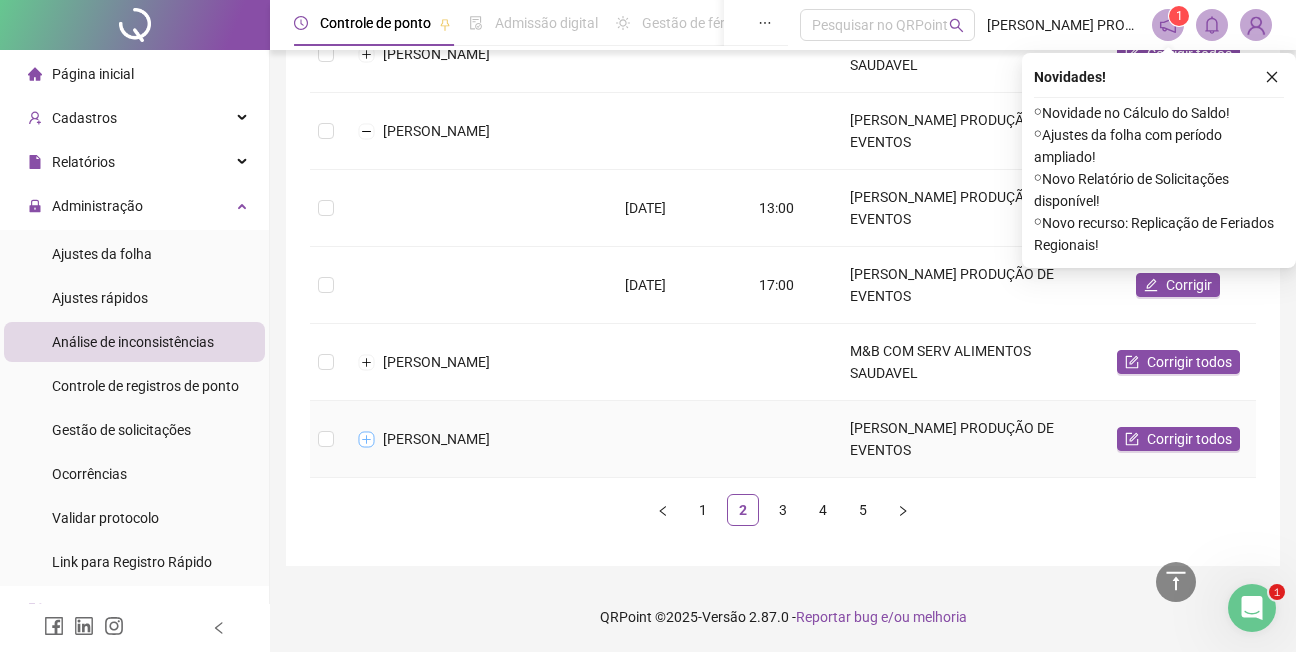 click at bounding box center (367, 439) 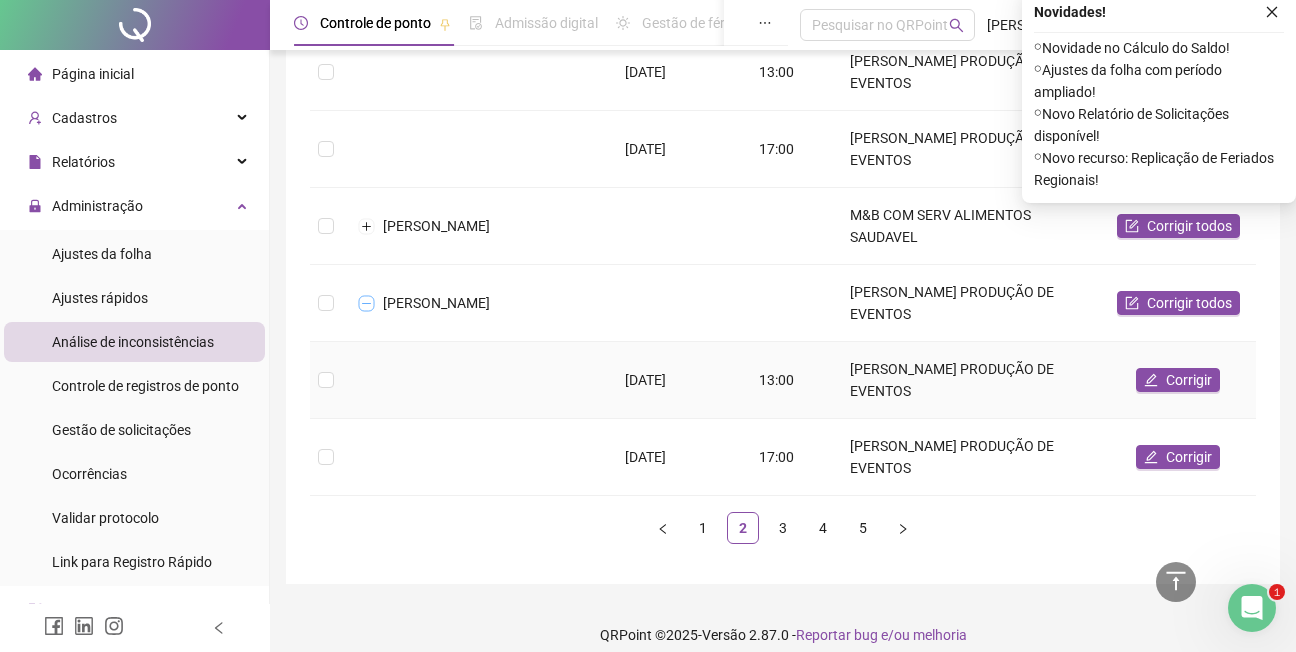 scroll, scrollTop: 565, scrollLeft: 0, axis: vertical 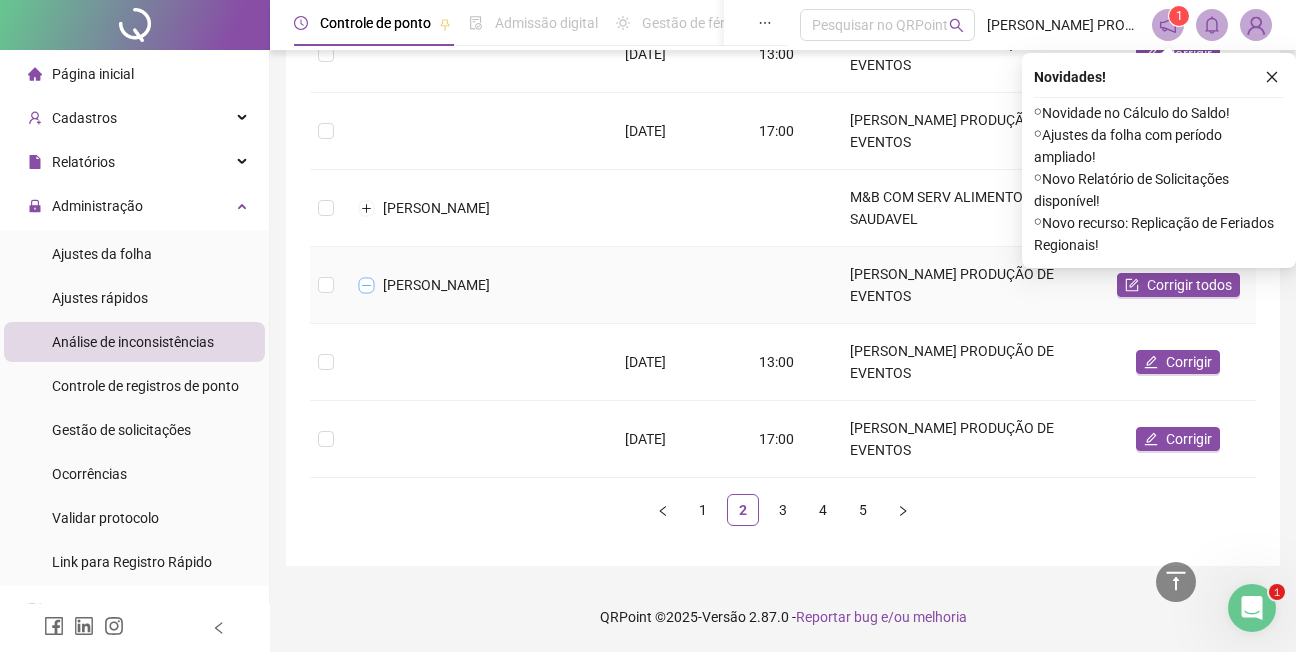 click at bounding box center [367, 285] 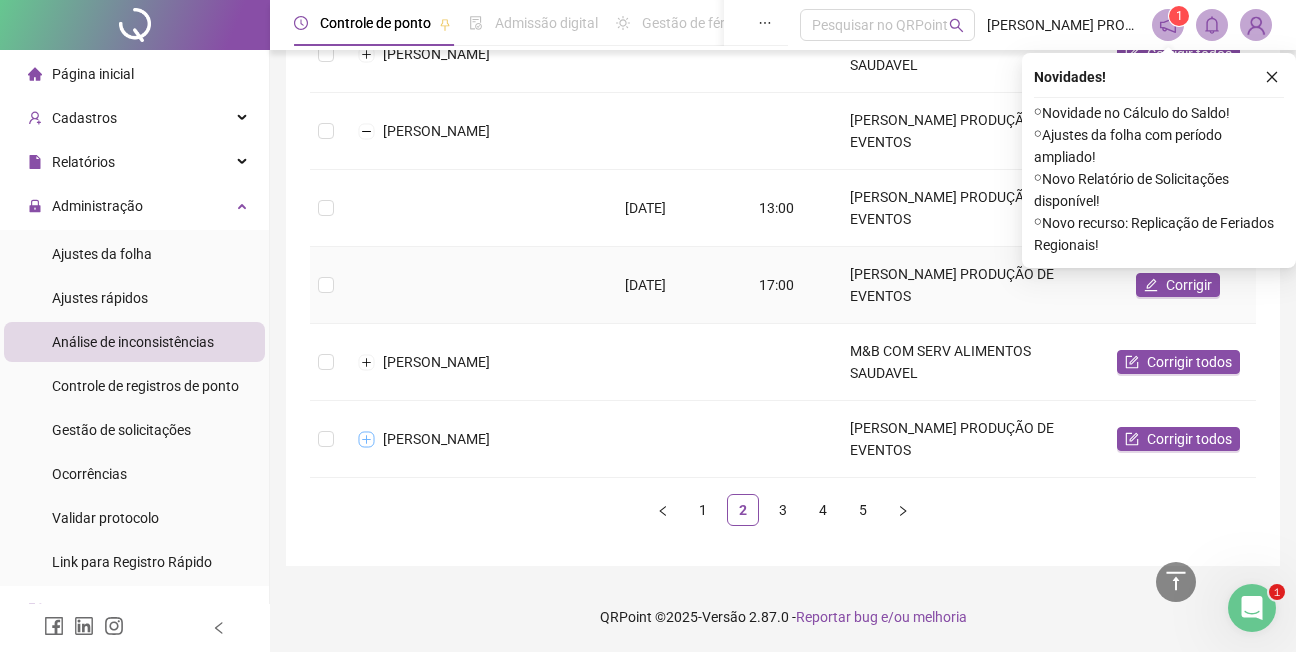 scroll, scrollTop: 411, scrollLeft: 0, axis: vertical 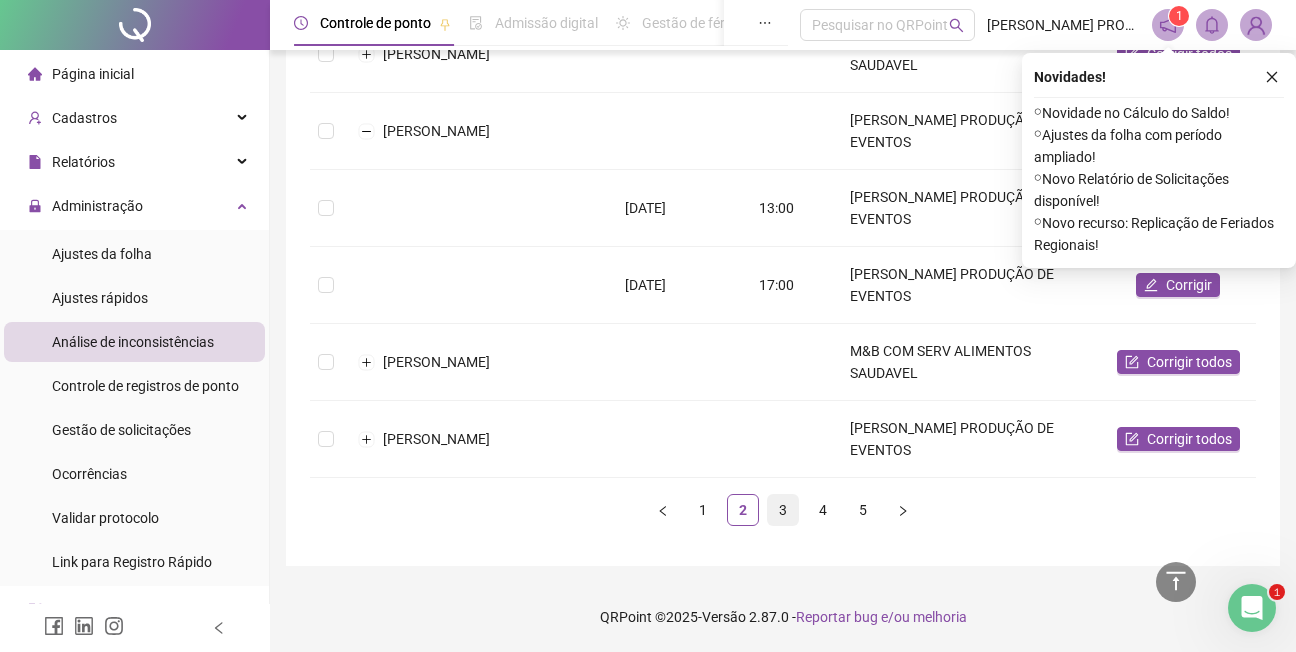 click on "3" at bounding box center (783, 510) 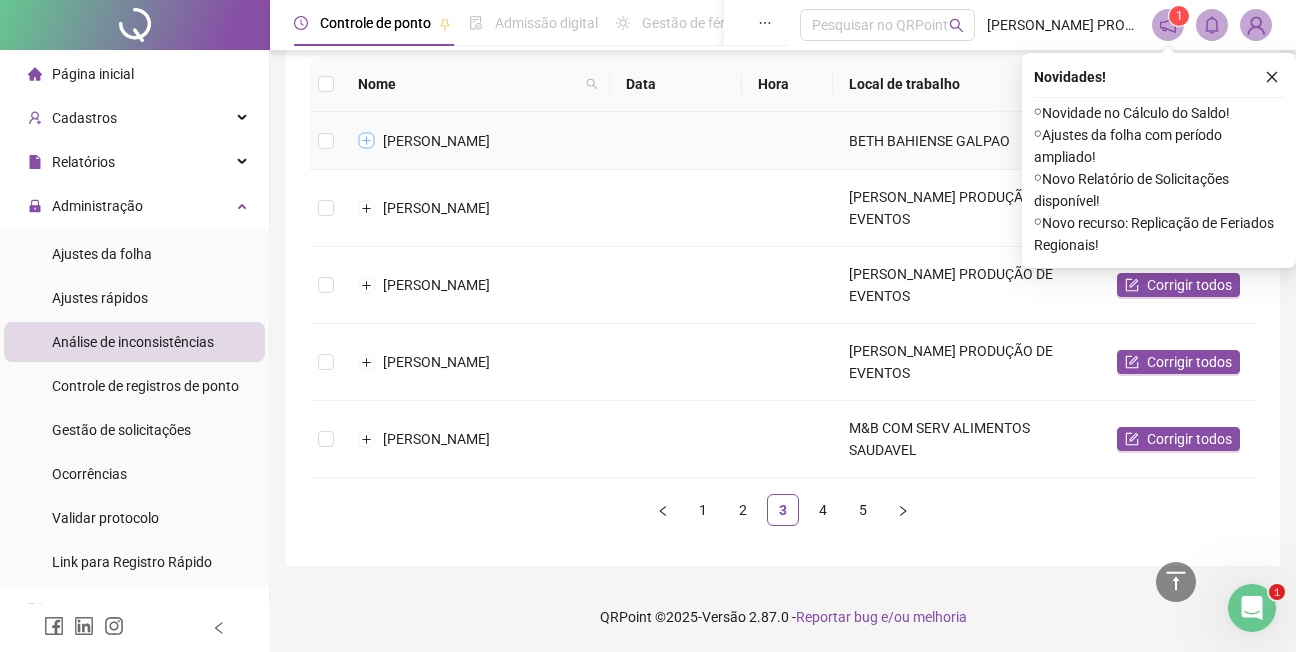 click at bounding box center (367, 141) 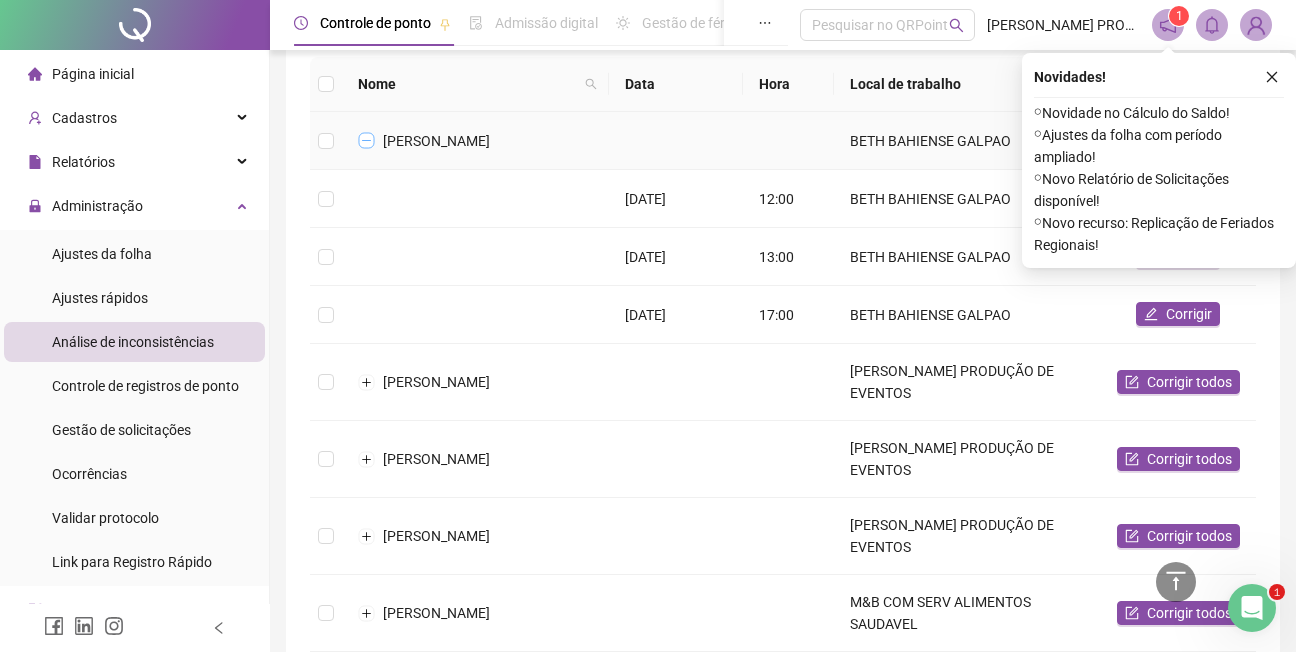 click at bounding box center [367, 141] 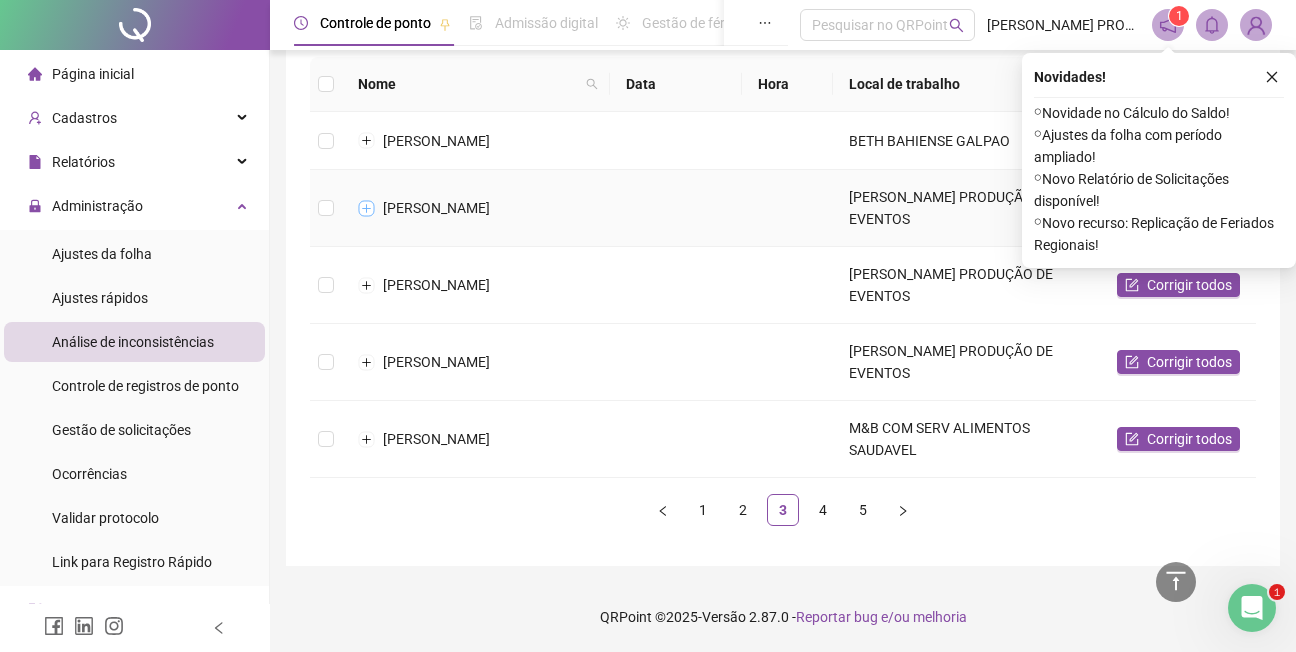 click at bounding box center [367, 208] 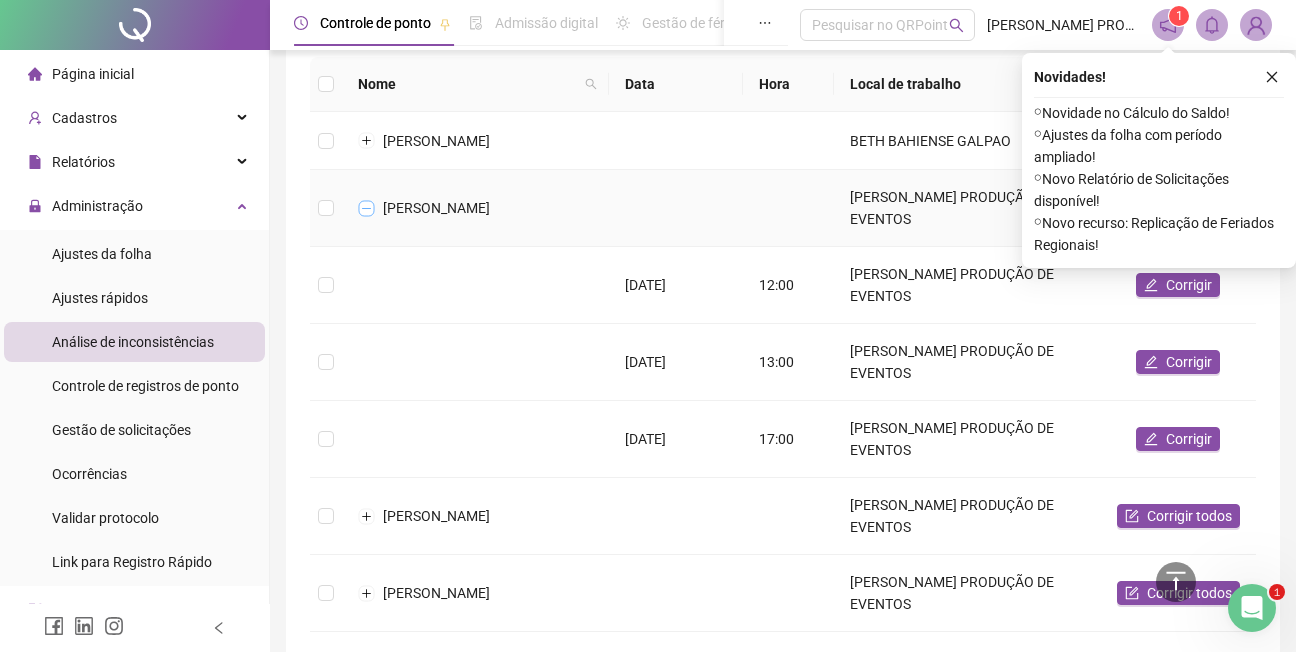 click at bounding box center (367, 208) 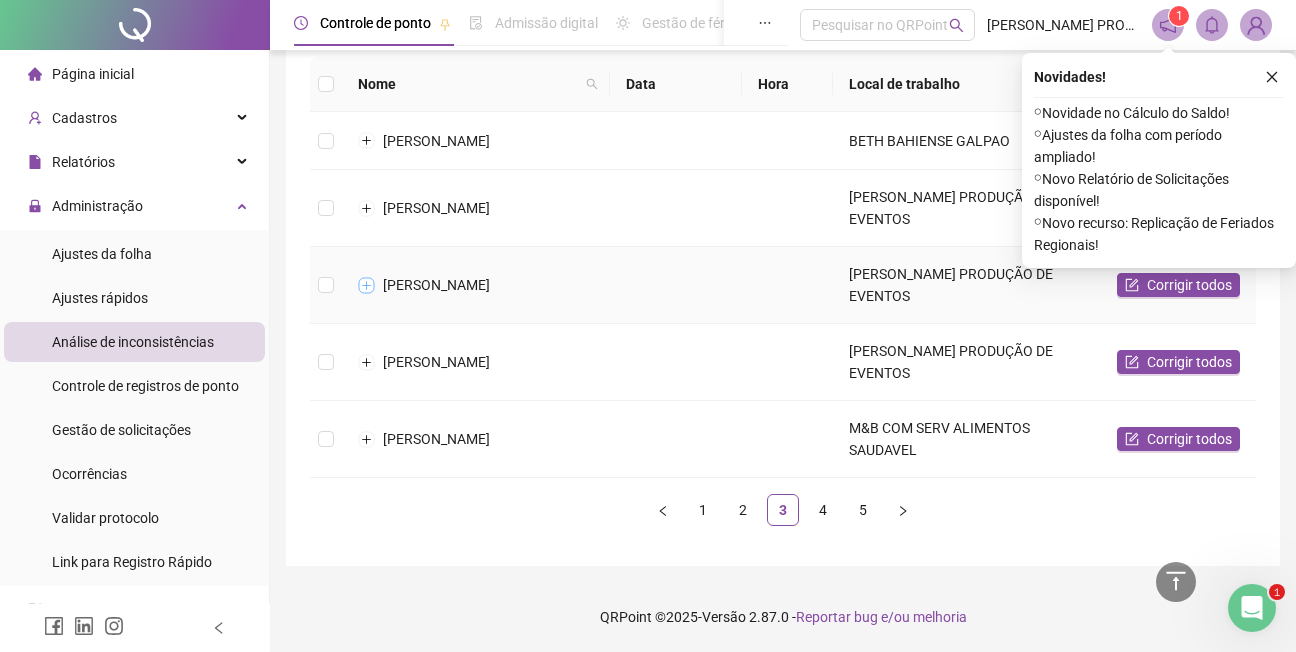 click at bounding box center [367, 285] 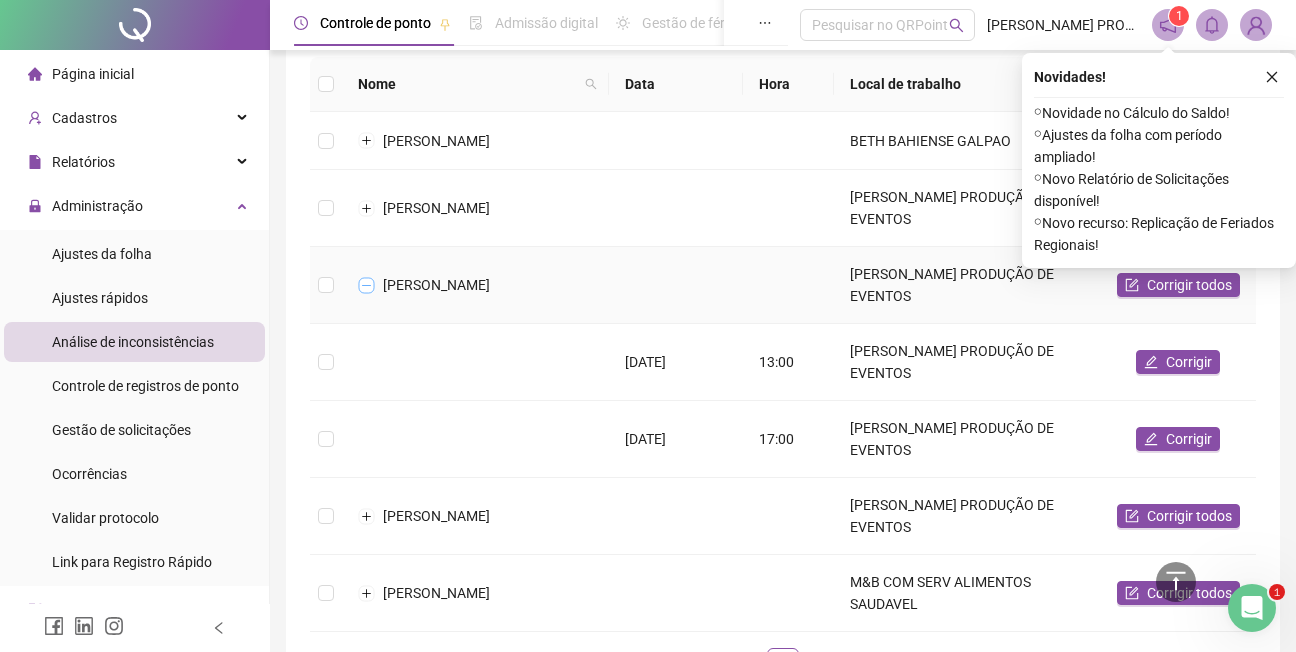 click at bounding box center [367, 285] 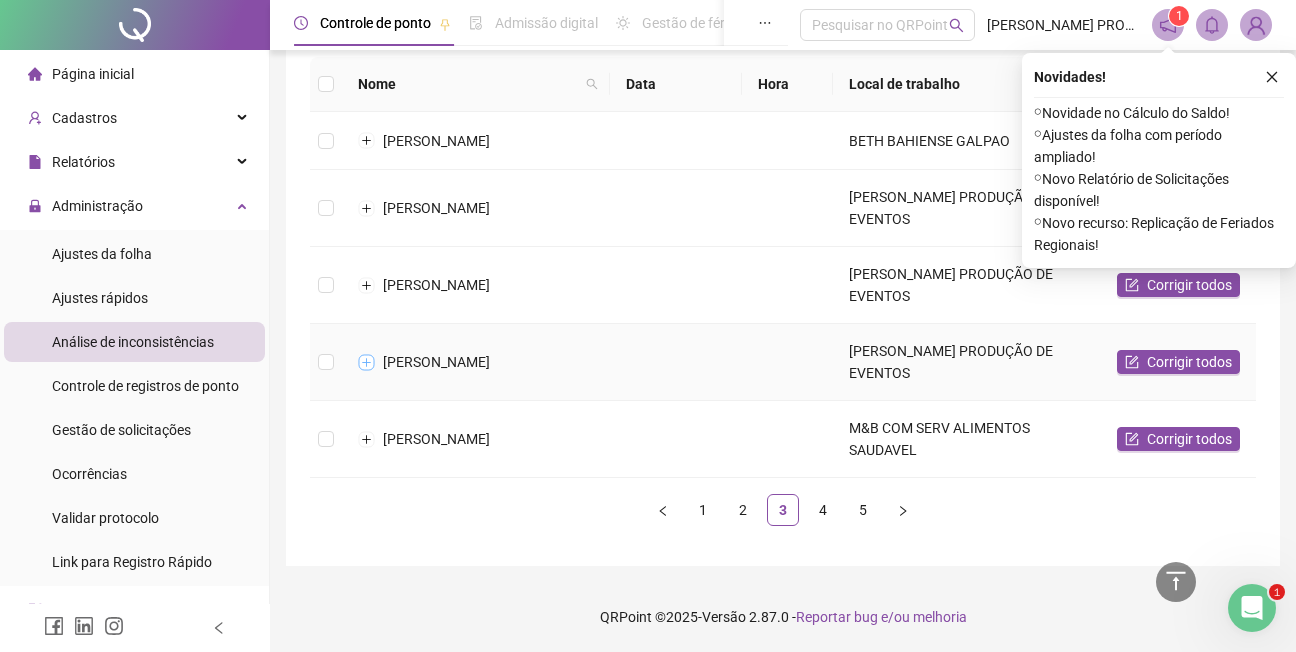 click at bounding box center [367, 362] 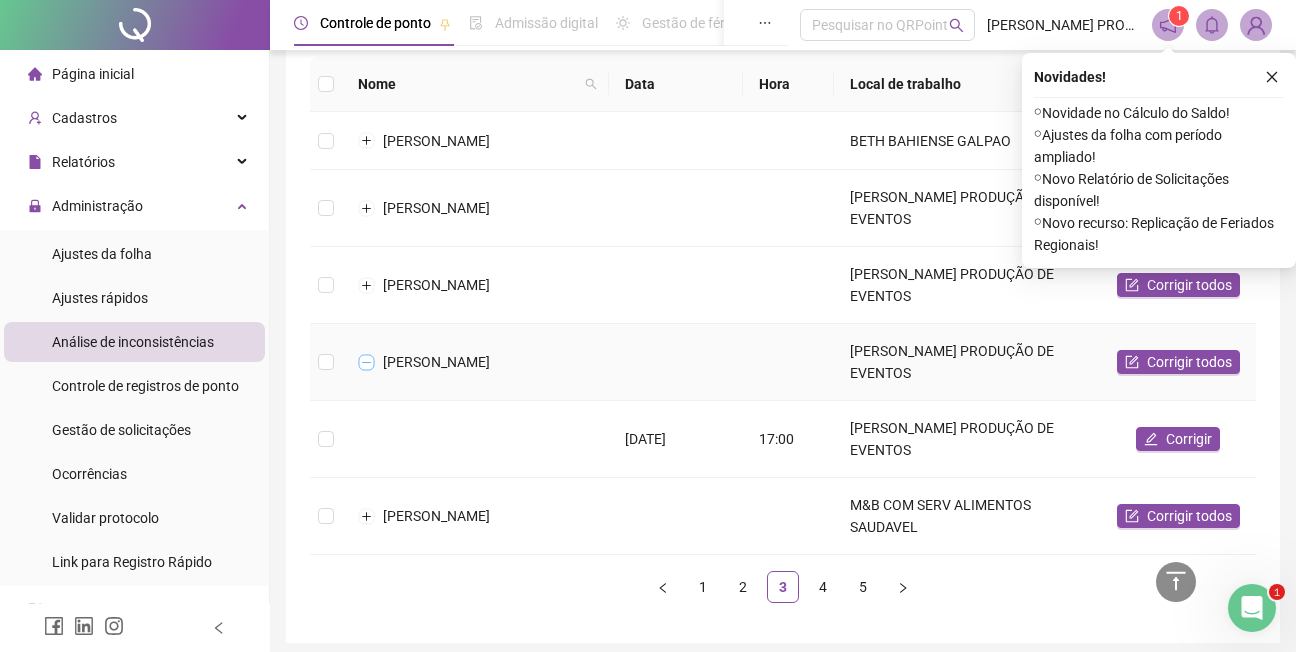 click at bounding box center (367, 362) 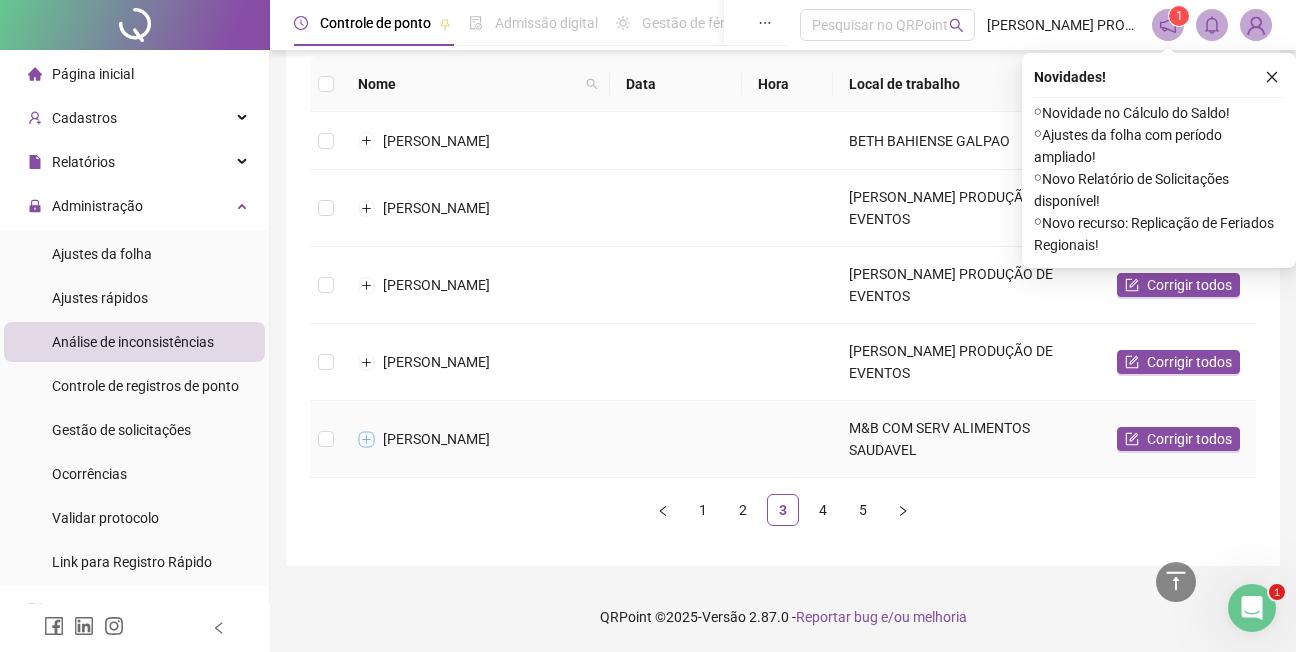 click at bounding box center [367, 439] 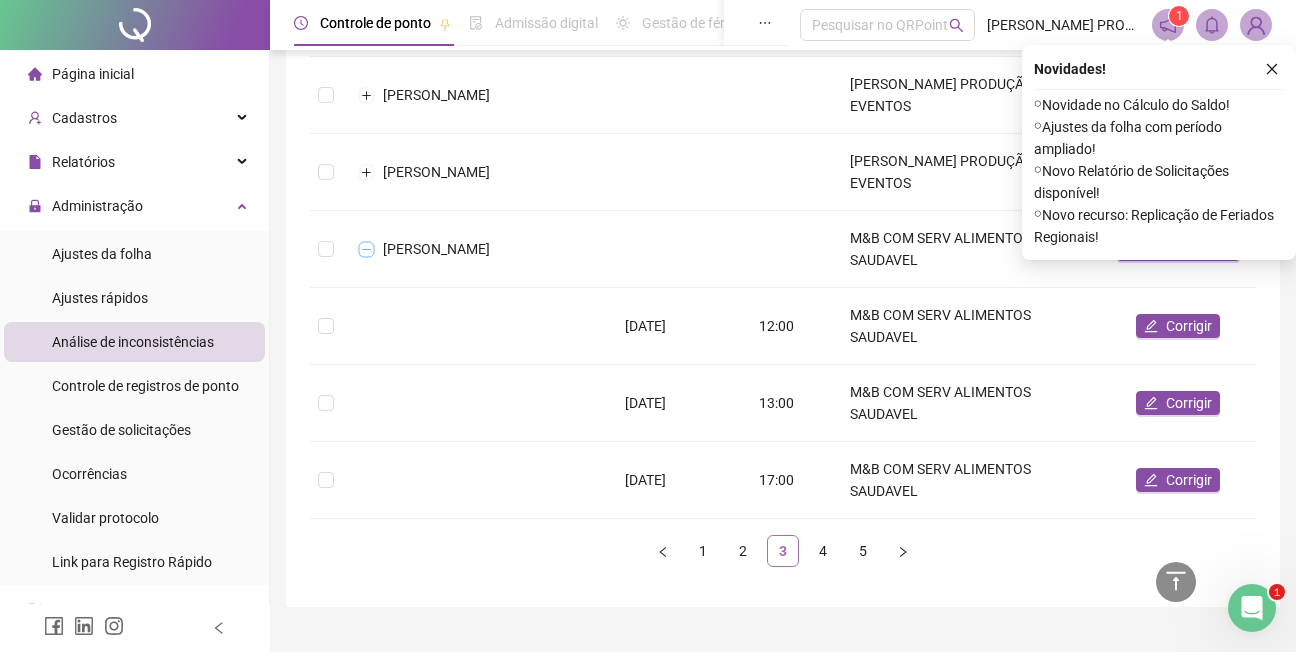 scroll, scrollTop: 438, scrollLeft: 0, axis: vertical 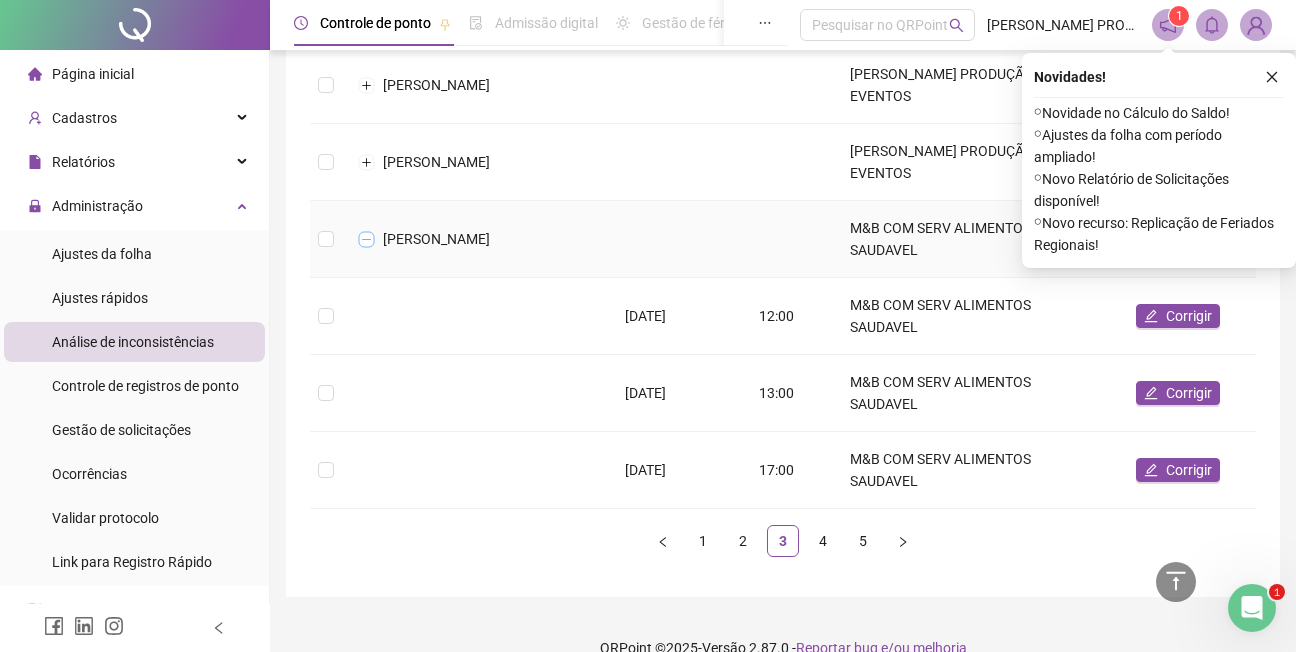 click at bounding box center (367, 239) 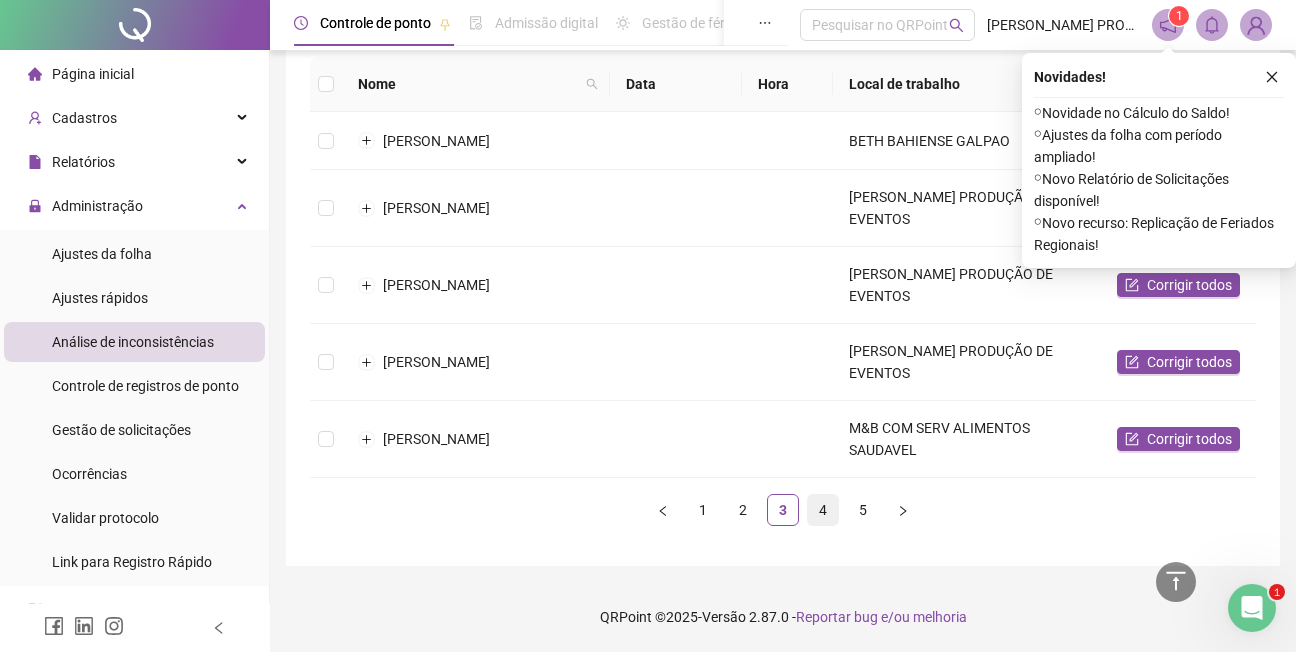 click on "4" at bounding box center (823, 510) 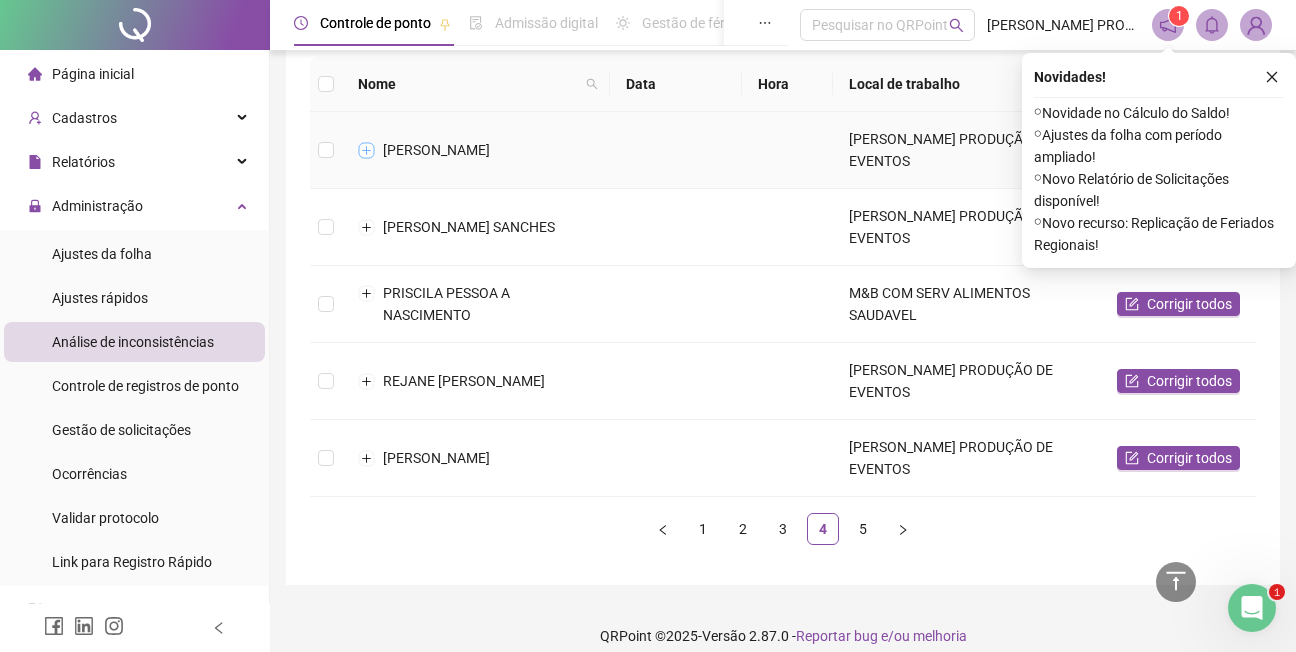 click at bounding box center (367, 150) 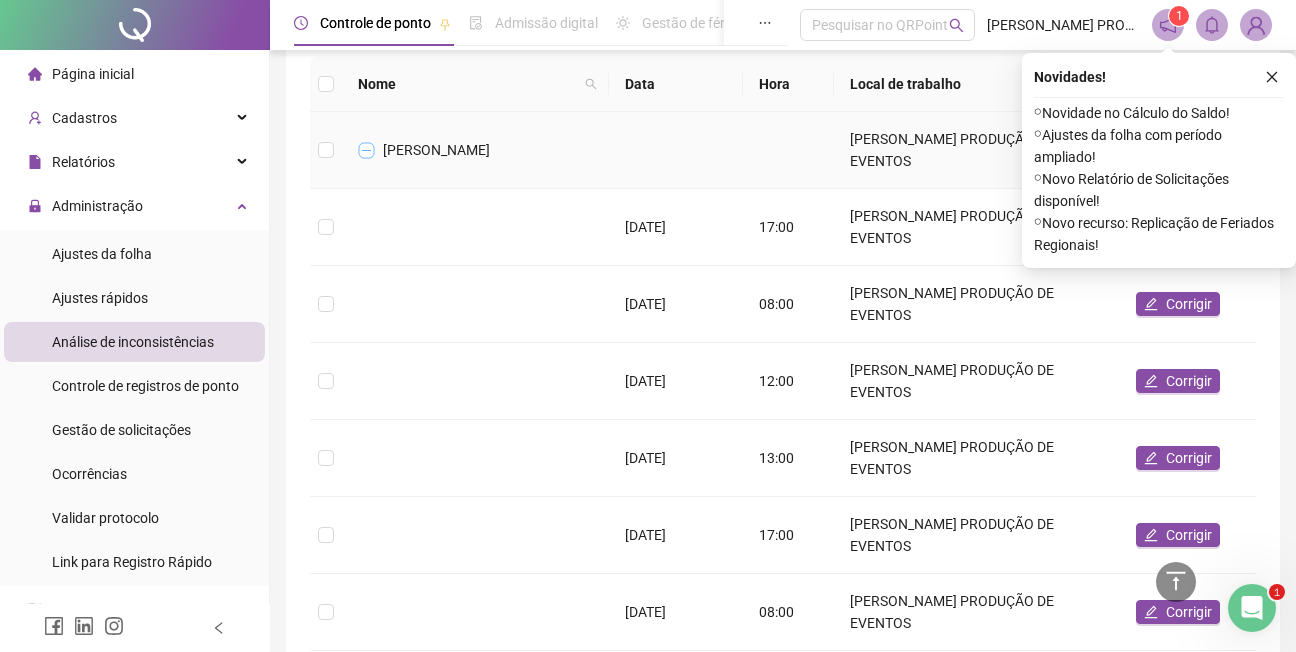 click at bounding box center (367, 150) 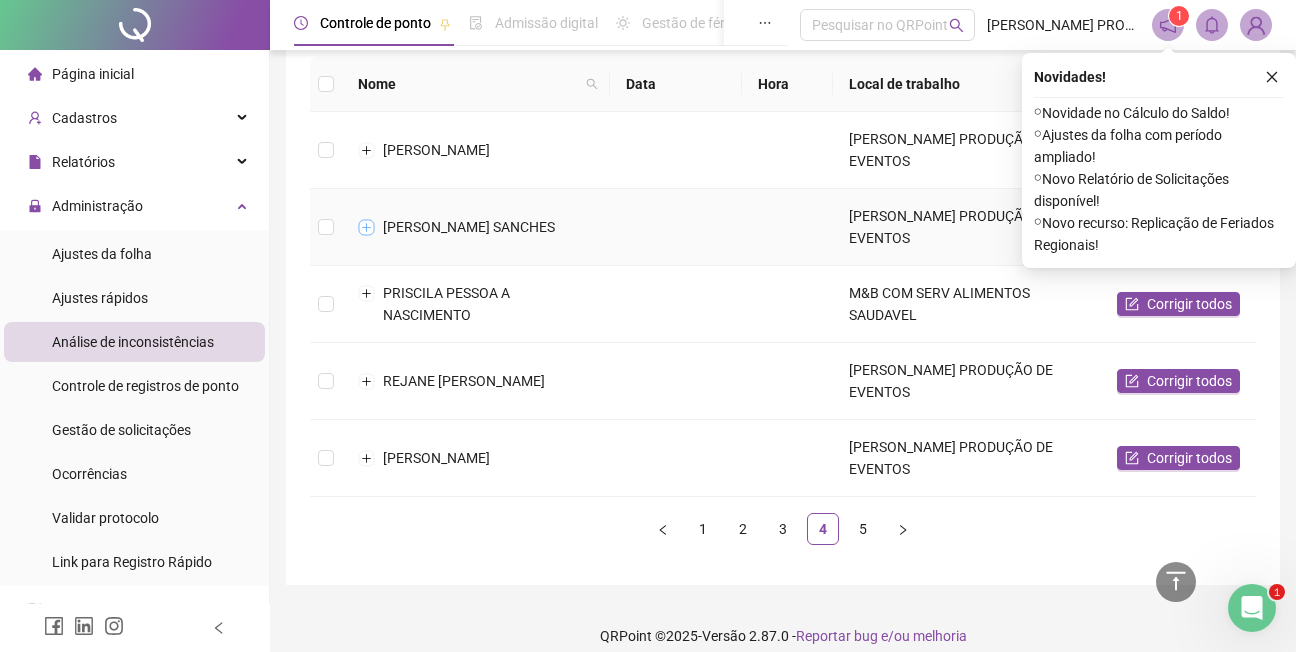 click at bounding box center (367, 227) 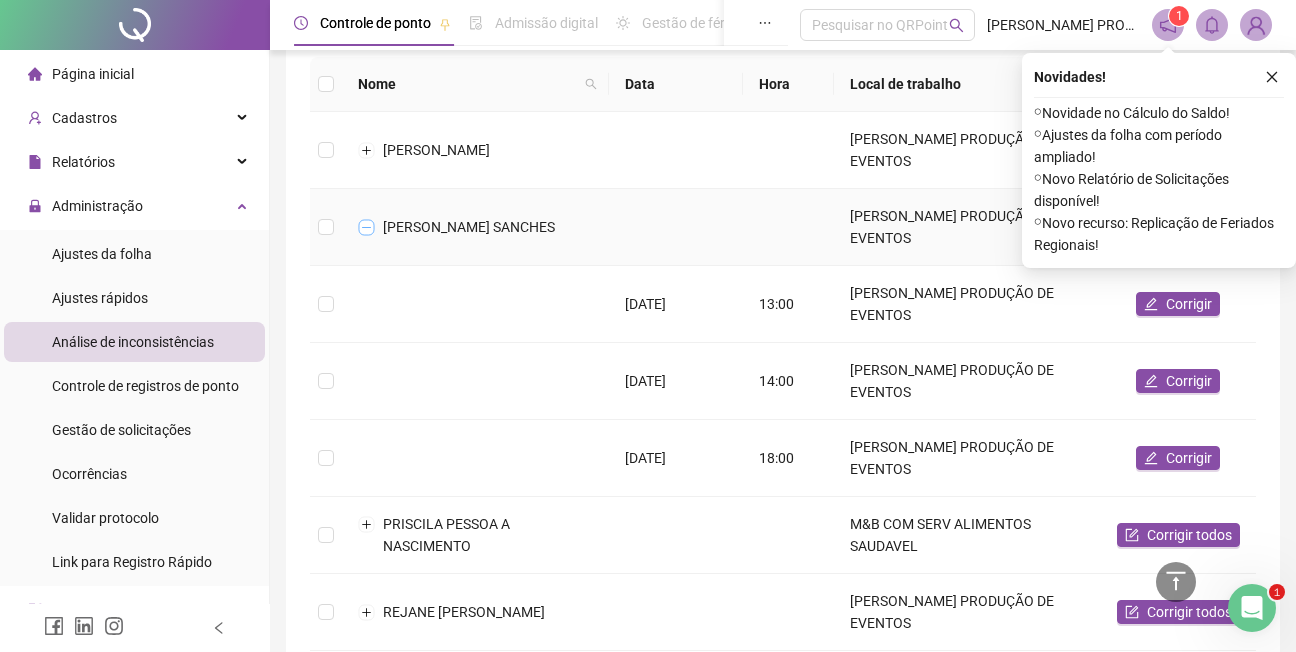 click at bounding box center (367, 227) 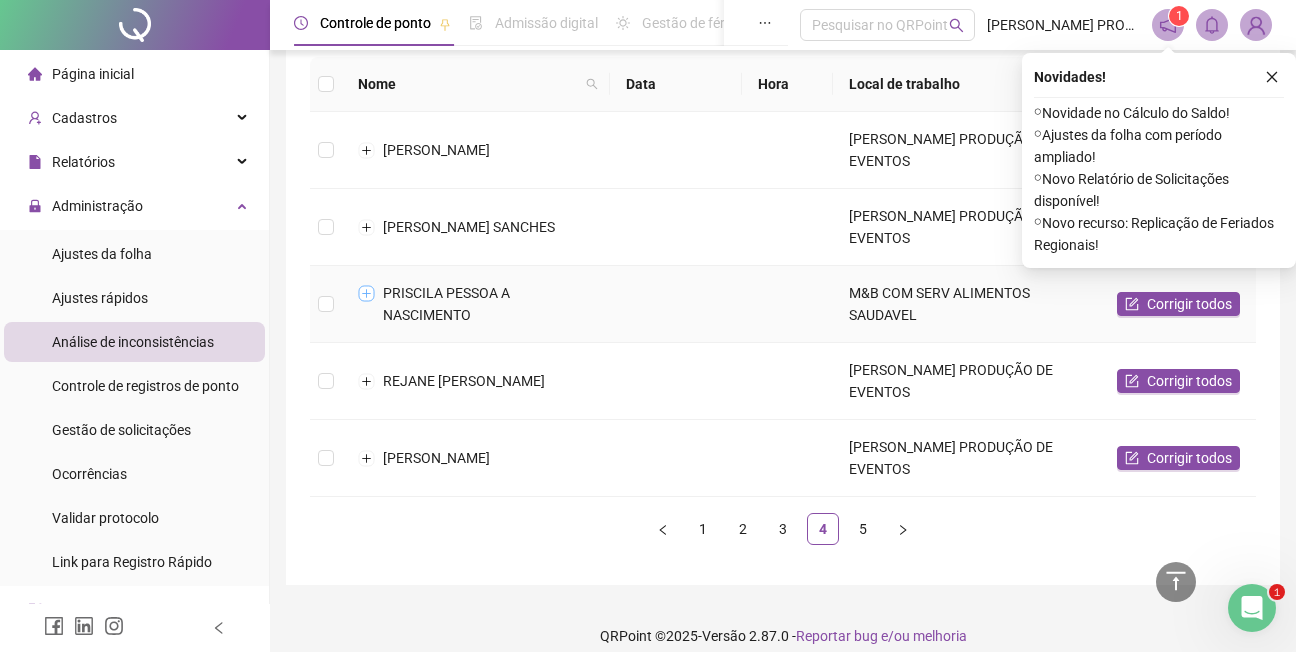 click at bounding box center [367, 293] 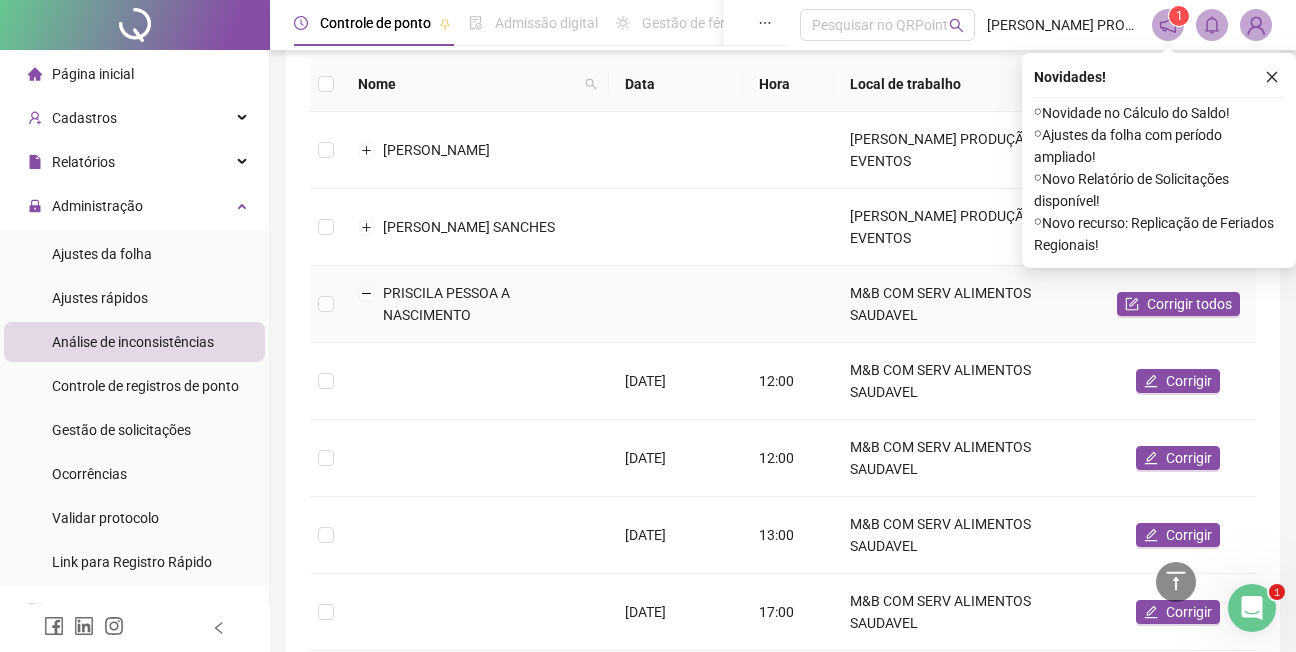 click at bounding box center (676, 304) 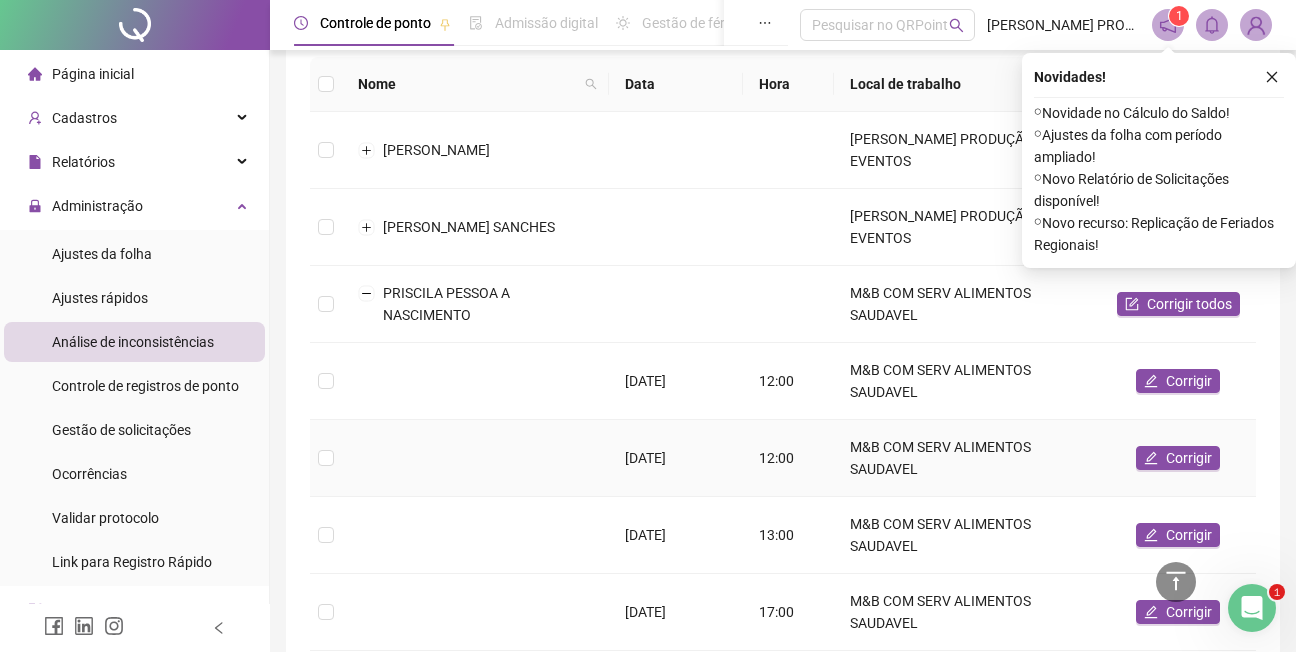 click at bounding box center [475, 458] 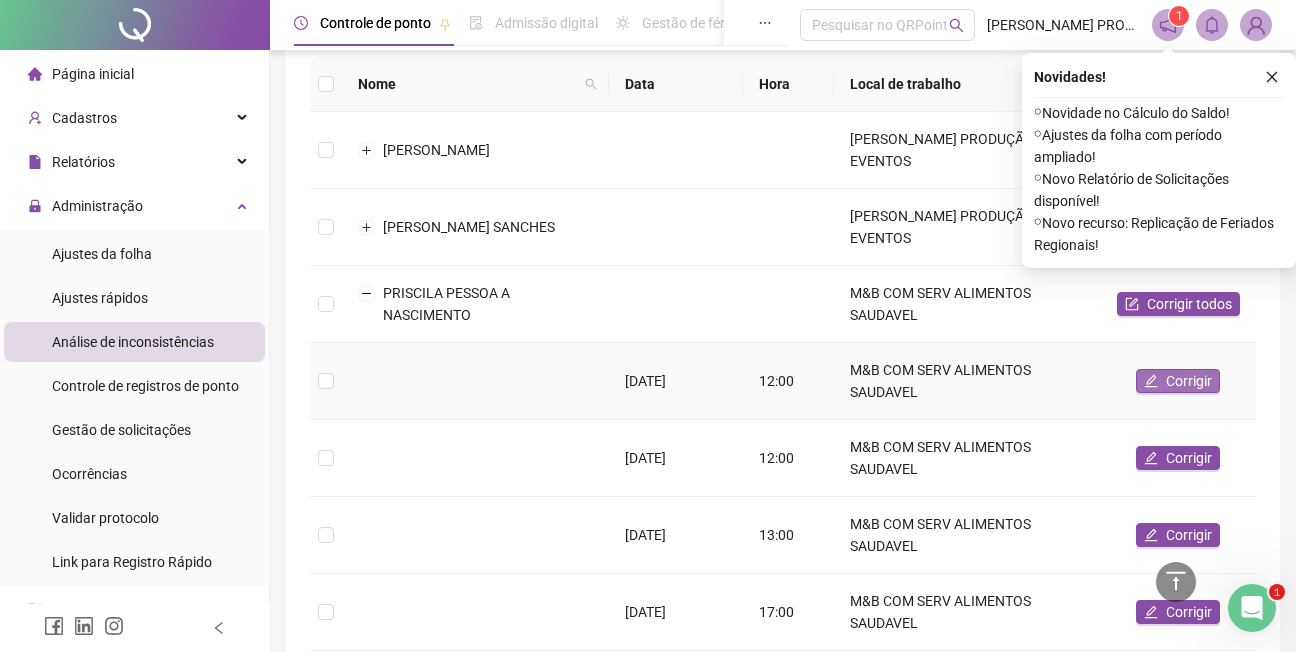 click on "Corrigir" at bounding box center (1189, 381) 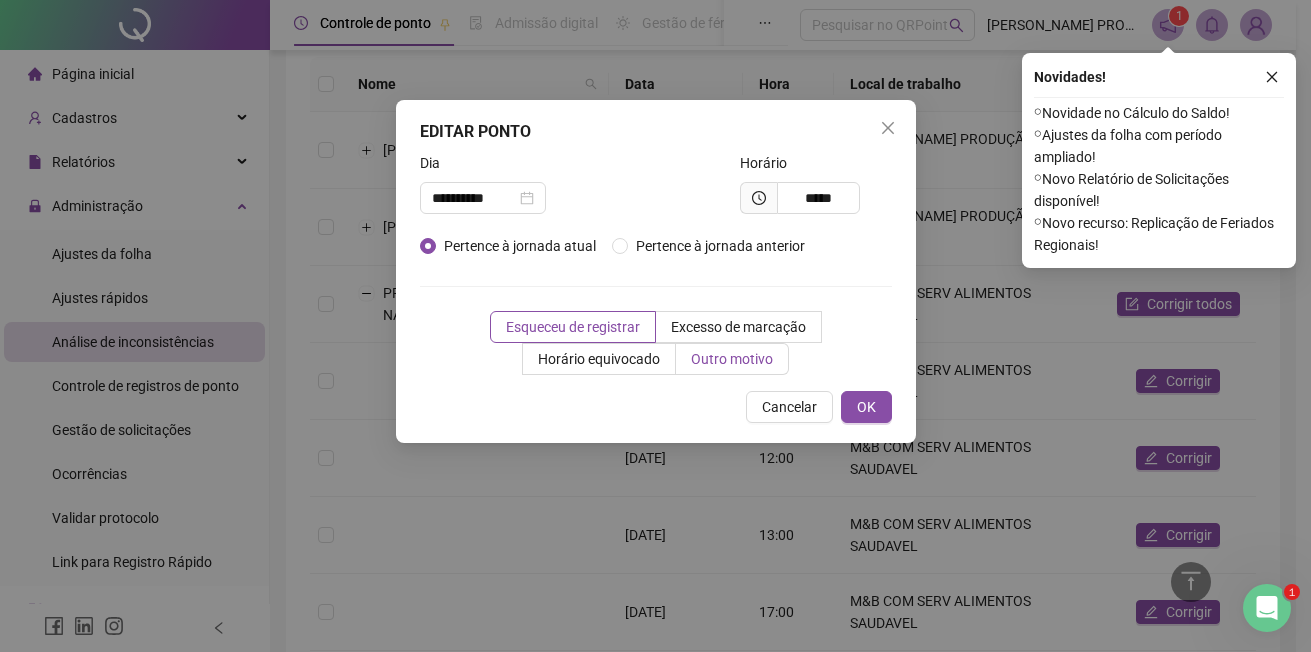click on "Outro motivo" at bounding box center (732, 359) 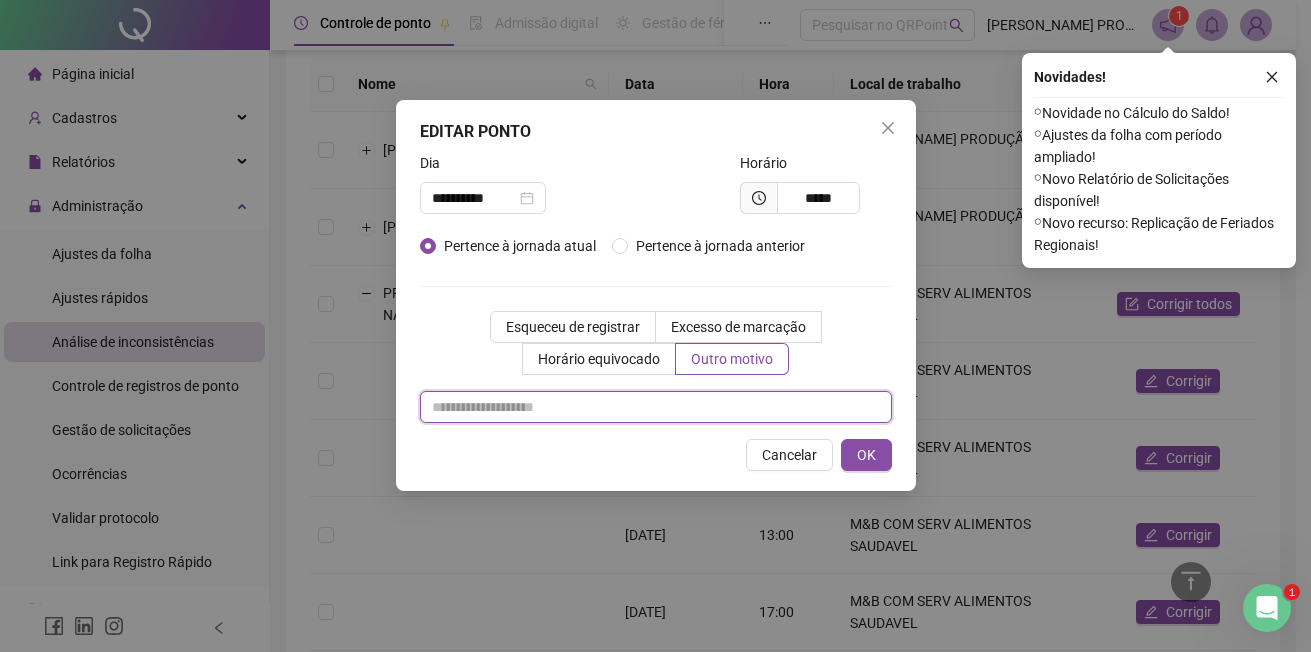 click at bounding box center [656, 407] 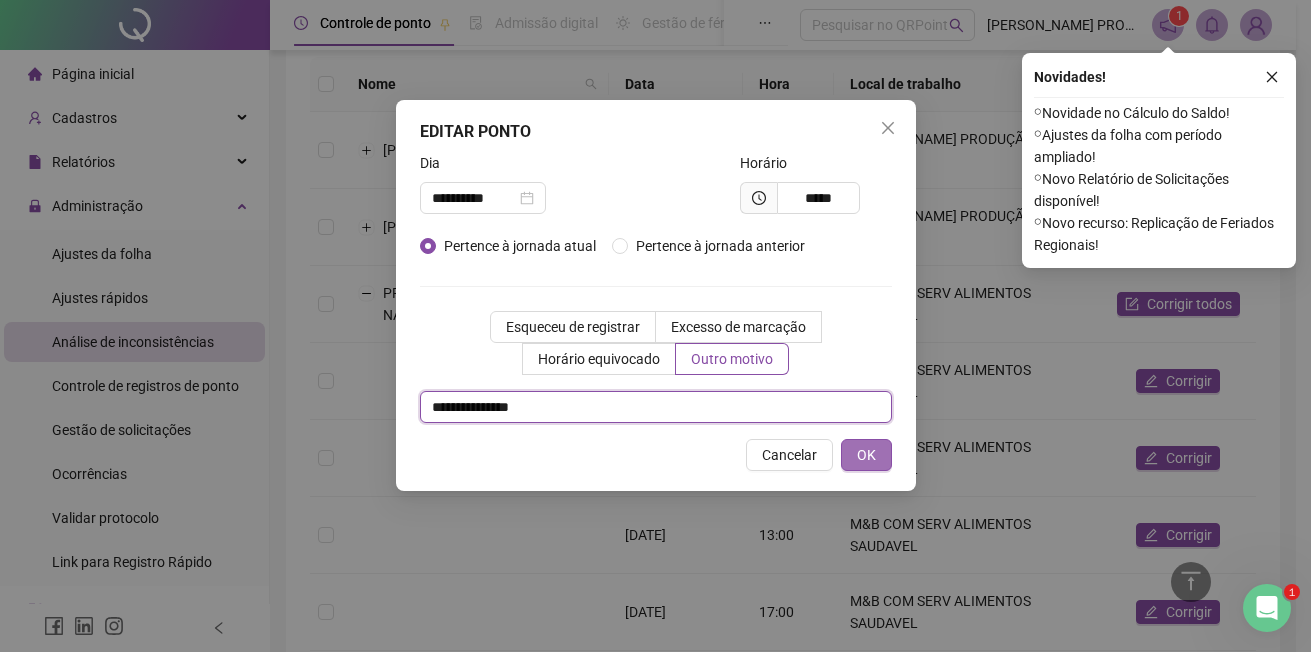 type on "**********" 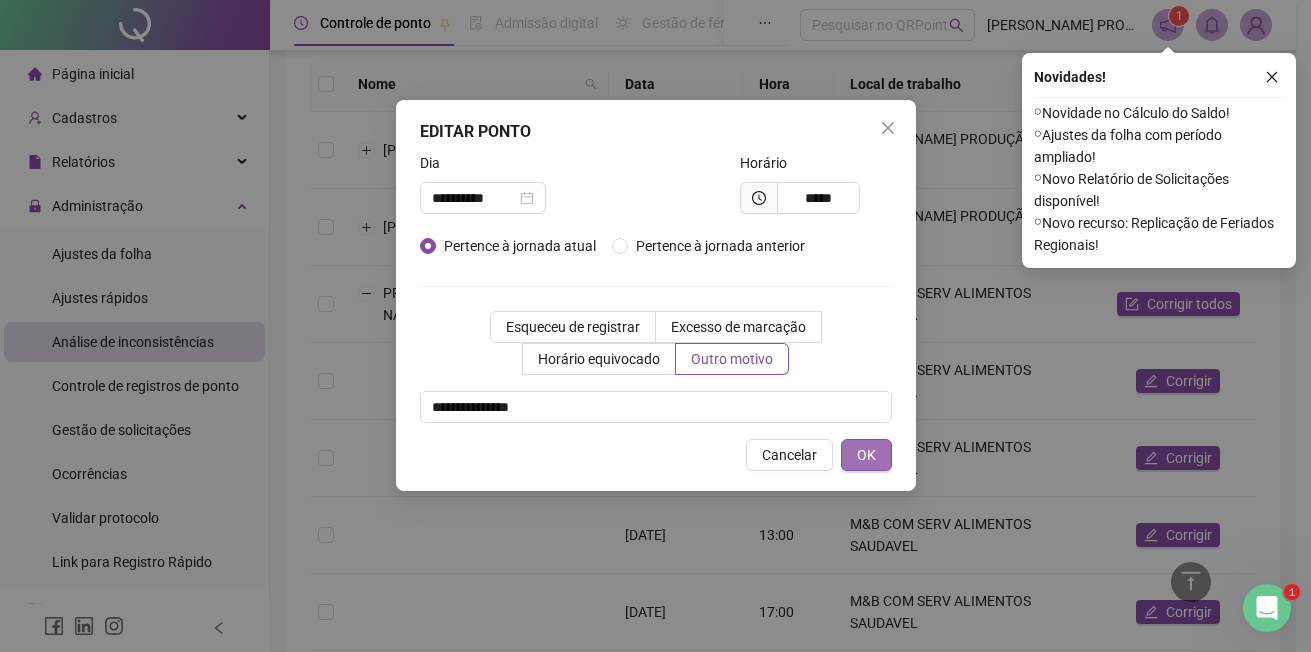 click on "OK" at bounding box center (866, 455) 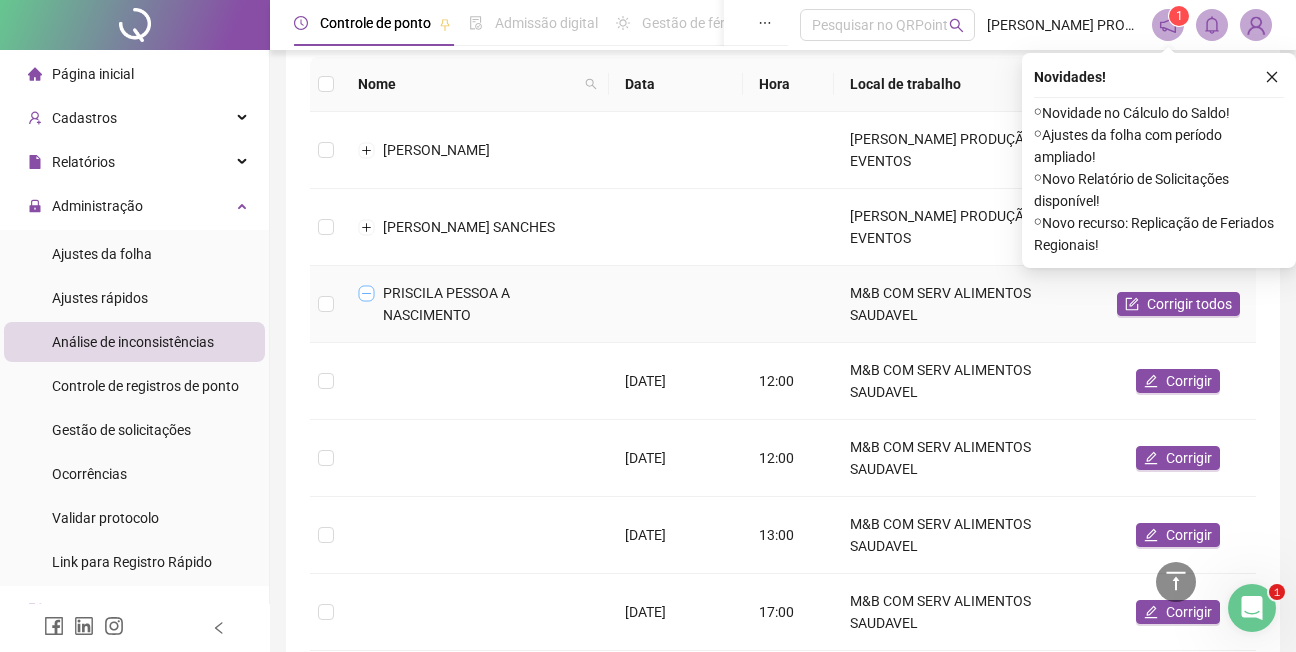 click at bounding box center [367, 293] 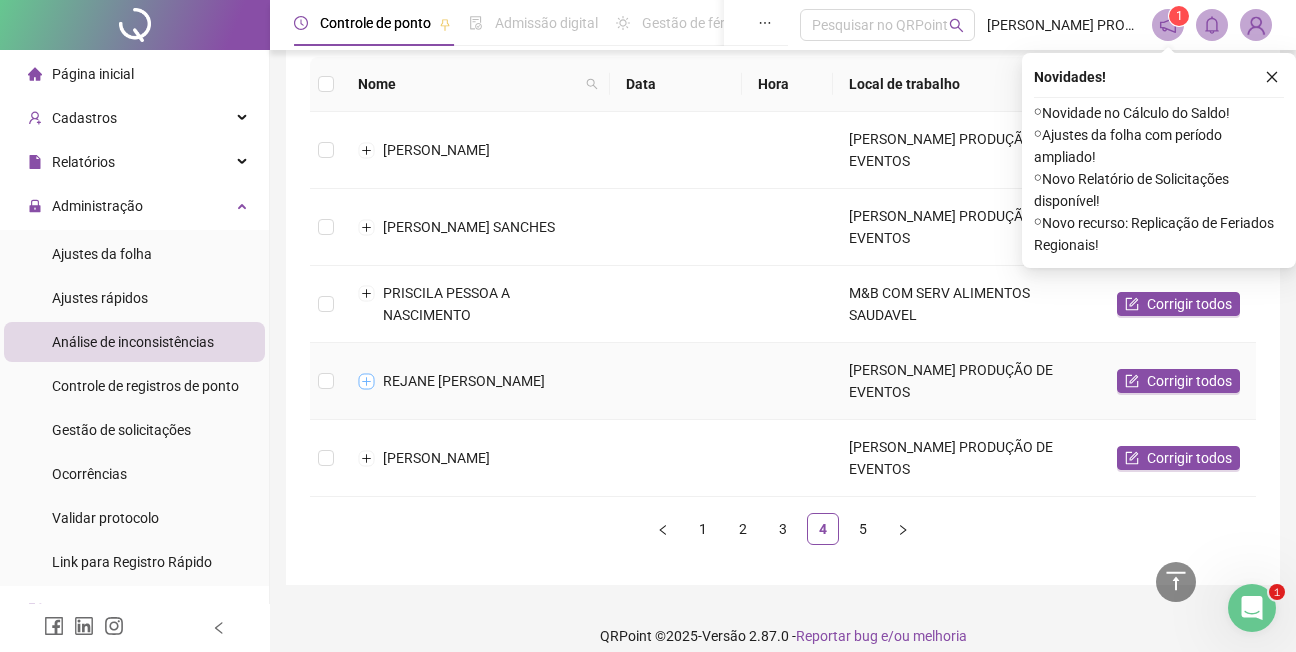click at bounding box center (367, 381) 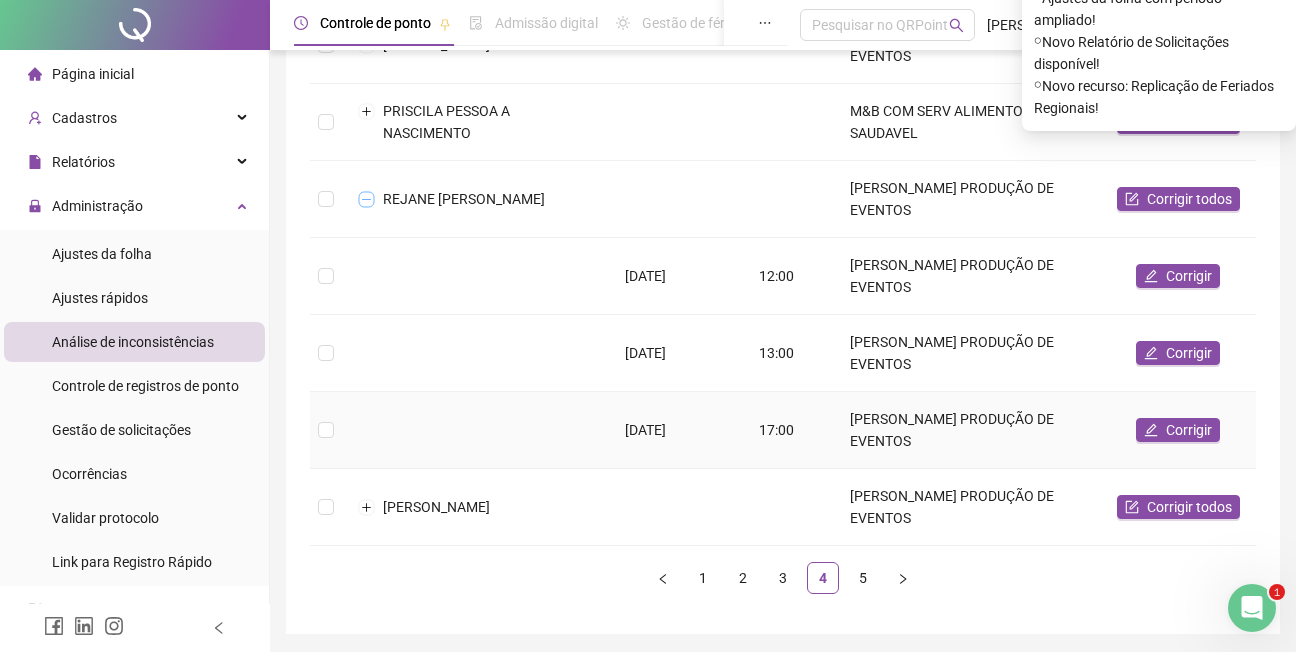 scroll, scrollTop: 438, scrollLeft: 0, axis: vertical 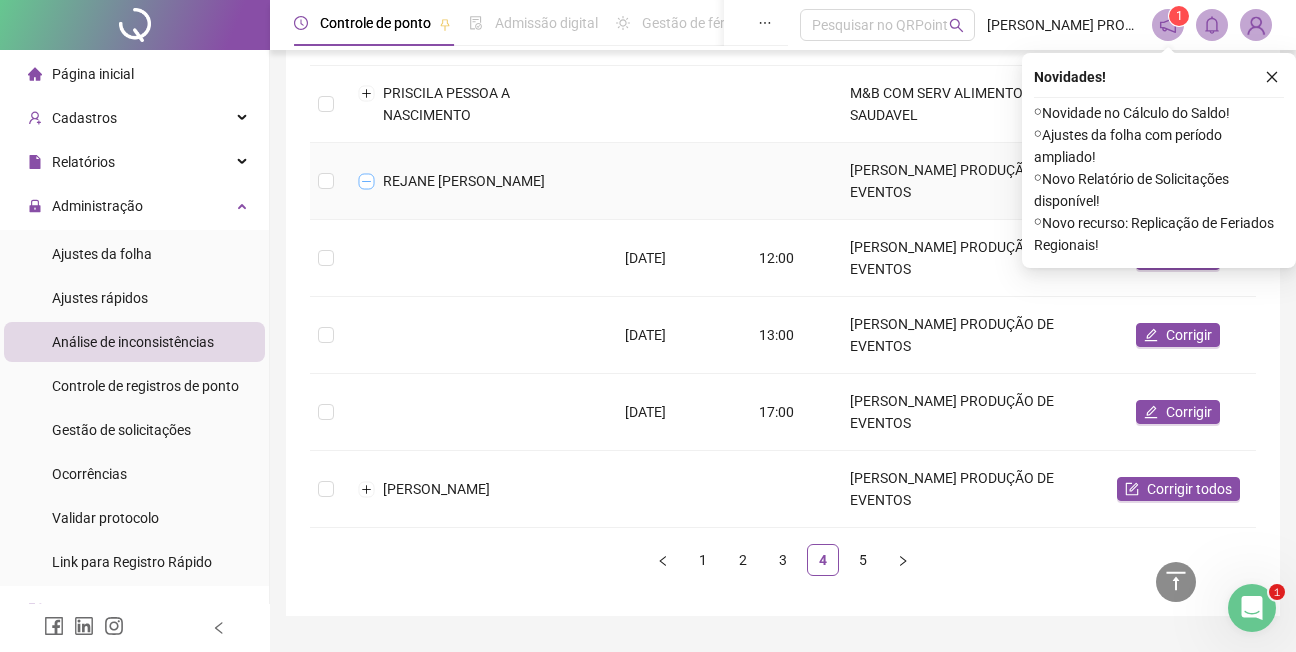 click at bounding box center [367, 181] 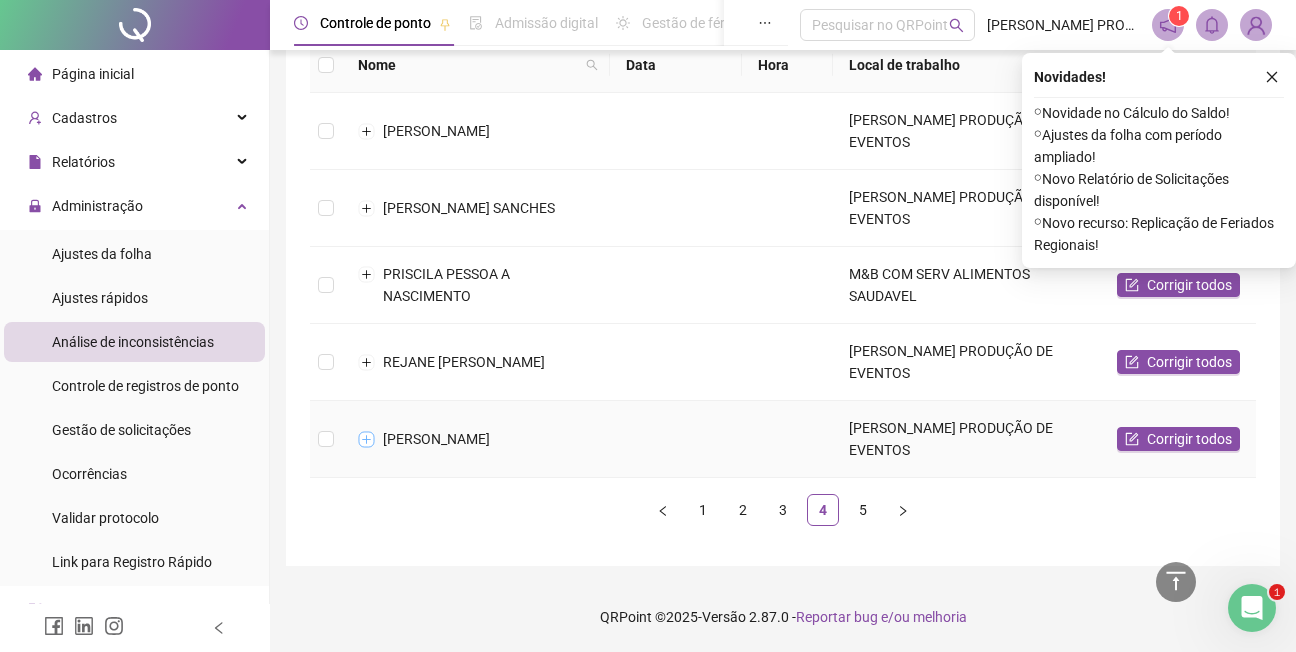 click at bounding box center (367, 439) 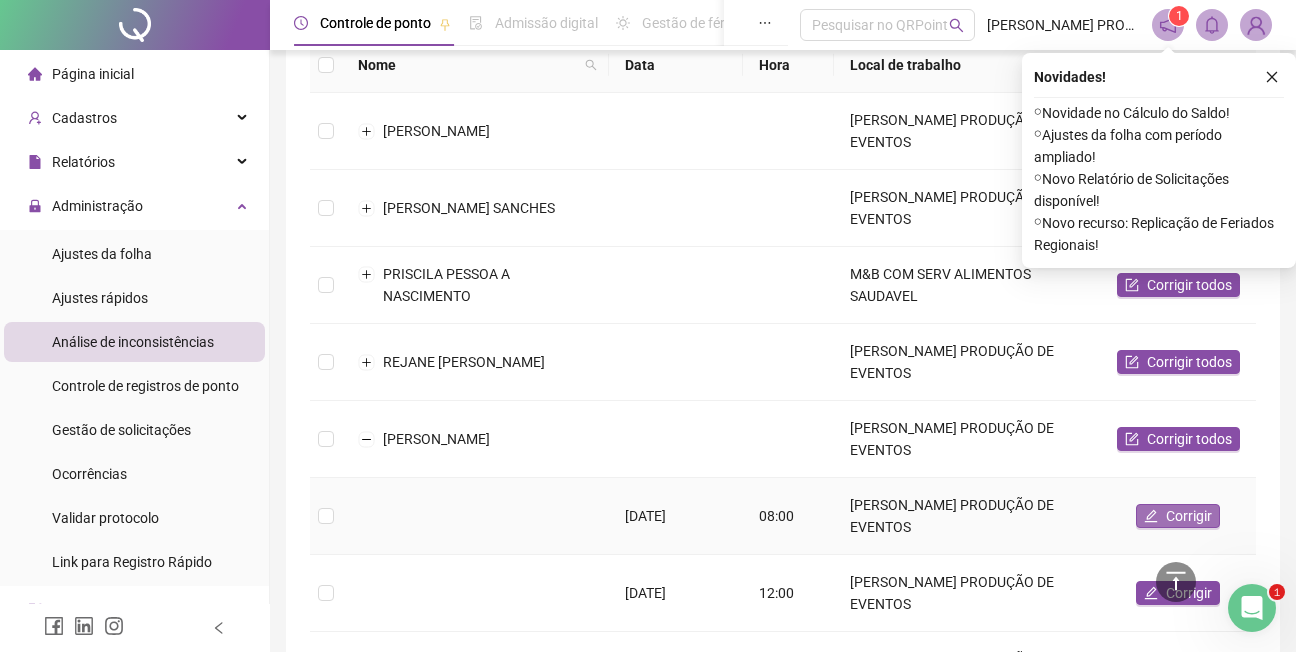 click on "Corrigir" at bounding box center (1189, 516) 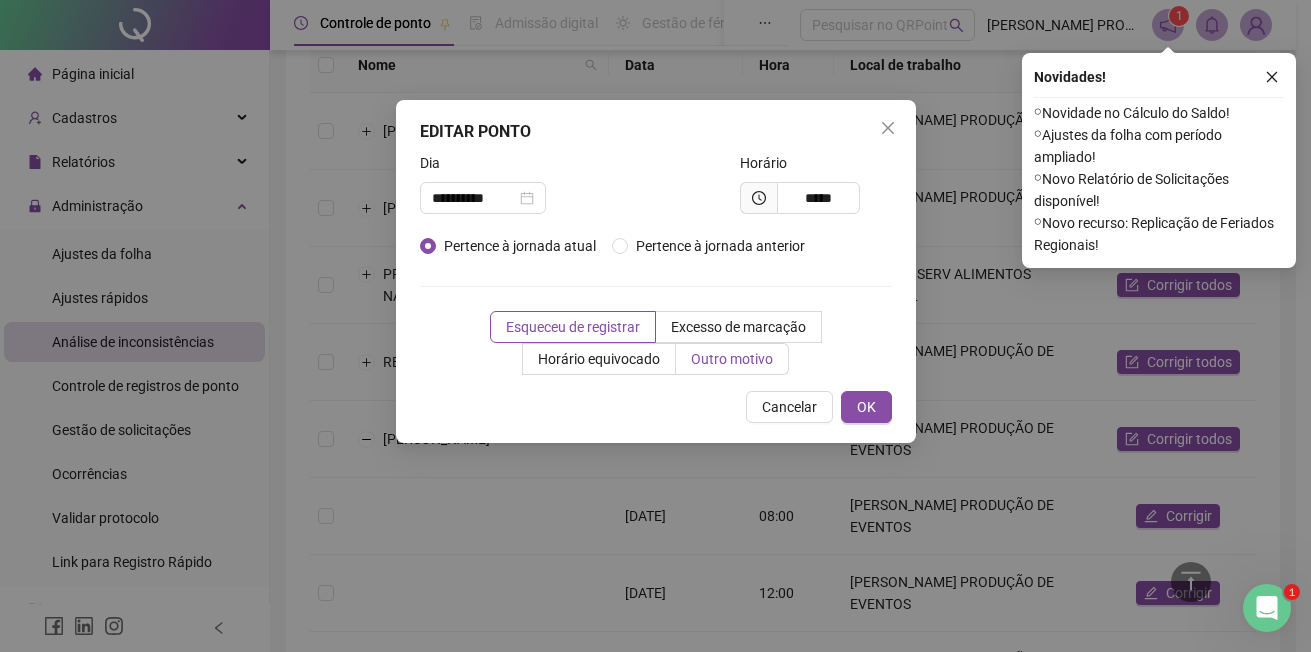click on "Outro motivo" at bounding box center [732, 359] 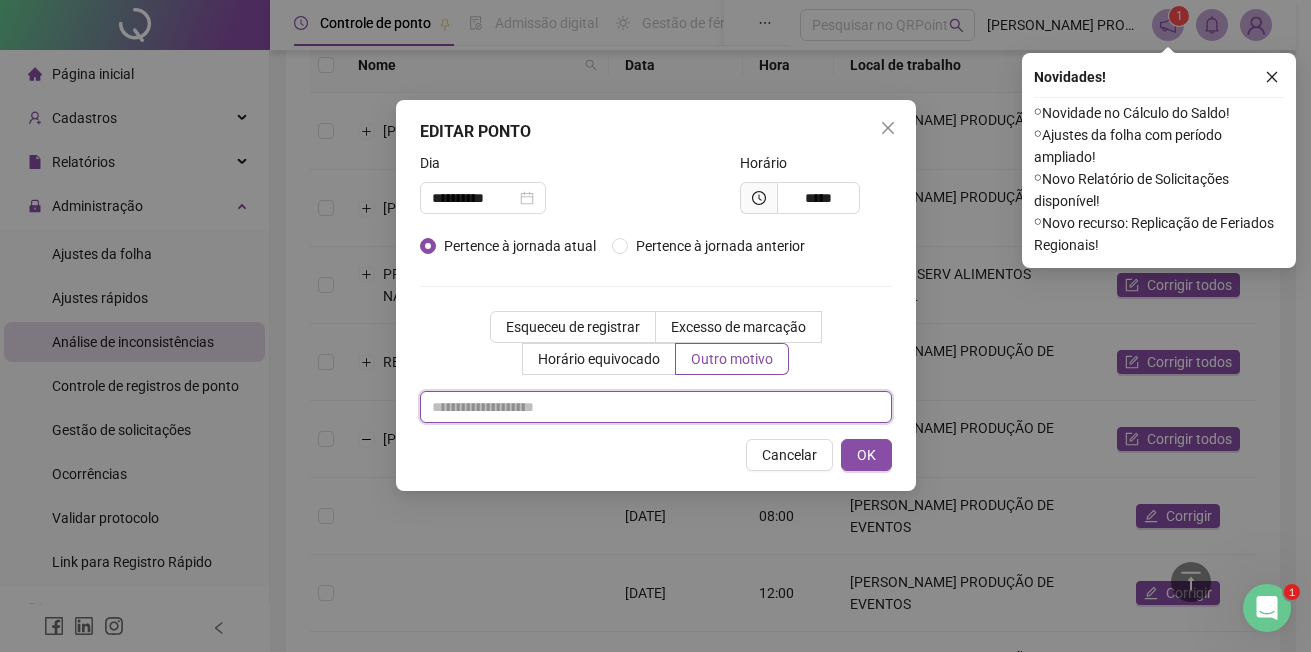 click at bounding box center [656, 407] 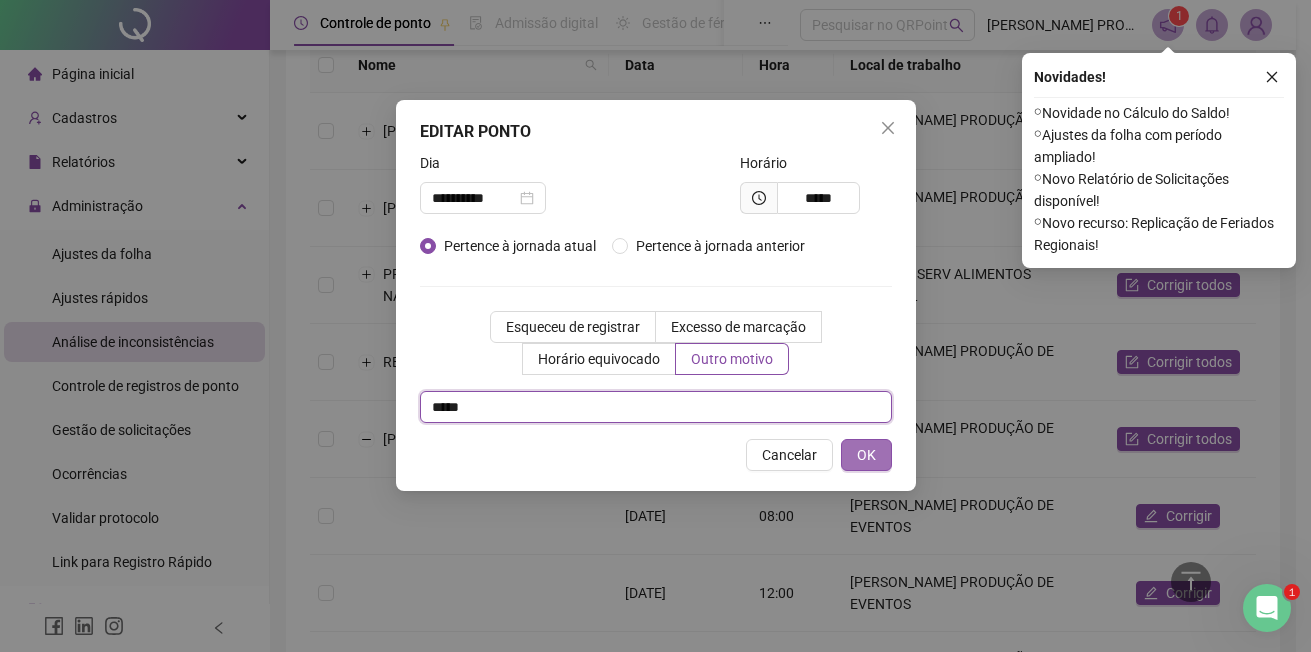 type on "*****" 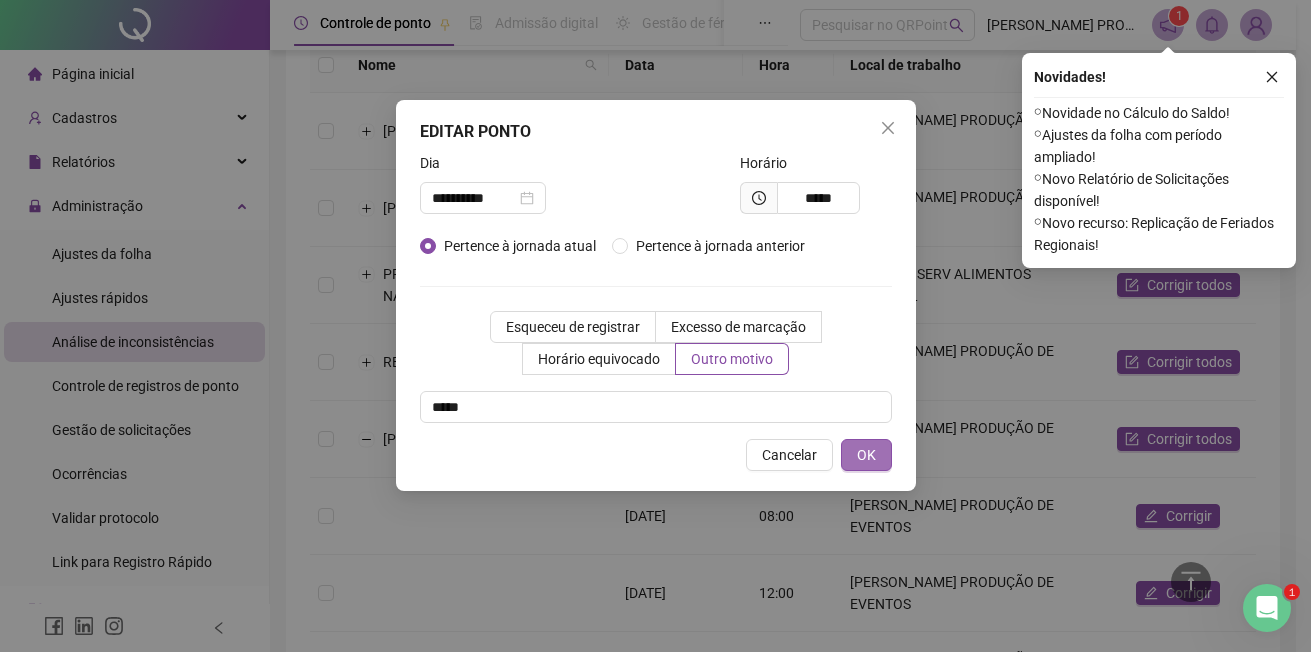 click on "OK" at bounding box center (866, 455) 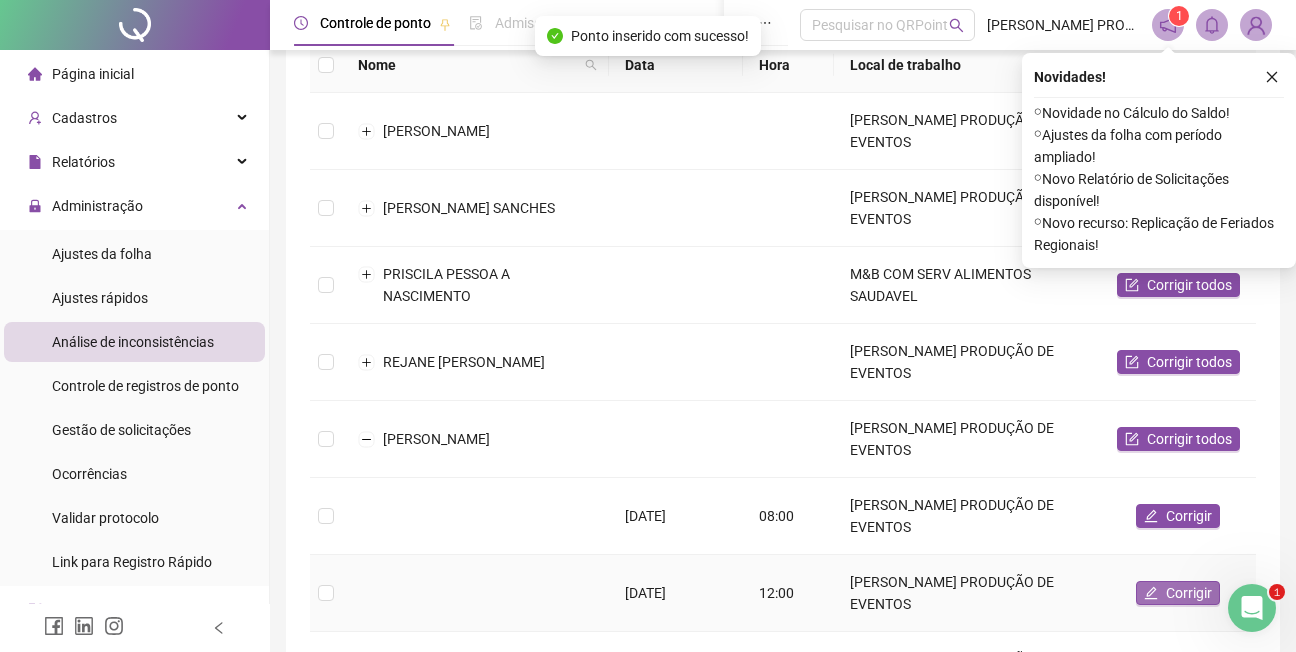 click on "Corrigir" at bounding box center [1189, 593] 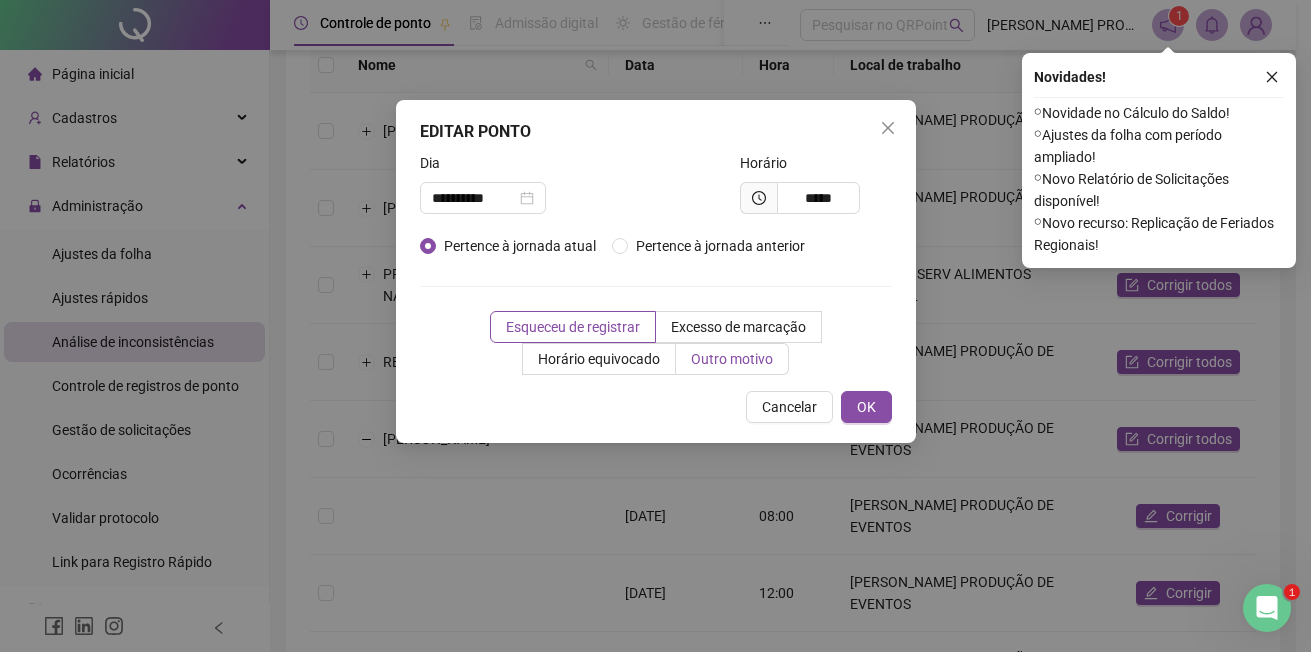 click on "Outro motivo" at bounding box center (732, 359) 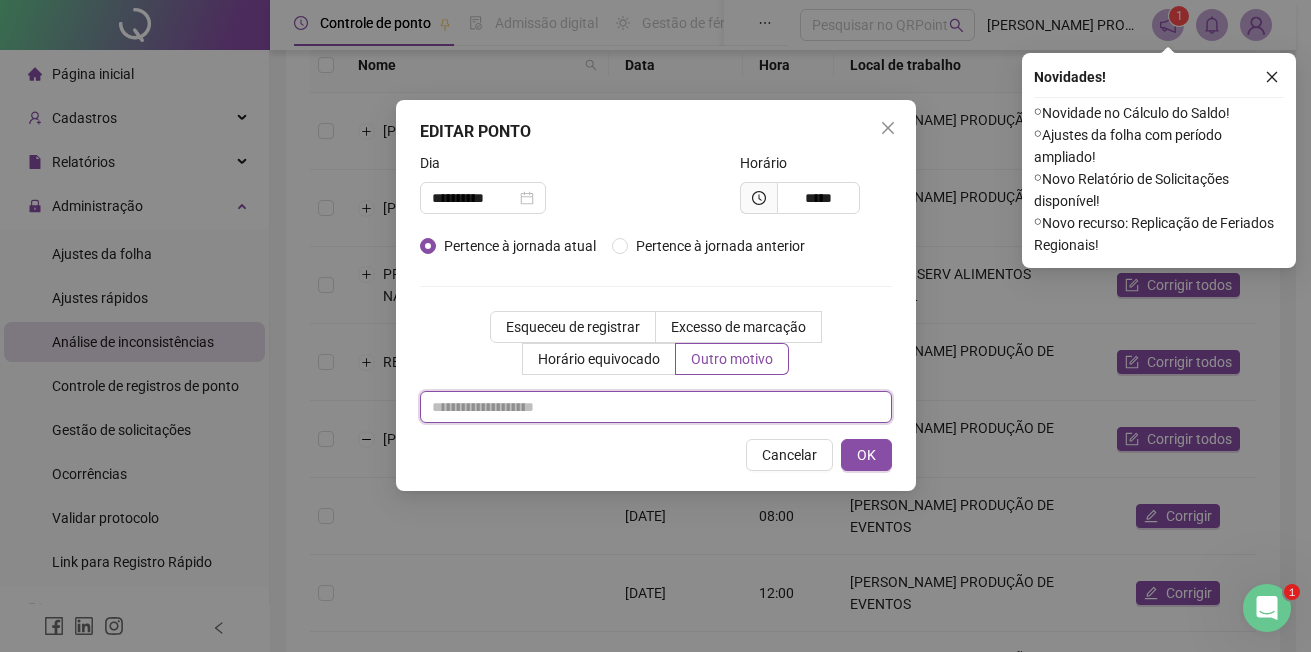click at bounding box center [656, 407] 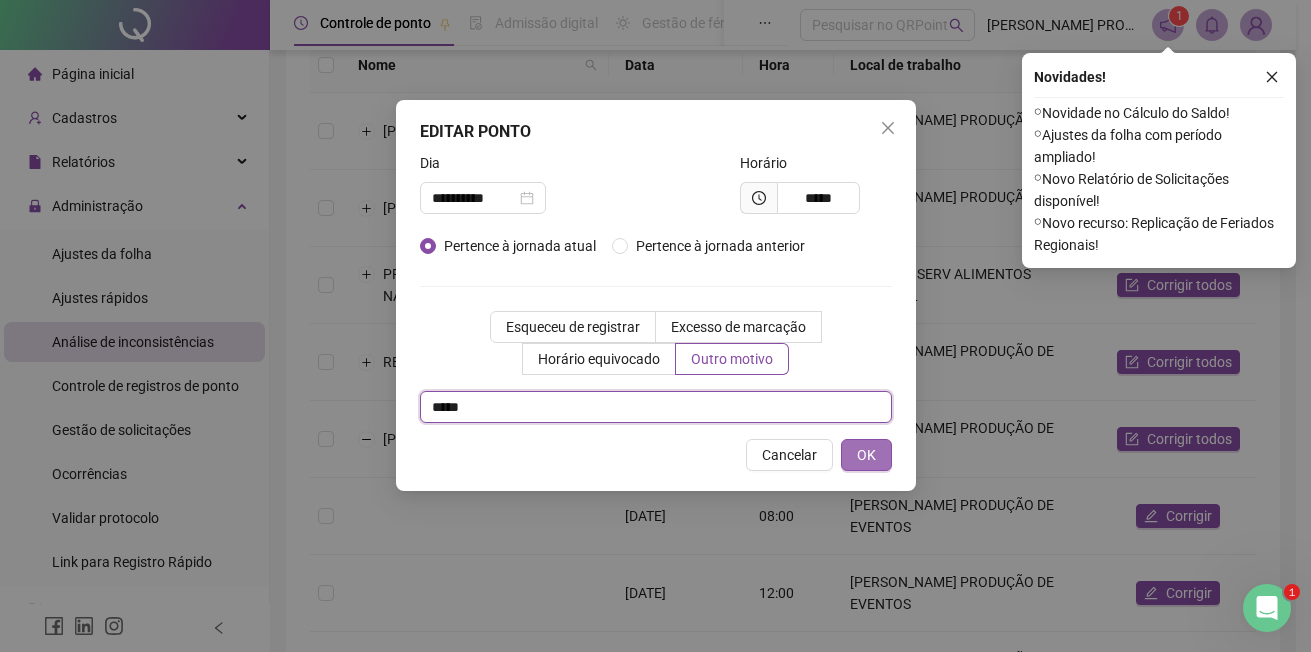 type on "*****" 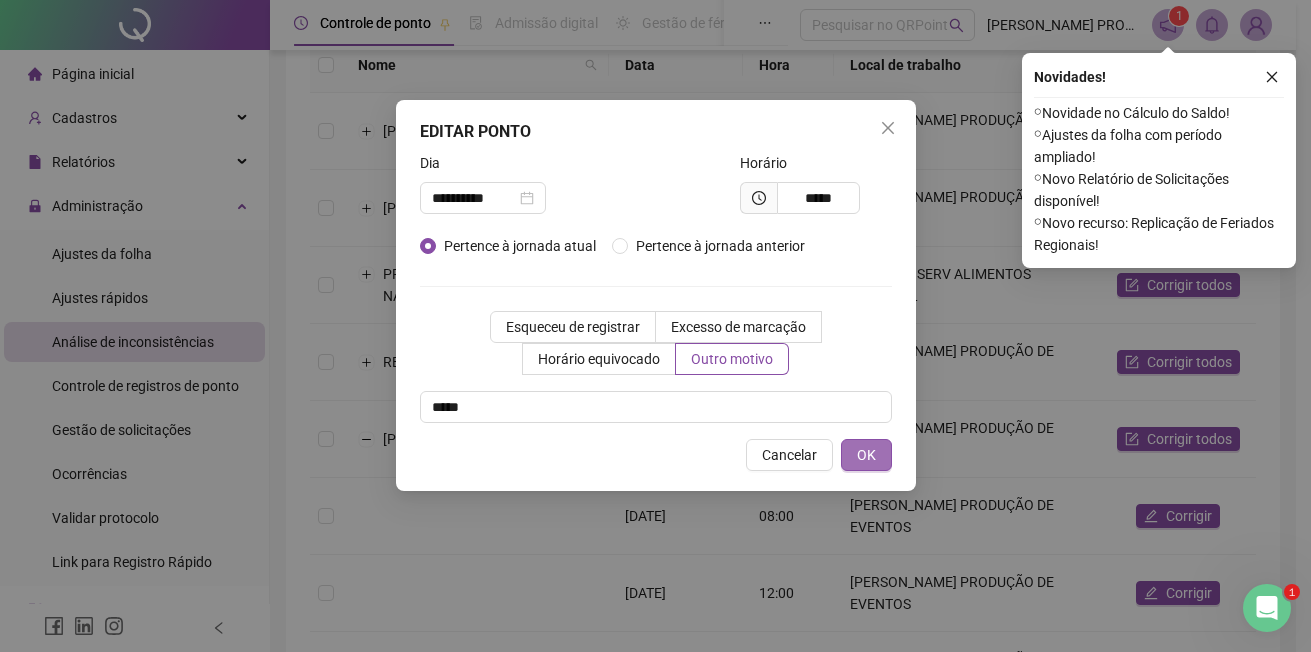 click on "OK" at bounding box center [866, 455] 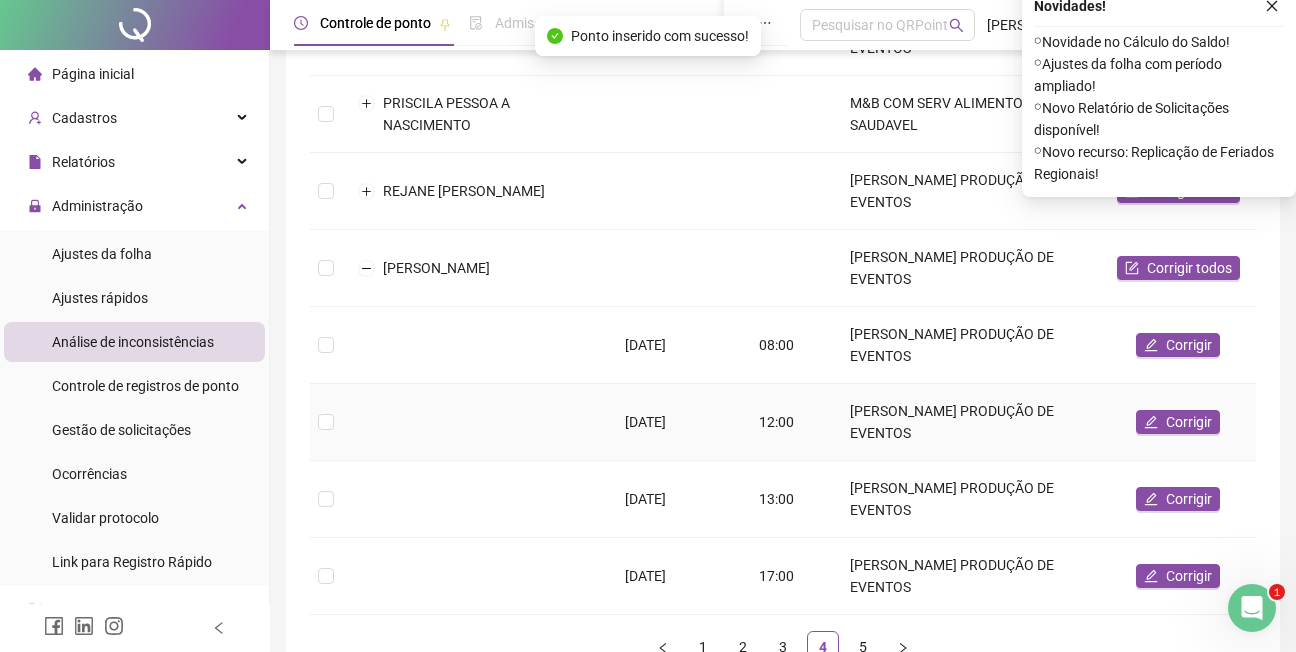 scroll, scrollTop: 457, scrollLeft: 0, axis: vertical 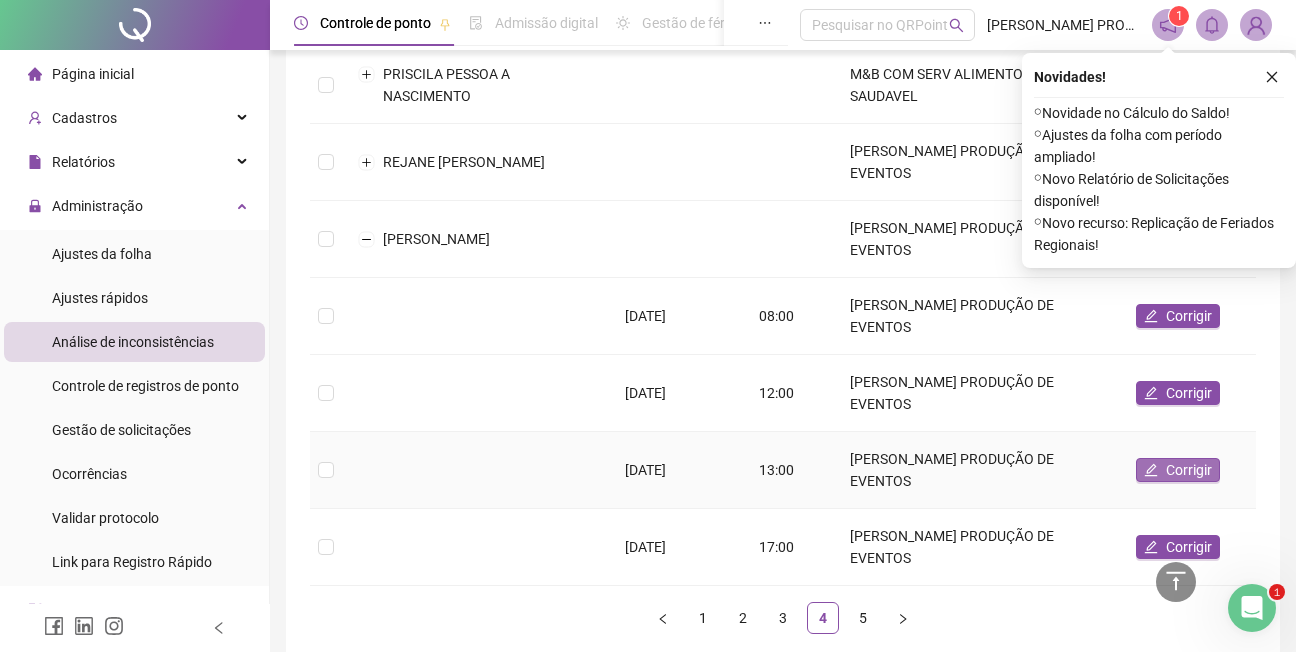 click on "Corrigir" at bounding box center (1189, 470) 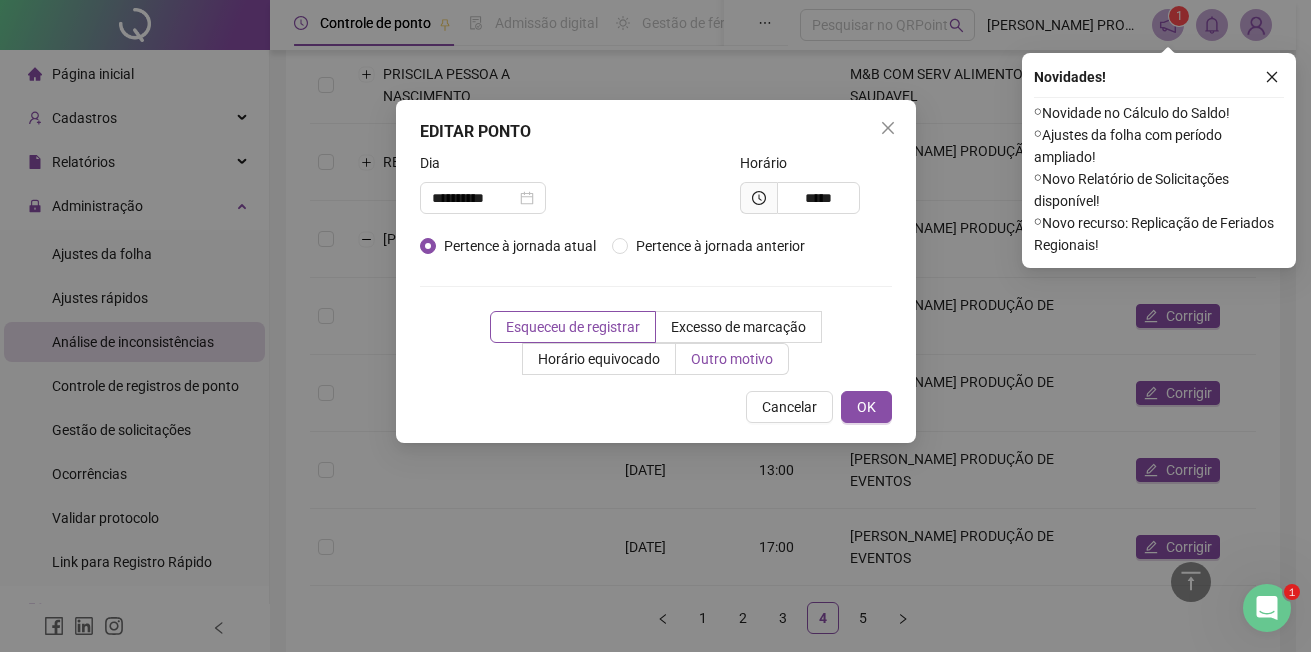 click on "Outro motivo" at bounding box center [732, 359] 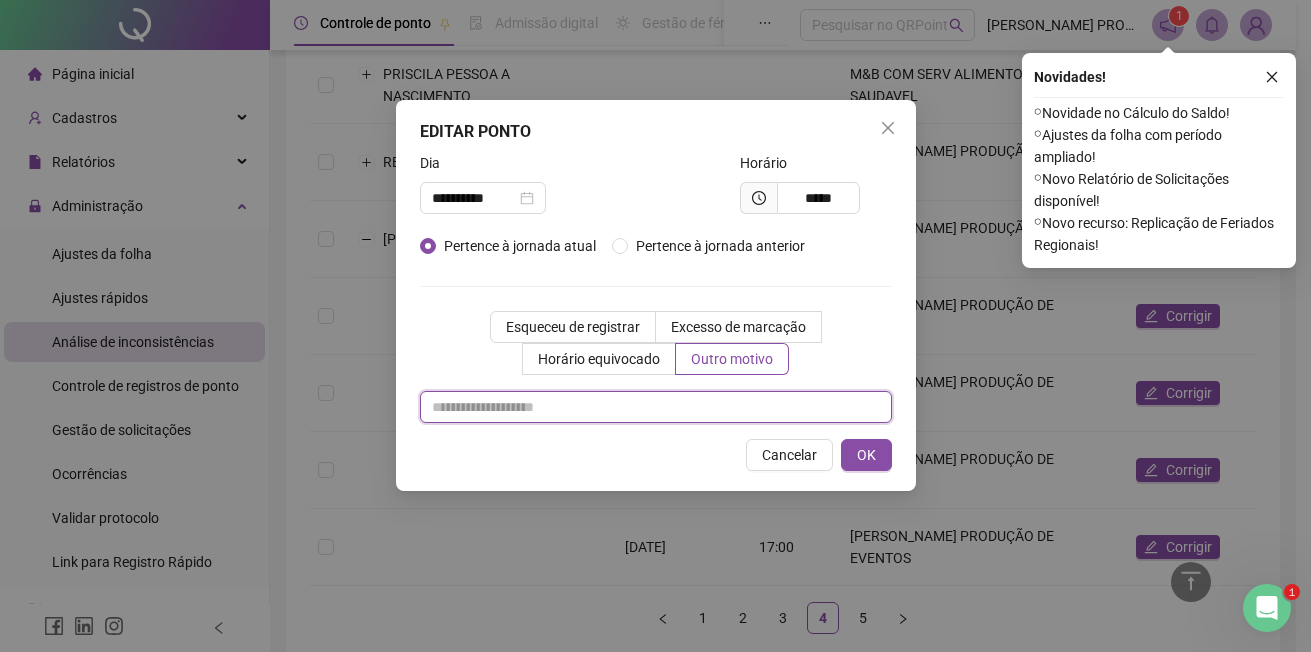 click at bounding box center [656, 407] 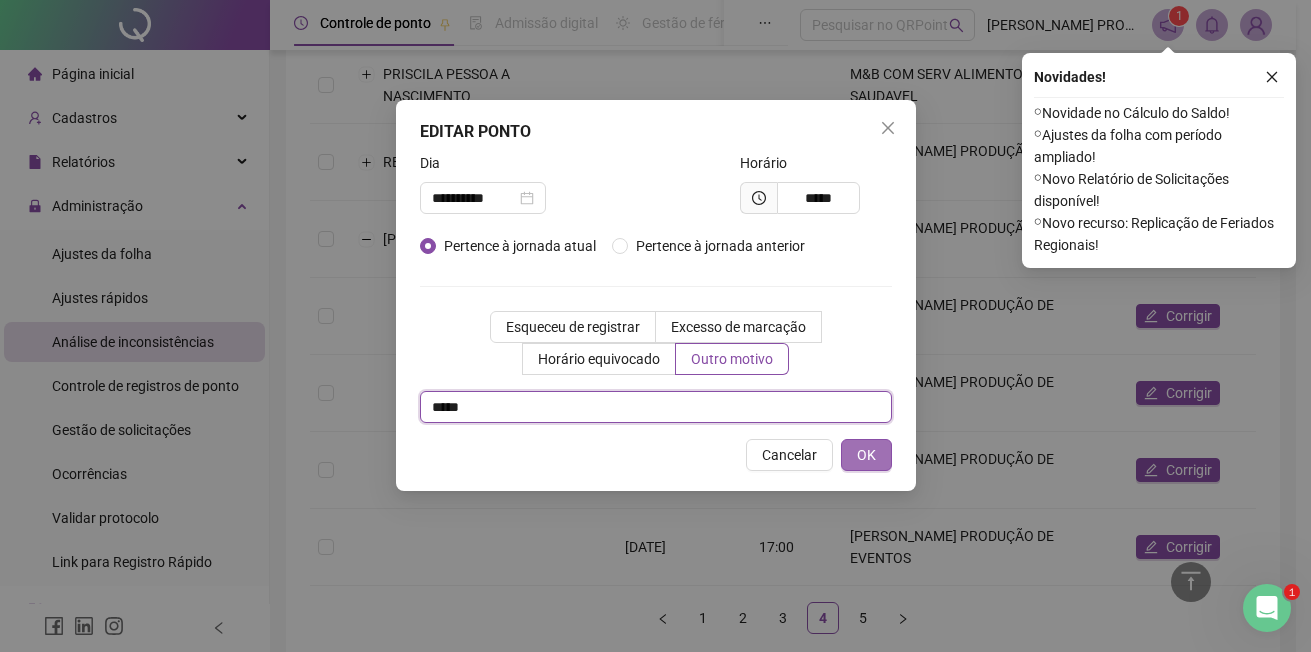 type on "*****" 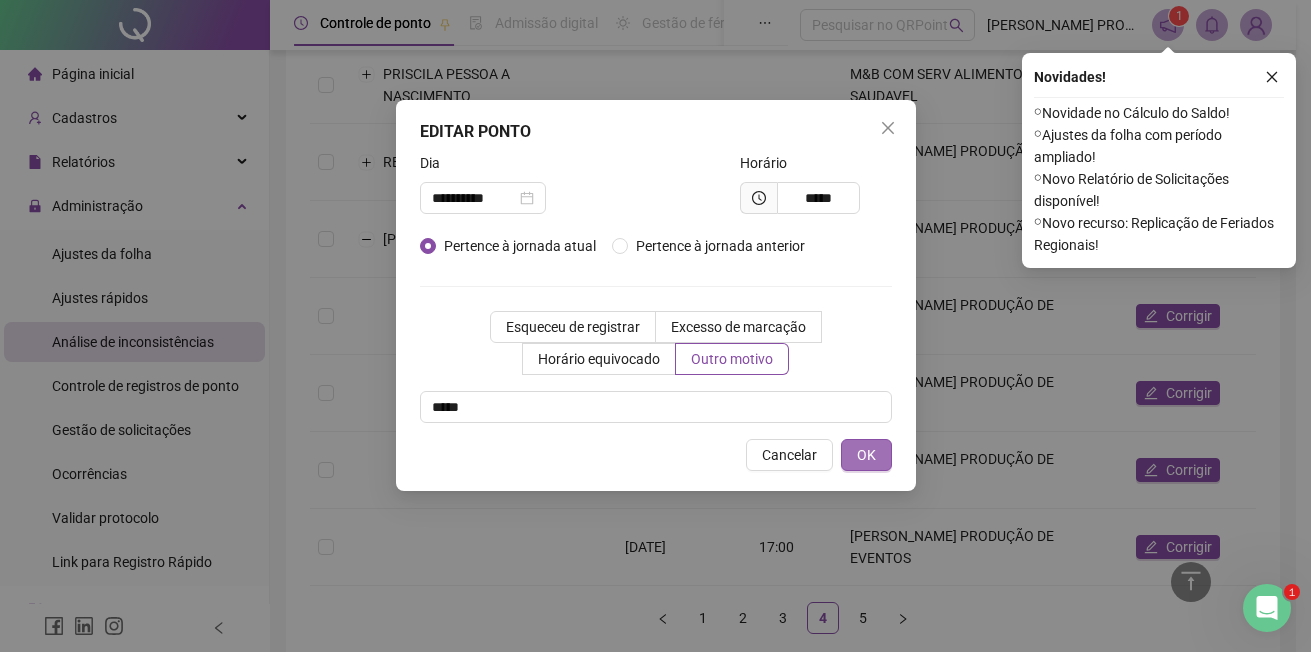 click on "OK" at bounding box center (866, 455) 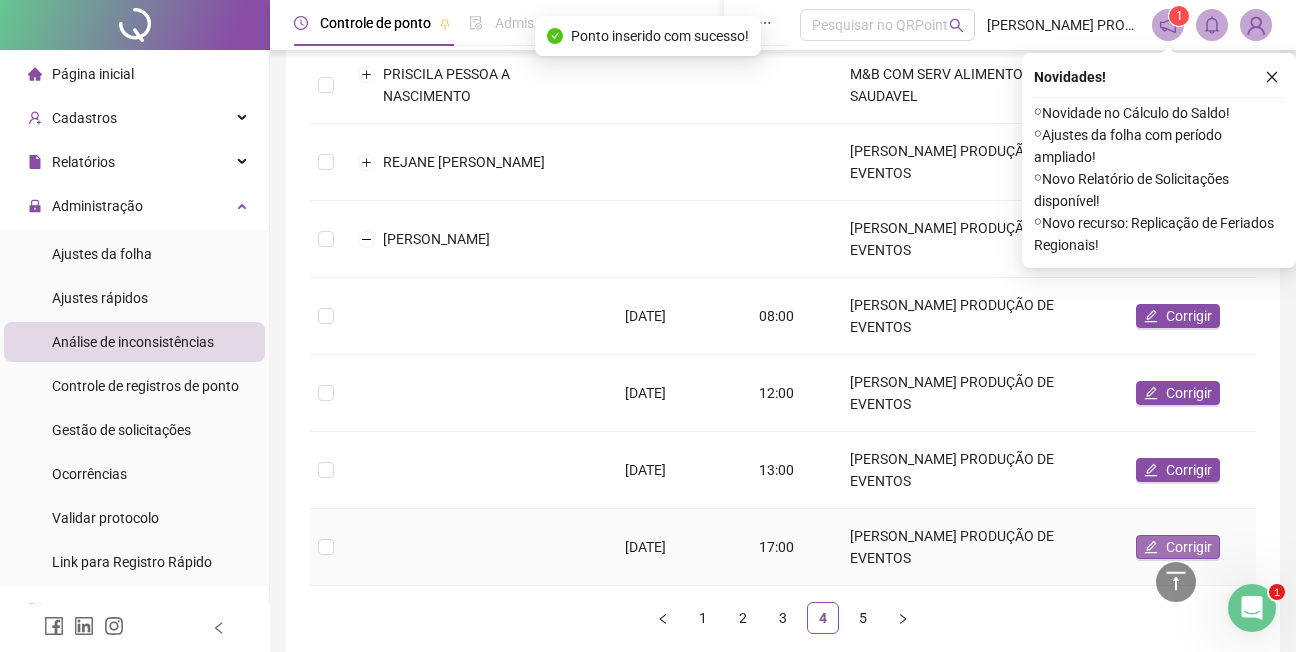 click on "Corrigir" at bounding box center (1189, 547) 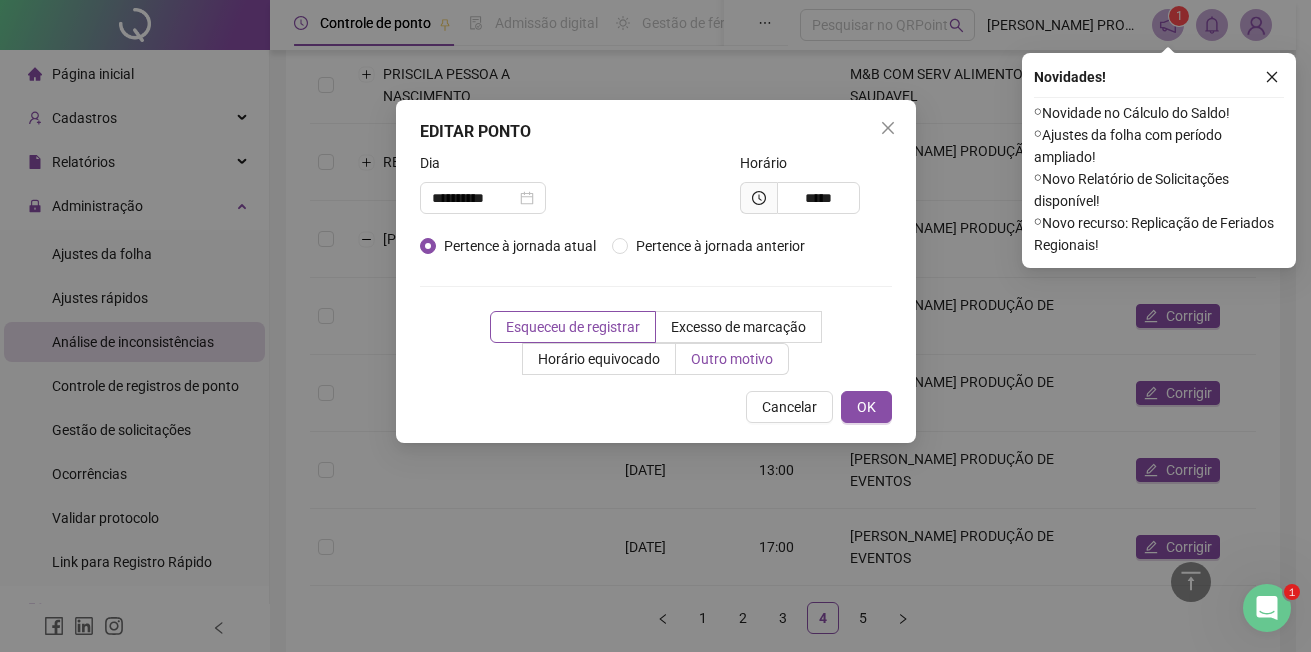 click on "Outro motivo" at bounding box center [732, 359] 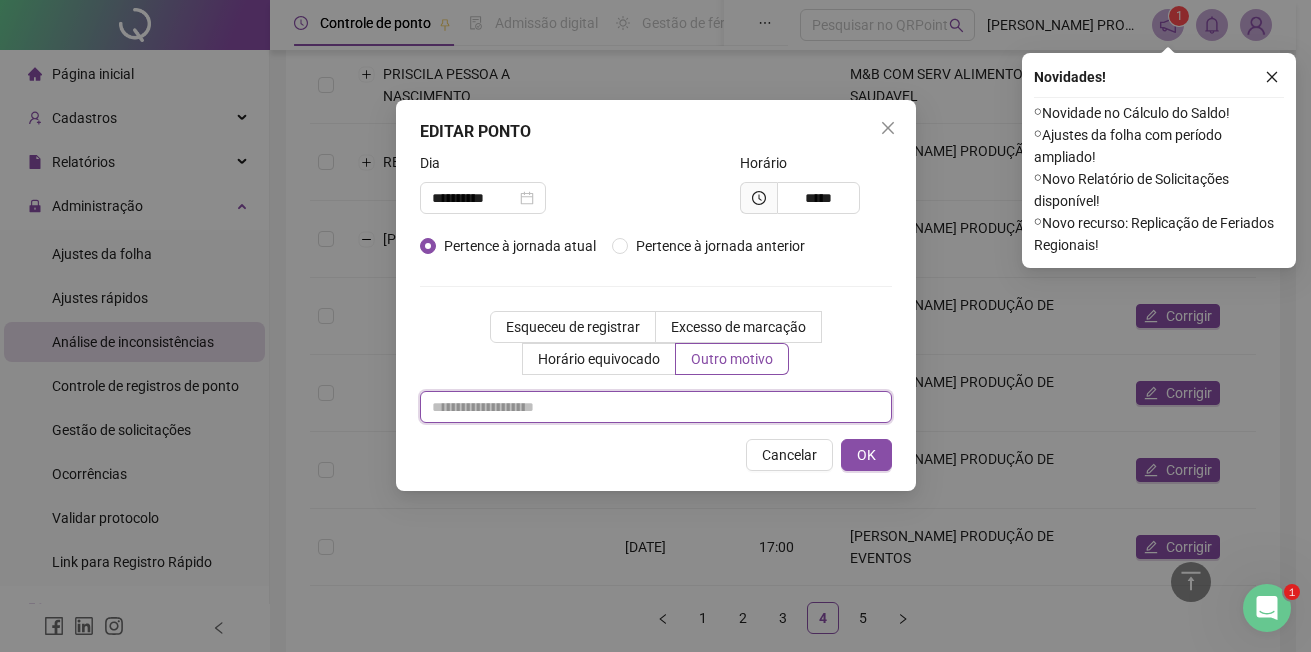 click at bounding box center (656, 407) 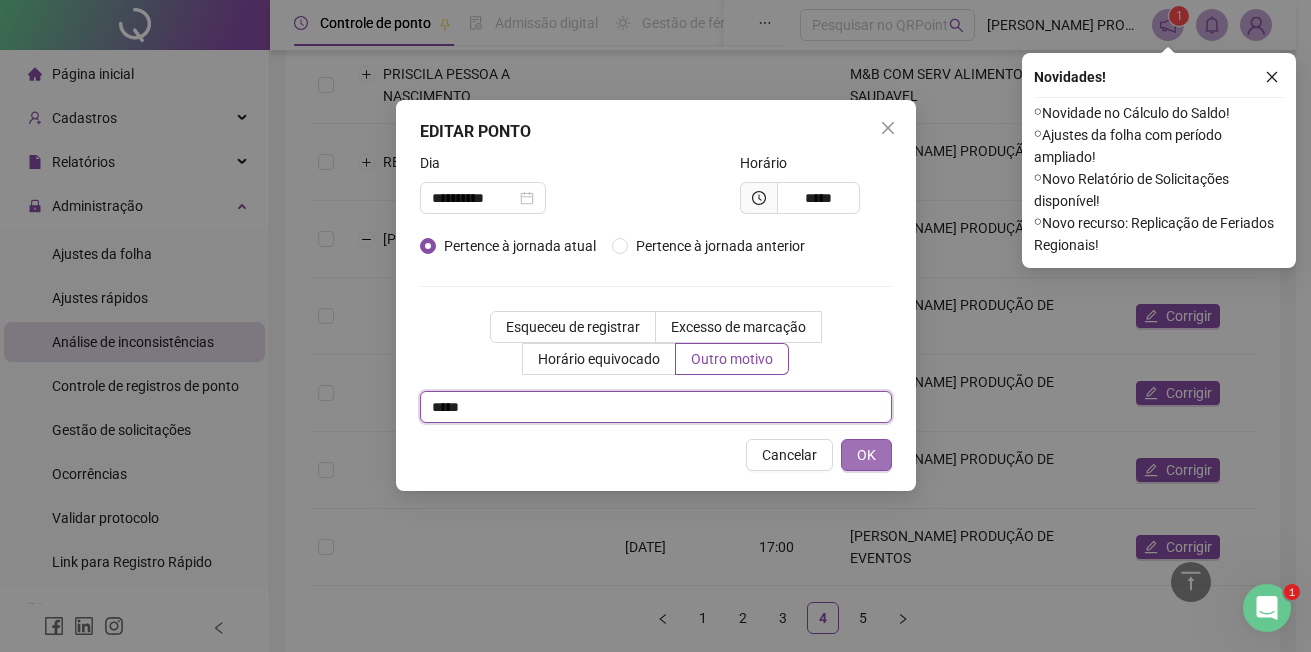type on "*****" 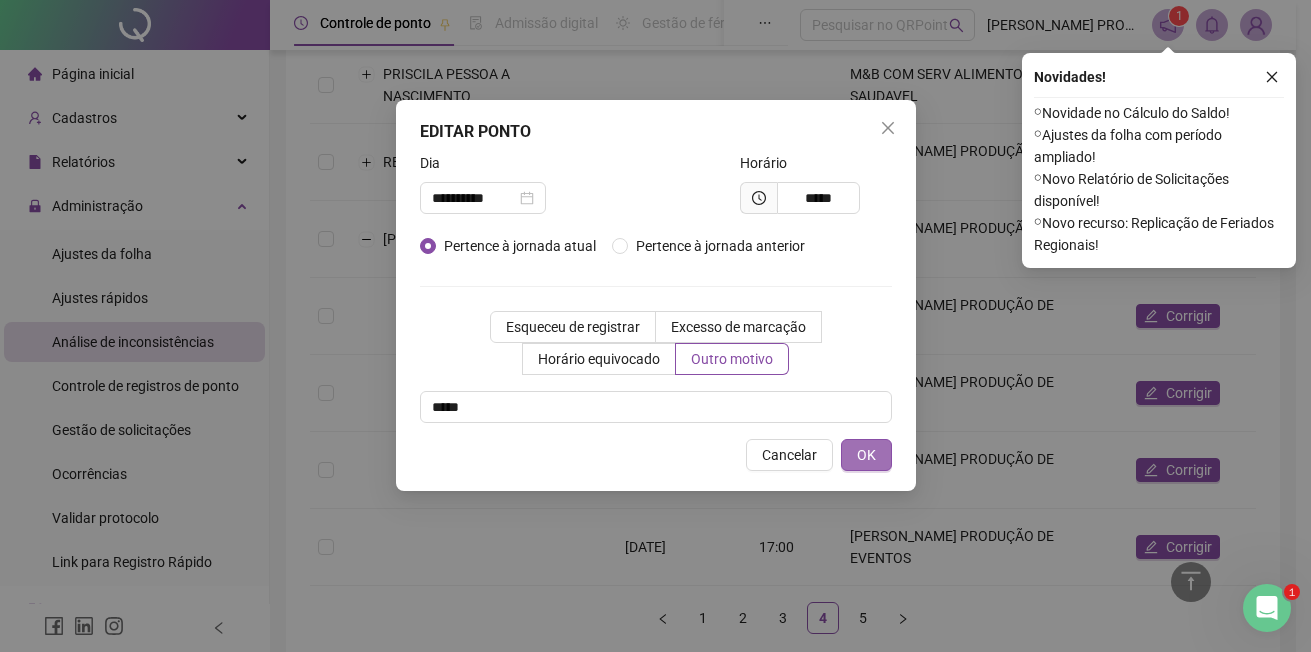 click on "OK" at bounding box center [866, 455] 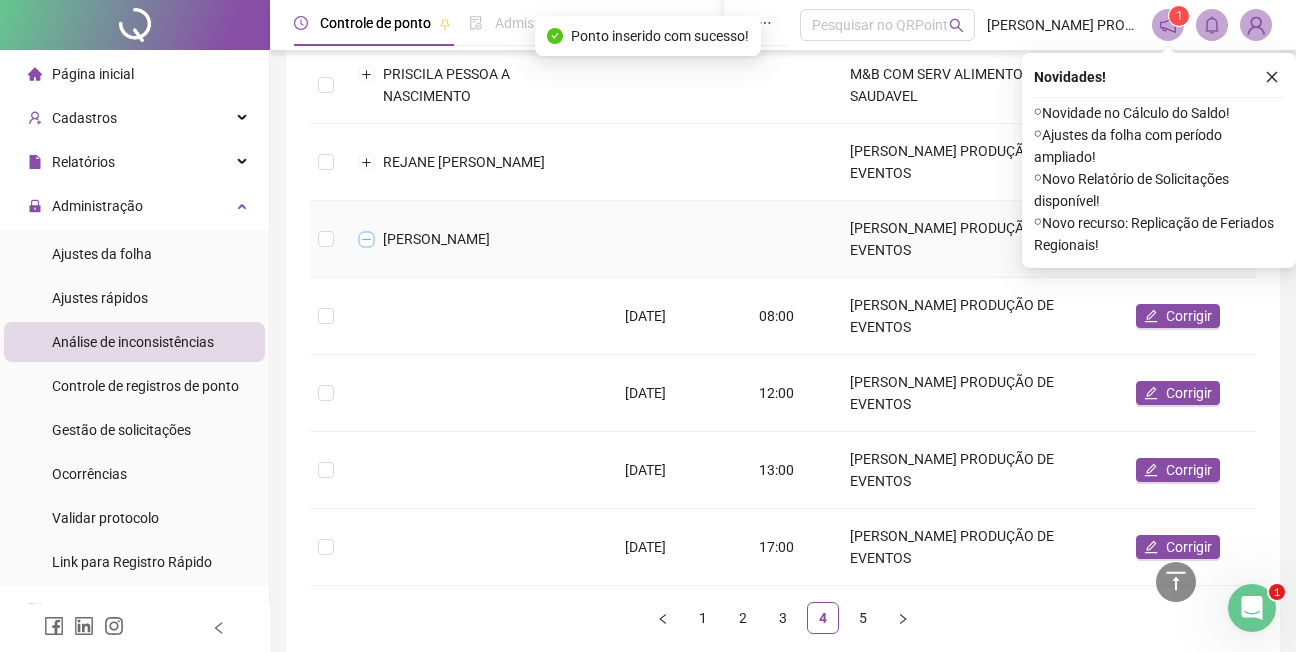 click at bounding box center (367, 239) 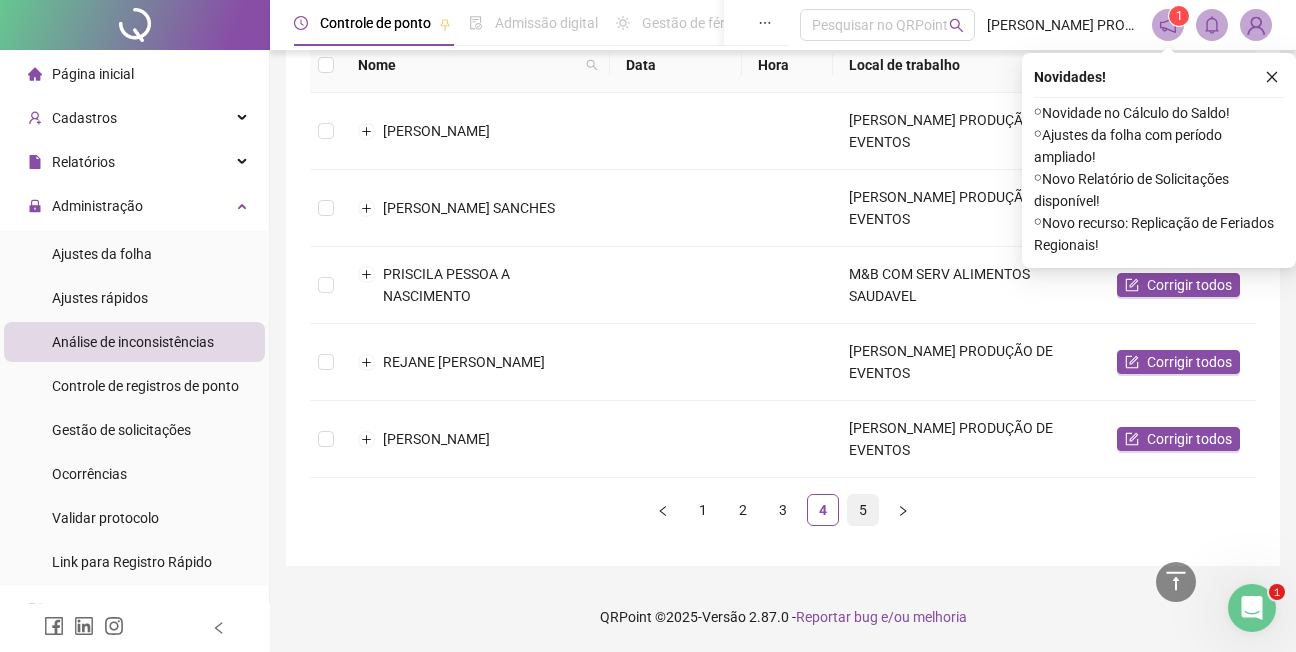 click on "5" at bounding box center [863, 510] 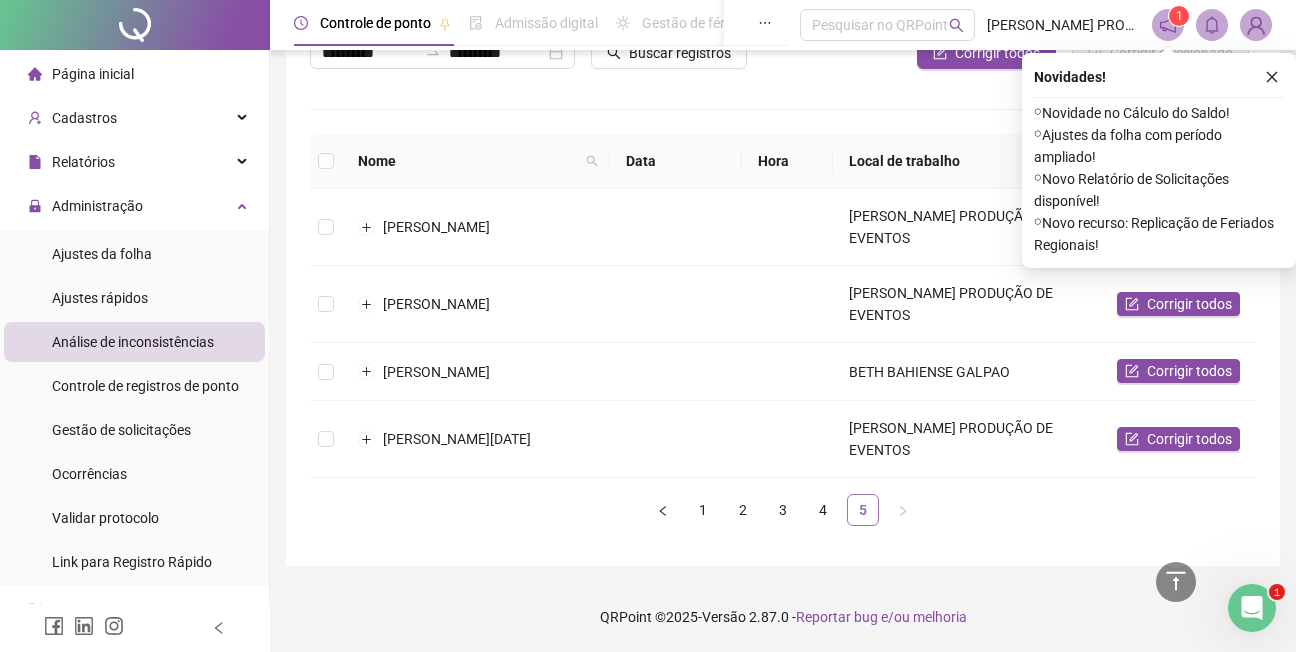 scroll, scrollTop: 161, scrollLeft: 0, axis: vertical 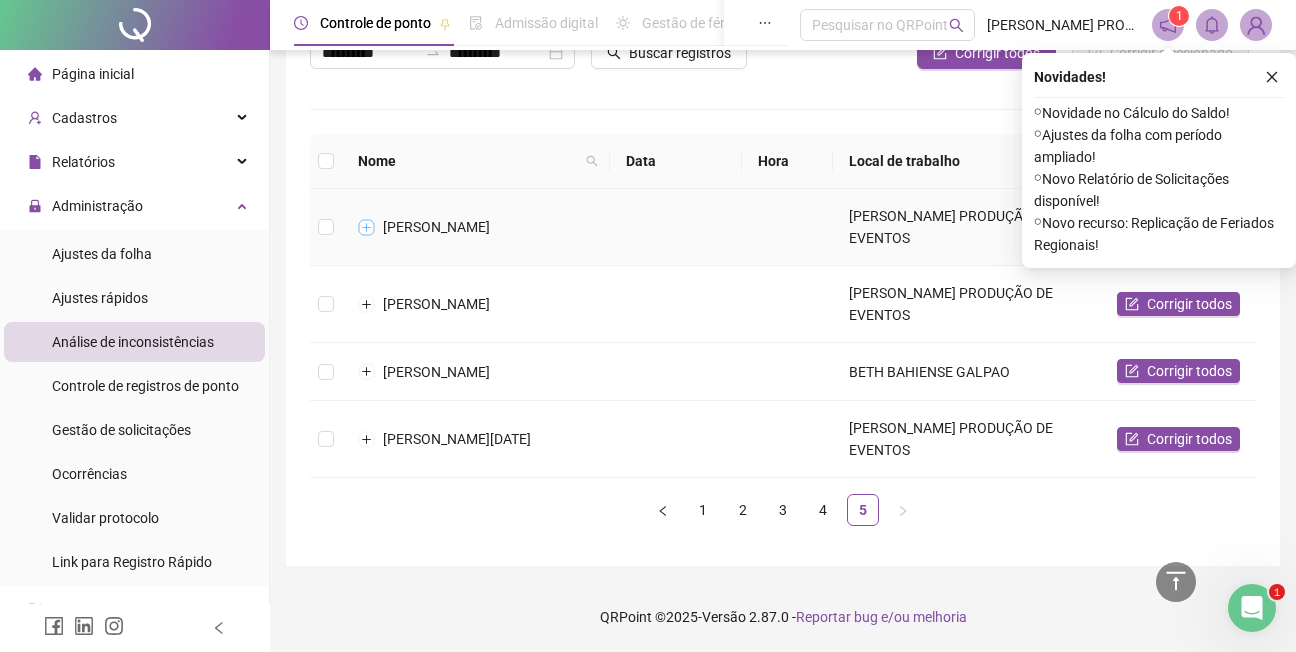 click at bounding box center (367, 227) 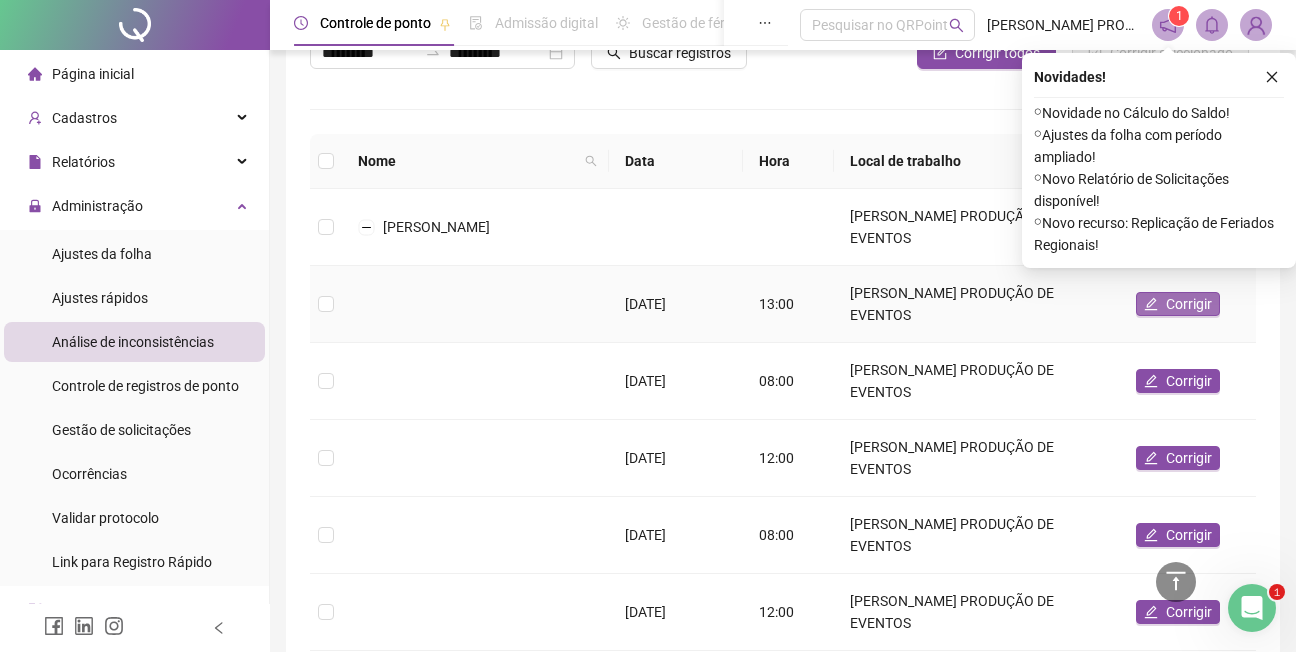 click on "Corrigir" at bounding box center (1189, 304) 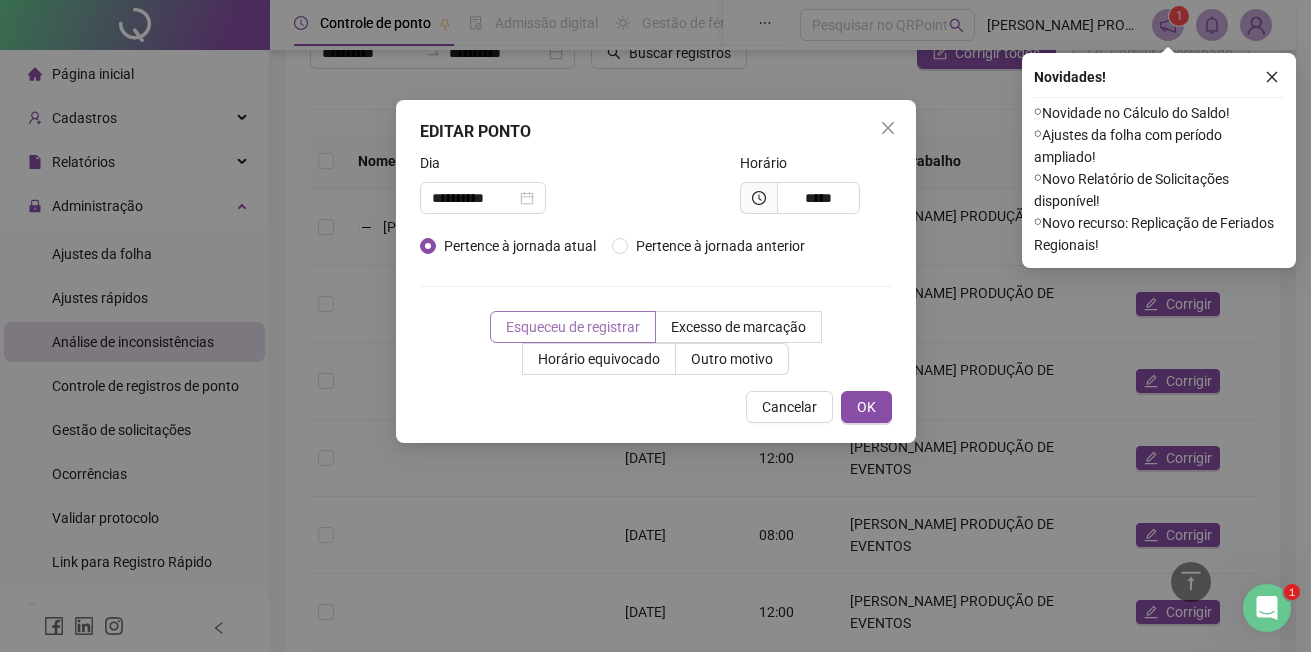 click on "Esqueceu de registrar" at bounding box center (573, 327) 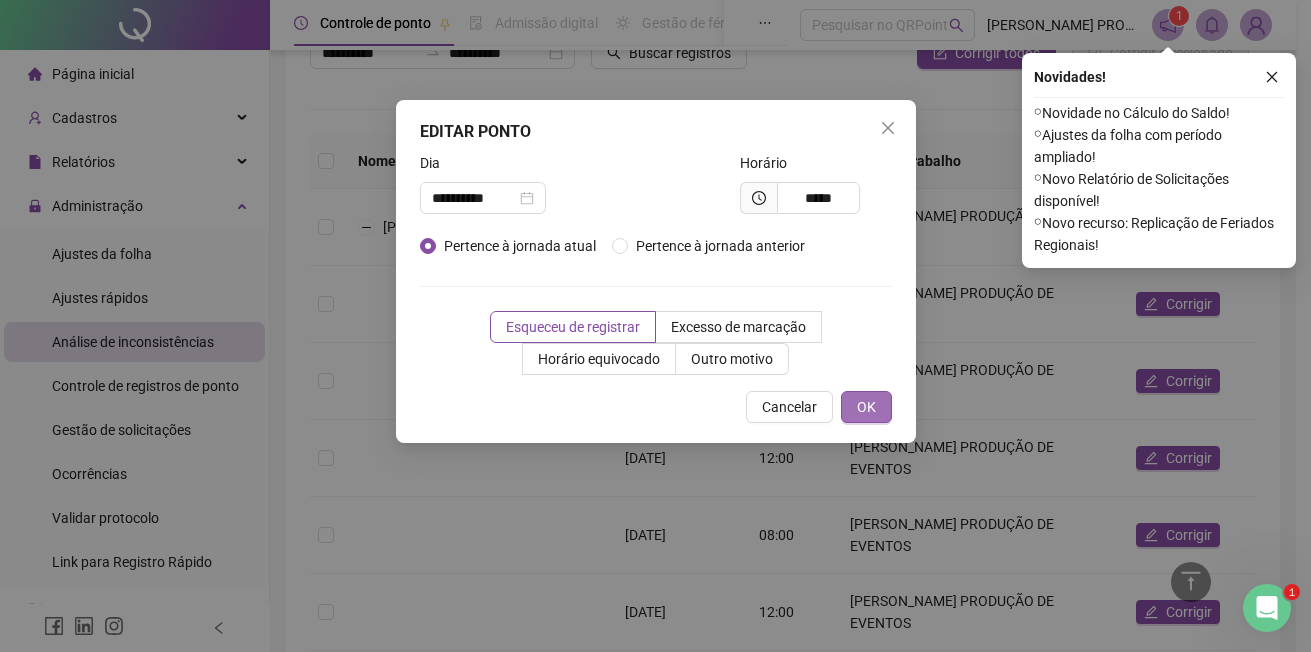 click on "OK" at bounding box center (866, 407) 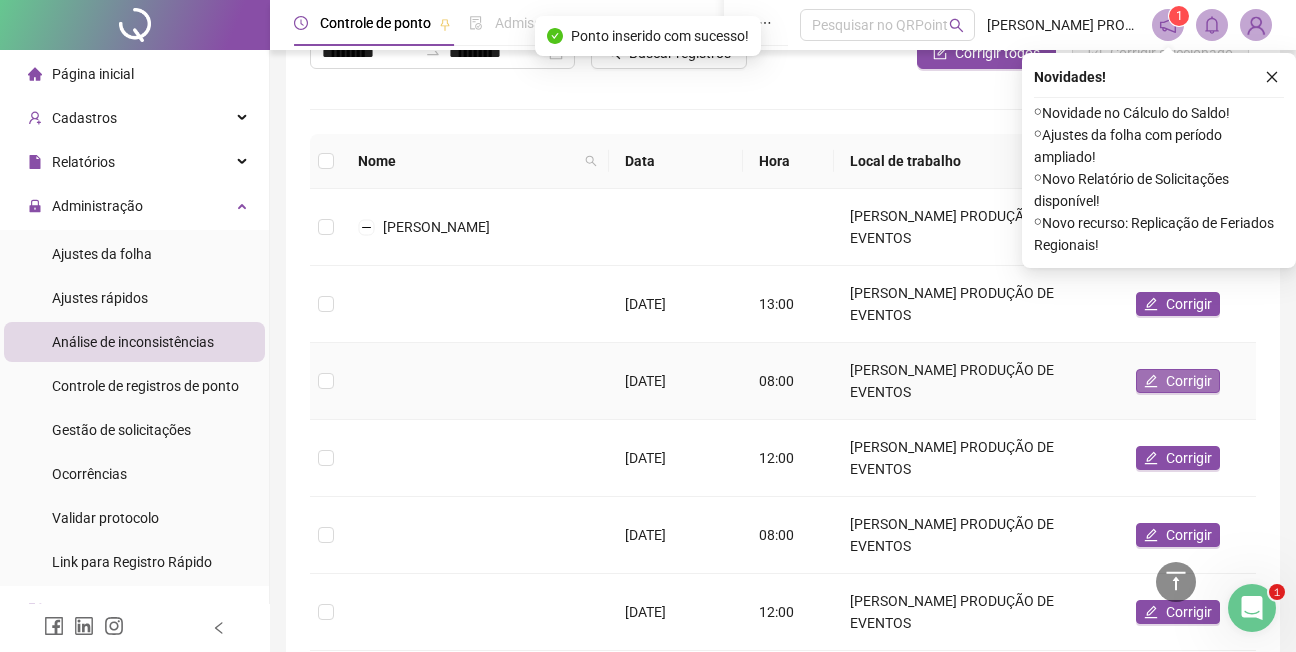 click on "Corrigir" at bounding box center [1189, 381] 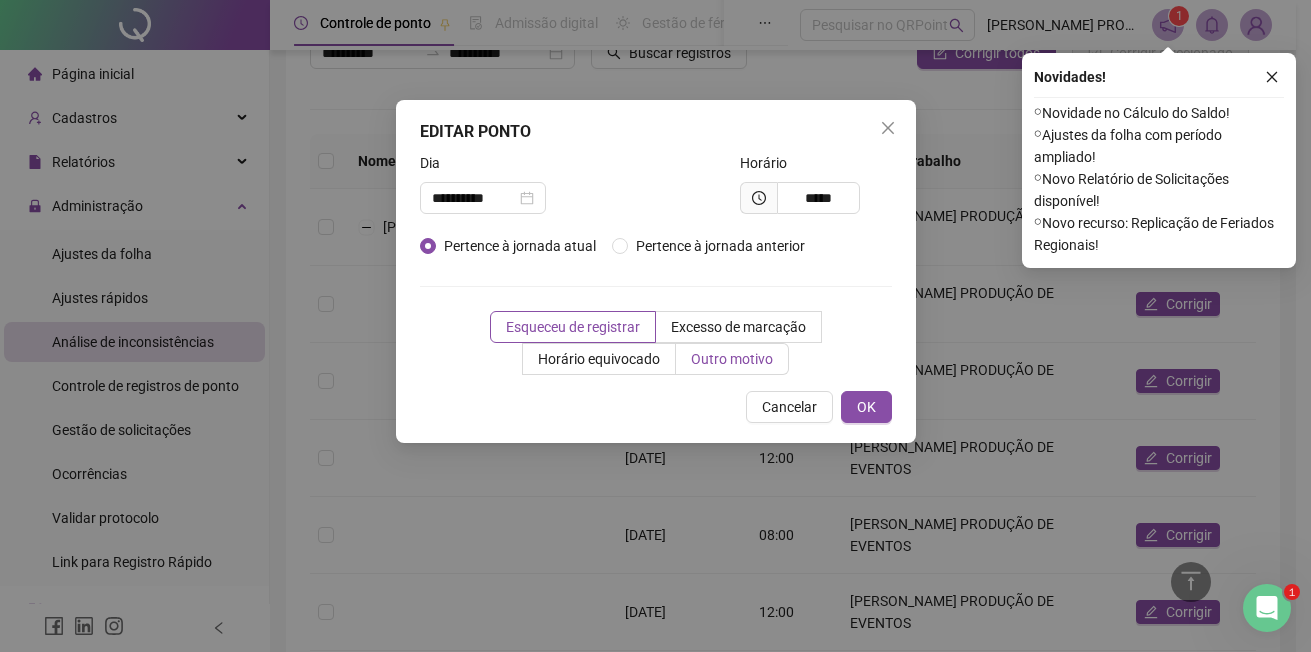 click on "Outro motivo" at bounding box center [732, 359] 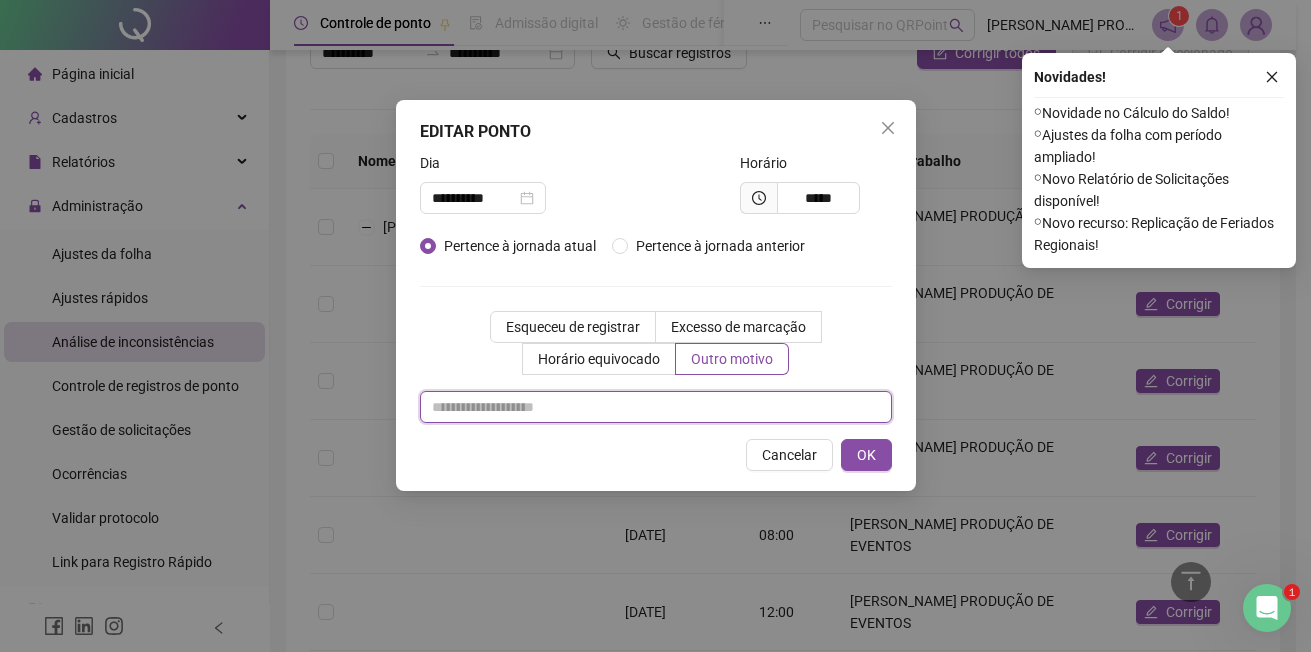 click at bounding box center (656, 407) 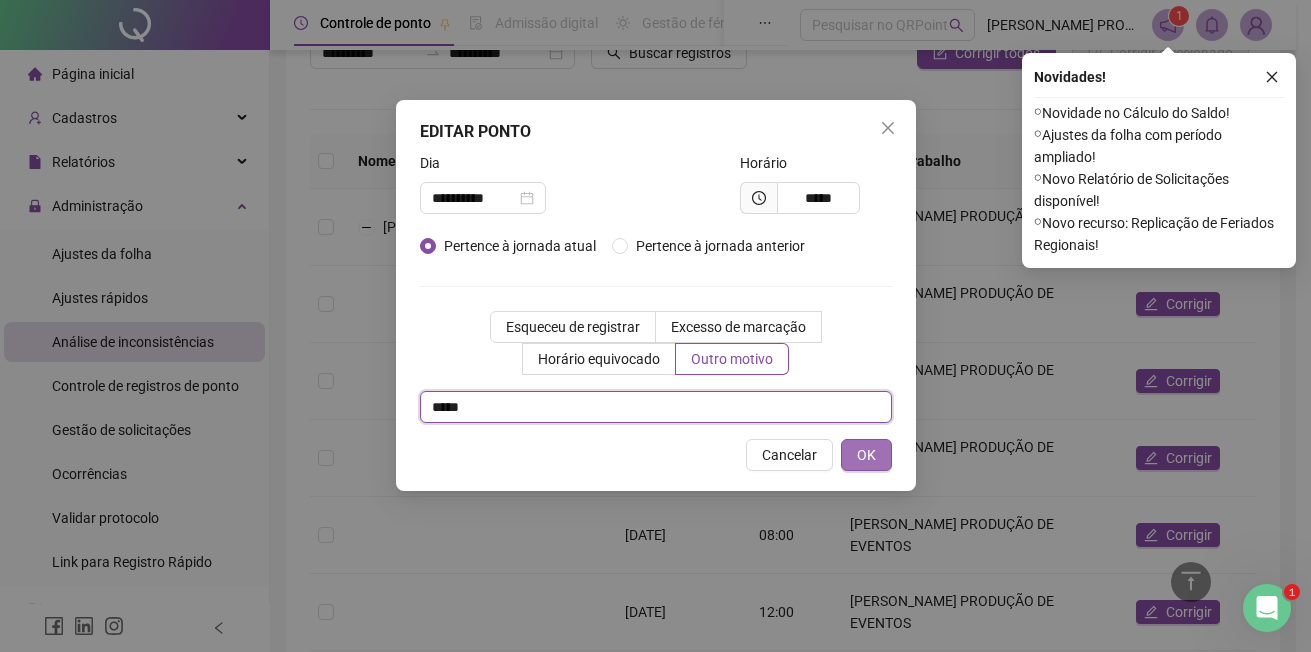type on "*****" 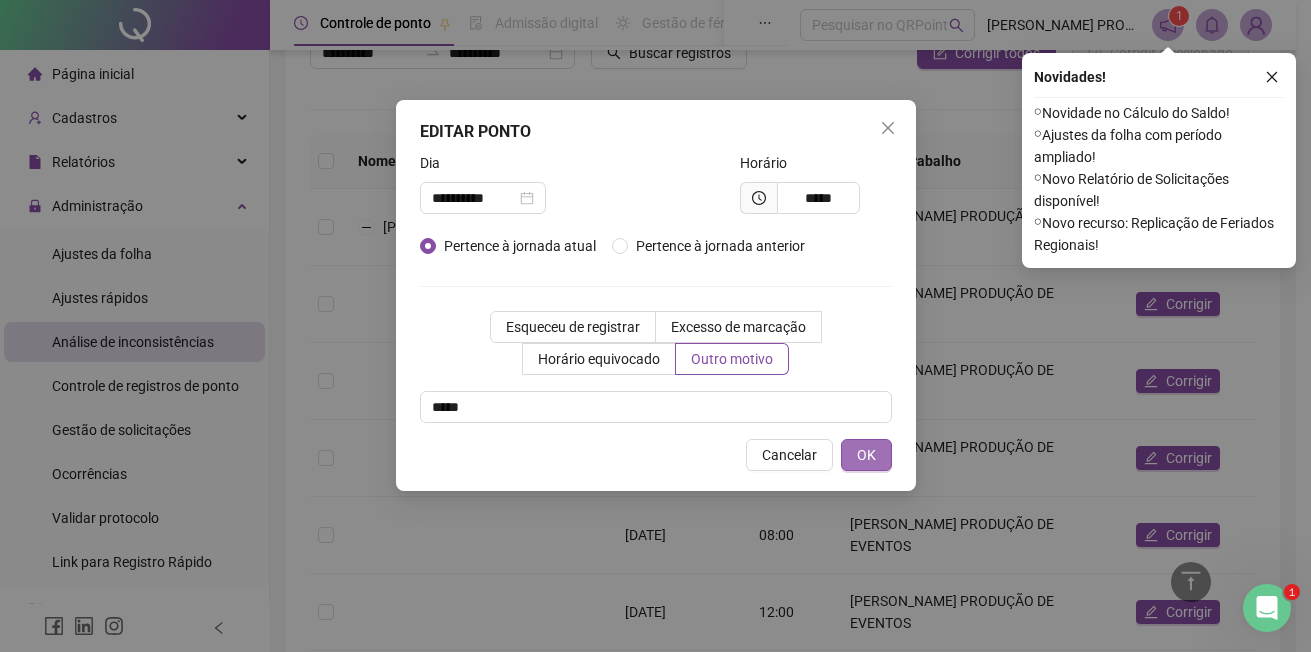 click on "OK" at bounding box center (866, 455) 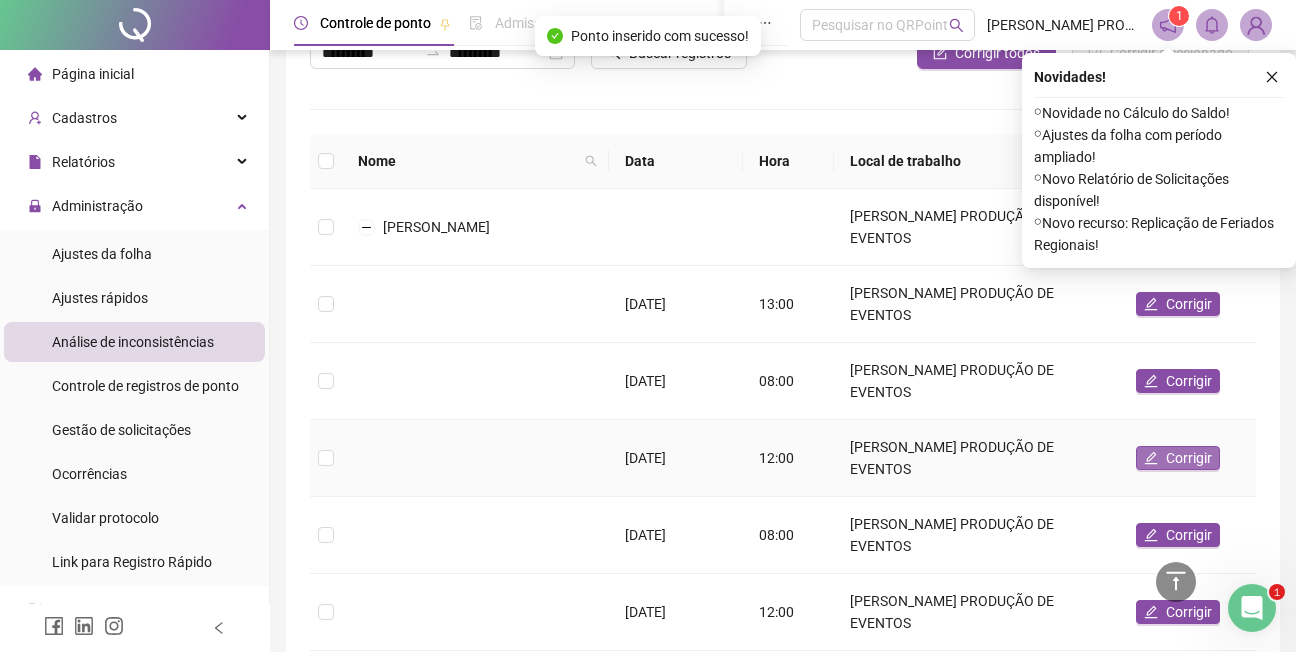 click on "Corrigir" at bounding box center [1189, 458] 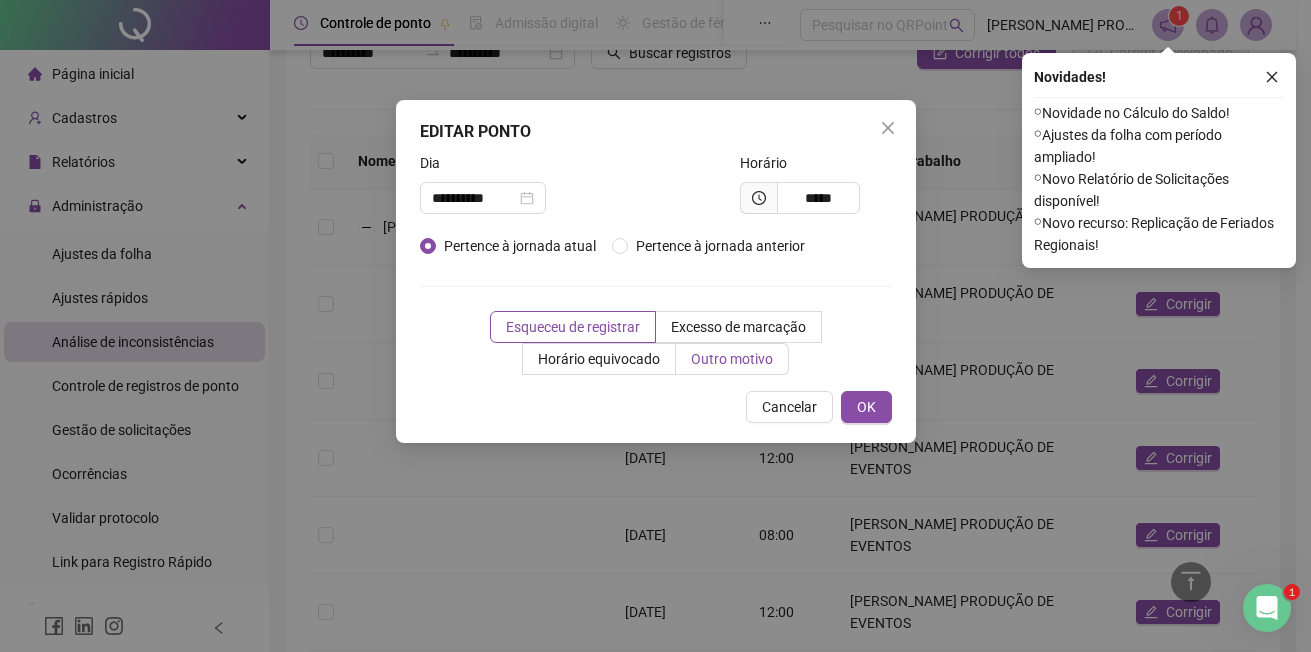 click on "Outro motivo" at bounding box center [732, 359] 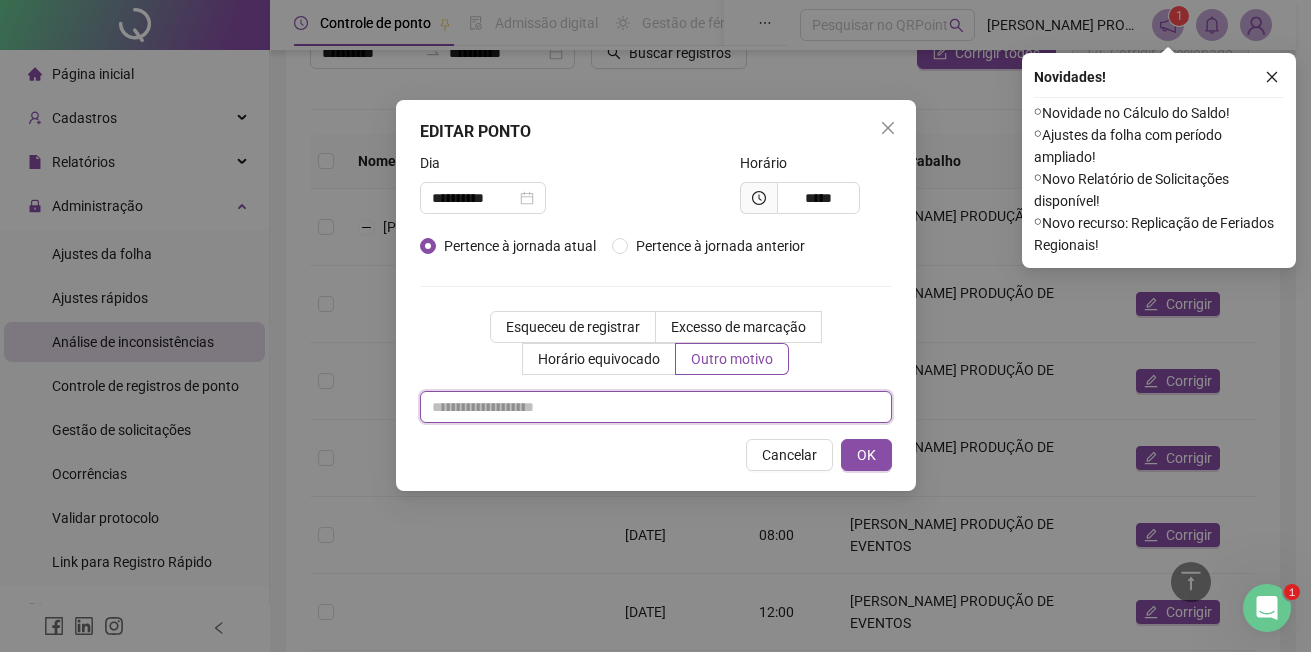 click at bounding box center [656, 407] 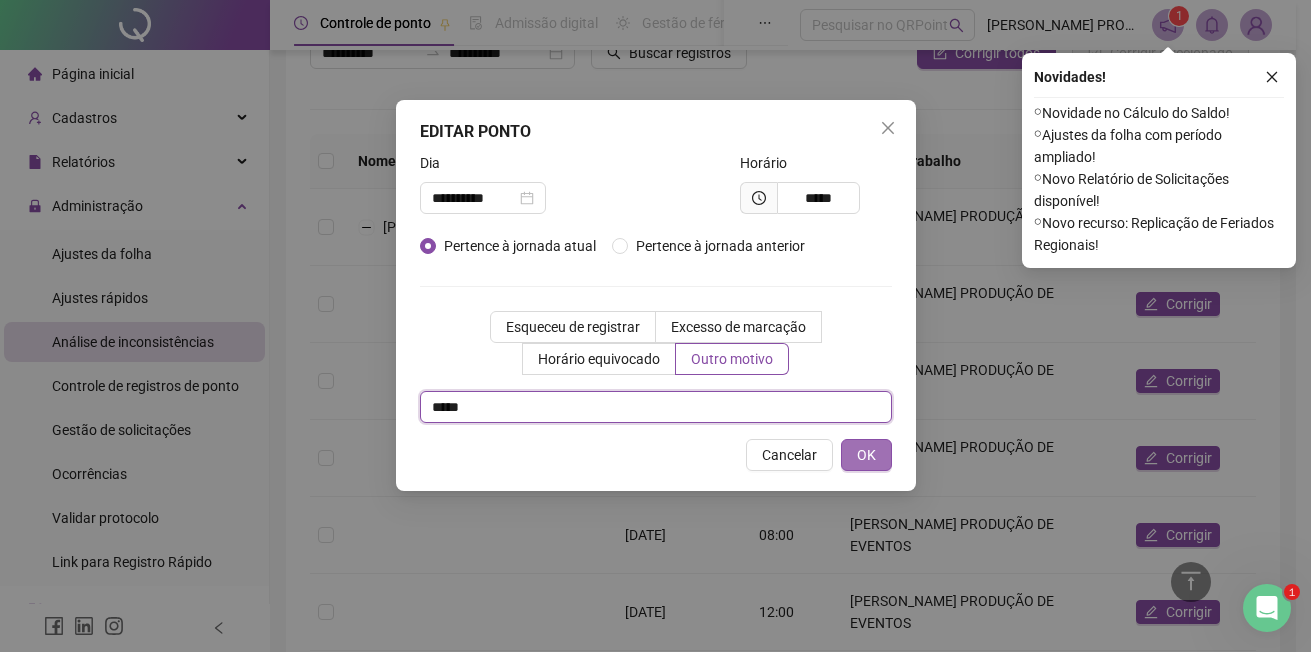 type on "*****" 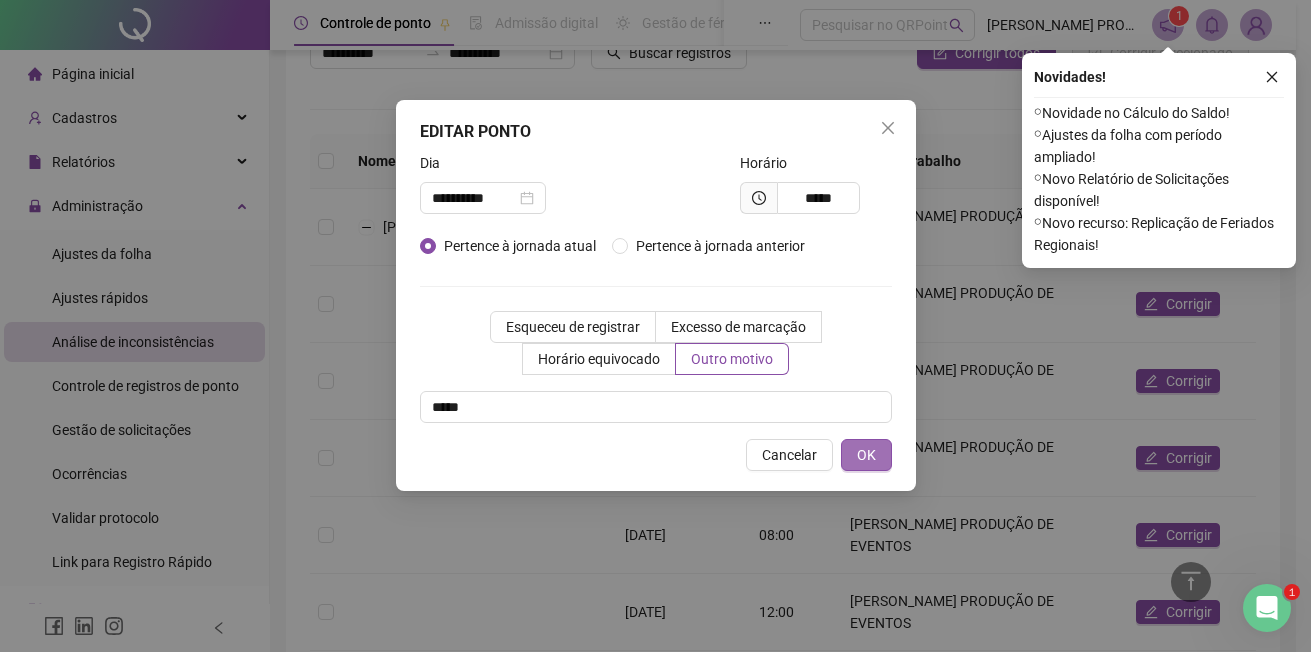 click on "OK" at bounding box center [866, 455] 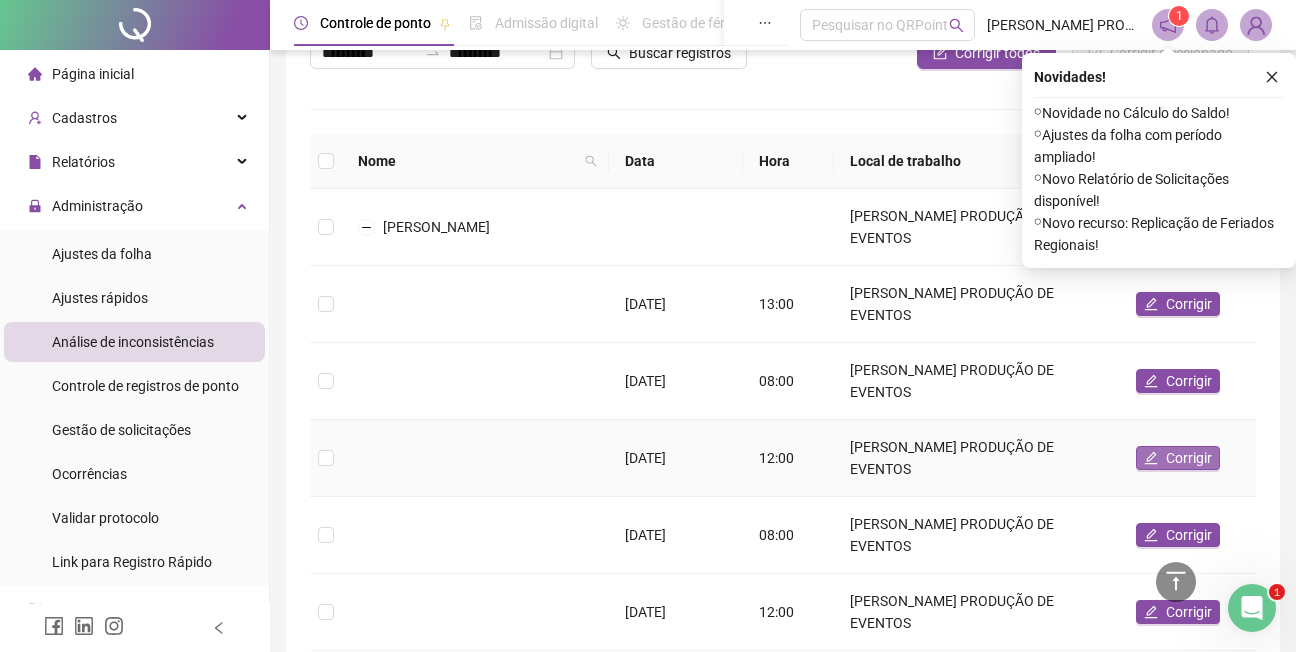 click on "Corrigir" at bounding box center (1189, 458) 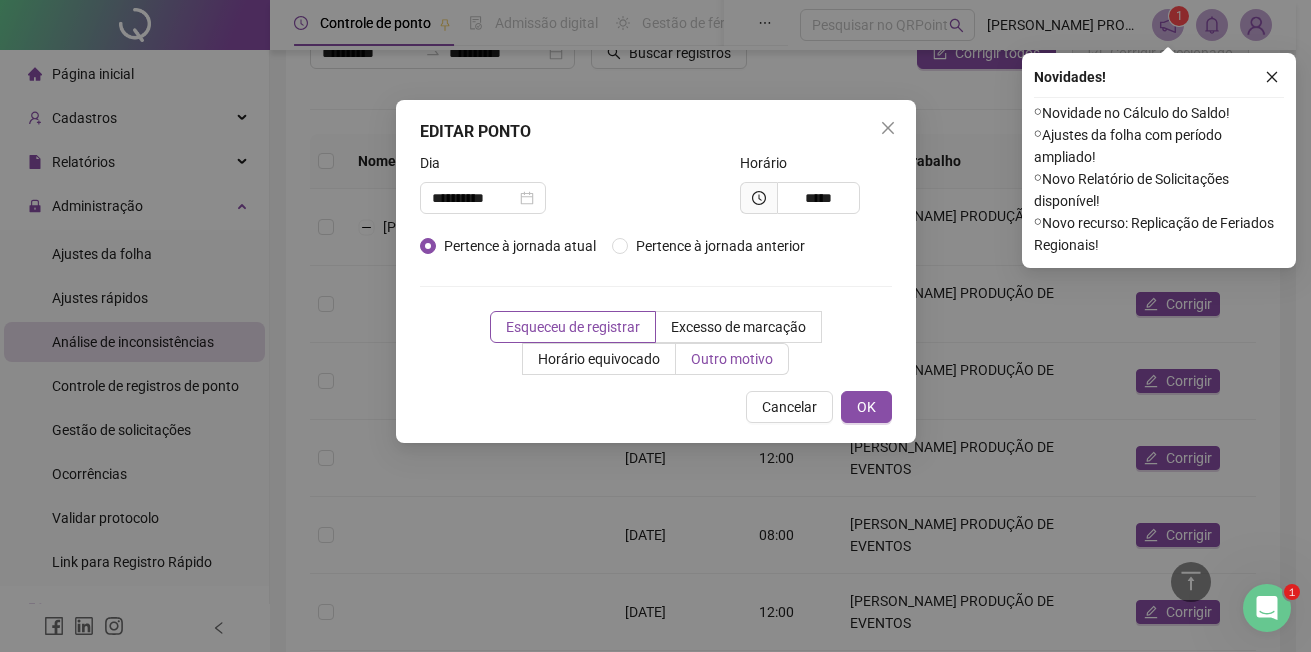 click on "Outro motivo" at bounding box center [732, 359] 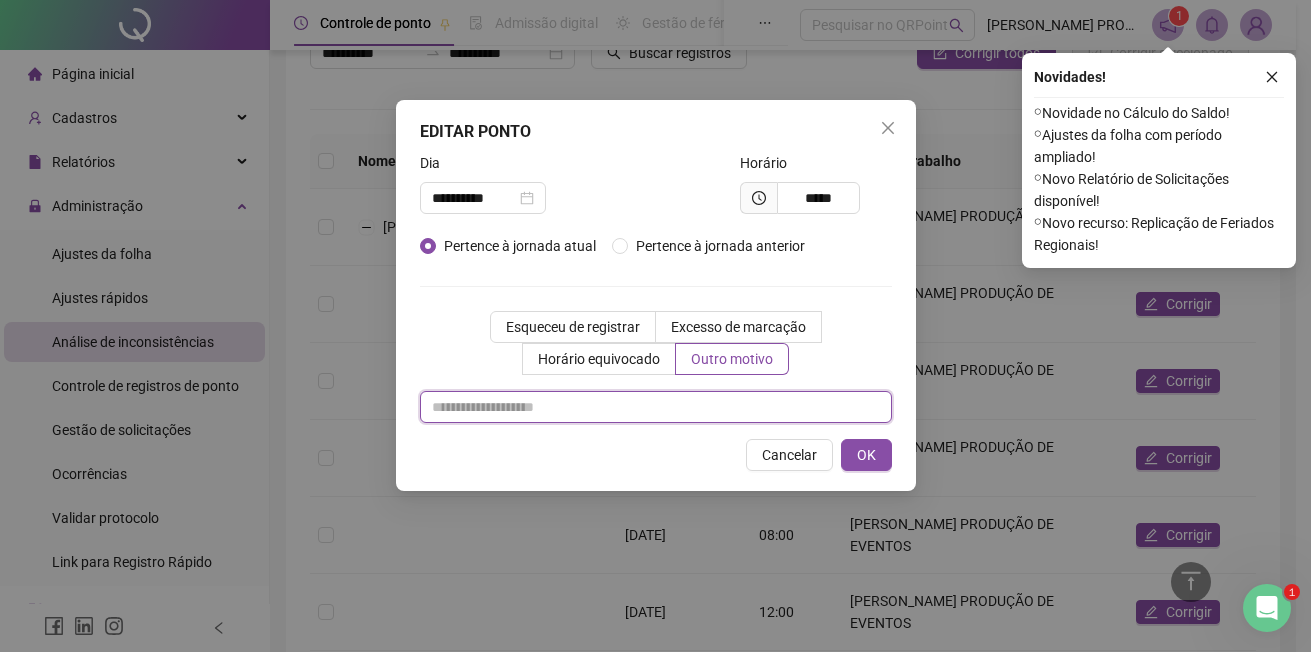 click at bounding box center (656, 407) 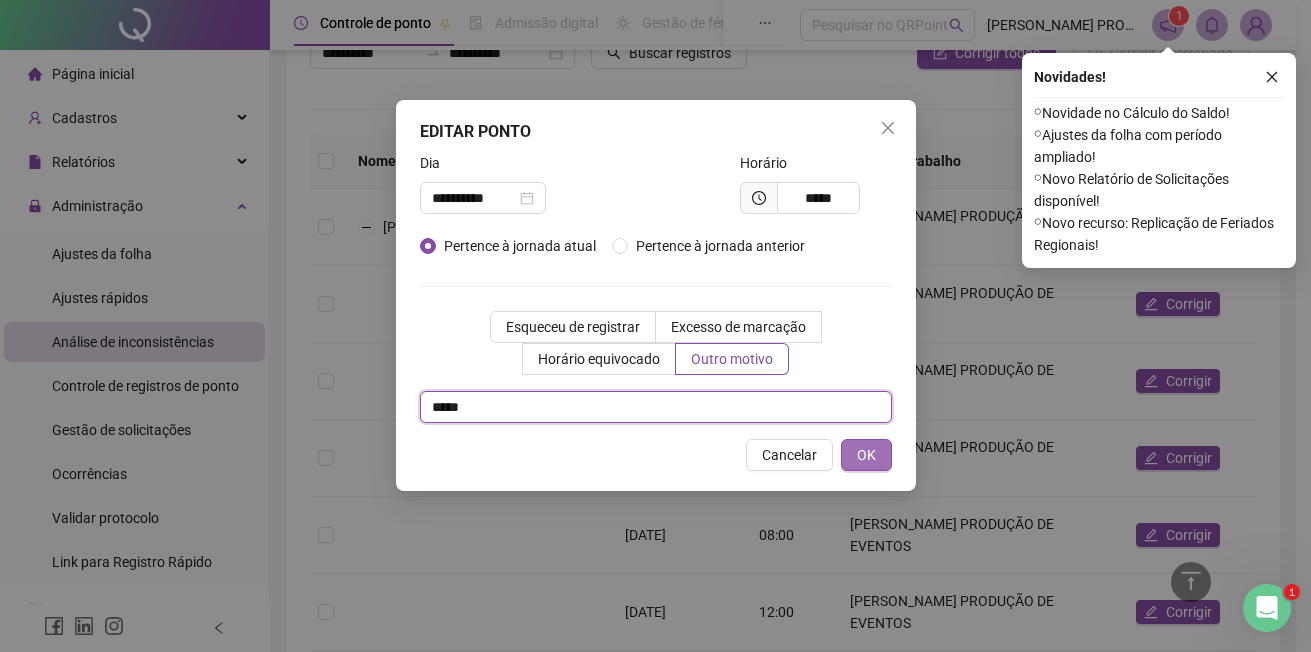 type on "*****" 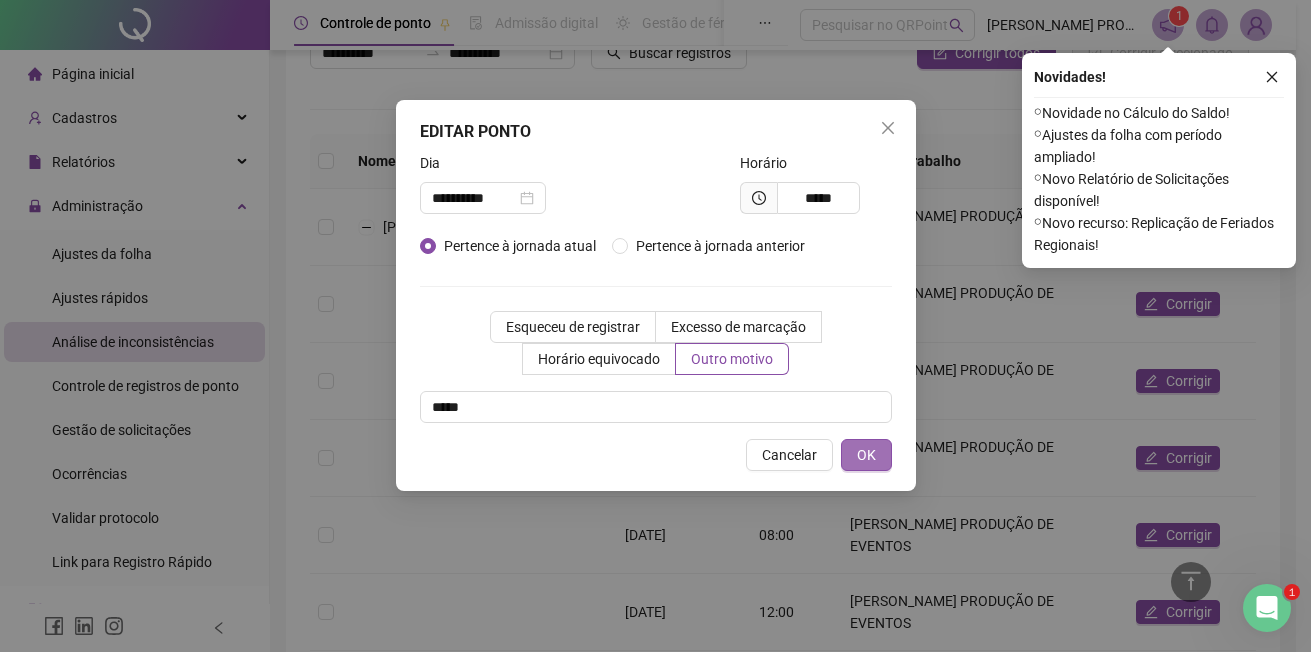 click on "OK" at bounding box center [866, 455] 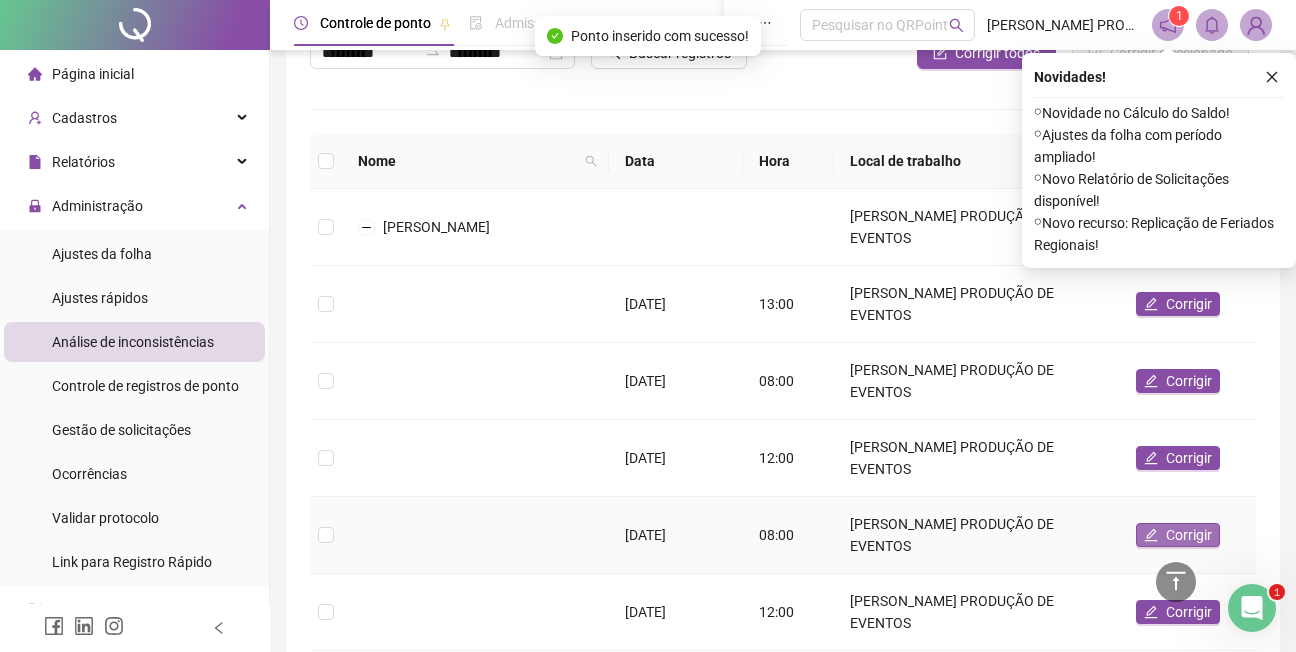 click on "Corrigir" at bounding box center (1189, 535) 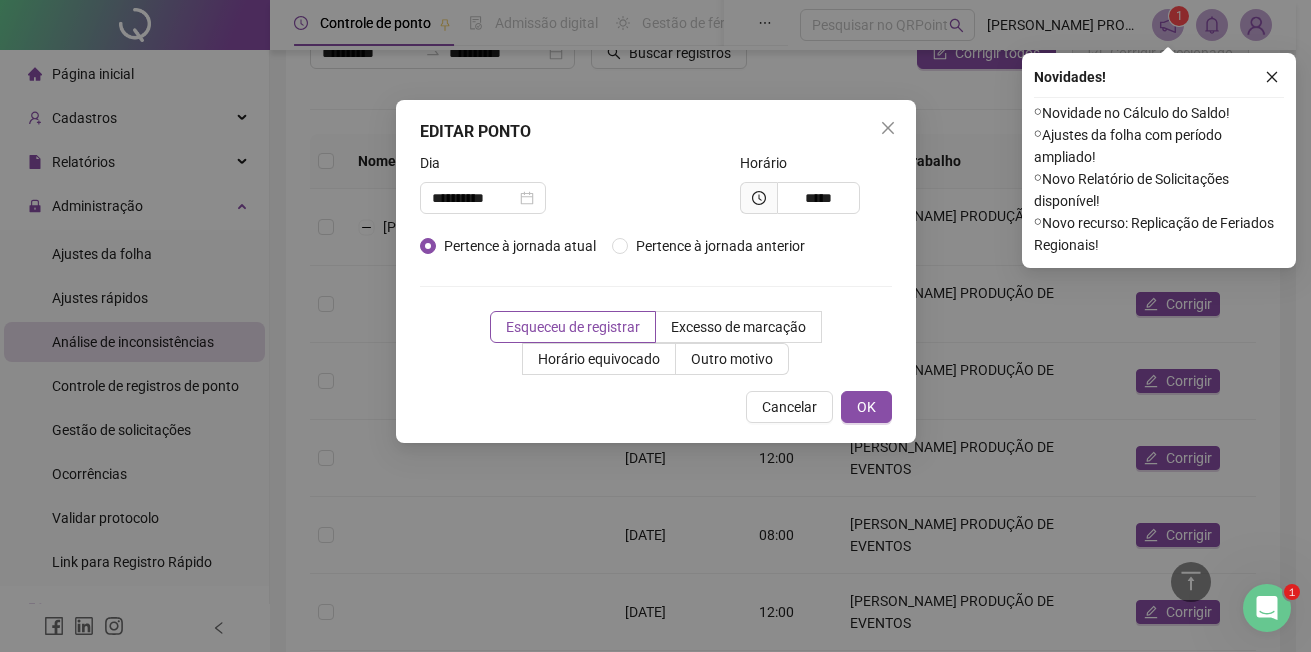 click on "**********" at bounding box center (655, 326) 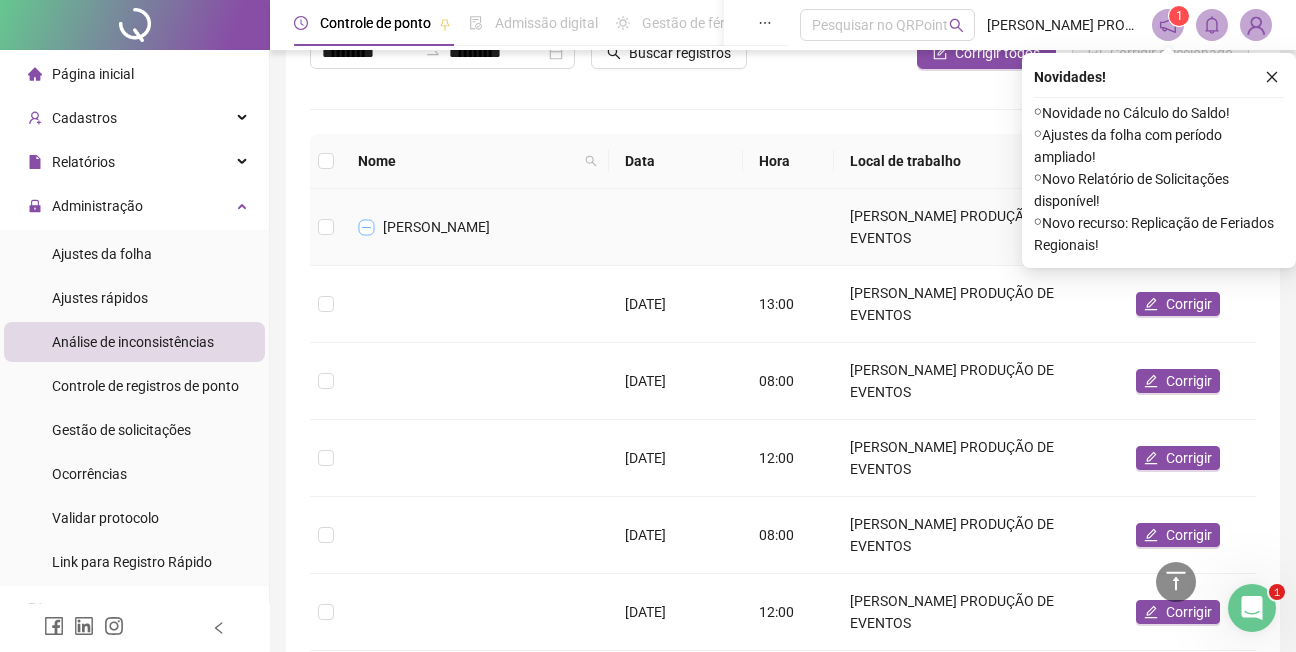 click at bounding box center (367, 227) 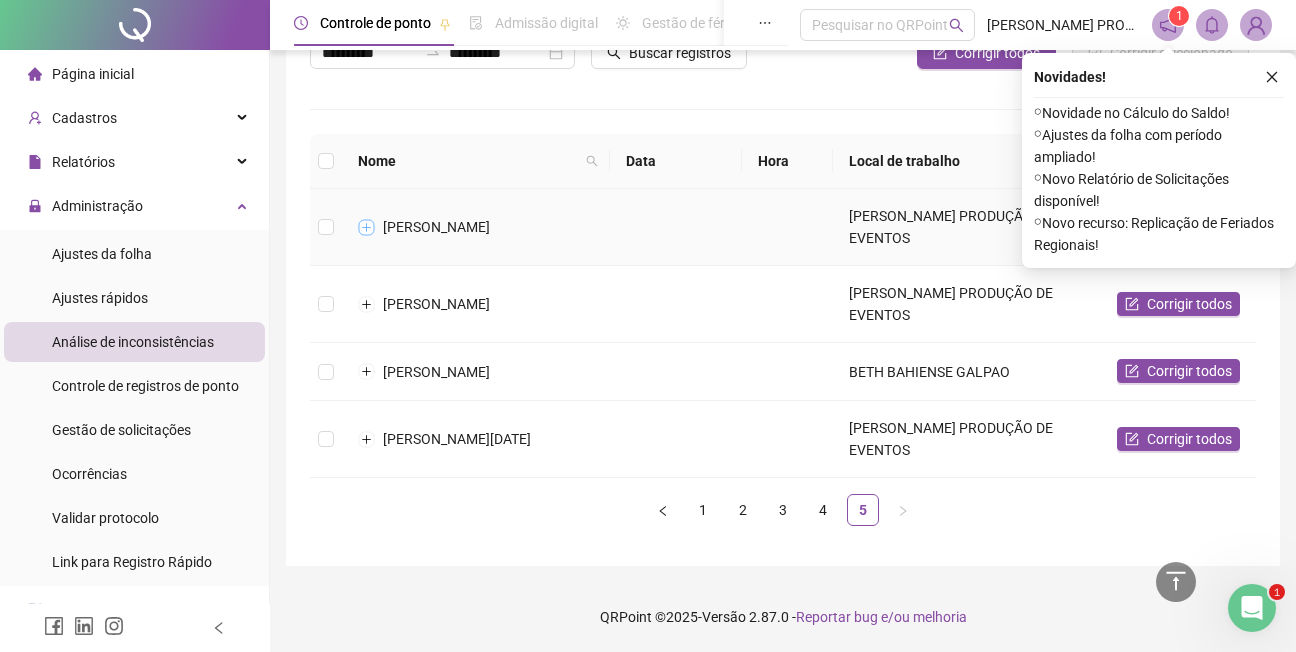 click at bounding box center [367, 227] 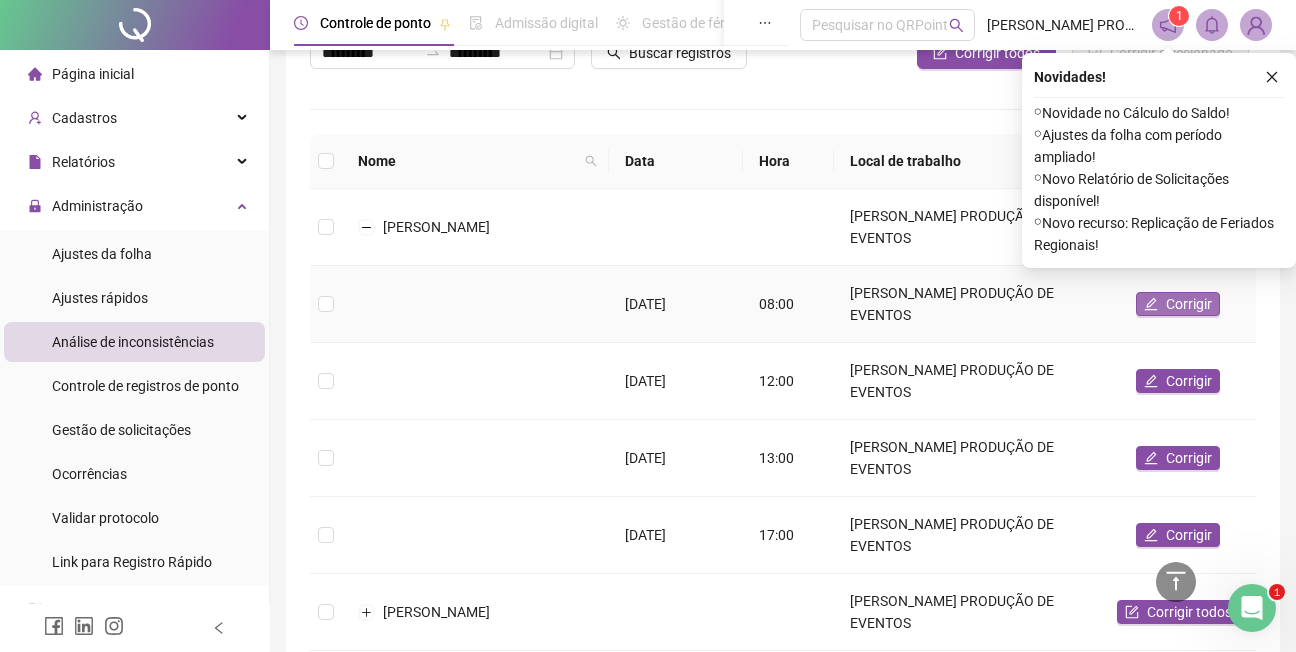 click on "Corrigir" at bounding box center (1189, 304) 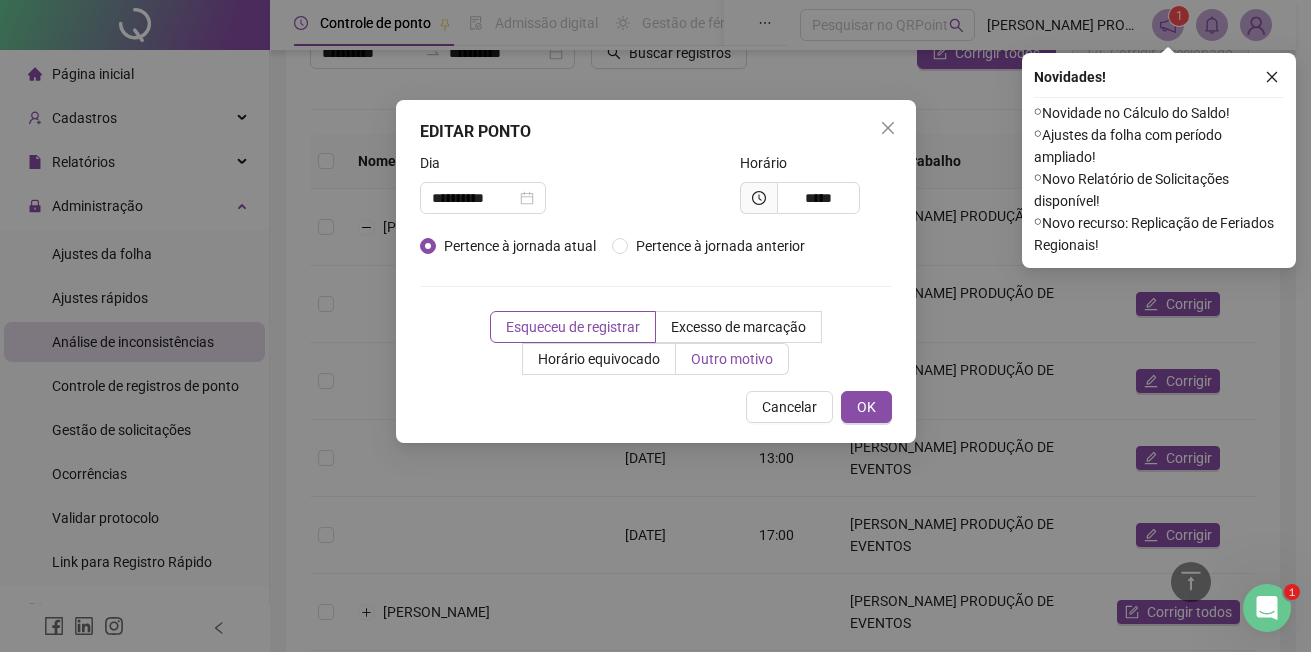 click on "Outro motivo" at bounding box center (732, 359) 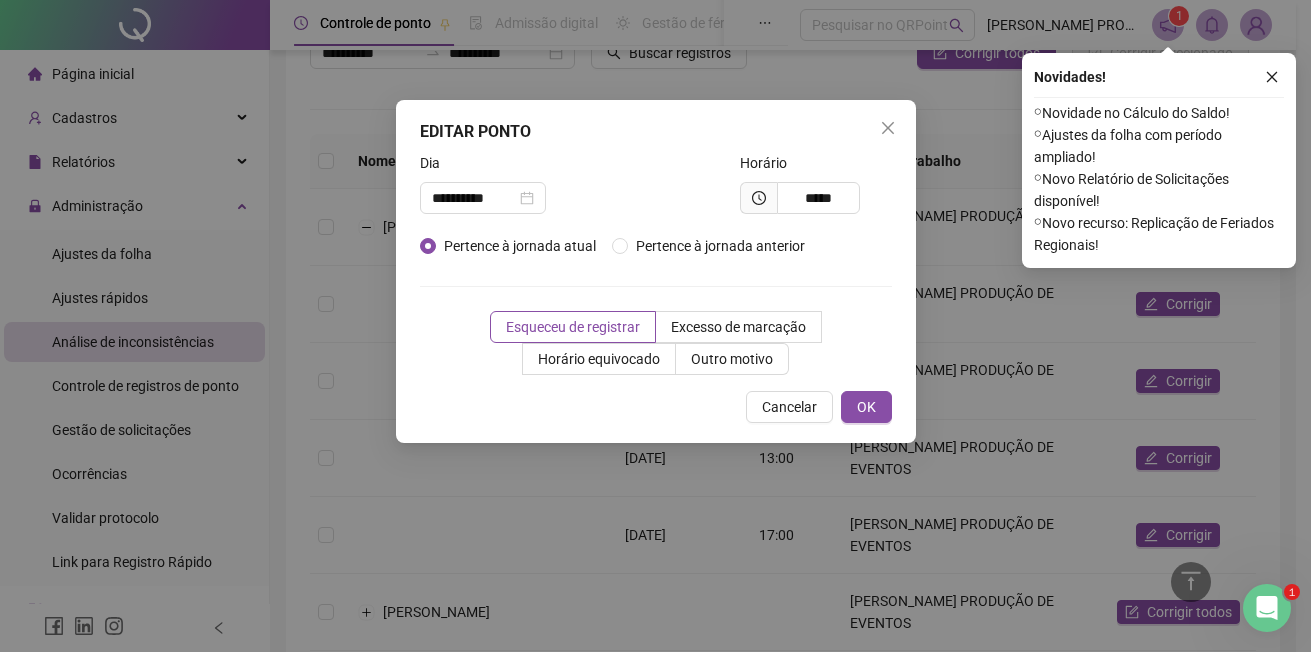 click on "**********" at bounding box center (656, 271) 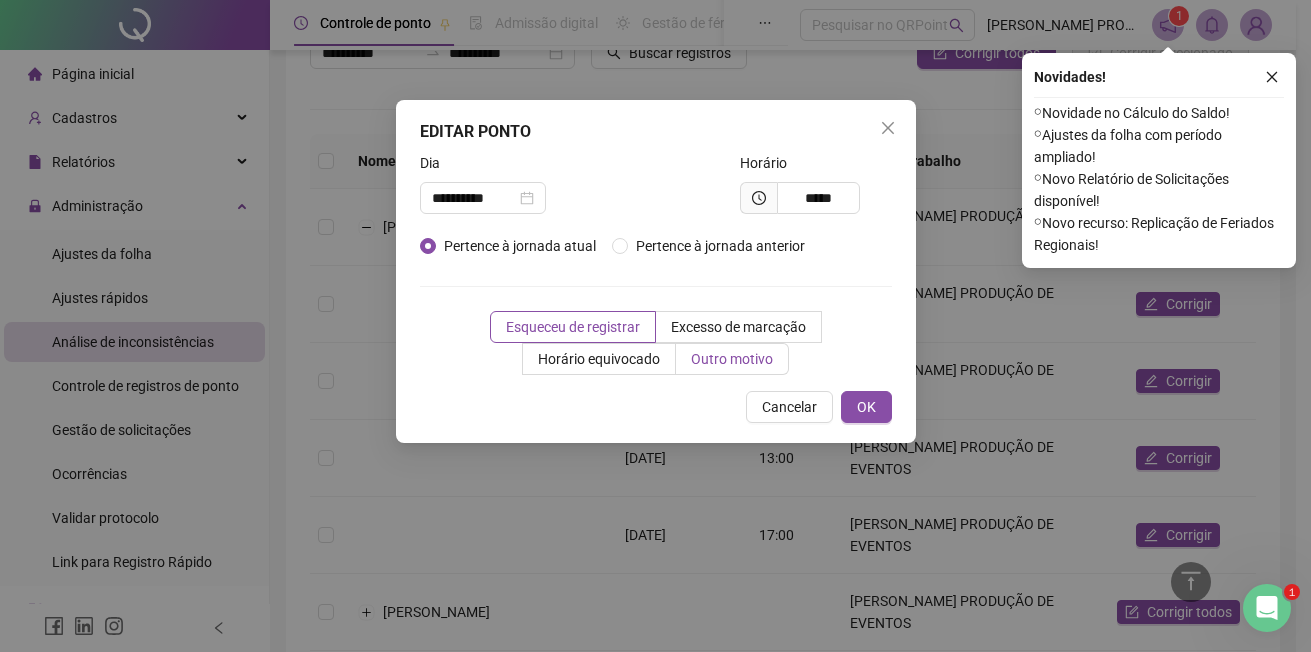 click on "Outro motivo" at bounding box center [732, 359] 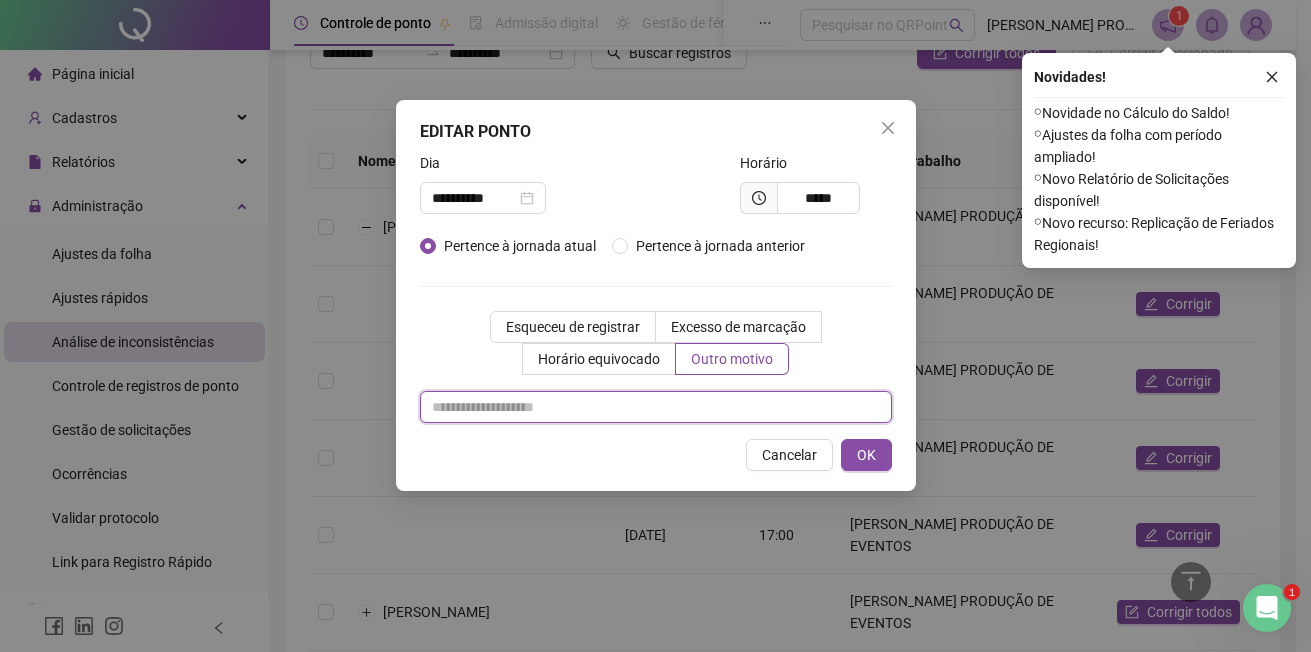click at bounding box center (656, 407) 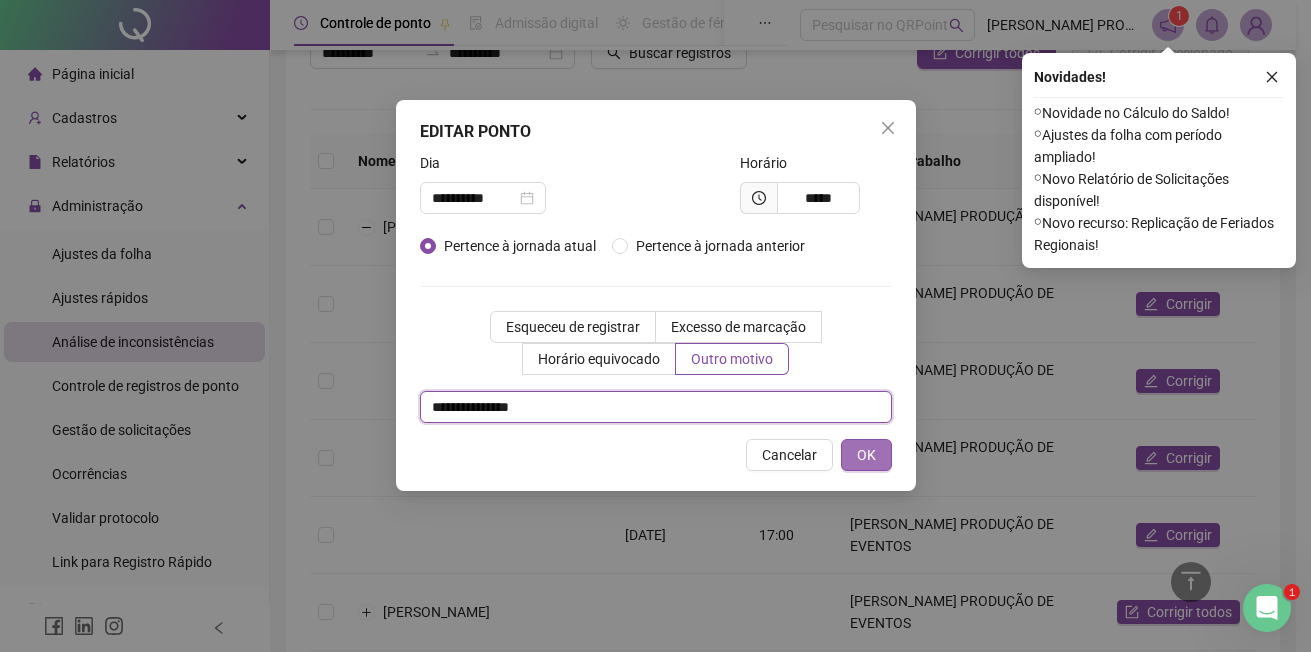 type on "**********" 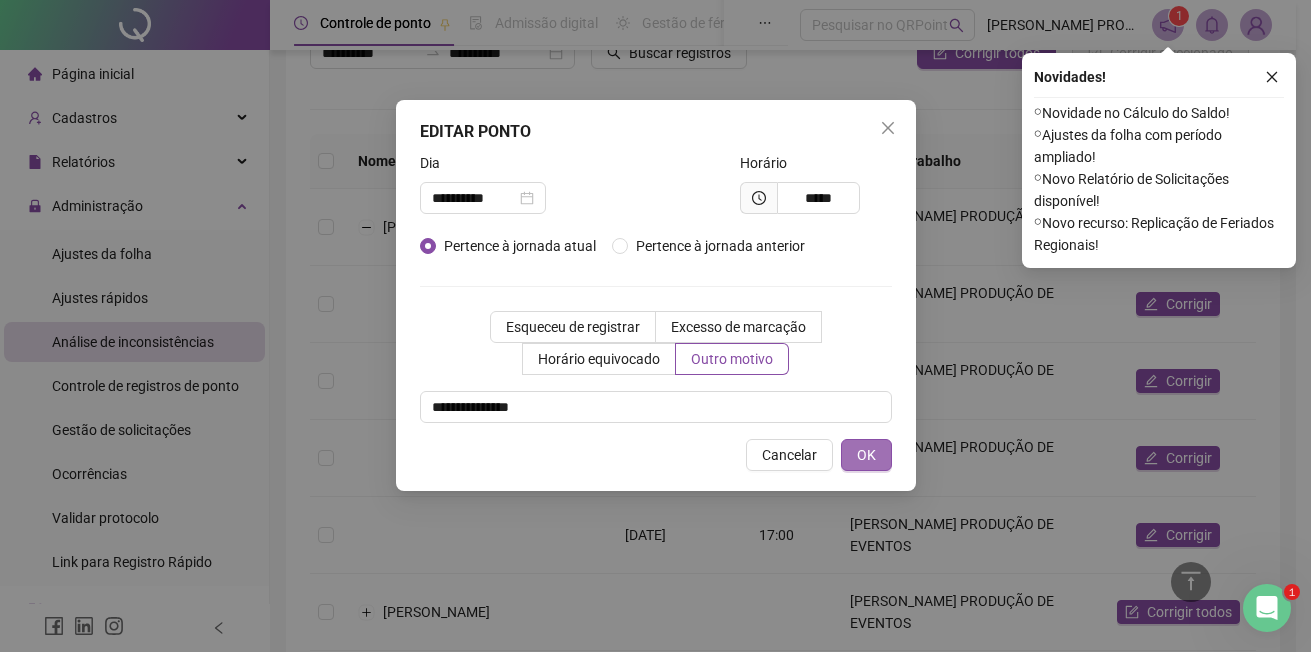 click on "OK" at bounding box center (866, 455) 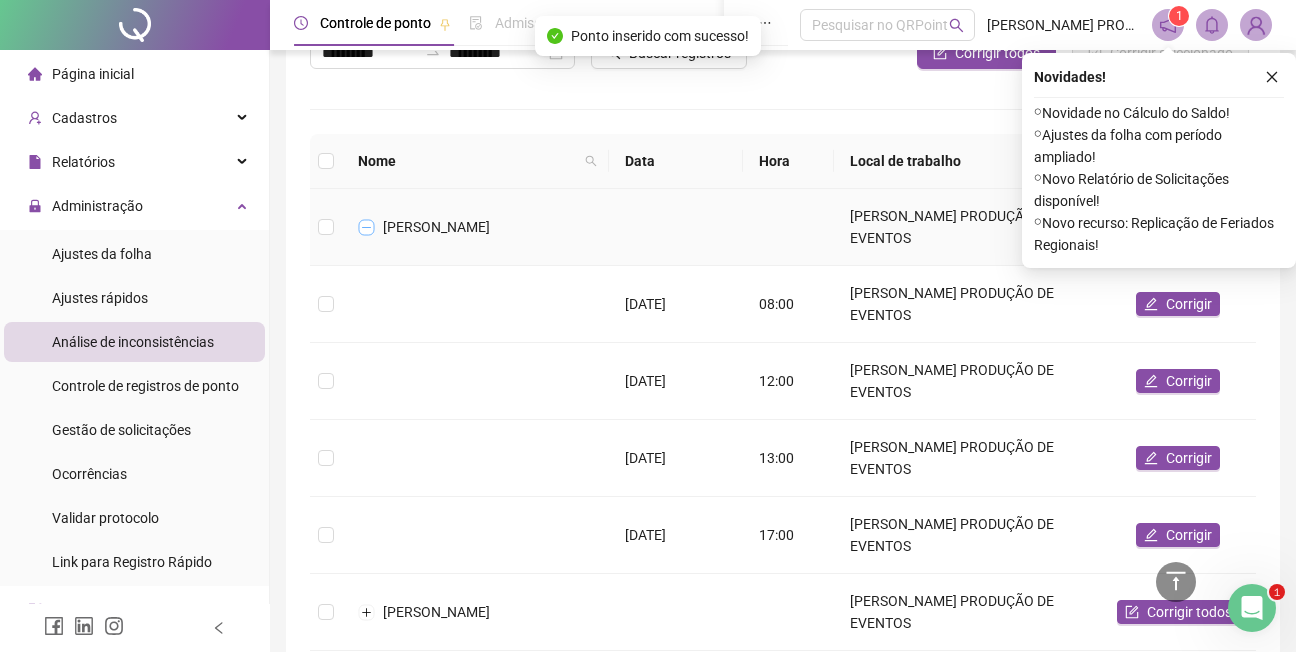 click at bounding box center [367, 227] 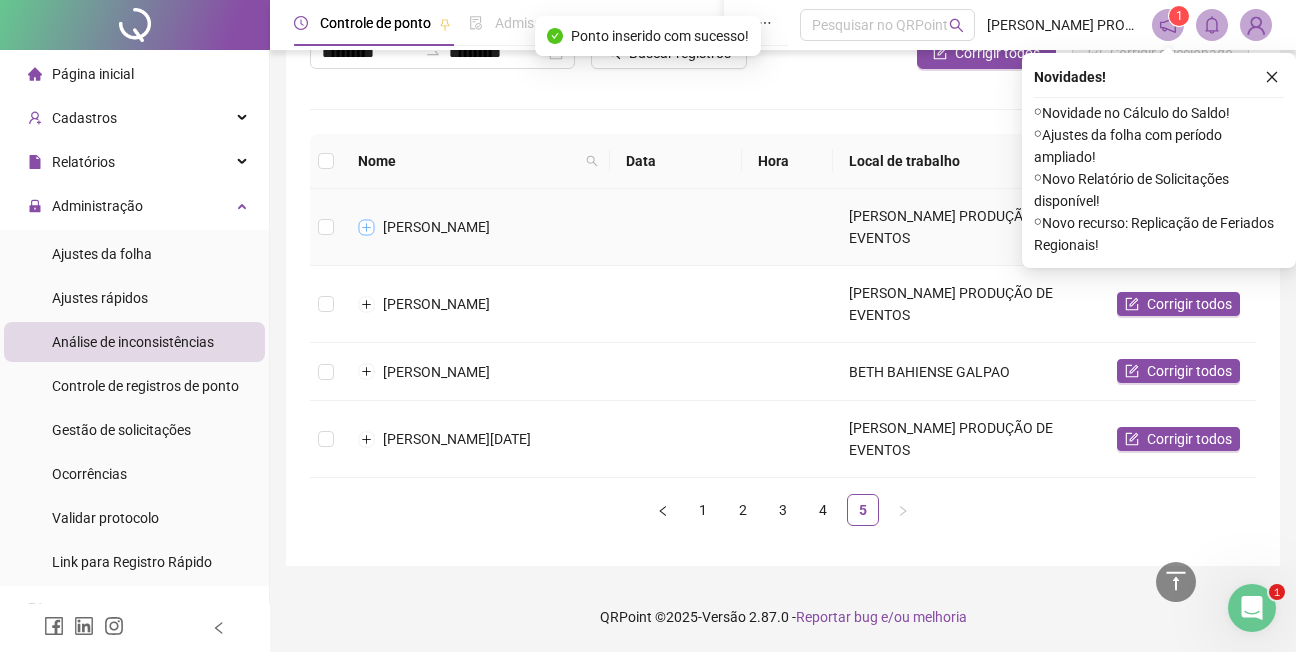 click at bounding box center [367, 227] 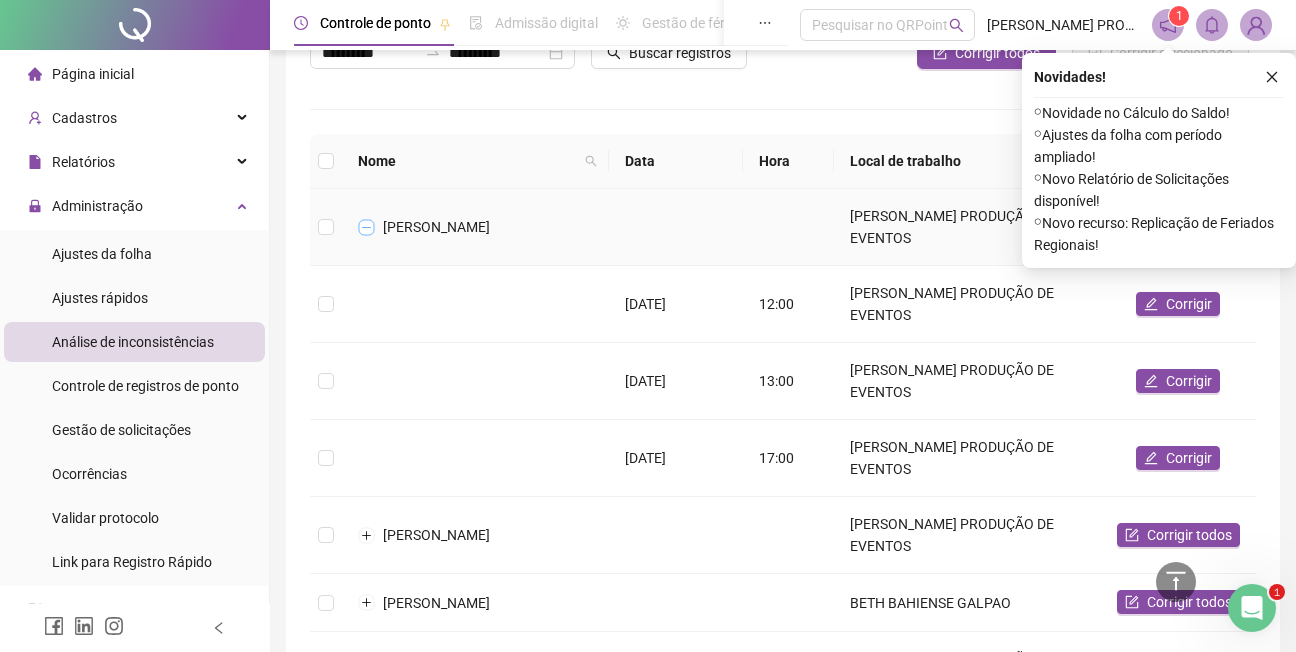 click at bounding box center (367, 227) 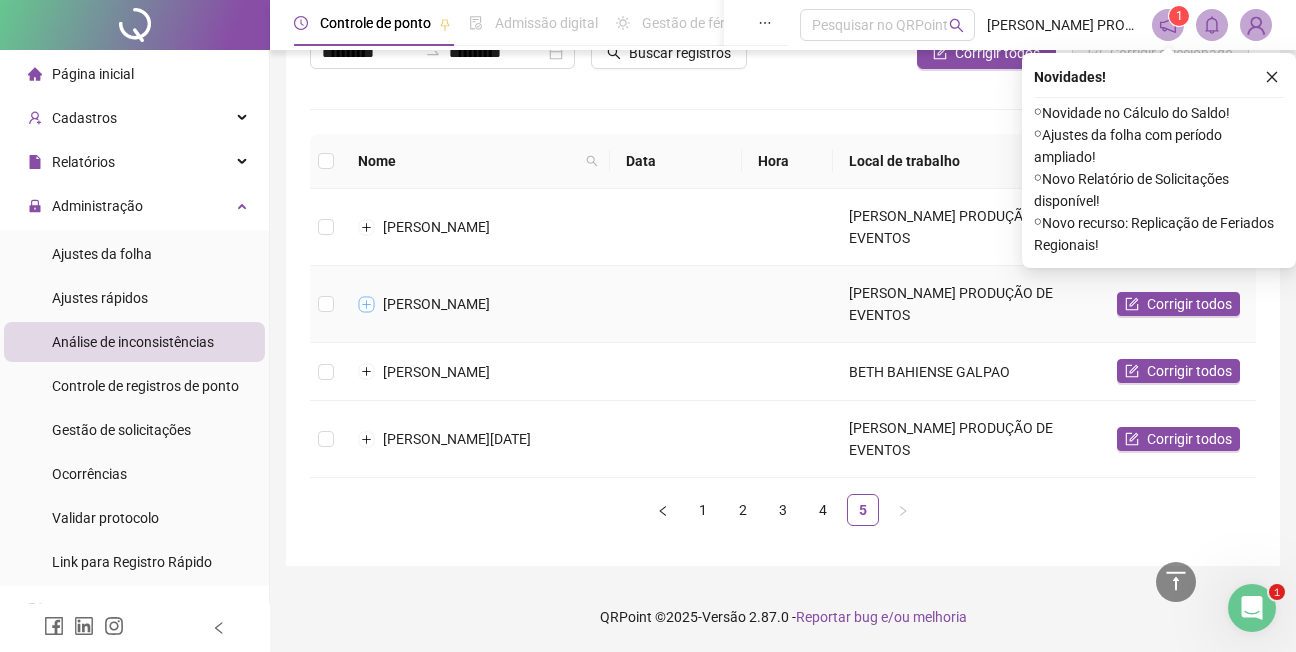 click at bounding box center (367, 304) 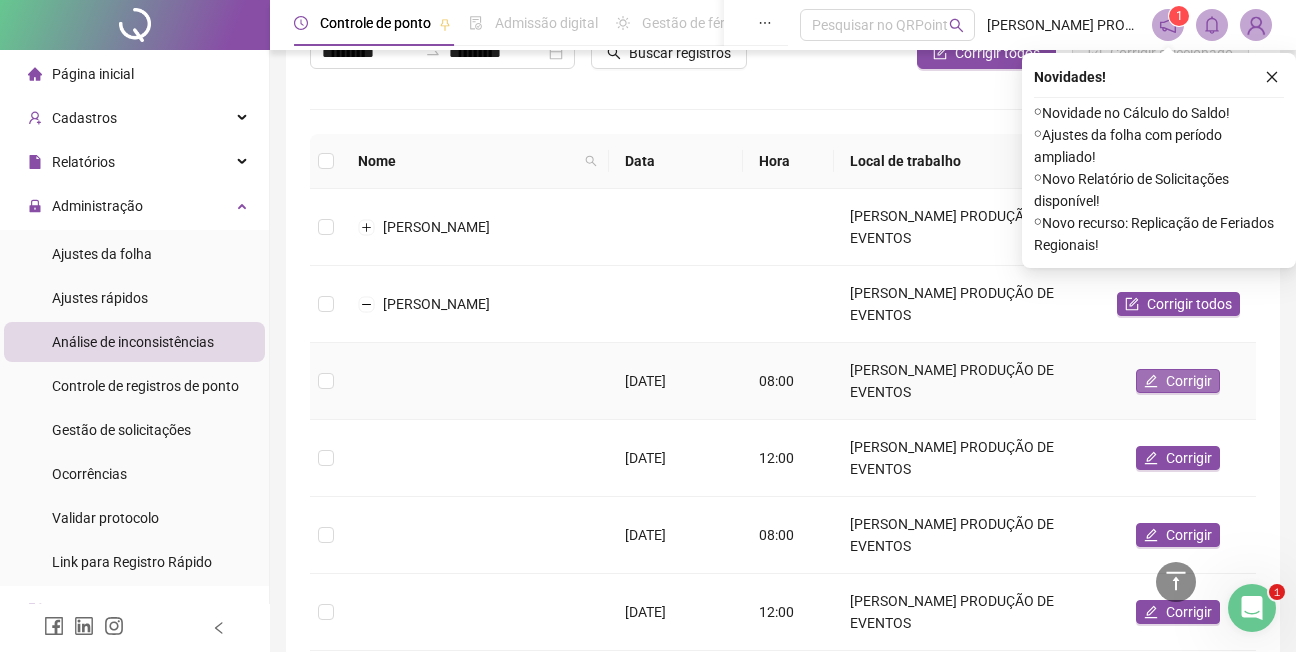 click on "Corrigir" at bounding box center (1189, 381) 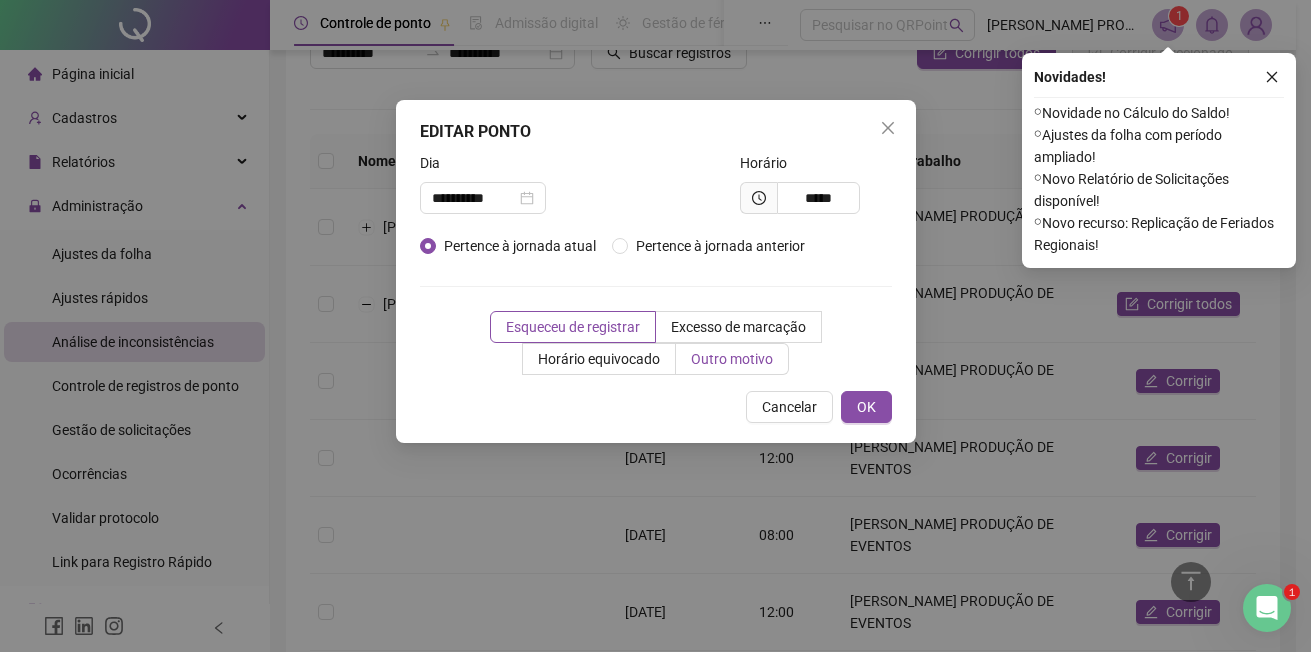 click on "Outro motivo" at bounding box center (732, 359) 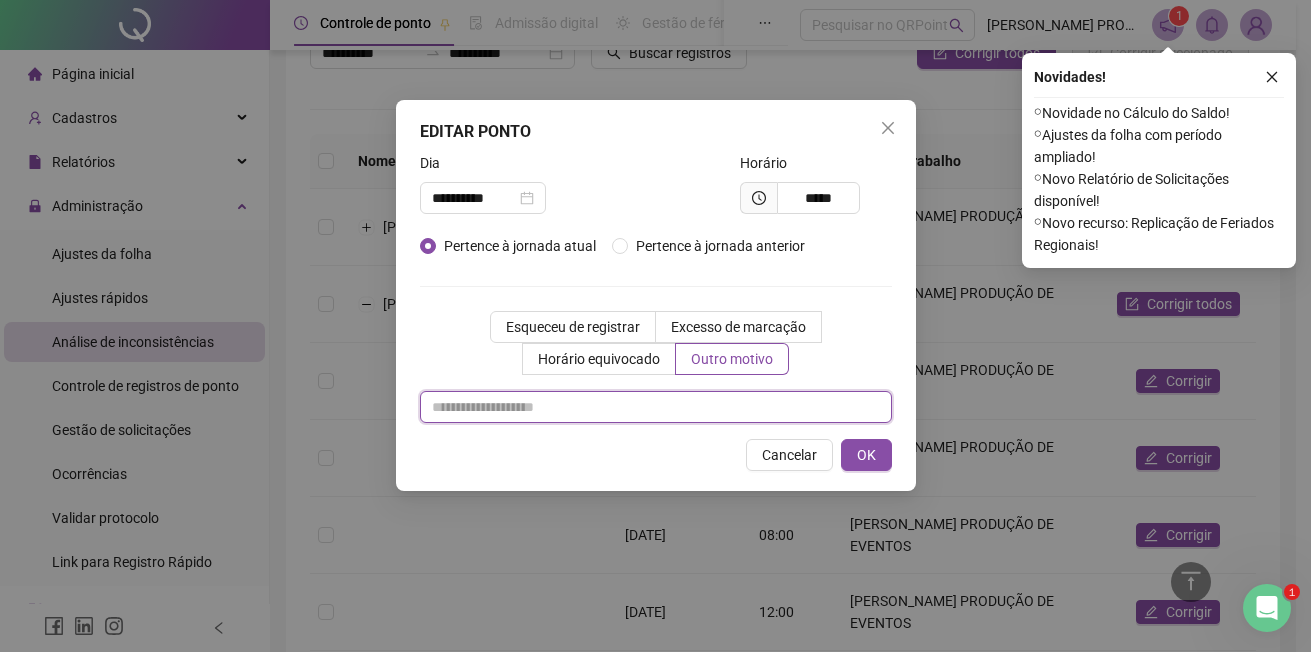 click at bounding box center [656, 407] 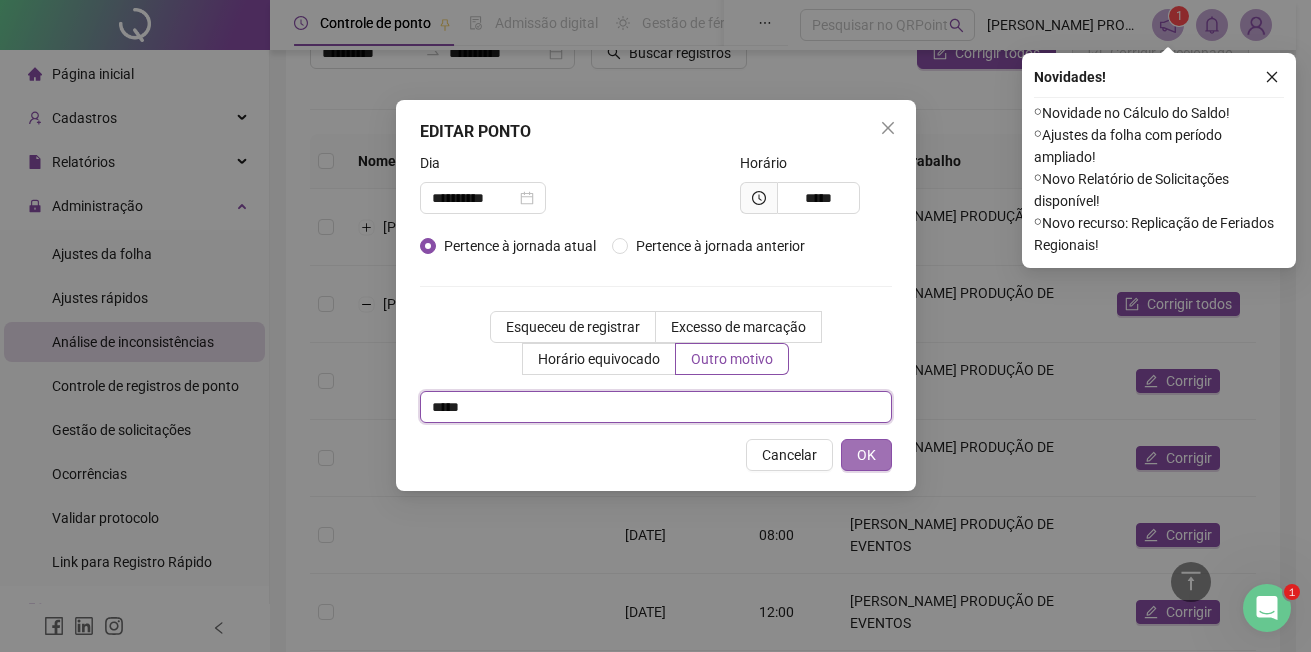 type on "*****" 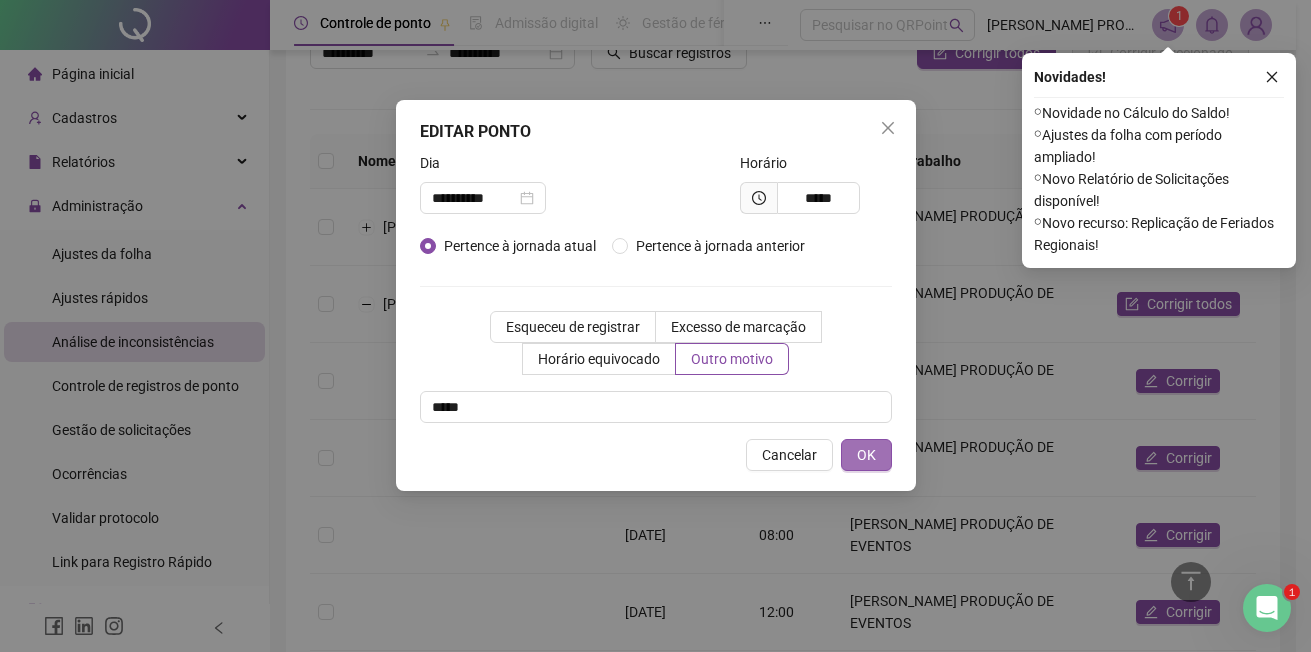 click on "OK" at bounding box center (866, 455) 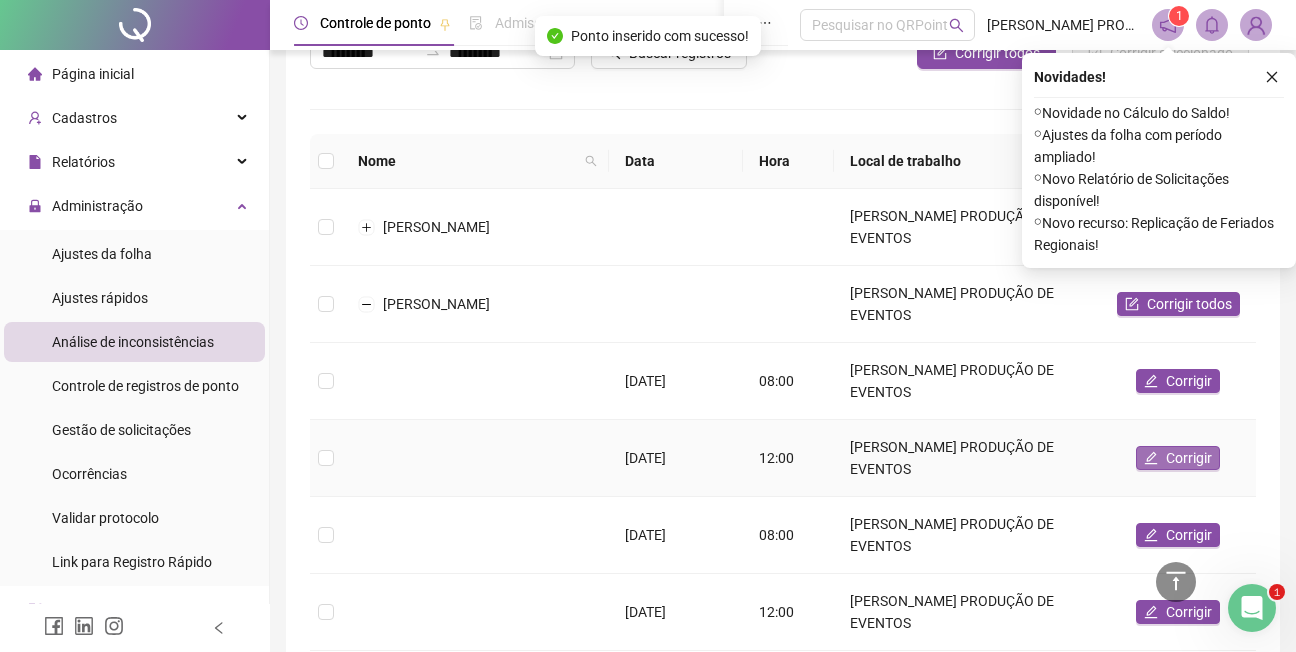 click on "Corrigir" at bounding box center (1189, 458) 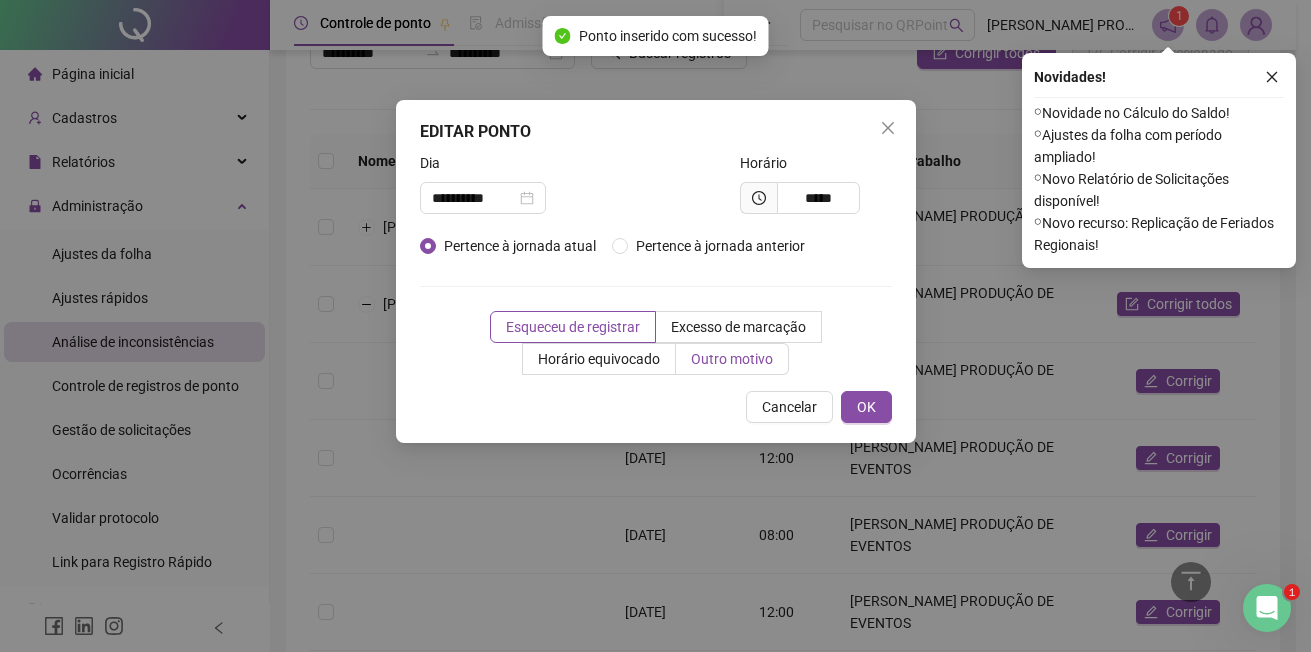 click on "Outro motivo" at bounding box center (732, 359) 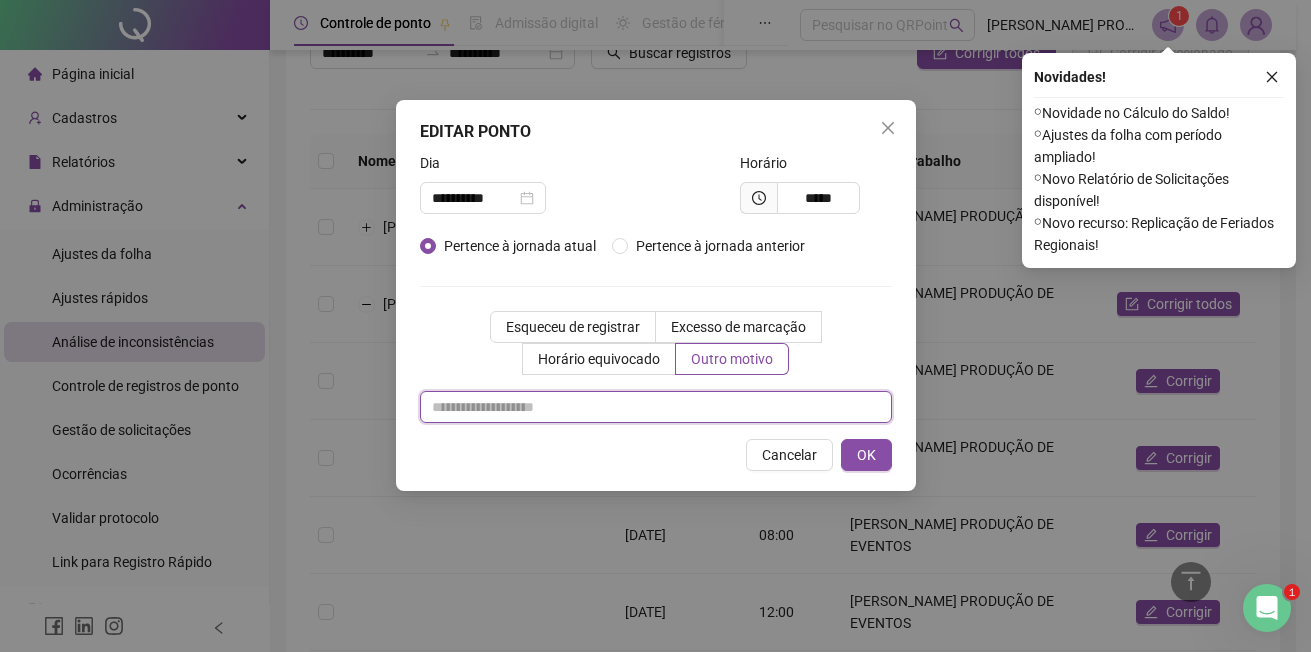 click at bounding box center [656, 407] 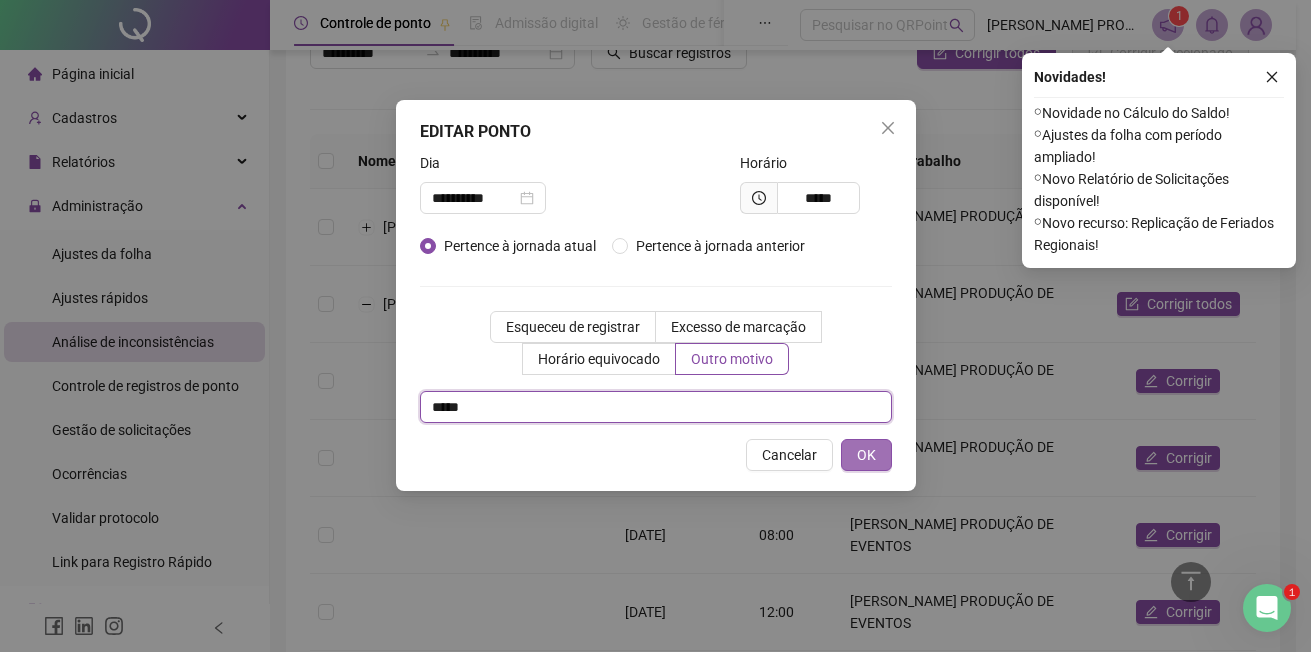 type on "*****" 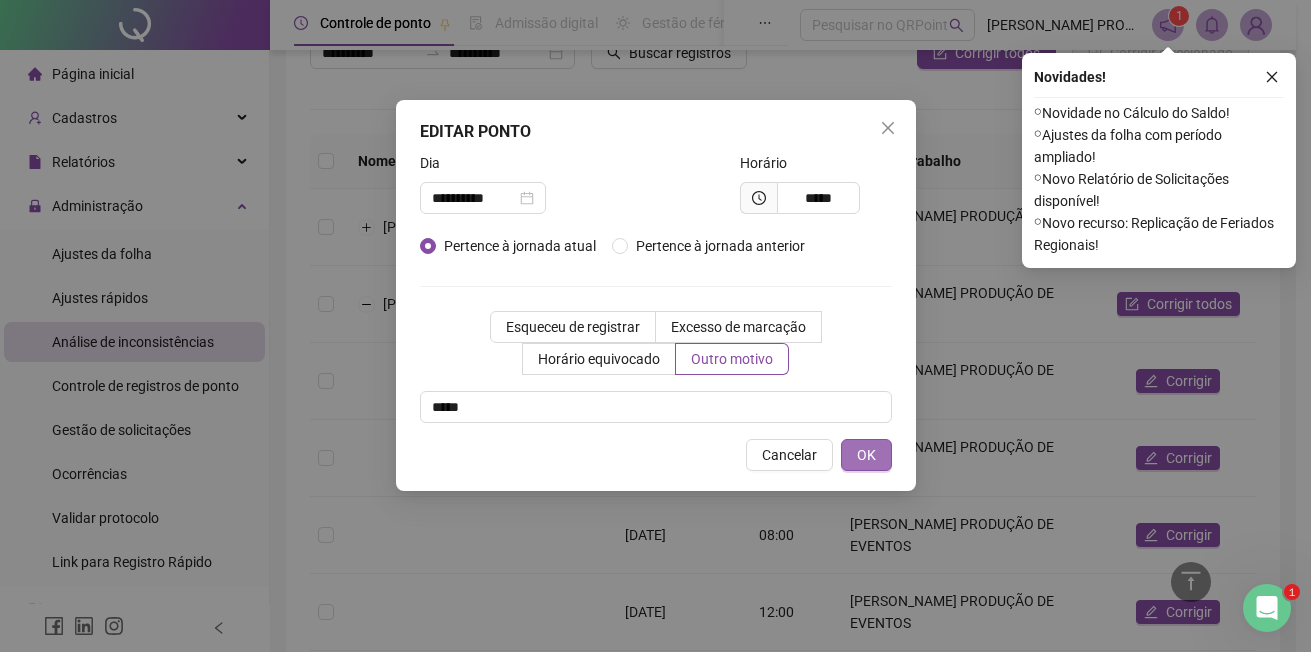 click on "OK" at bounding box center (866, 455) 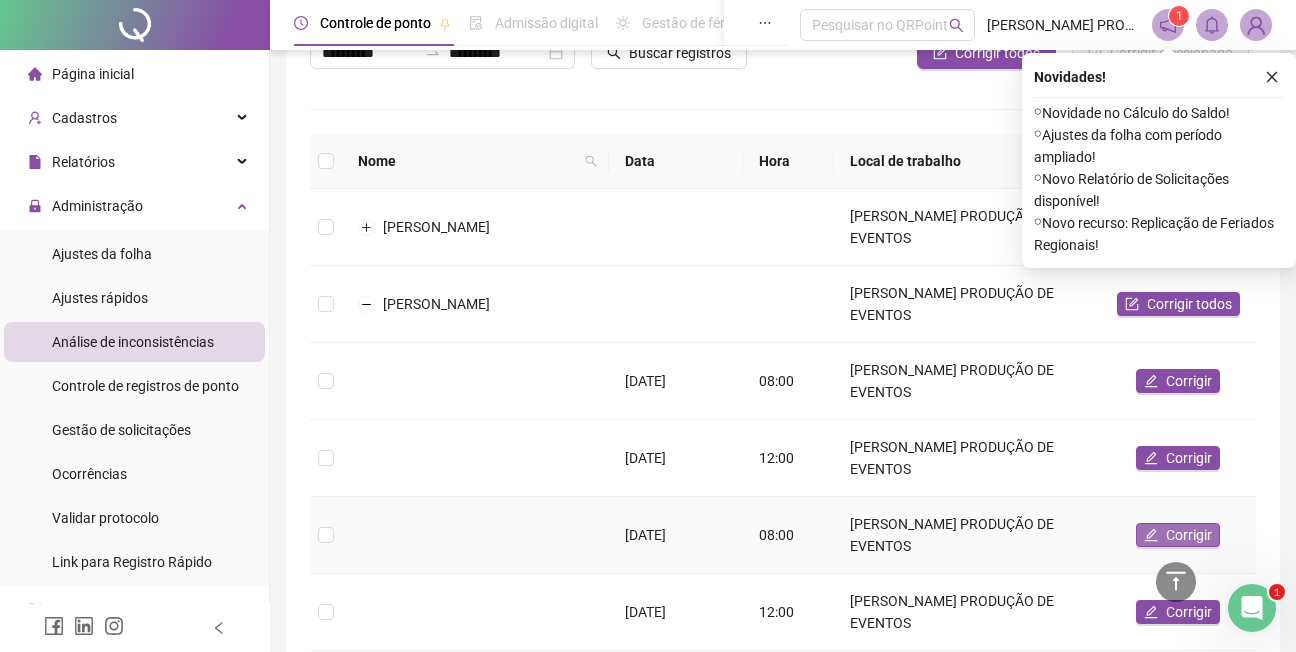 click on "Corrigir" at bounding box center [1189, 535] 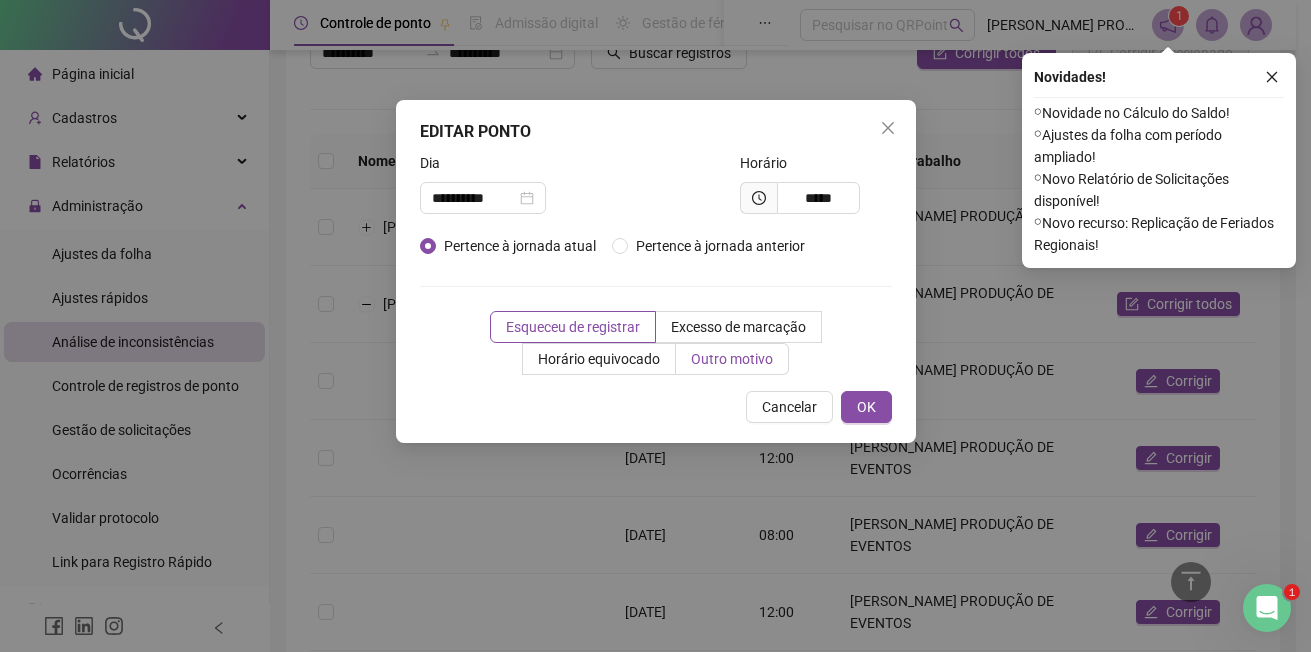 click on "Outro motivo" at bounding box center (732, 359) 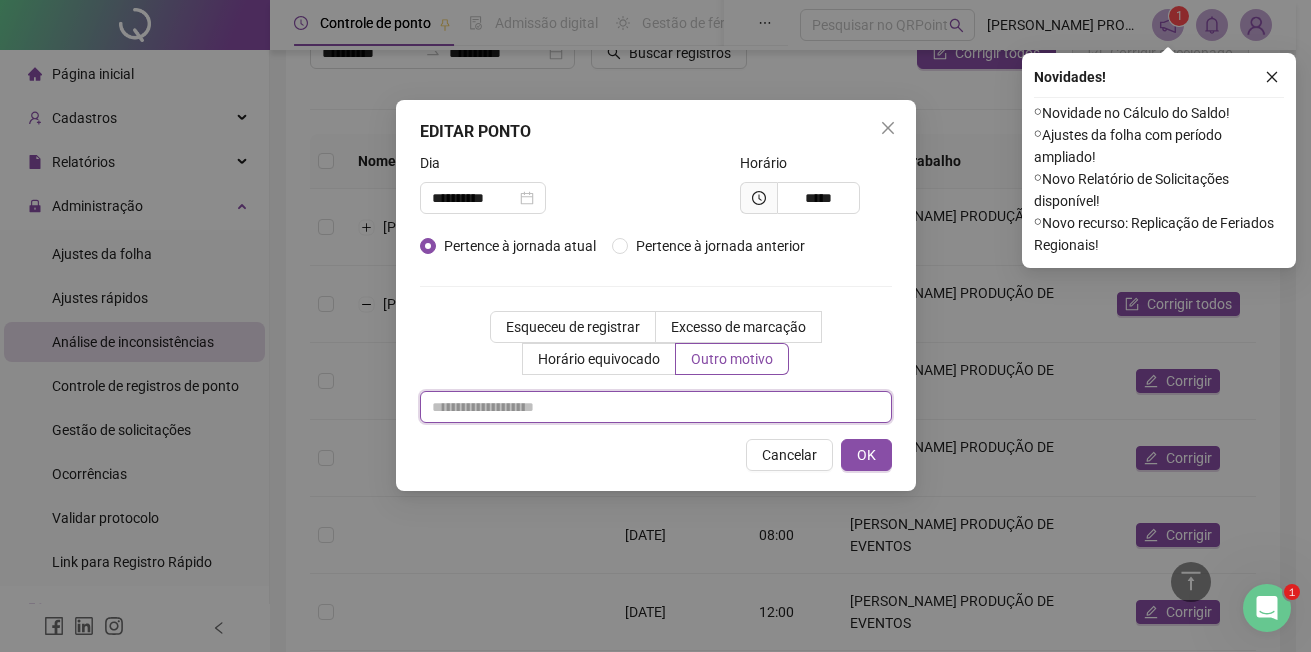 click at bounding box center [656, 407] 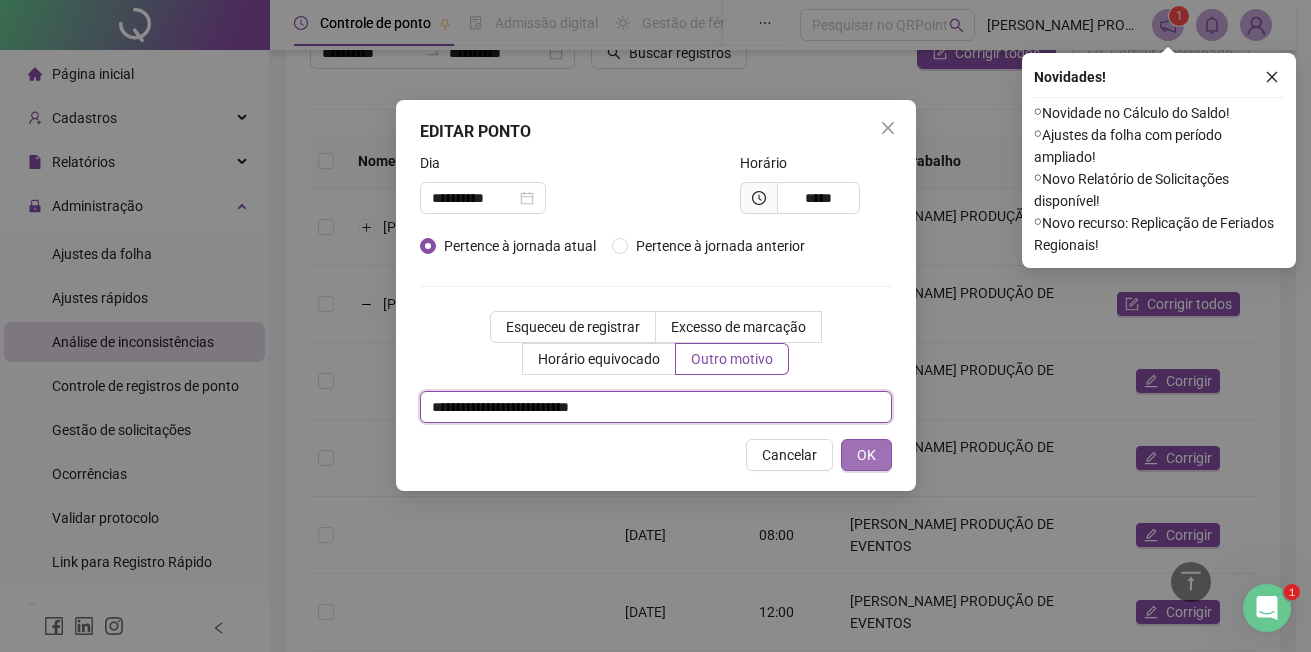 type on "**********" 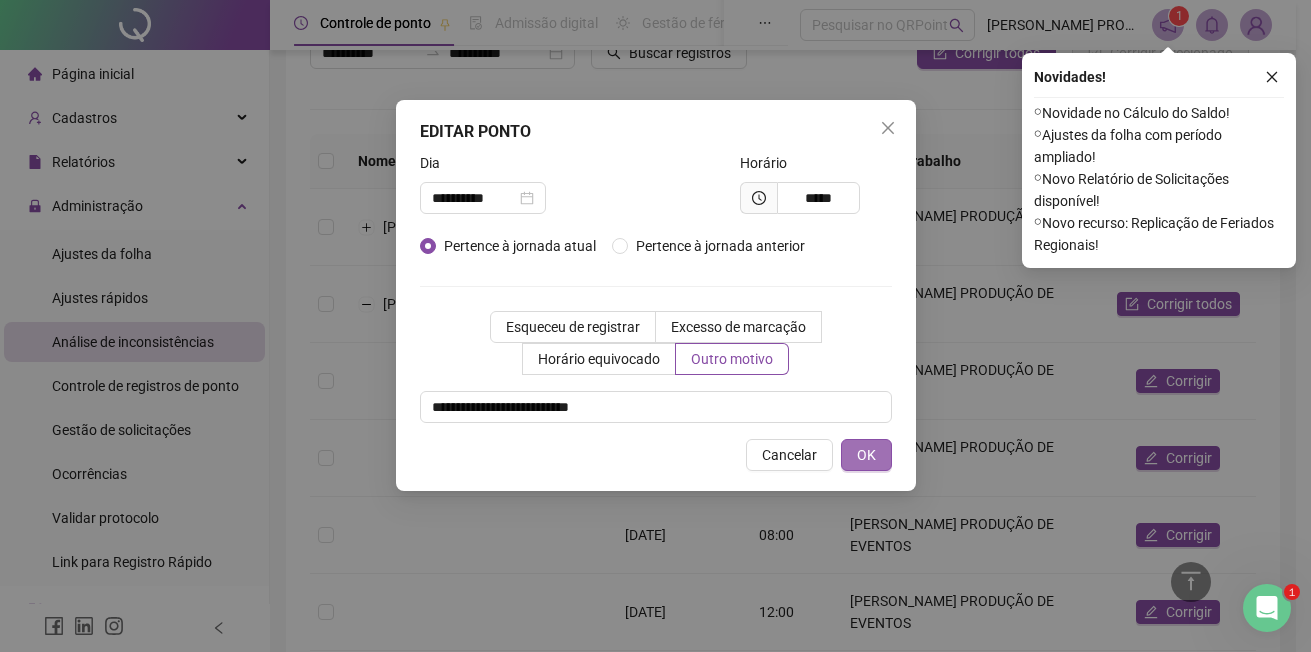 click on "OK" at bounding box center (866, 455) 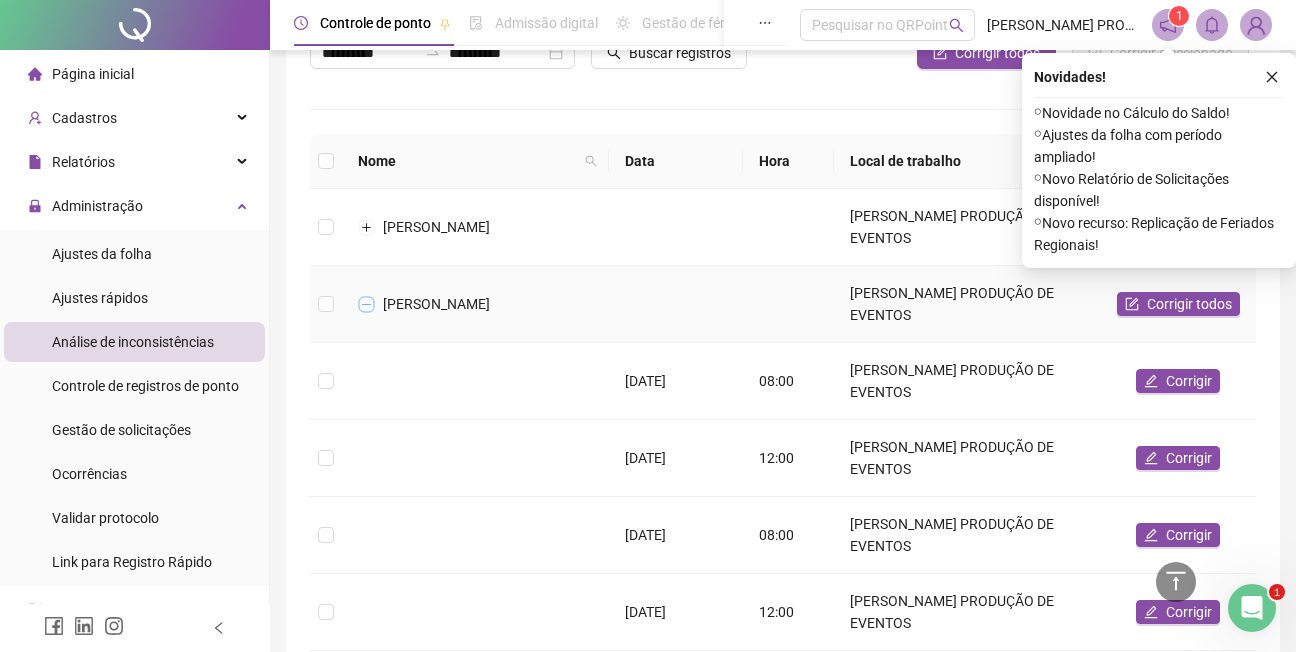 click at bounding box center (367, 304) 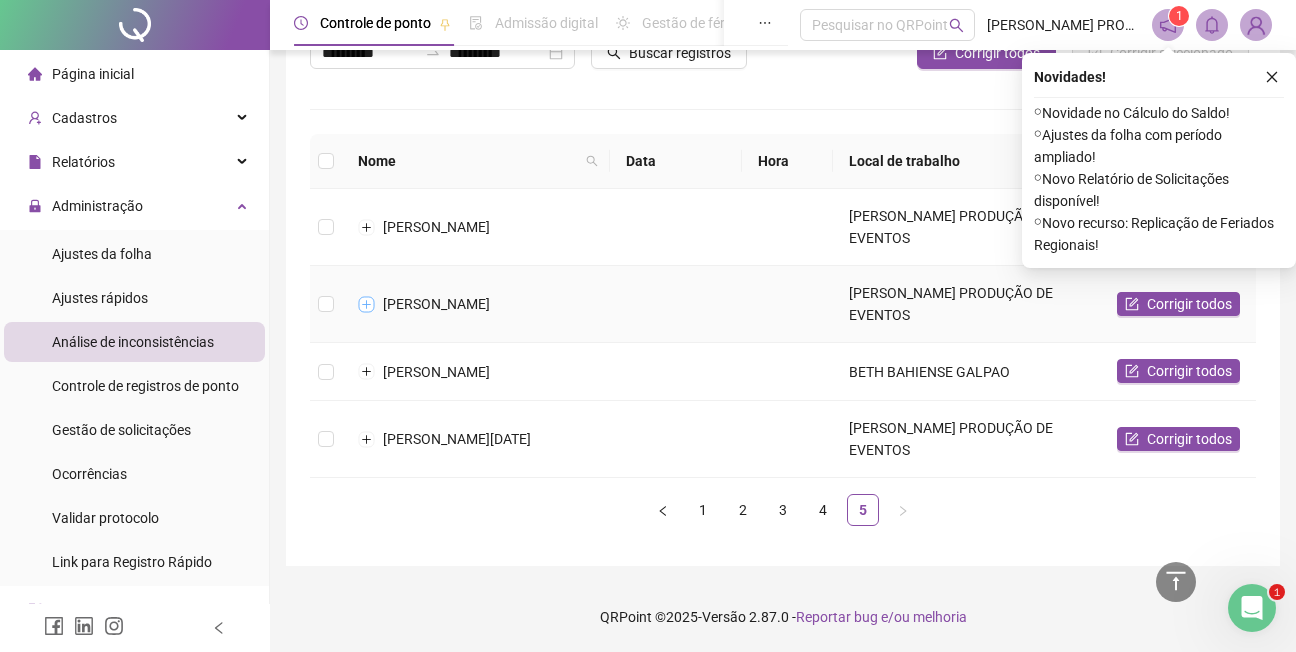 click at bounding box center (367, 304) 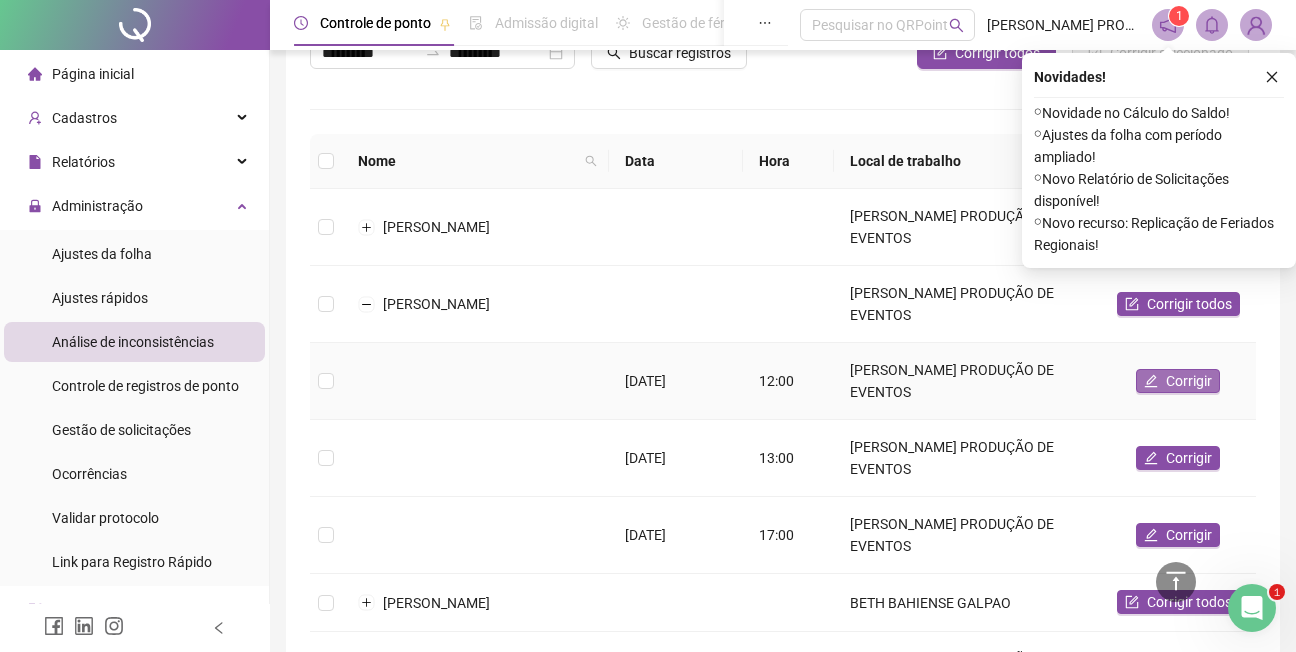 click on "Corrigir" at bounding box center (1189, 381) 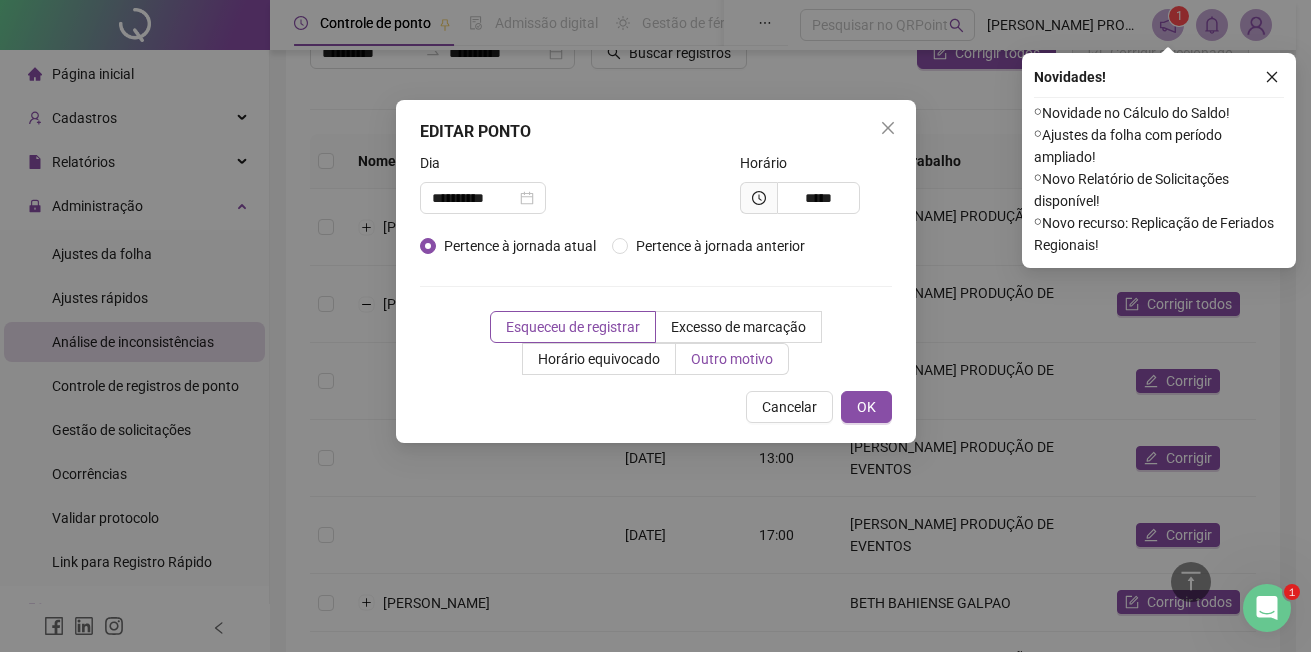 click on "Outro motivo" at bounding box center [732, 359] 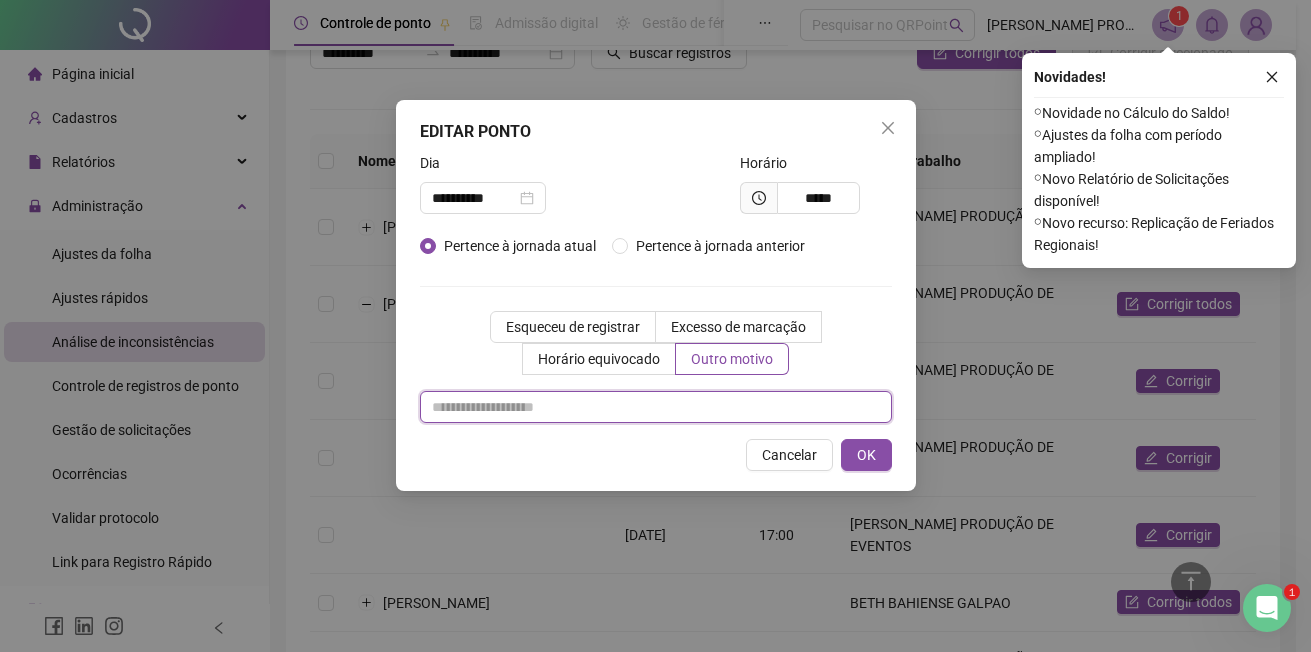 click at bounding box center [656, 407] 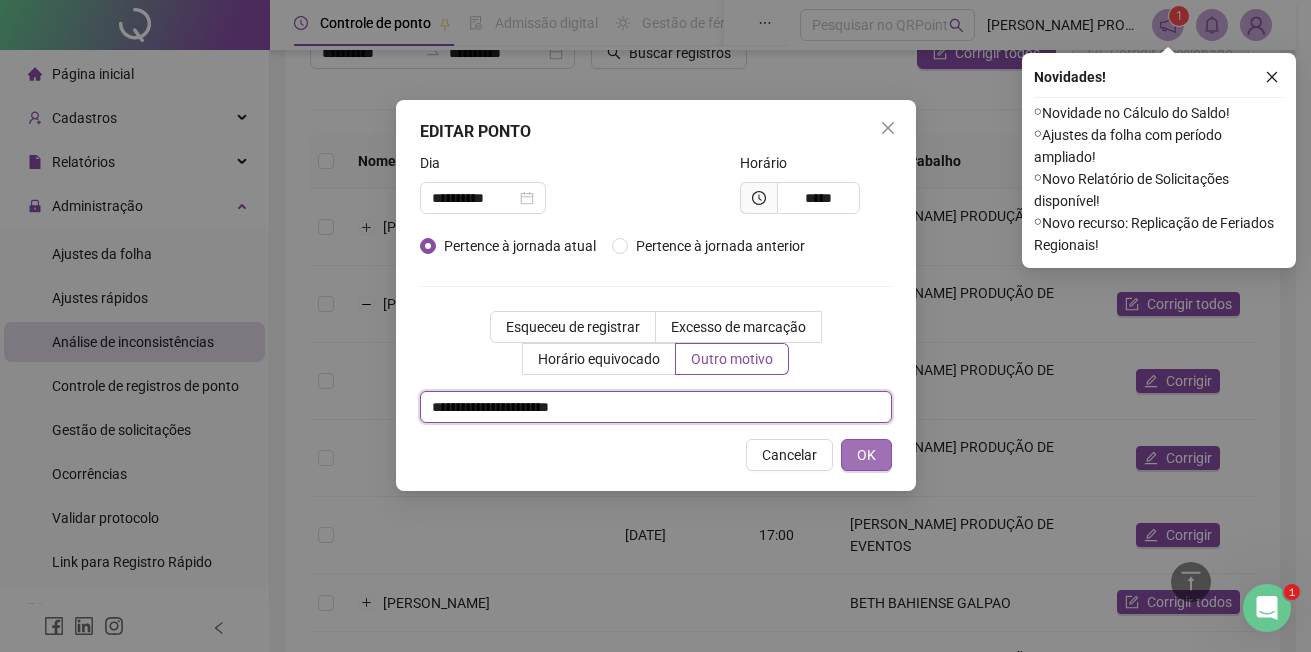 type on "**********" 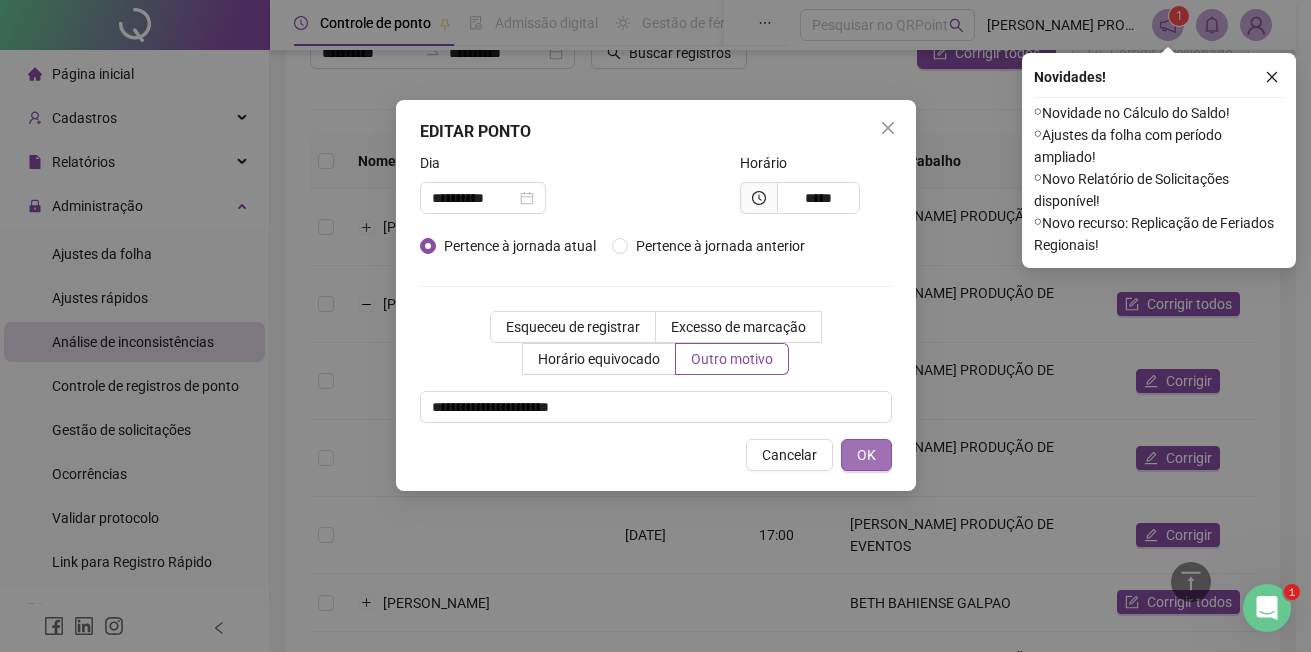 click on "OK" at bounding box center [866, 455] 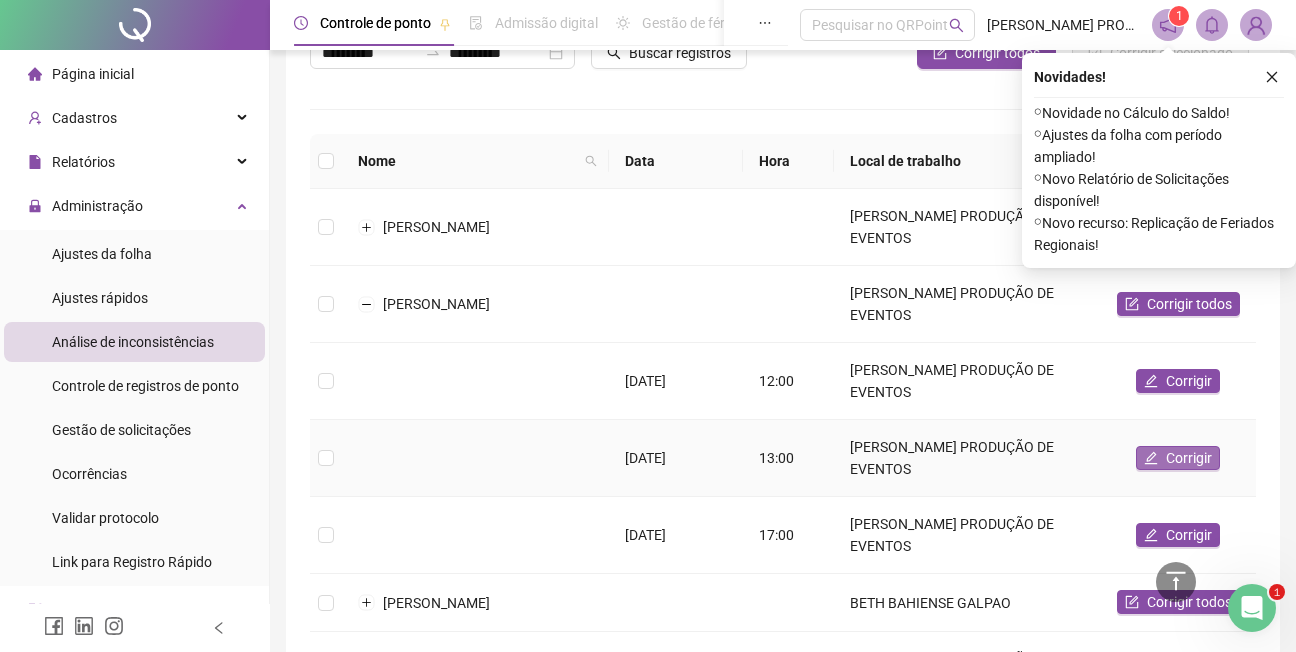 click on "Corrigir" at bounding box center [1189, 458] 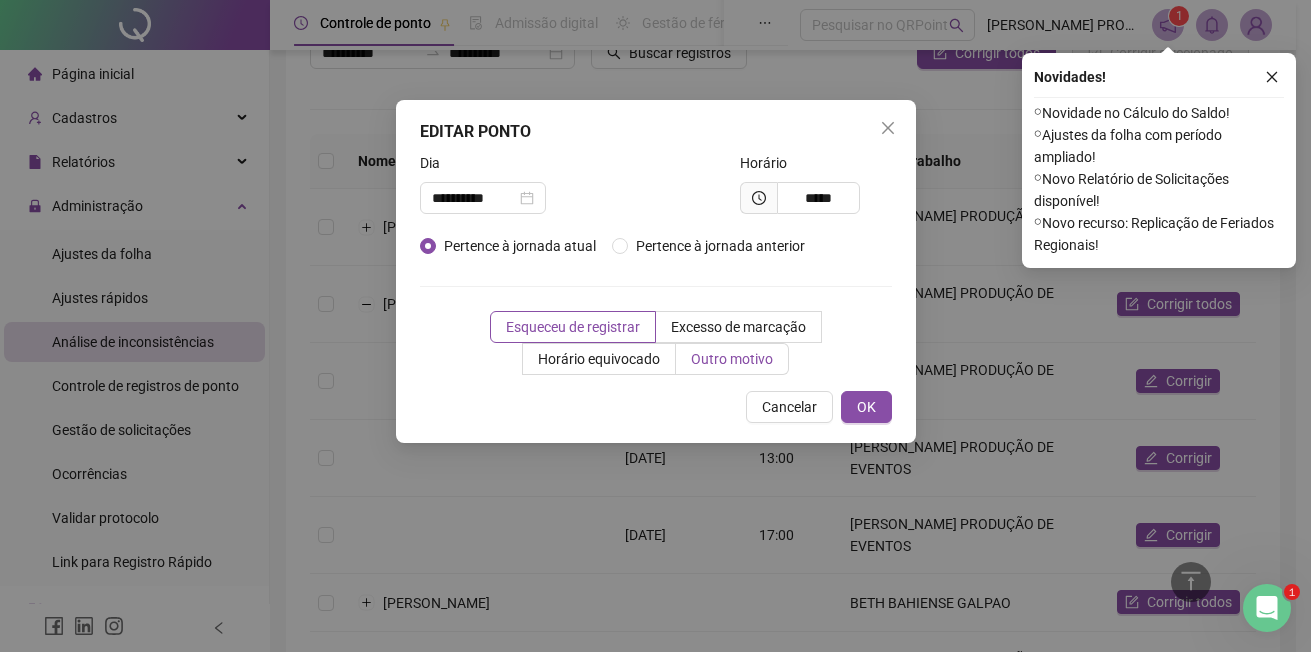 click on "Outro motivo" at bounding box center (732, 359) 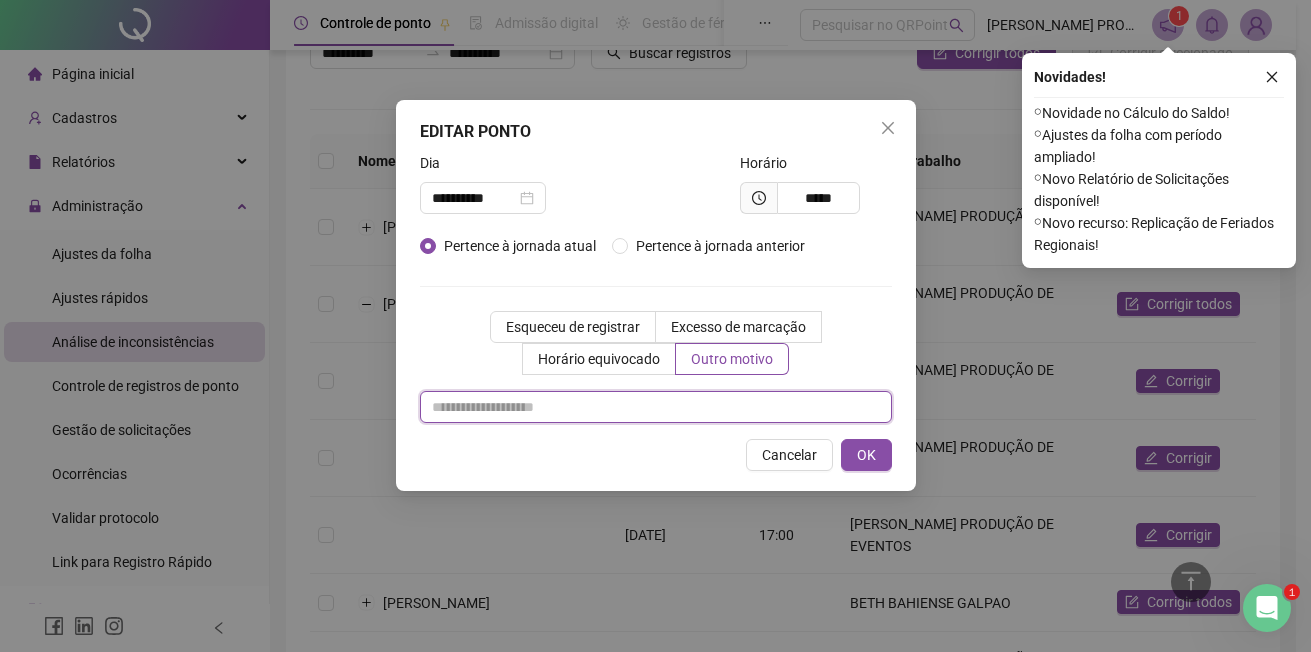 click at bounding box center [656, 407] 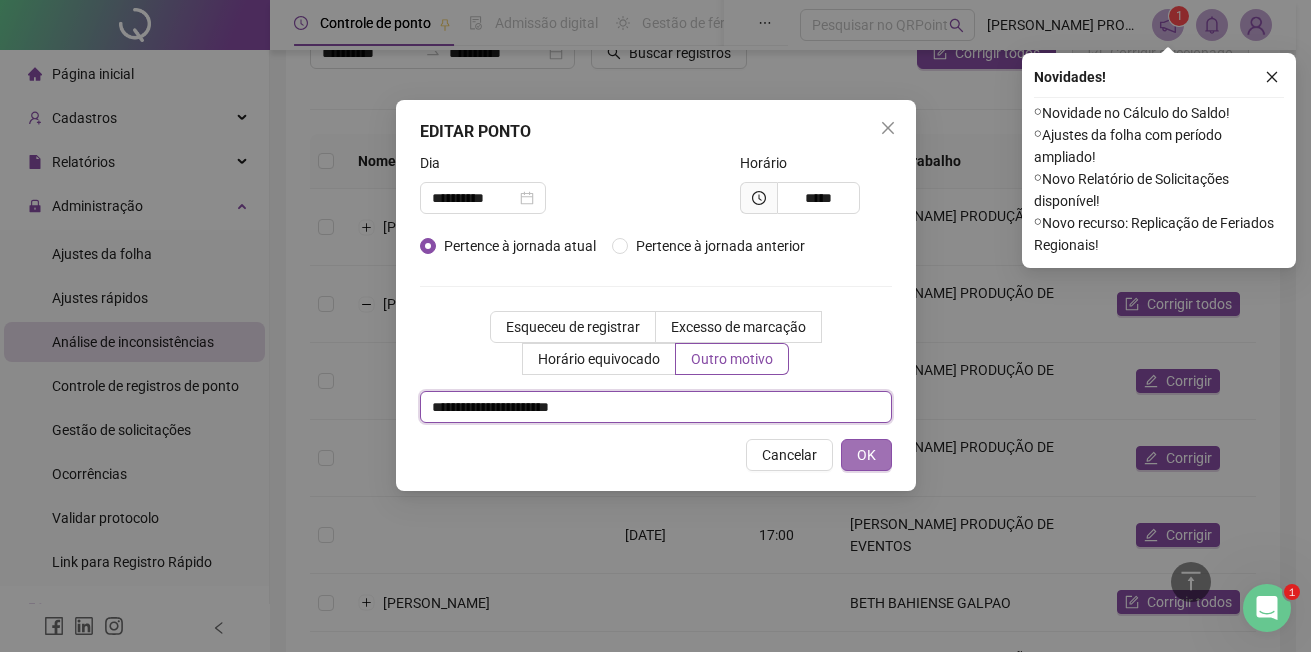 type on "**********" 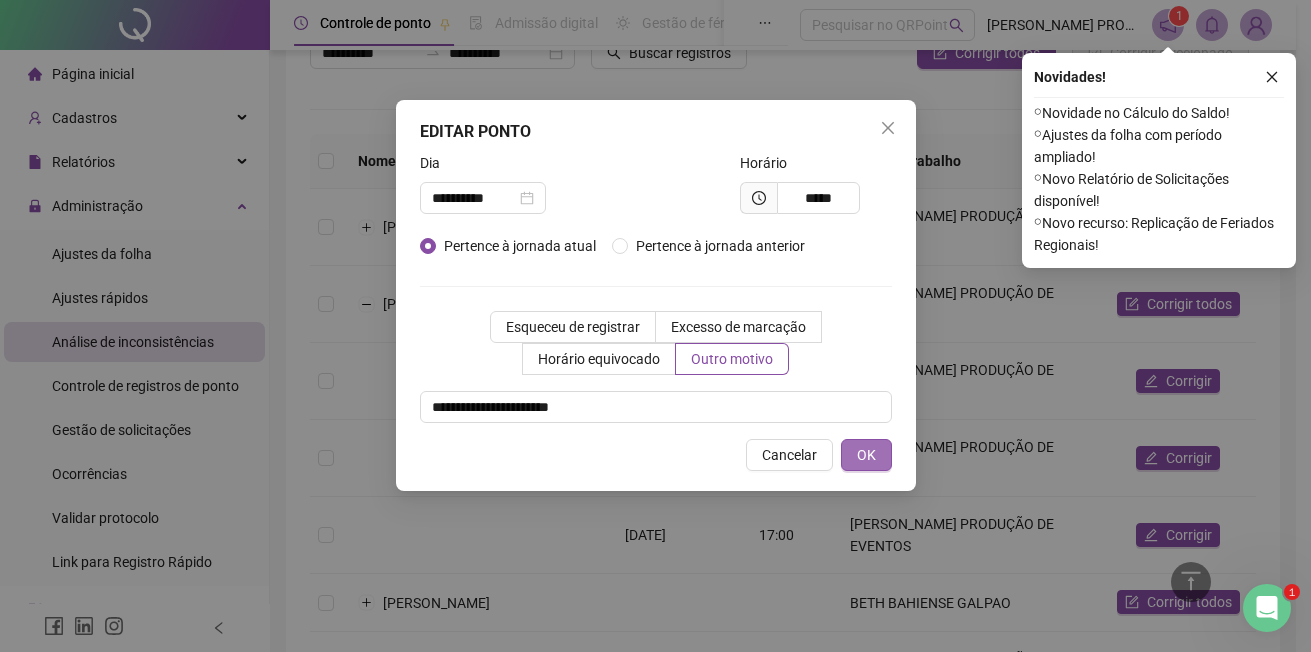 click on "OK" at bounding box center (866, 455) 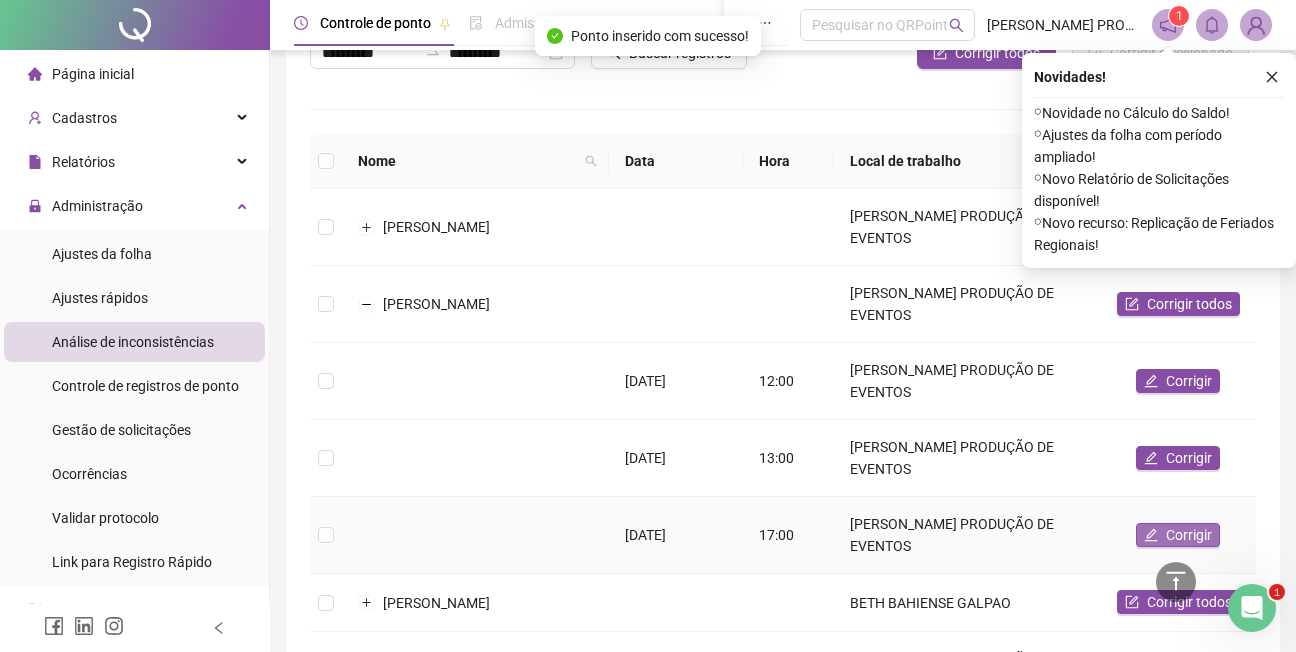 click on "Corrigir" at bounding box center [1189, 535] 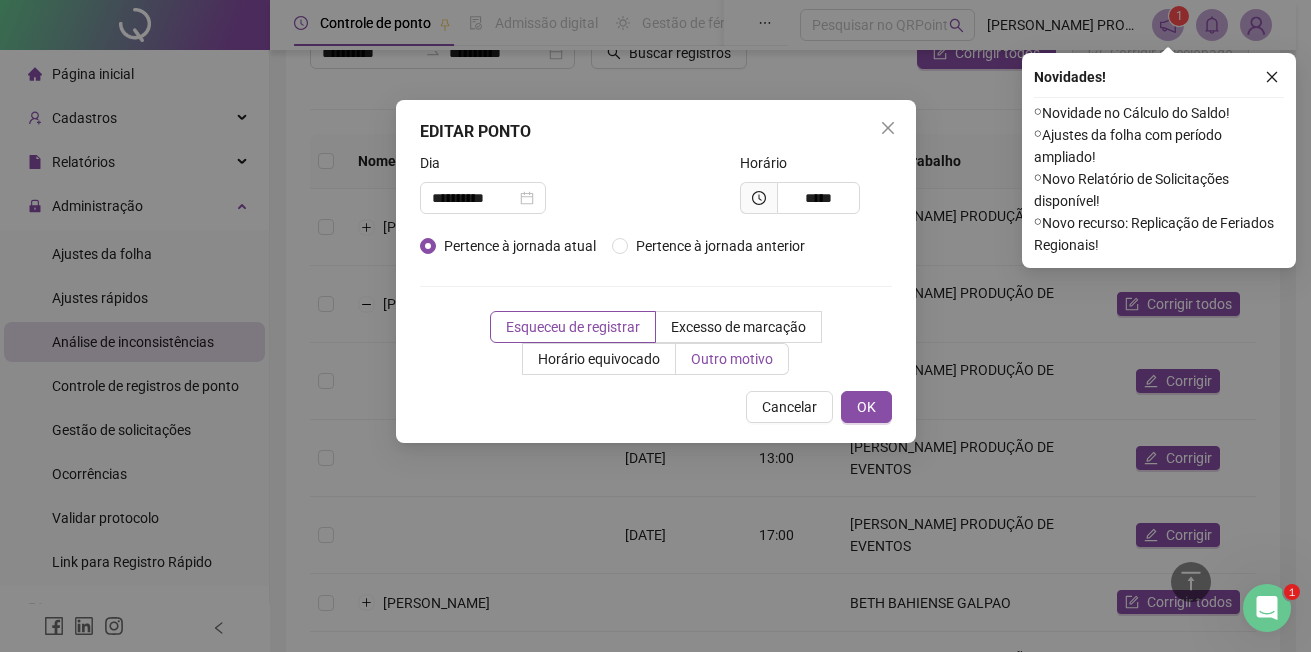 click on "Outro motivo" at bounding box center (732, 359) 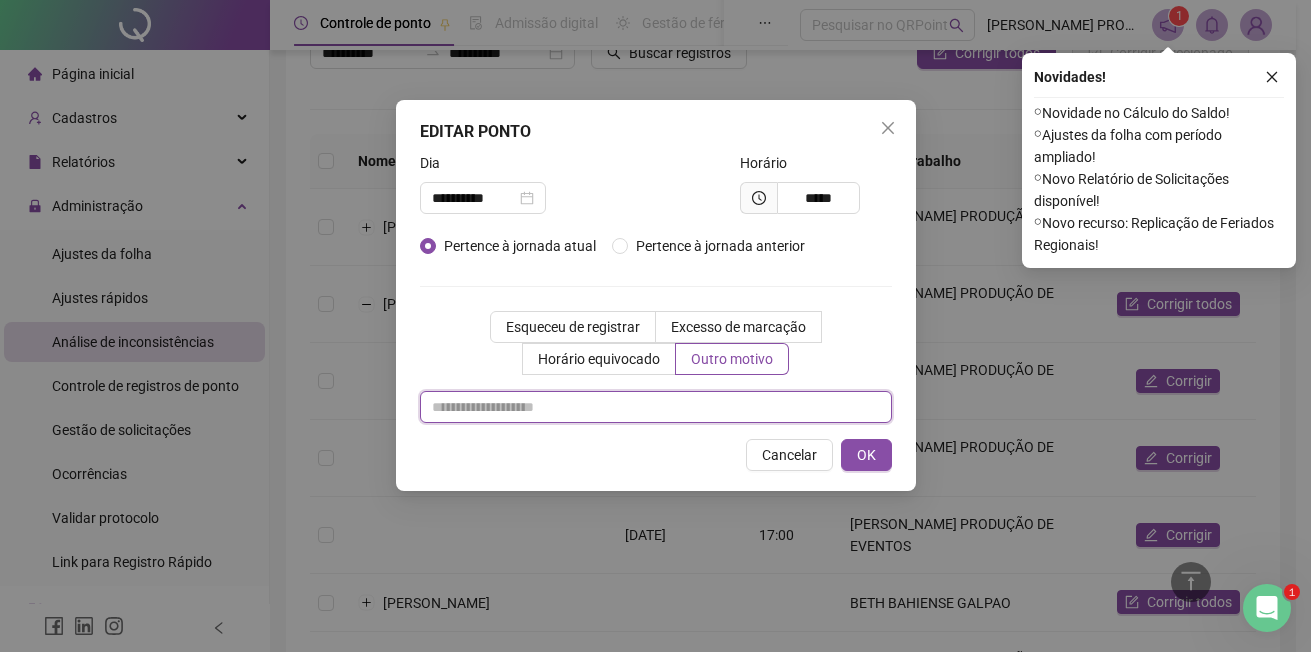 click at bounding box center [656, 407] 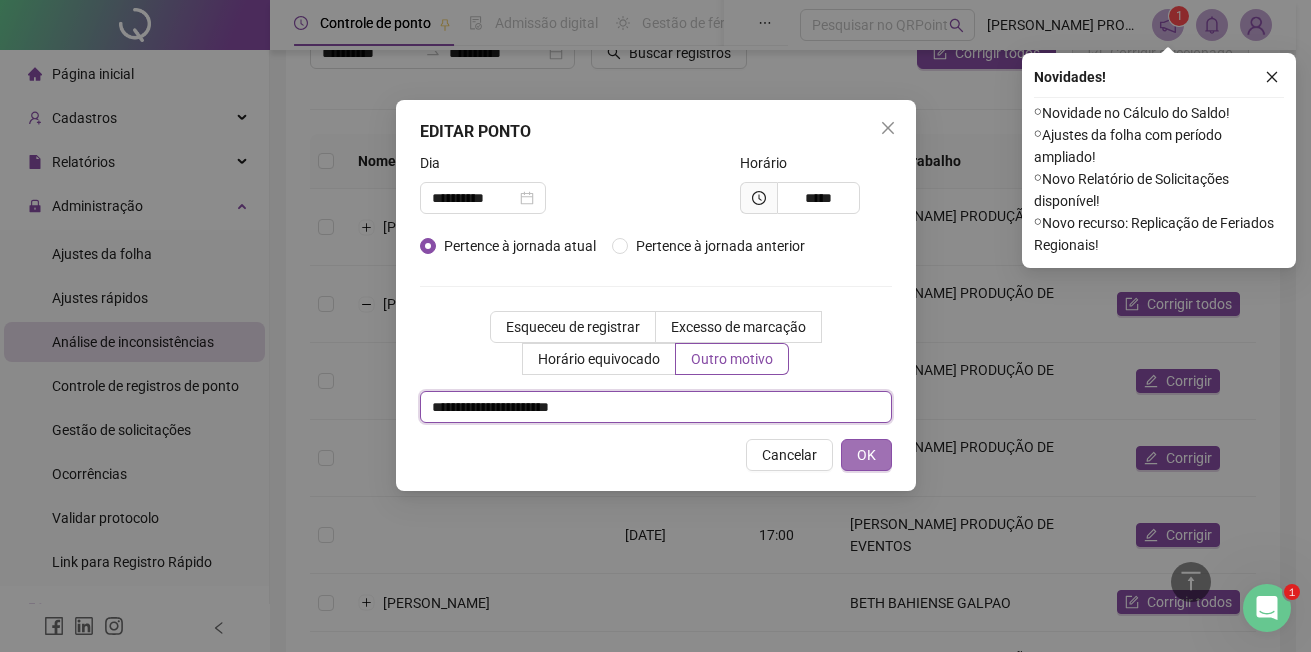 type on "**********" 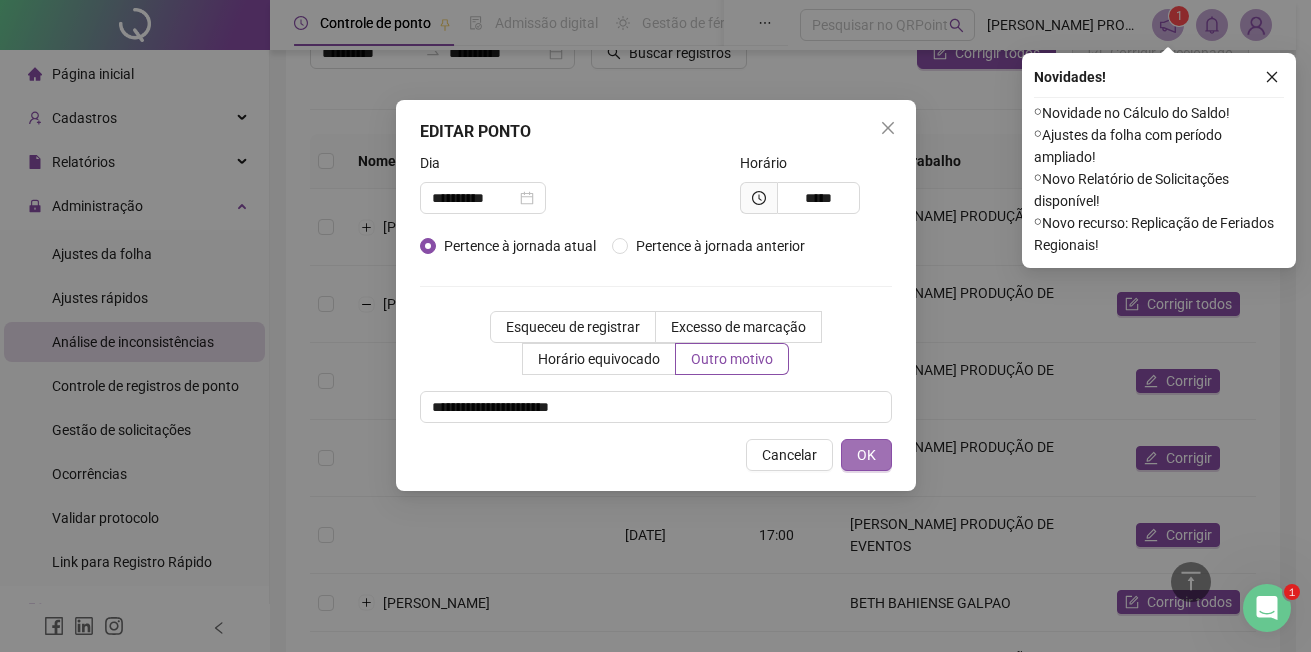 click on "OK" at bounding box center (866, 455) 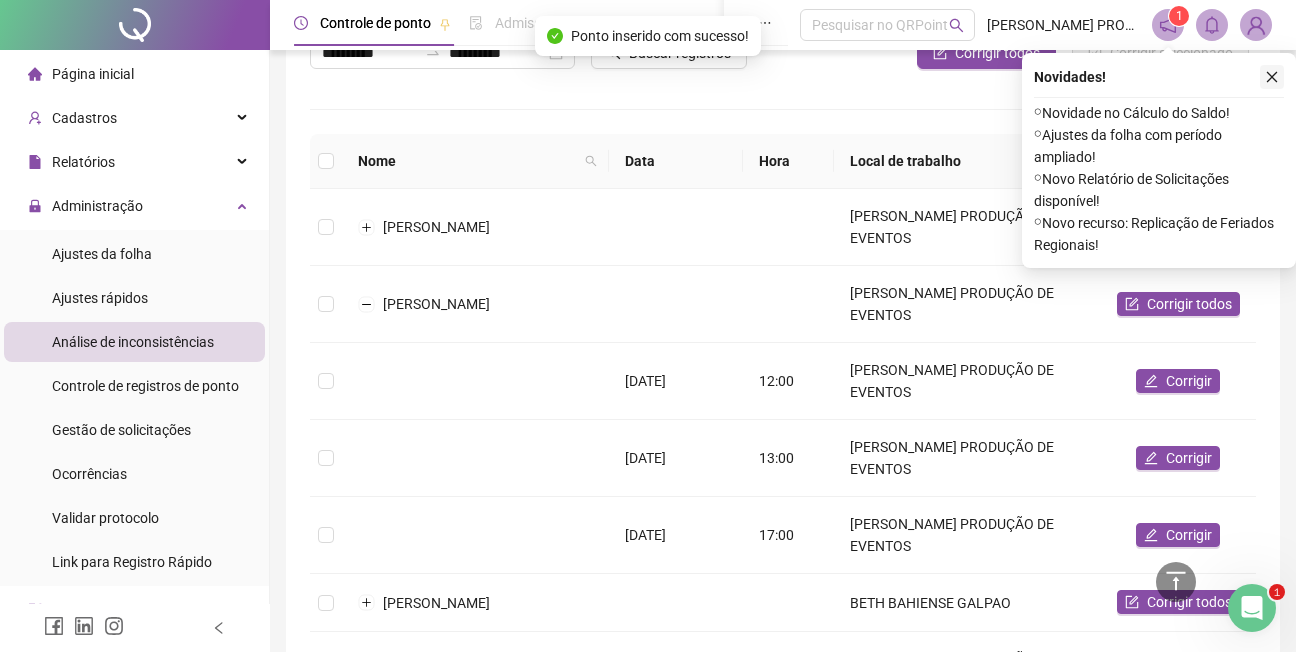 click 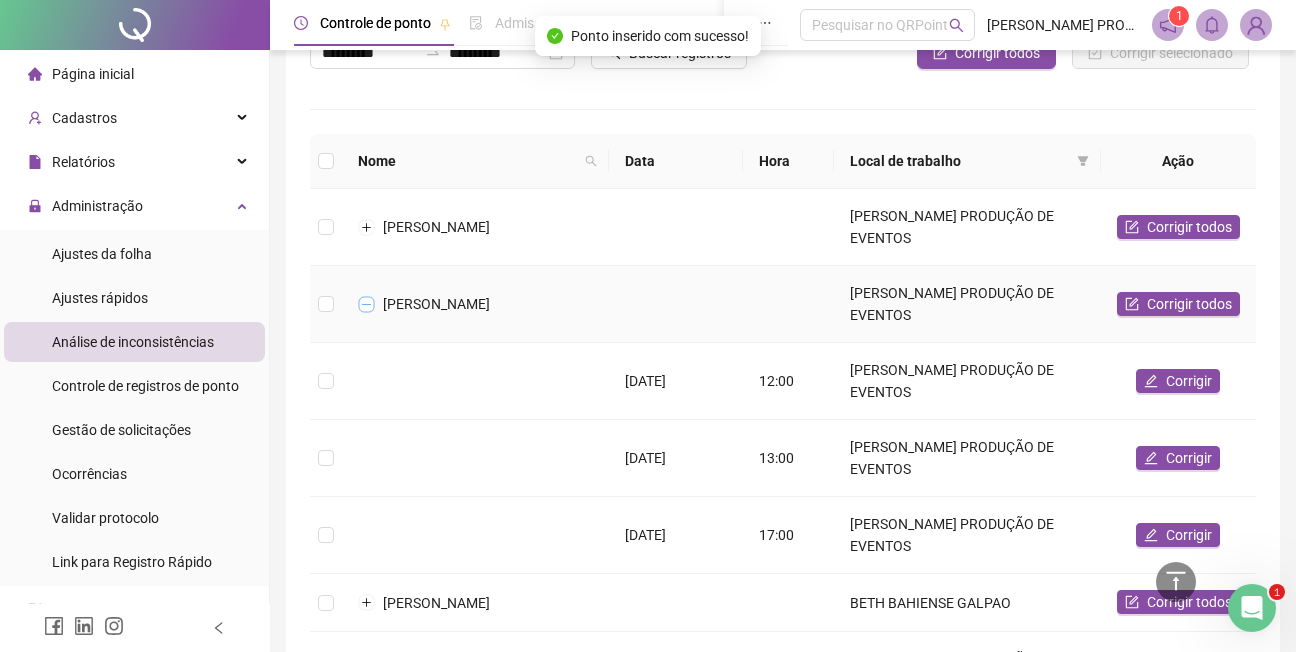 click at bounding box center [367, 304] 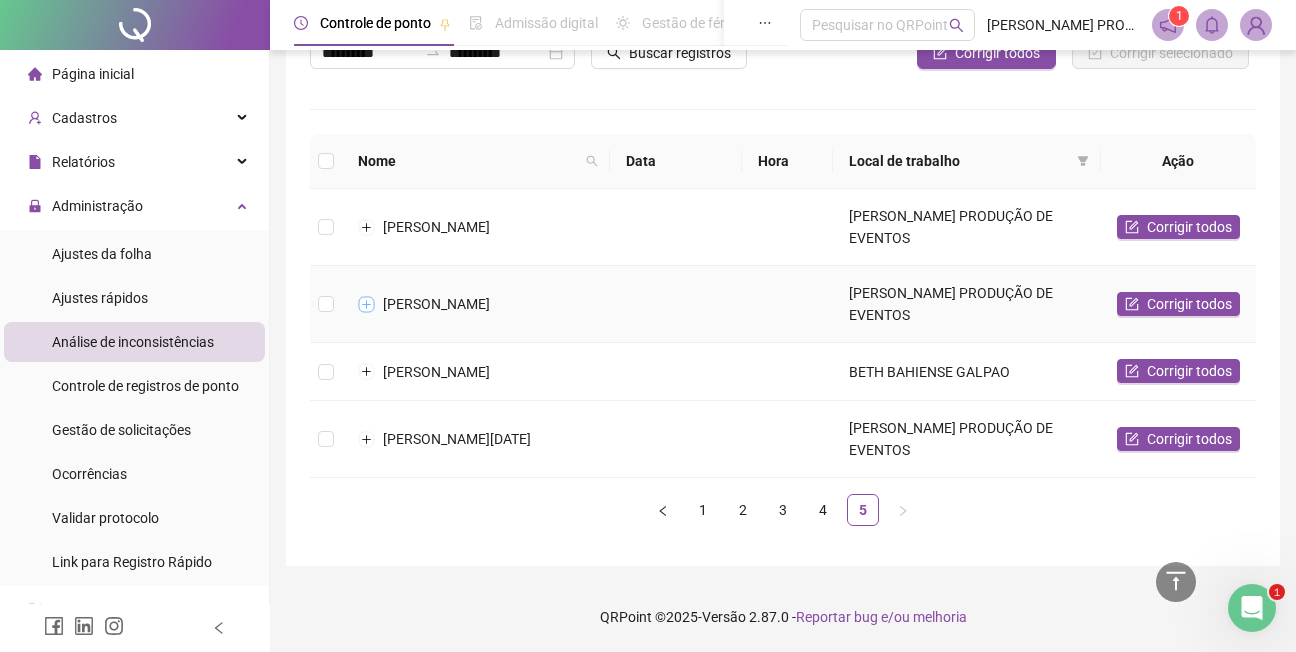 click at bounding box center (367, 304) 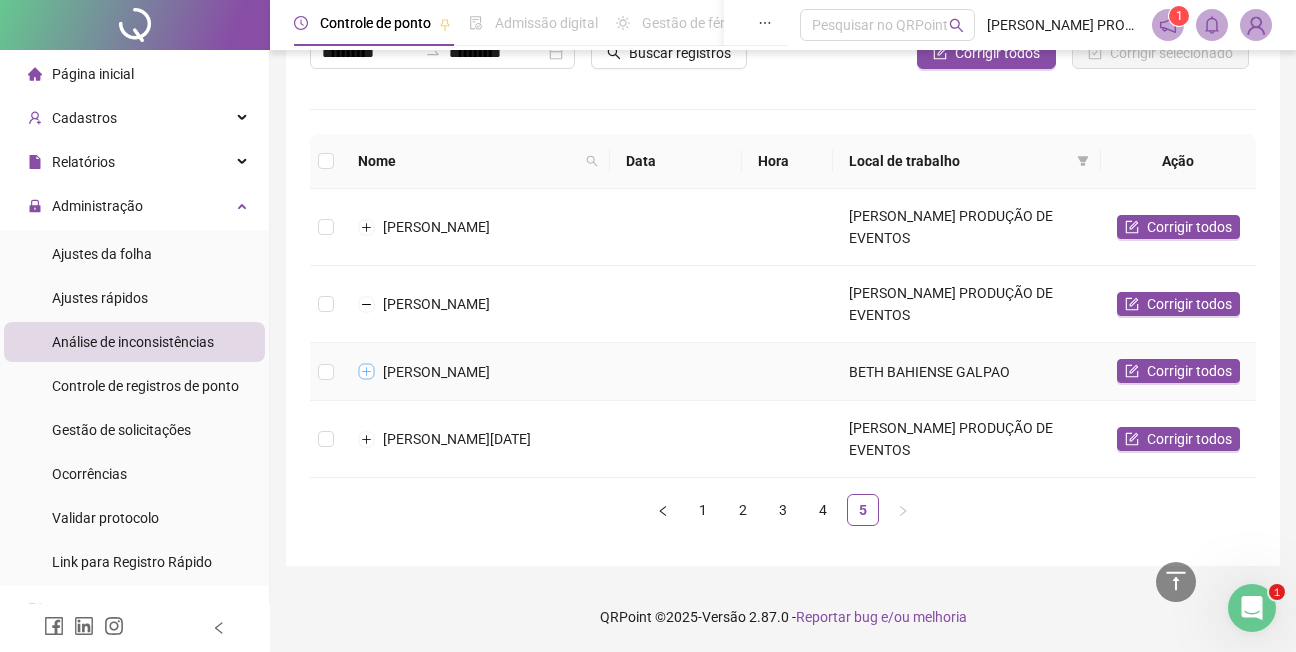 click at bounding box center (367, 372) 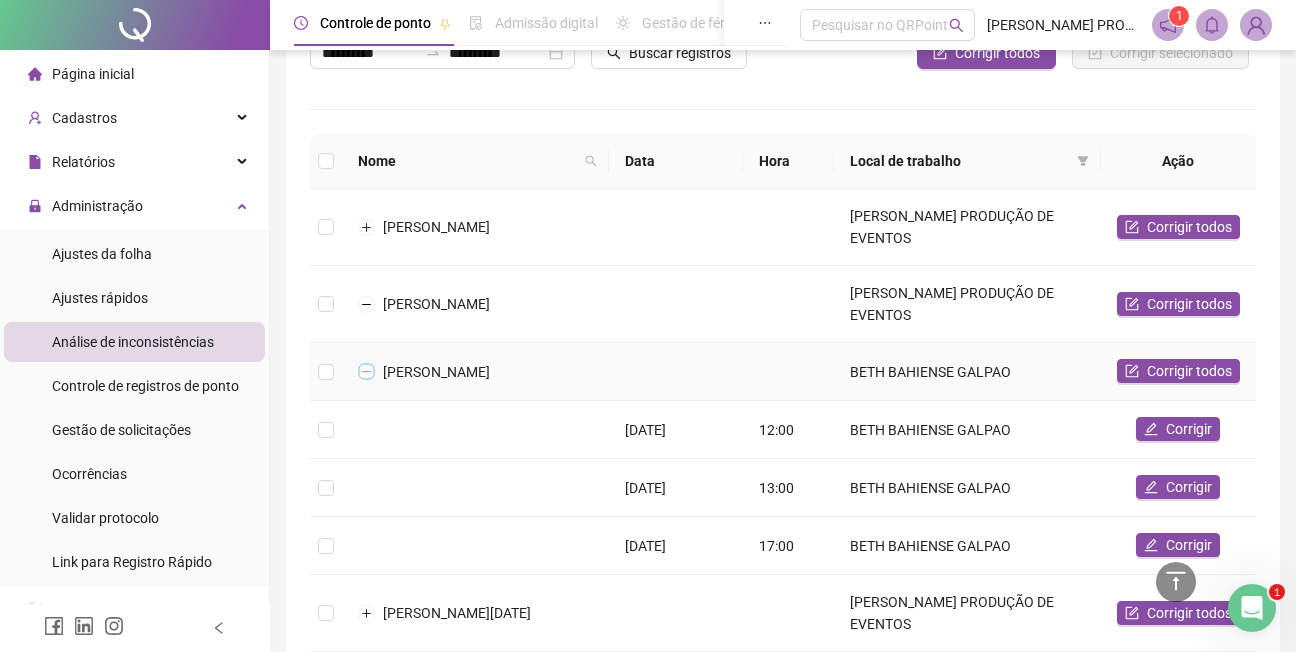 click at bounding box center (367, 372) 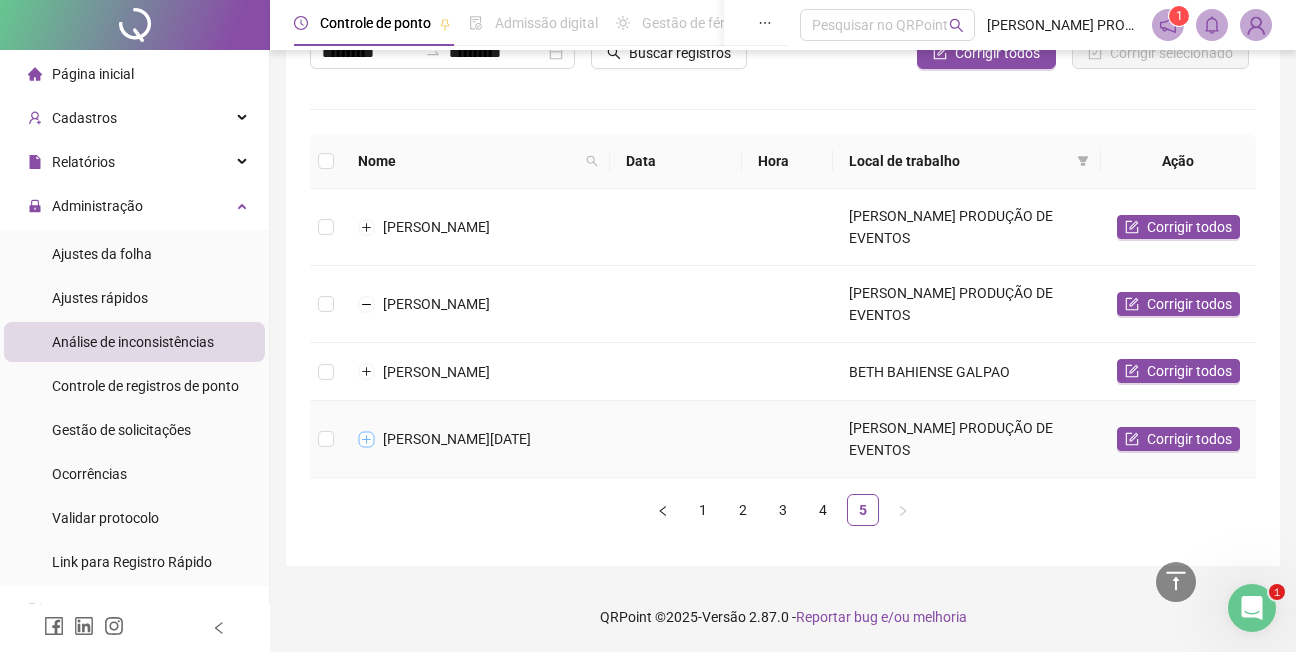 click at bounding box center [367, 439] 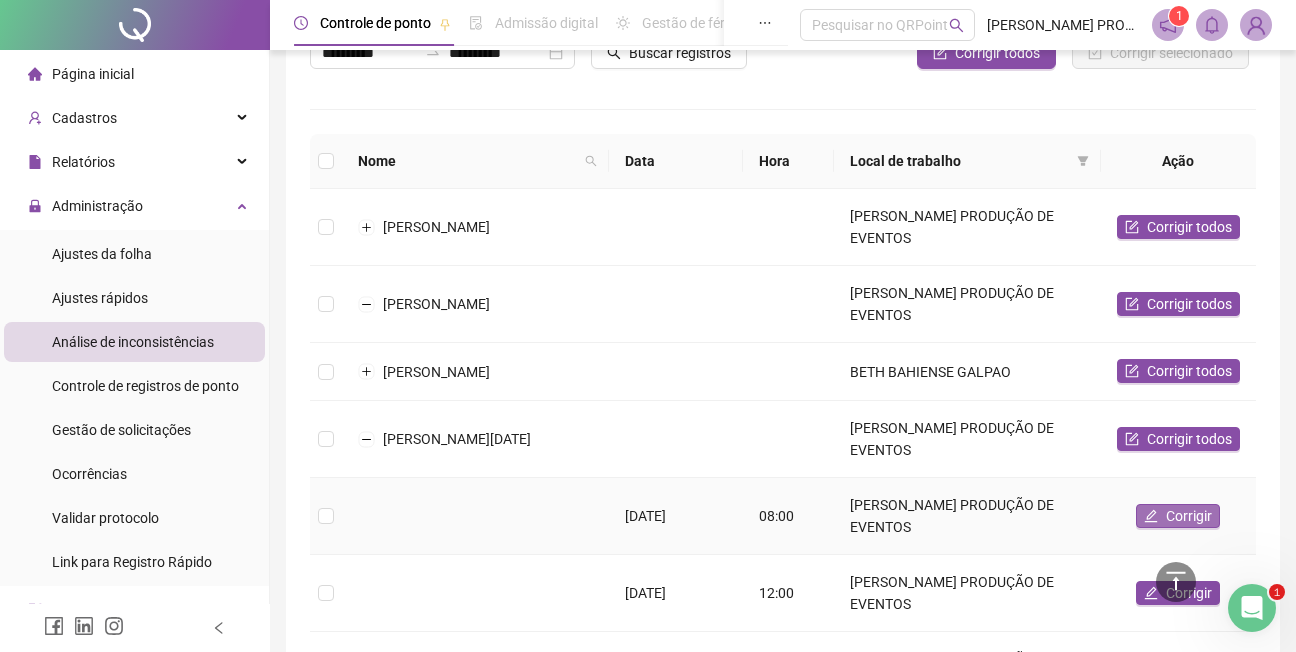 click on "Corrigir" at bounding box center (1189, 516) 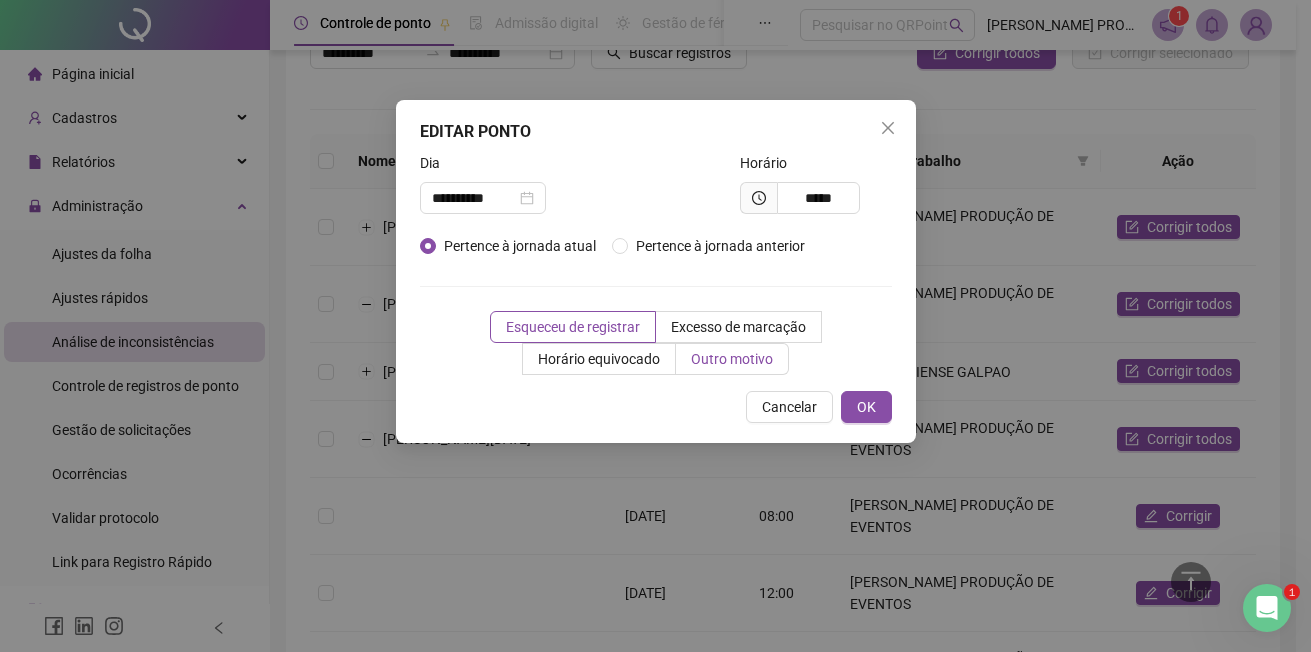 click on "Outro motivo" at bounding box center [732, 359] 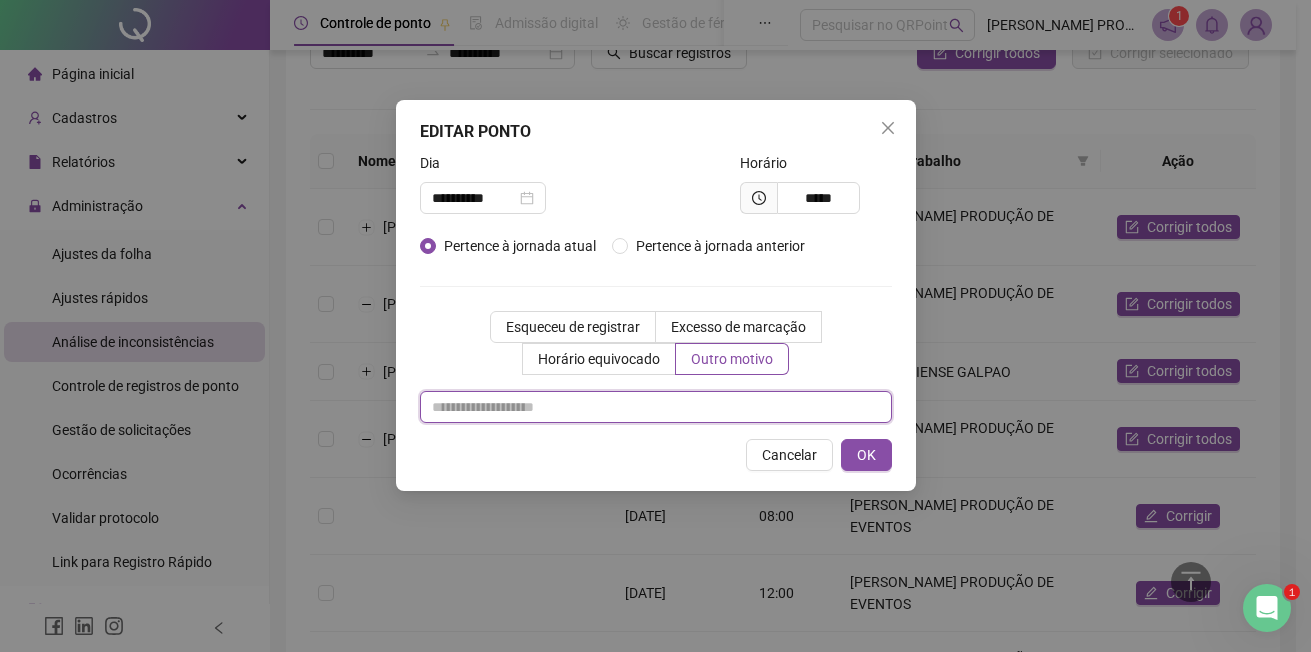 click at bounding box center [656, 407] 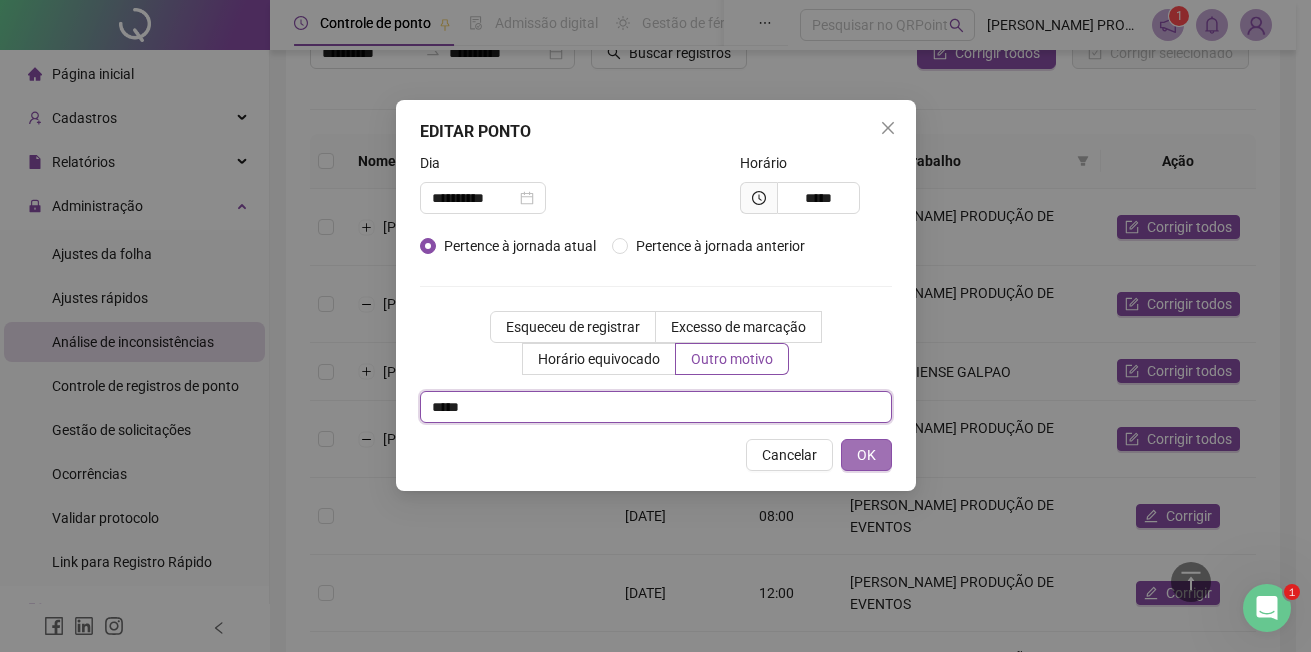 type on "*****" 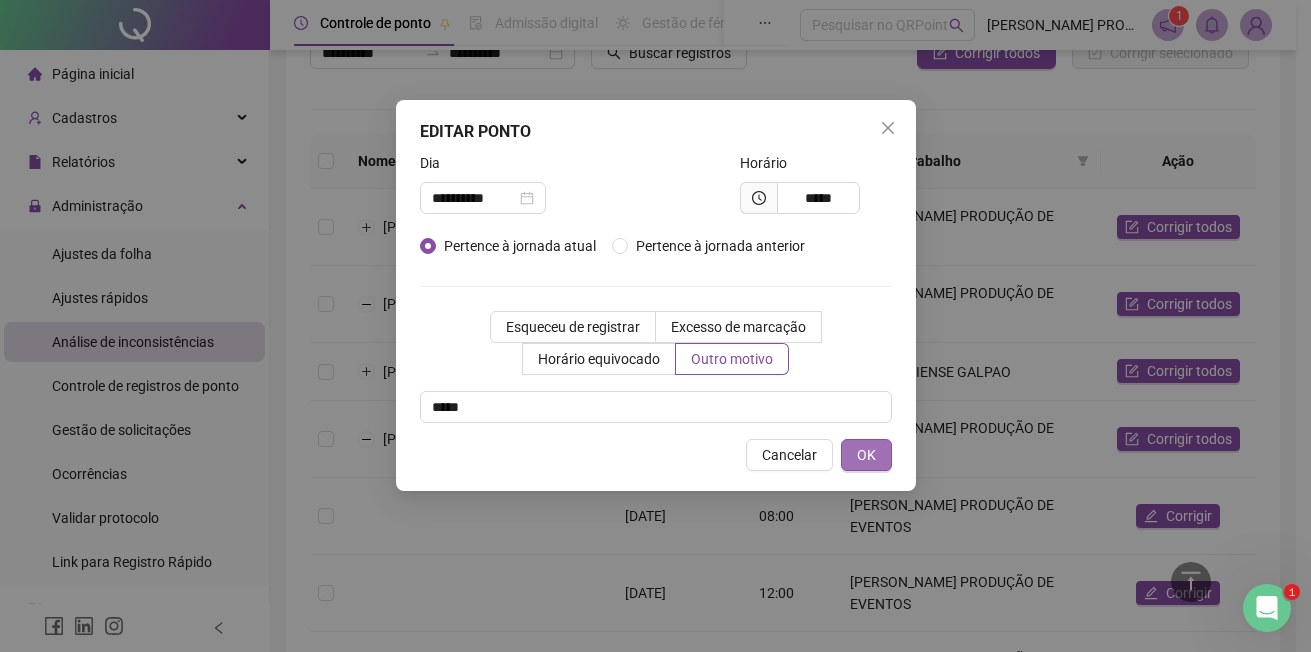 click on "OK" at bounding box center [866, 455] 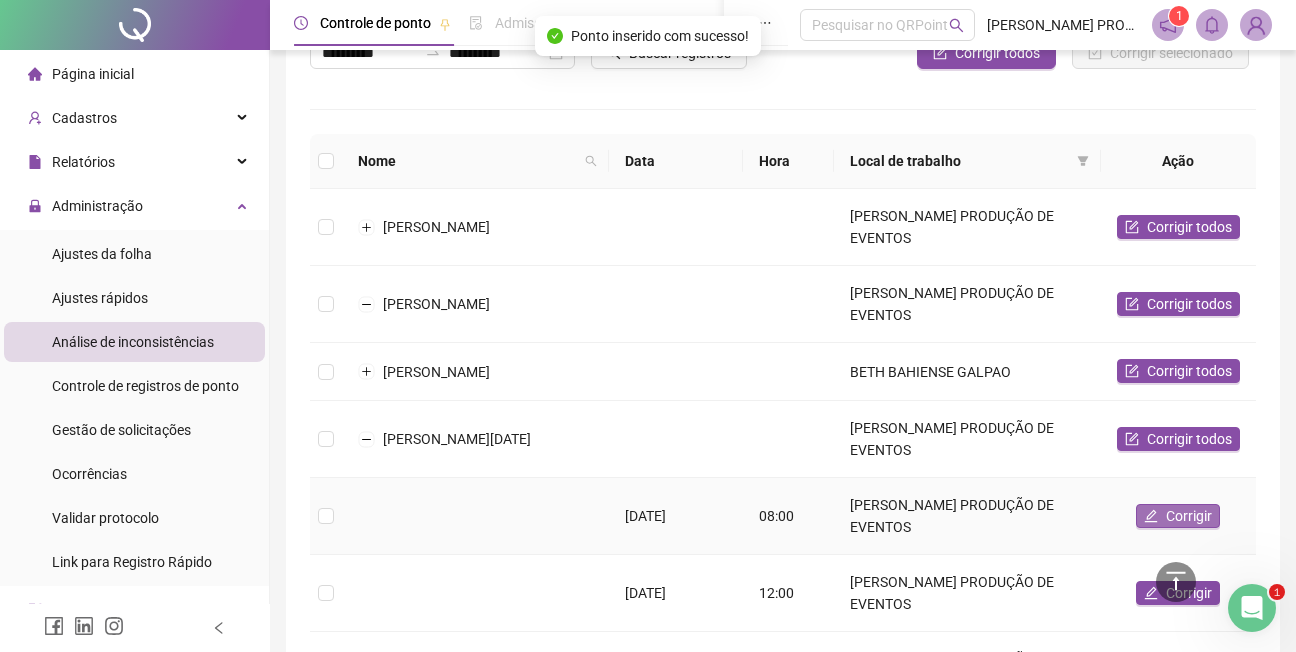 click on "Corrigir" at bounding box center [1189, 516] 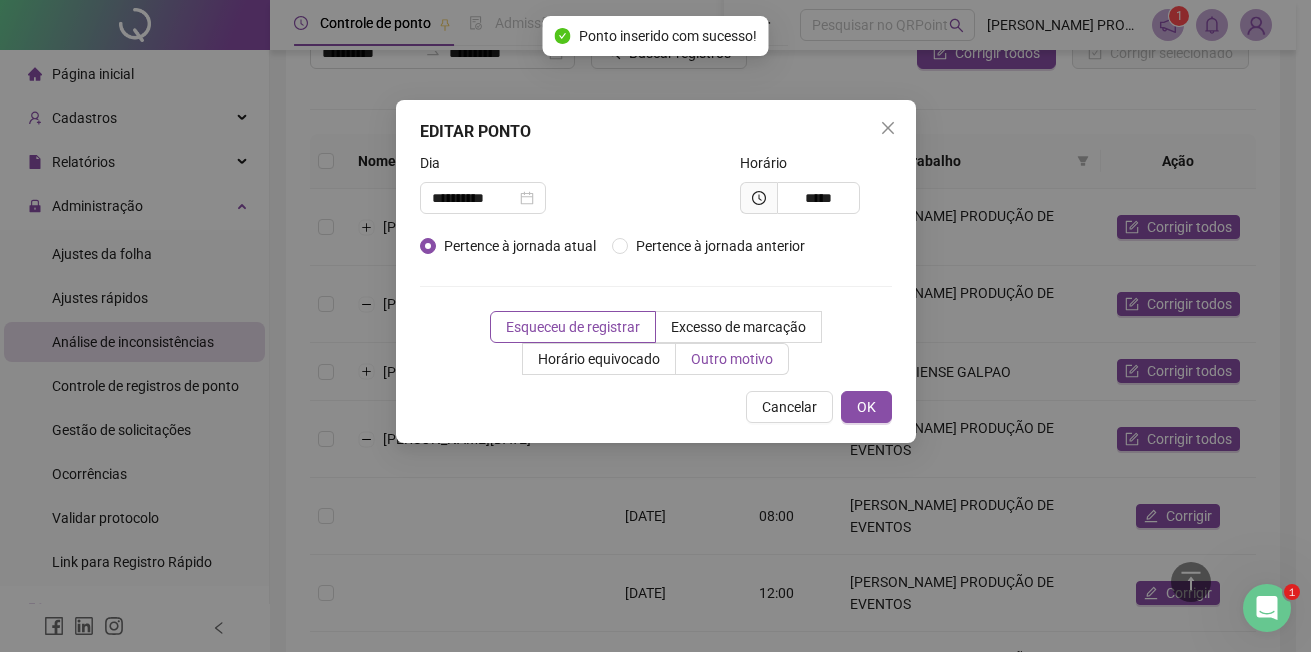 click on "Outro motivo" at bounding box center [732, 359] 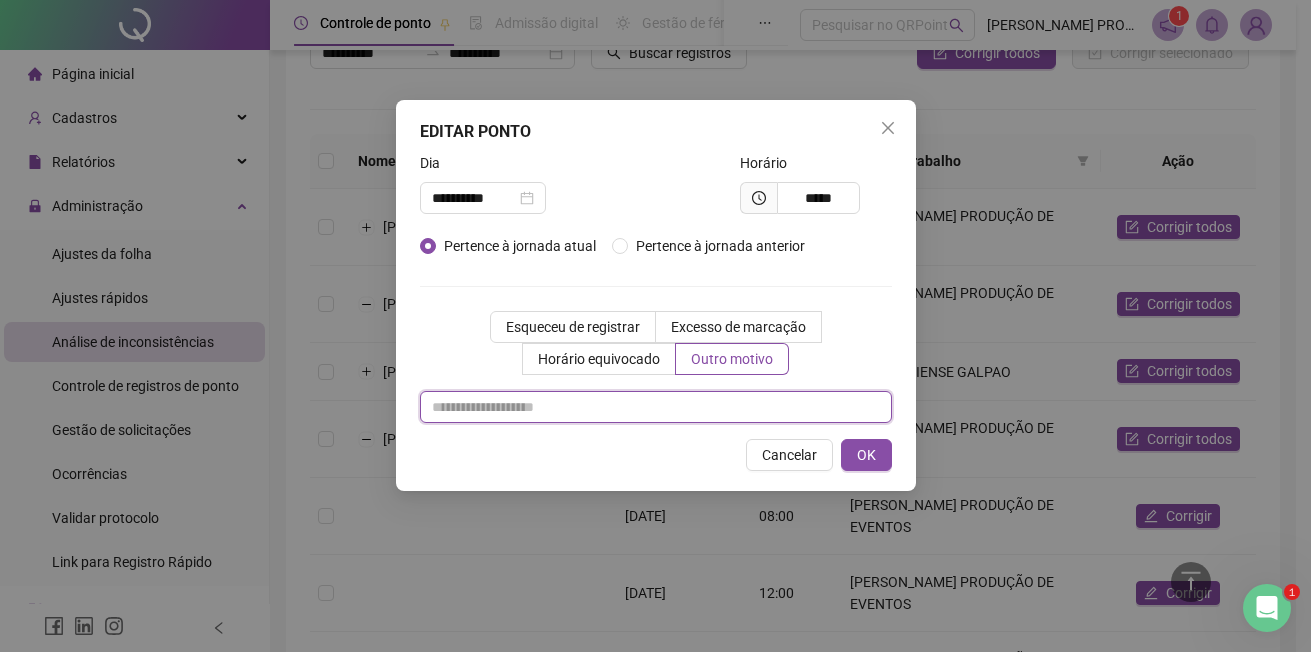 click at bounding box center (656, 407) 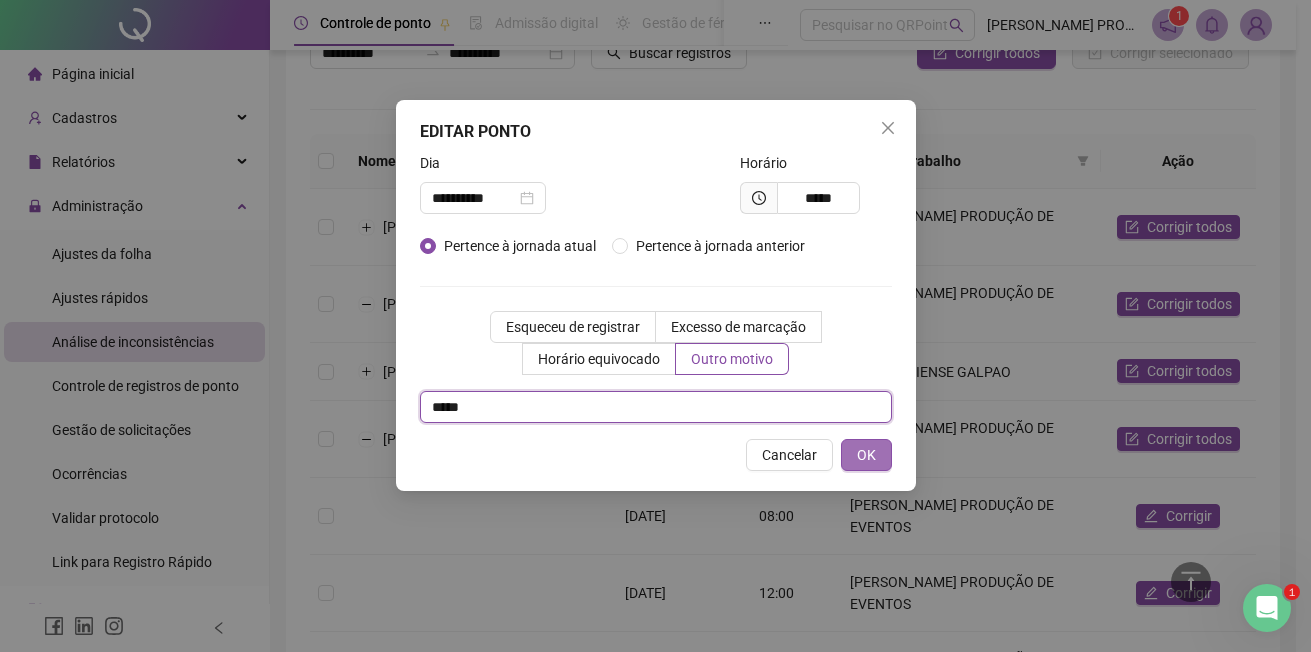 type on "*****" 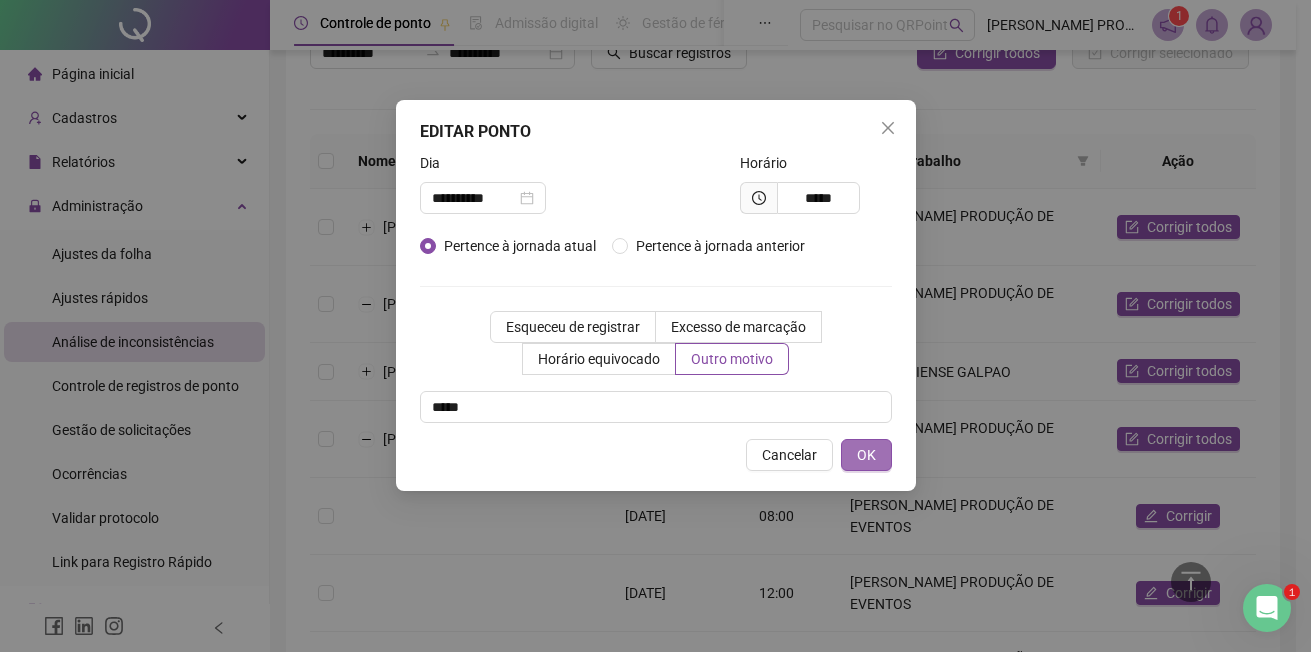 click on "OK" at bounding box center [866, 455] 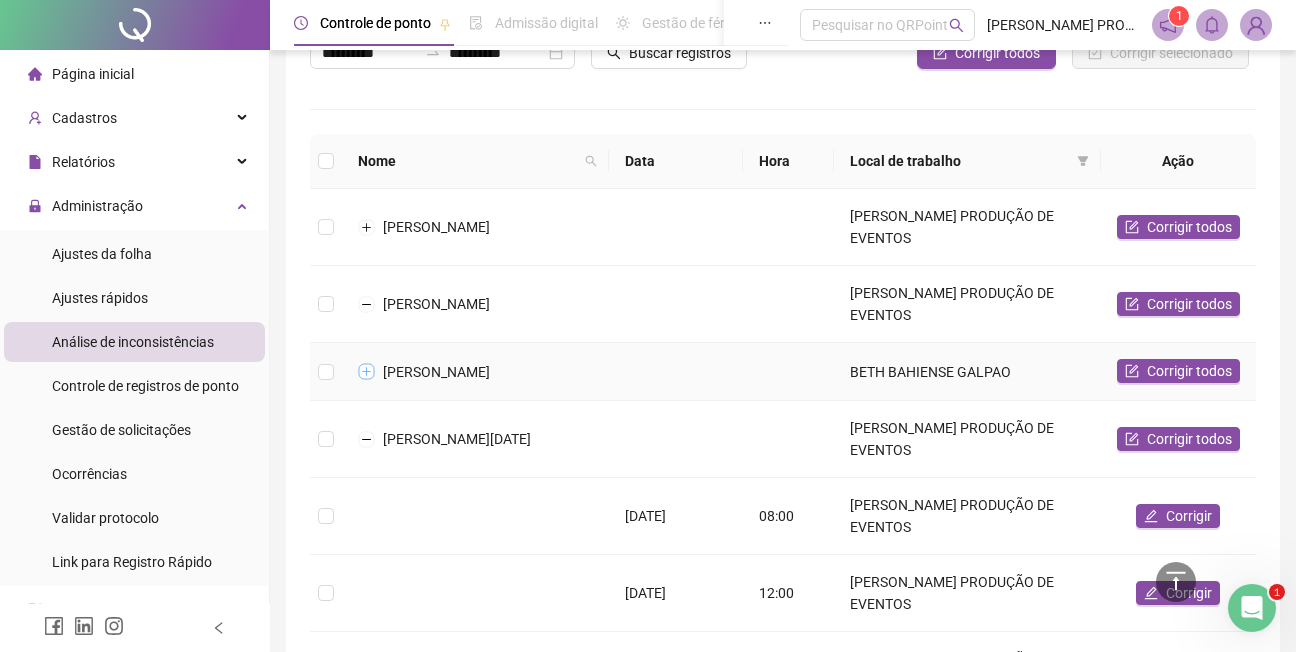click at bounding box center (367, 372) 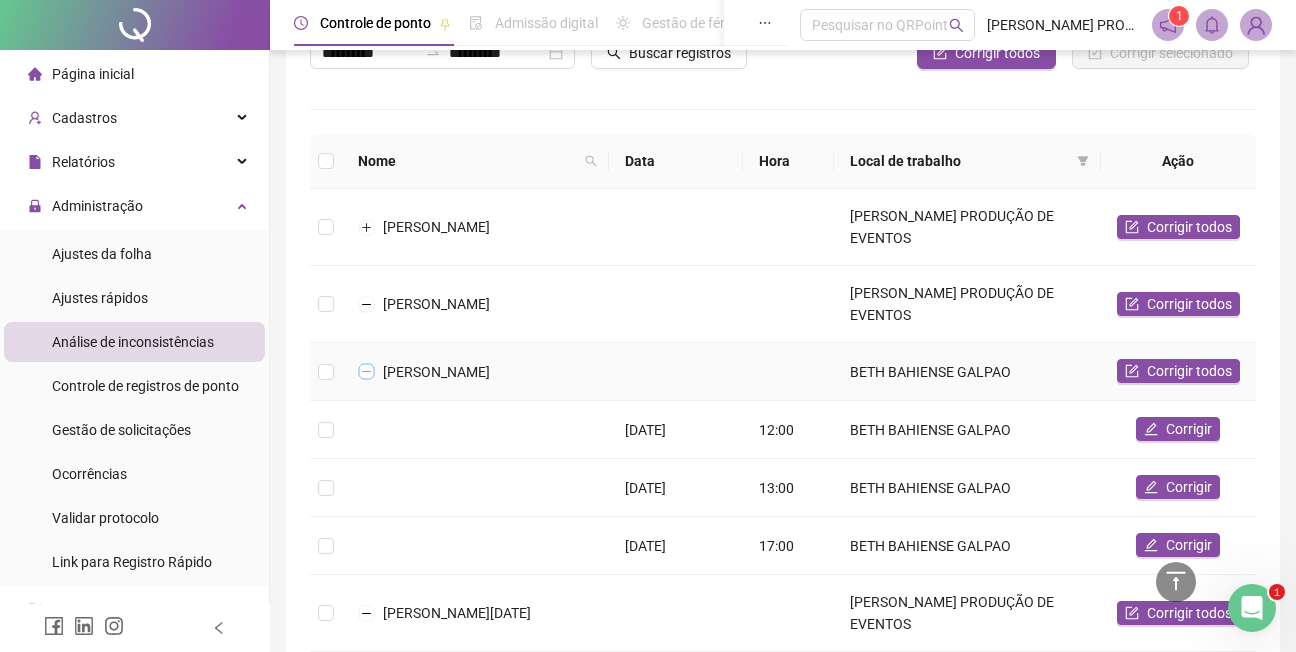 click at bounding box center [367, 372] 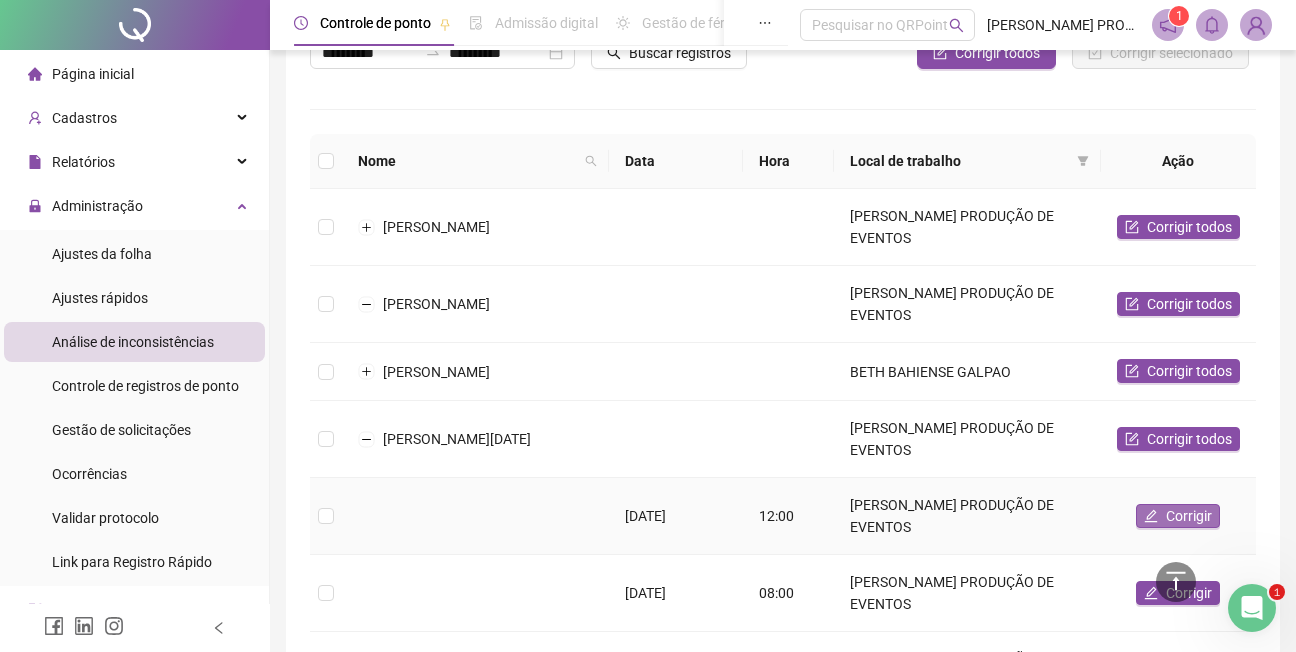 click on "Corrigir" at bounding box center (1189, 516) 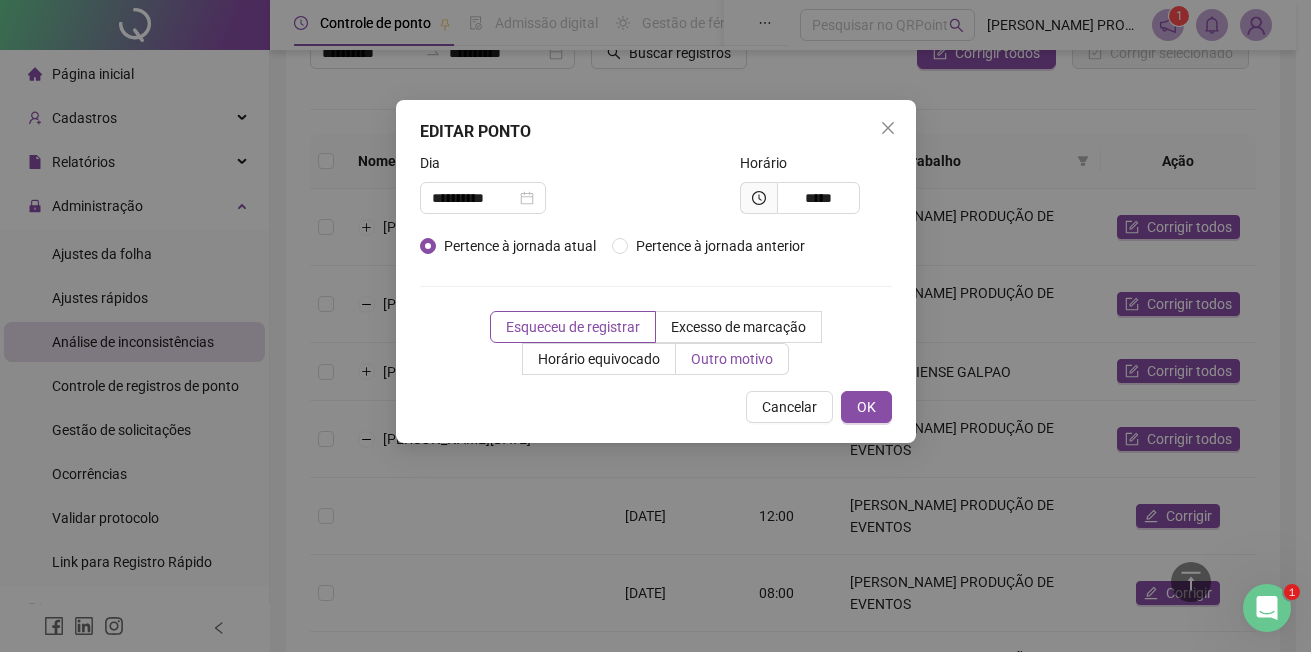 click on "Outro motivo" at bounding box center [732, 359] 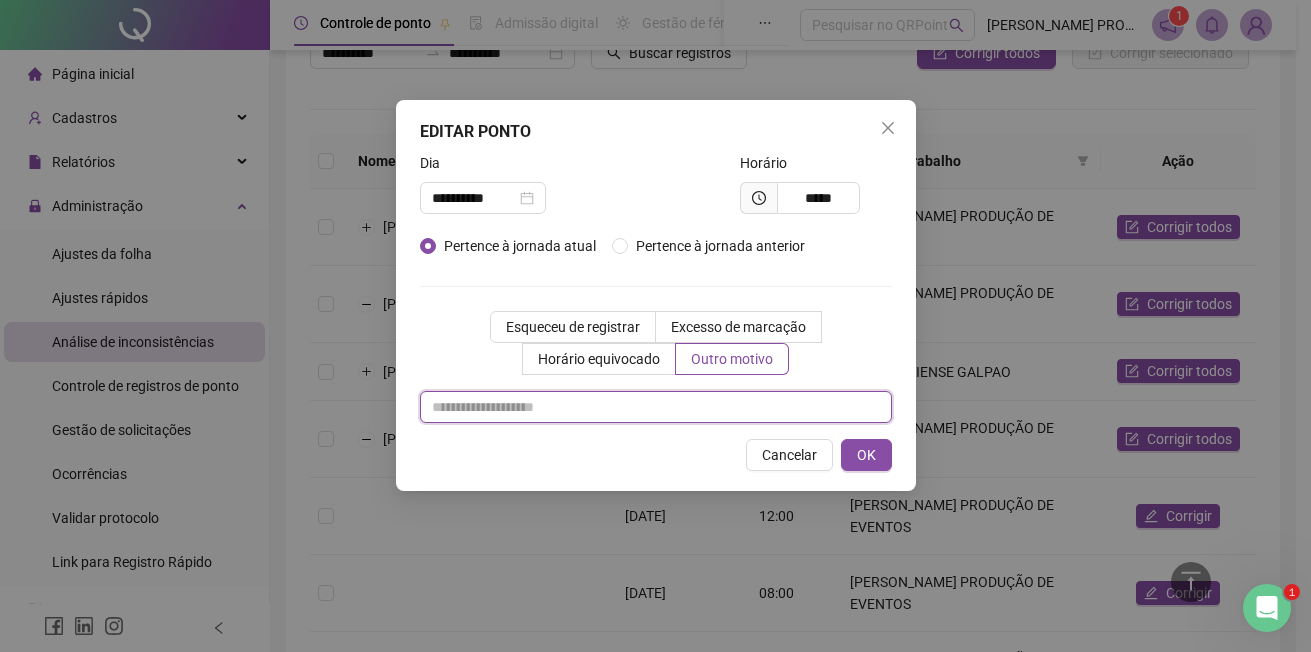 click at bounding box center [656, 407] 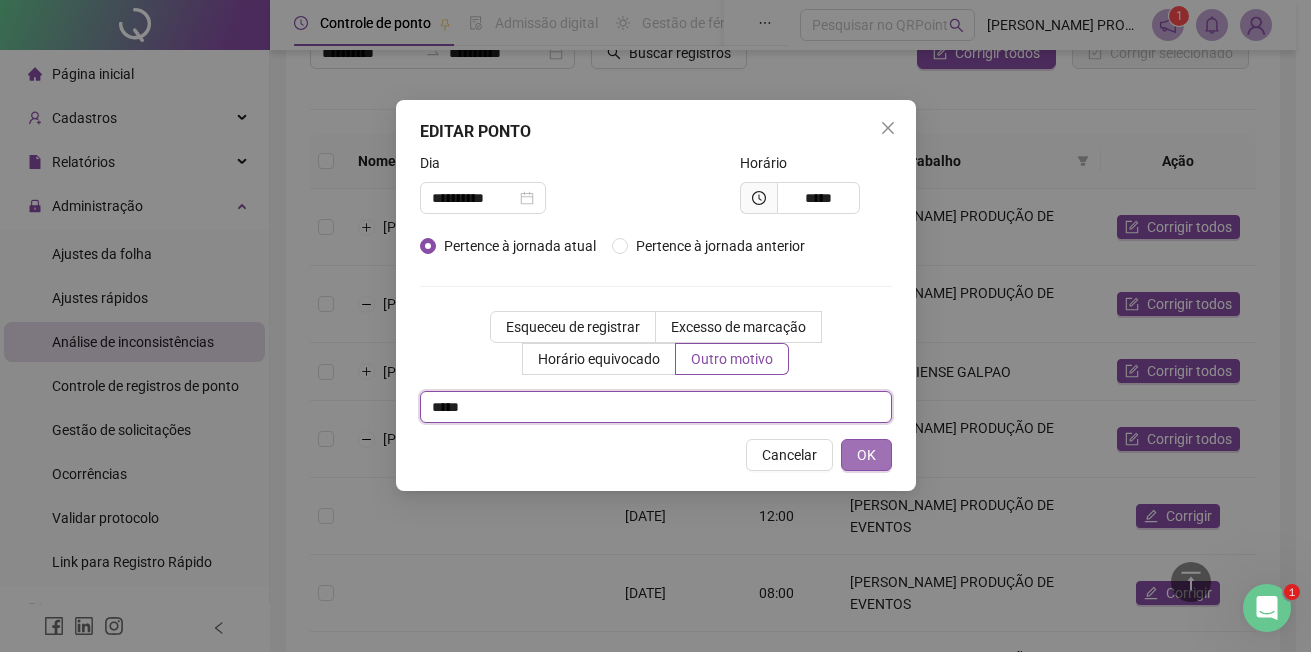 type on "*****" 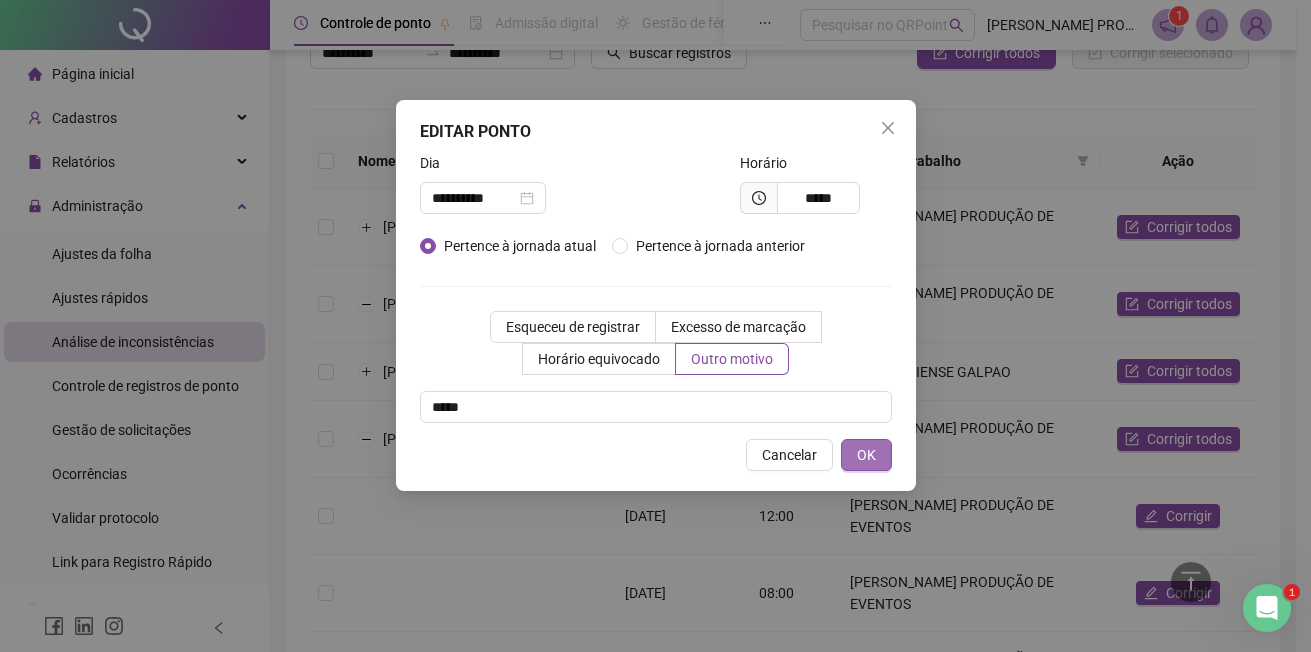 click on "OK" at bounding box center (866, 455) 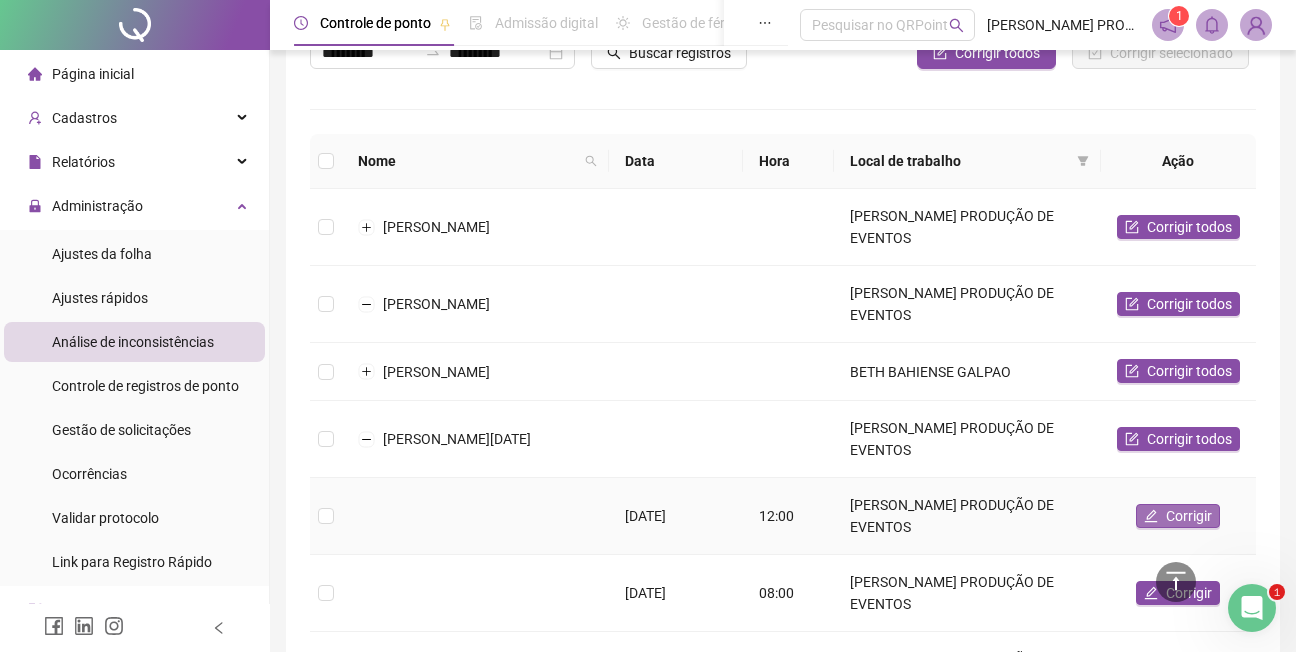 click on "Corrigir" at bounding box center (1189, 516) 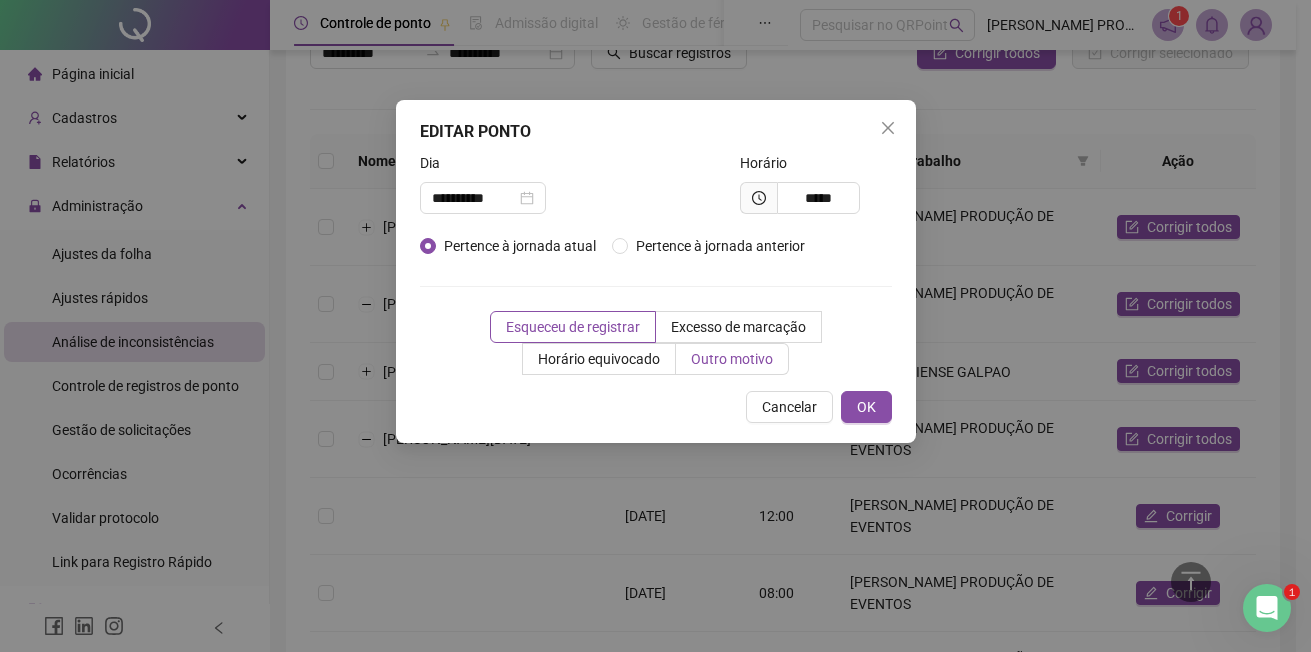 click on "Outro motivo" at bounding box center [732, 359] 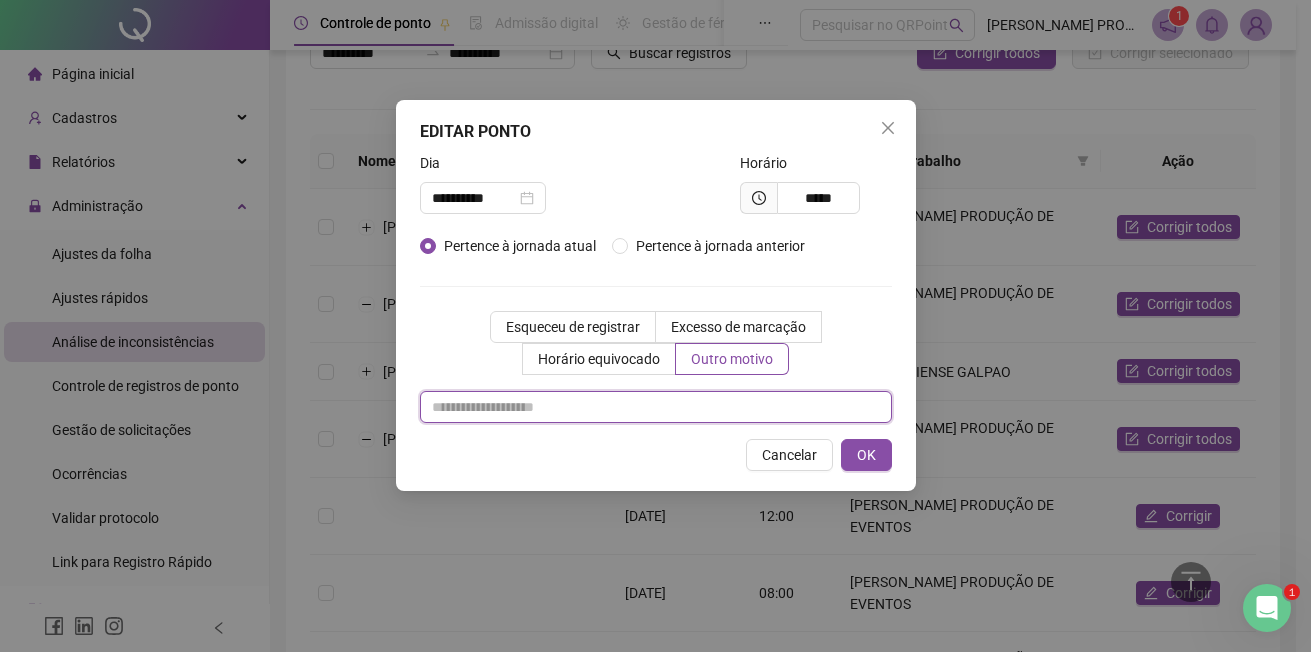 click at bounding box center (656, 407) 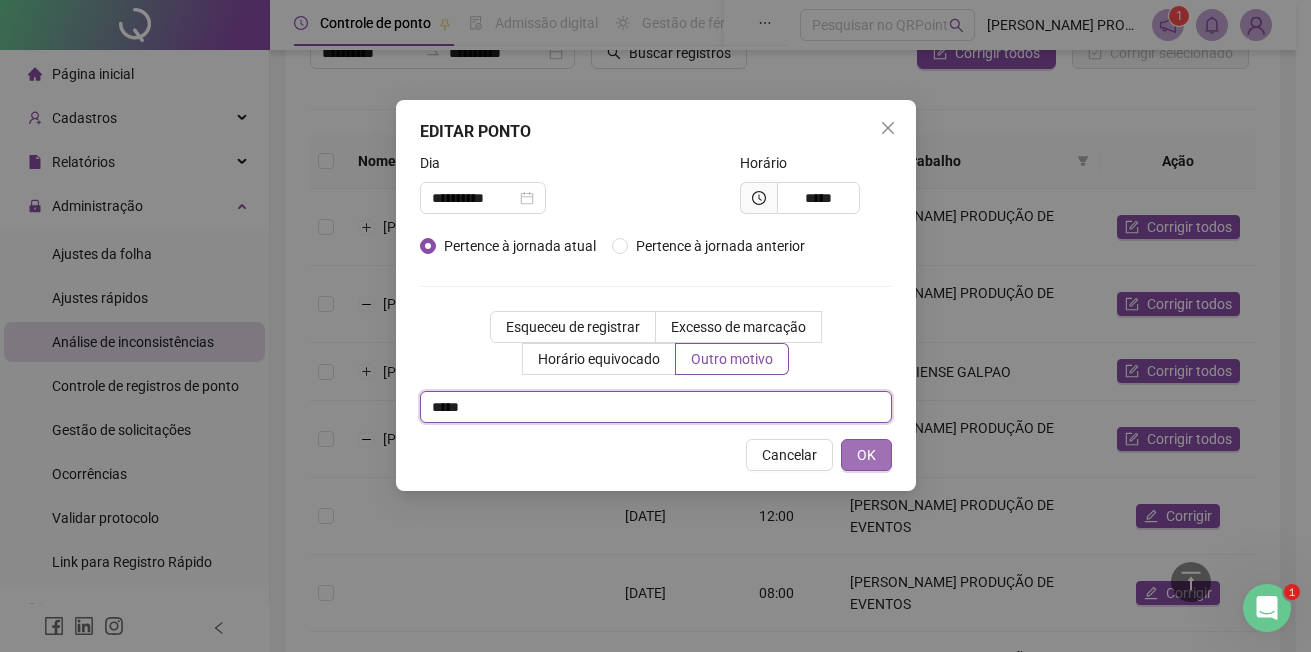 type on "*****" 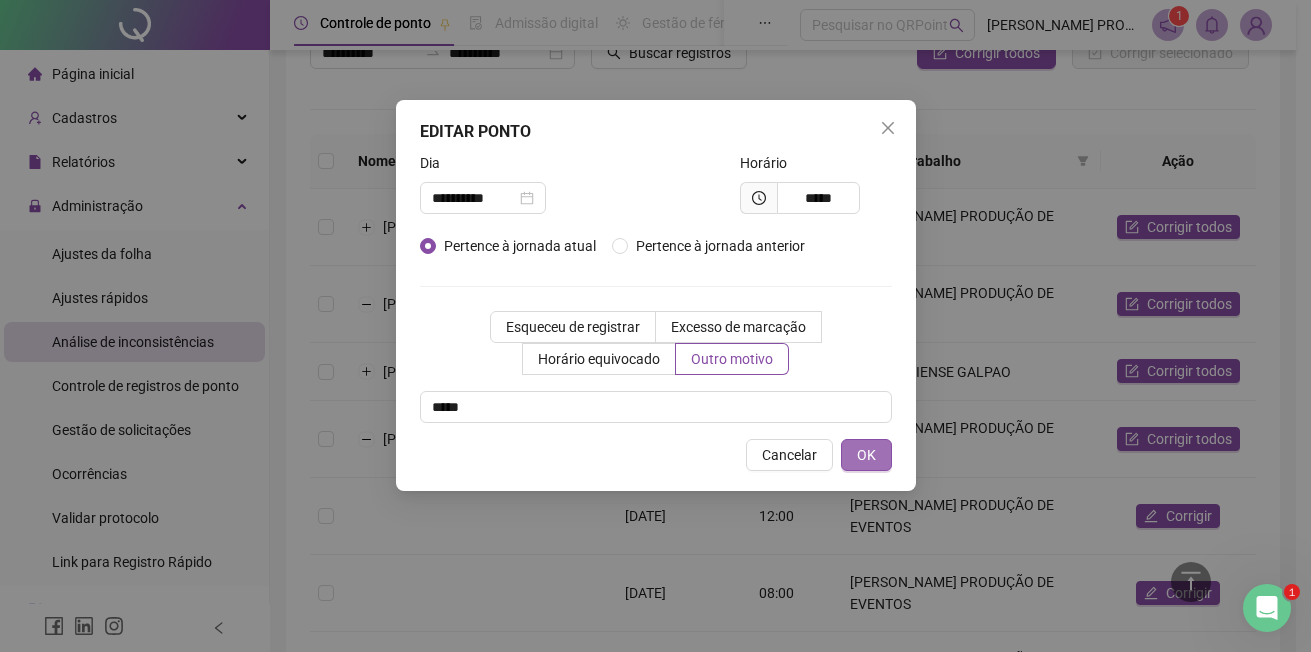 click on "OK" at bounding box center (866, 455) 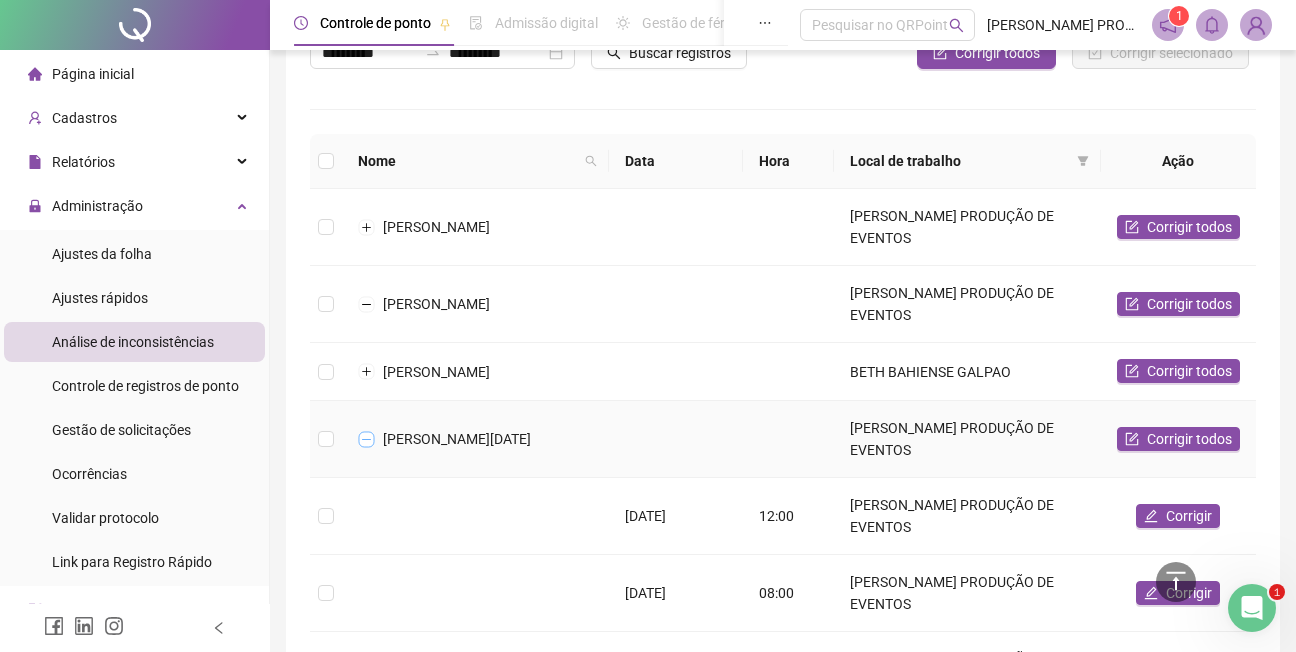 click at bounding box center (367, 439) 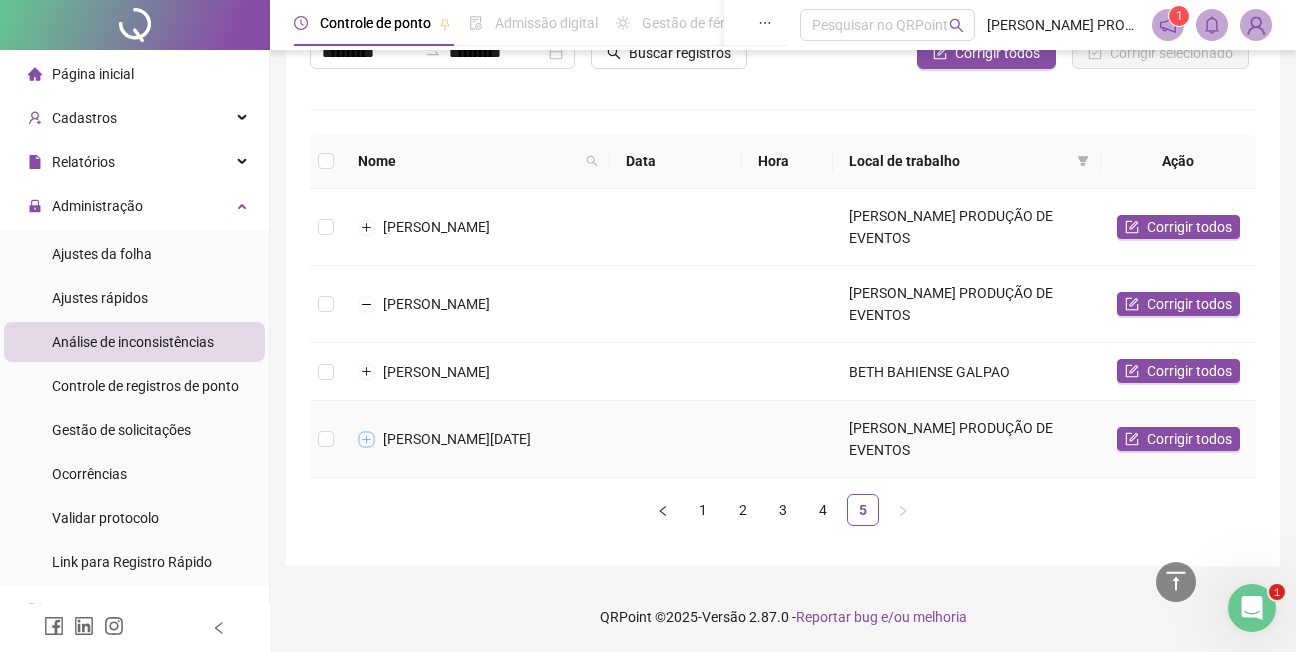 click at bounding box center [367, 439] 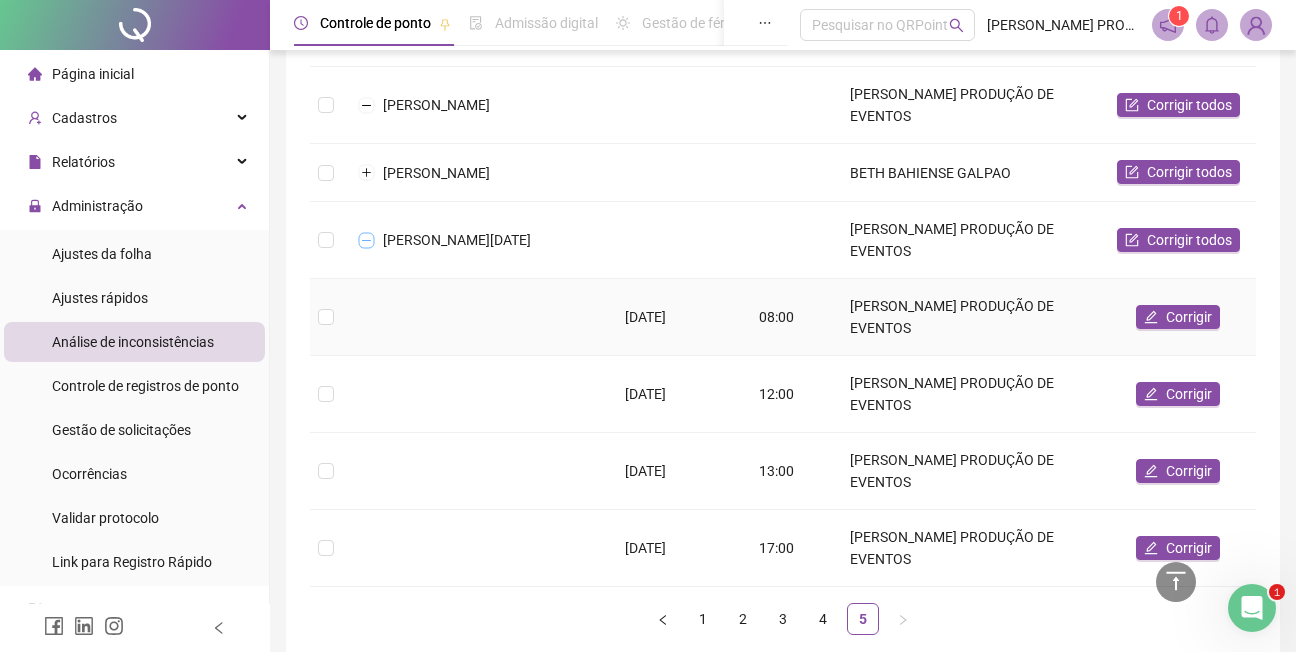 scroll, scrollTop: 361, scrollLeft: 0, axis: vertical 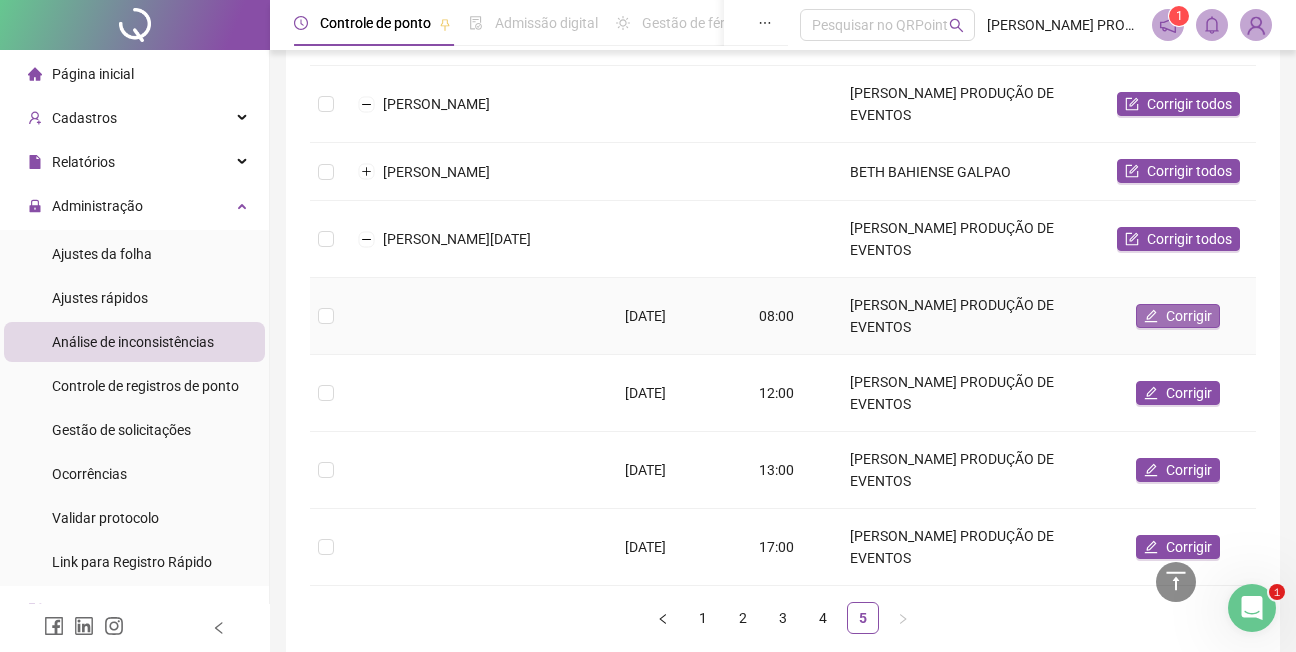 click on "Corrigir" at bounding box center (1189, 316) 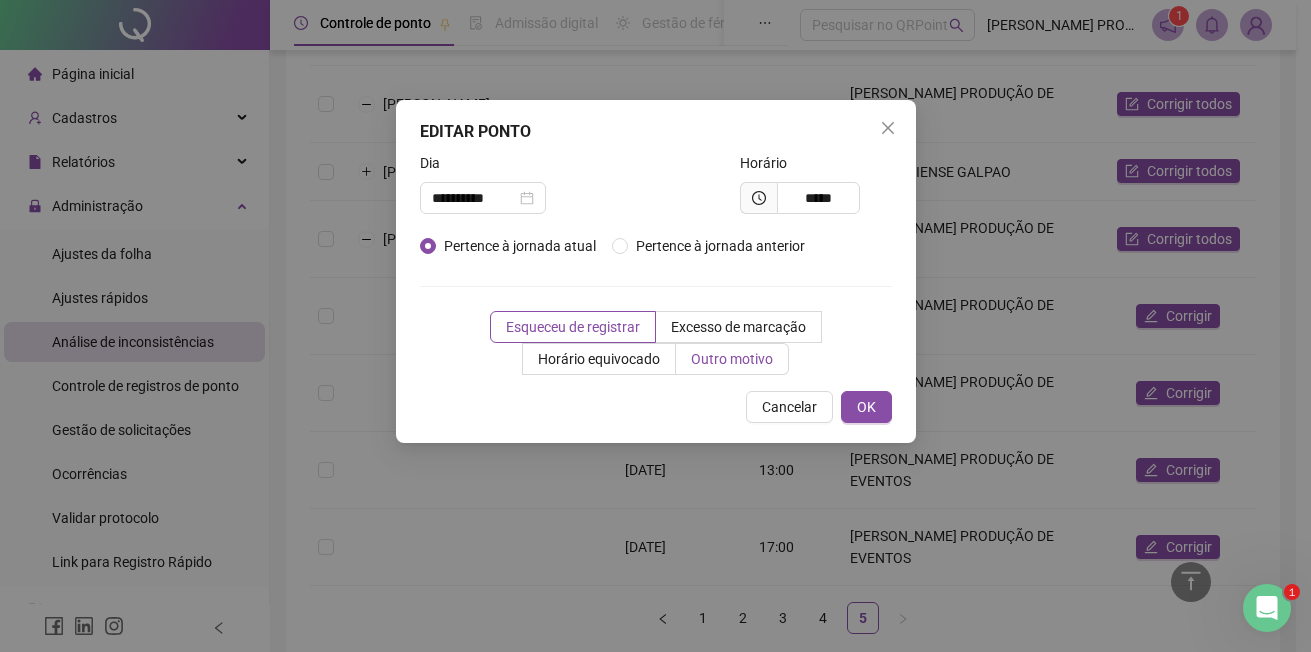 click on "Outro motivo" at bounding box center (732, 359) 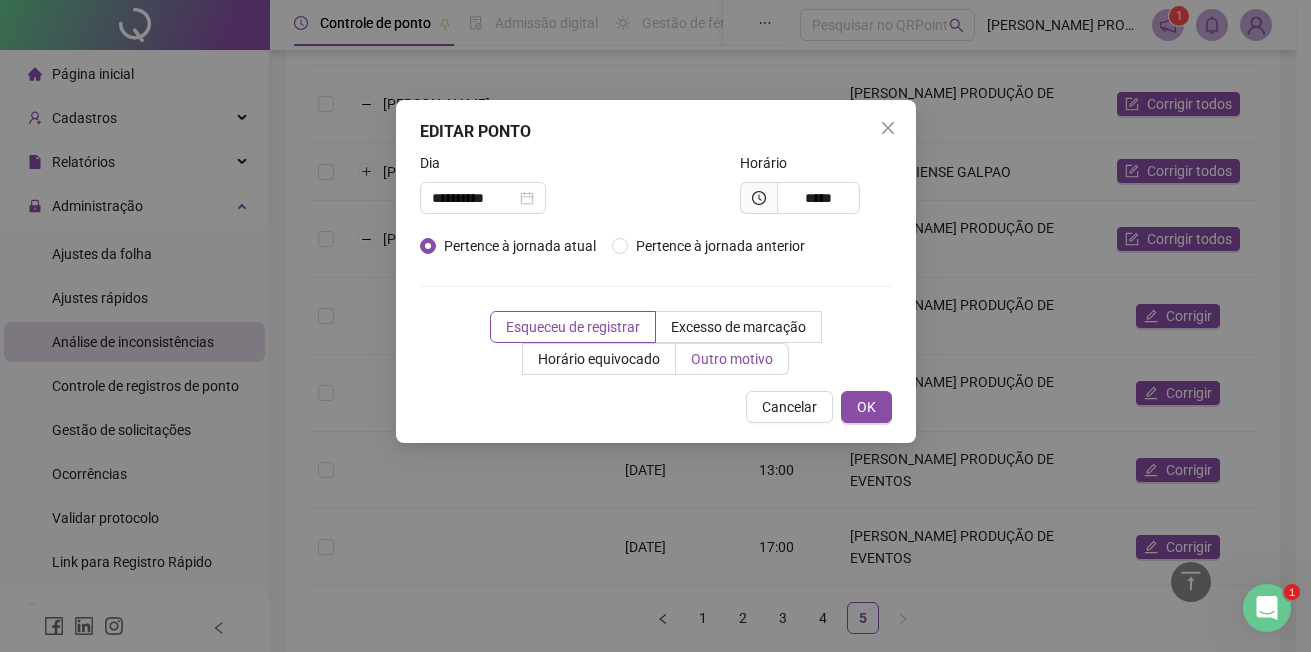 click on "Outro motivo" at bounding box center (732, 359) 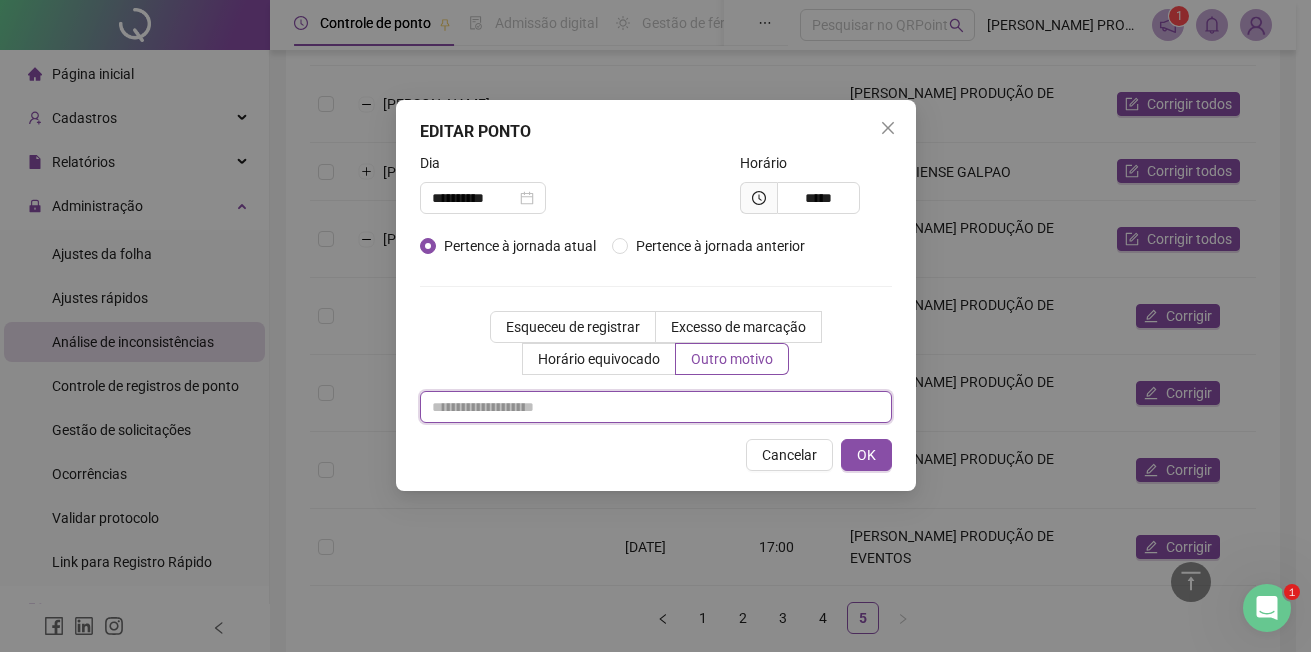 click at bounding box center [656, 407] 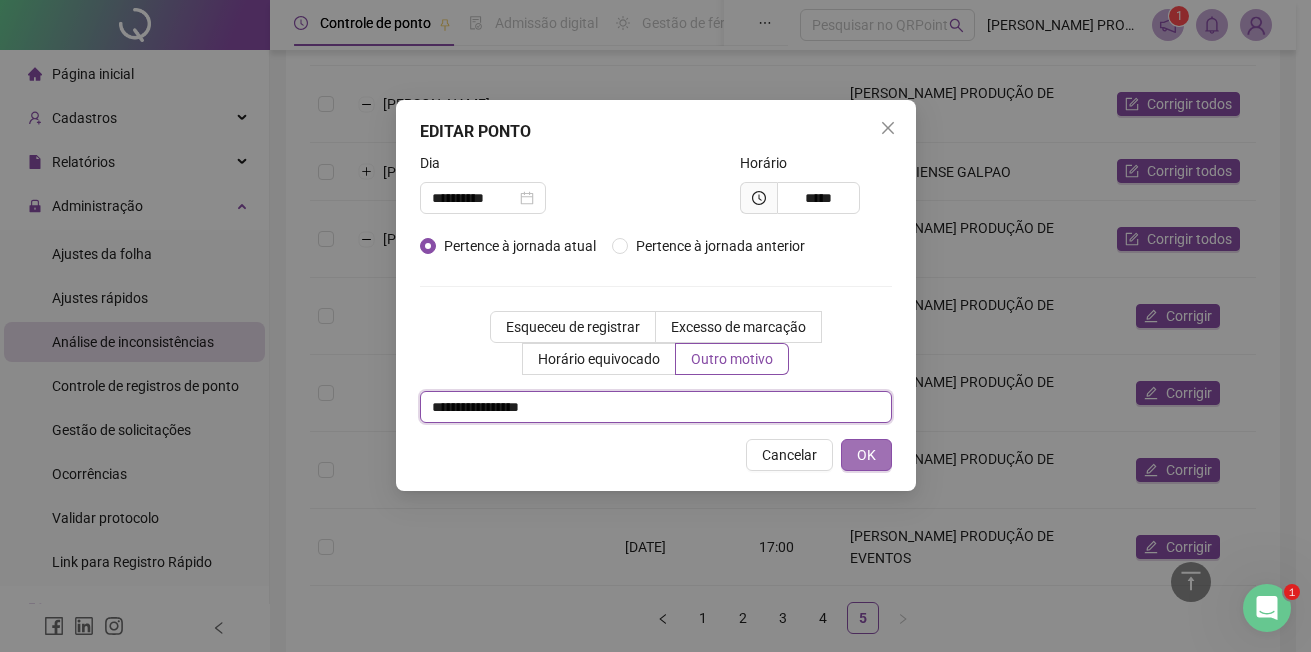 type on "**********" 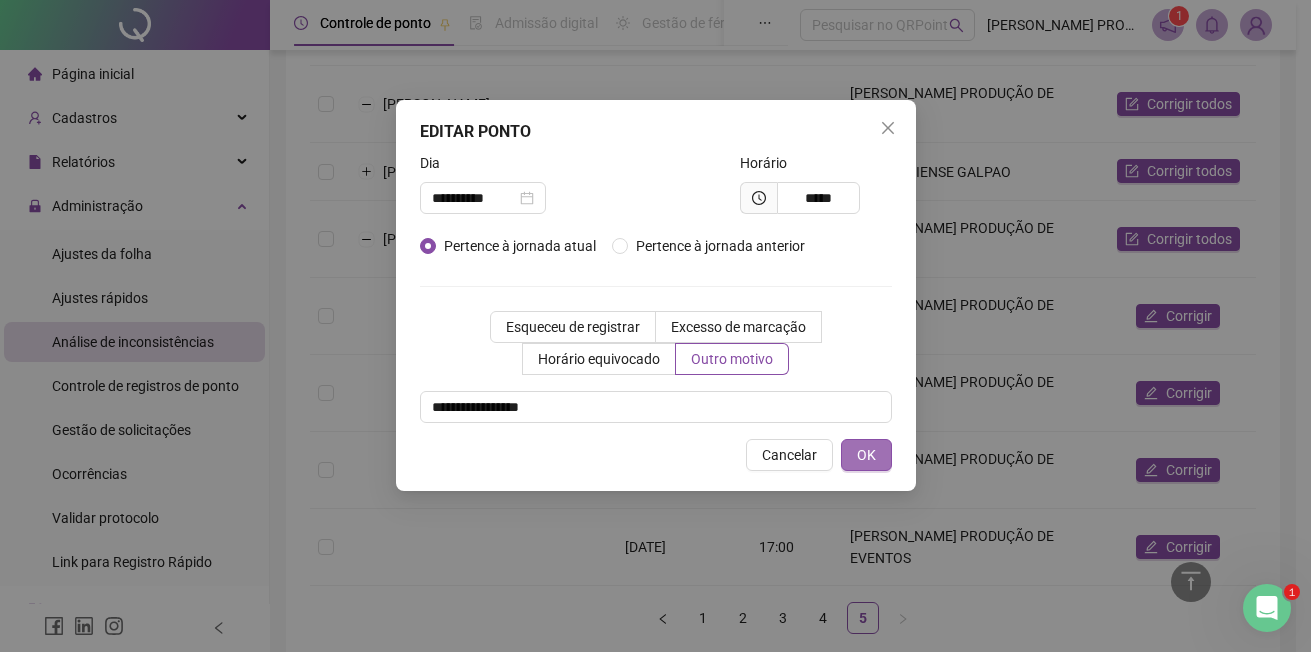 click on "OK" at bounding box center [866, 455] 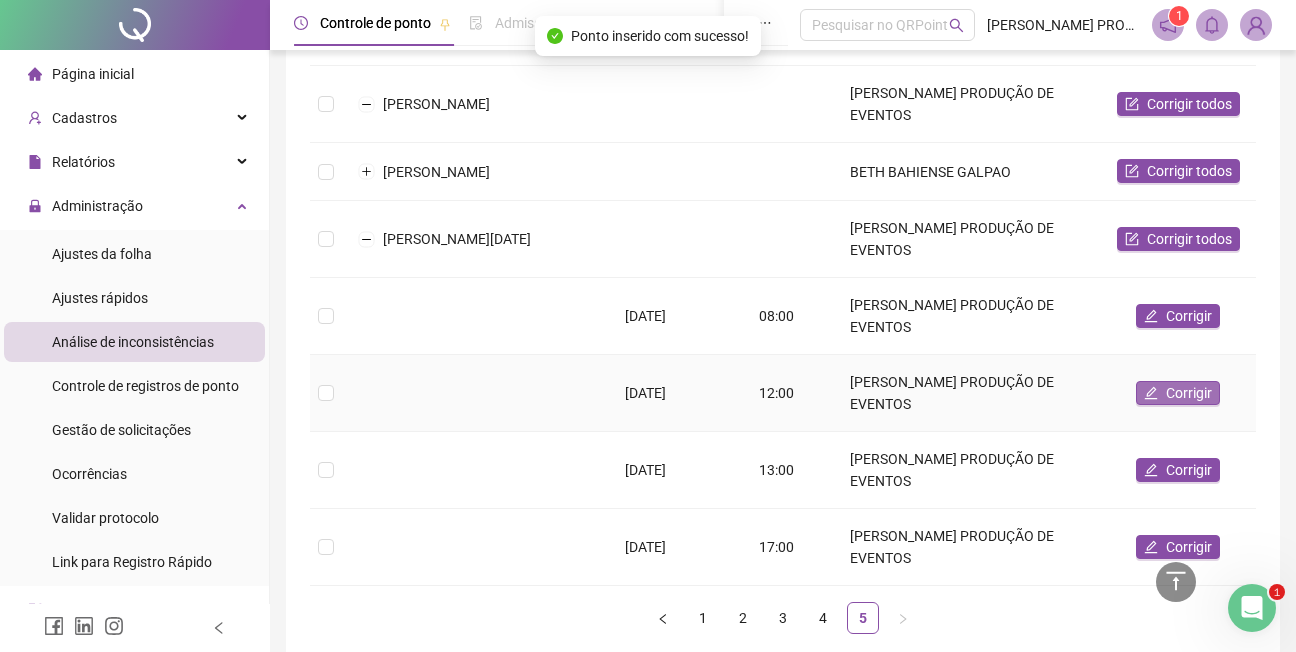click on "Corrigir" at bounding box center (1189, 393) 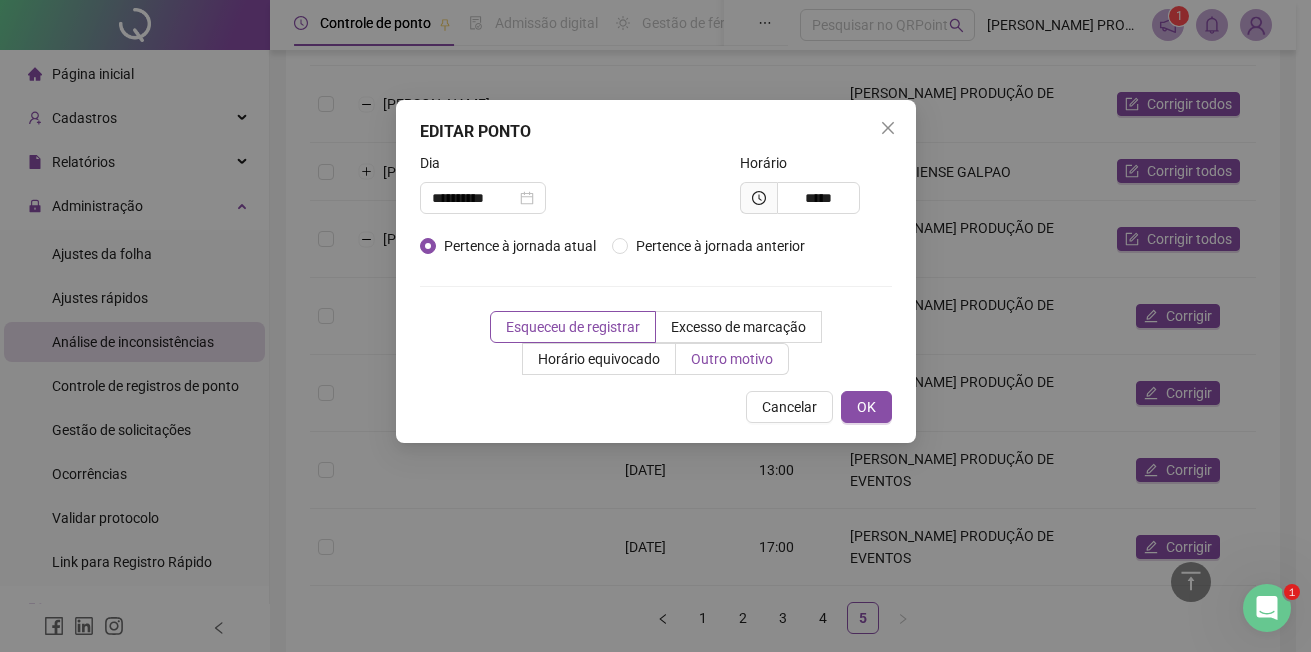 click on "Outro motivo" at bounding box center (732, 359) 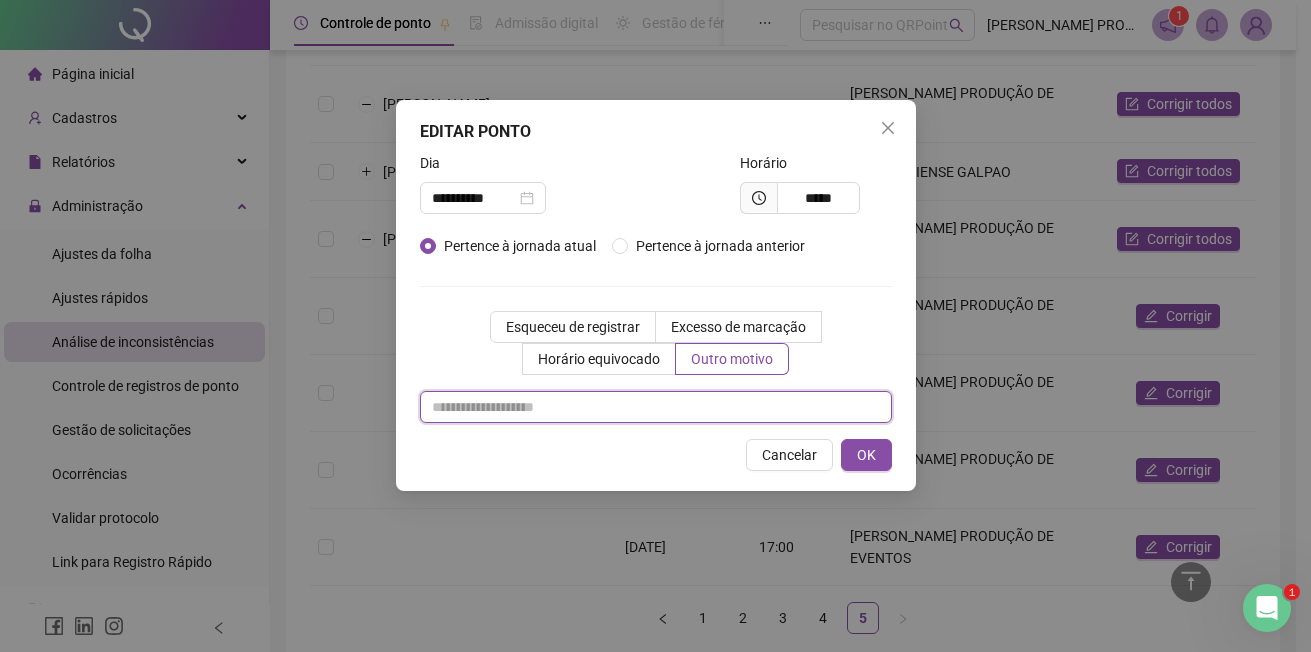 click at bounding box center [656, 407] 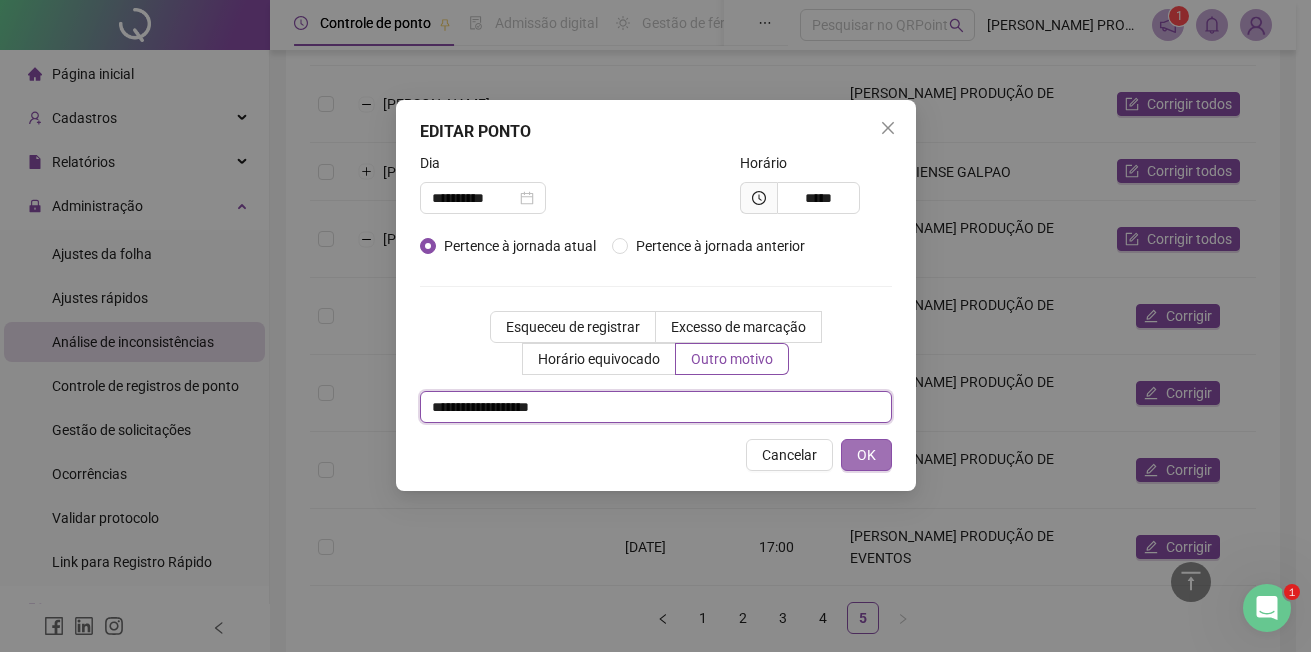 type on "**********" 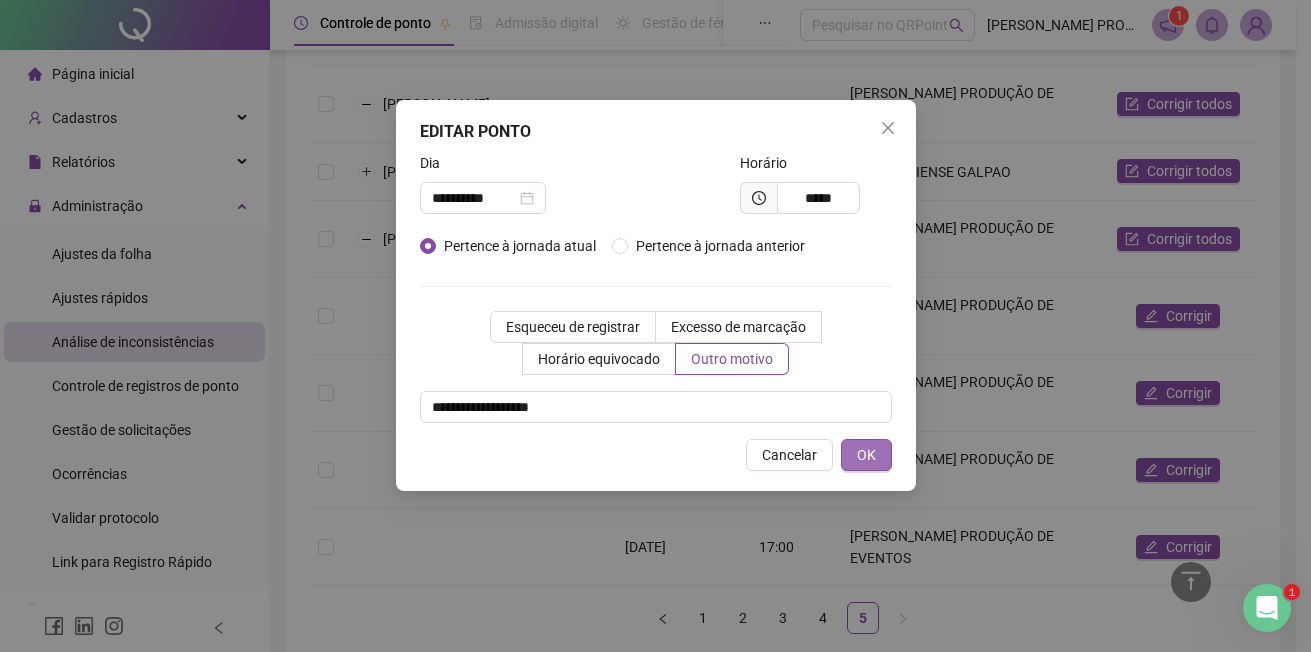 click on "OK" at bounding box center (866, 455) 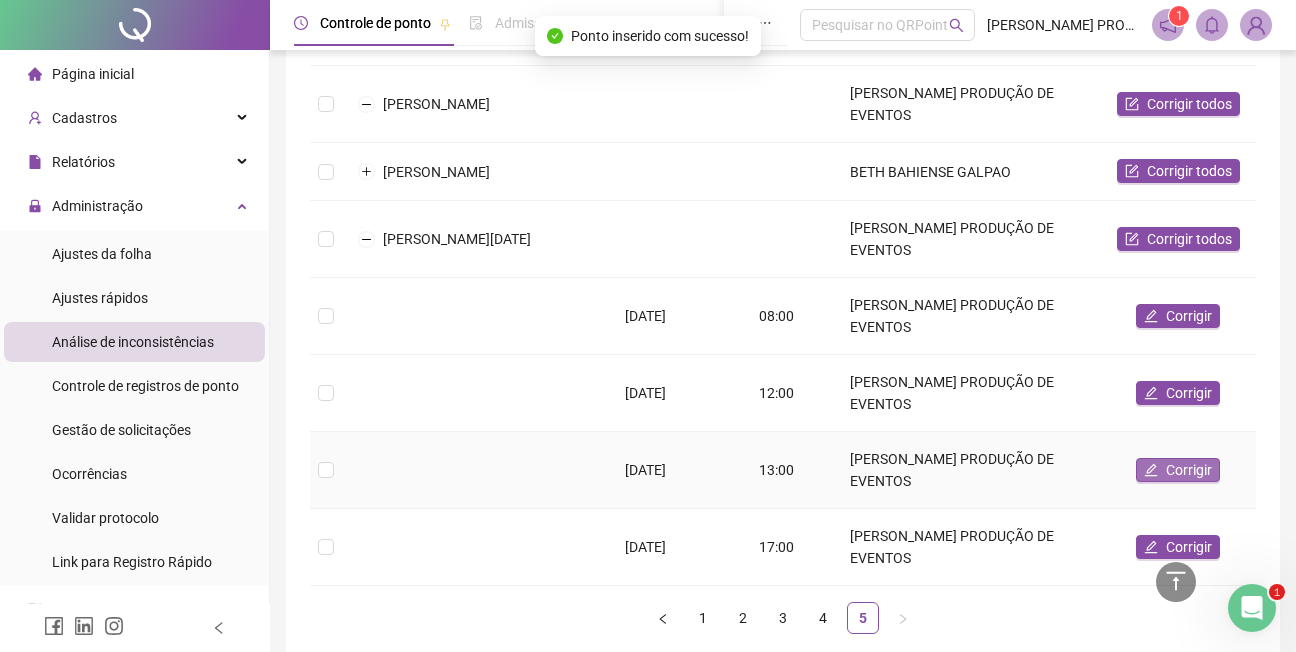 click on "Corrigir" at bounding box center (1189, 470) 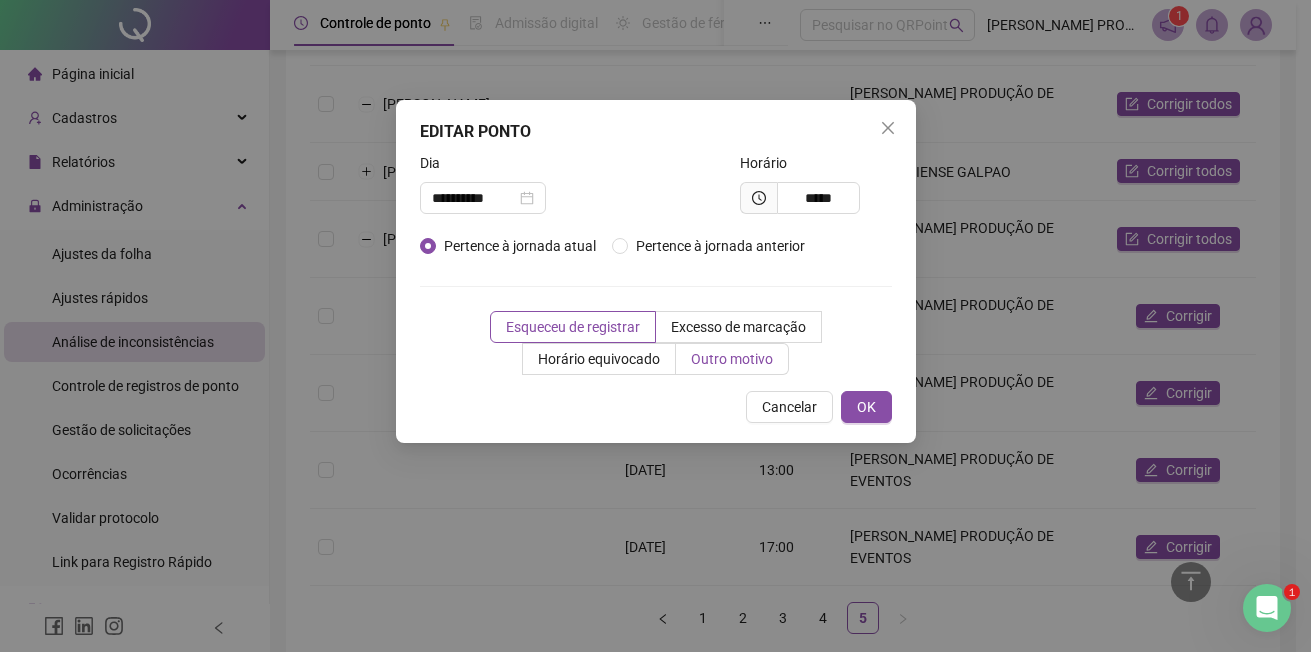 click on "Outro motivo" at bounding box center [732, 359] 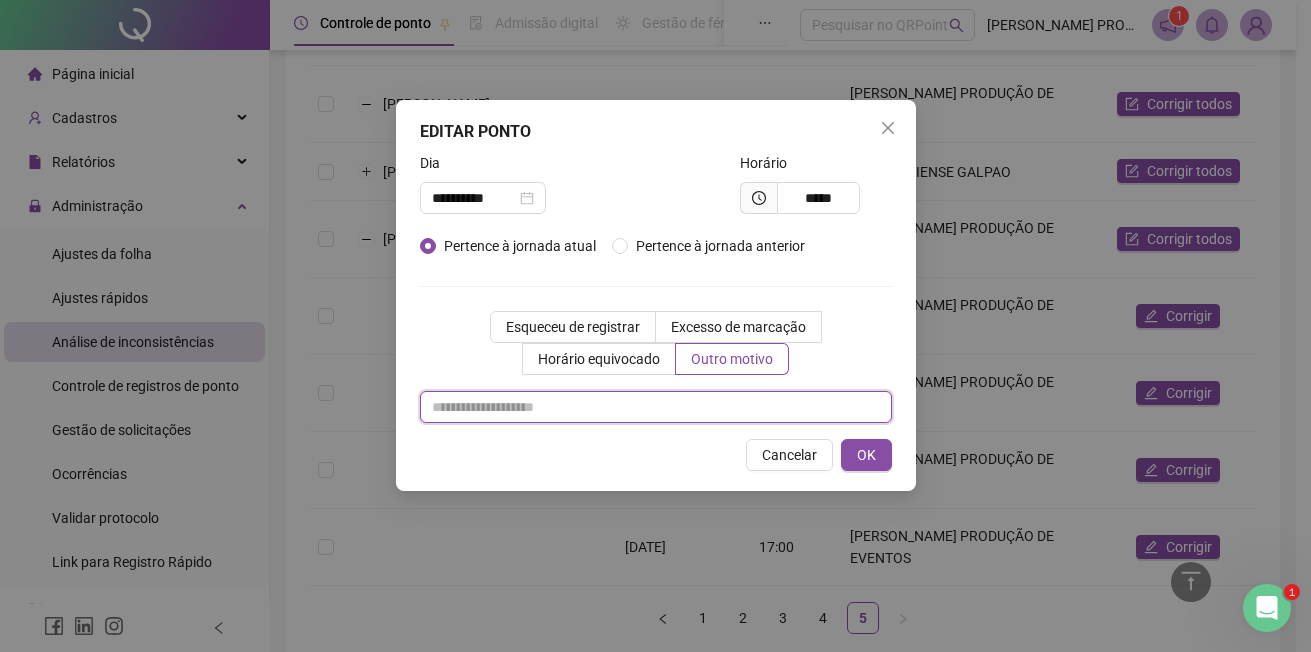 click at bounding box center [656, 407] 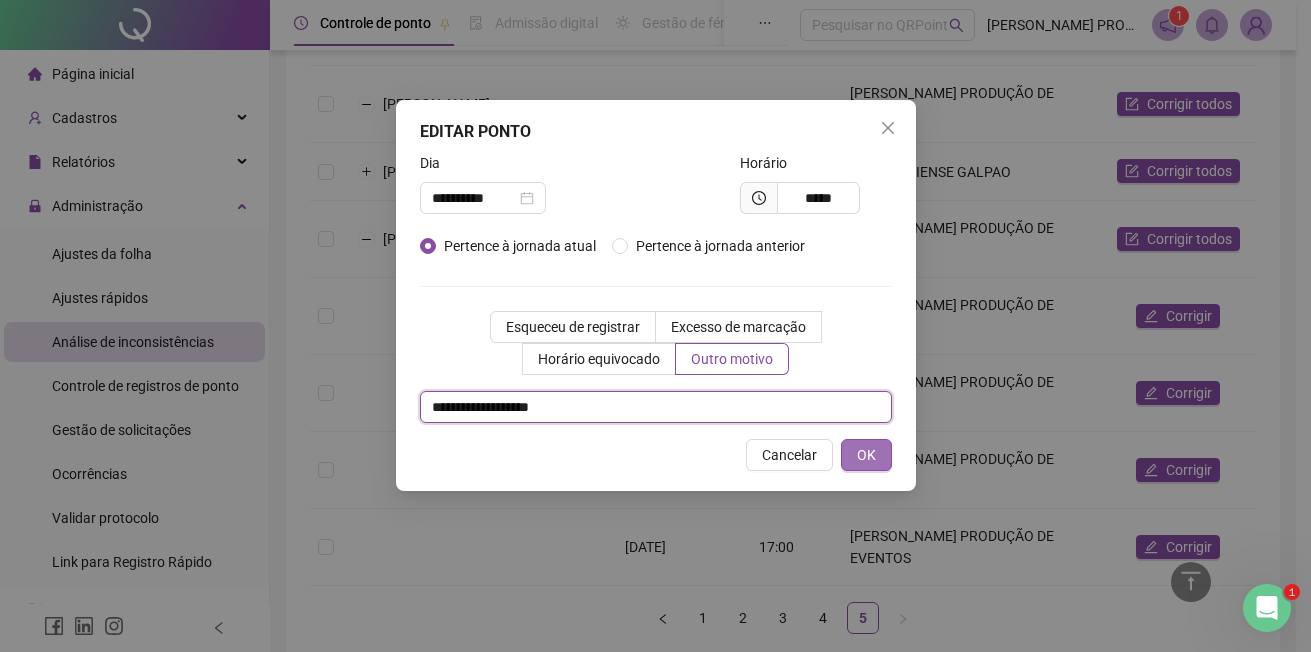 type on "**********" 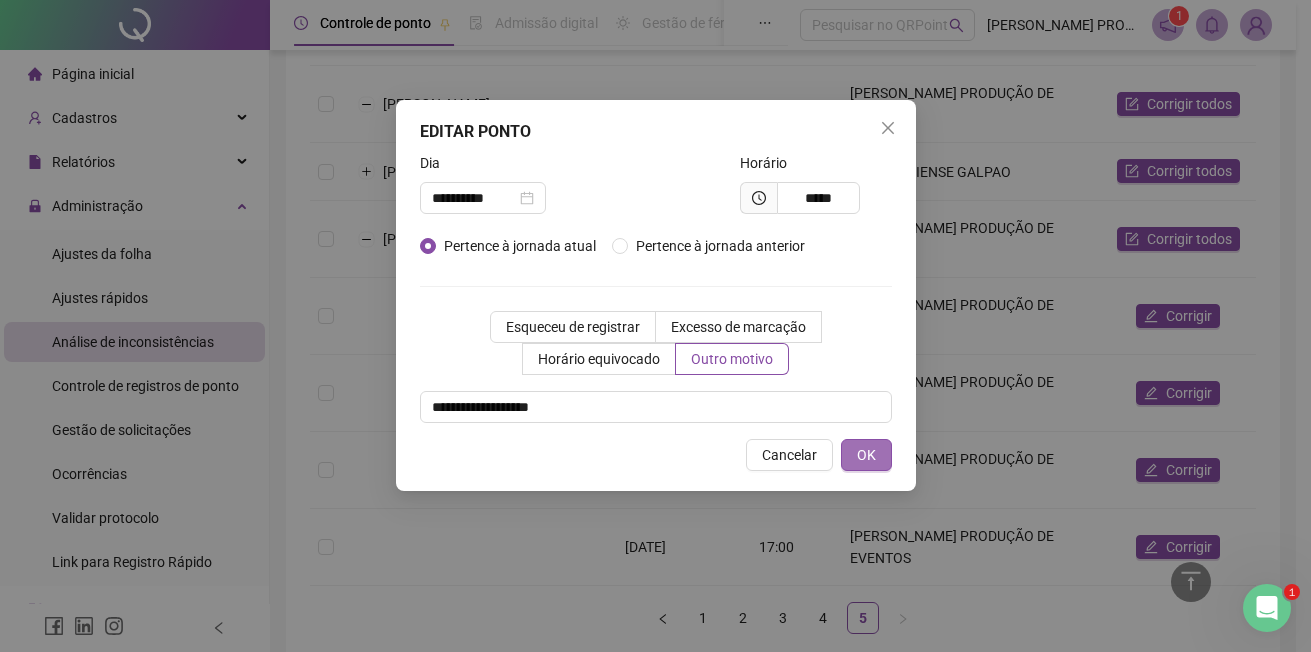 click on "OK" at bounding box center (866, 455) 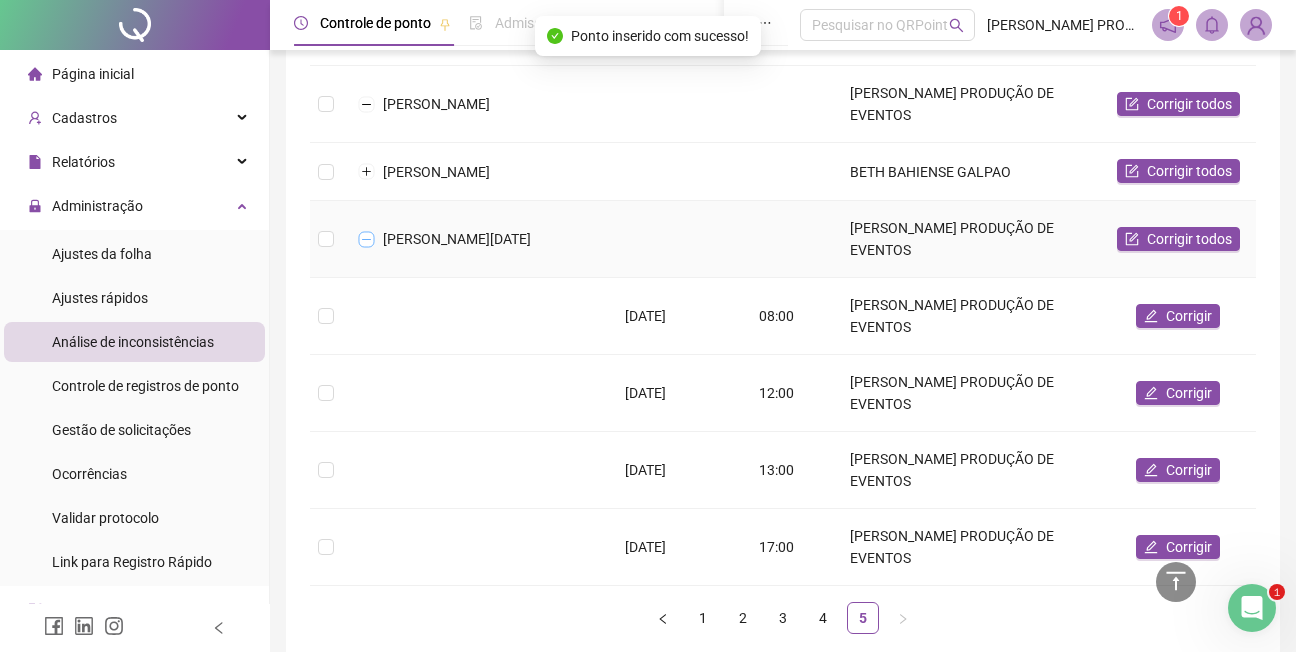 click at bounding box center (367, 239) 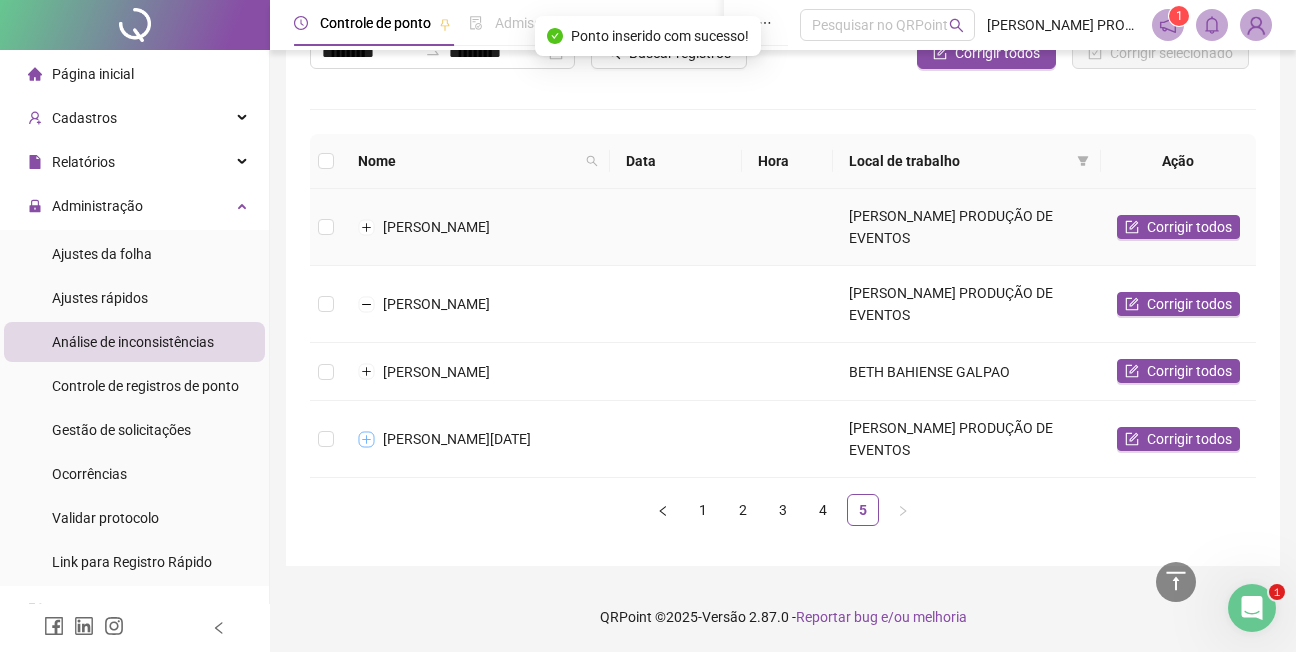 scroll, scrollTop: 161, scrollLeft: 0, axis: vertical 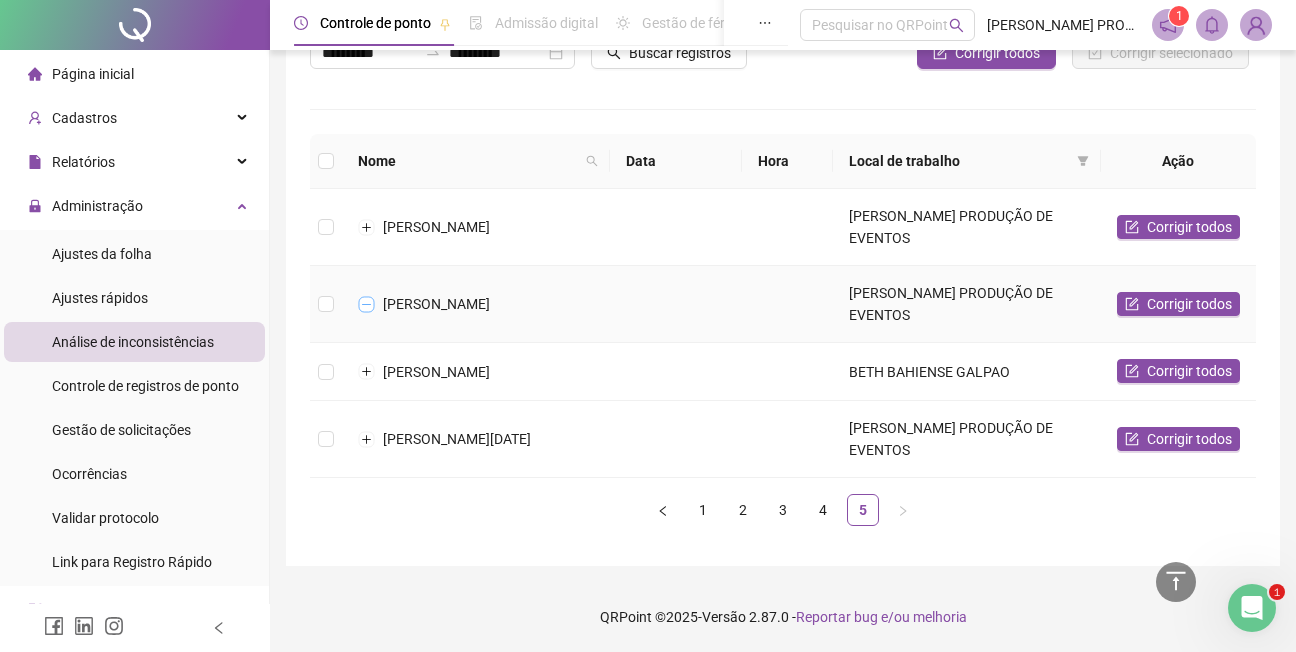 click at bounding box center [367, 304] 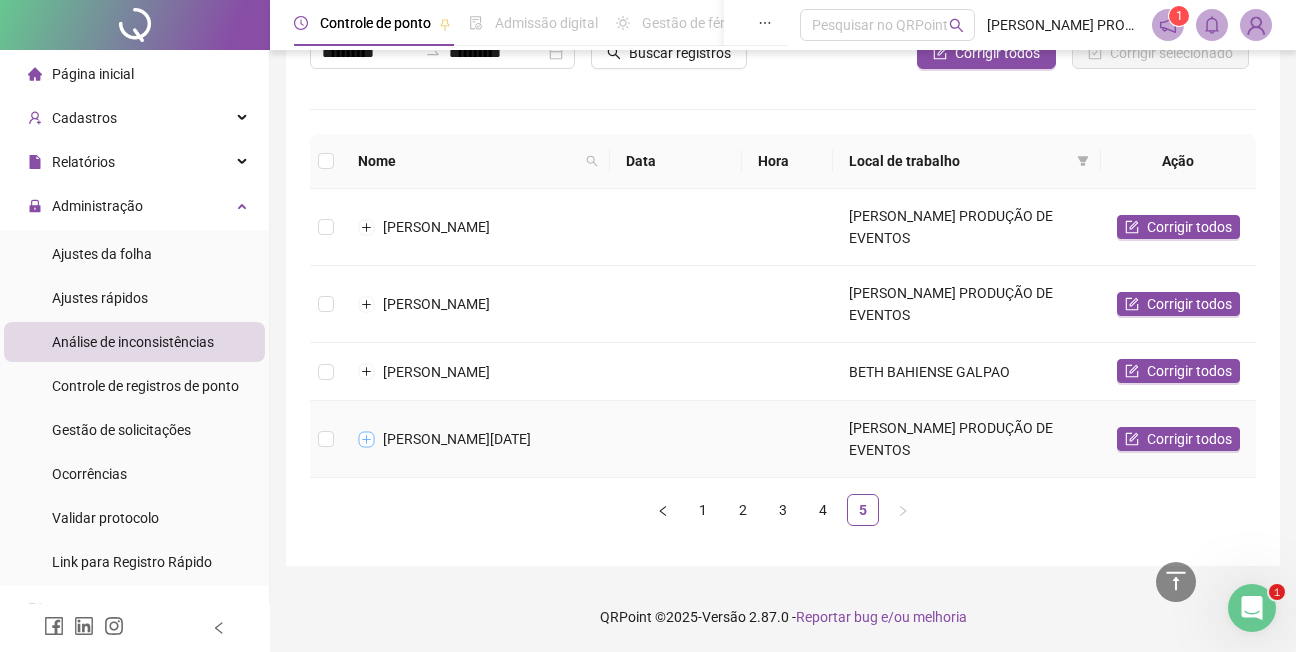 click at bounding box center [367, 439] 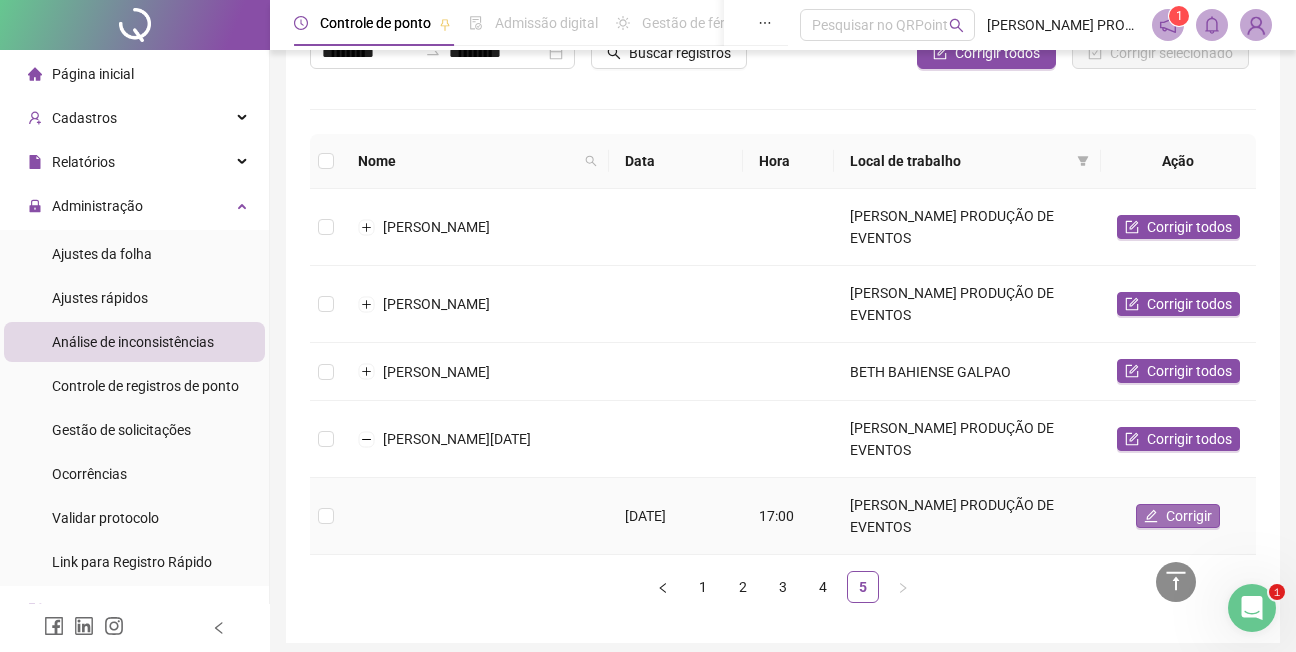 click on "Corrigir" at bounding box center [1189, 516] 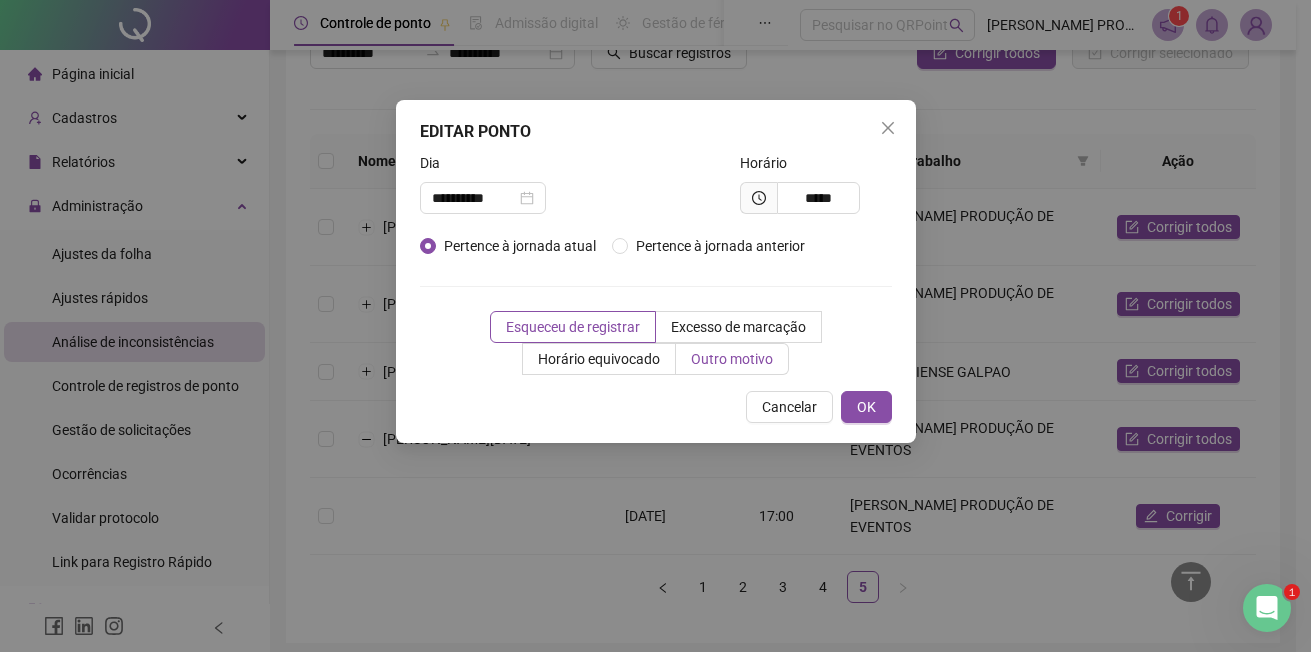 click on "Outro motivo" at bounding box center [732, 359] 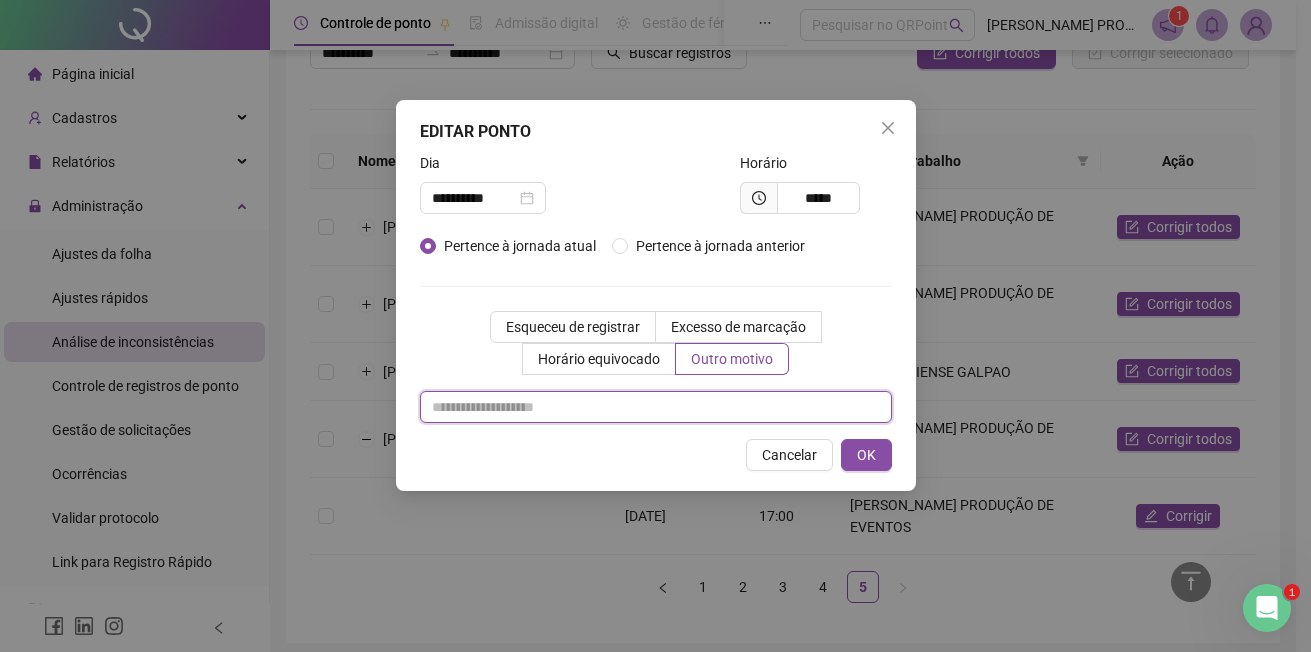 click at bounding box center (656, 407) 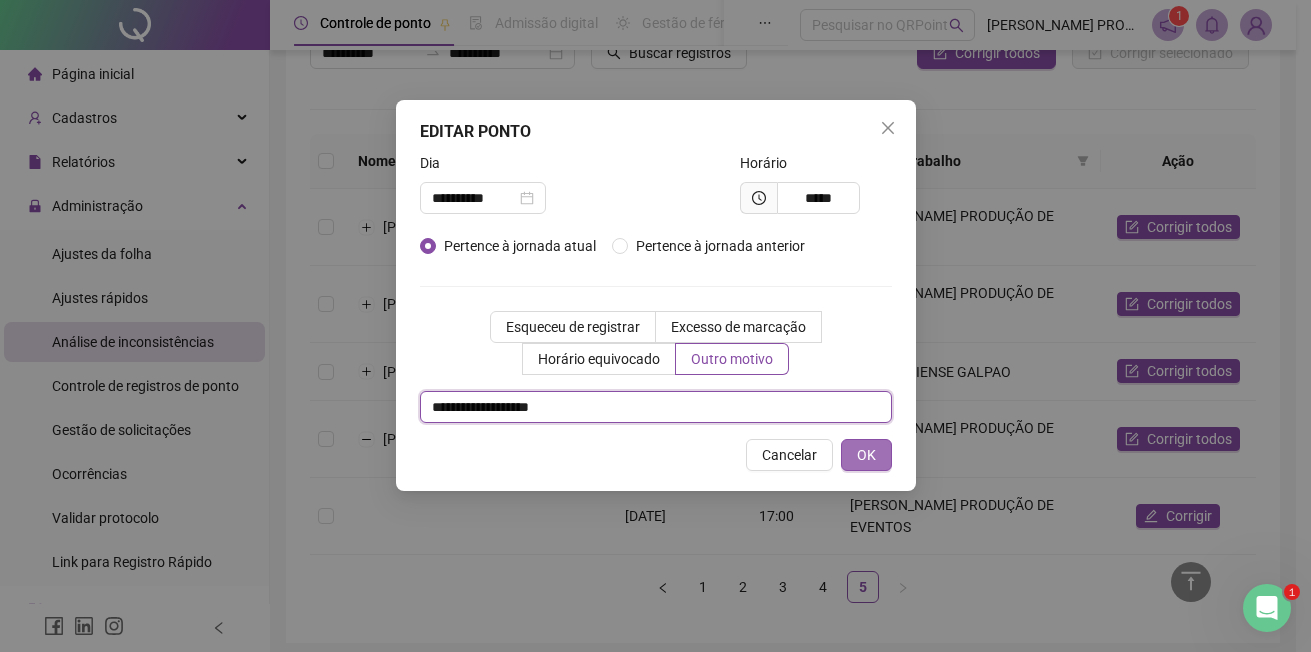 type on "**********" 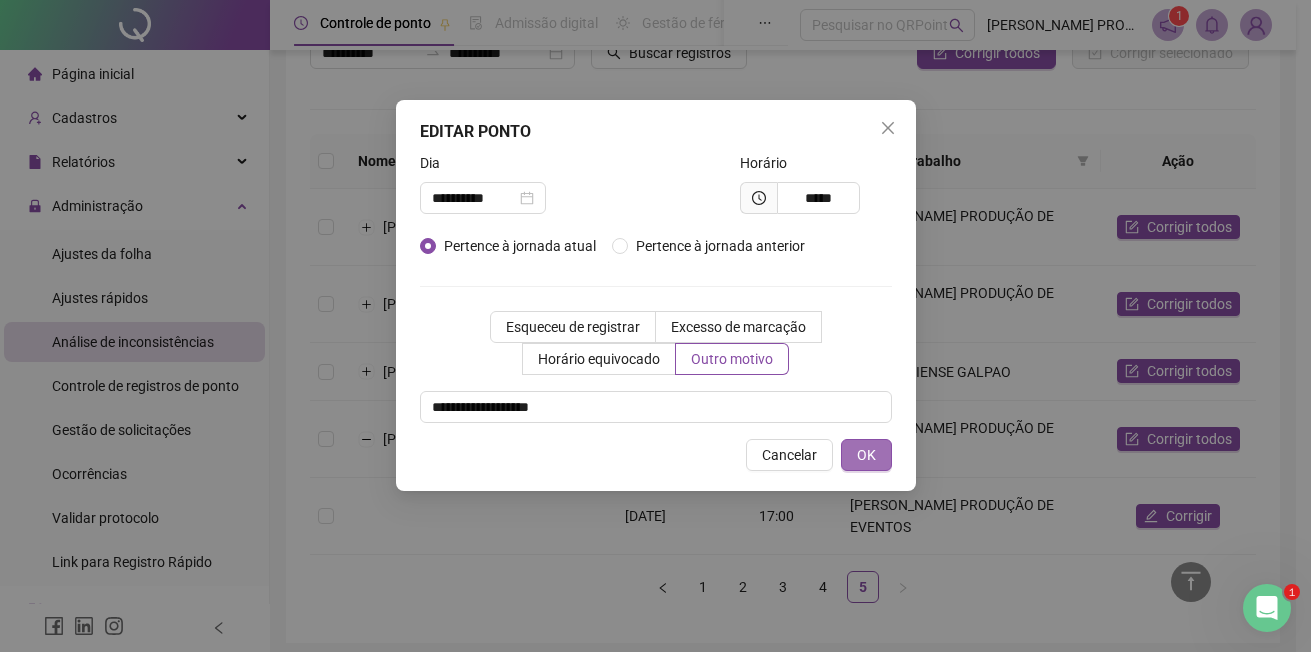 click on "OK" at bounding box center [866, 455] 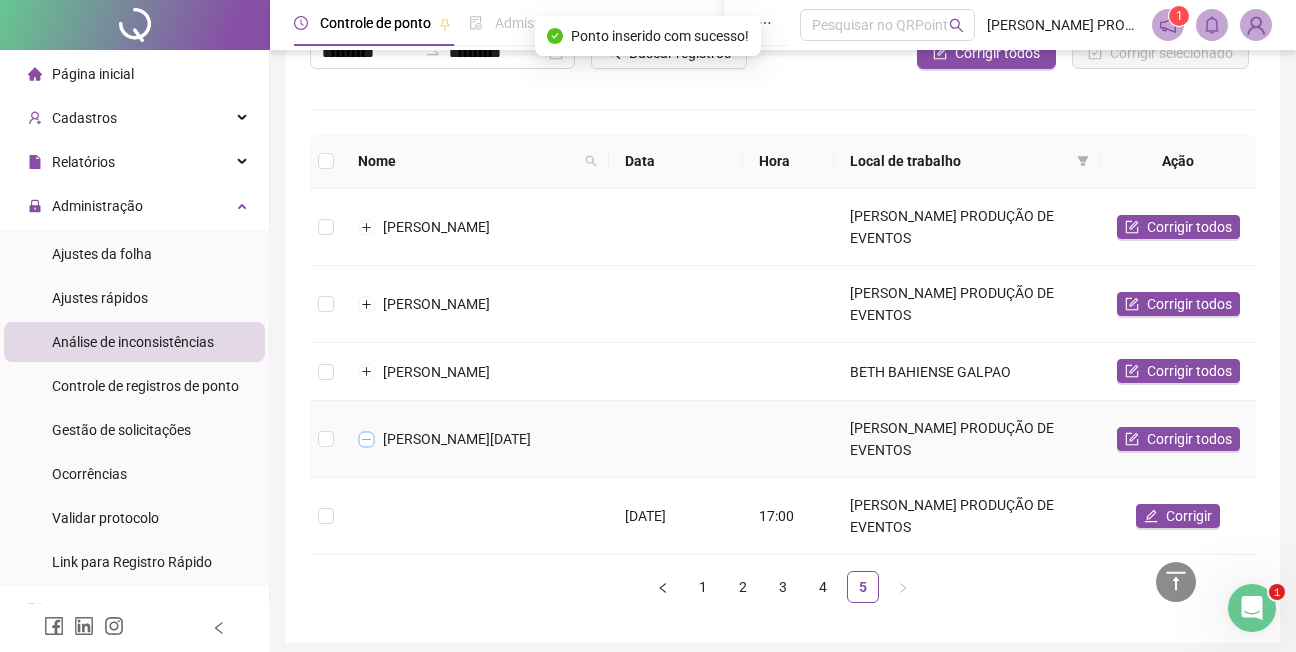 click at bounding box center (367, 439) 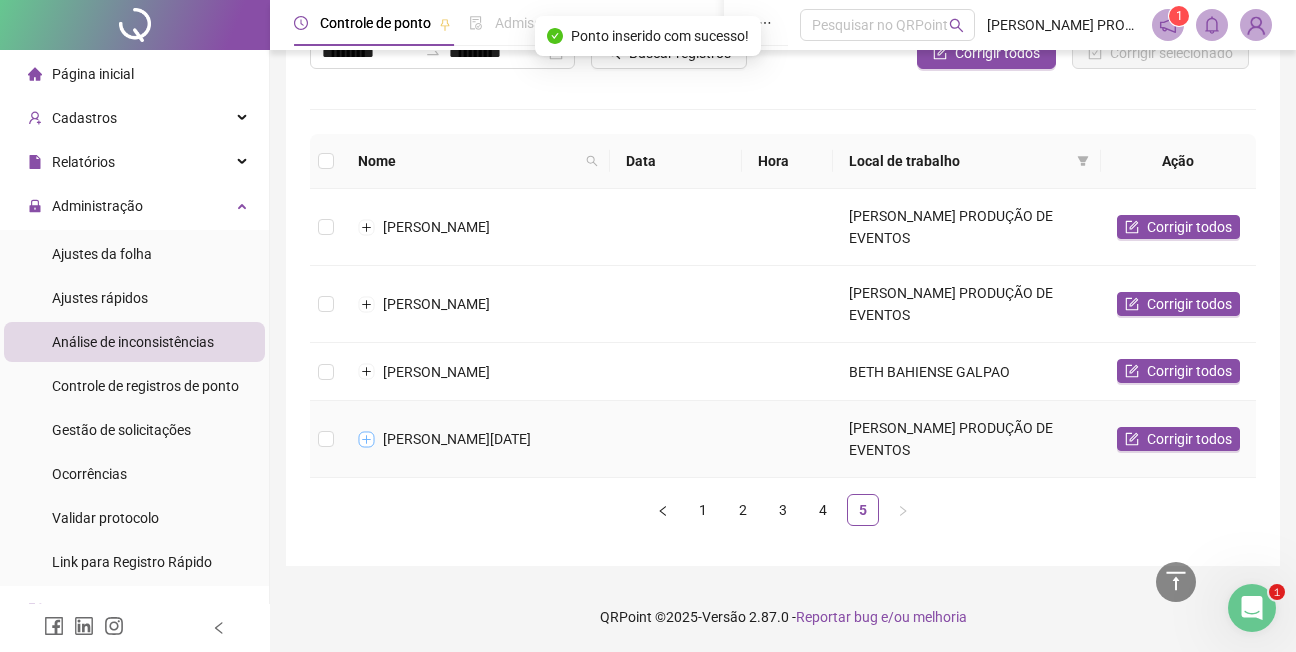 click at bounding box center (367, 439) 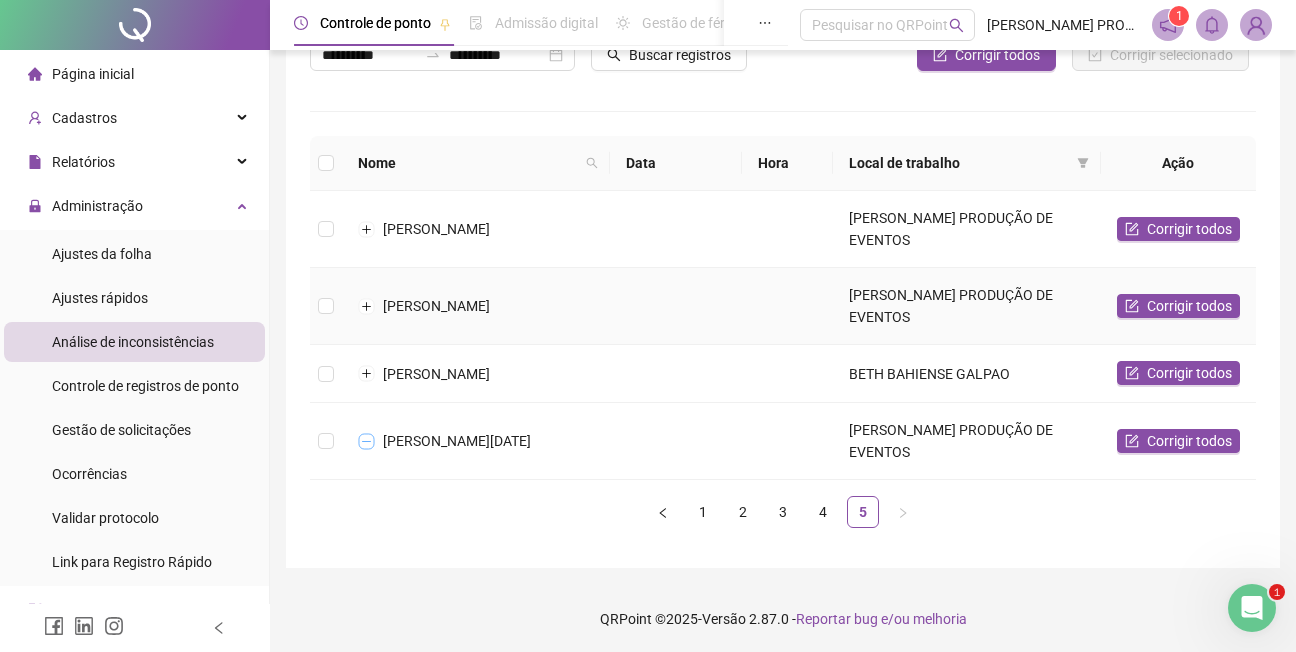scroll, scrollTop: 161, scrollLeft: 0, axis: vertical 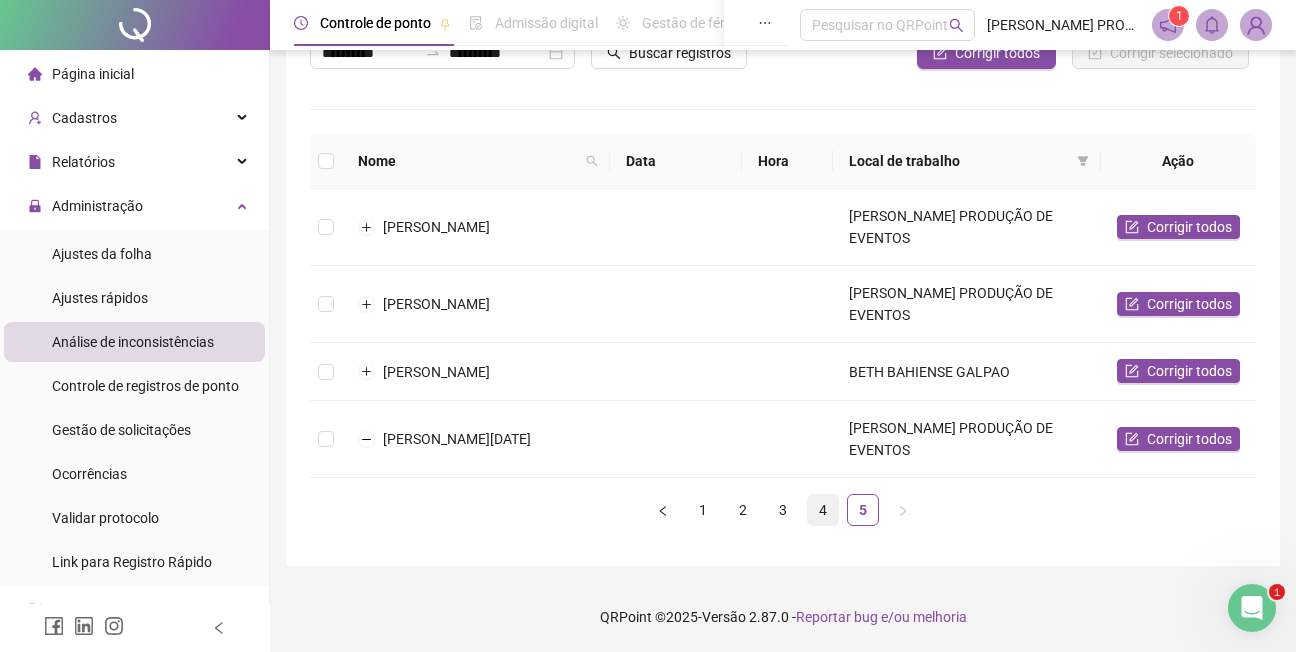 click on "4" at bounding box center [823, 510] 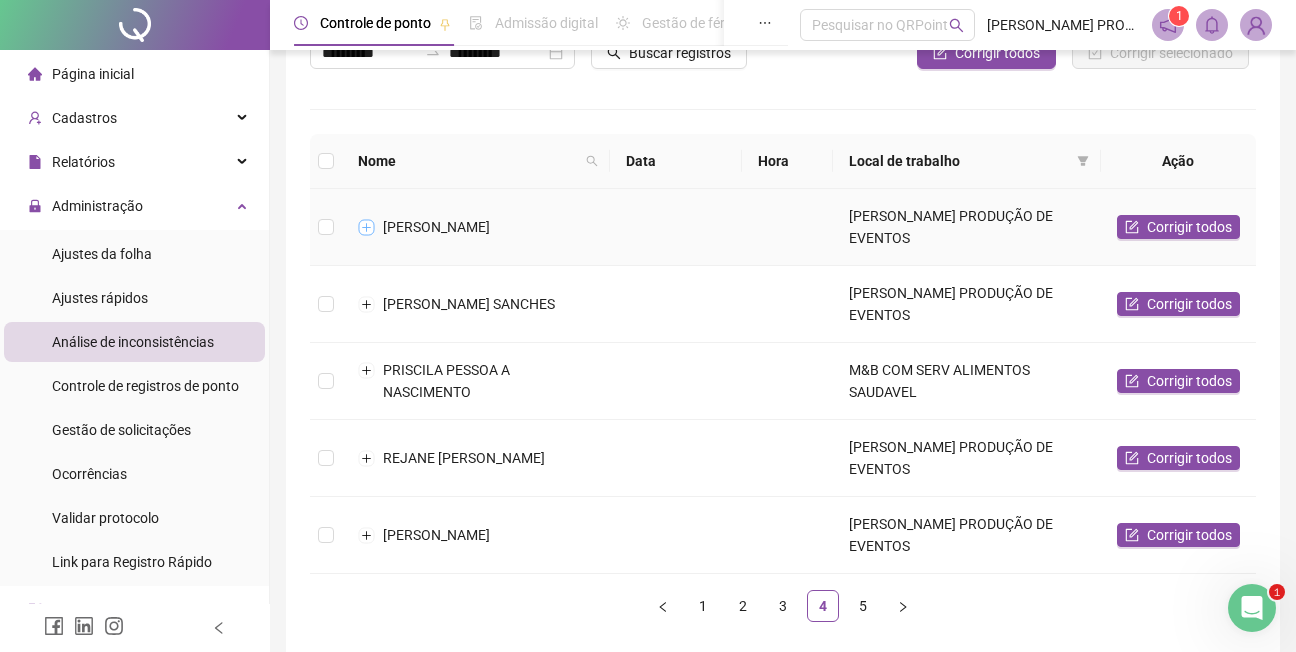 click at bounding box center [367, 227] 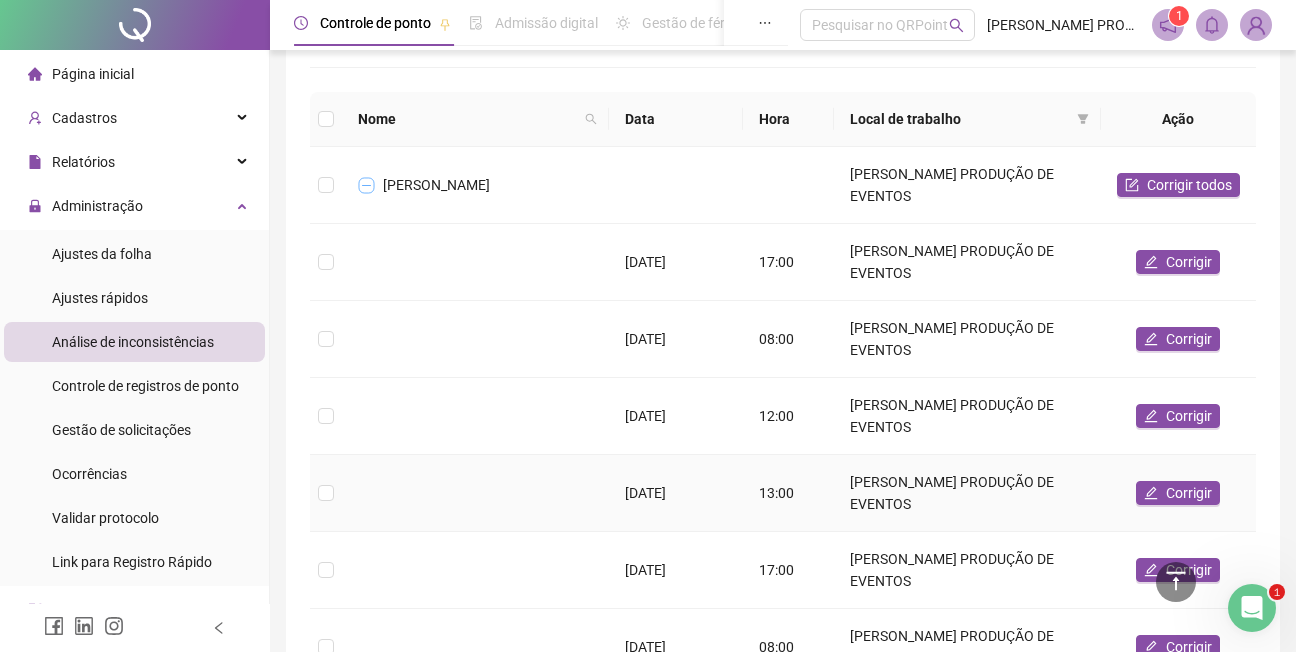 scroll, scrollTop: 161, scrollLeft: 0, axis: vertical 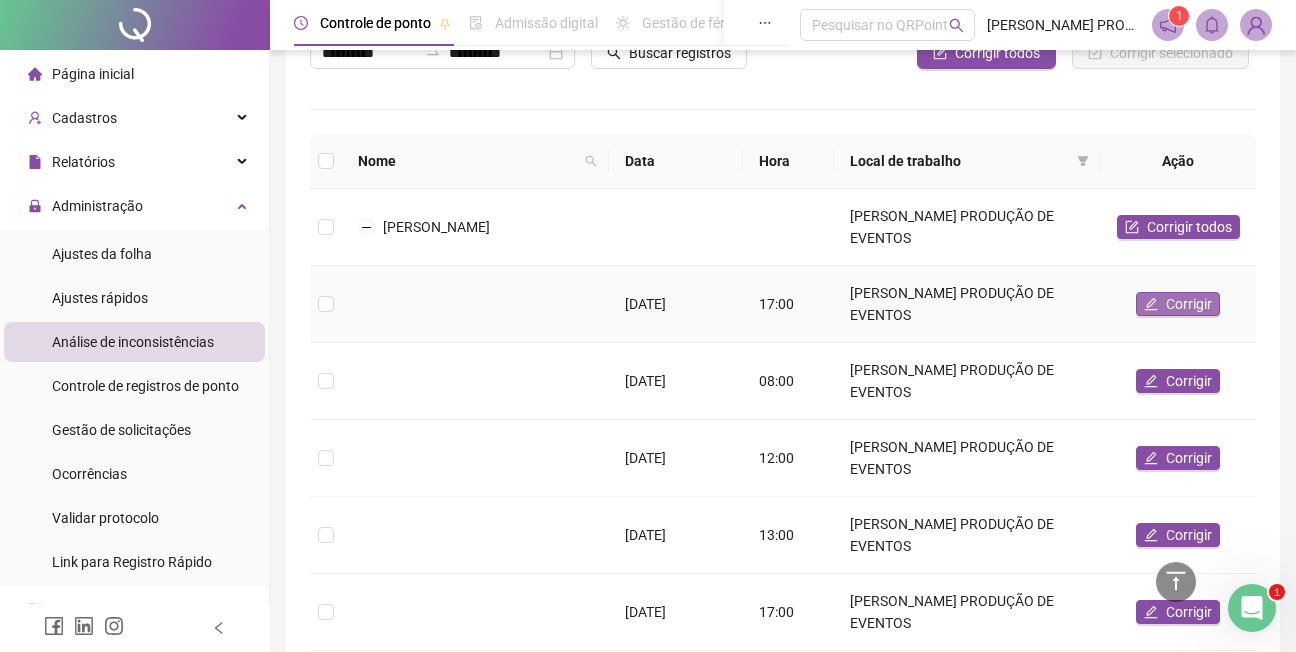 click on "Corrigir" at bounding box center (1189, 304) 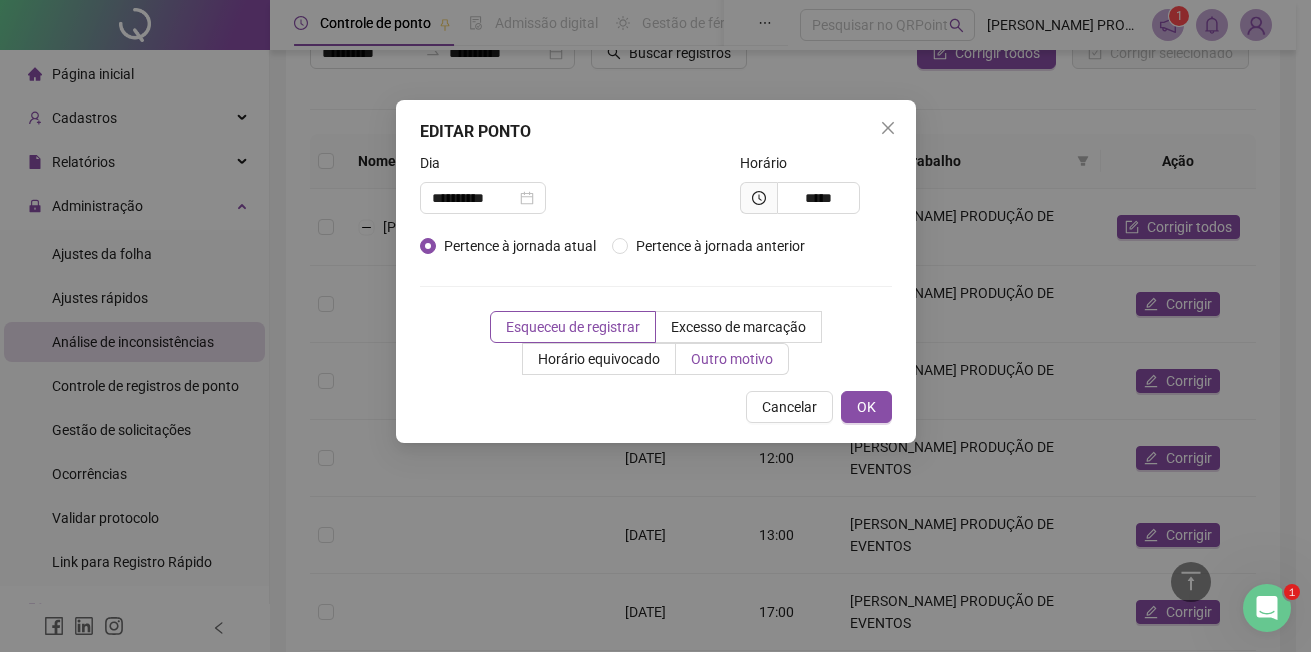 click on "Outro motivo" at bounding box center [732, 359] 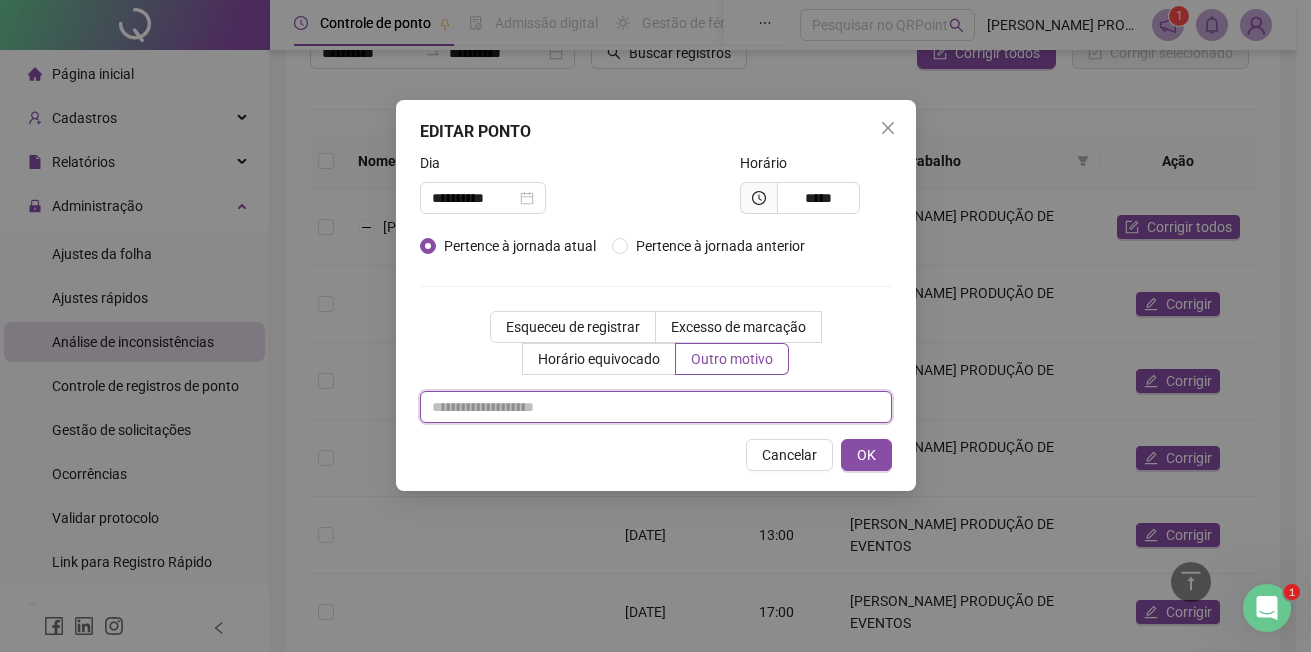 click at bounding box center (656, 407) 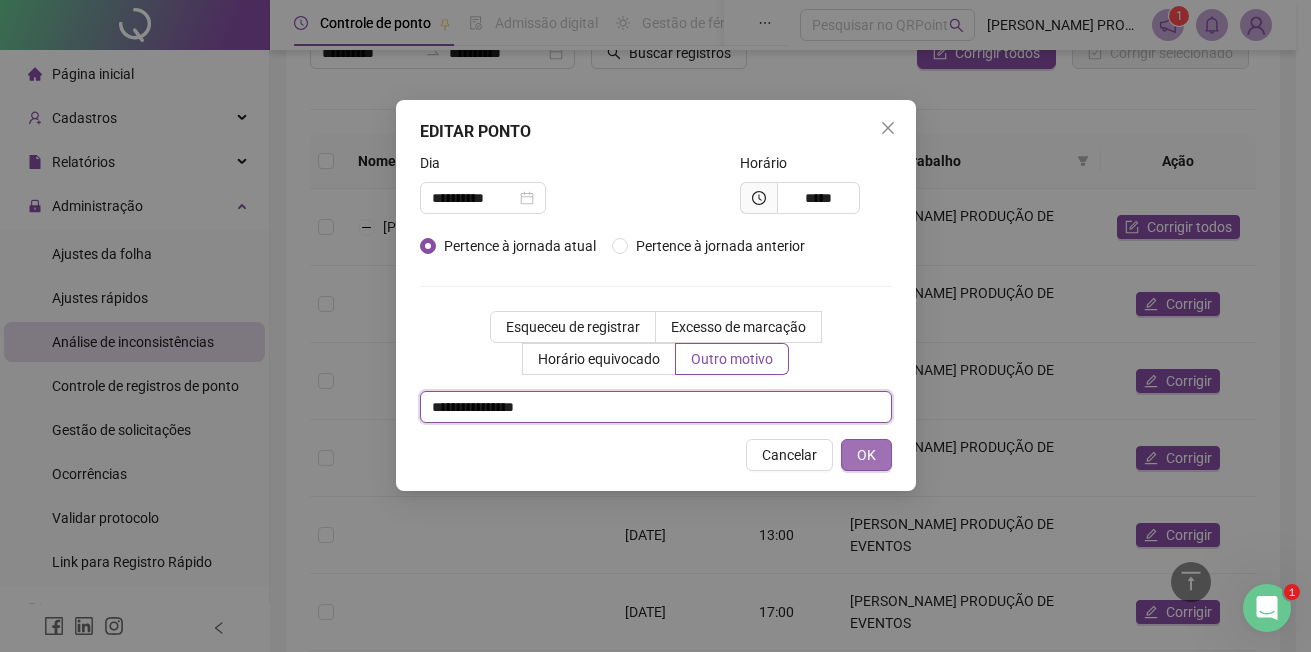 type on "**********" 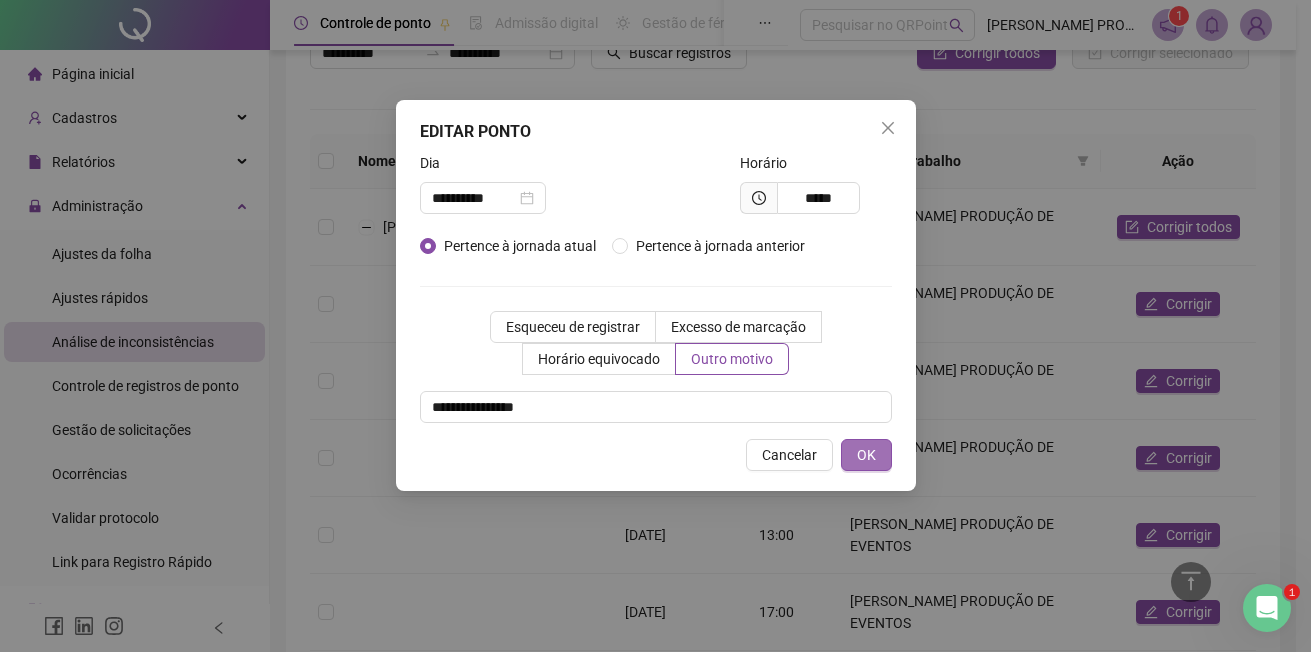 click on "OK" at bounding box center [866, 455] 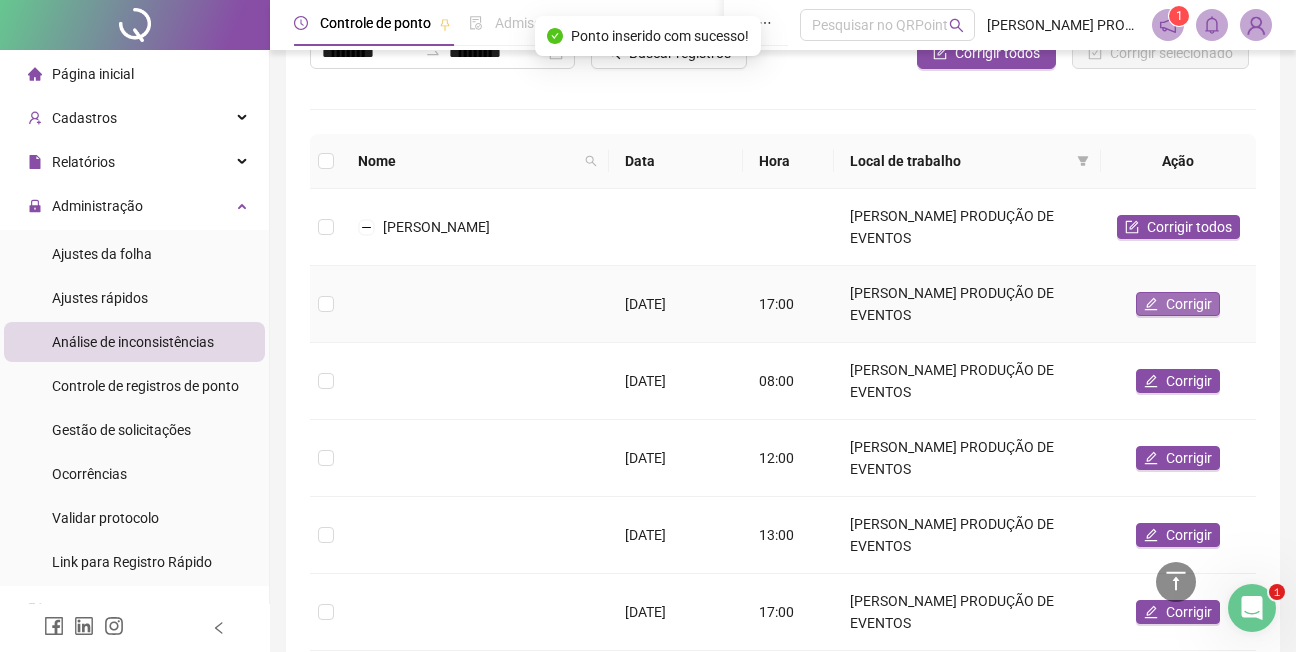 click on "Corrigir" at bounding box center (1189, 304) 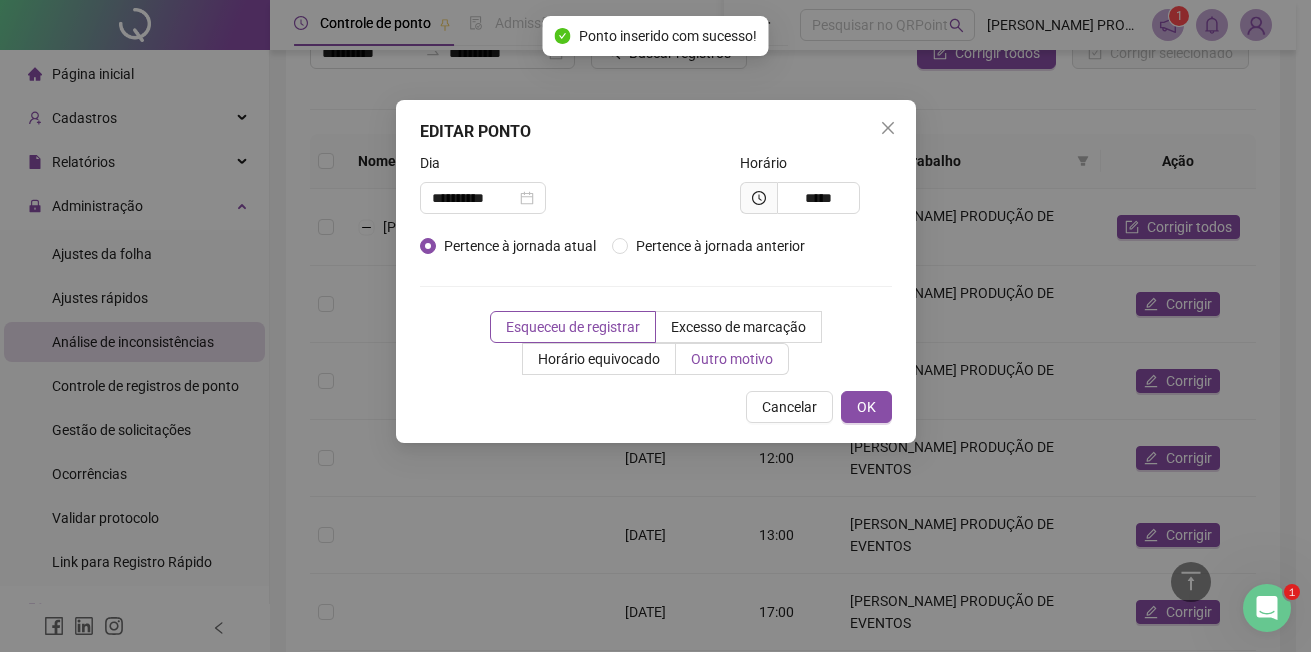 click on "Outro motivo" at bounding box center (732, 359) 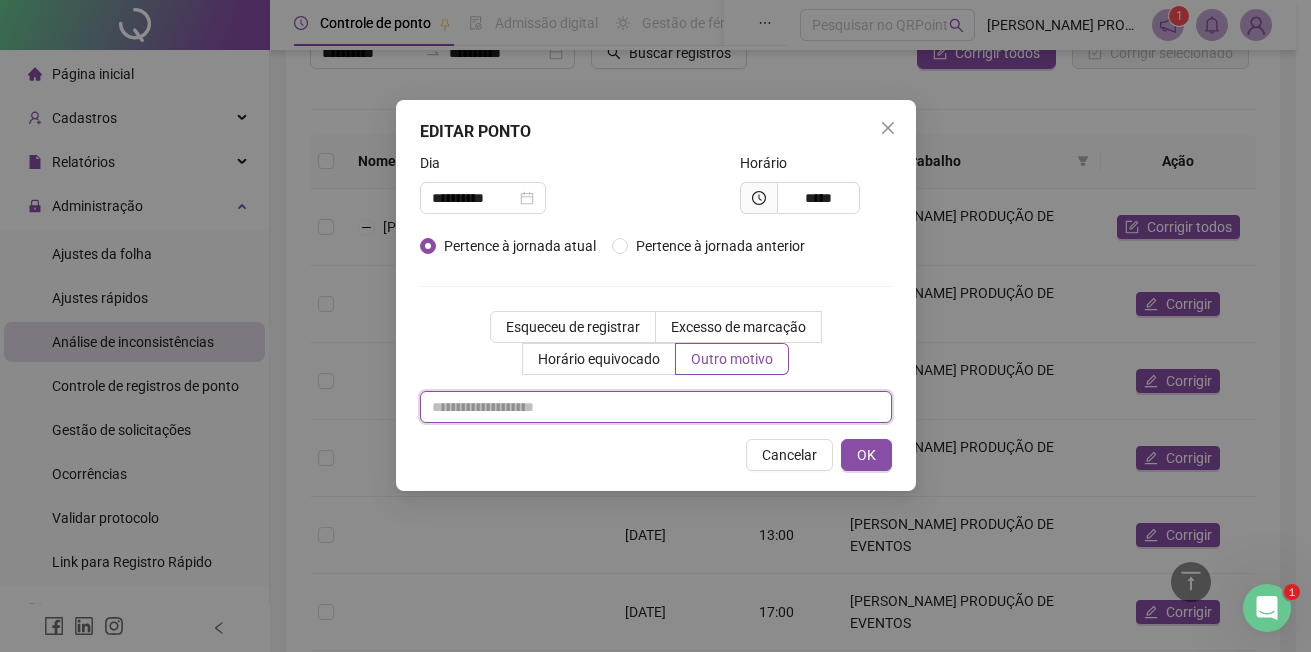 click at bounding box center [656, 407] 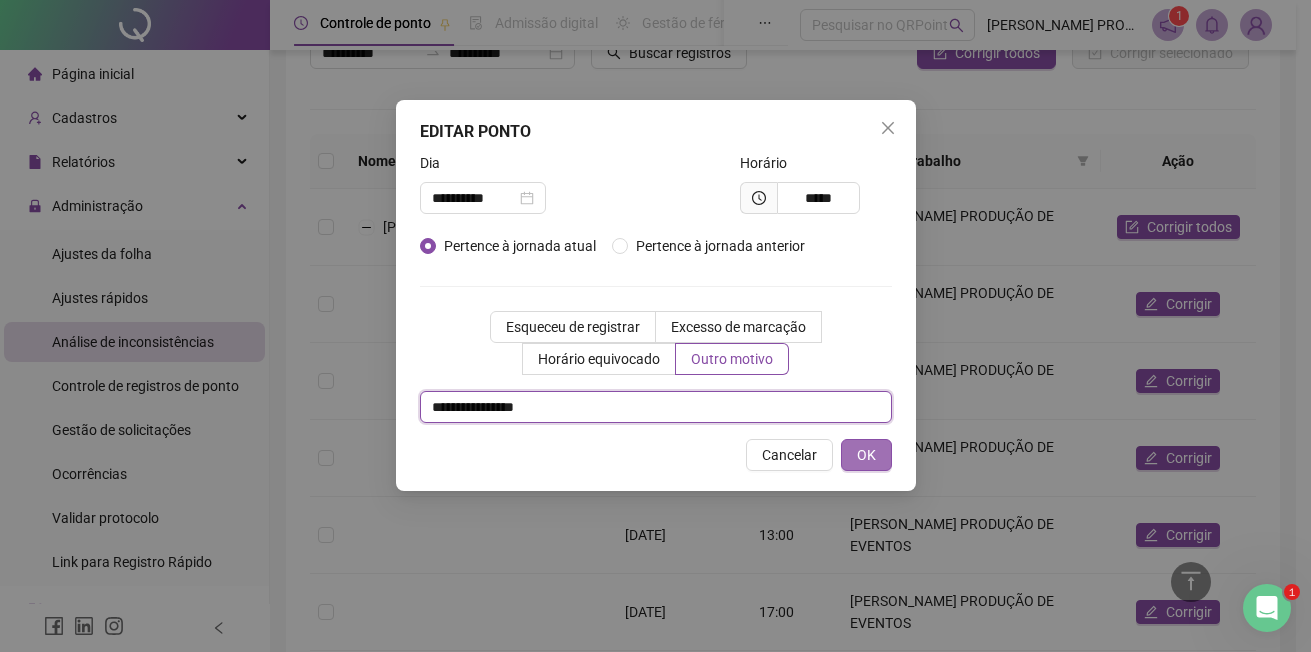 type on "**********" 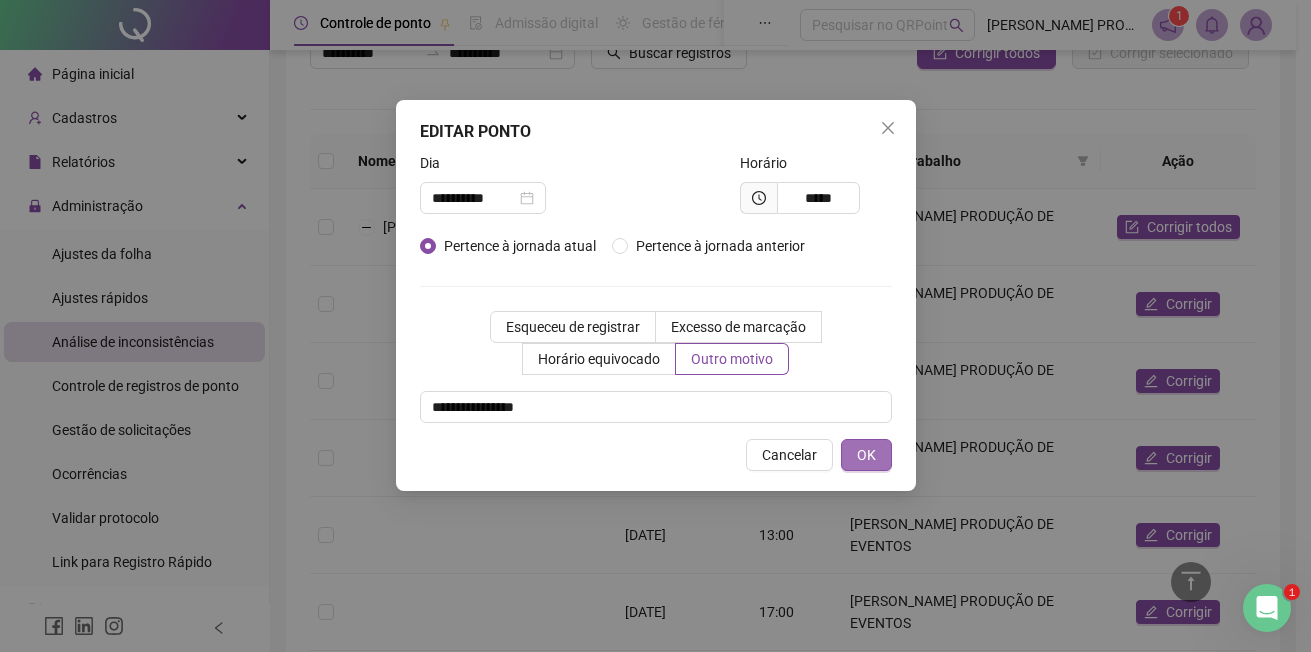 click on "OK" at bounding box center [866, 455] 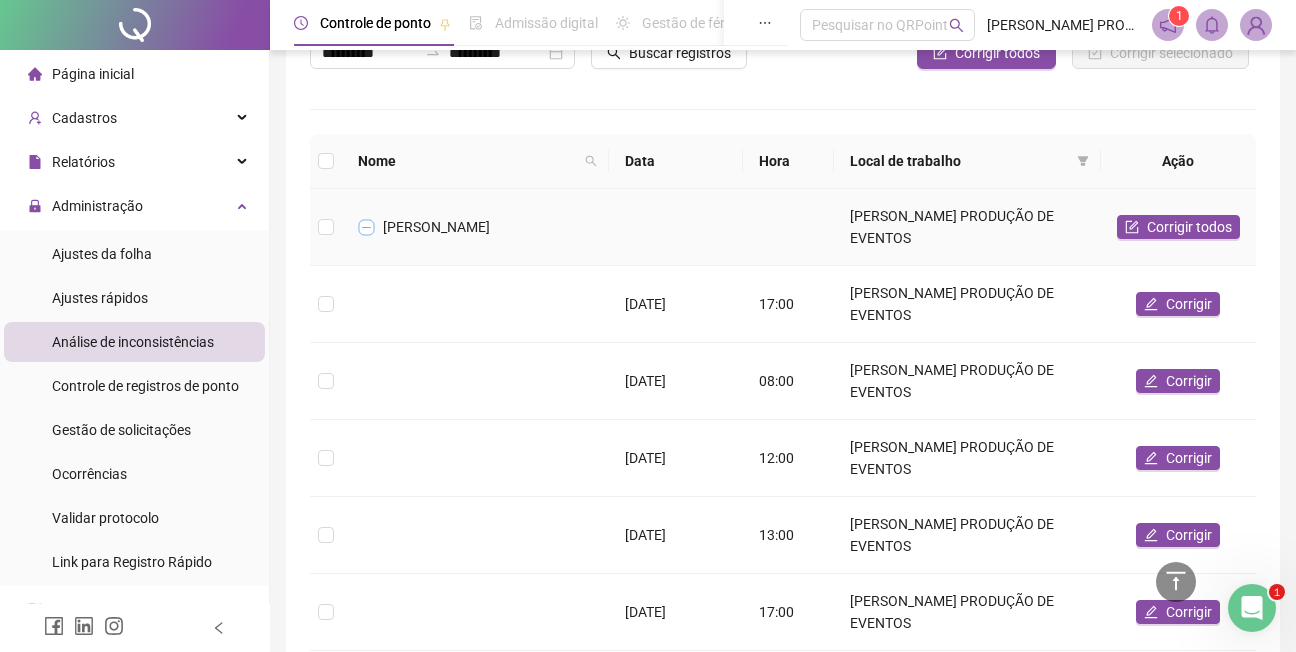 click at bounding box center (367, 227) 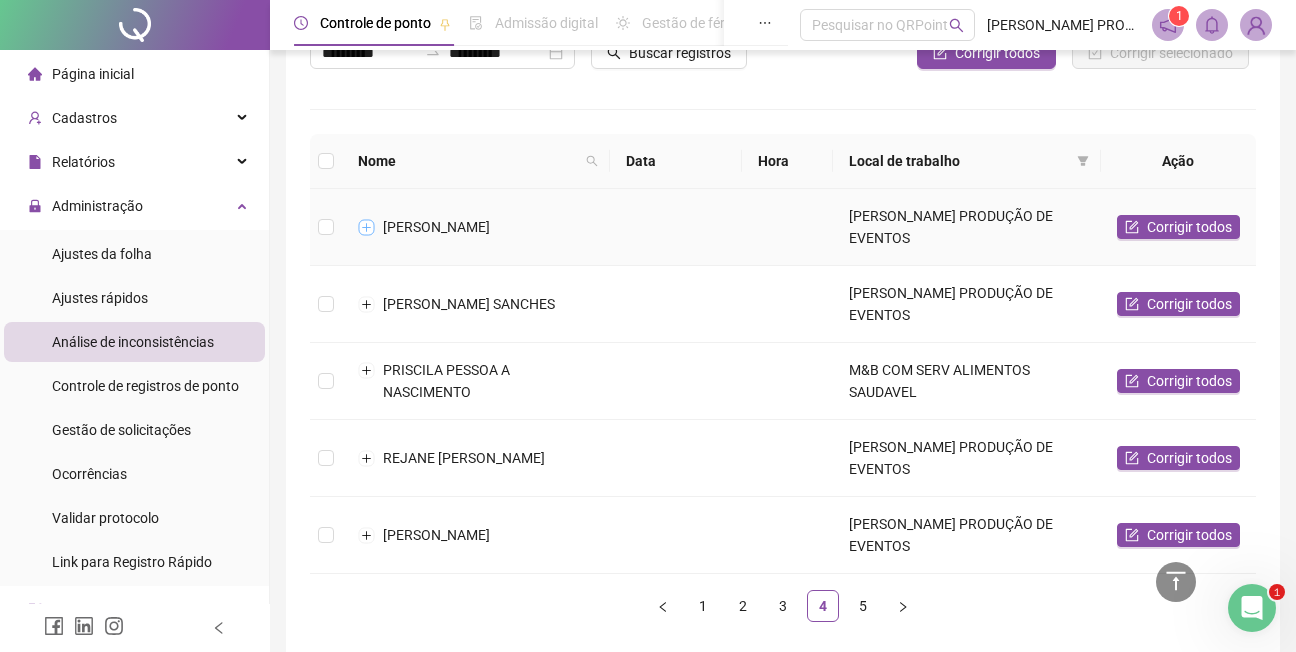 click at bounding box center (367, 227) 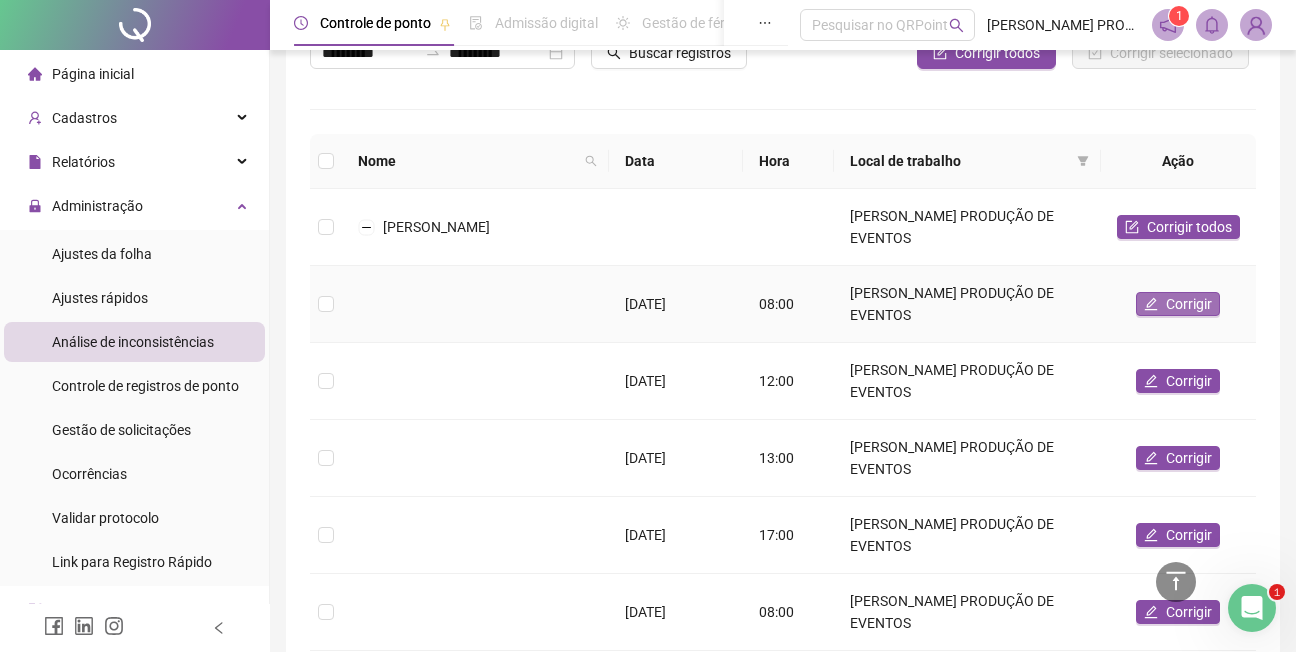 click on "Corrigir" at bounding box center (1189, 304) 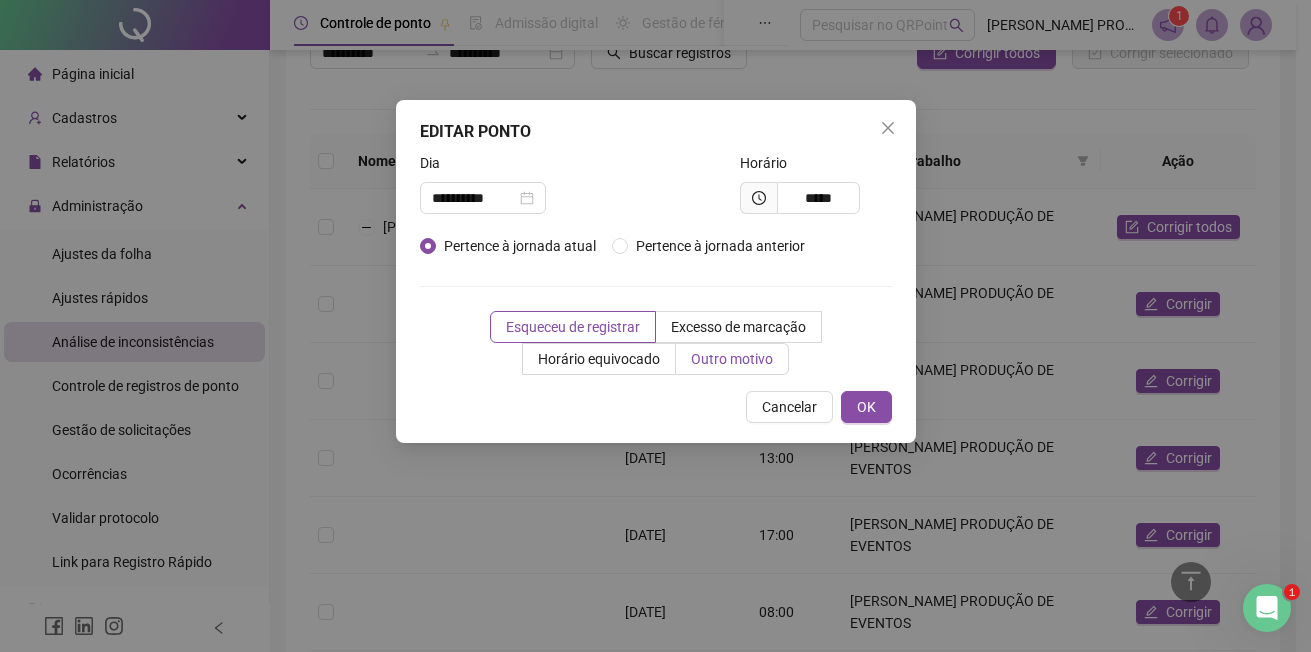 click on "Outro motivo" at bounding box center (732, 359) 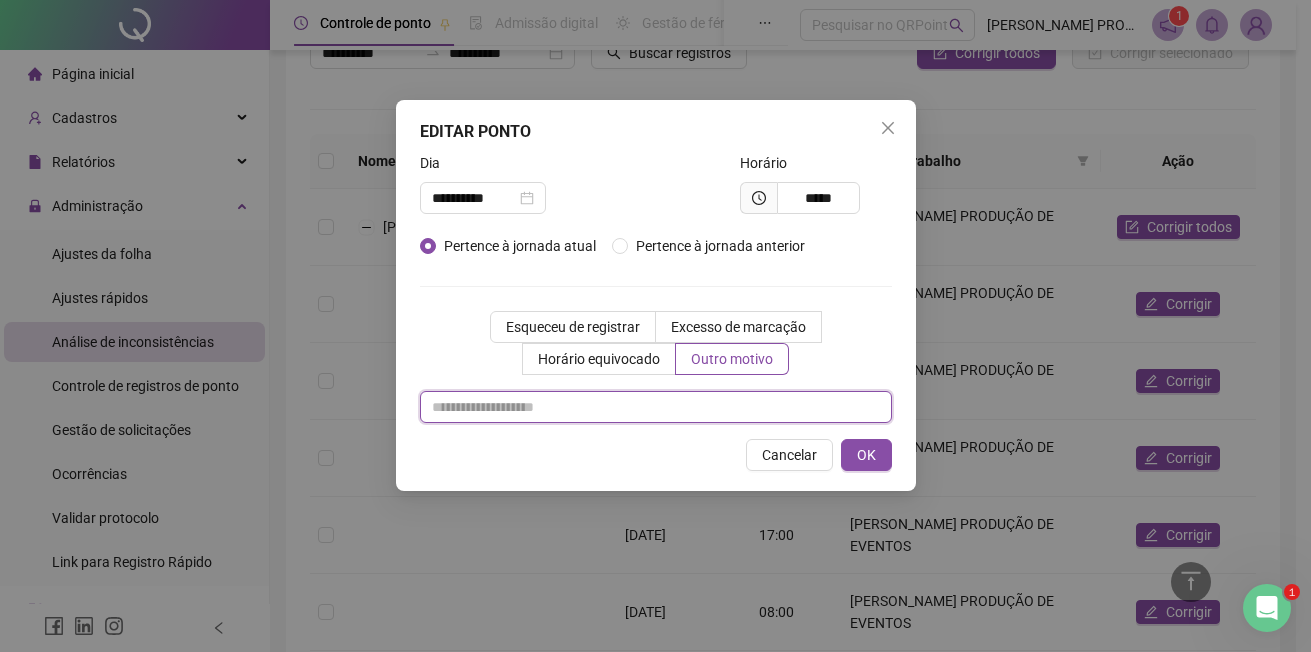 click at bounding box center [656, 407] 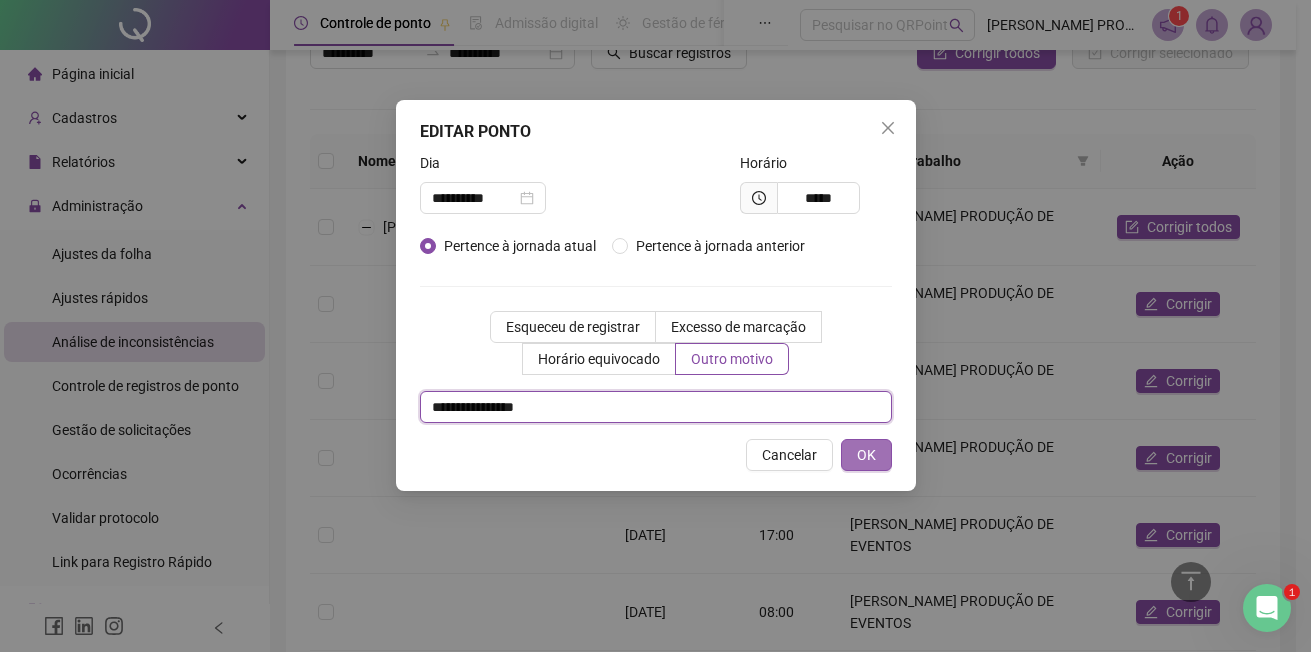 type on "**********" 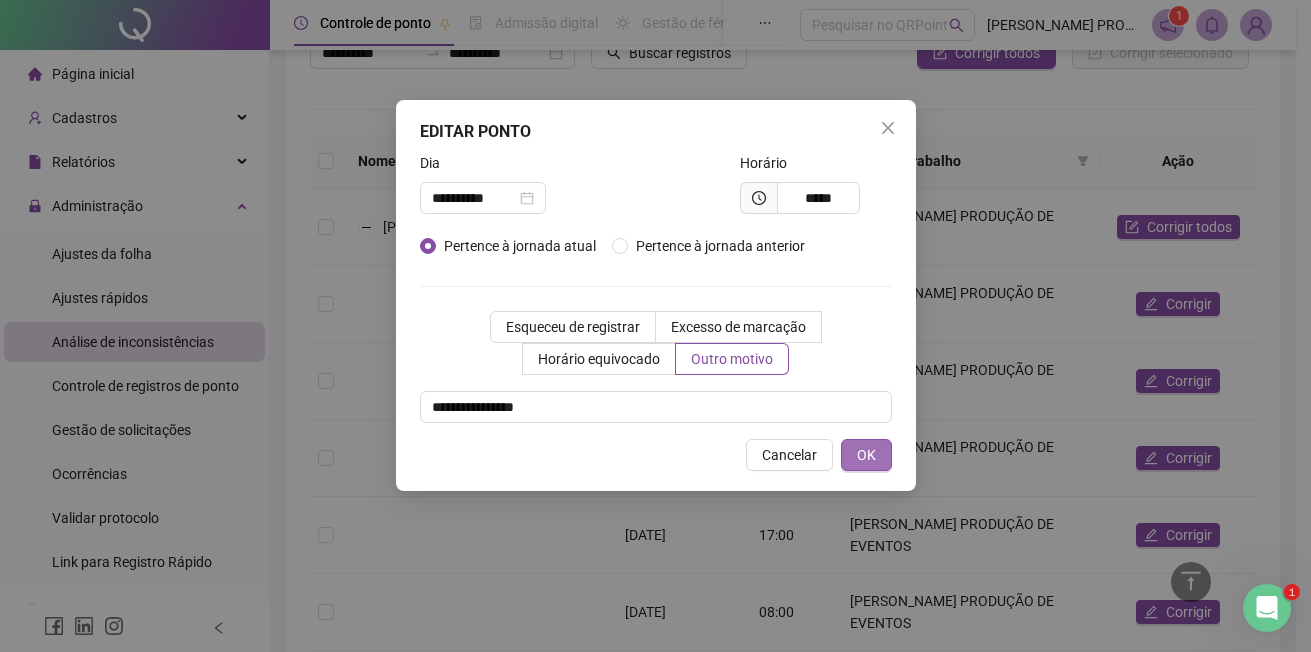 click on "OK" at bounding box center [866, 455] 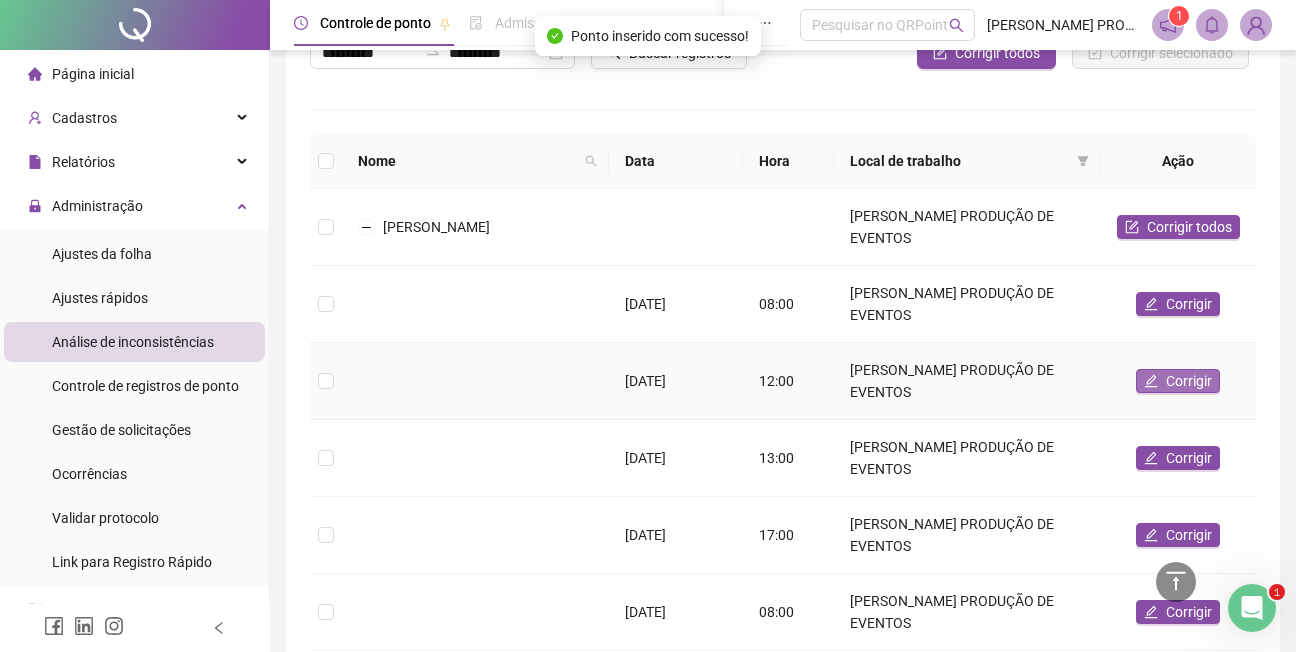 click on "Corrigir" at bounding box center [1189, 381] 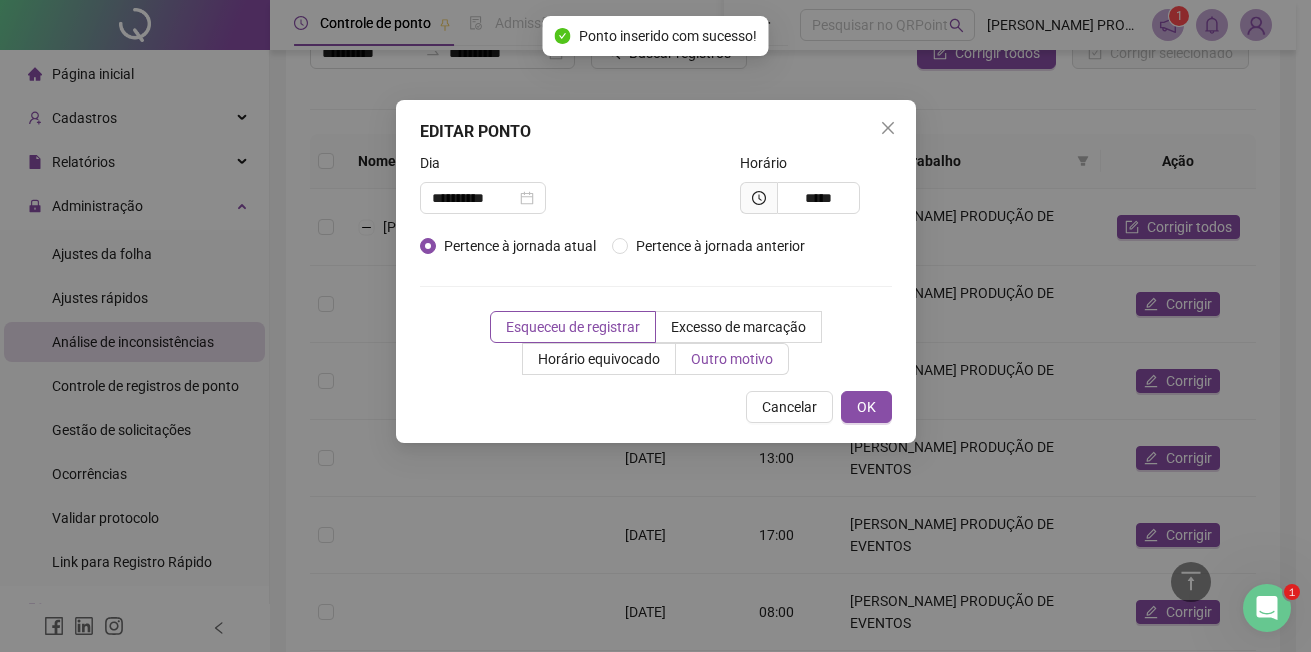 click on "Outro motivo" at bounding box center [732, 359] 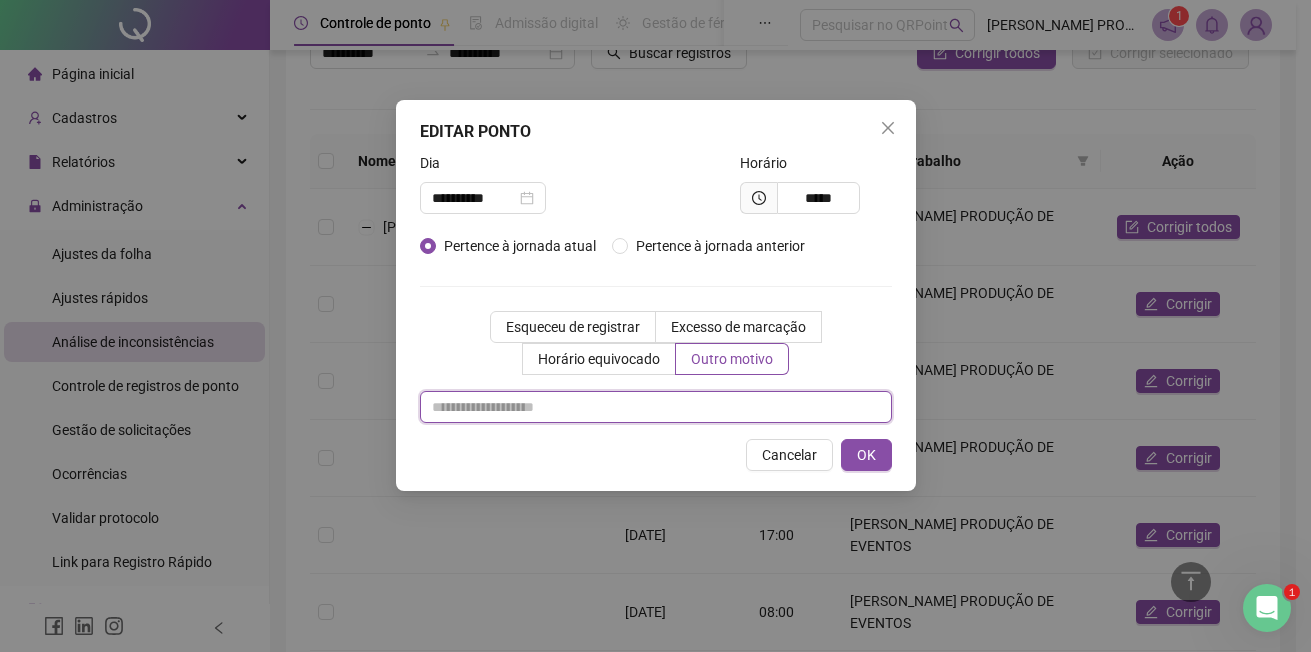 click at bounding box center [656, 407] 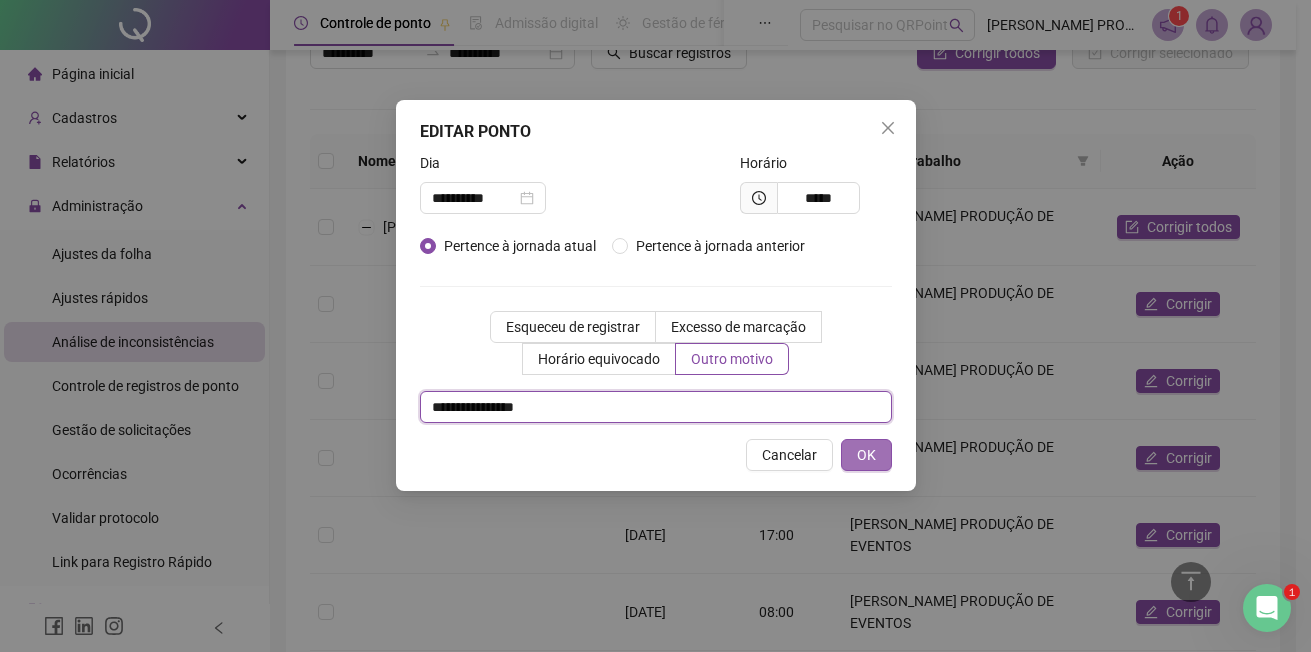 type on "**********" 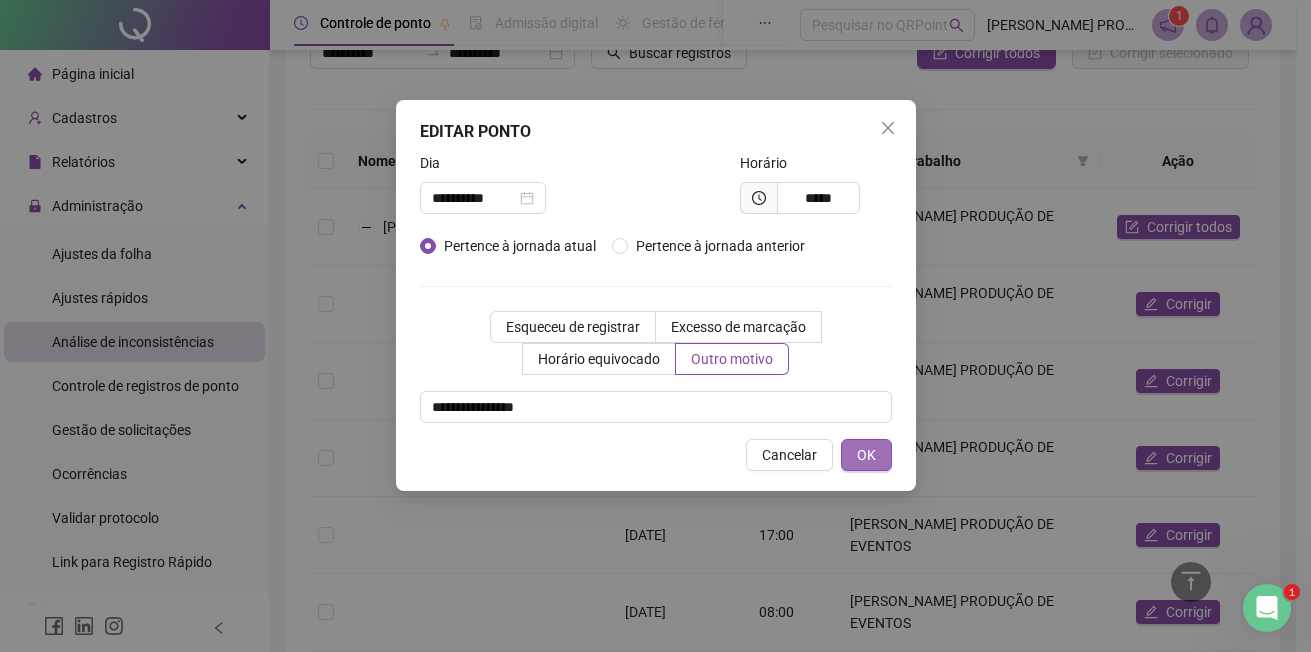 click on "OK" at bounding box center [866, 455] 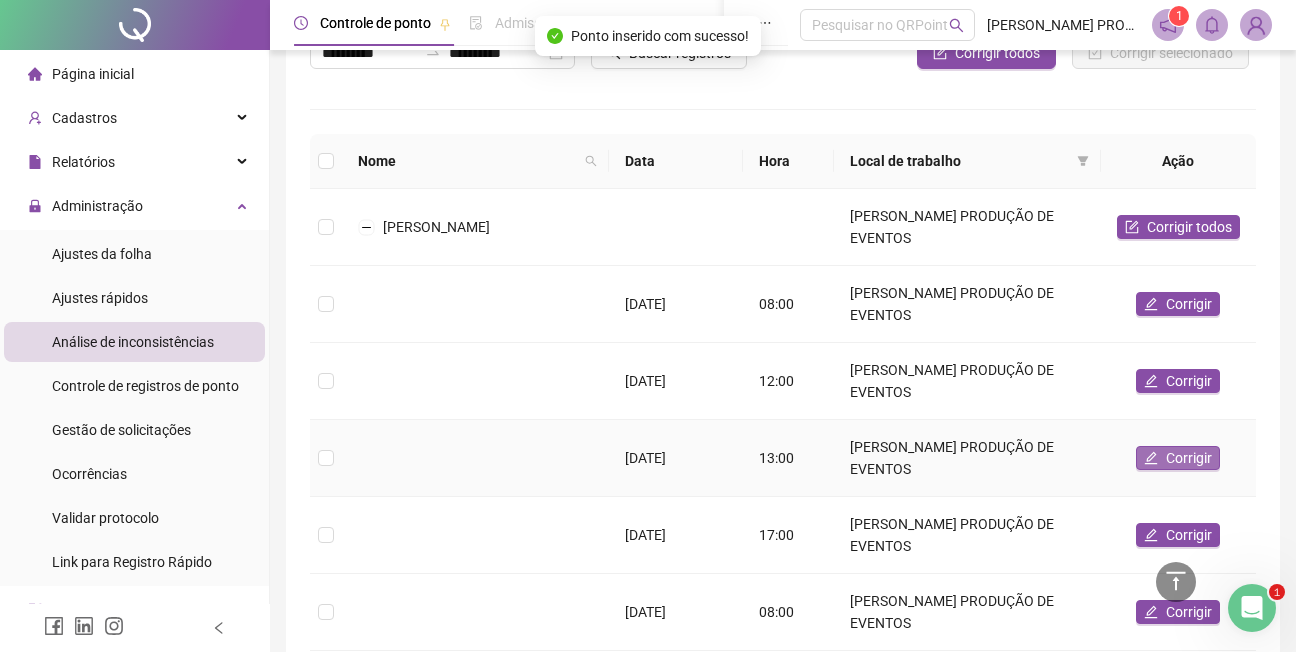 click on "Corrigir" at bounding box center (1189, 458) 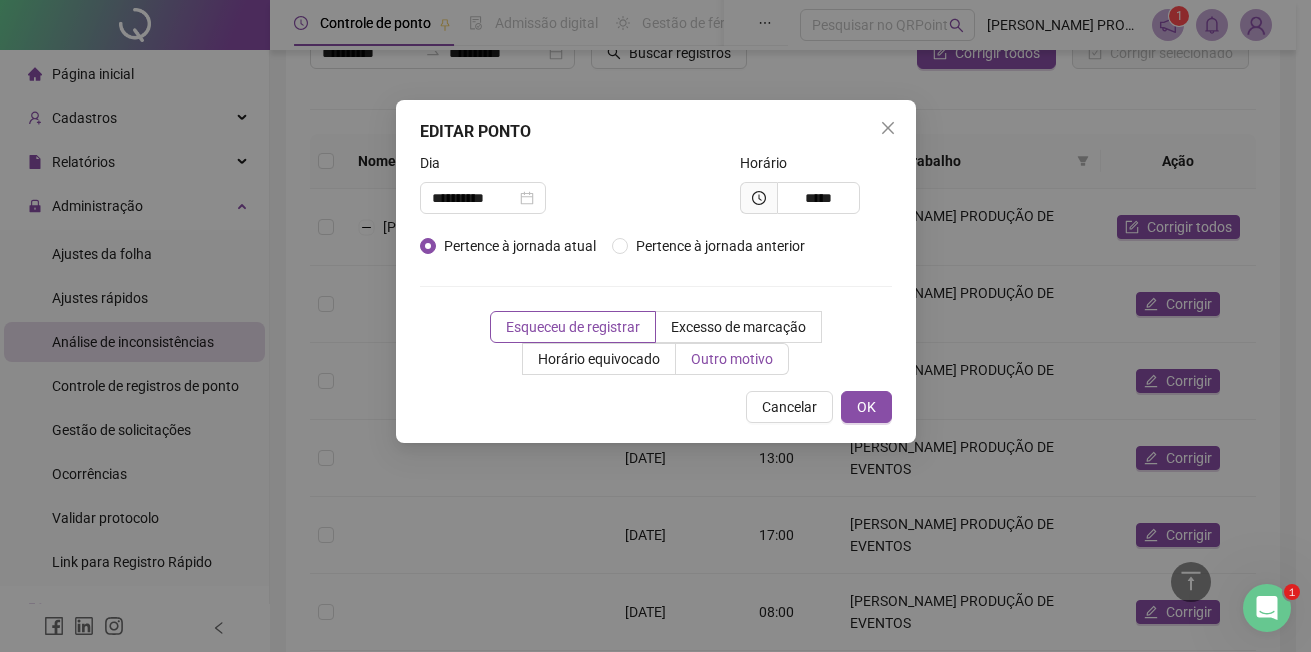 click on "Outro motivo" at bounding box center [732, 359] 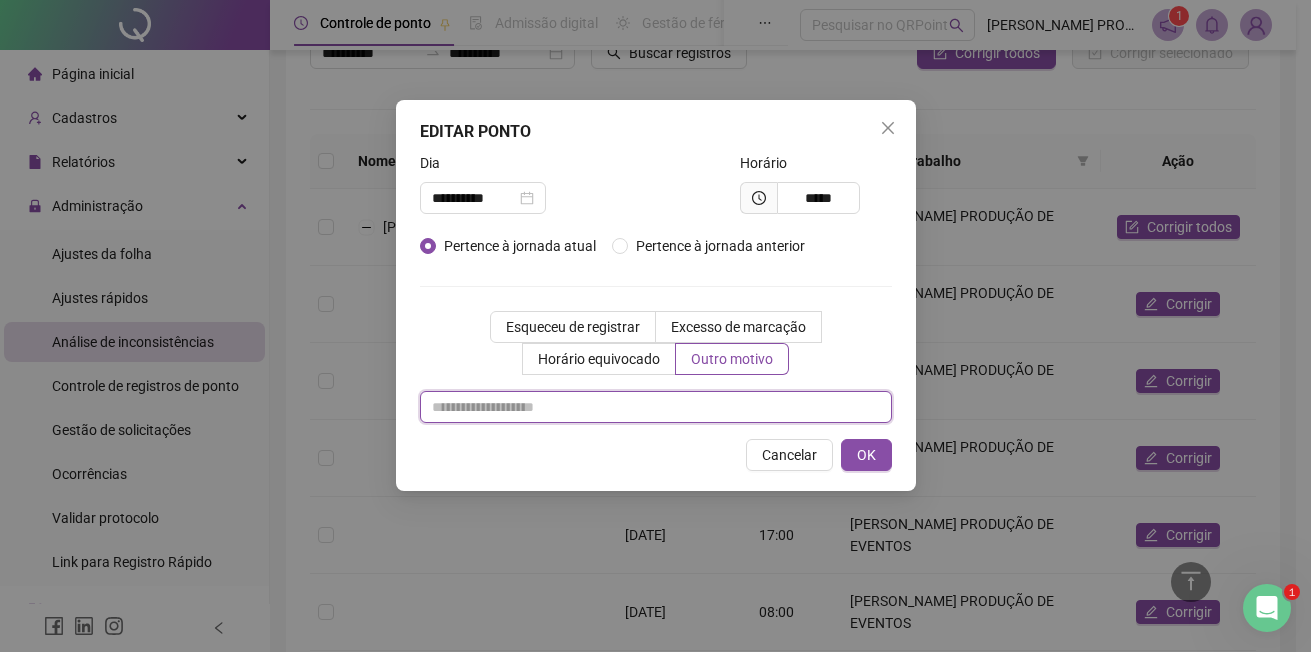 click at bounding box center (656, 407) 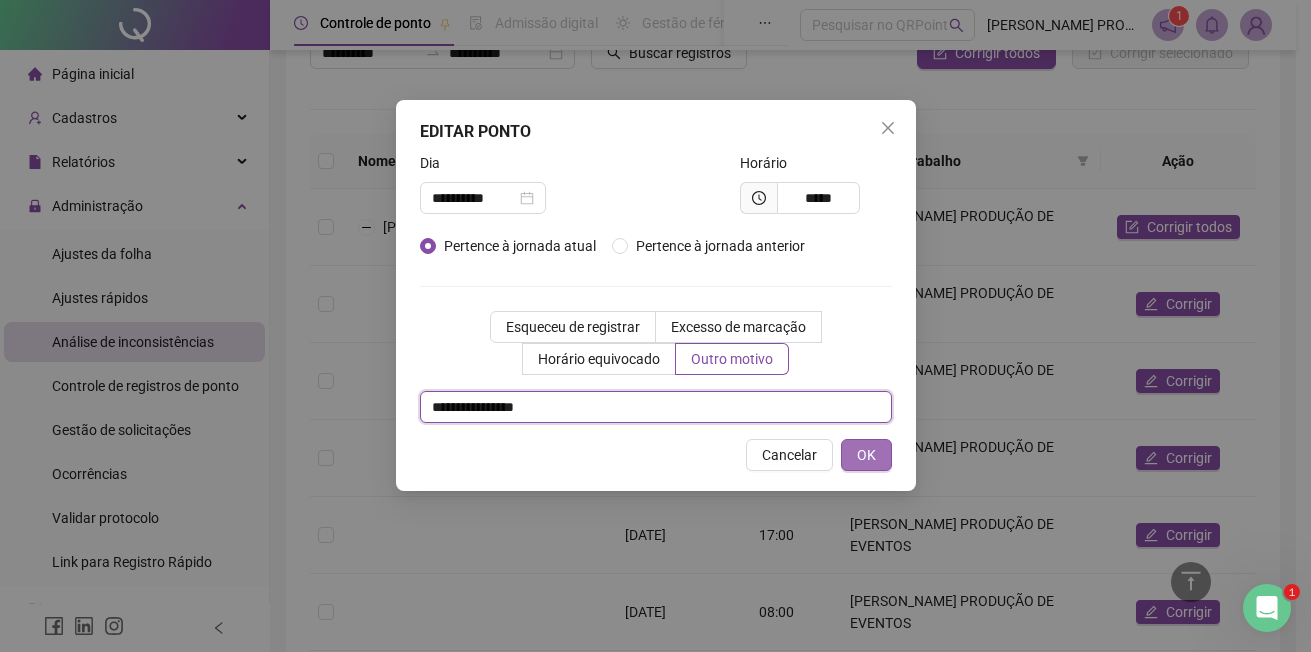 type on "**********" 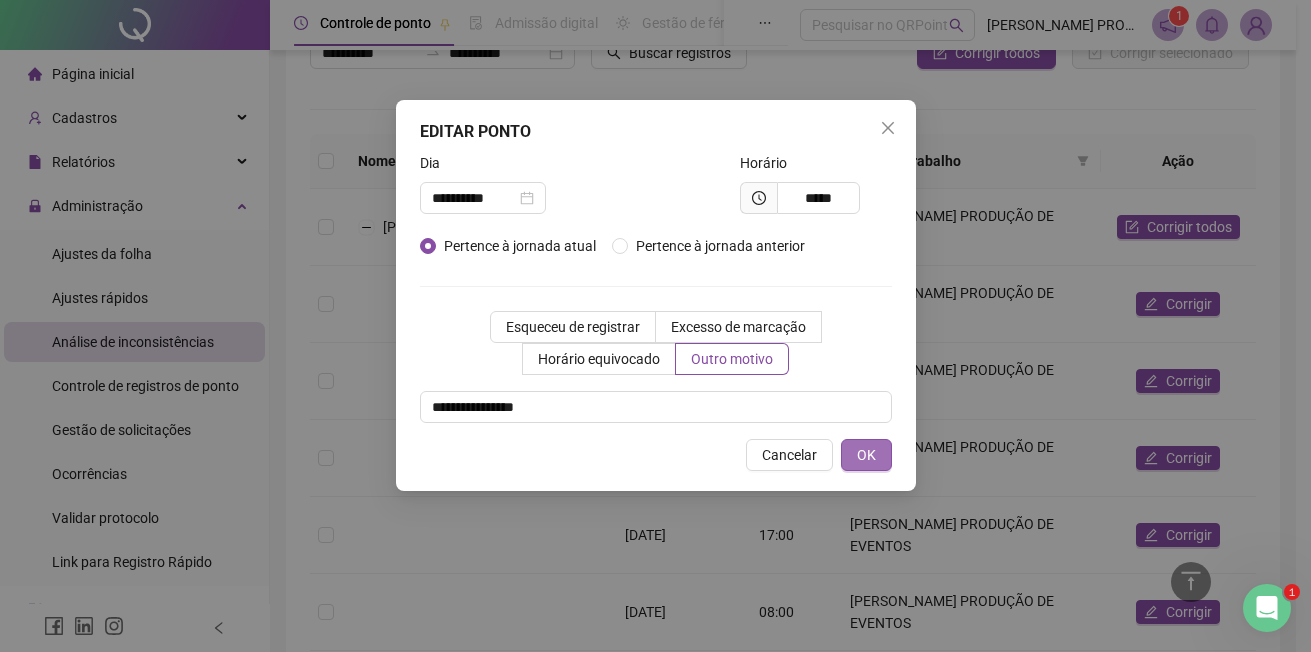 click on "OK" at bounding box center (866, 455) 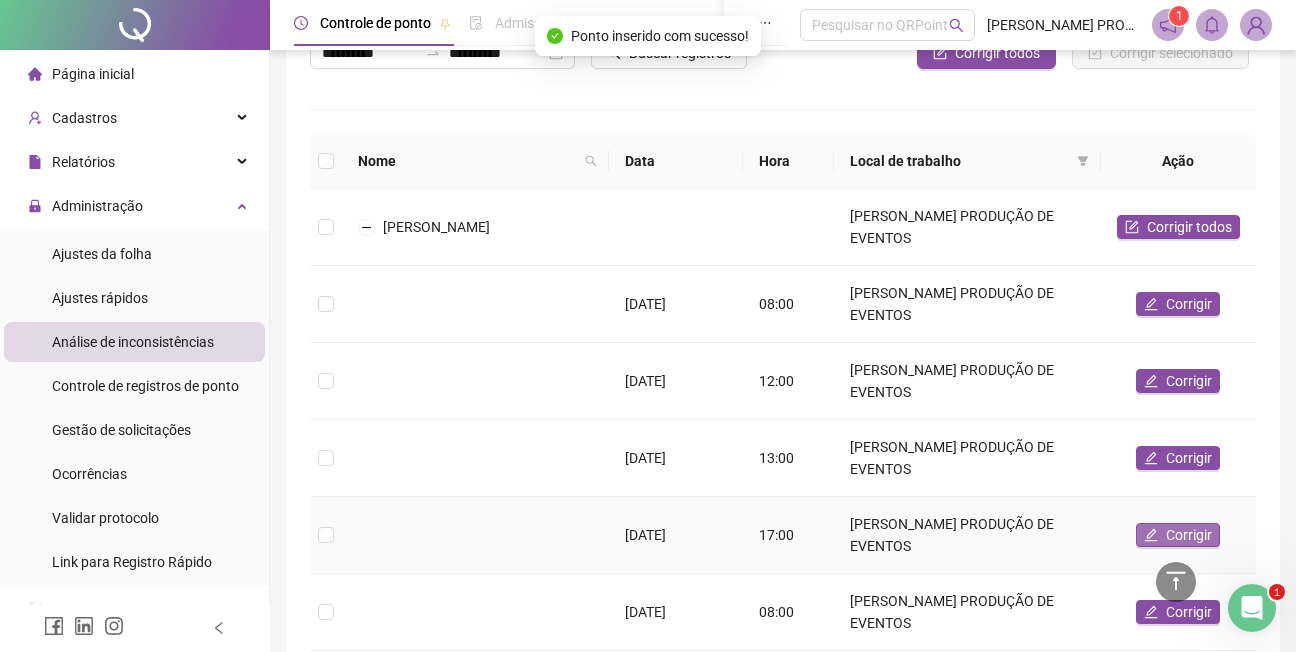 click on "Corrigir" at bounding box center [1189, 535] 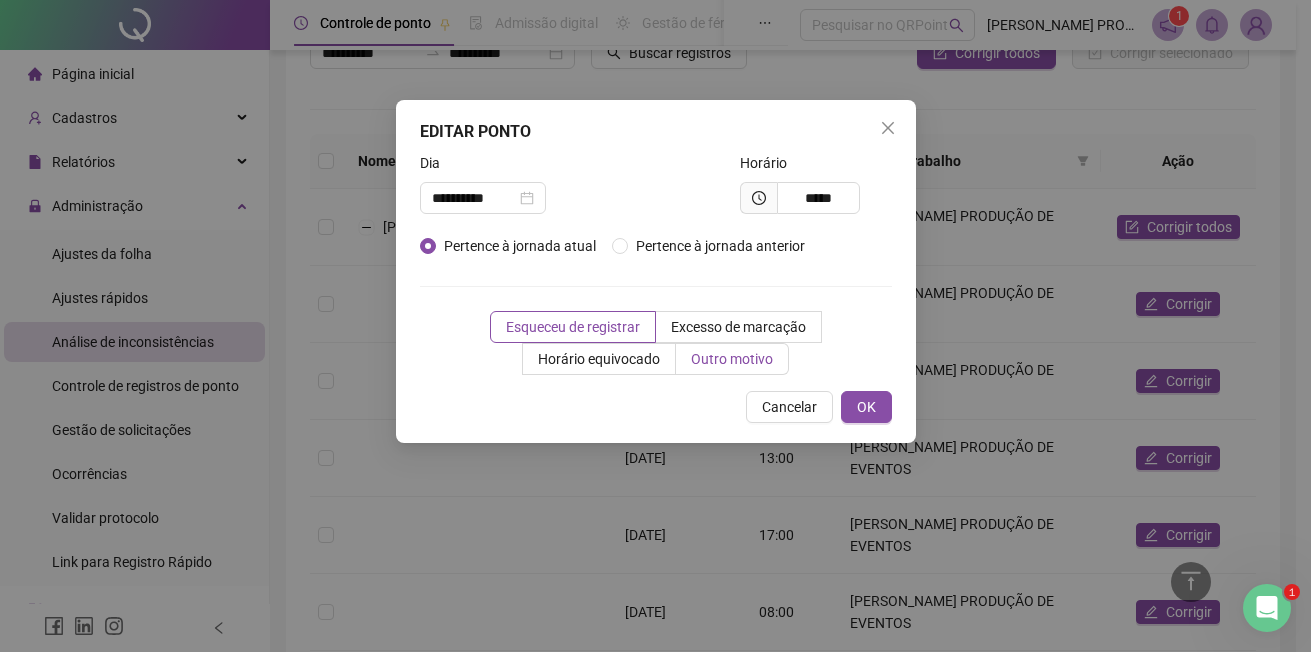 click on "Outro motivo" at bounding box center [732, 359] 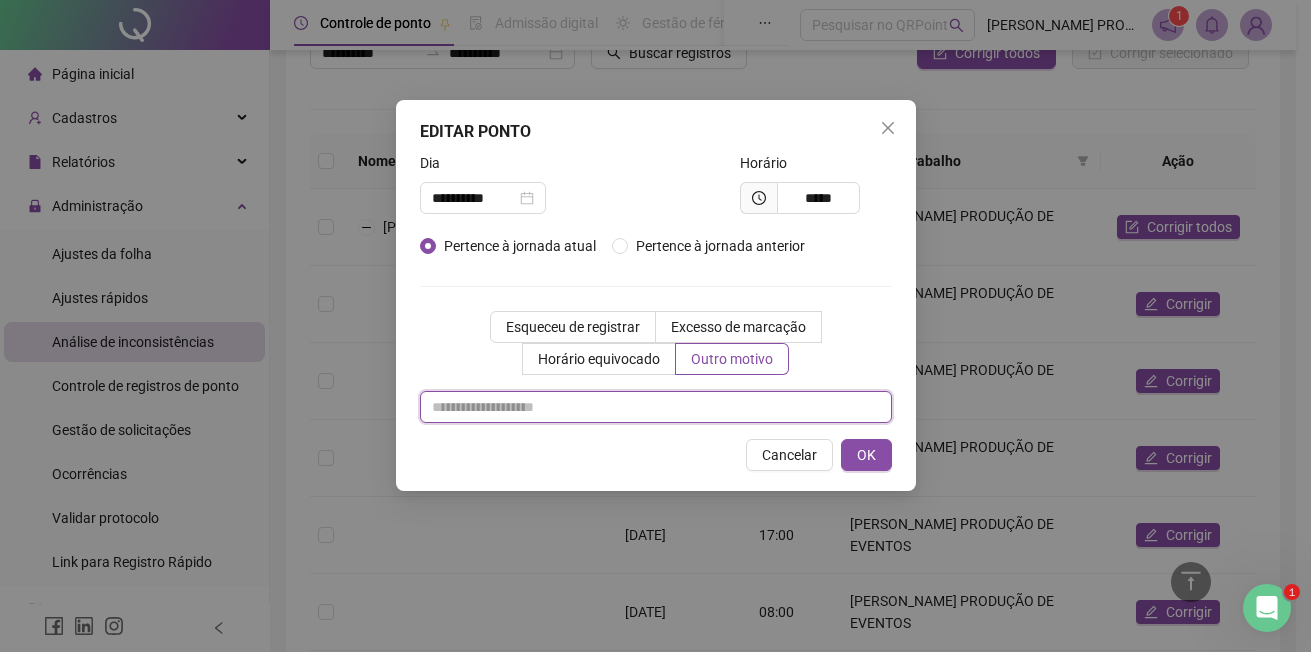 click at bounding box center [656, 407] 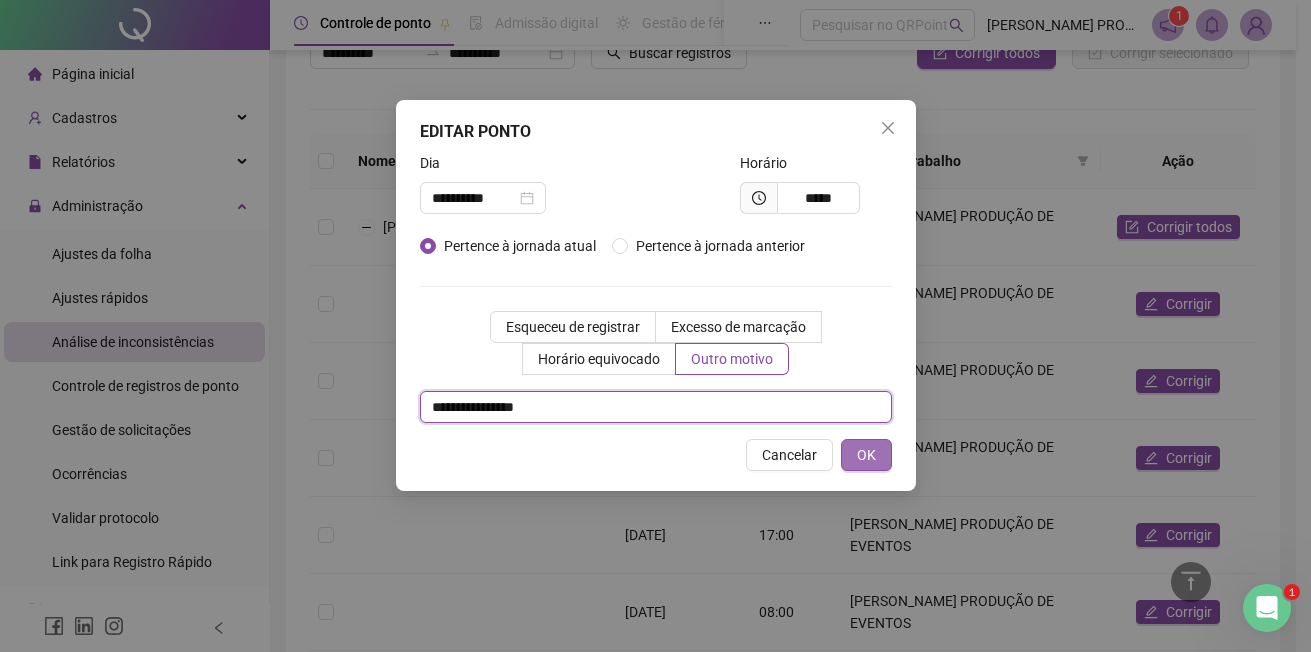 type on "**********" 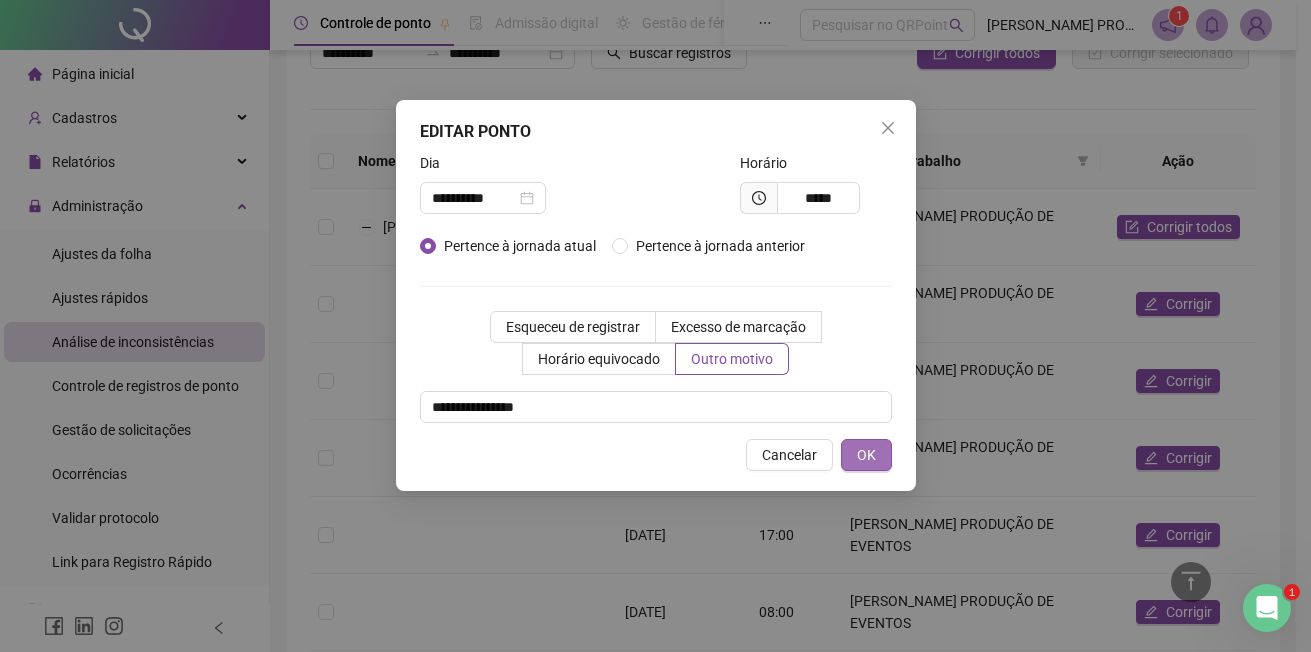 click on "OK" at bounding box center (866, 455) 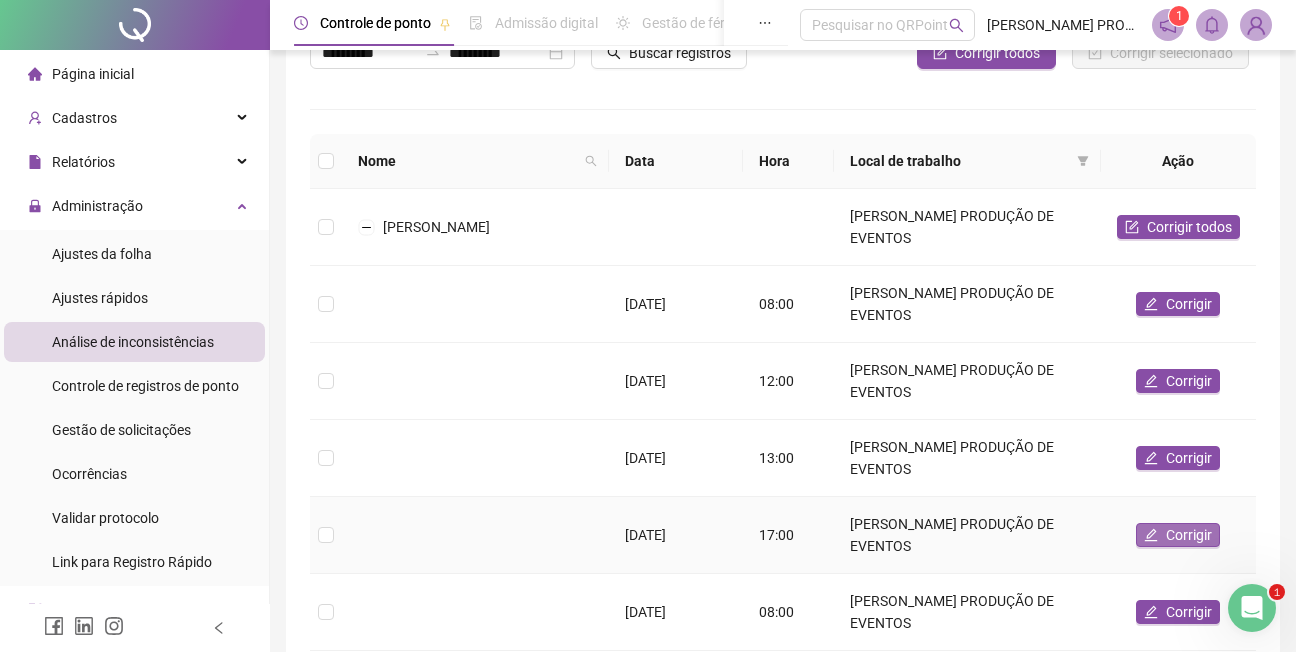 click on "Corrigir" at bounding box center [1189, 535] 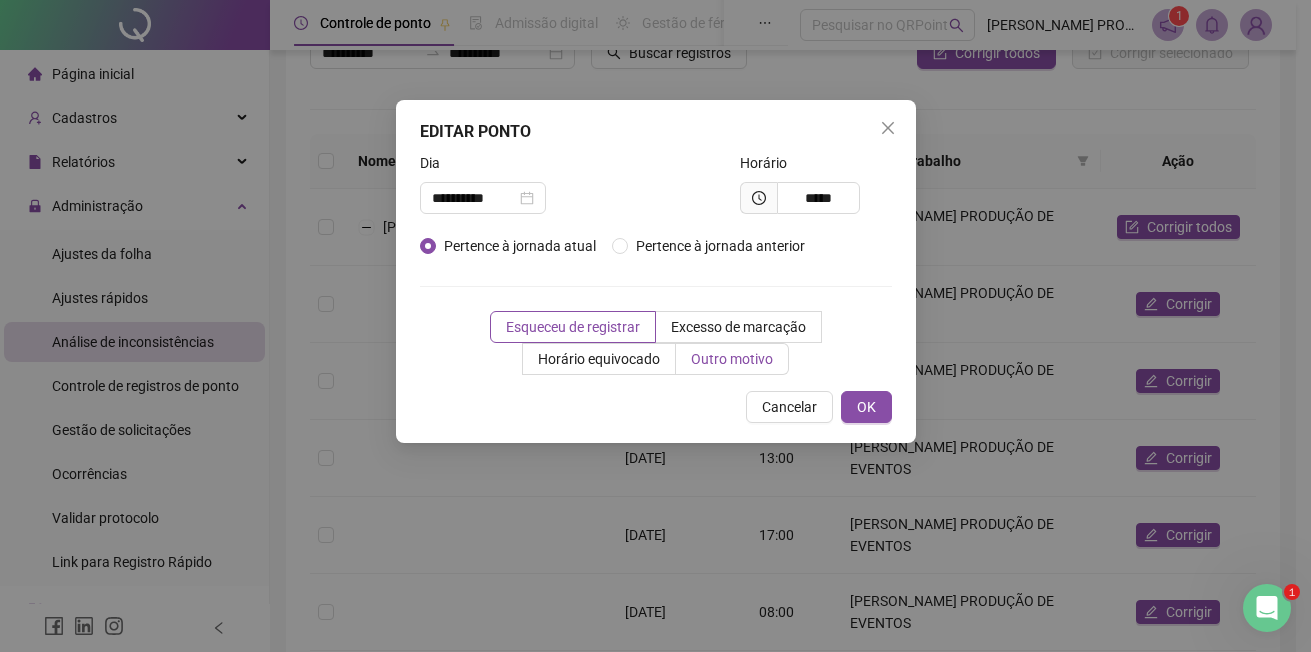 click on "Outro motivo" at bounding box center [732, 359] 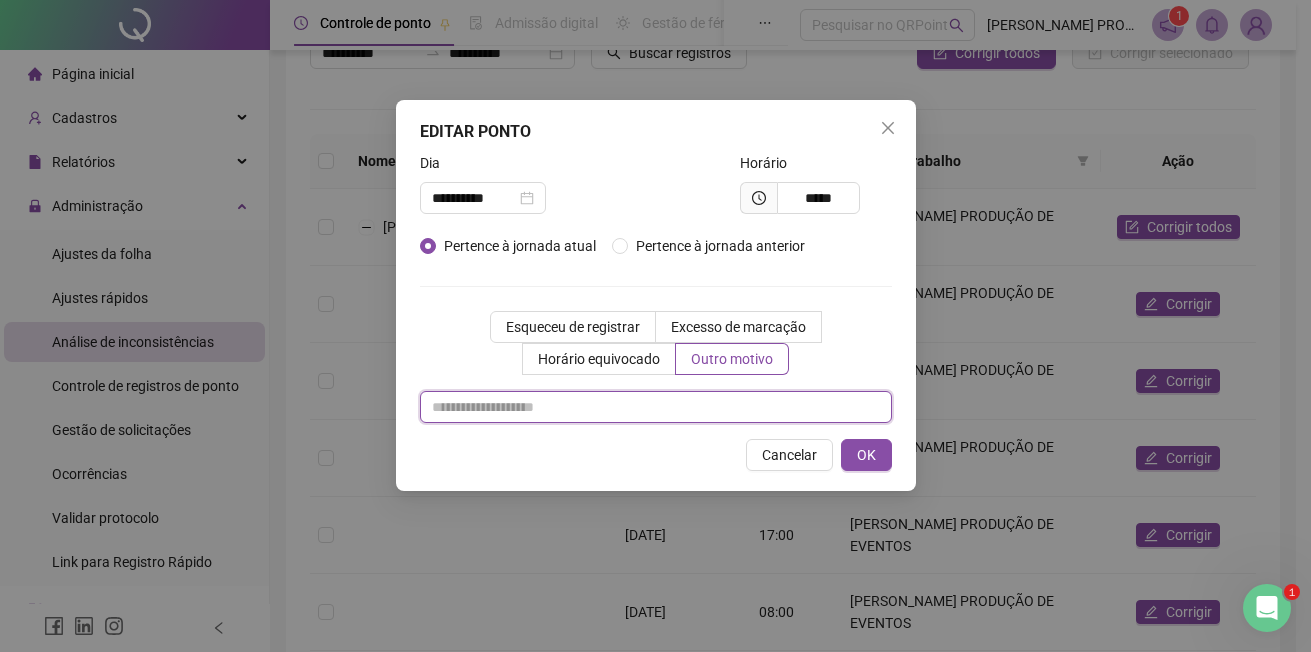 click at bounding box center (656, 407) 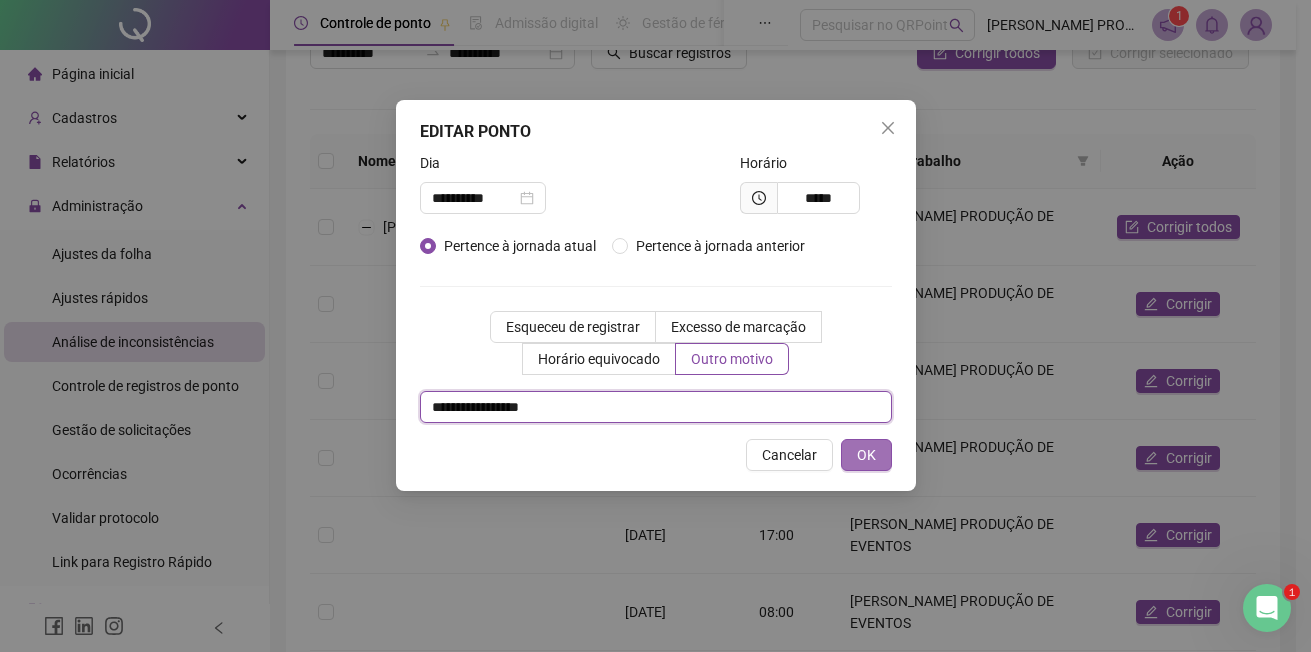 type on "**********" 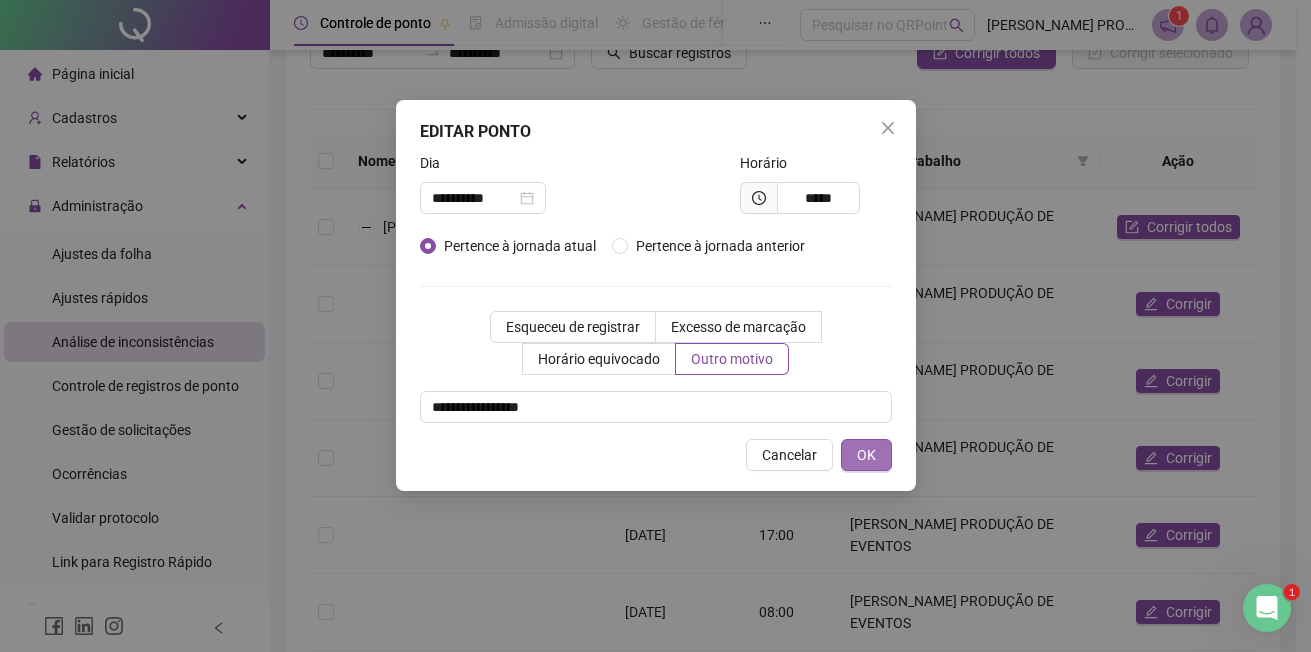 click on "OK" at bounding box center (866, 455) 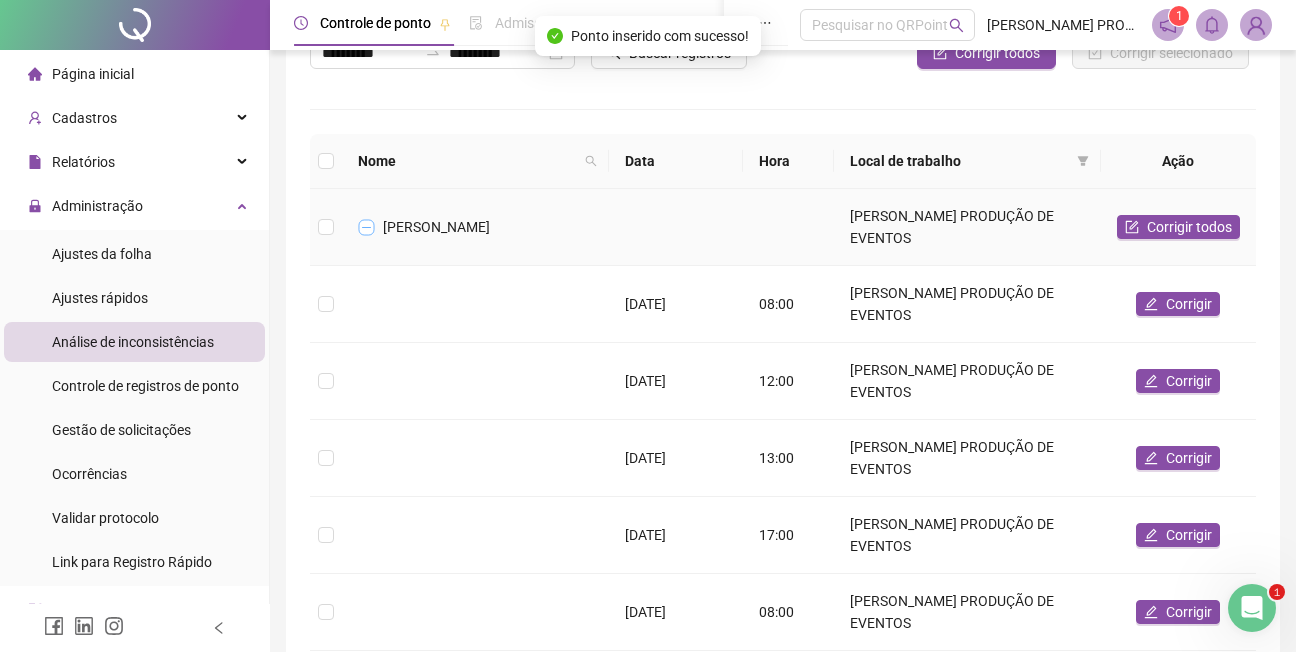 click at bounding box center (367, 227) 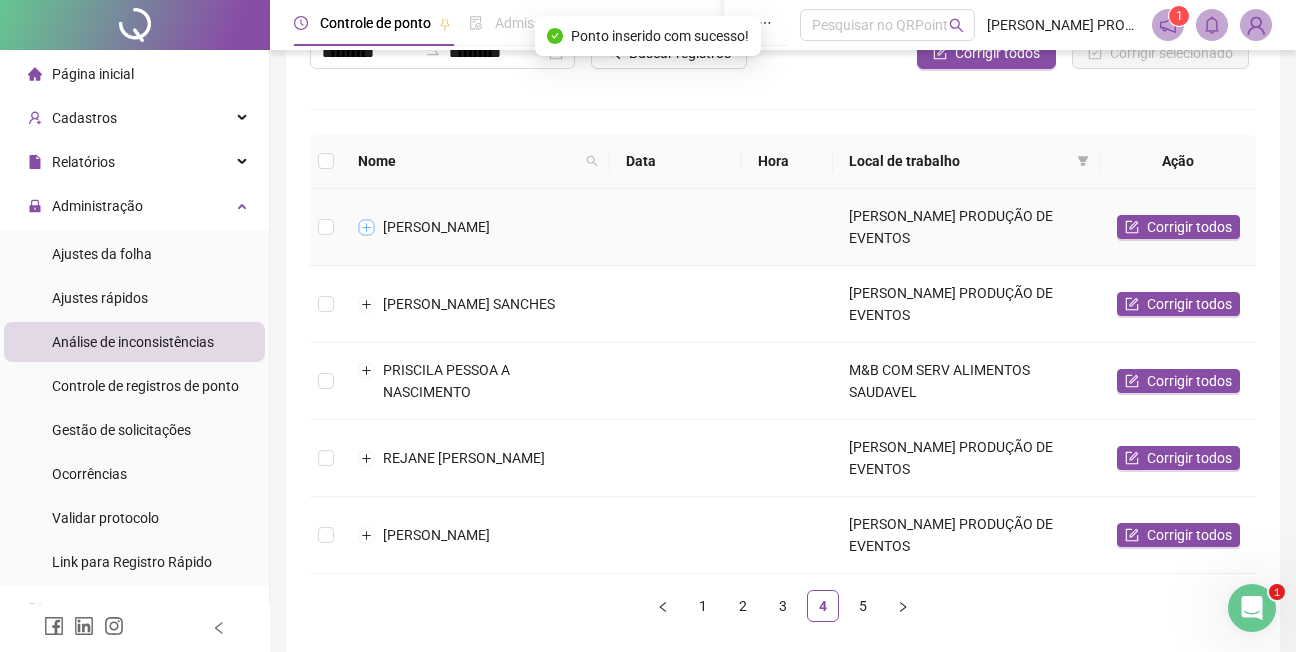 click at bounding box center (367, 227) 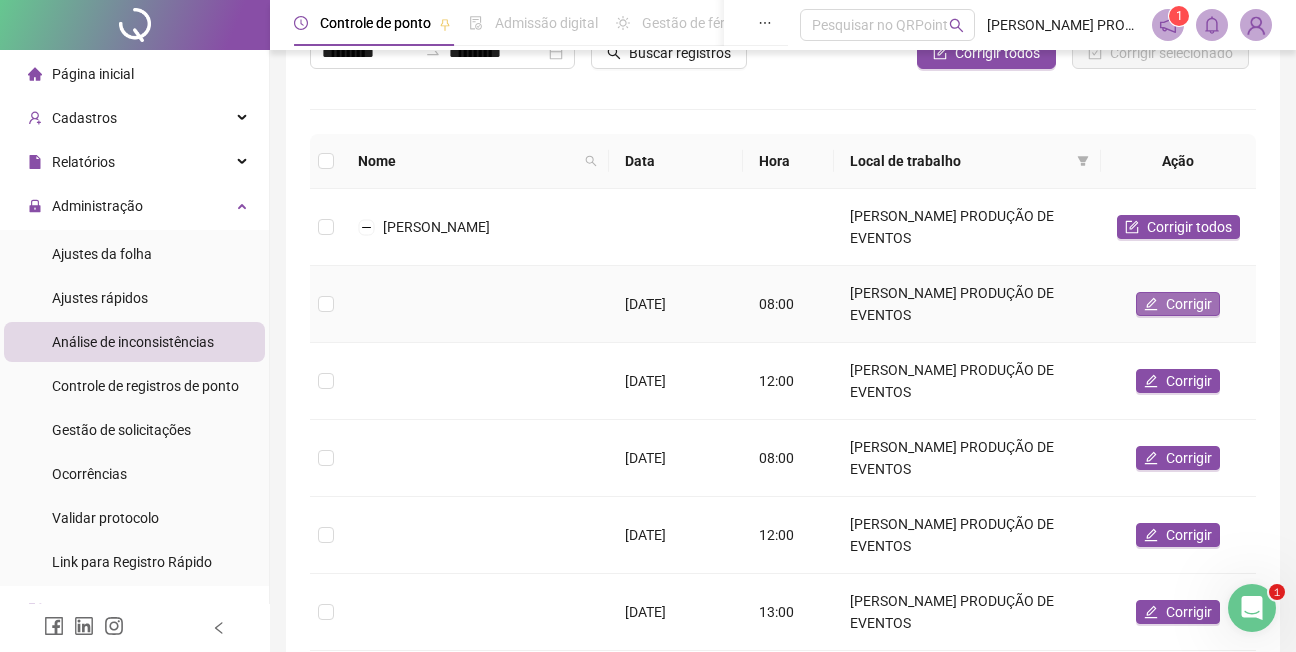 click on "Corrigir" at bounding box center [1189, 304] 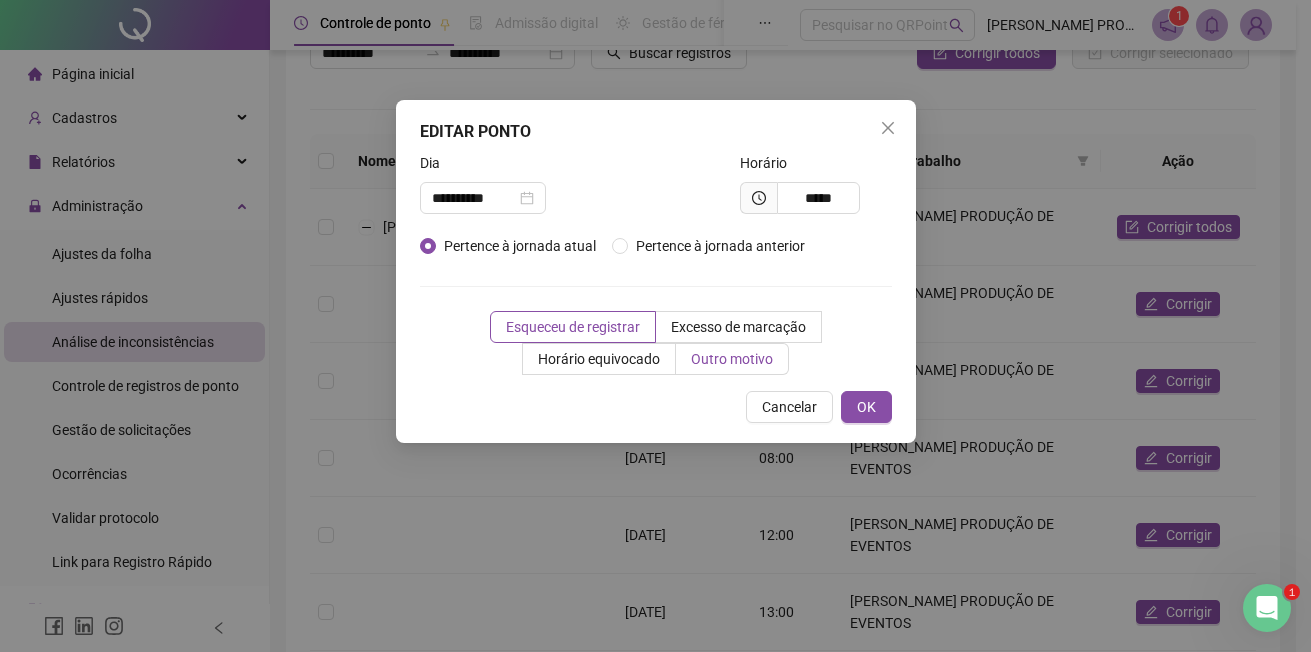 click on "Outro motivo" at bounding box center [732, 359] 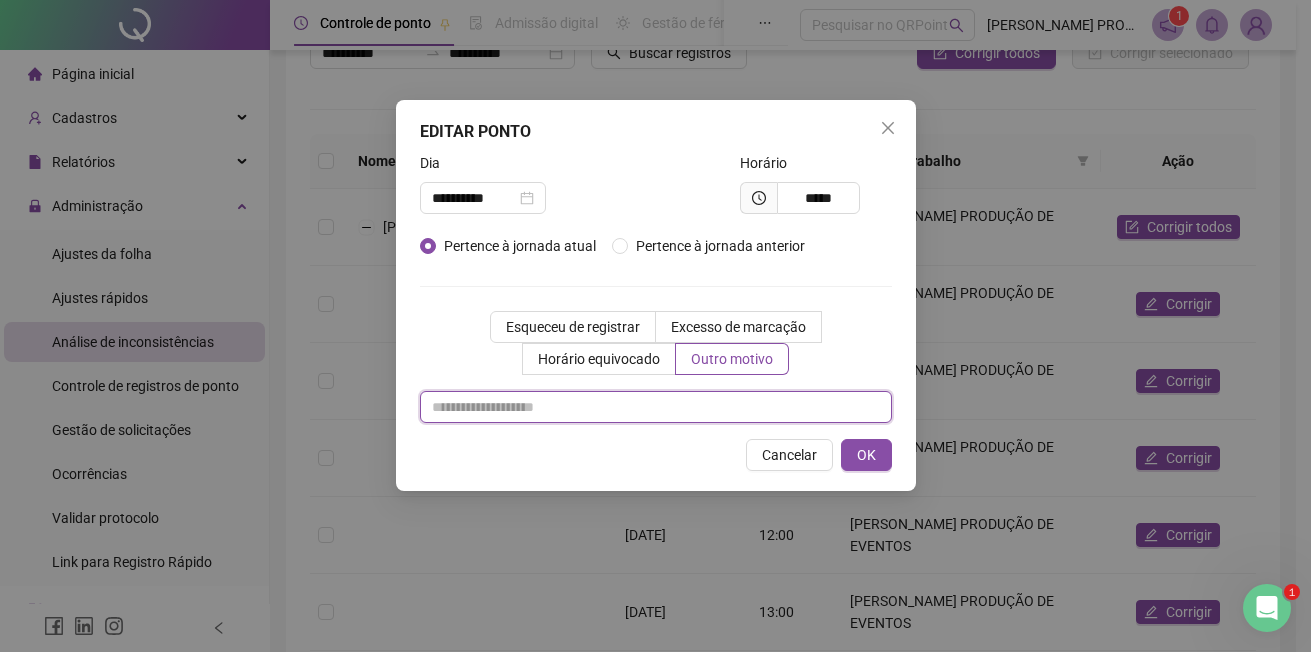 click at bounding box center (656, 407) 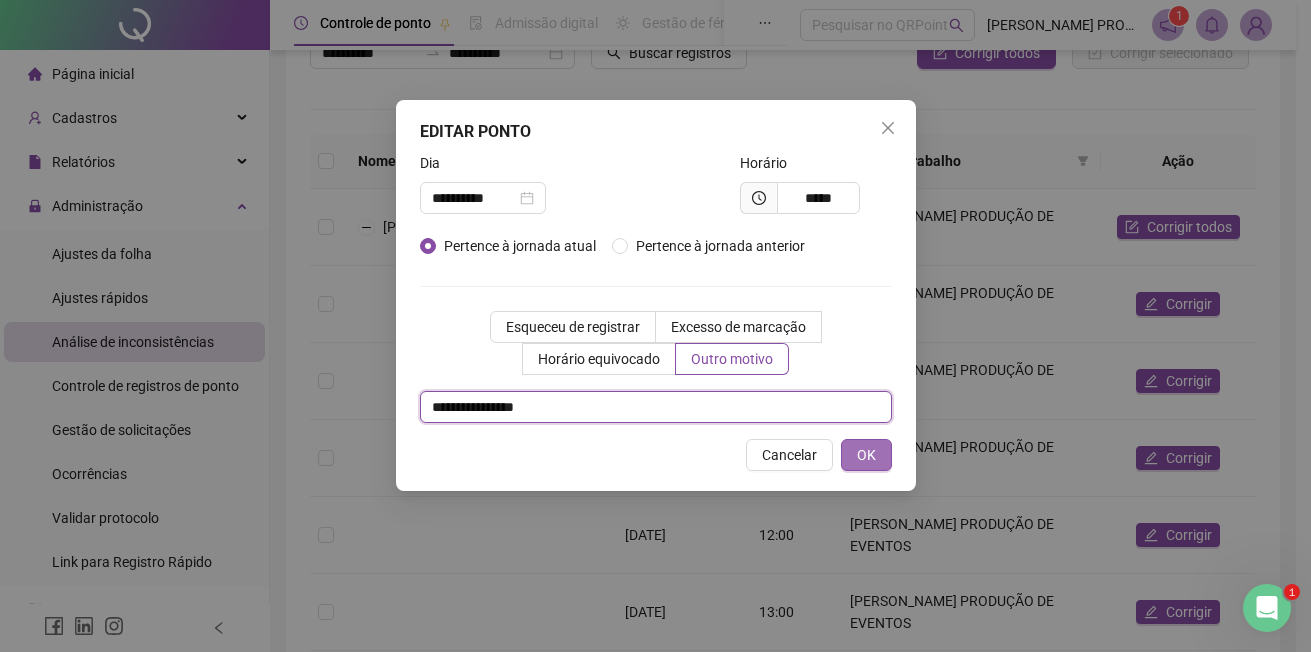 type on "**********" 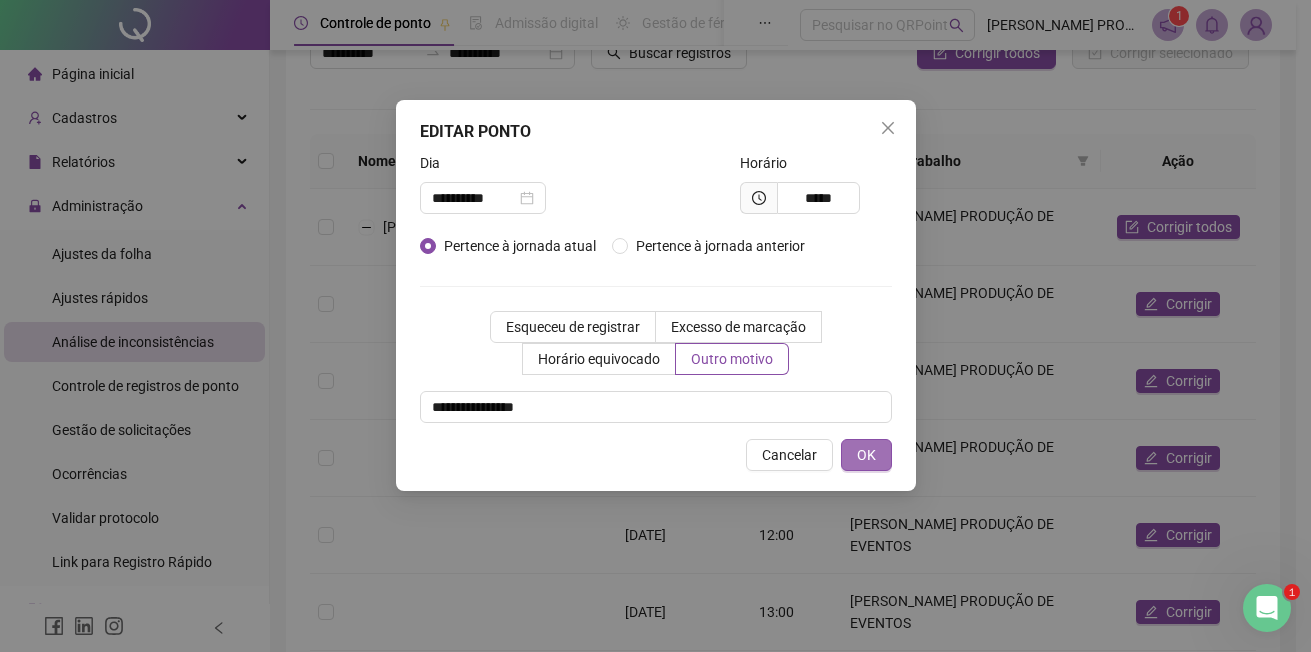 click on "OK" at bounding box center (866, 455) 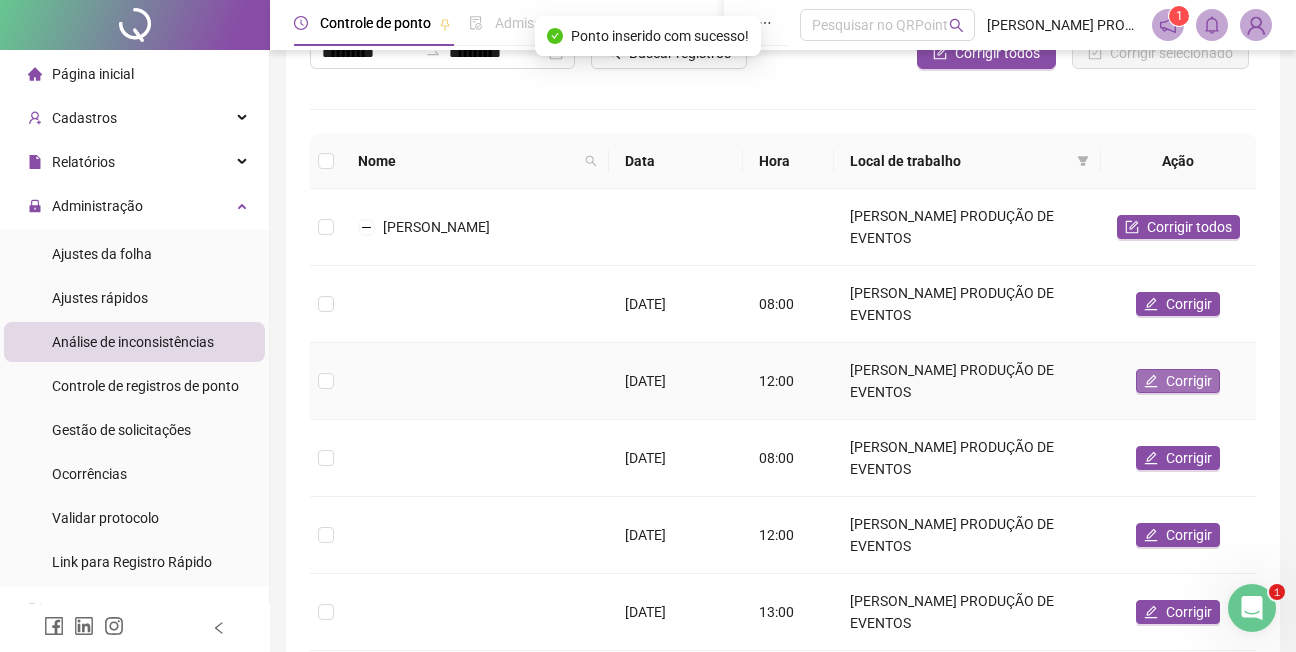 click on "Corrigir" at bounding box center [1189, 381] 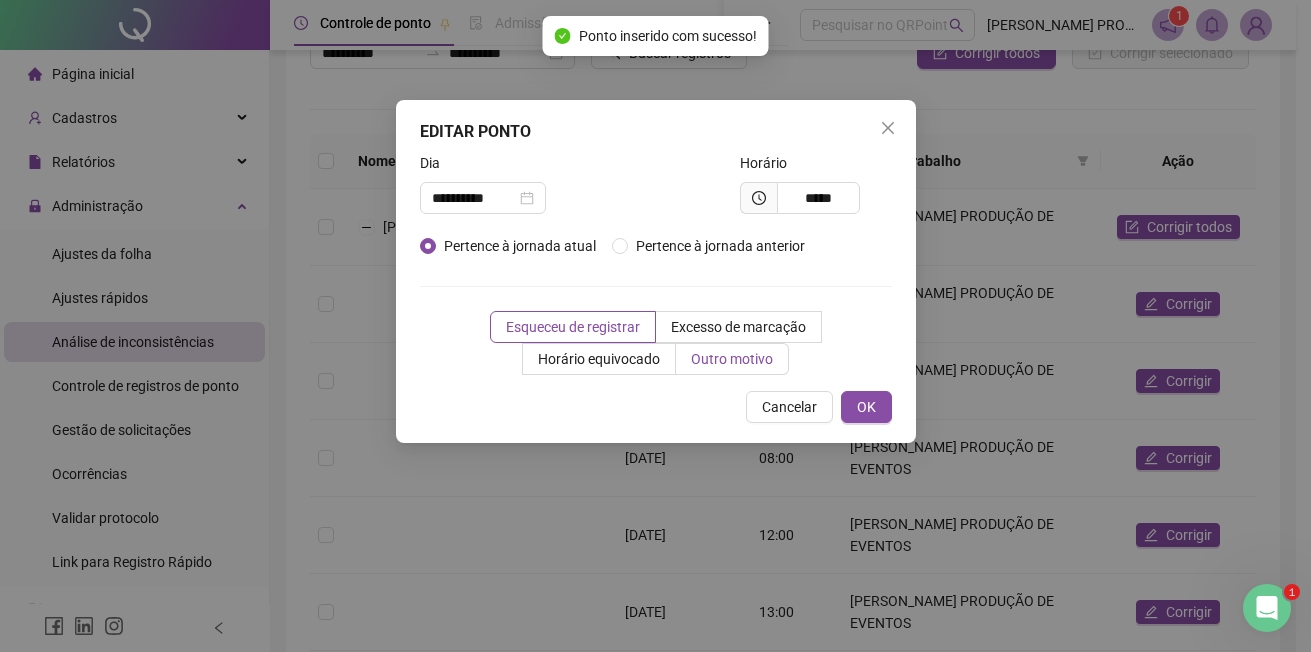 click on "Outro motivo" at bounding box center [732, 359] 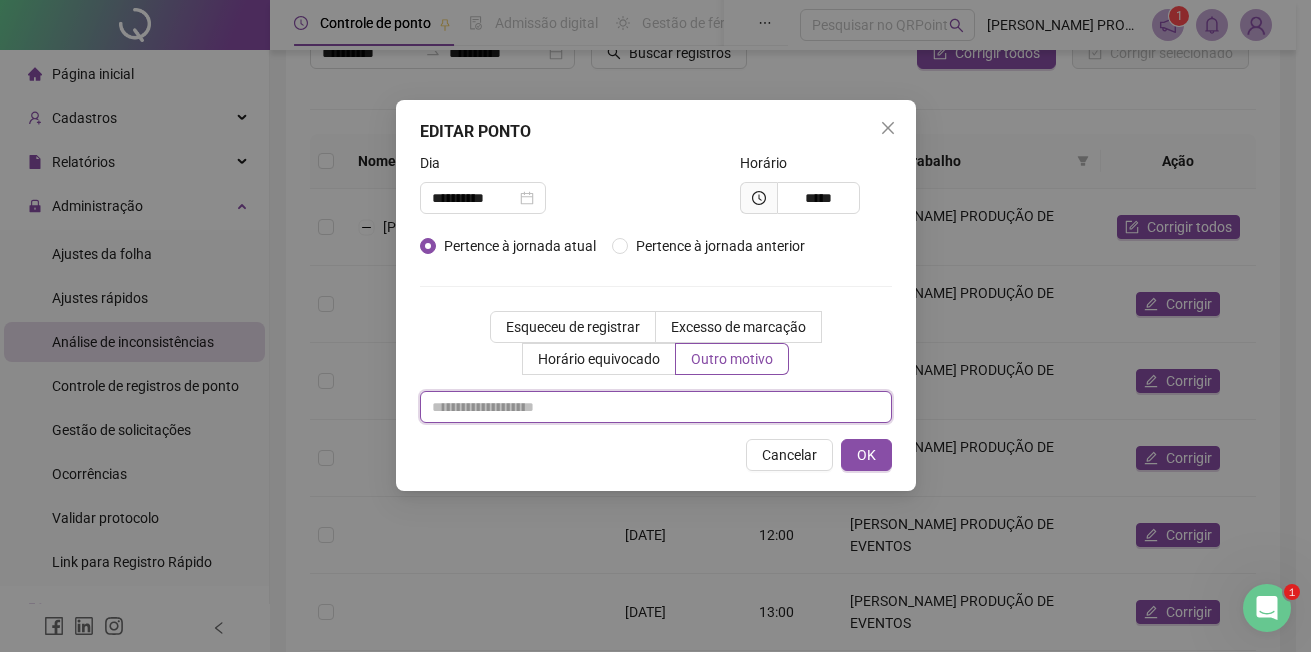 click at bounding box center (656, 407) 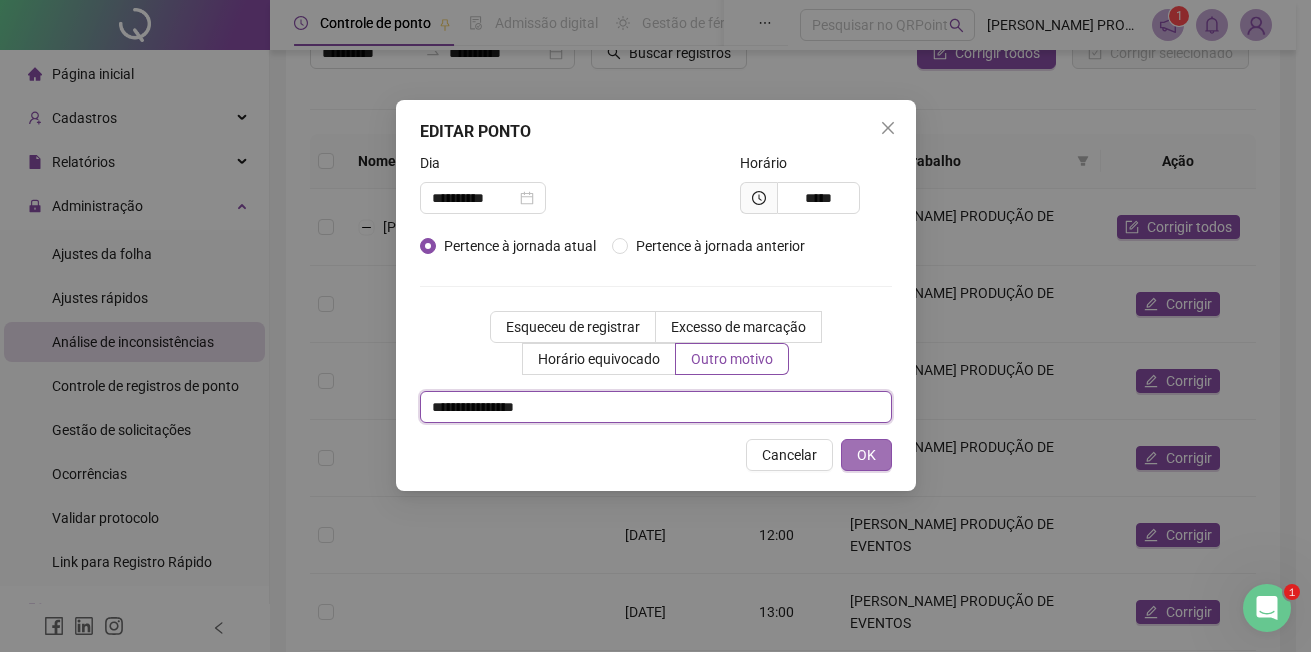 type on "**********" 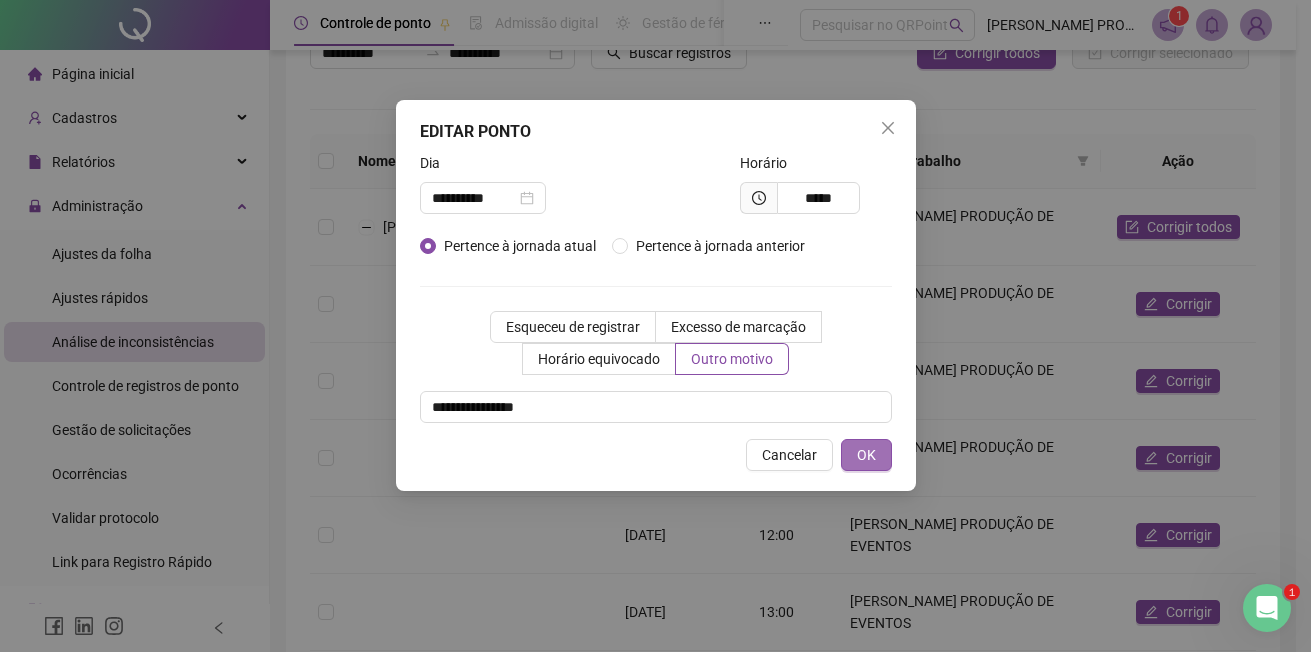 click on "OK" at bounding box center (866, 455) 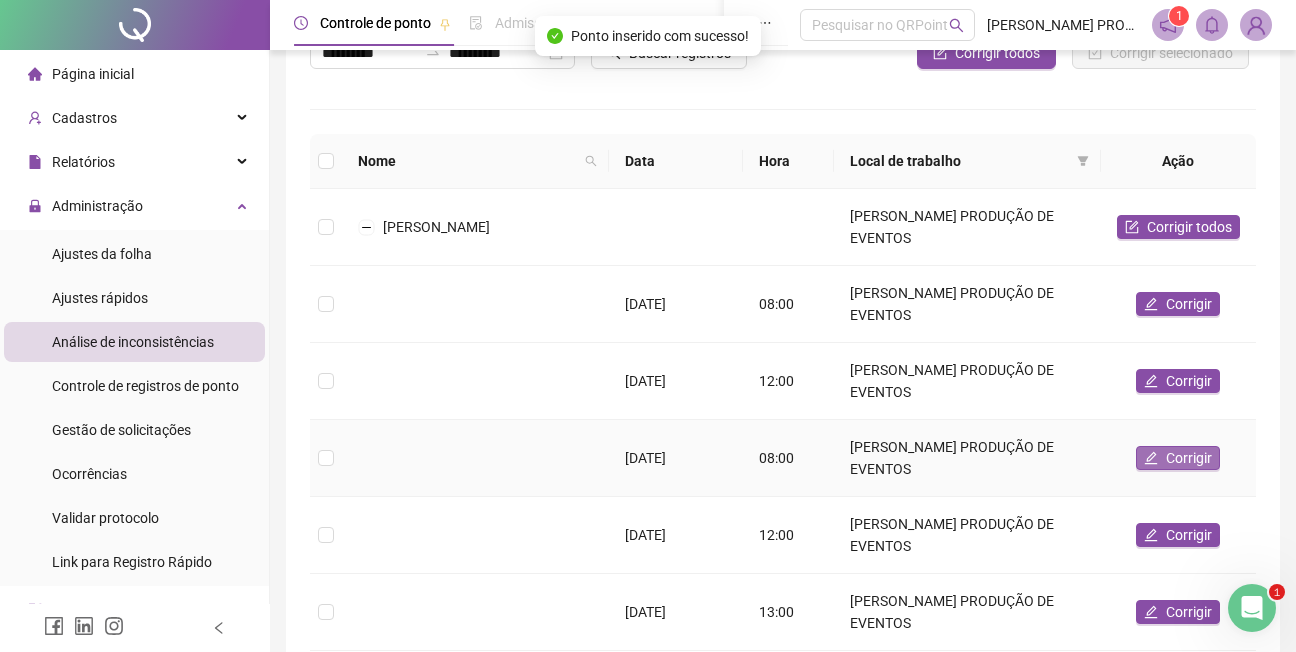 click on "Corrigir" at bounding box center (1189, 458) 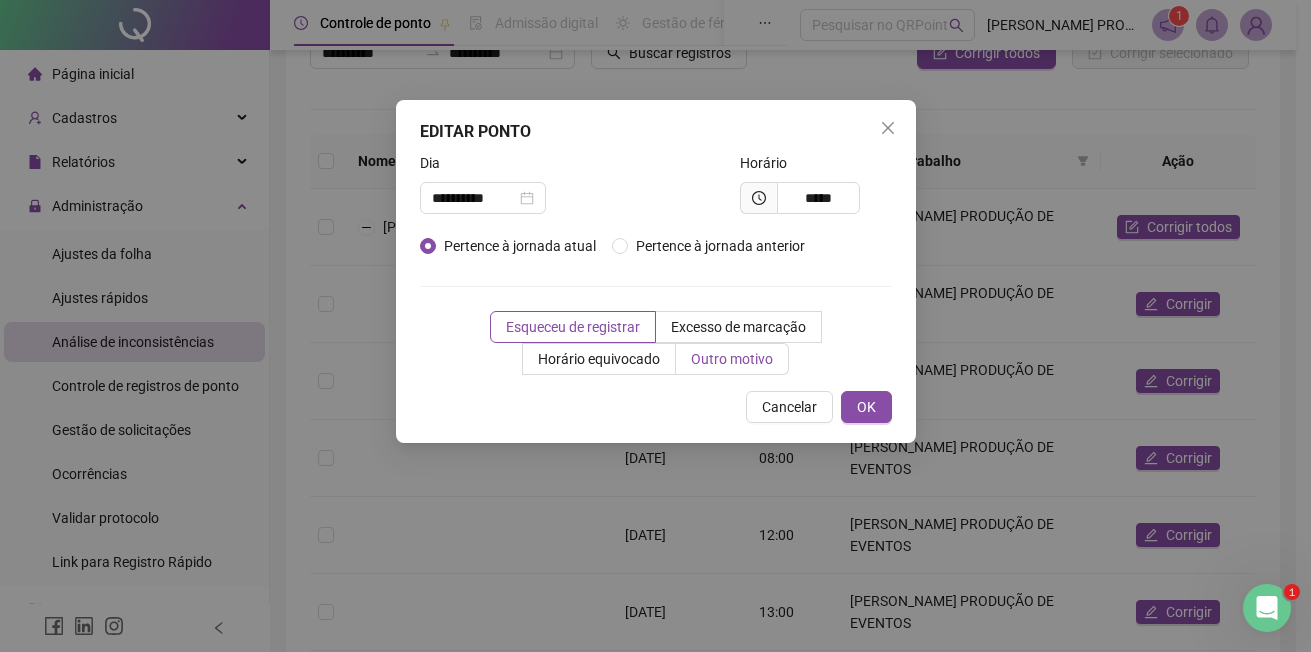 click on "Outro motivo" at bounding box center (732, 359) 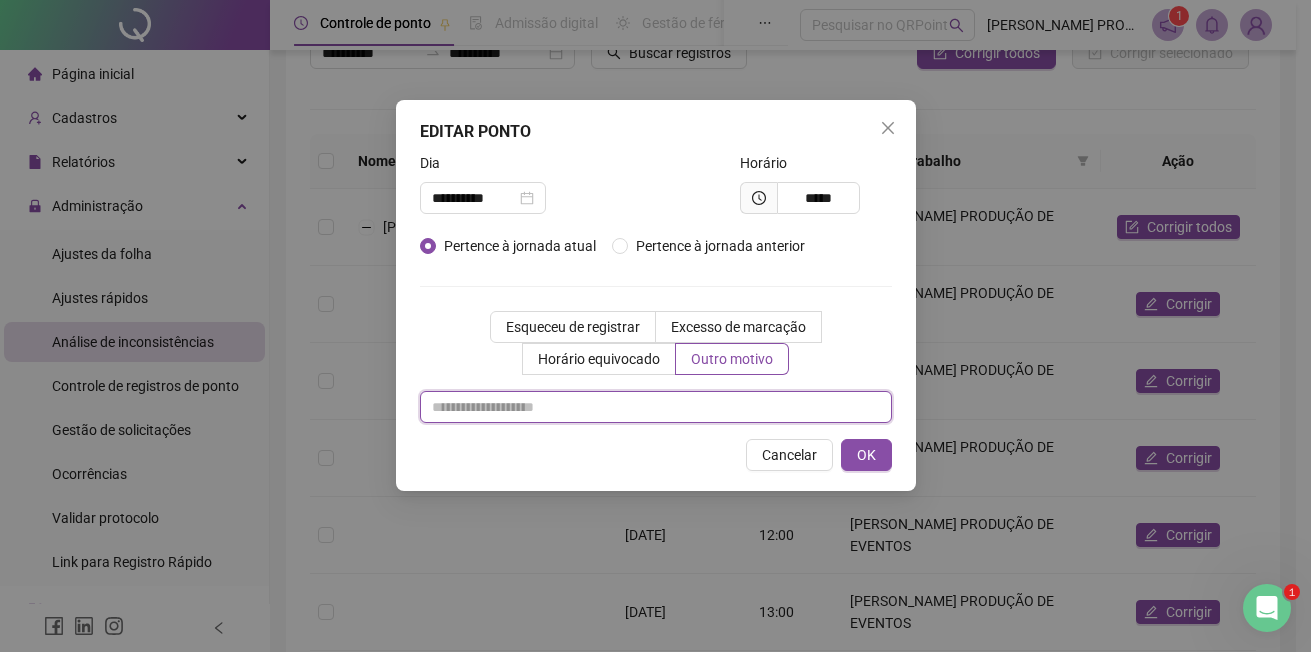 click at bounding box center (656, 407) 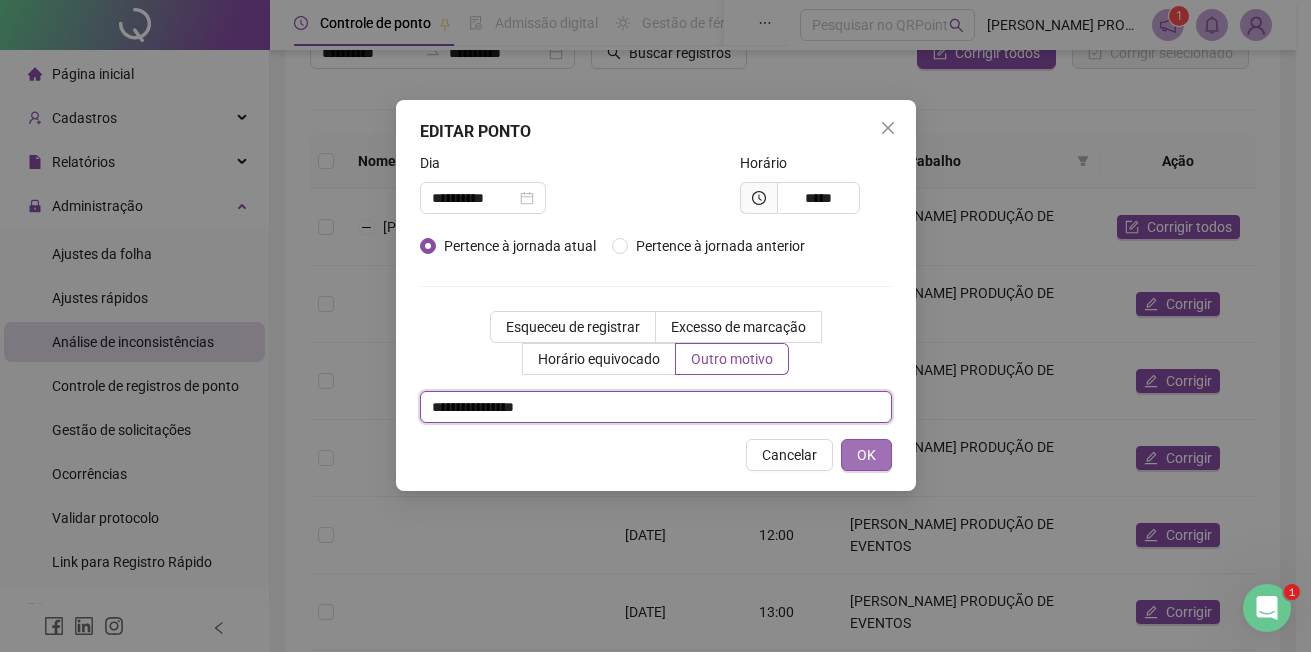 type on "**********" 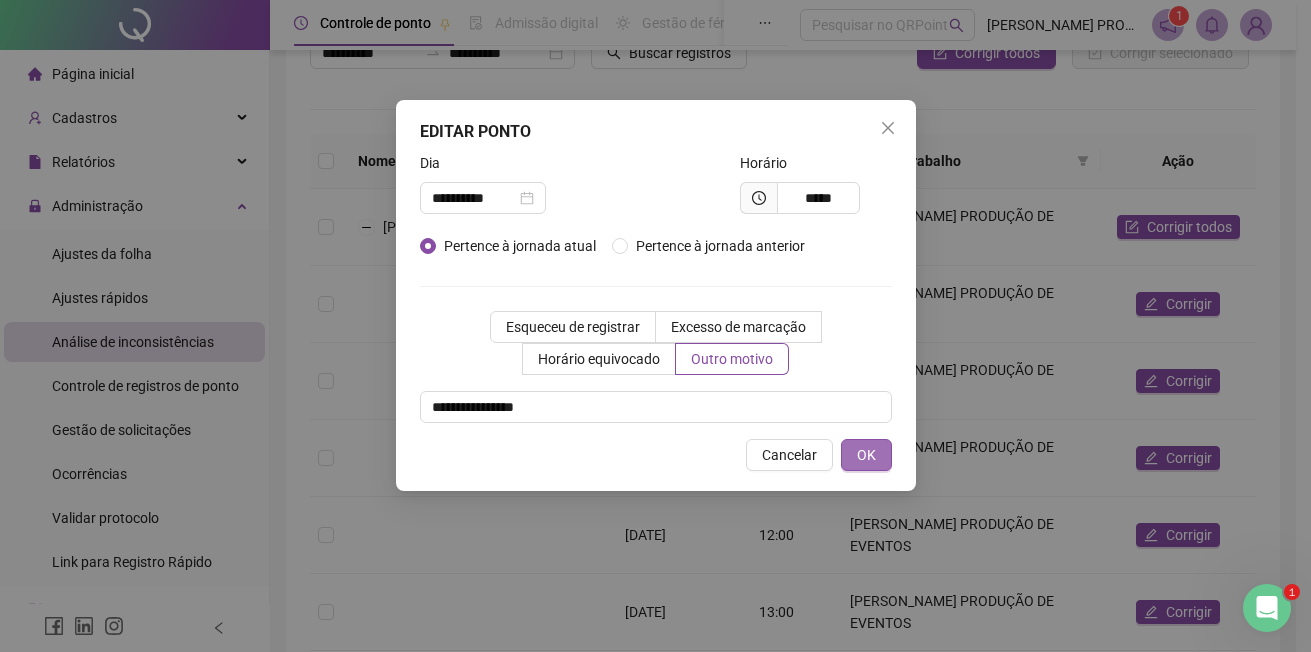 click on "OK" at bounding box center [866, 455] 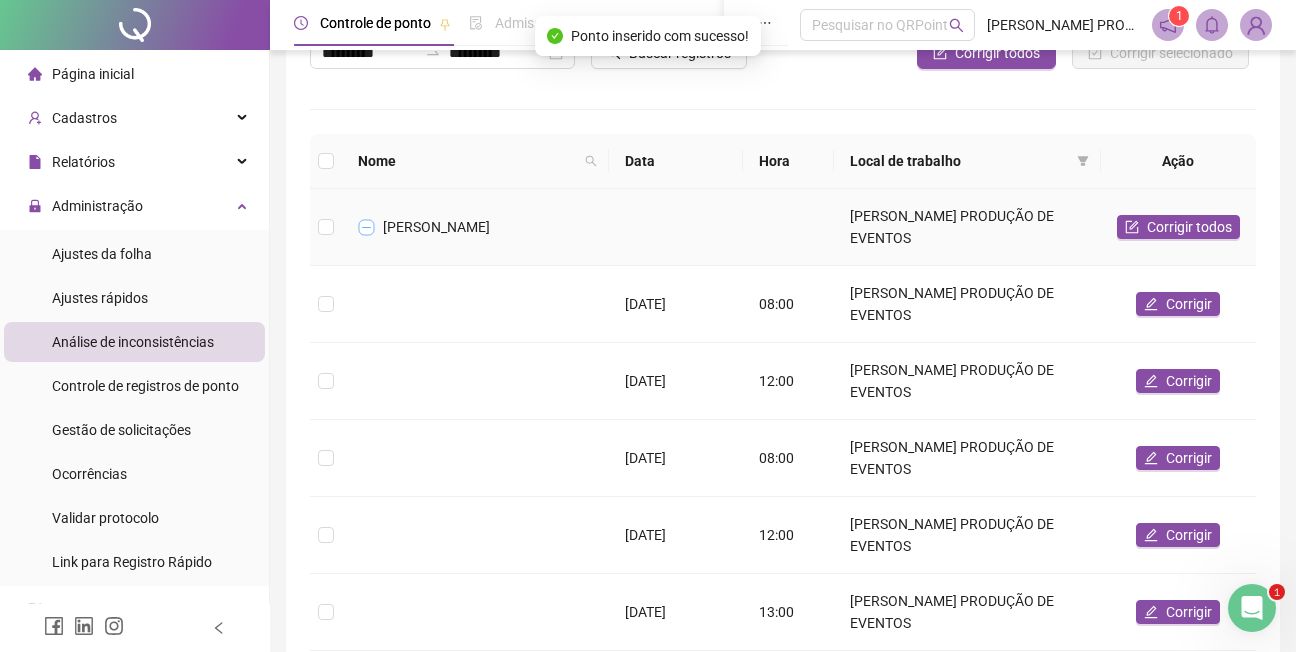 click at bounding box center [367, 227] 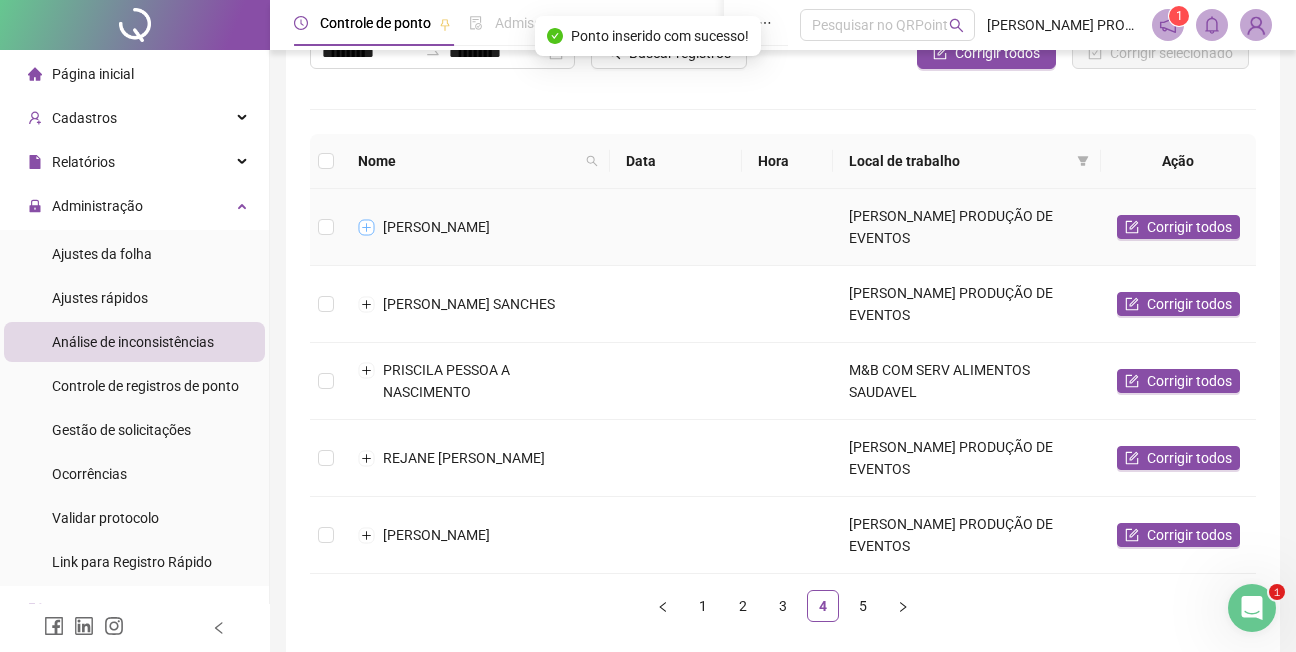 click at bounding box center [367, 227] 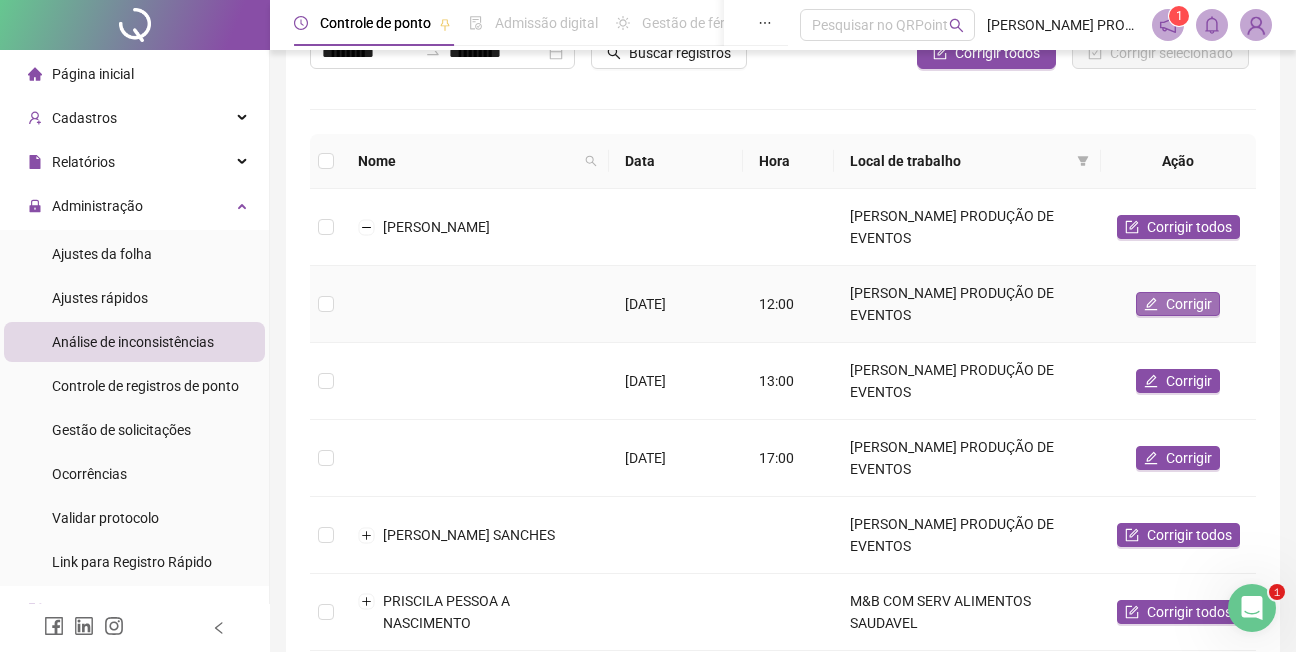 click on "Corrigir" at bounding box center [1189, 304] 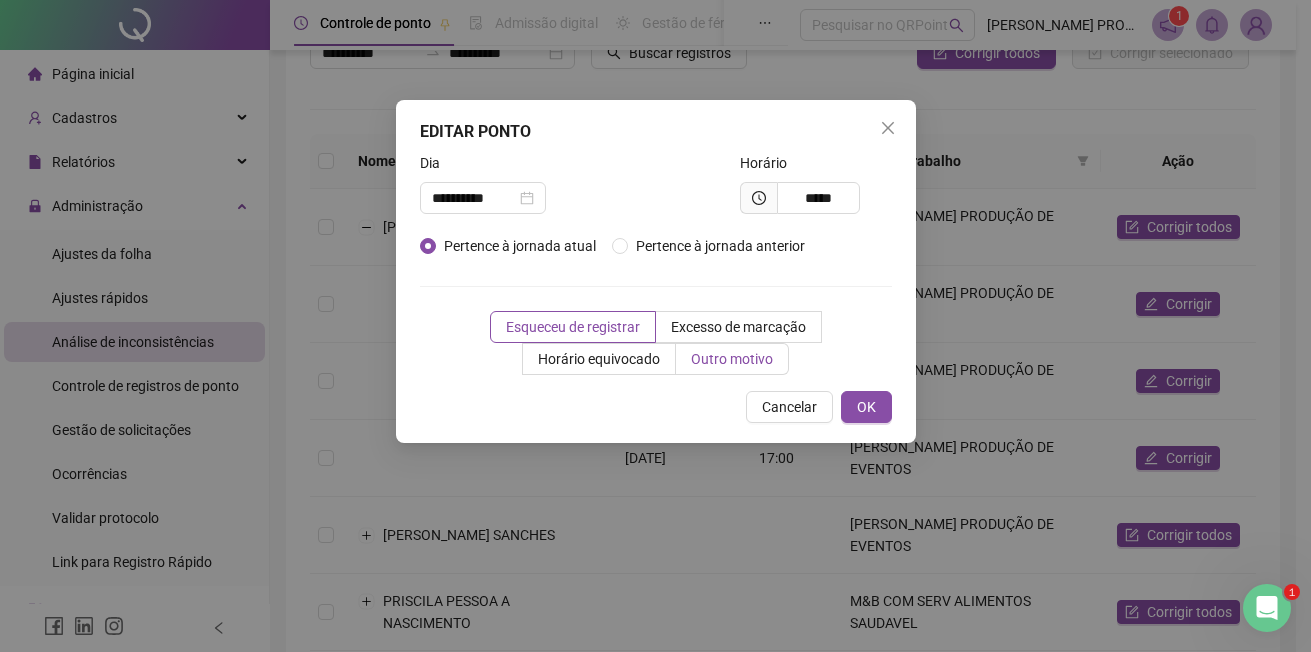 click on "Outro motivo" at bounding box center (732, 359) 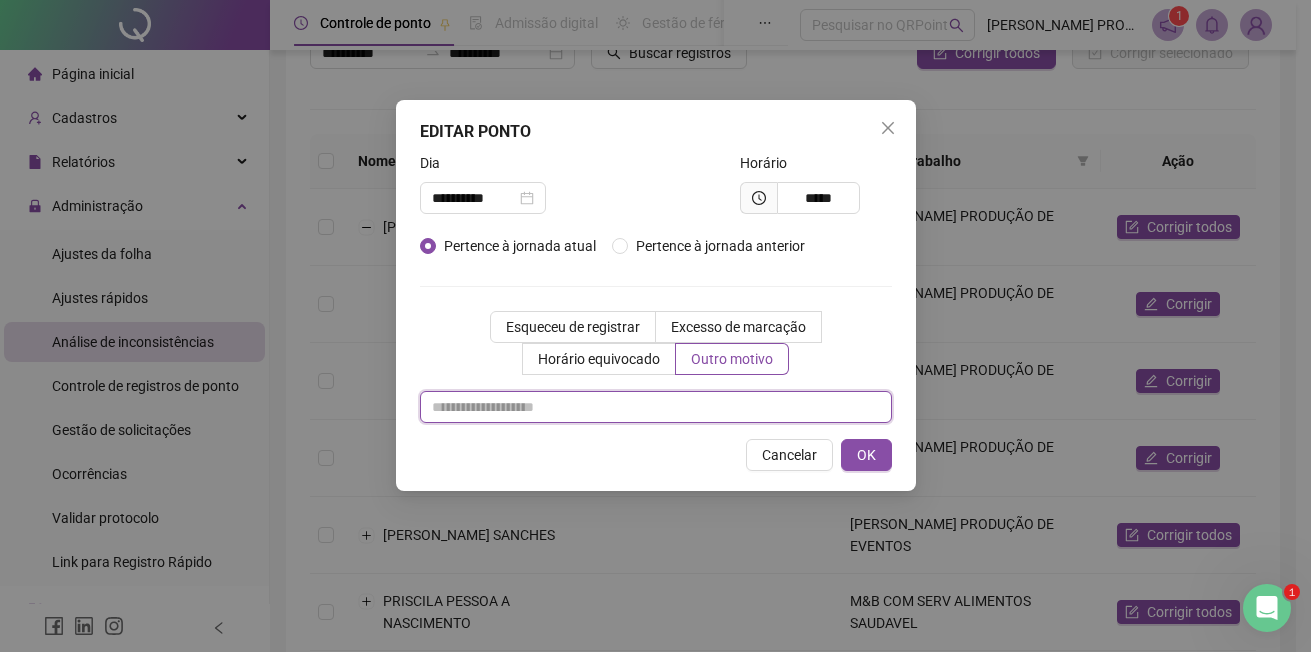 click at bounding box center [656, 407] 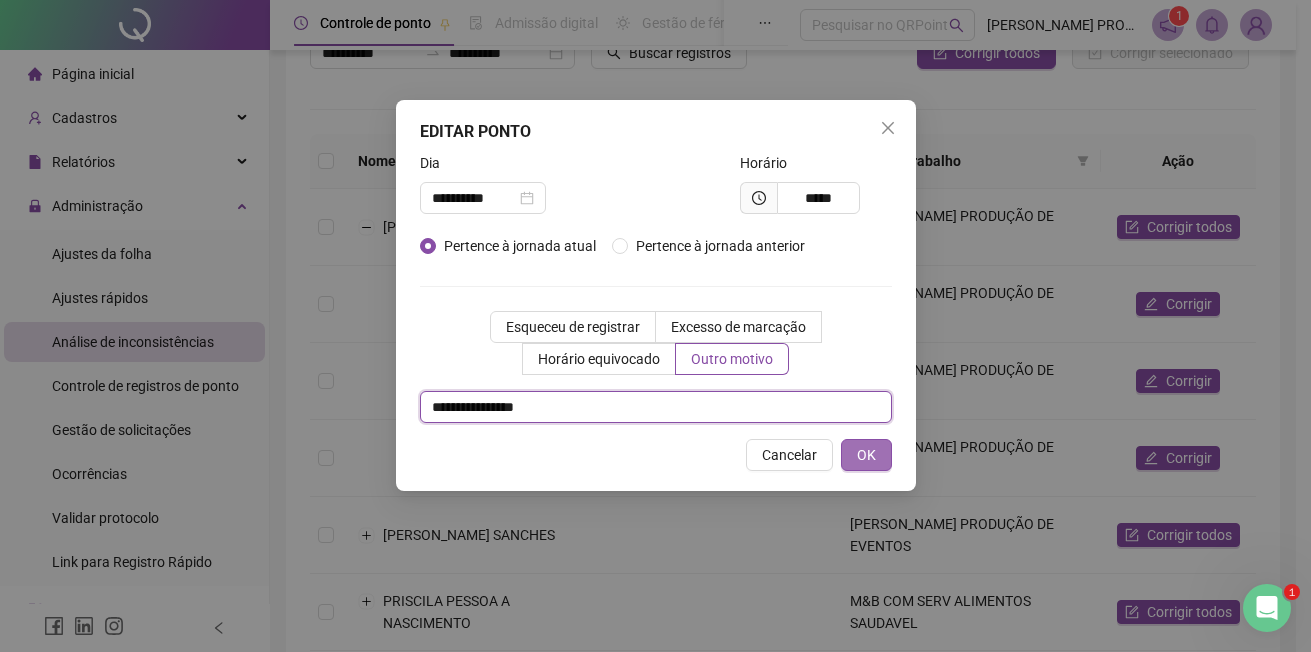 type on "**********" 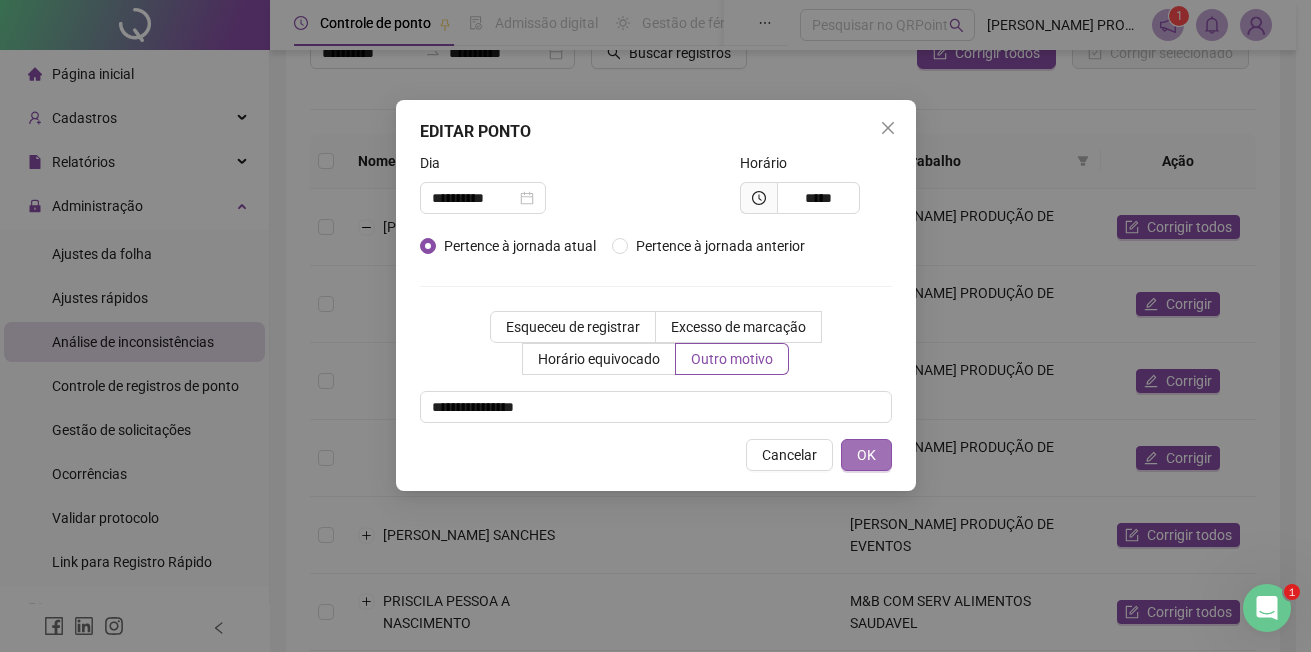 click on "OK" at bounding box center (866, 455) 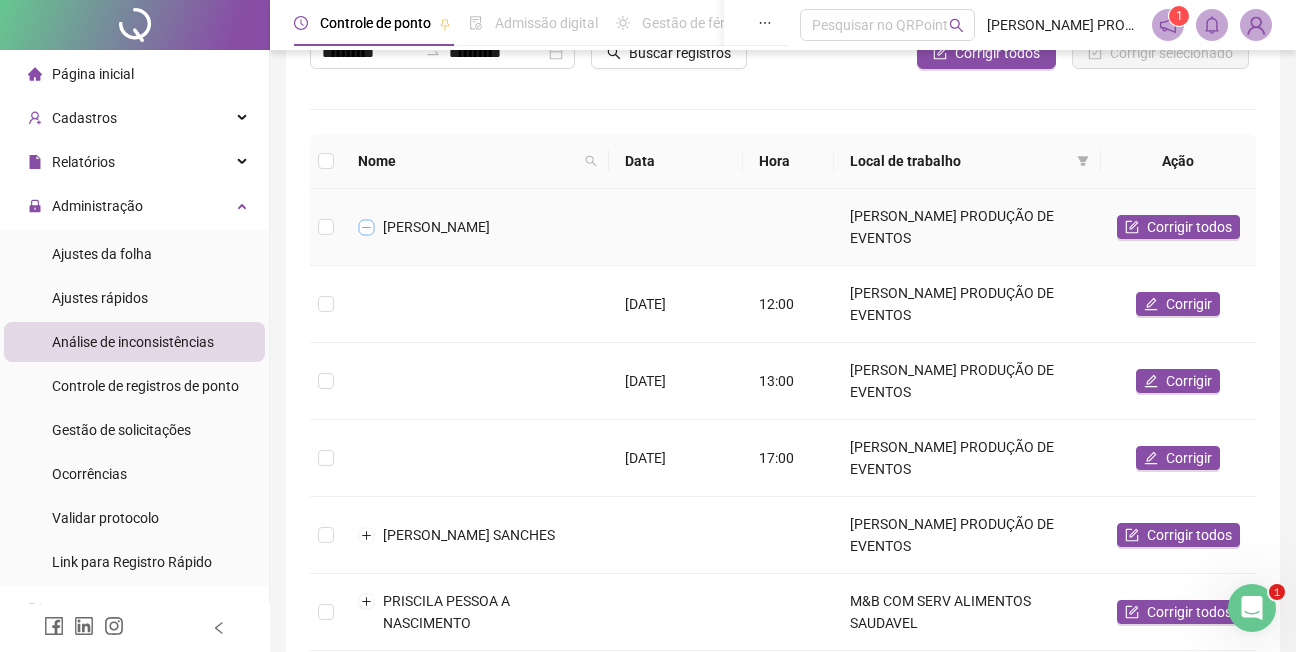 click at bounding box center (367, 227) 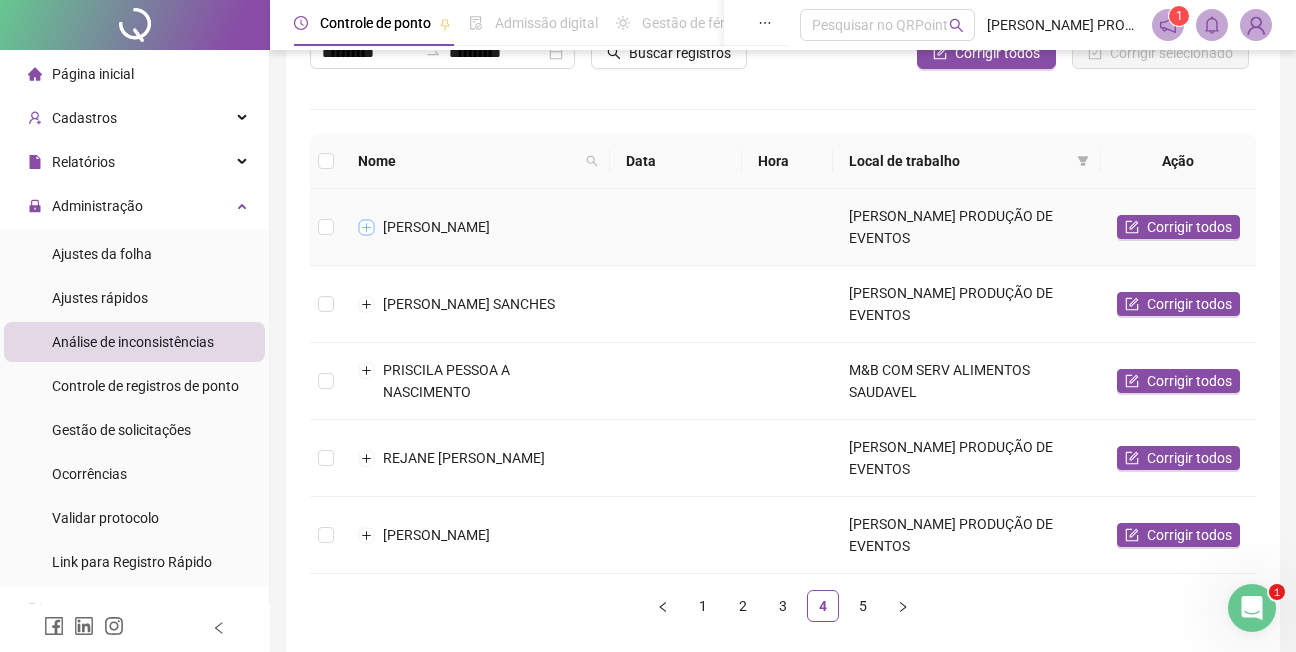click at bounding box center (367, 227) 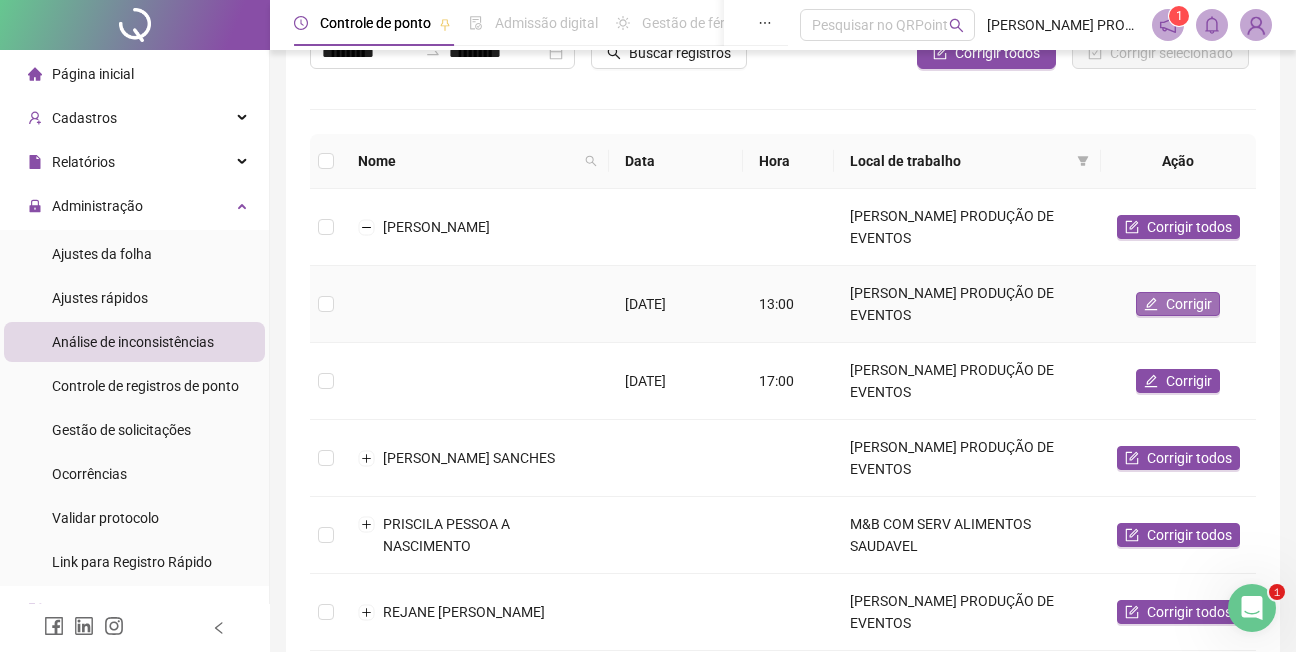 click on "Corrigir" at bounding box center (1189, 304) 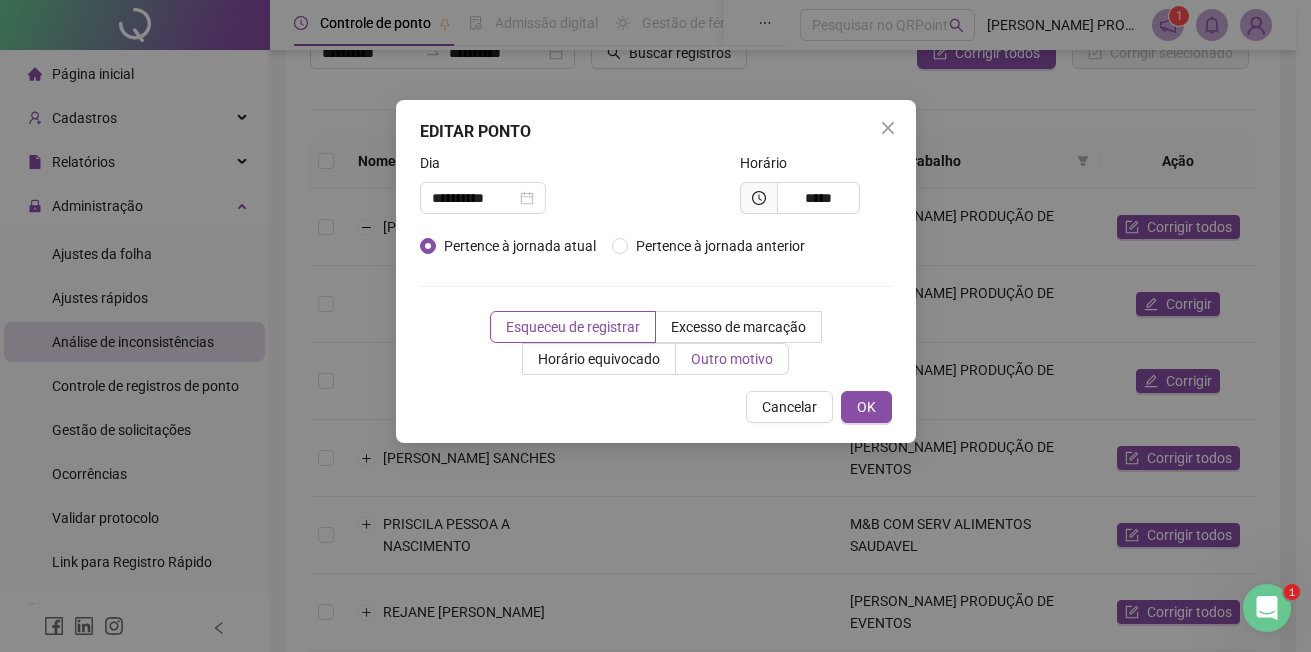 click on "Outro motivo" at bounding box center [732, 359] 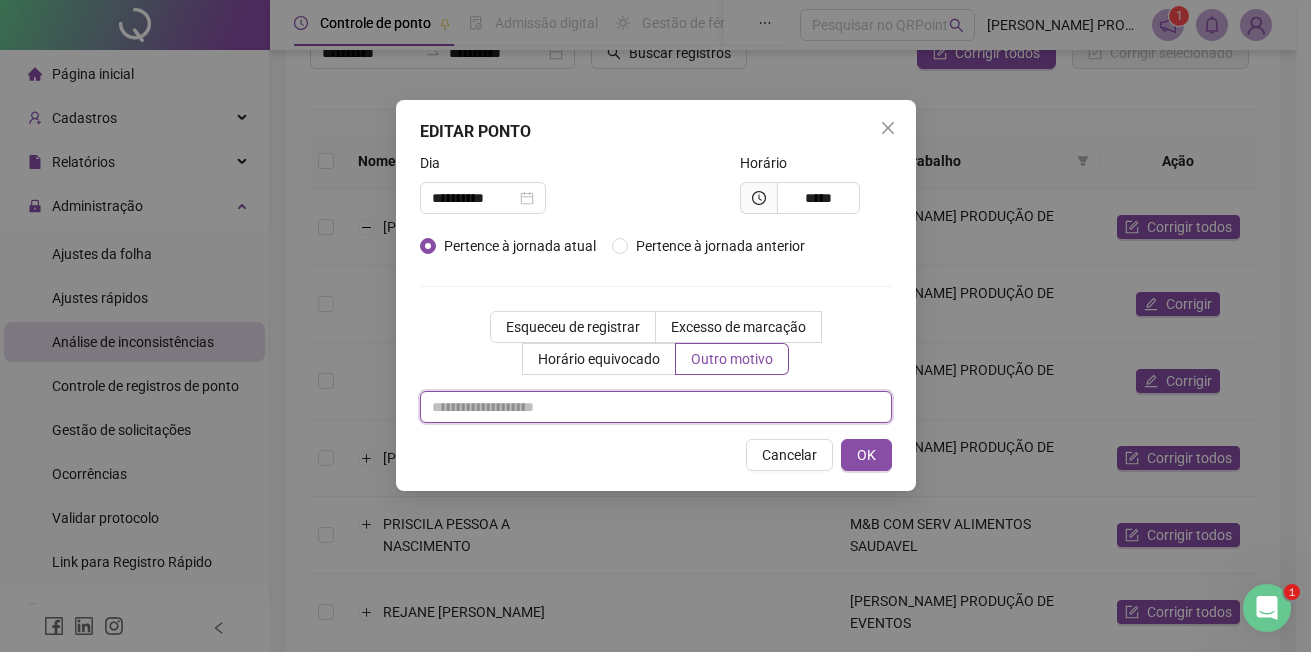 click at bounding box center (656, 407) 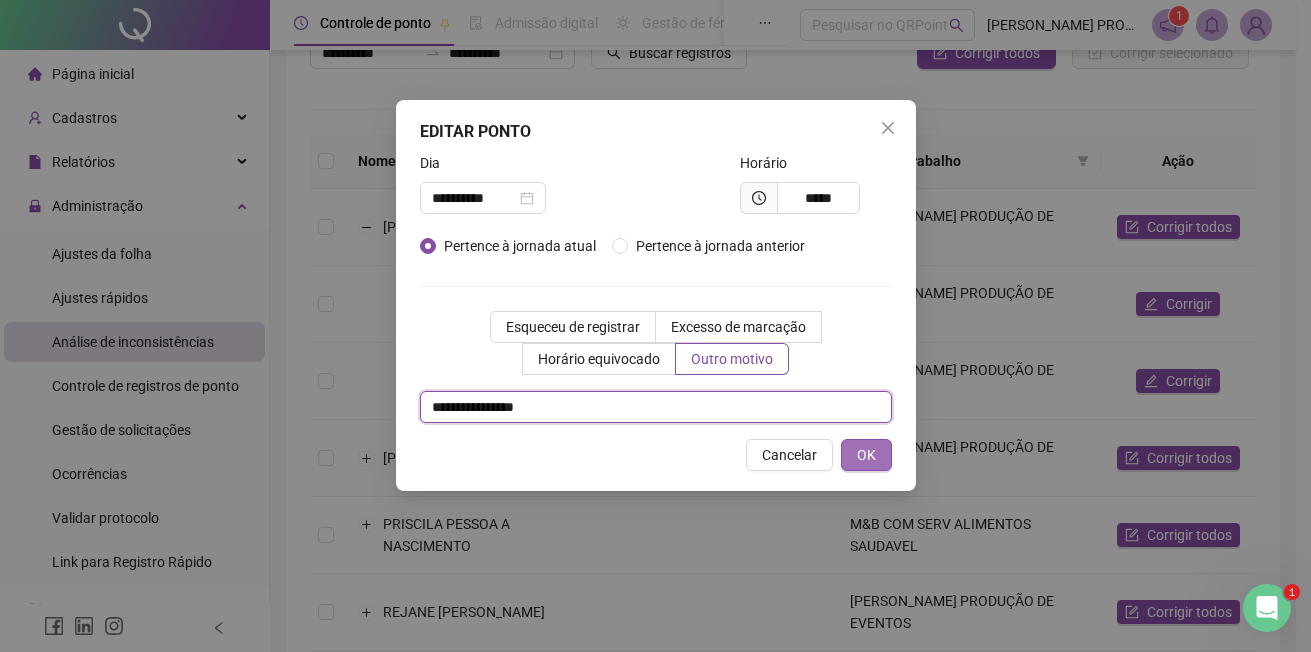 type on "**********" 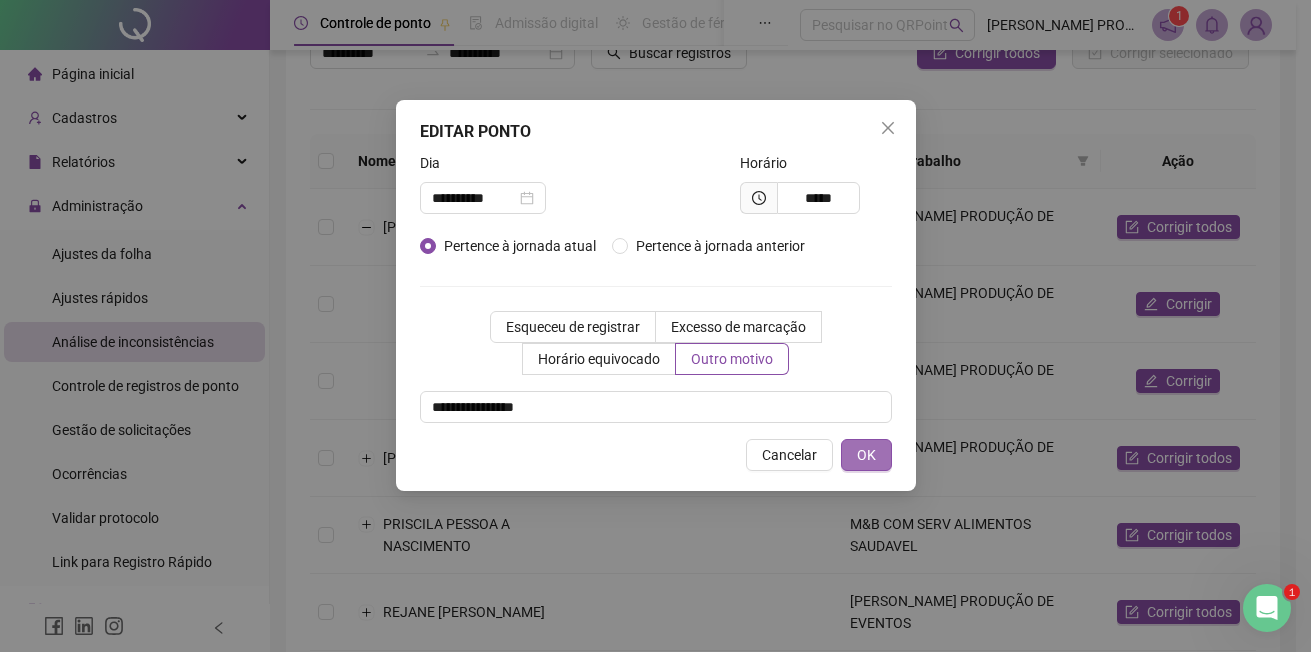 click on "OK" at bounding box center [866, 455] 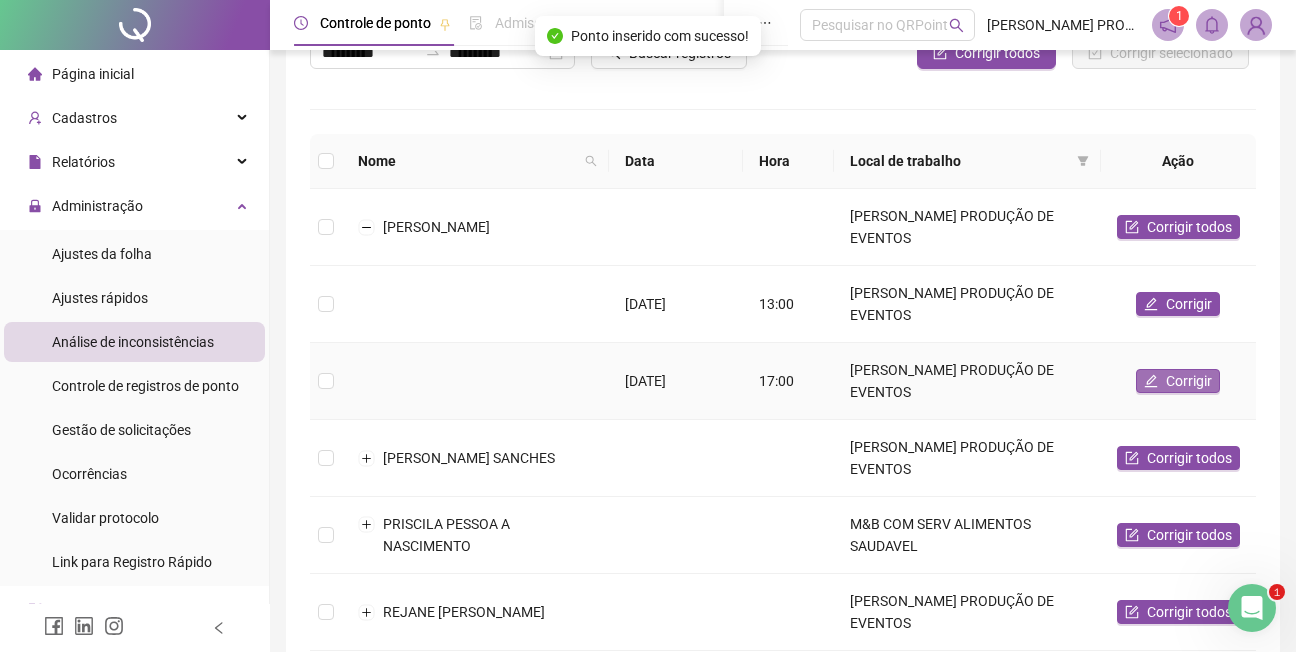 click on "Corrigir" at bounding box center (1189, 381) 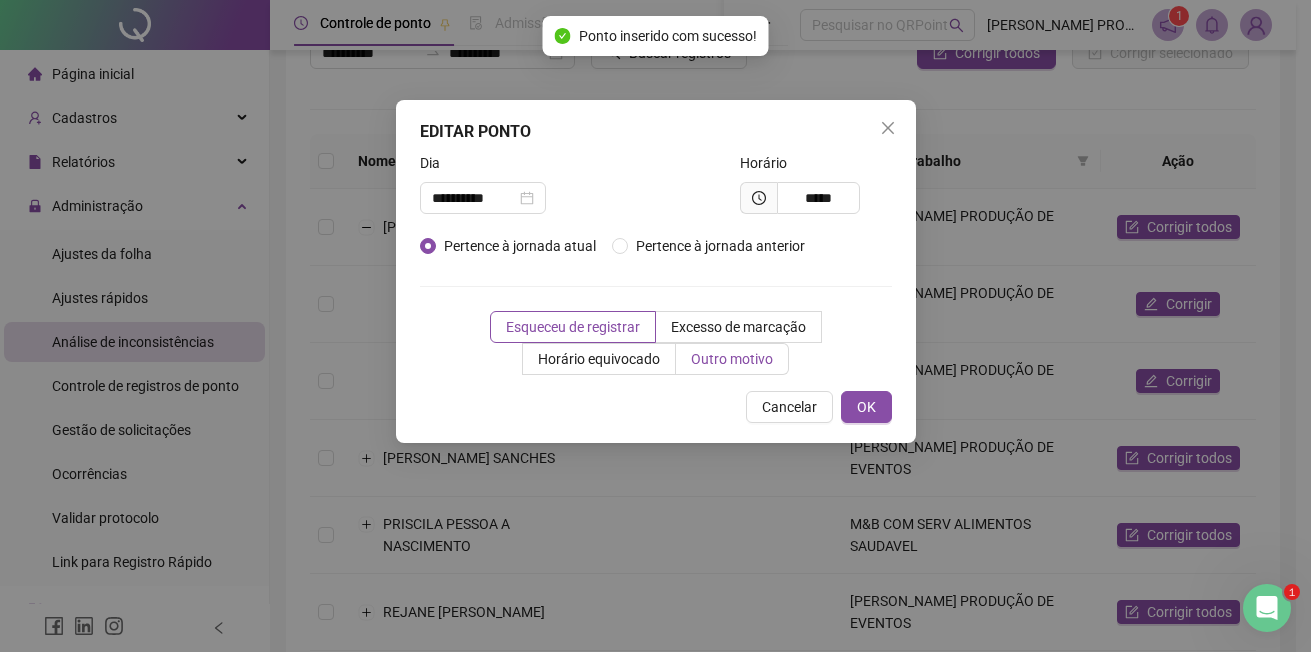 click on "Outro motivo" at bounding box center (732, 359) 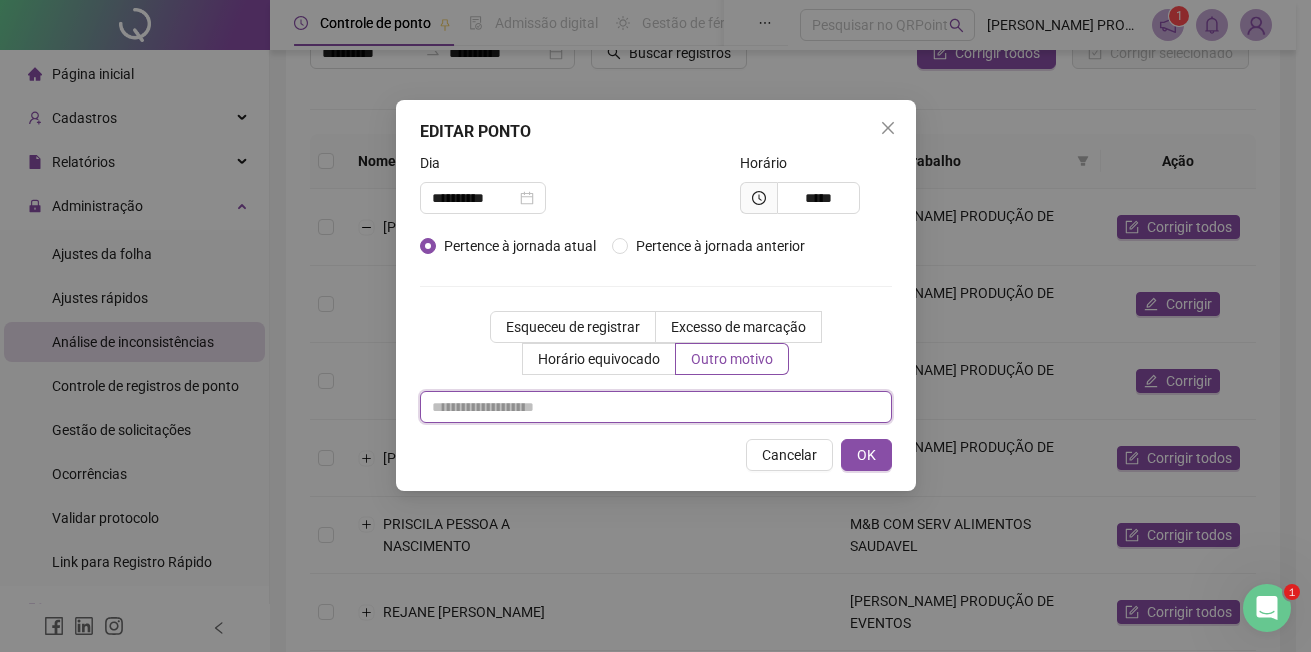 click at bounding box center [656, 407] 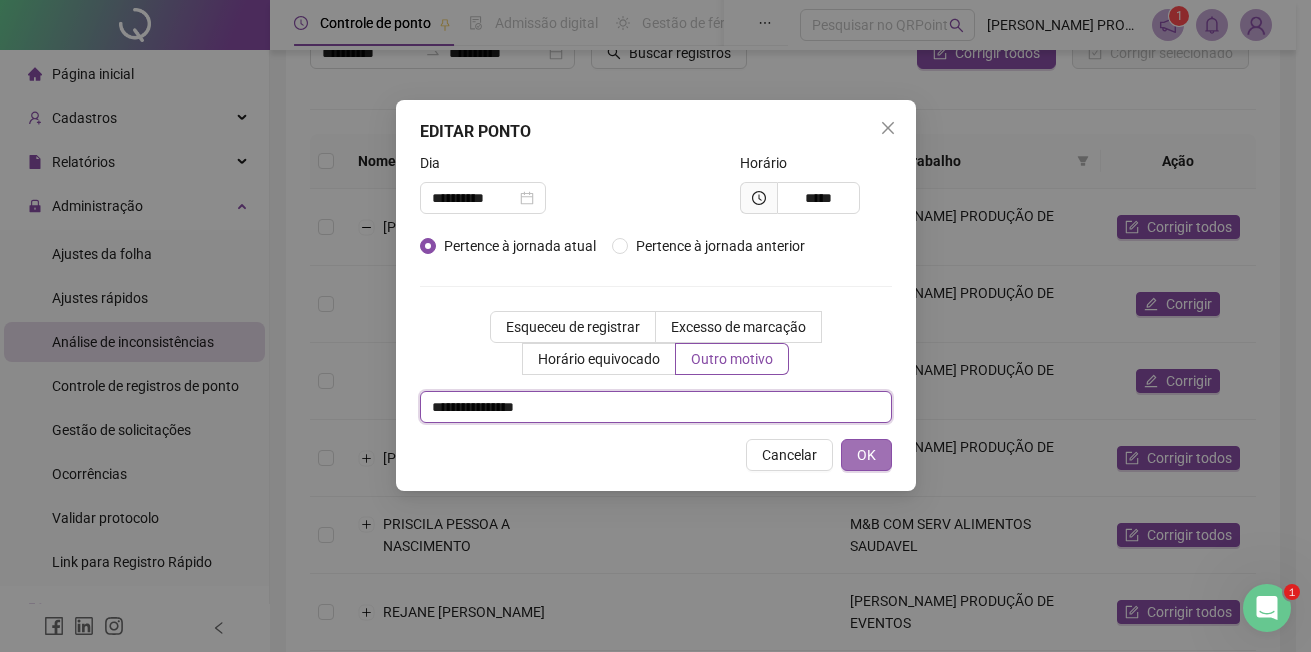 type on "**********" 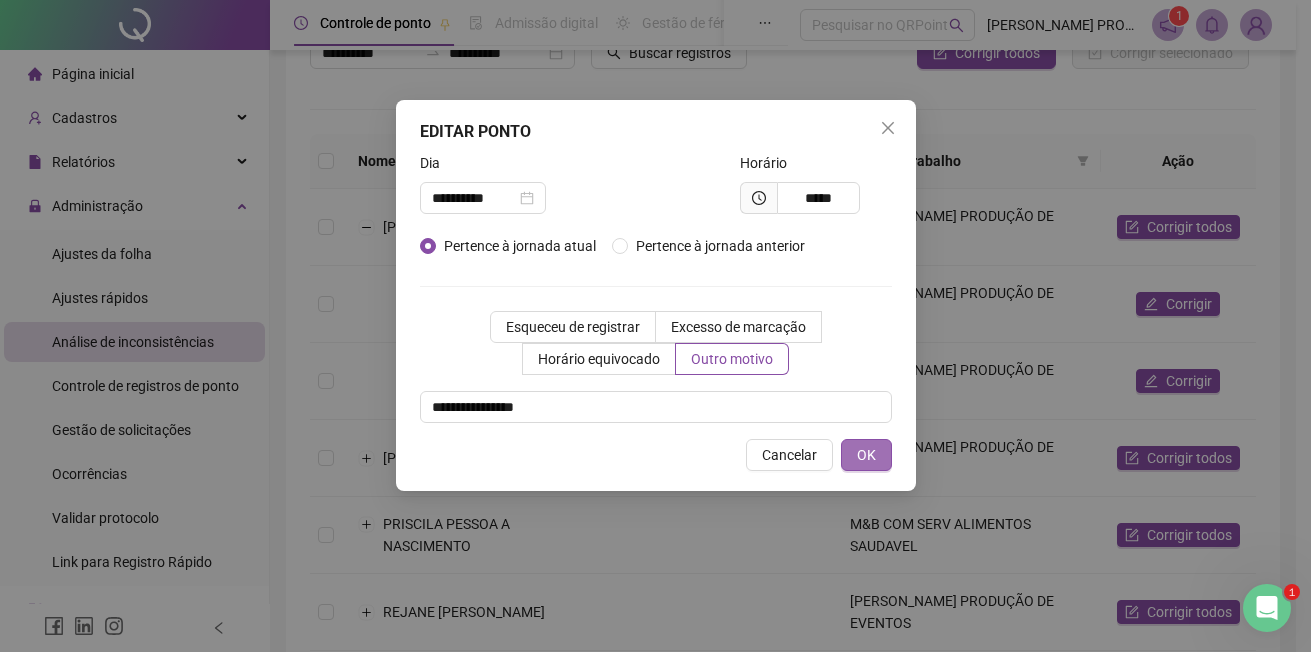 click on "OK" at bounding box center (866, 455) 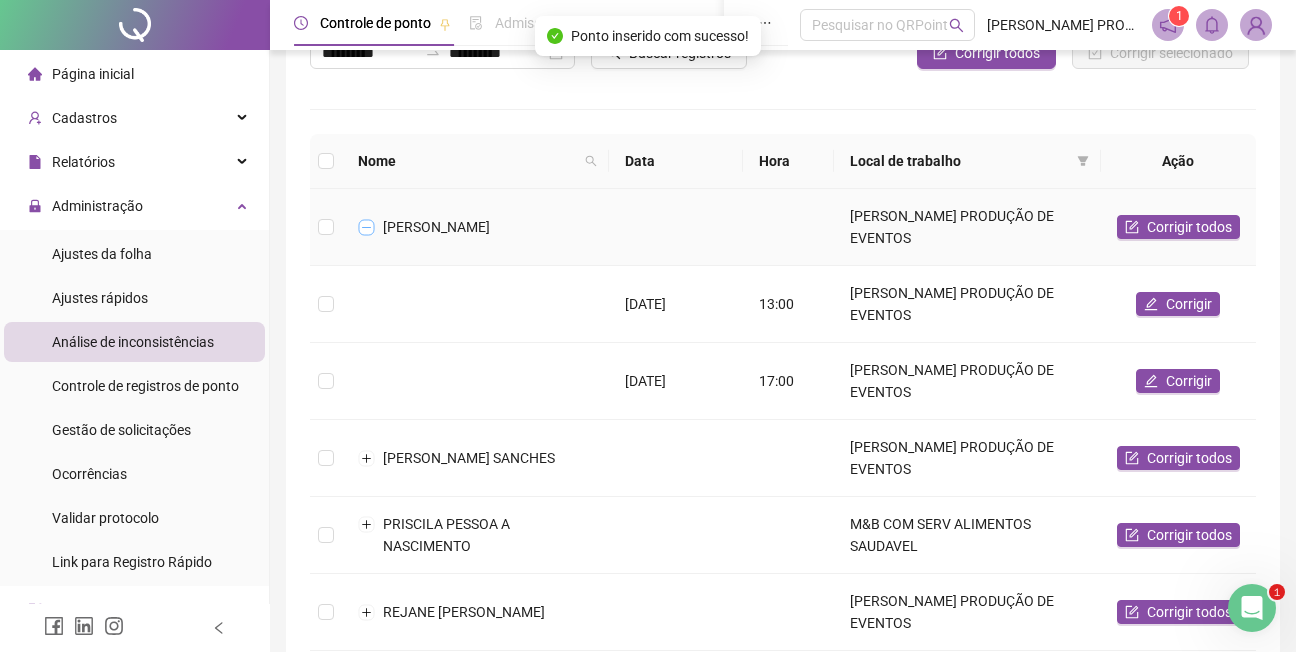 click at bounding box center (367, 227) 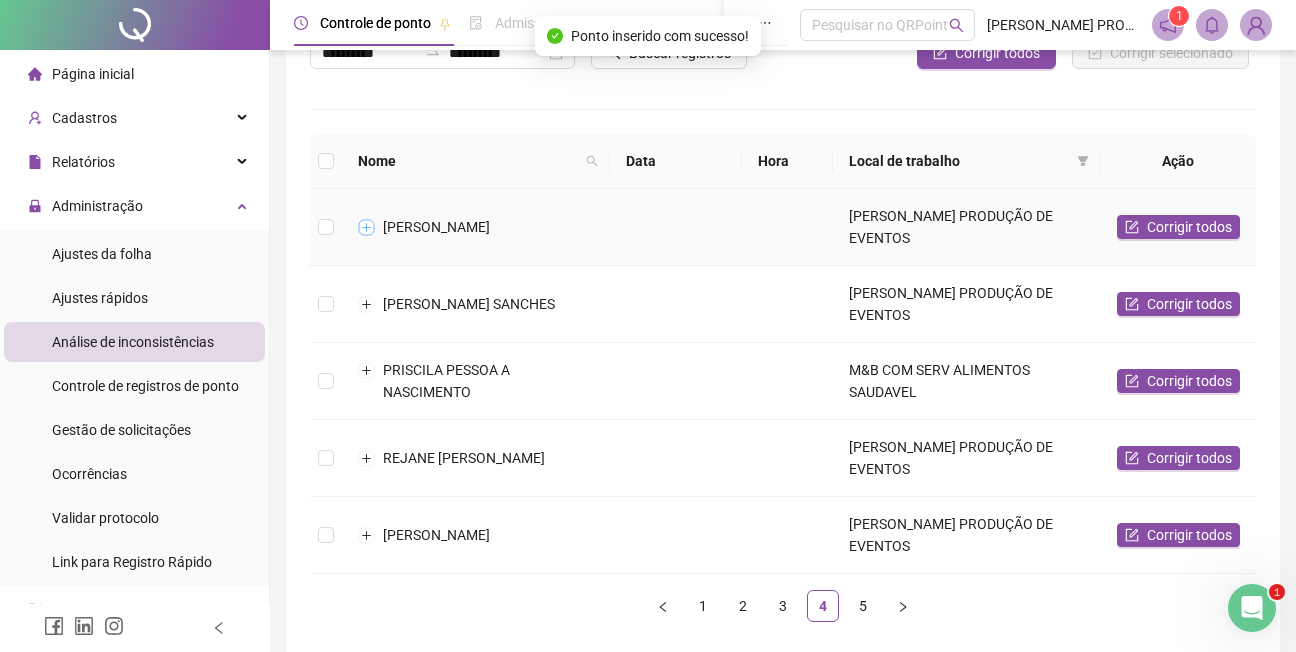 click at bounding box center [367, 227] 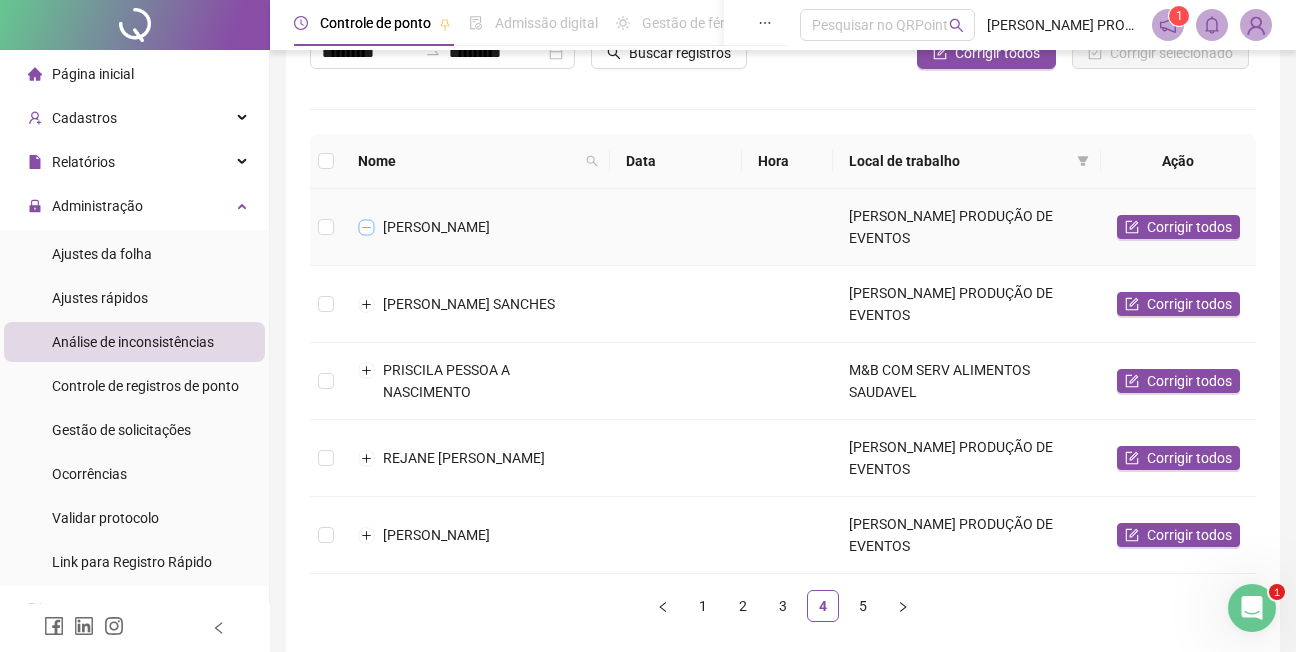 click at bounding box center [367, 227] 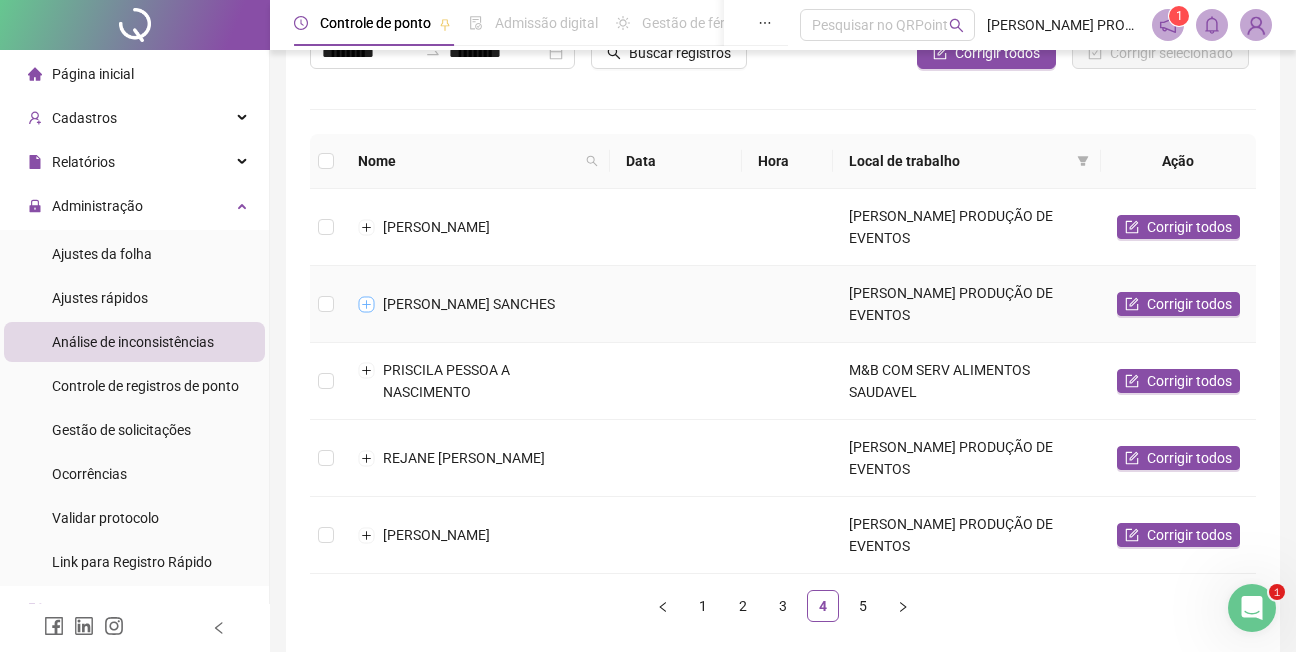 click at bounding box center [367, 304] 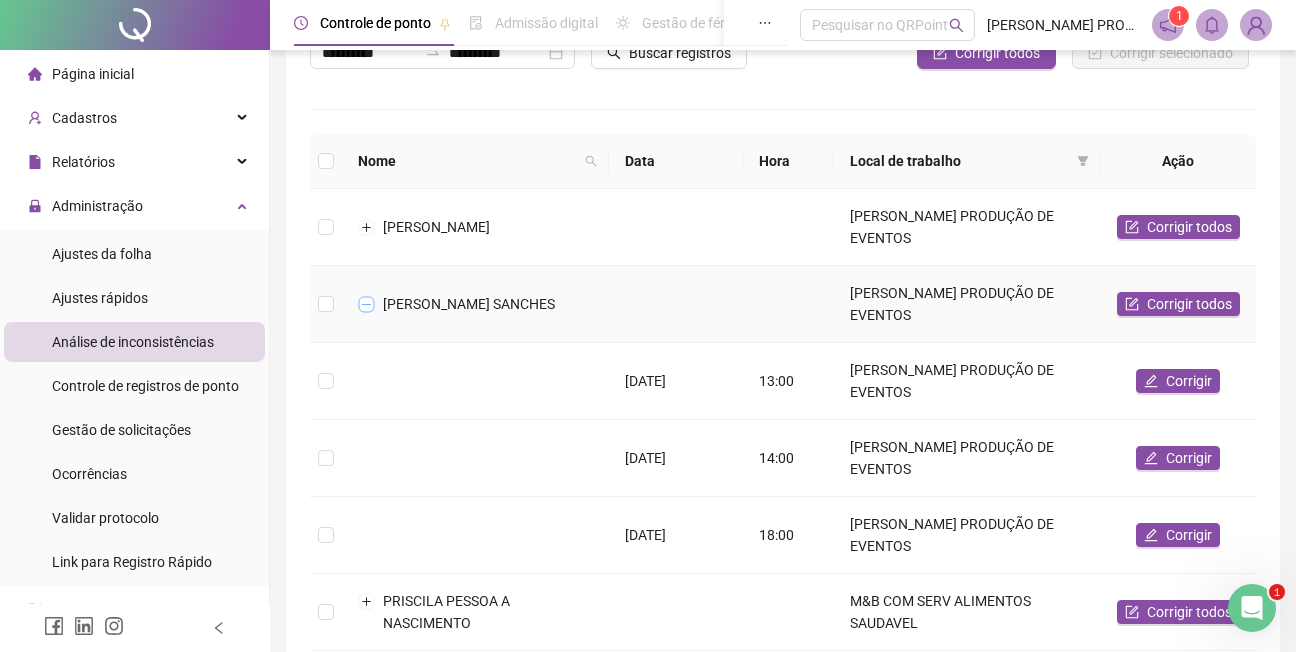 click at bounding box center (367, 304) 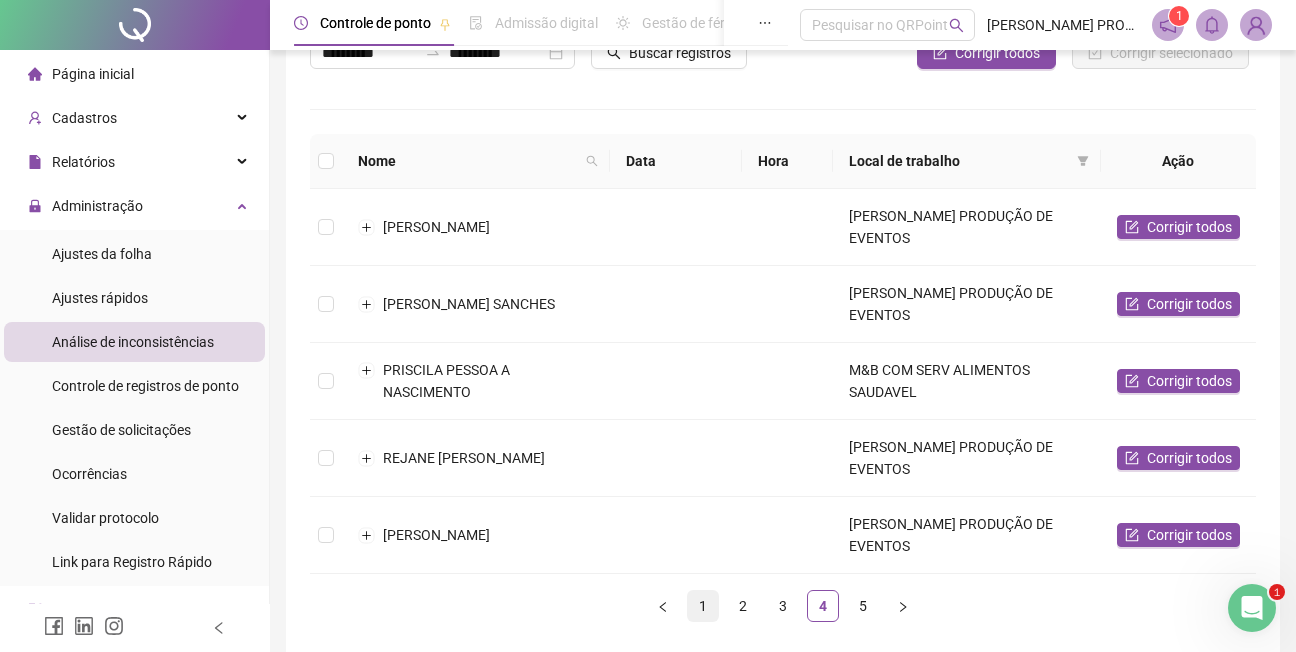 click on "1" at bounding box center (703, 606) 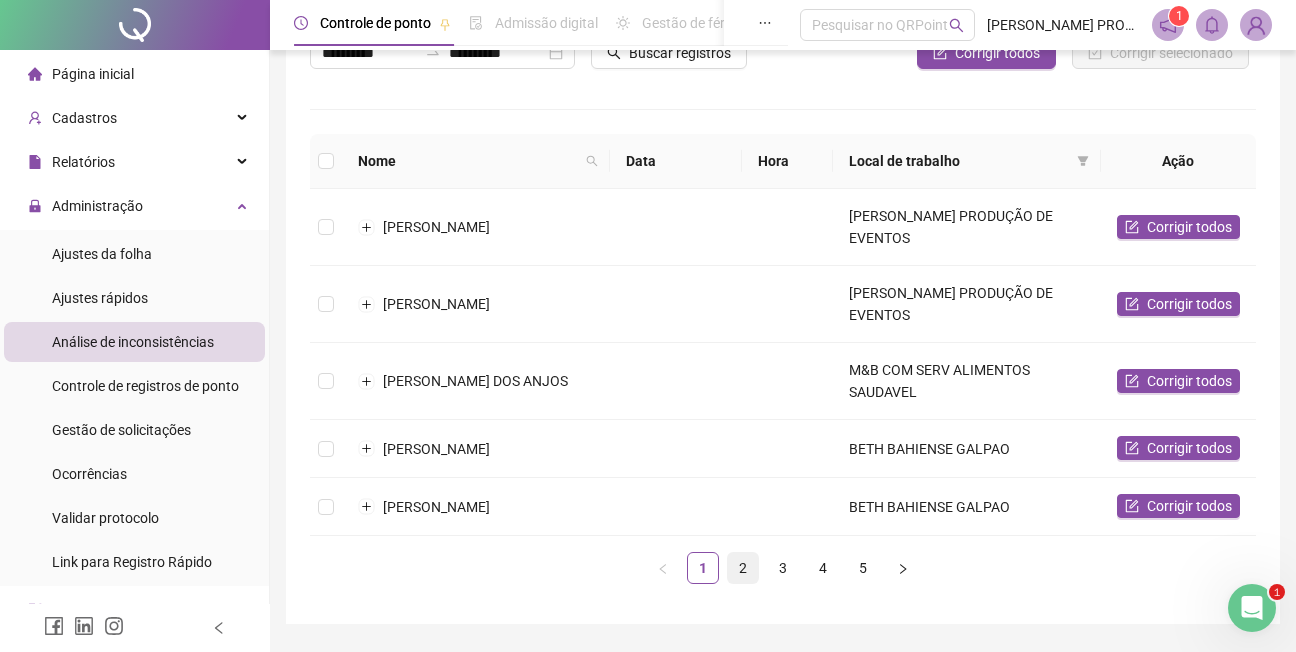 click on "2" at bounding box center [743, 568] 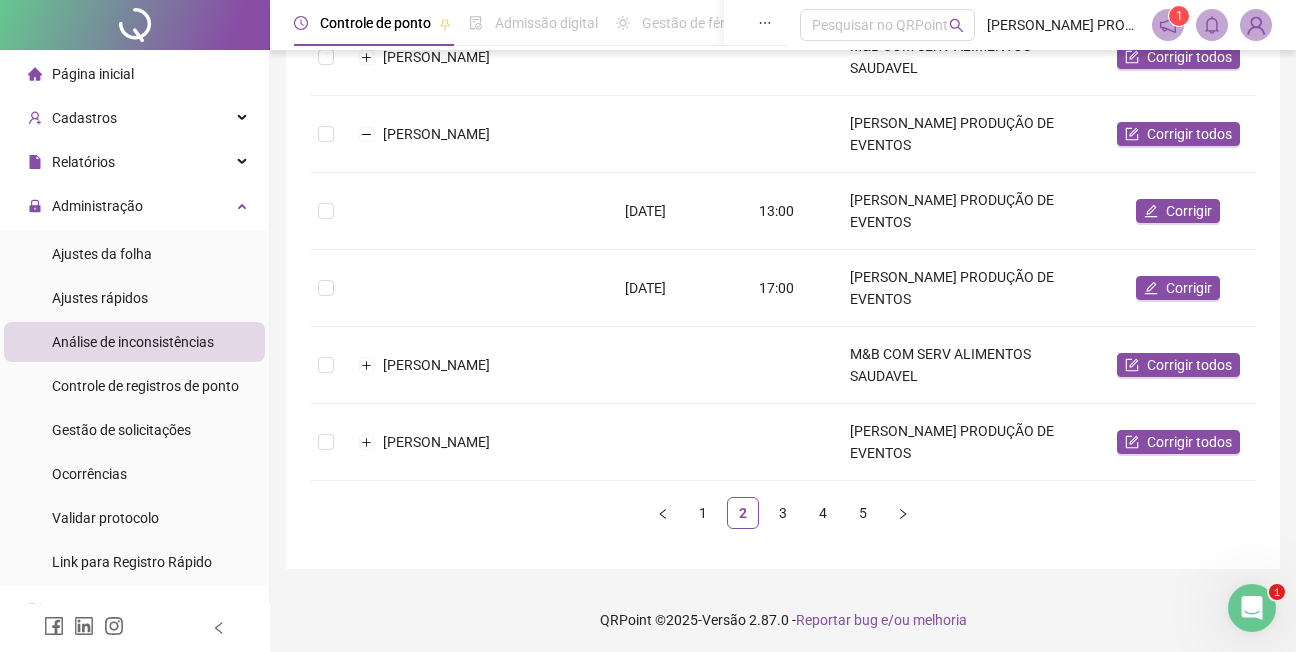 scroll, scrollTop: 411, scrollLeft: 0, axis: vertical 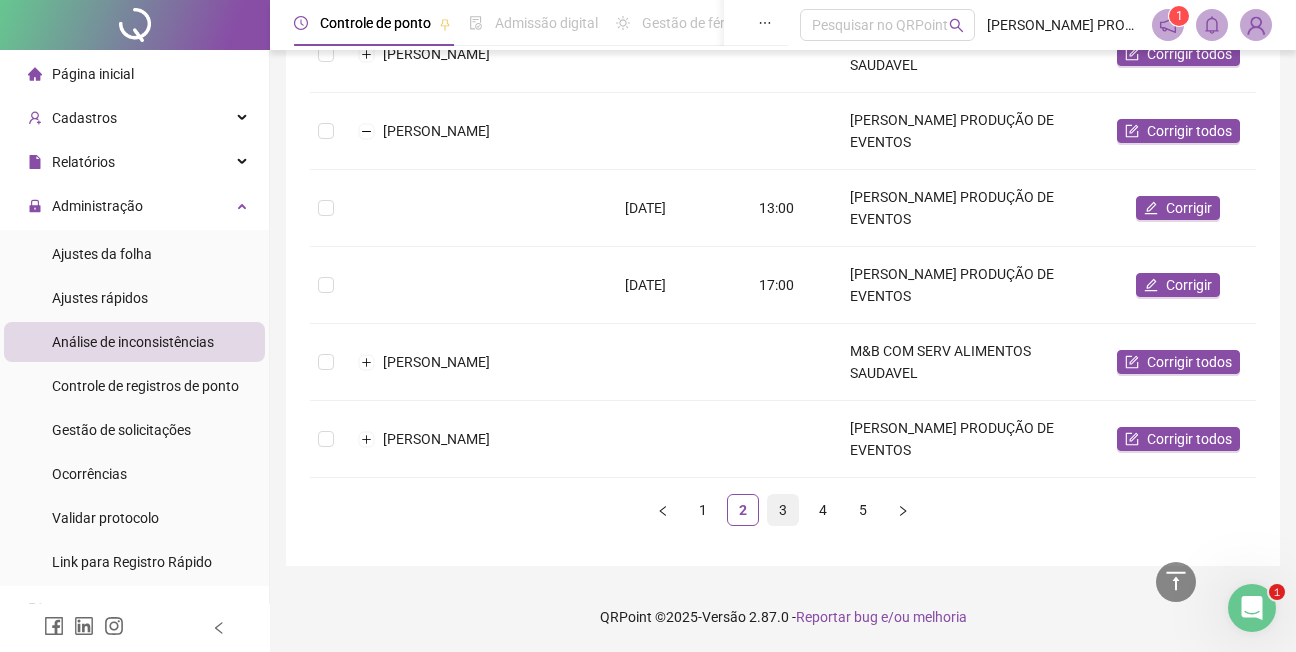 click on "3" at bounding box center [783, 510] 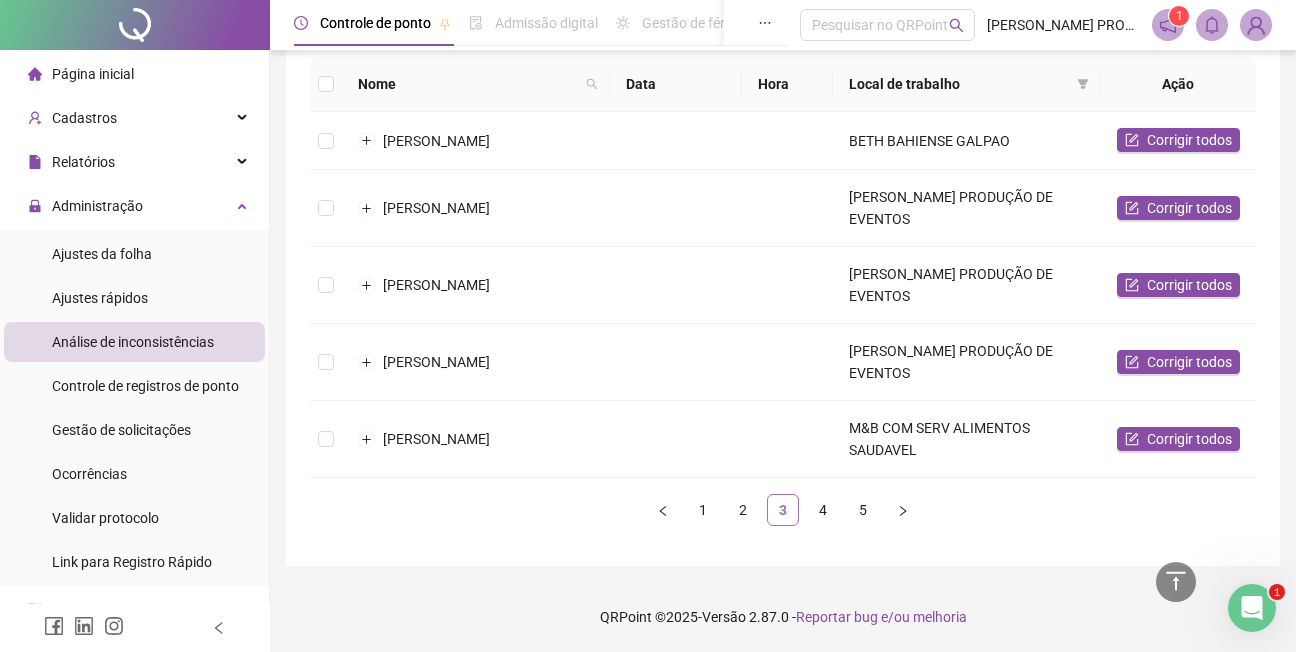 scroll, scrollTop: 238, scrollLeft: 0, axis: vertical 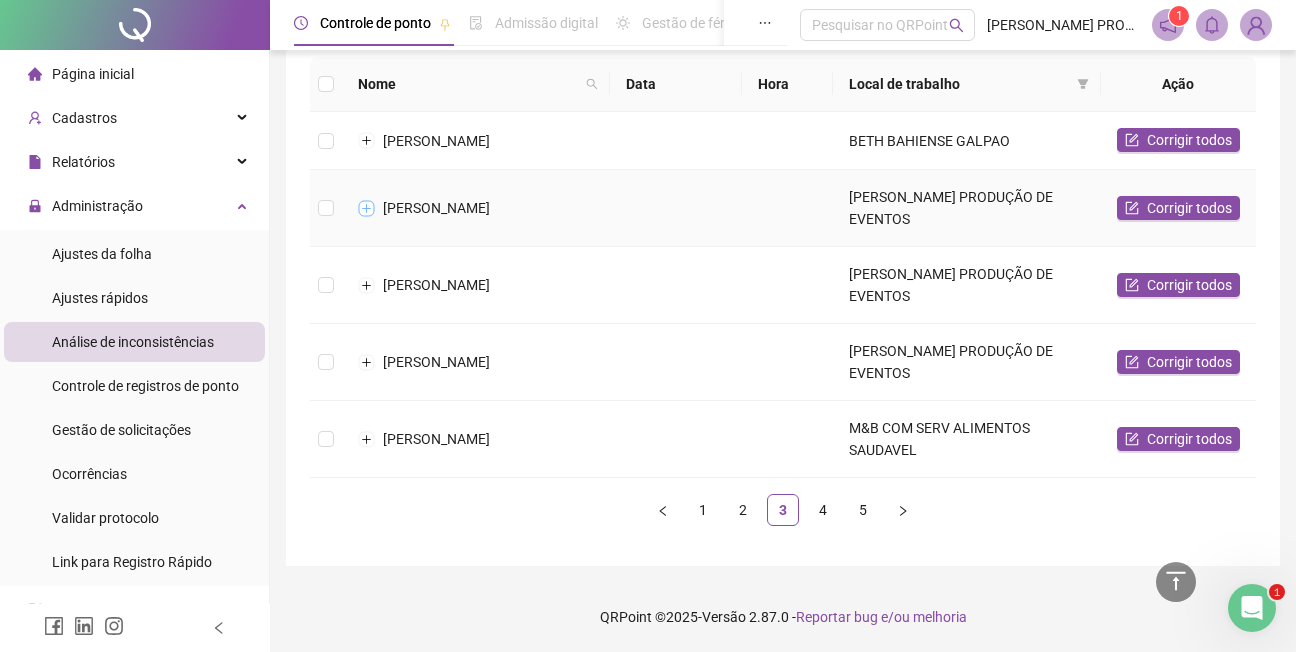 click at bounding box center [367, 208] 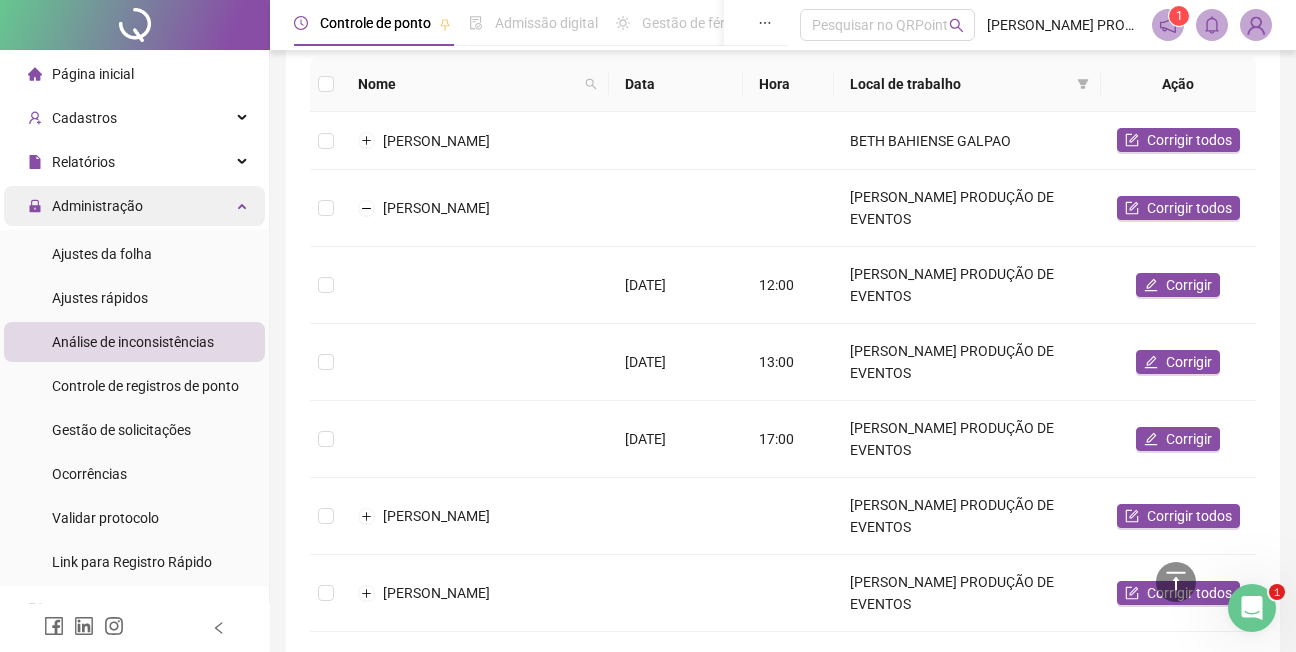 click on "Administração" at bounding box center (97, 206) 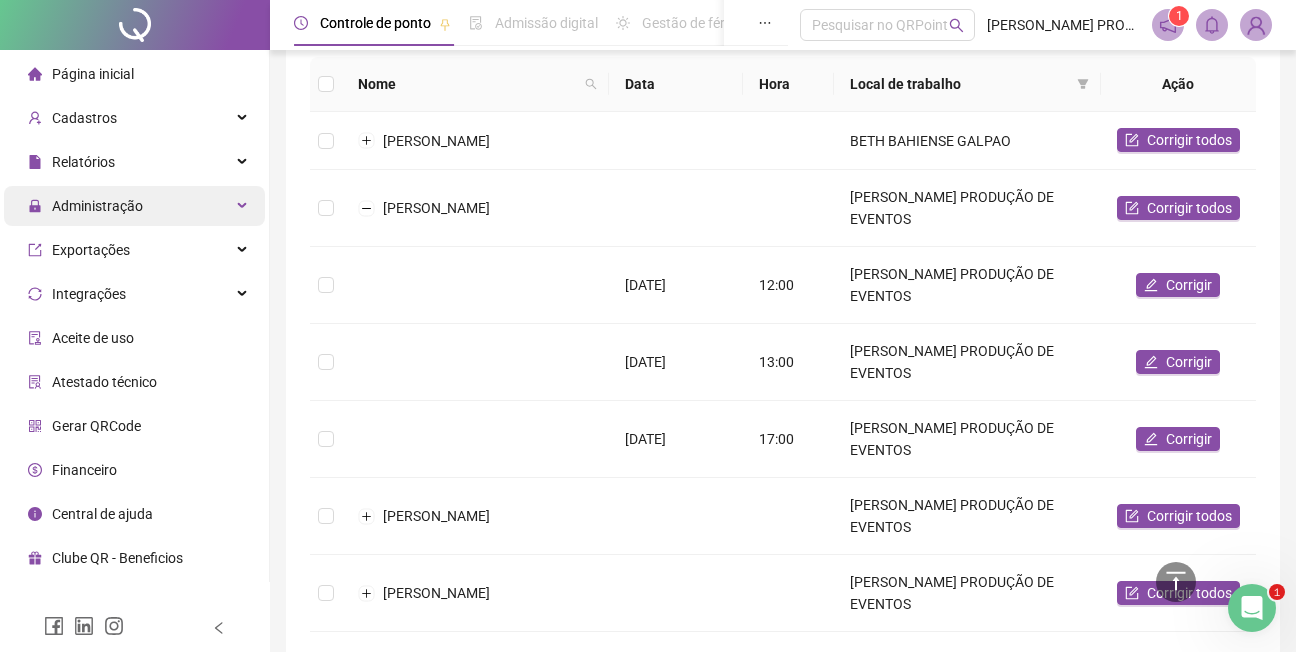 click at bounding box center (244, 206) 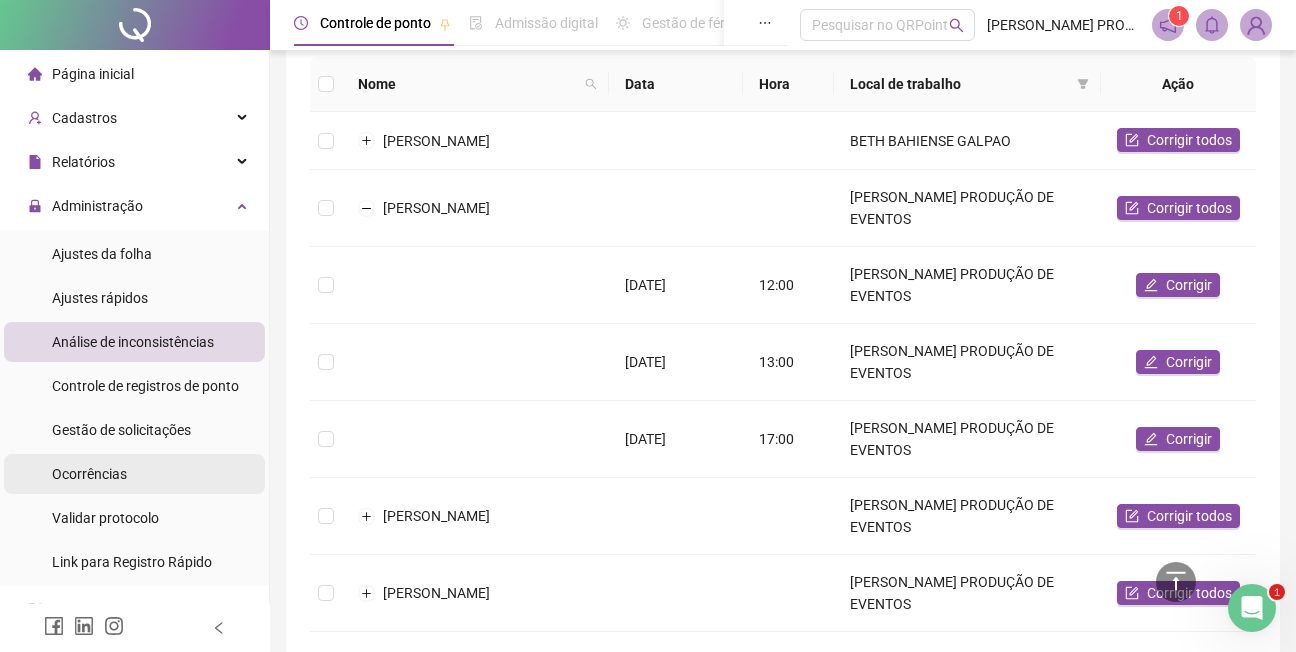 click on "Ocorrências" at bounding box center [89, 474] 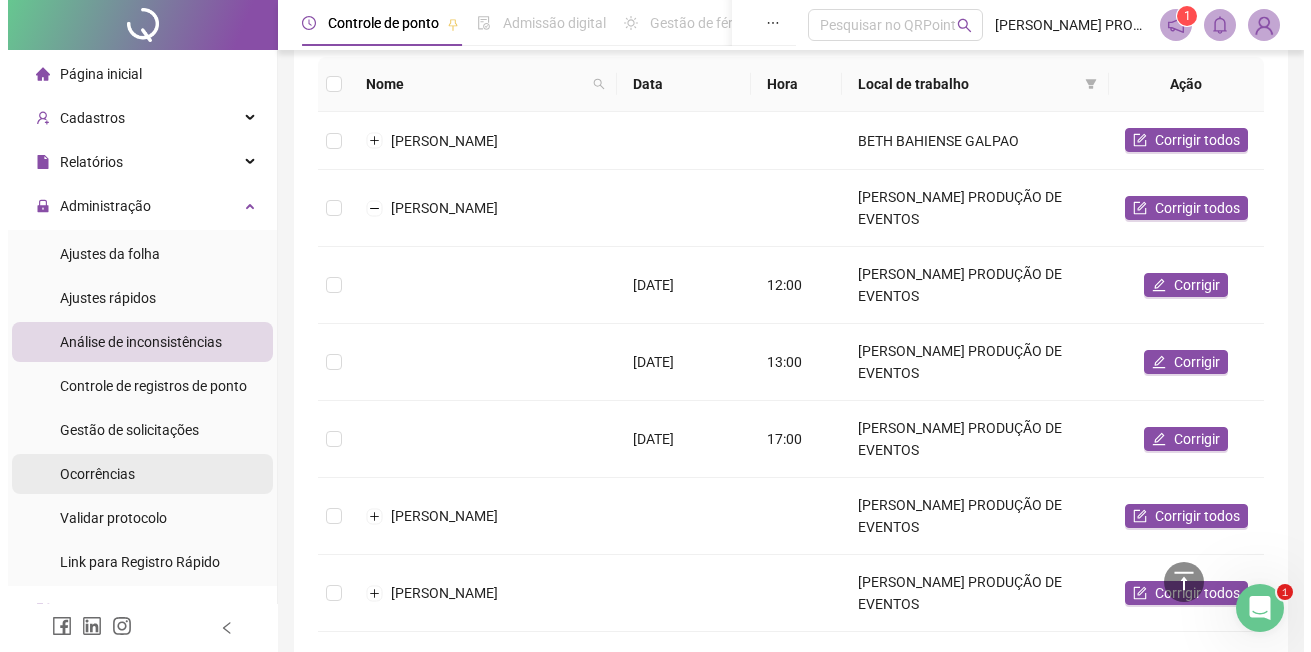 scroll, scrollTop: 0, scrollLeft: 0, axis: both 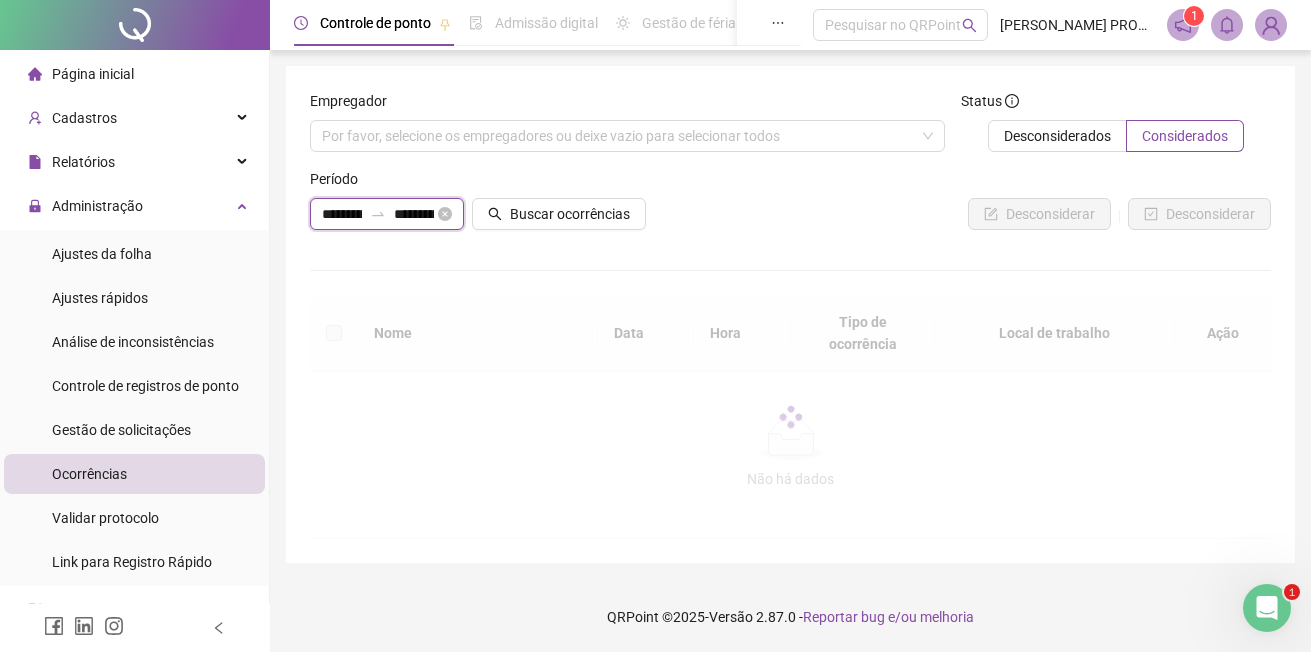 click on "**********" at bounding box center (342, 214) 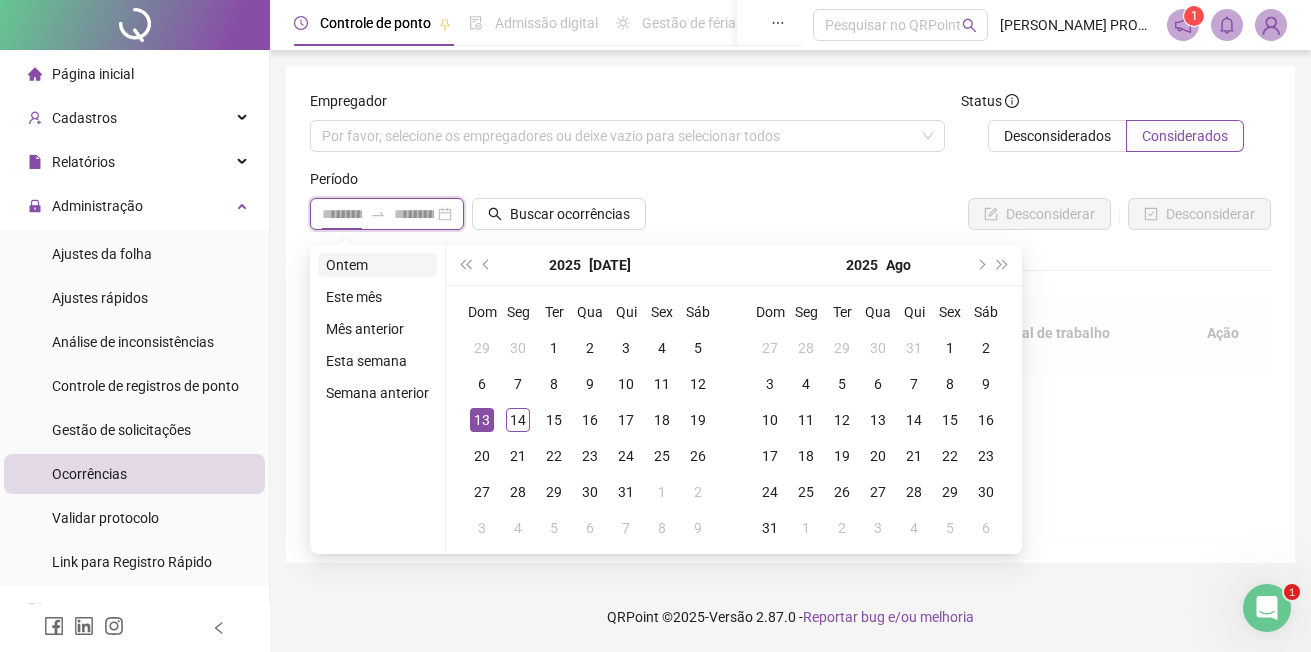 type on "**********" 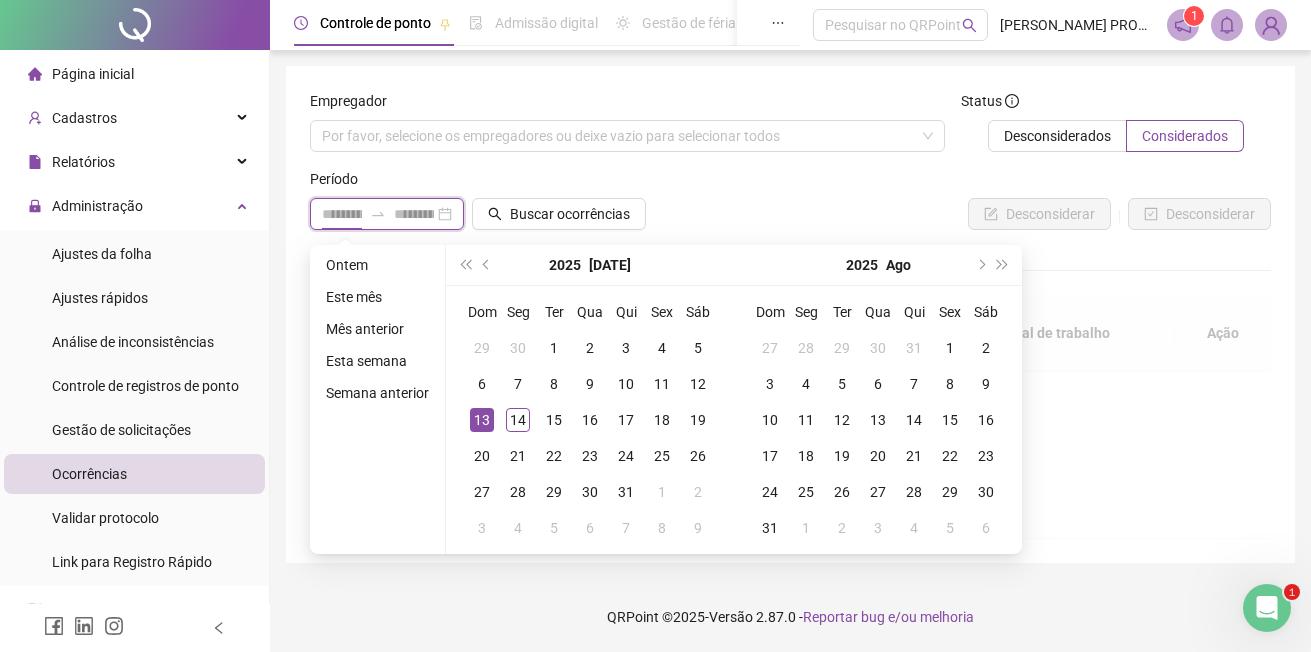 type on "**********" 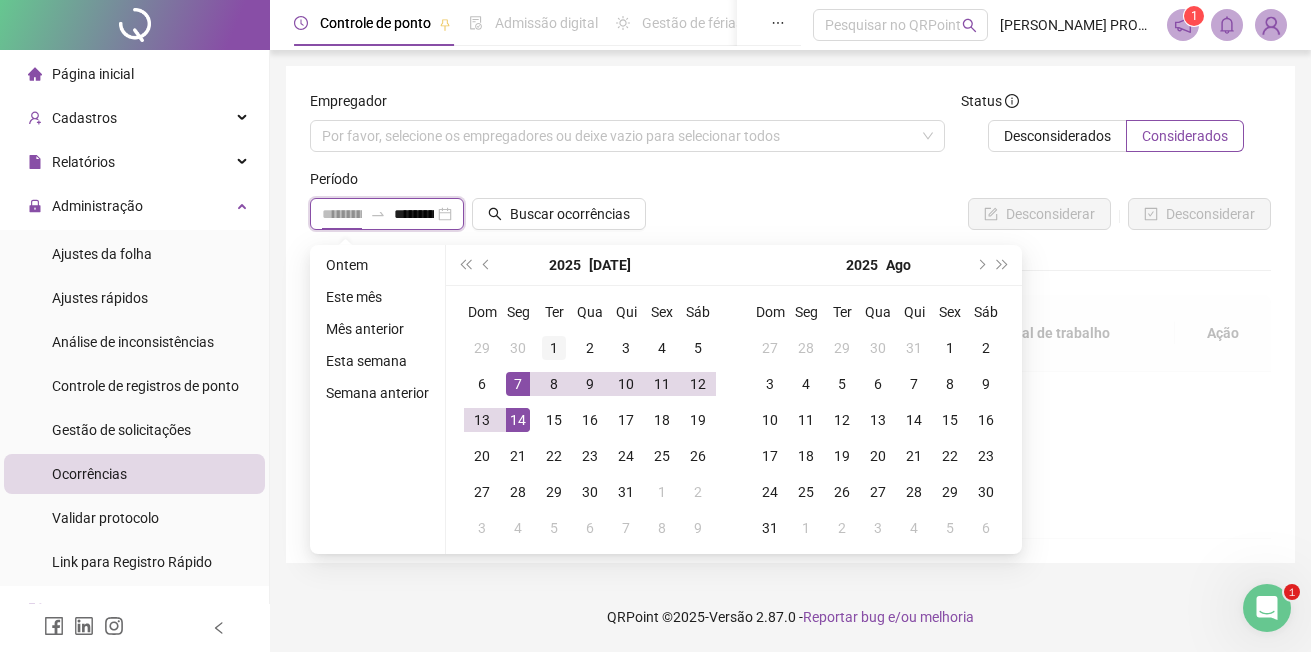 type on "**********" 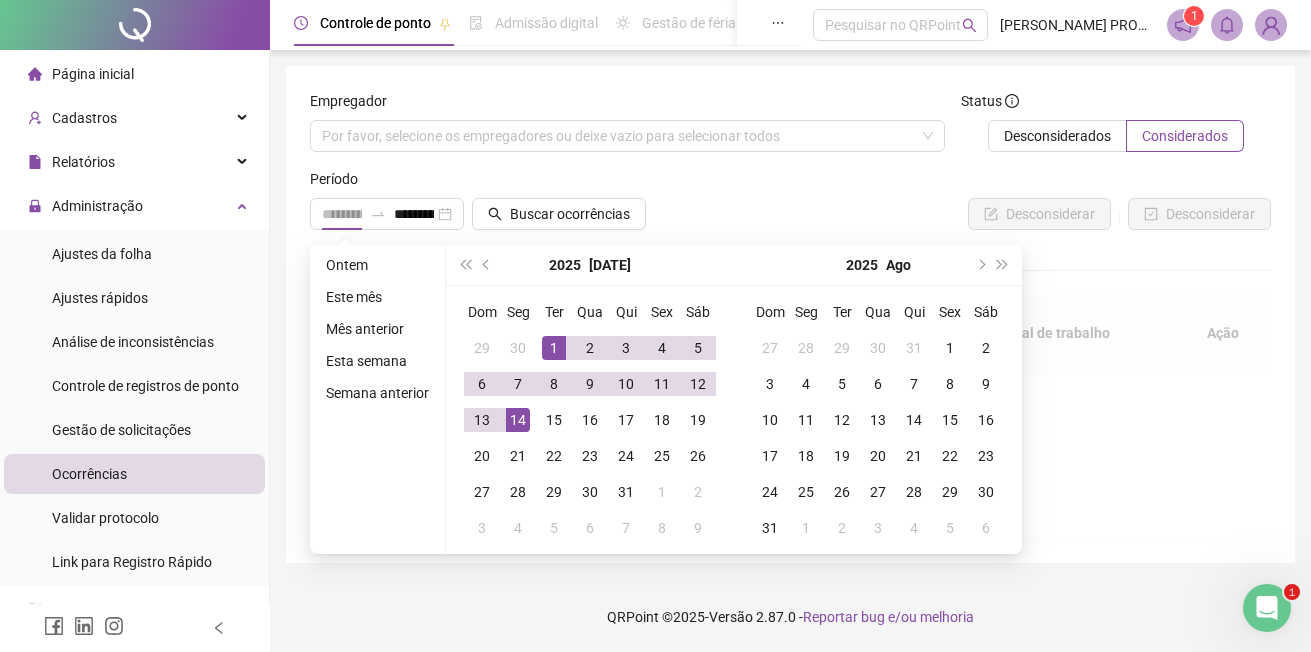 click on "1" at bounding box center (554, 348) 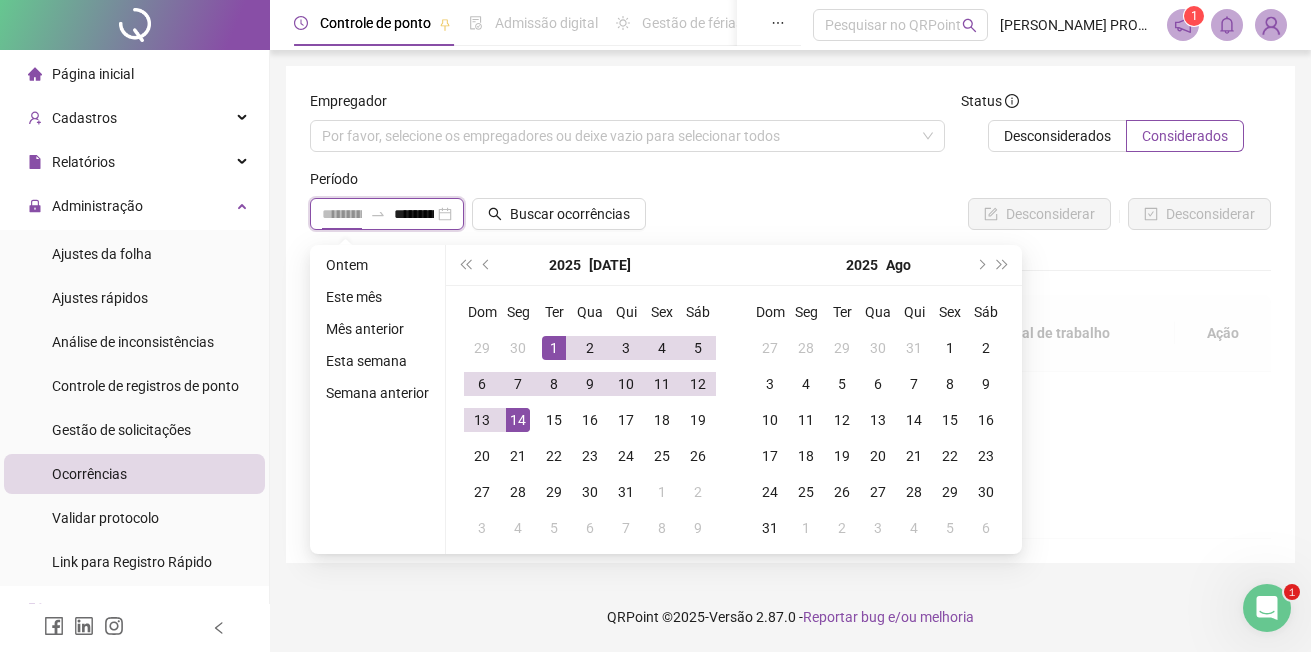 scroll, scrollTop: 0, scrollLeft: 31, axis: horizontal 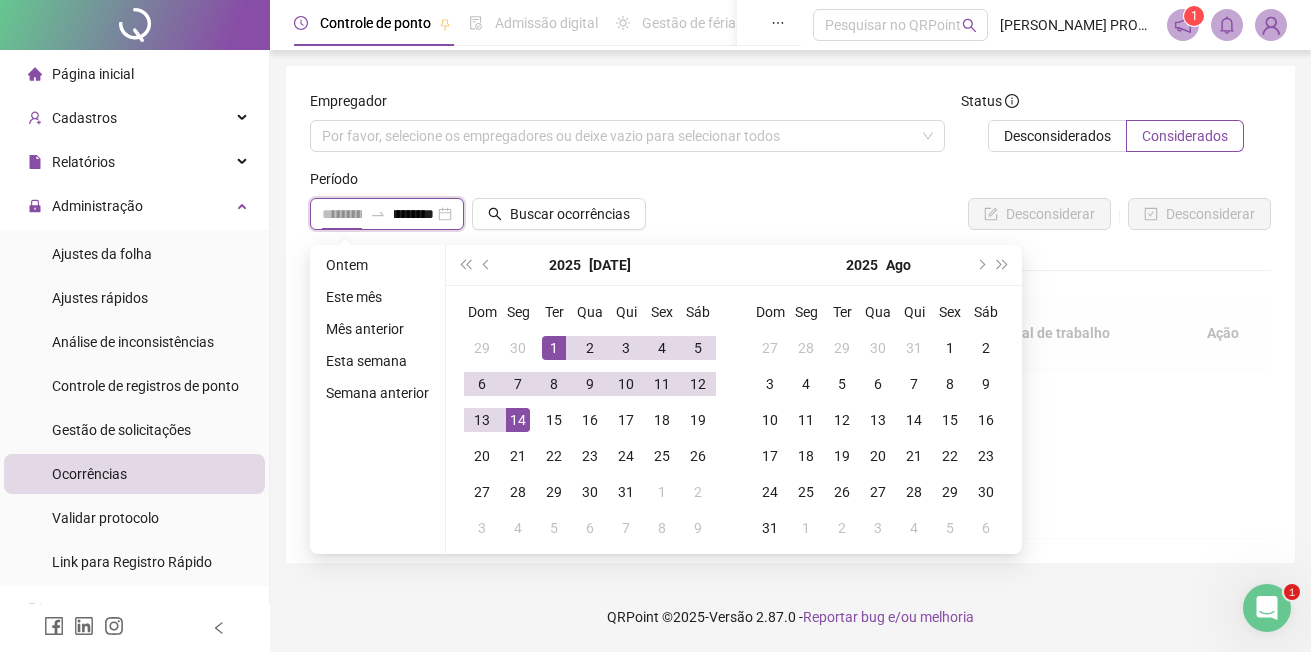 type on "**********" 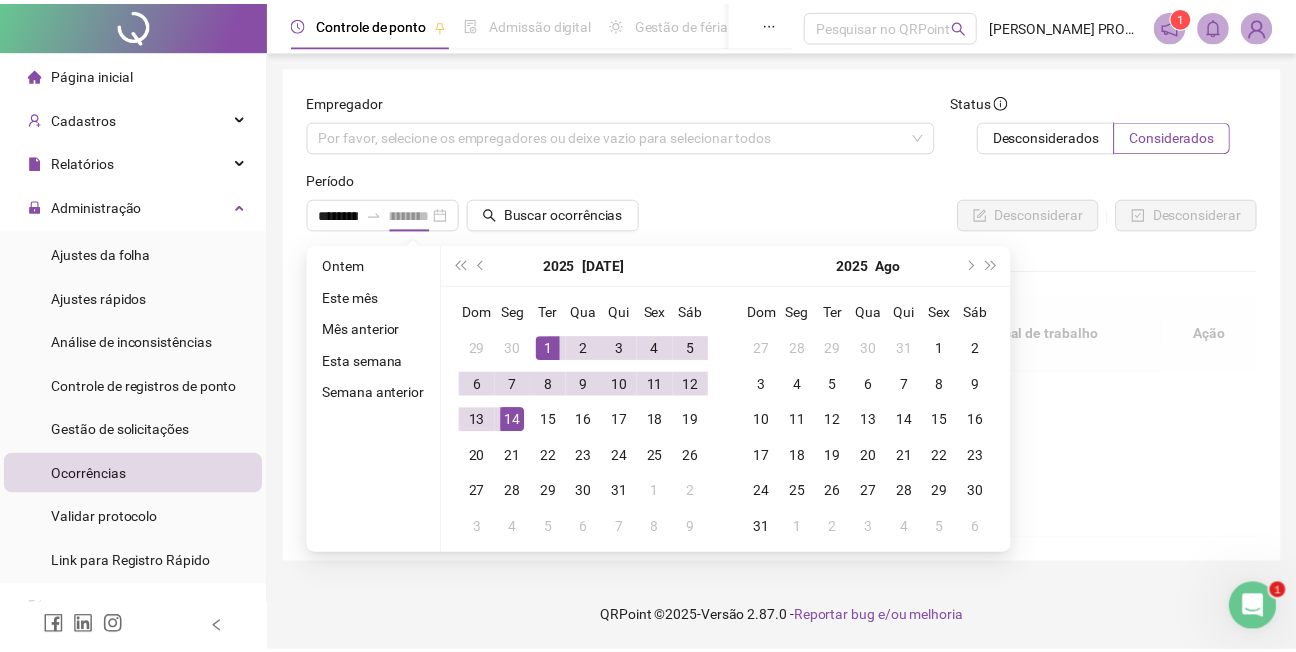 scroll, scrollTop: 0, scrollLeft: 0, axis: both 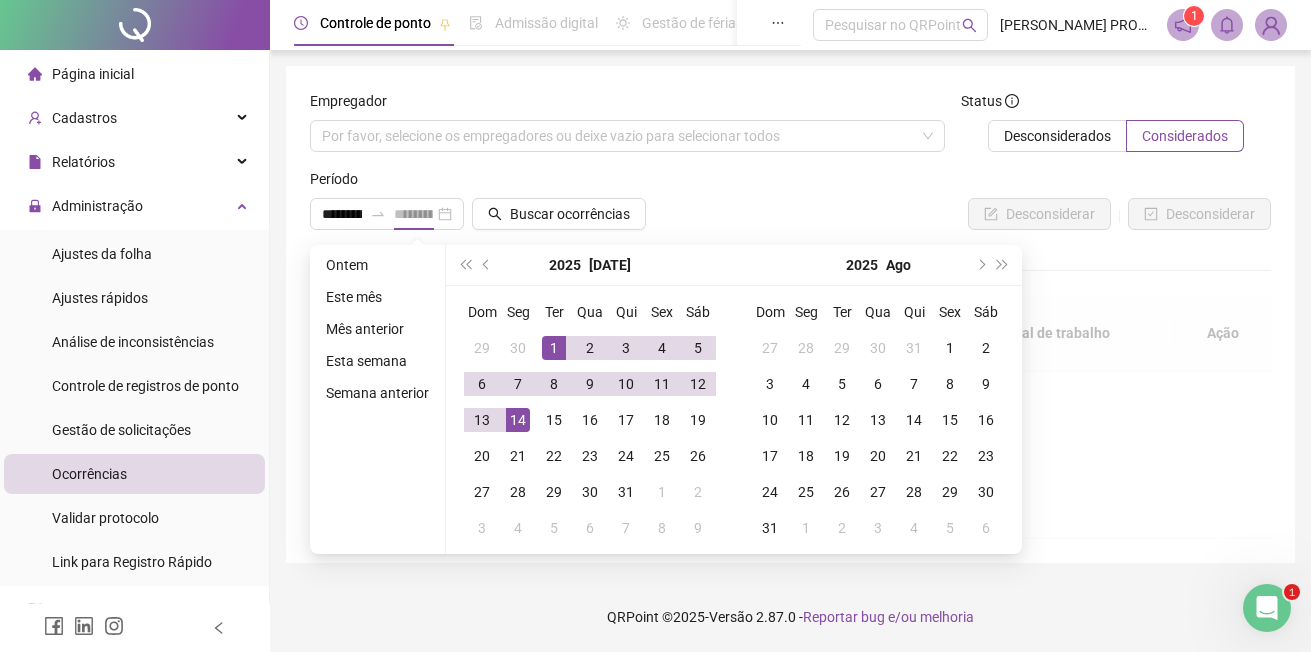 click on "14" at bounding box center [518, 420] 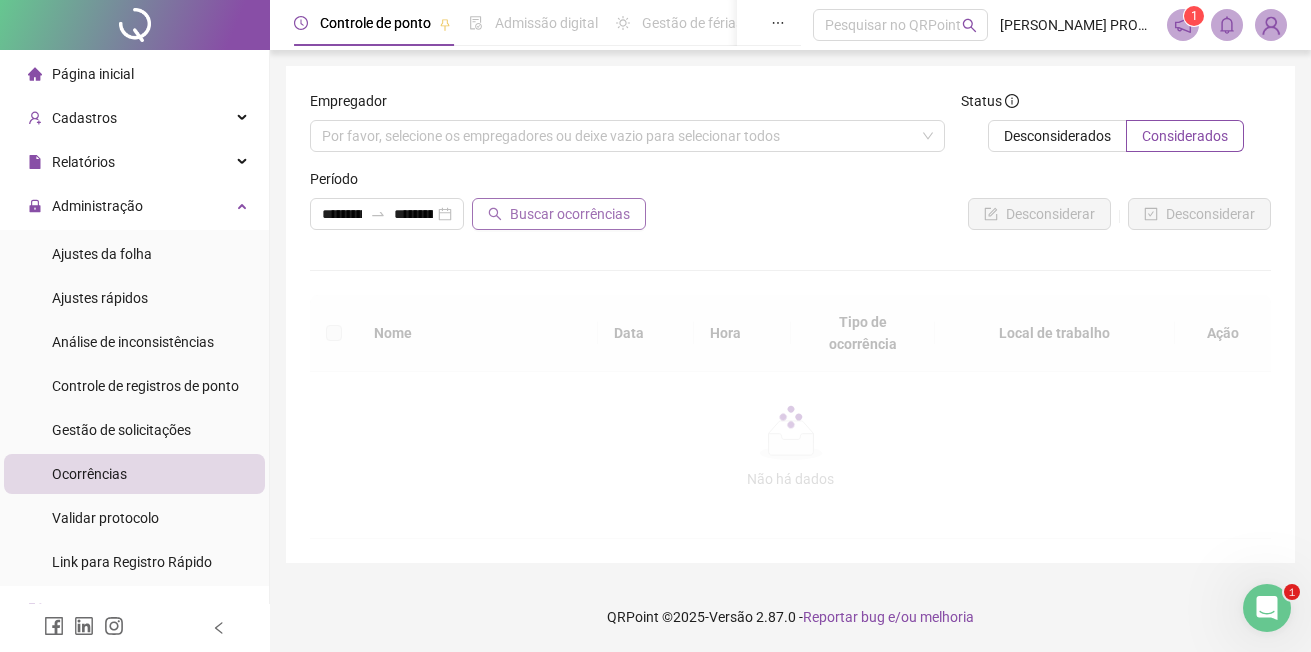 click on "Buscar ocorrências" at bounding box center [570, 214] 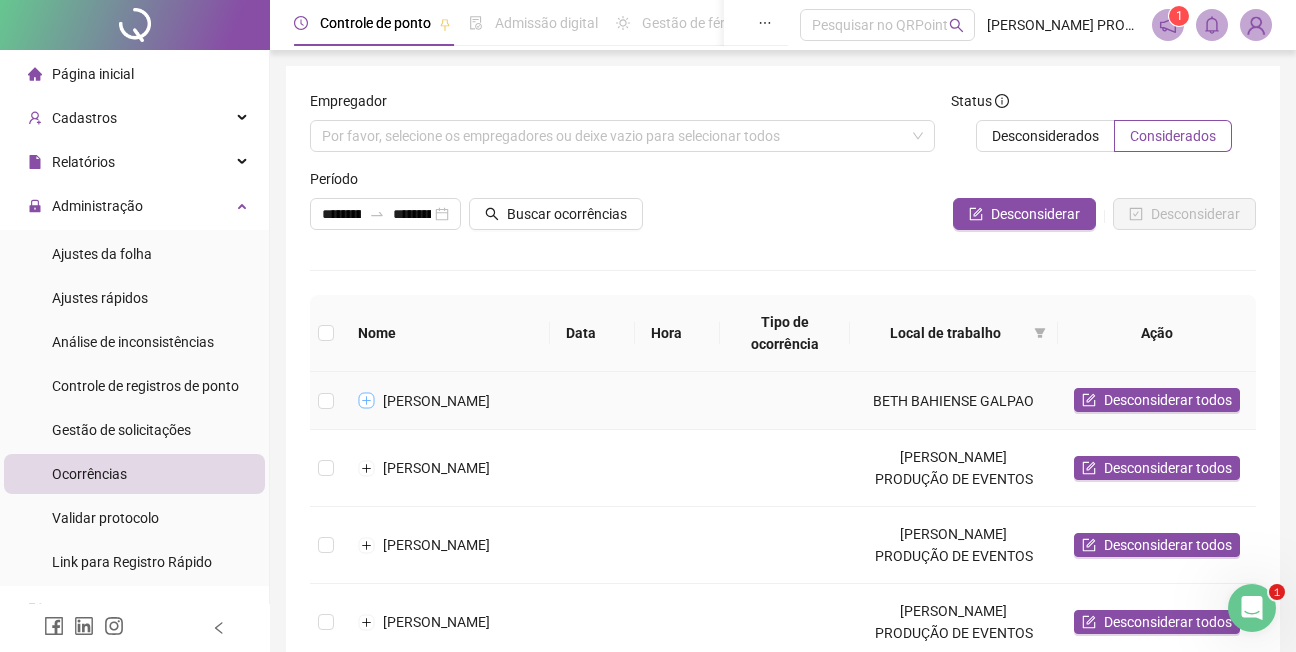 click at bounding box center [367, 401] 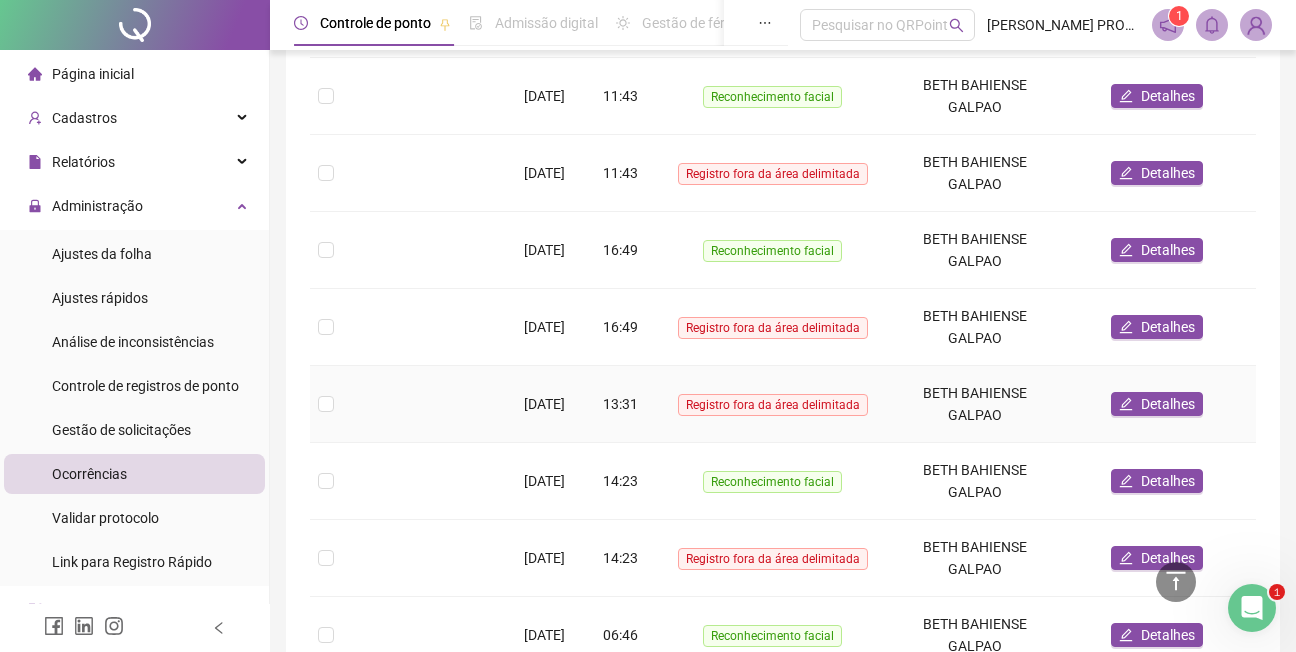 scroll, scrollTop: 700, scrollLeft: 0, axis: vertical 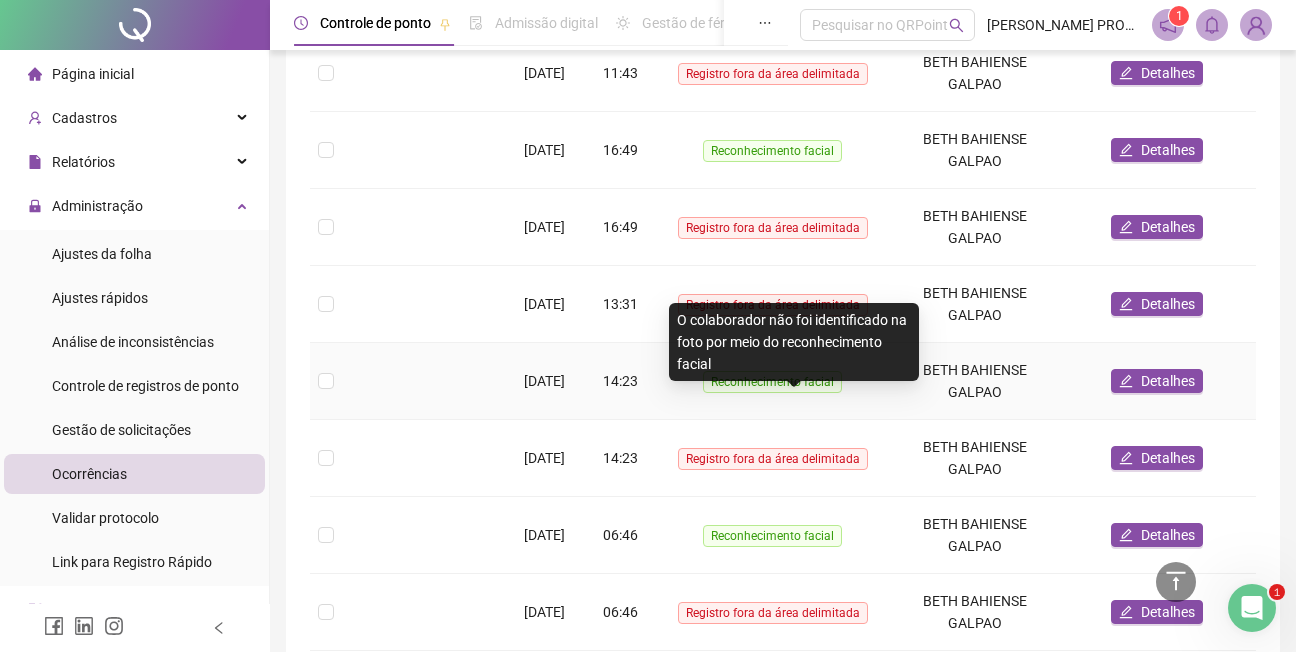 click on "Reconhecimento facial" at bounding box center (772, 382) 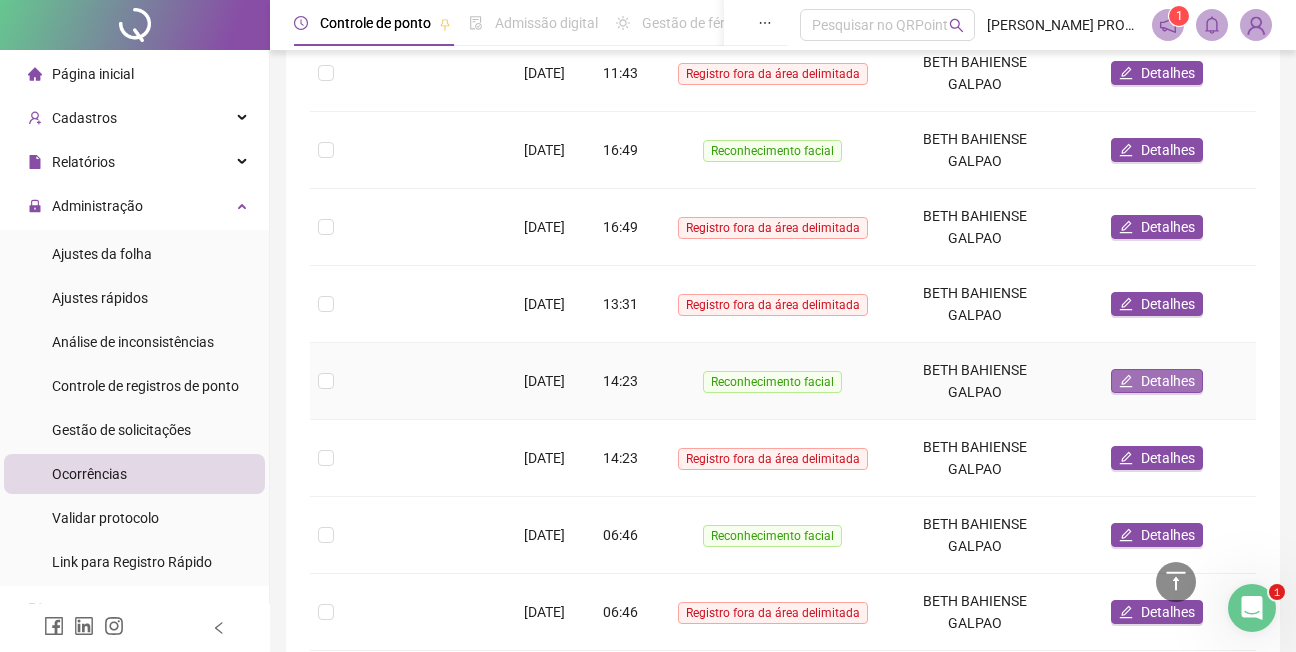 click on "Detalhes" at bounding box center (1168, 381) 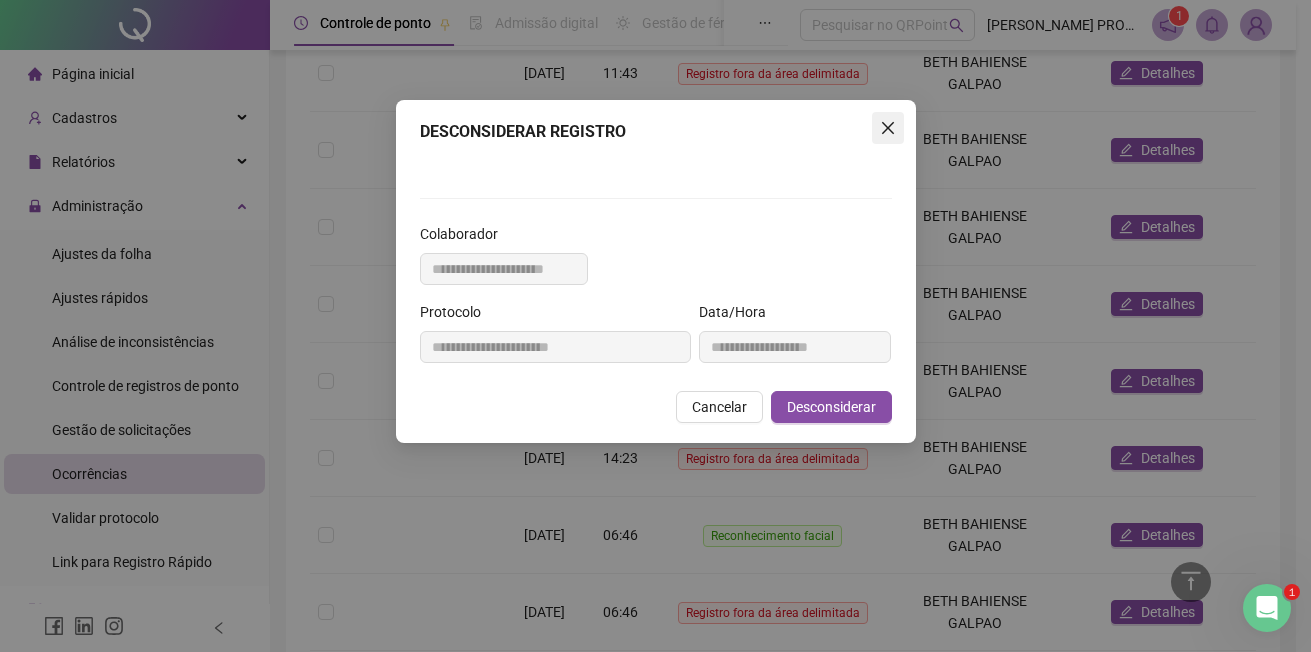 click 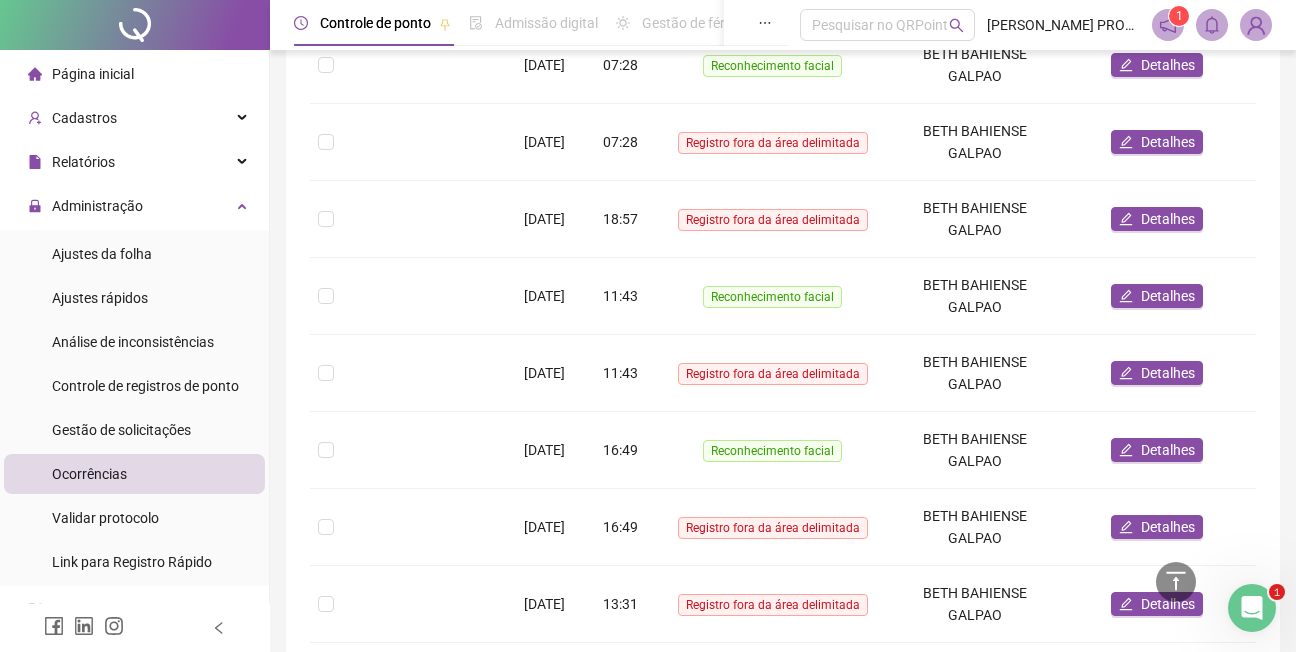 scroll, scrollTop: 0, scrollLeft: 0, axis: both 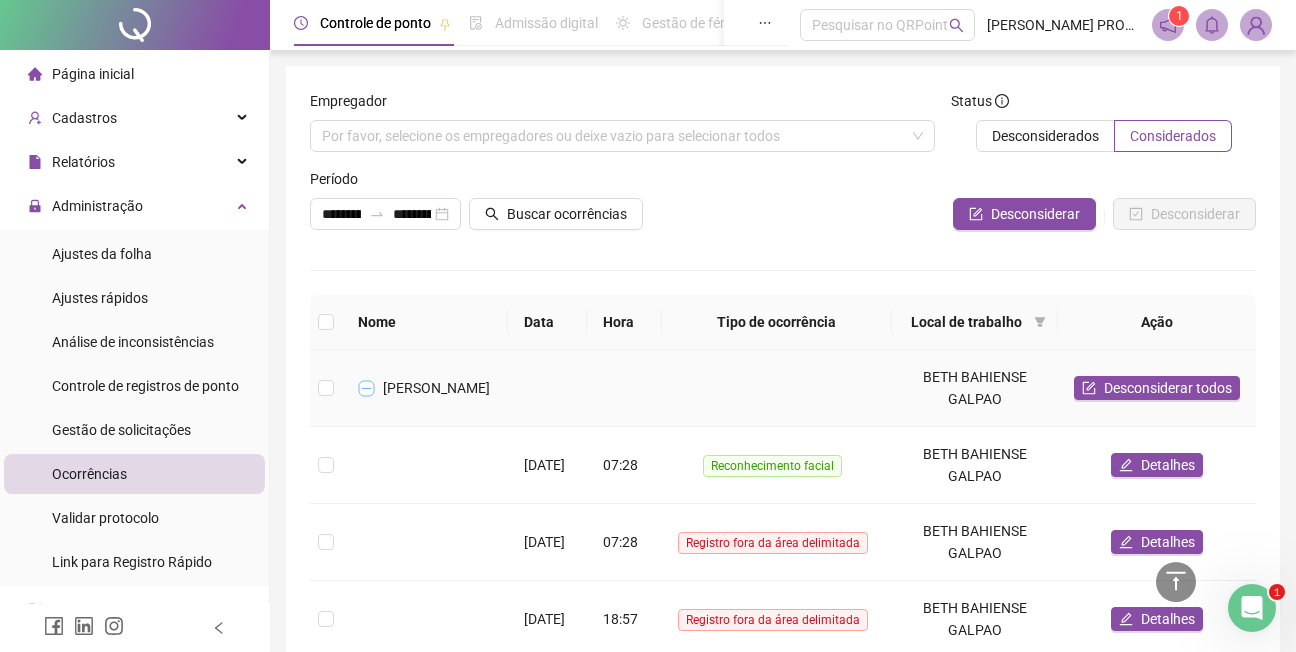 click at bounding box center (367, 388) 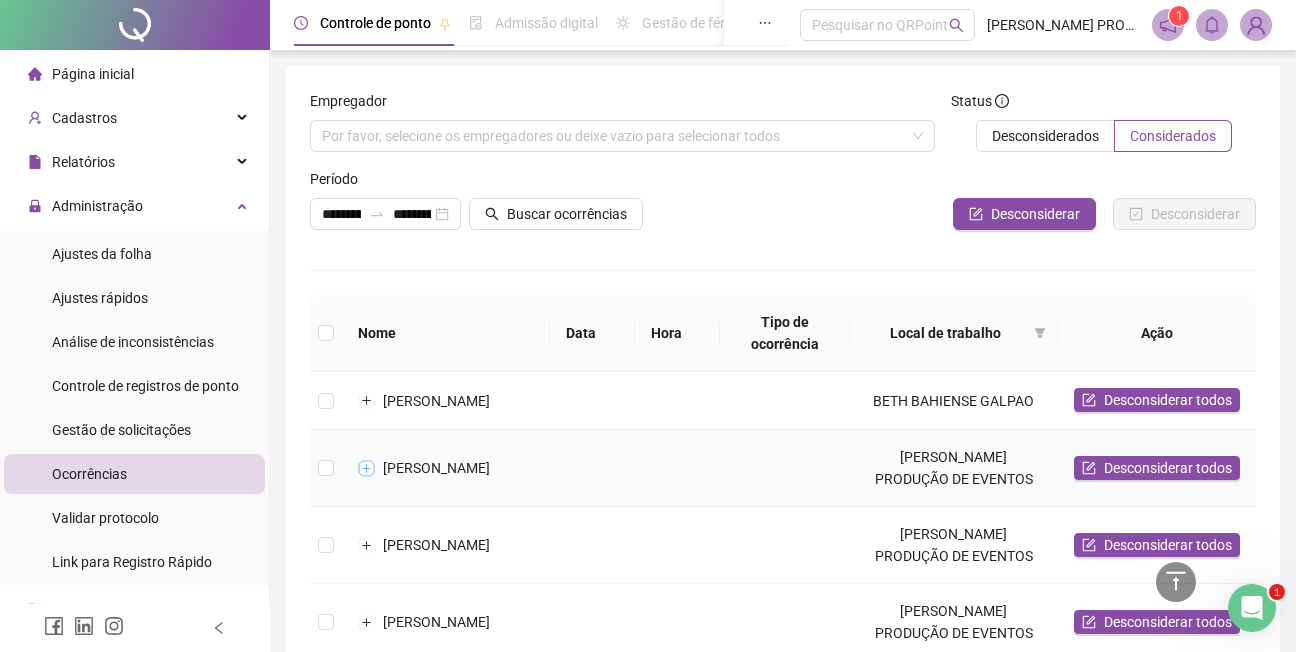 drag, startPoint x: 363, startPoint y: 475, endPoint x: 552, endPoint y: 499, distance: 190.51772 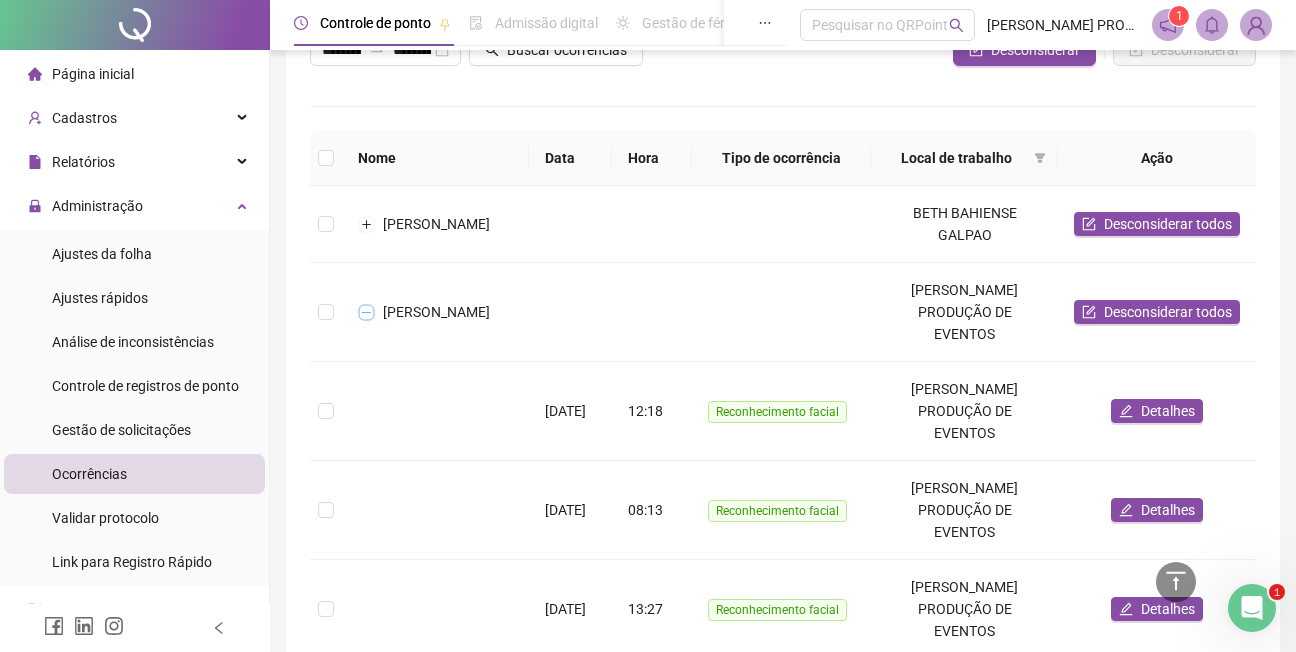 scroll, scrollTop: 100, scrollLeft: 0, axis: vertical 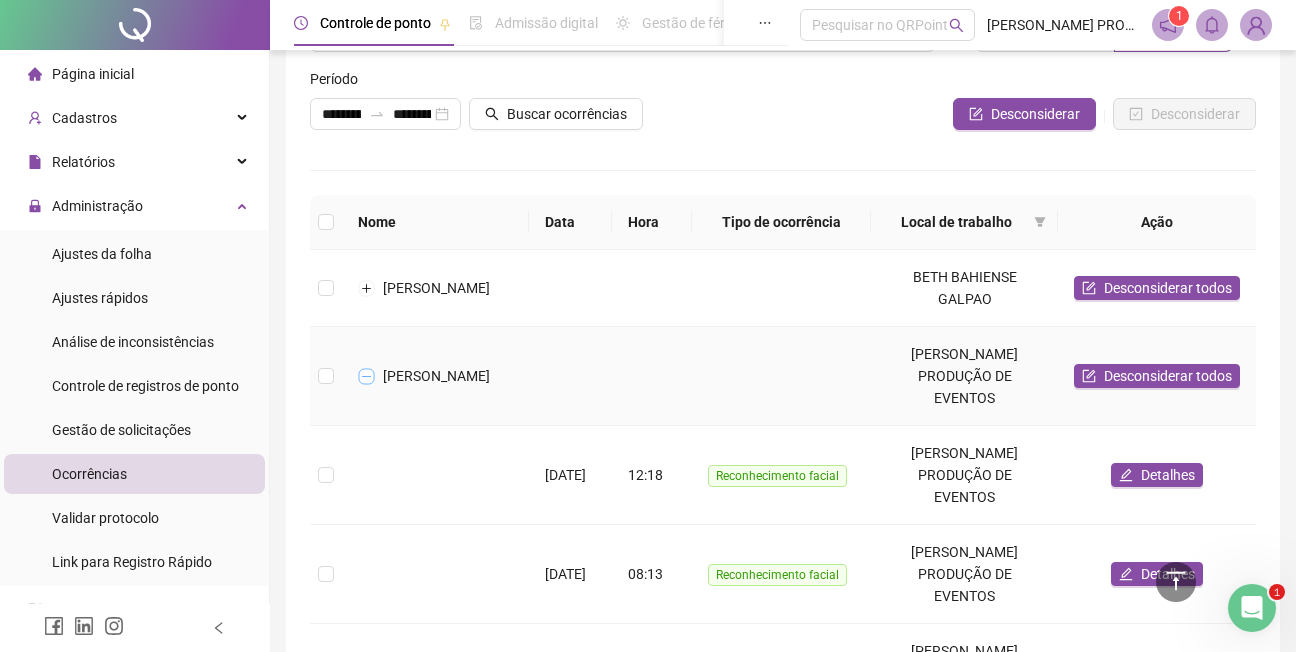 click at bounding box center [367, 376] 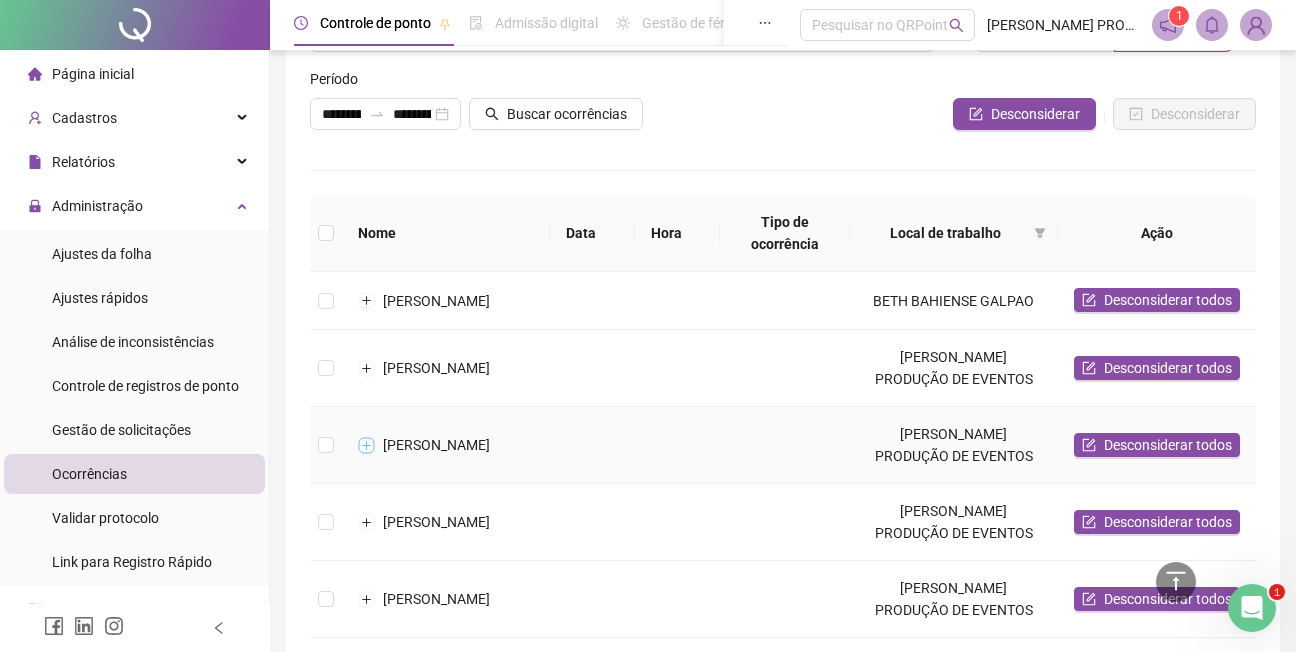click at bounding box center (367, 445) 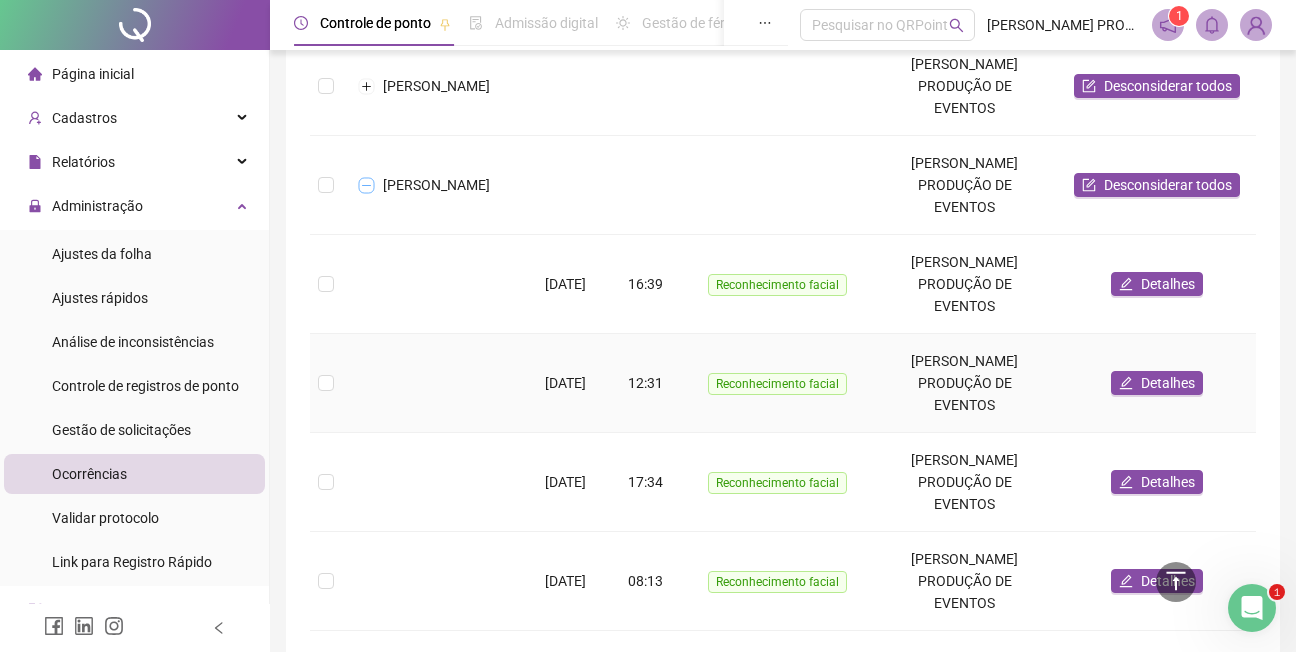 scroll, scrollTop: 400, scrollLeft: 0, axis: vertical 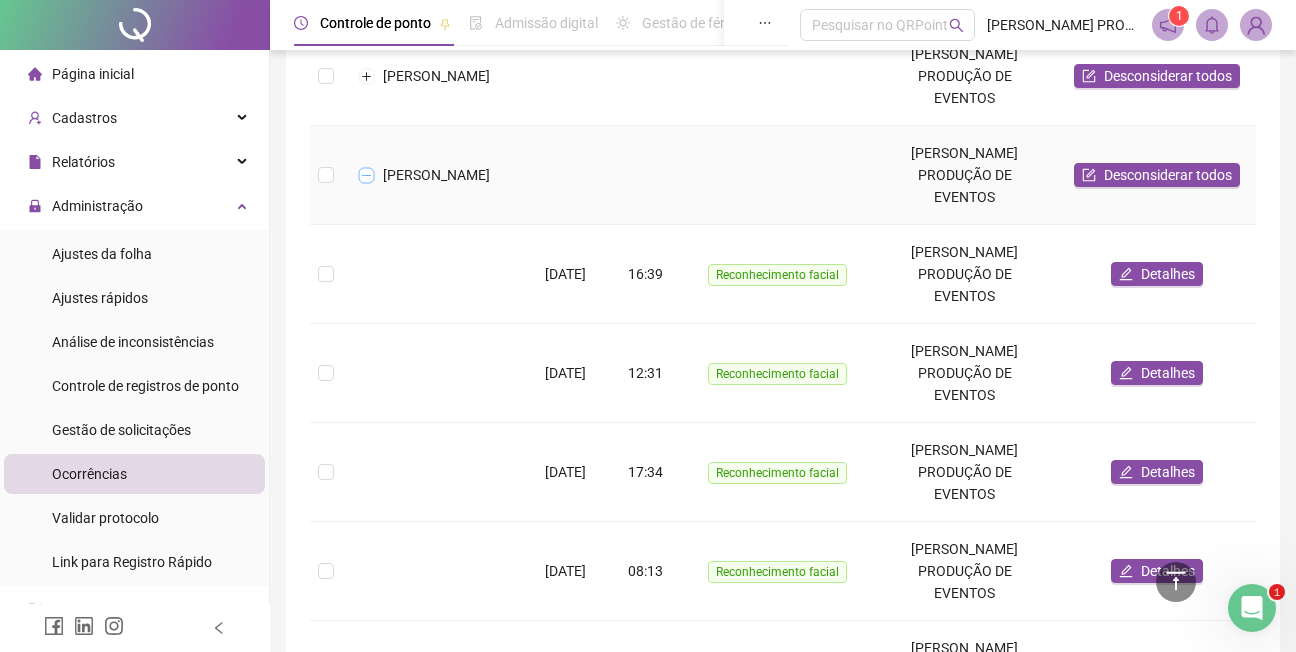 click at bounding box center [367, 175] 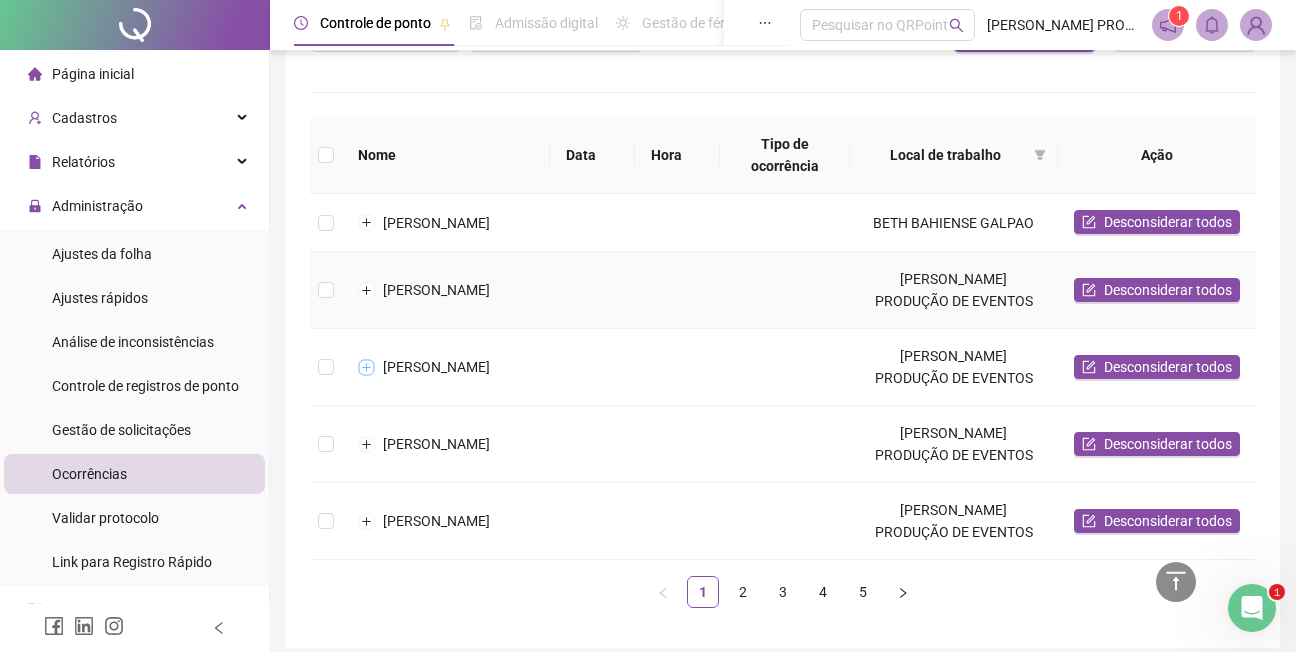 scroll, scrollTop: 179, scrollLeft: 0, axis: vertical 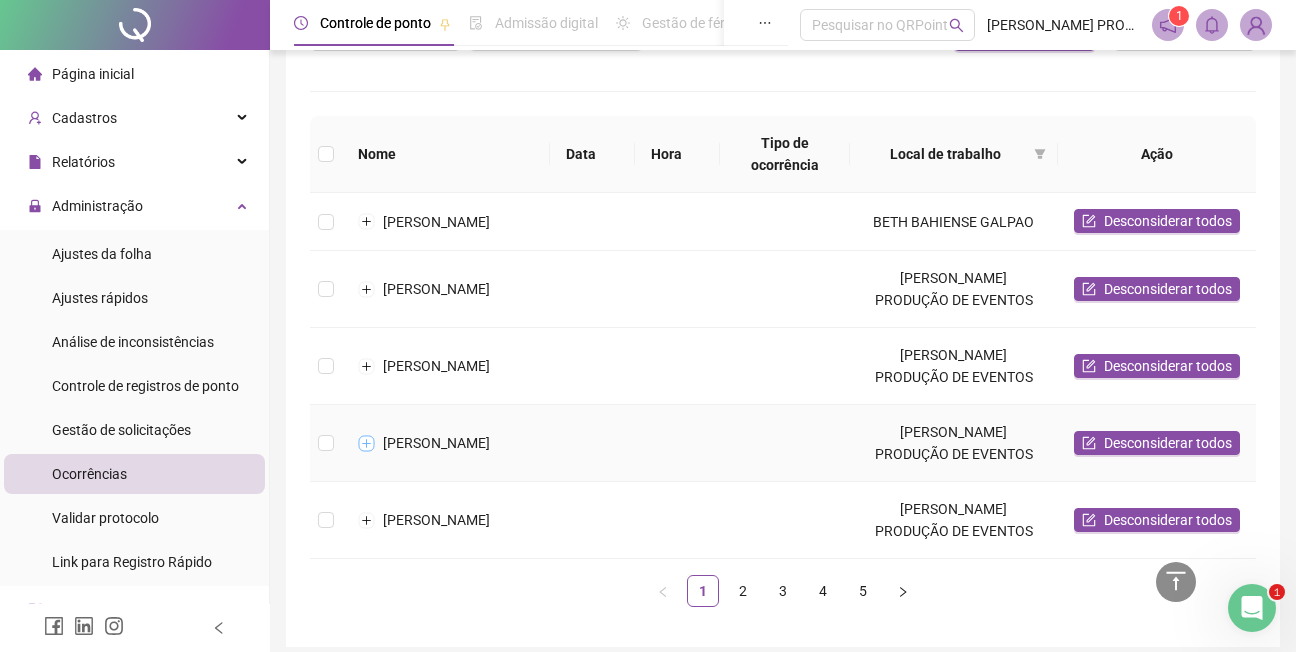 click at bounding box center [367, 443] 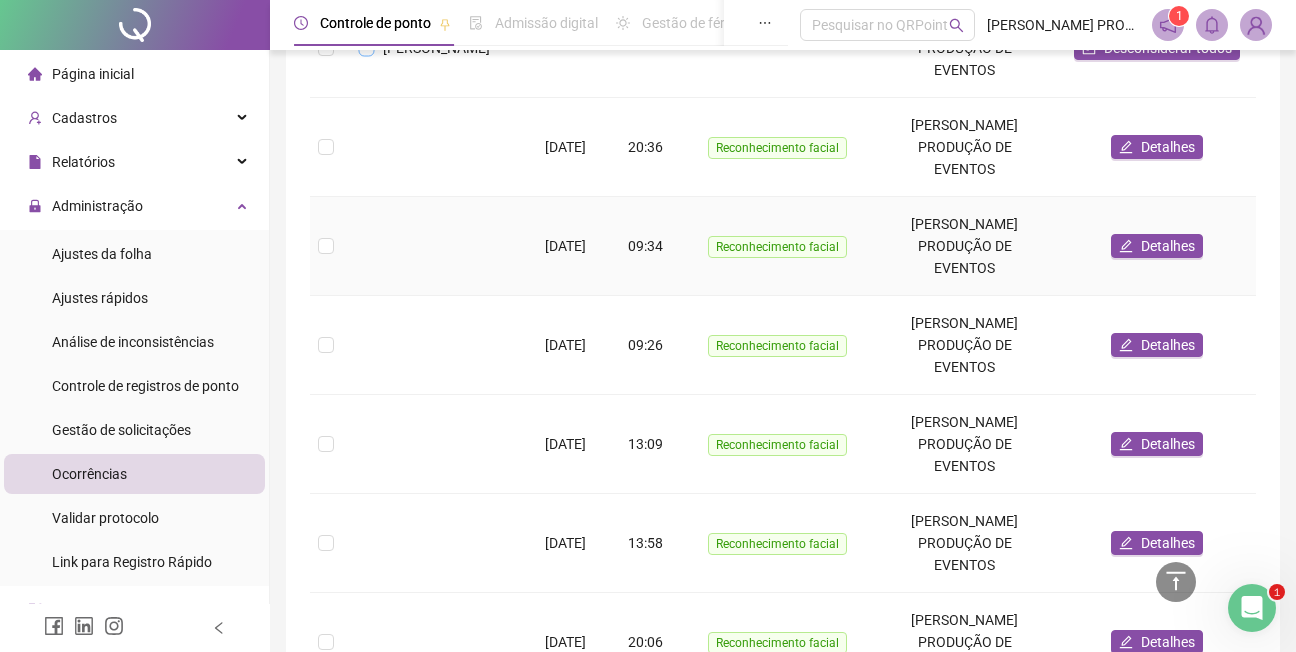 scroll, scrollTop: 679, scrollLeft: 0, axis: vertical 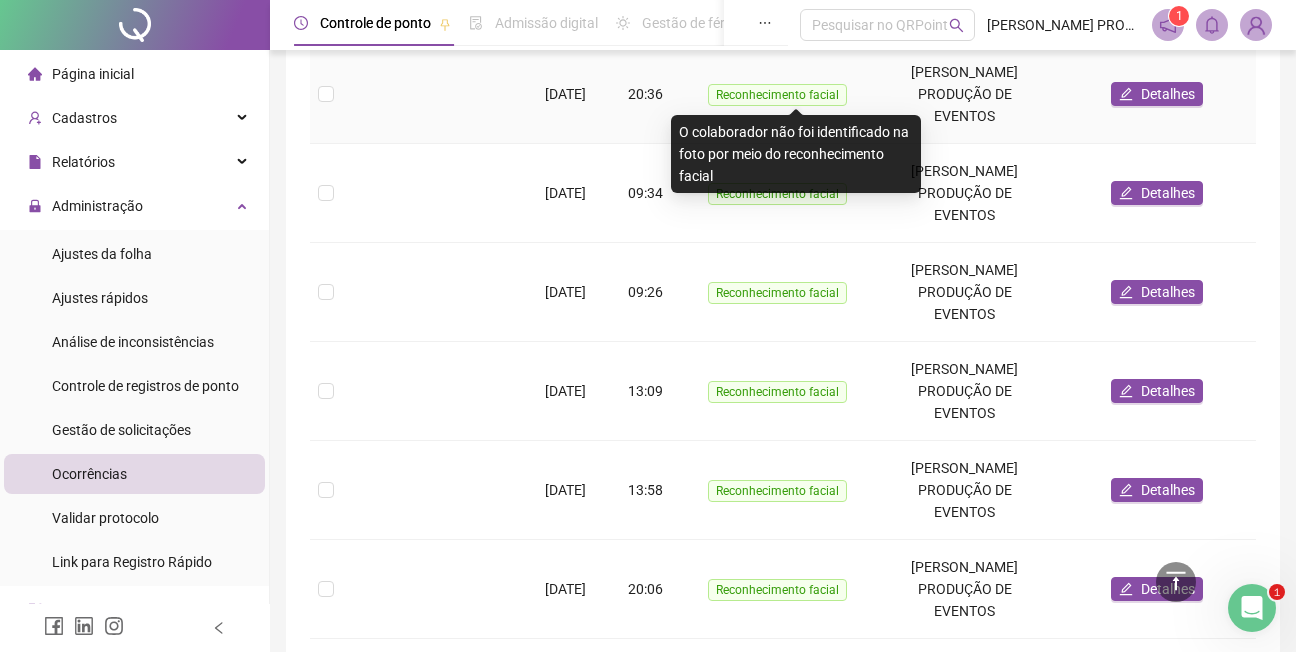 click on "Reconhecimento facial" at bounding box center [777, 95] 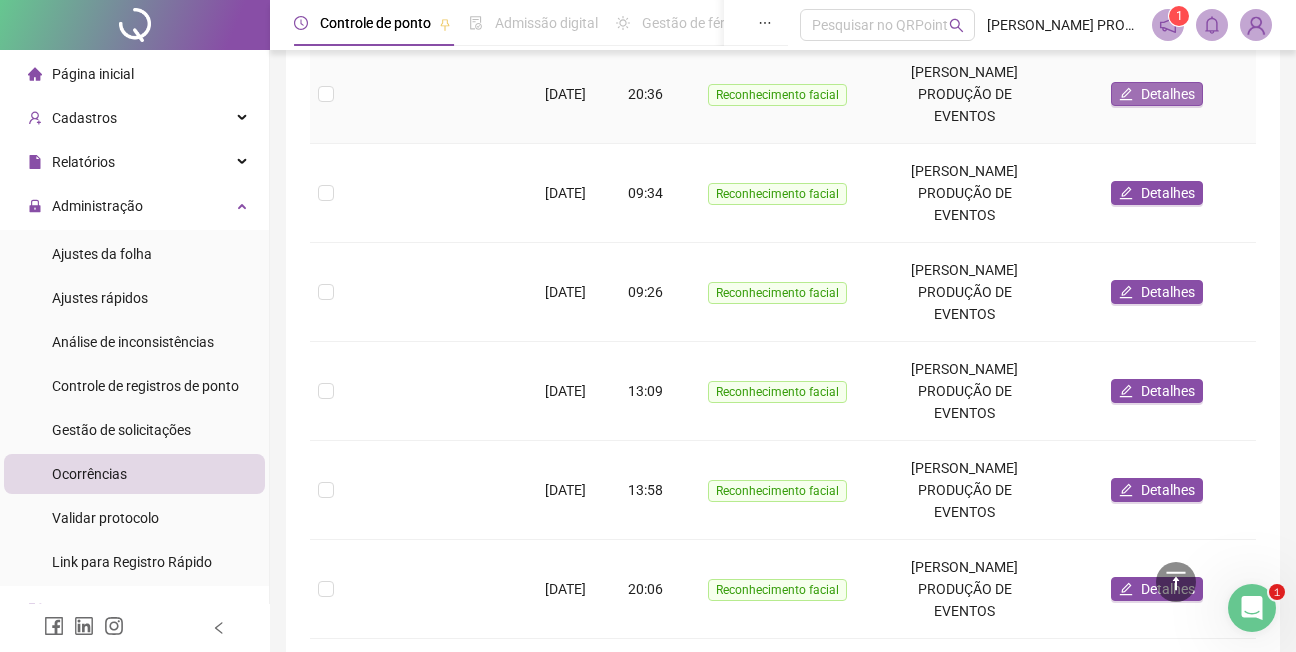 click on "Detalhes" at bounding box center [1168, 94] 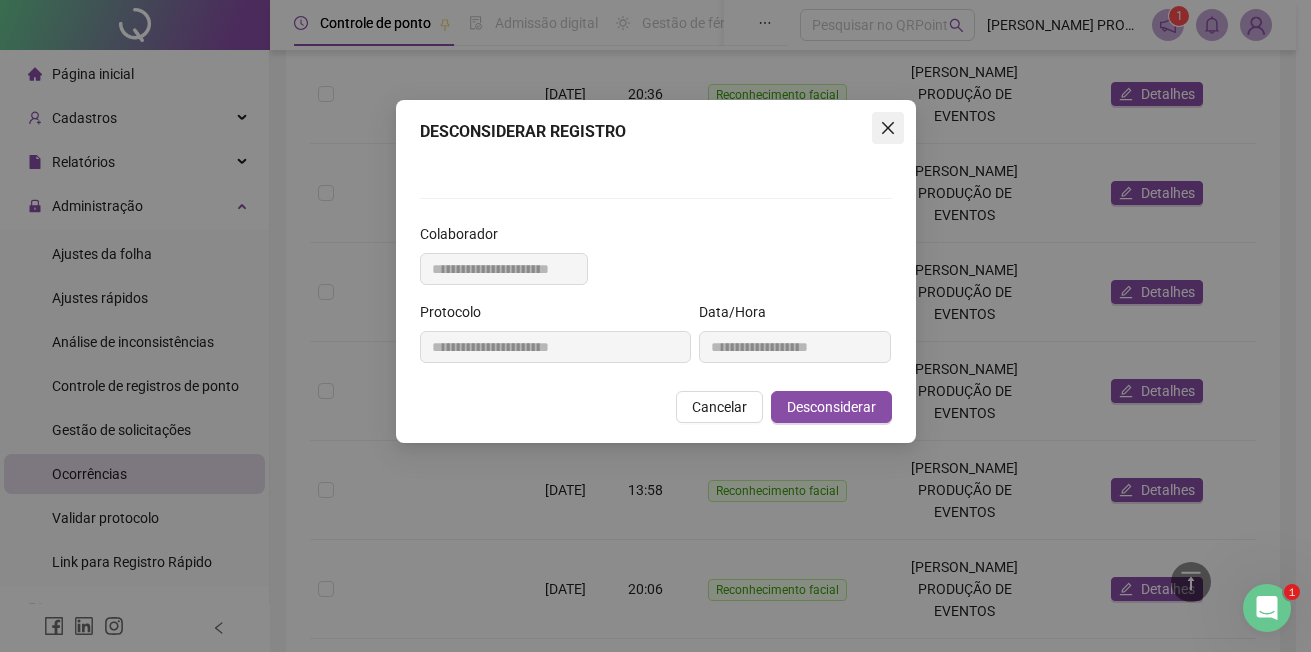 click 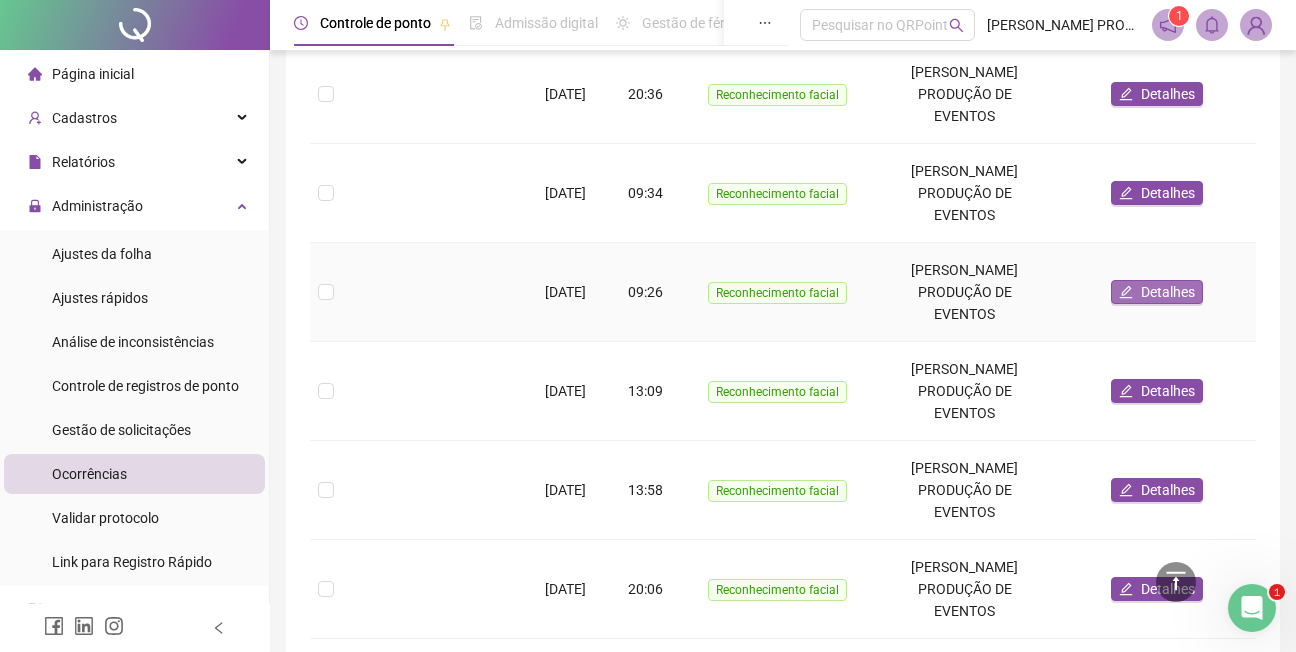 click on "Detalhes" at bounding box center (1168, 292) 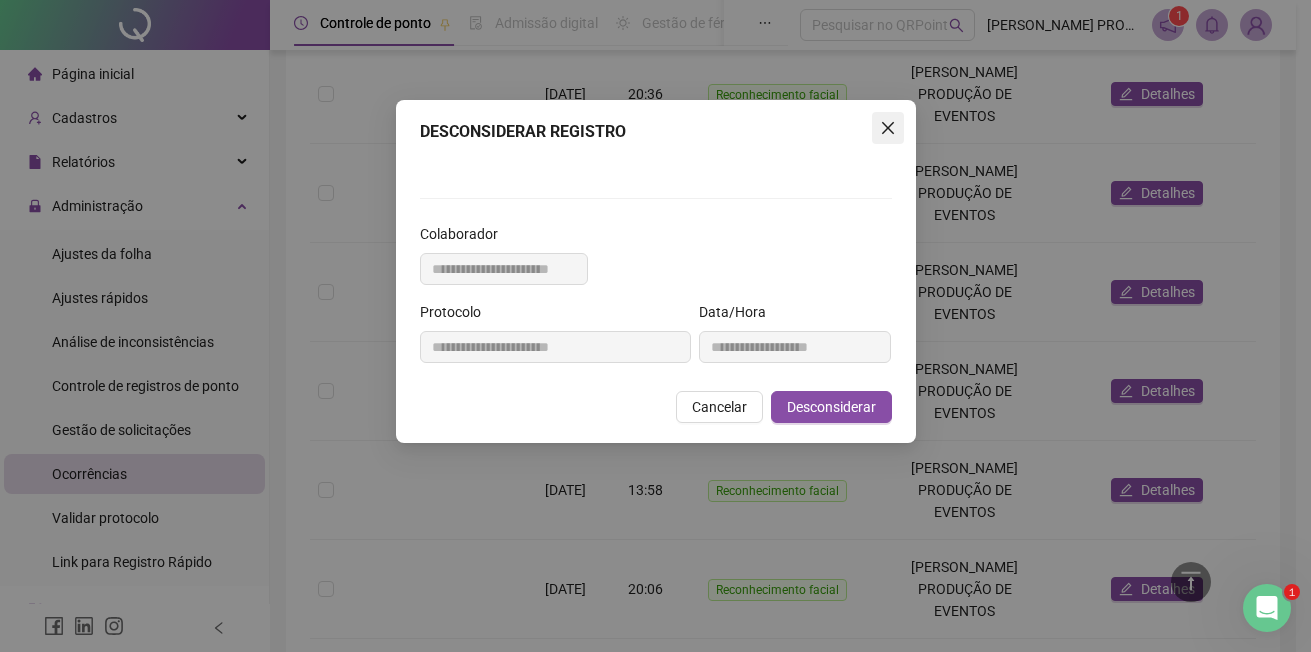 click 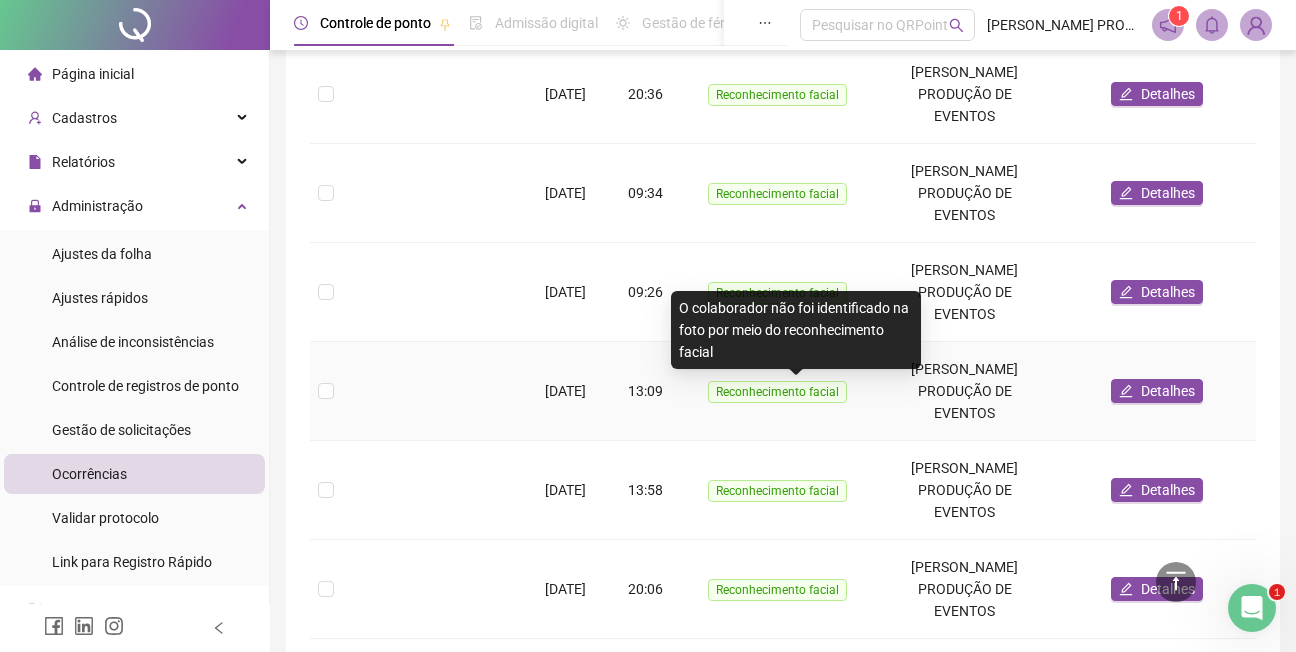 click on "Reconhecimento facial" at bounding box center [777, 392] 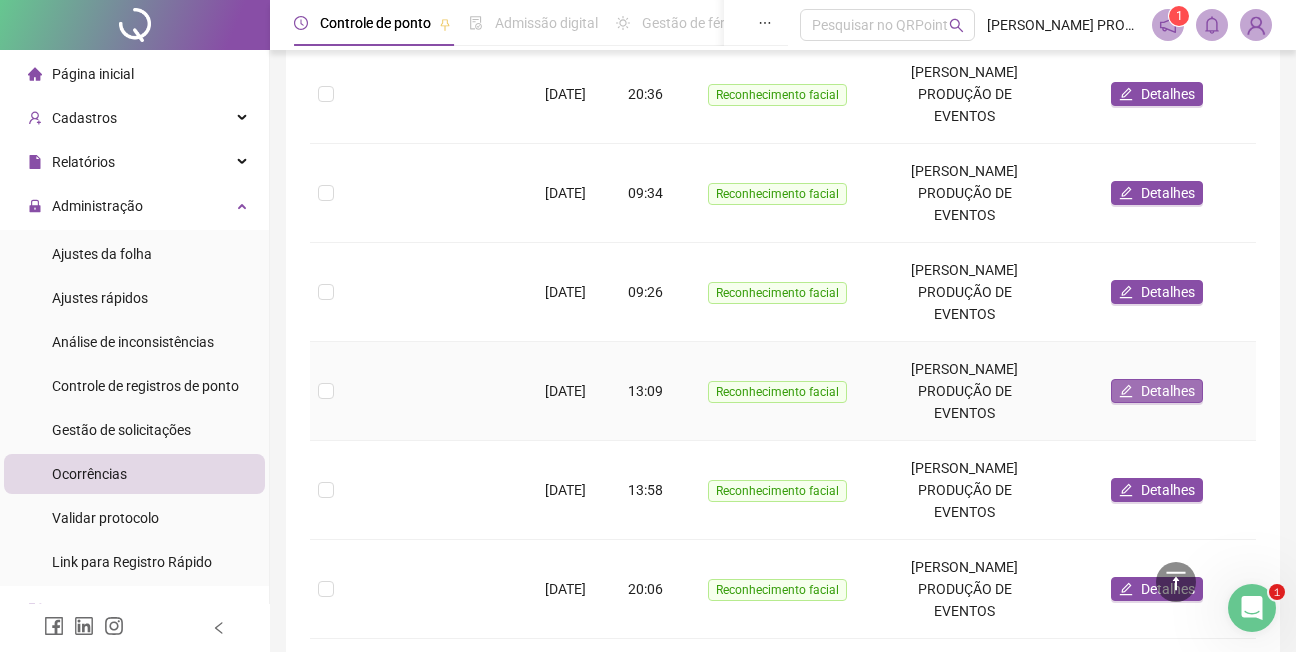 click on "Detalhes" at bounding box center (1168, 391) 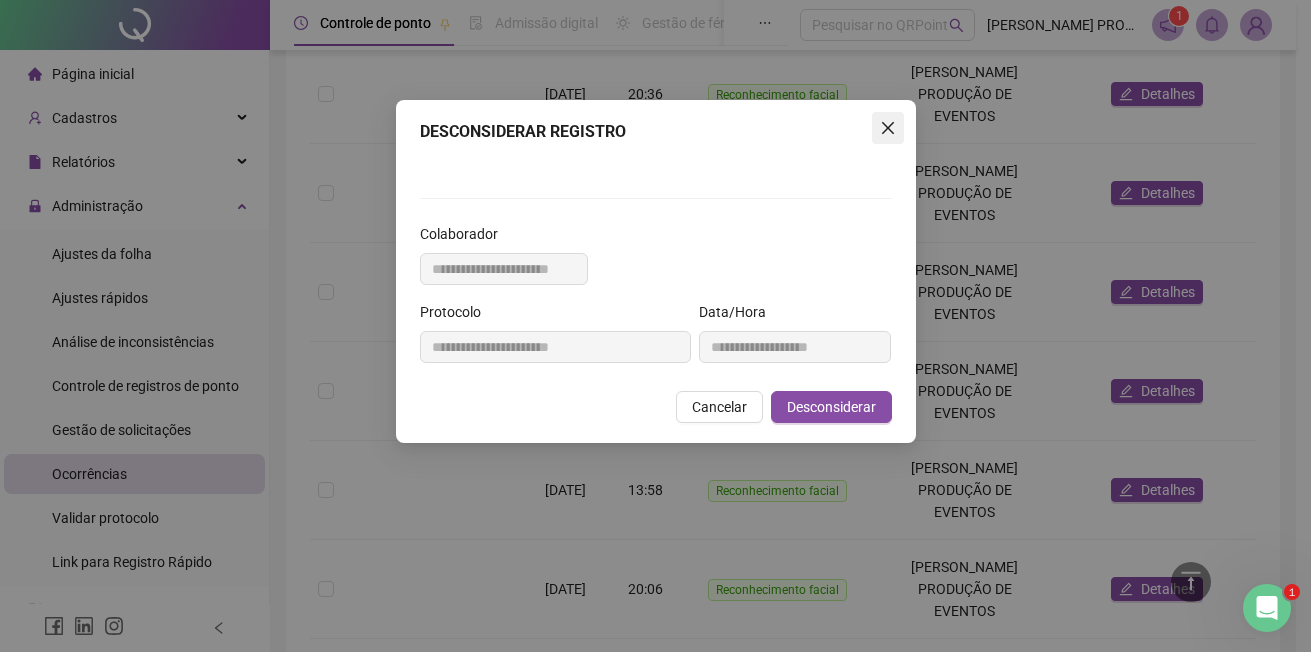 click 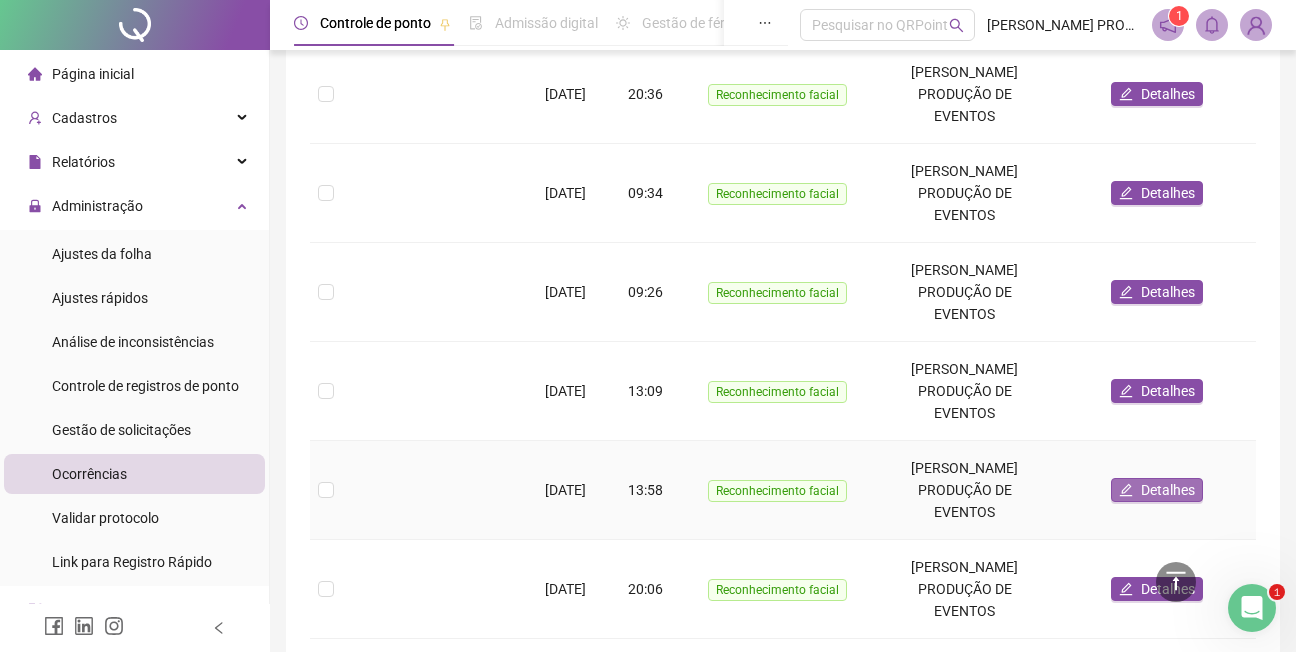 click on "Detalhes" at bounding box center [1168, 490] 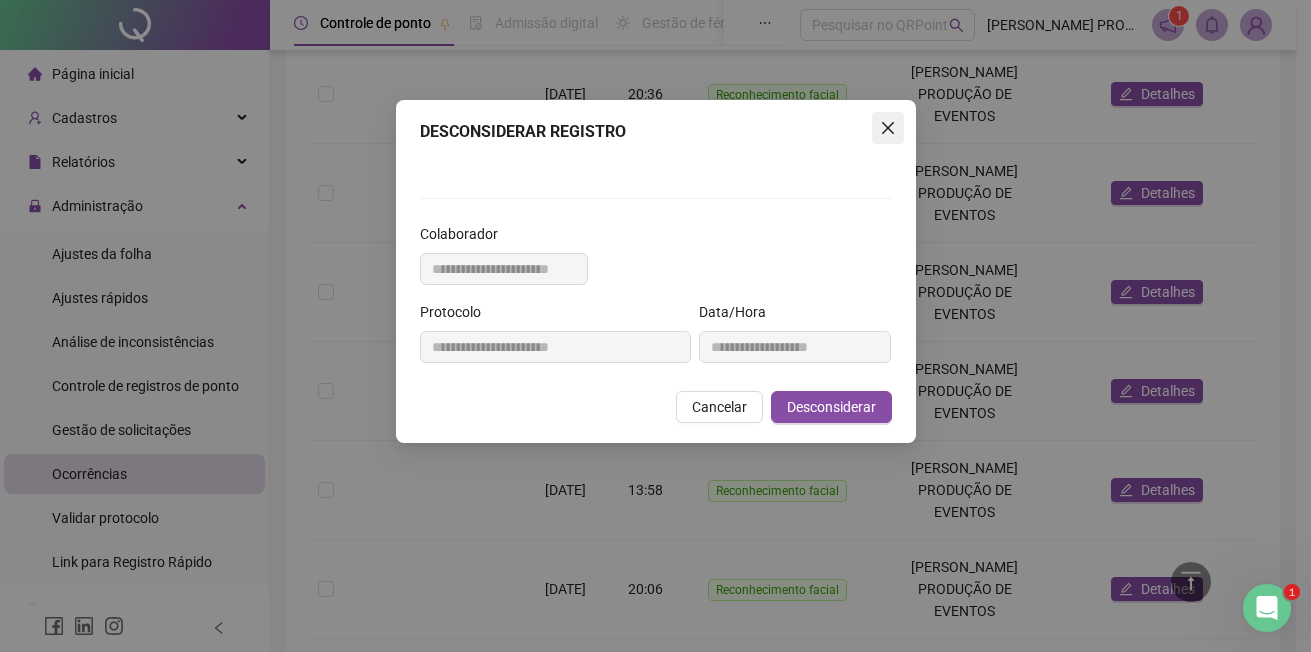 click 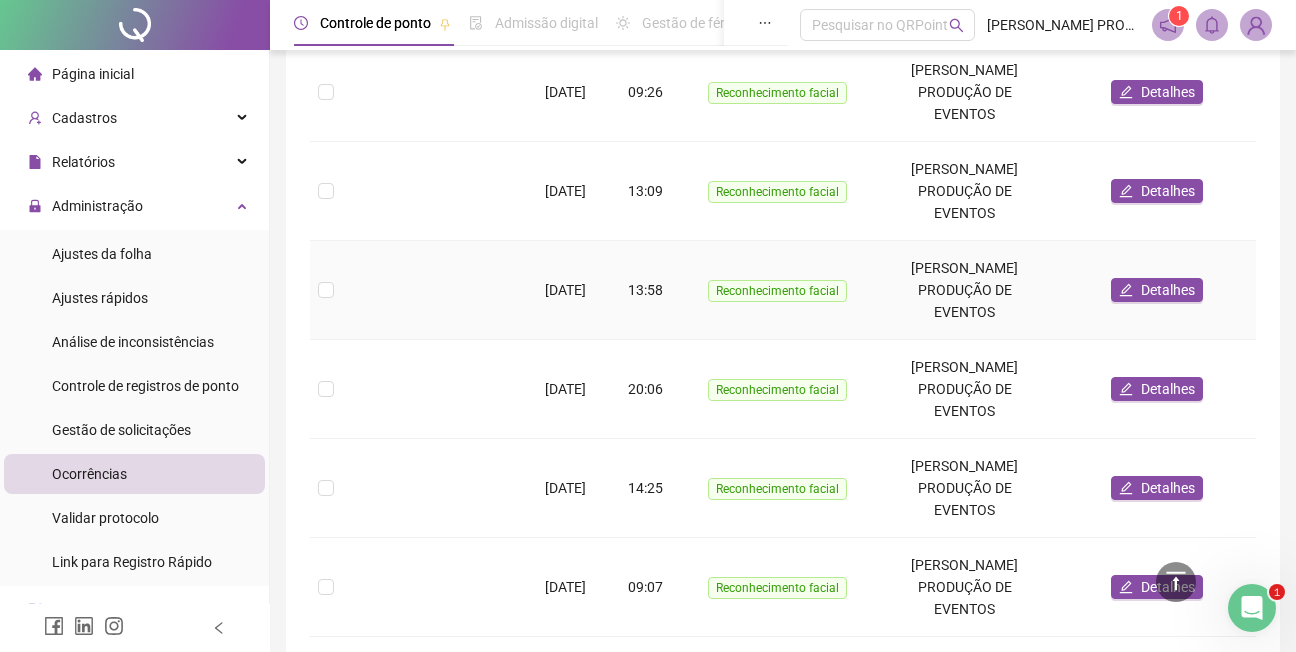 scroll, scrollTop: 979, scrollLeft: 0, axis: vertical 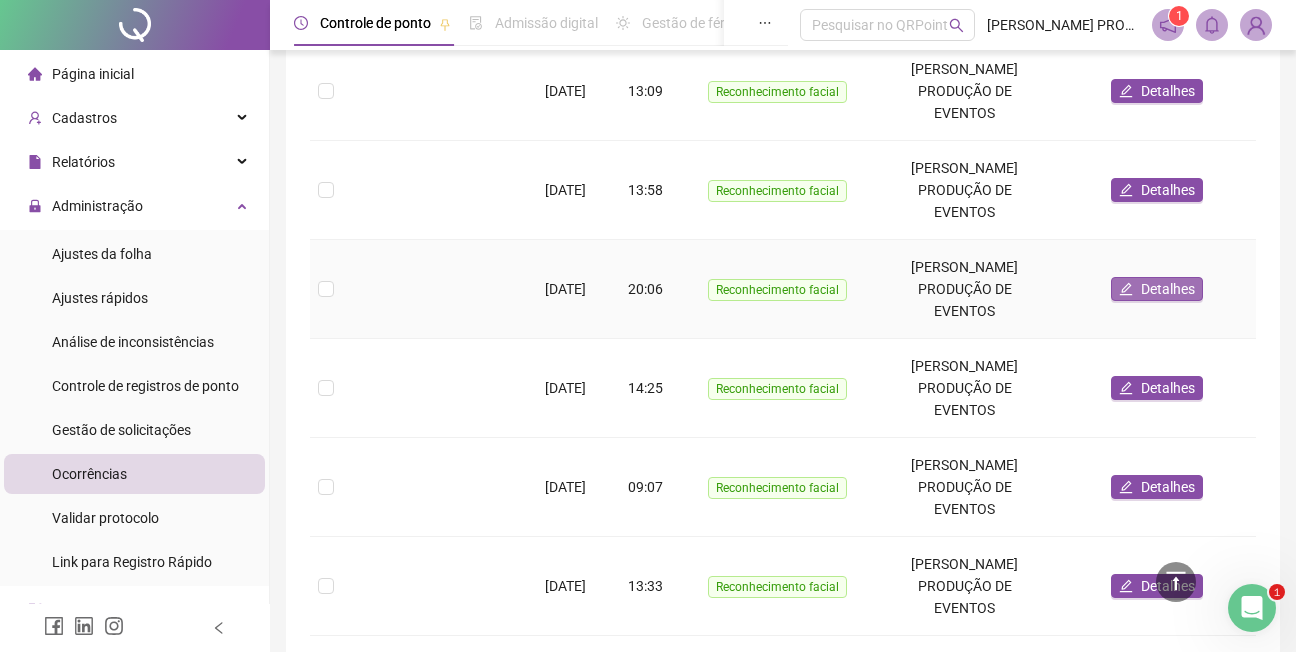click on "Detalhes" at bounding box center (1168, 289) 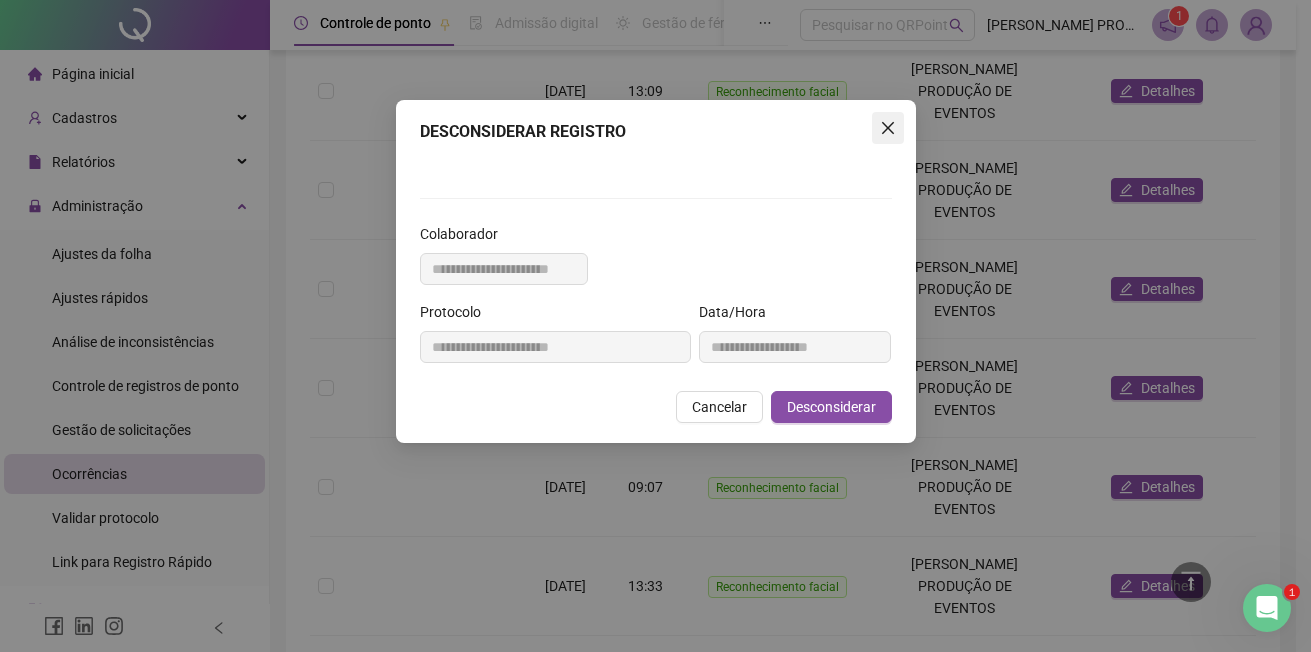 click at bounding box center [888, 128] 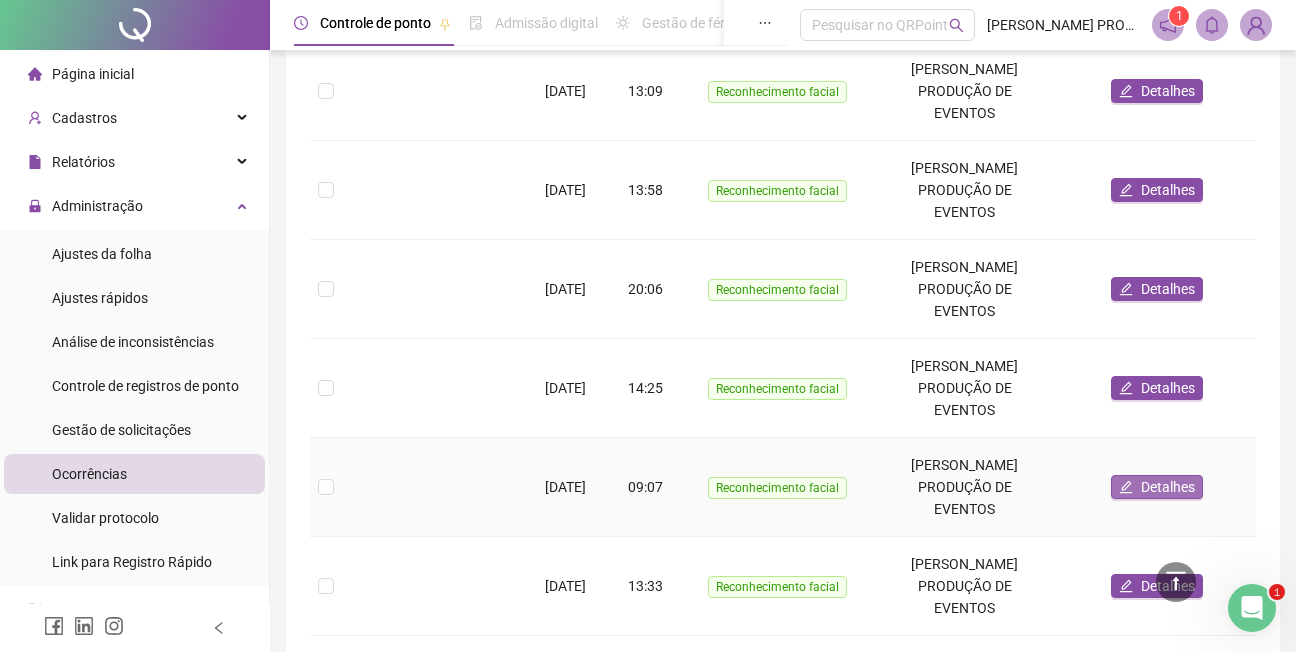 click on "Detalhes" at bounding box center [1168, 487] 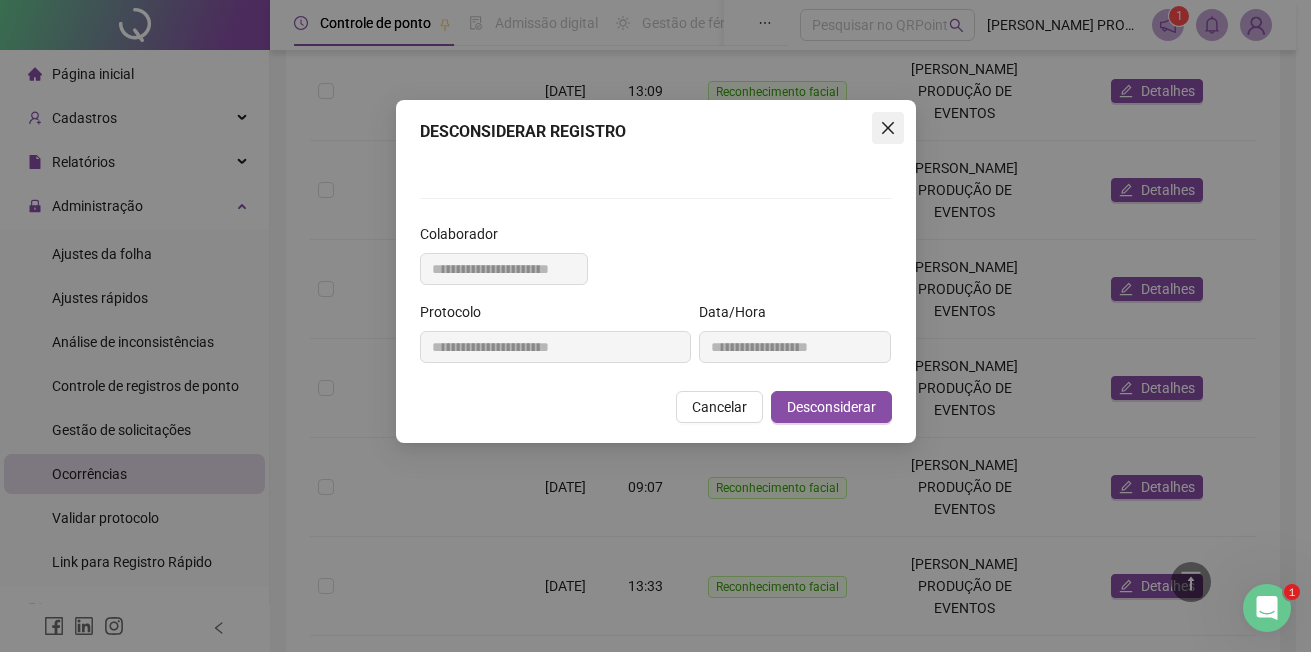 click 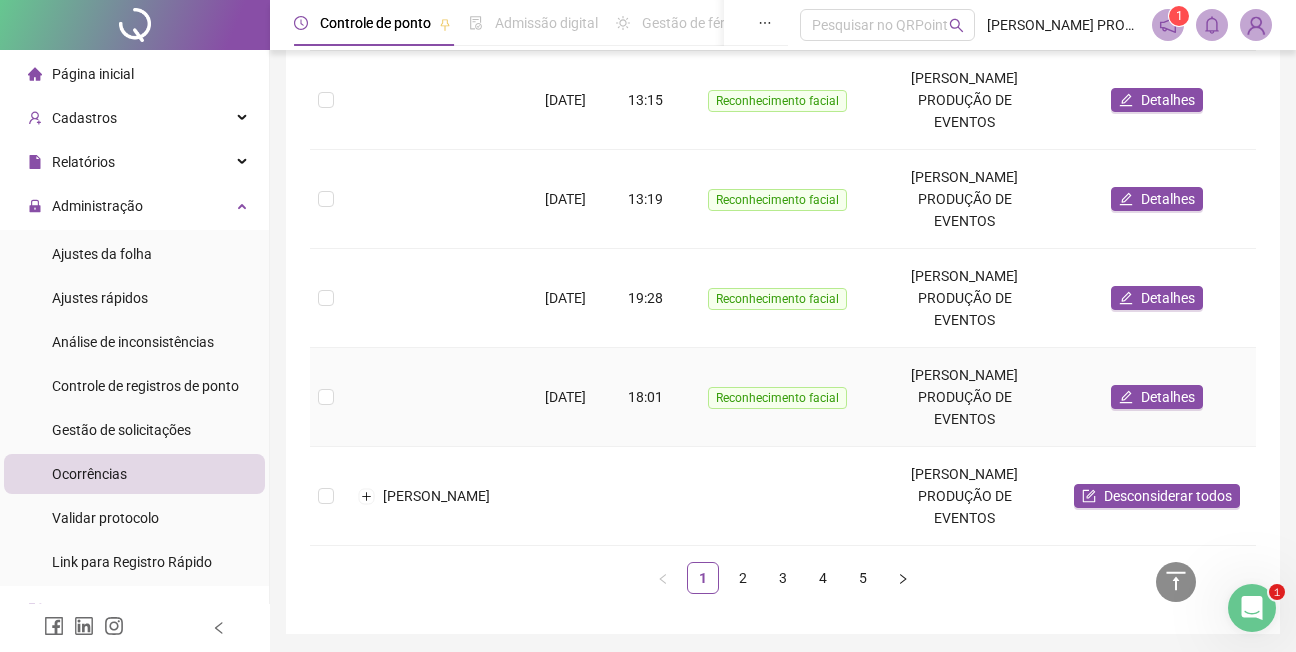scroll, scrollTop: 1979, scrollLeft: 0, axis: vertical 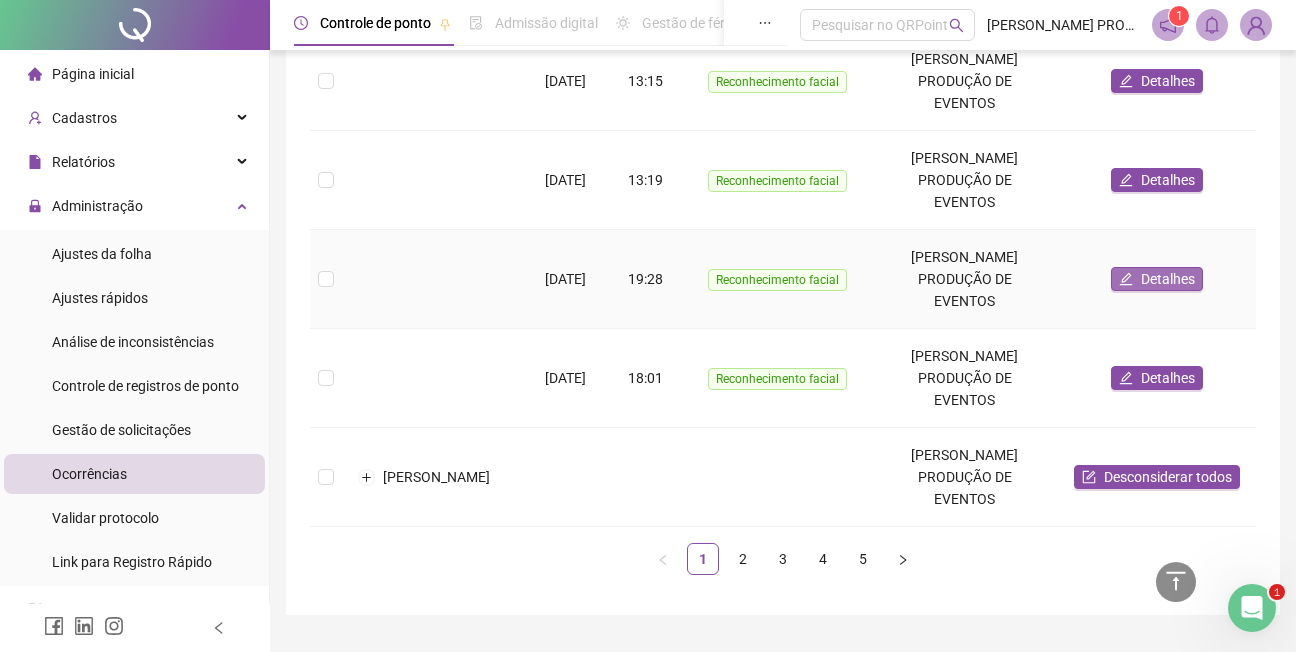 click on "Detalhes" at bounding box center [1168, 279] 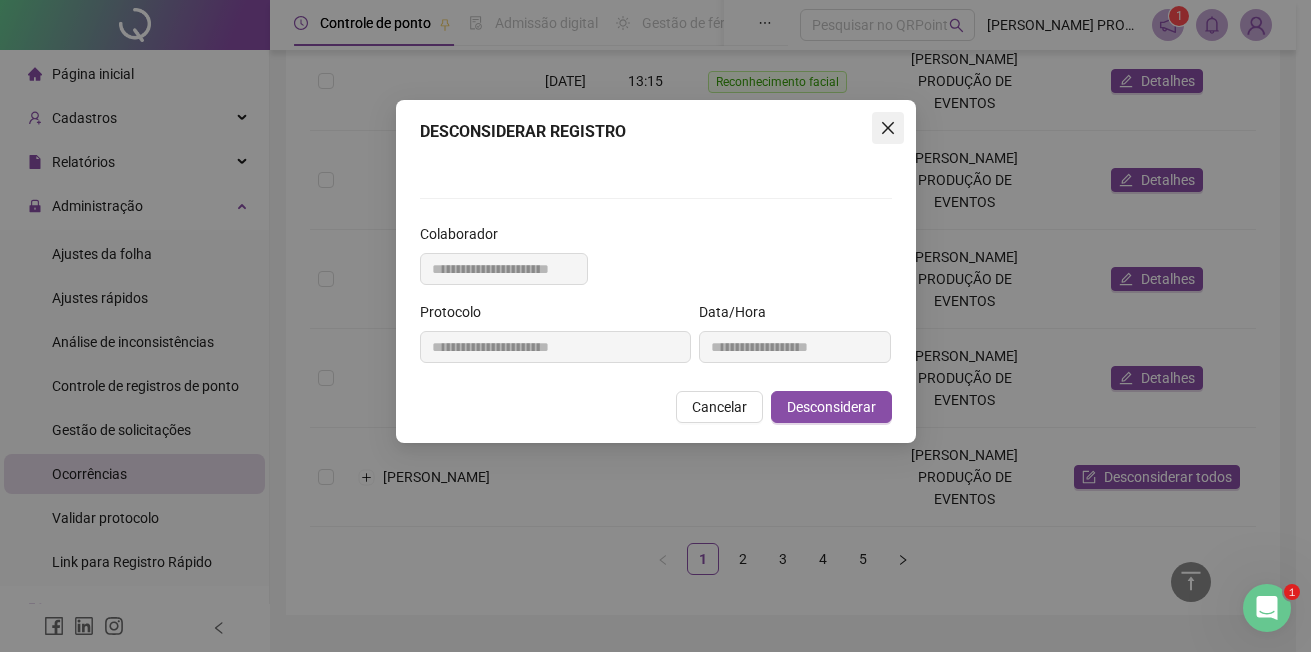 click 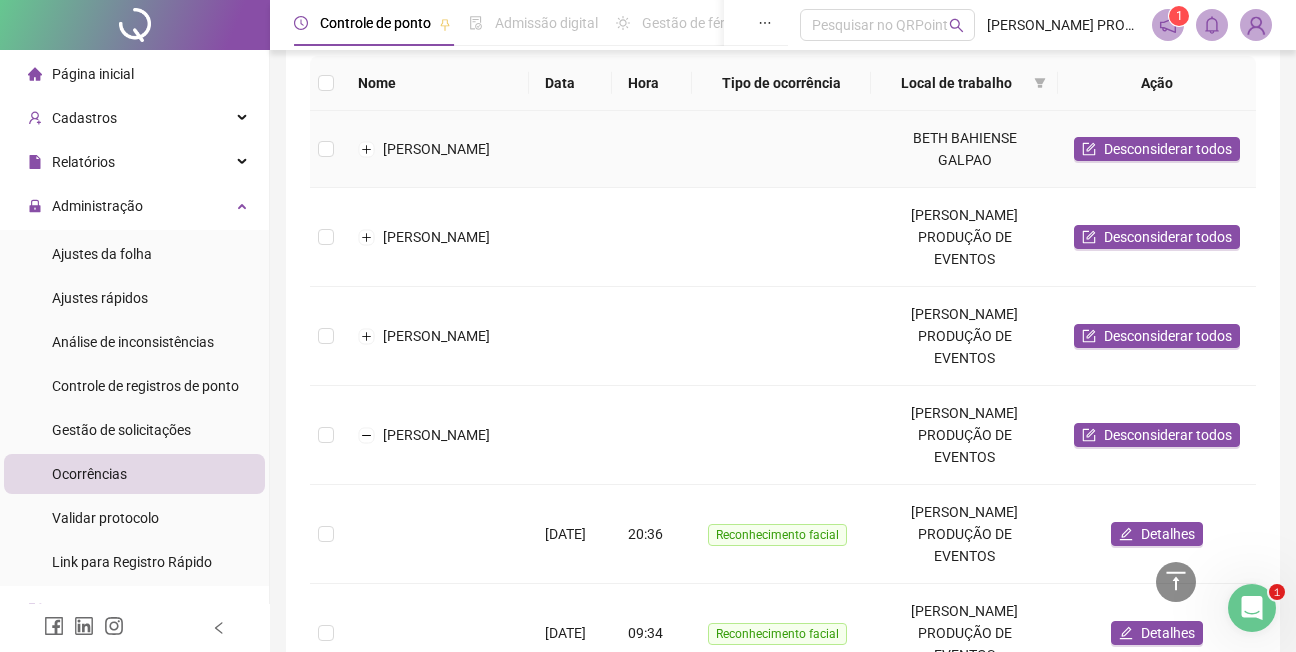 scroll, scrollTop: 300, scrollLeft: 0, axis: vertical 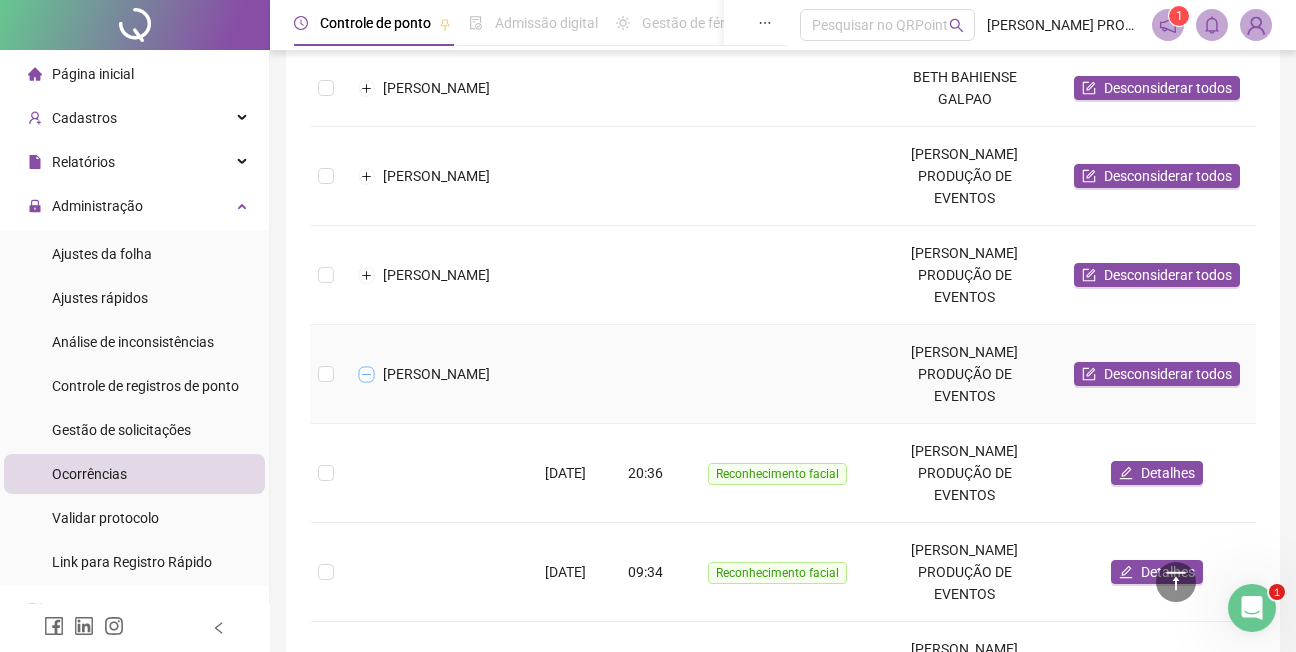 click at bounding box center (367, 374) 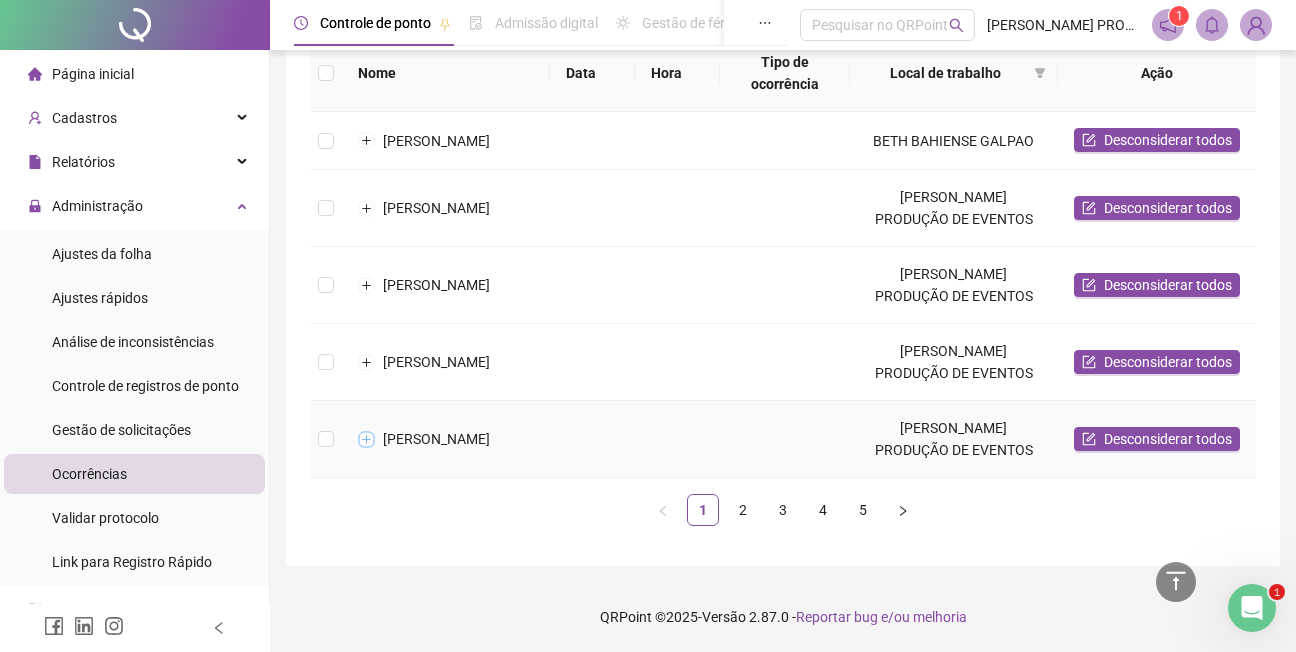 click at bounding box center [367, 439] 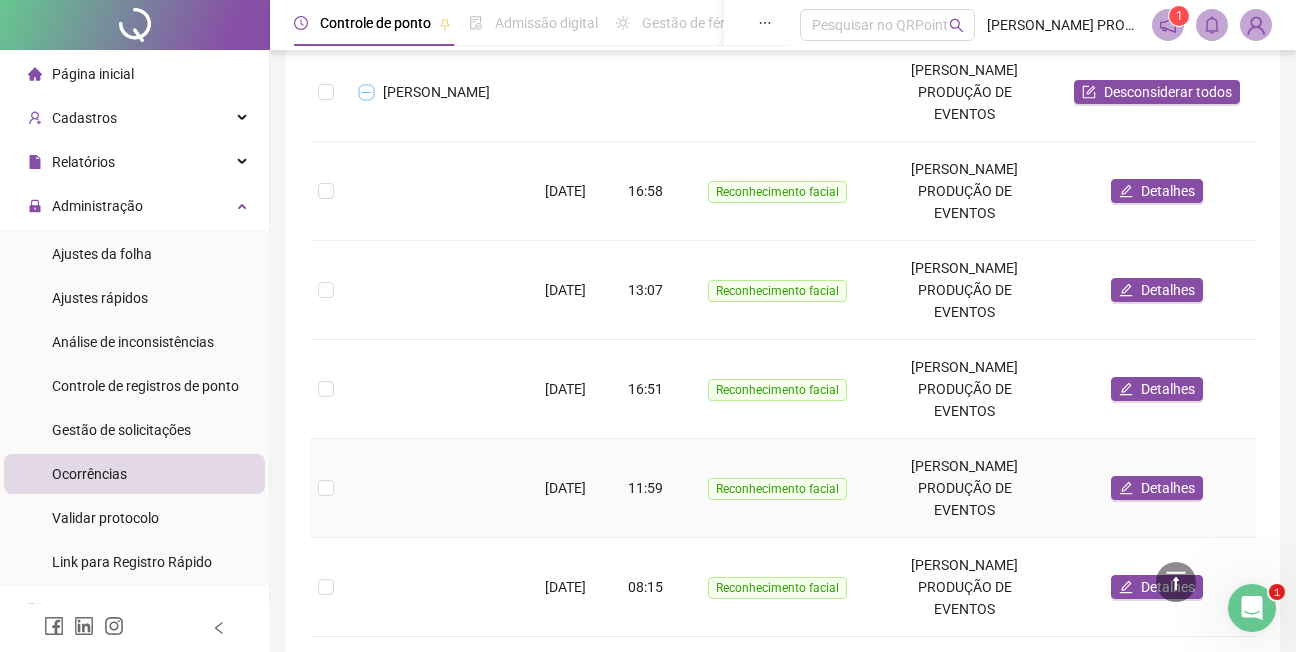 scroll, scrollTop: 679, scrollLeft: 0, axis: vertical 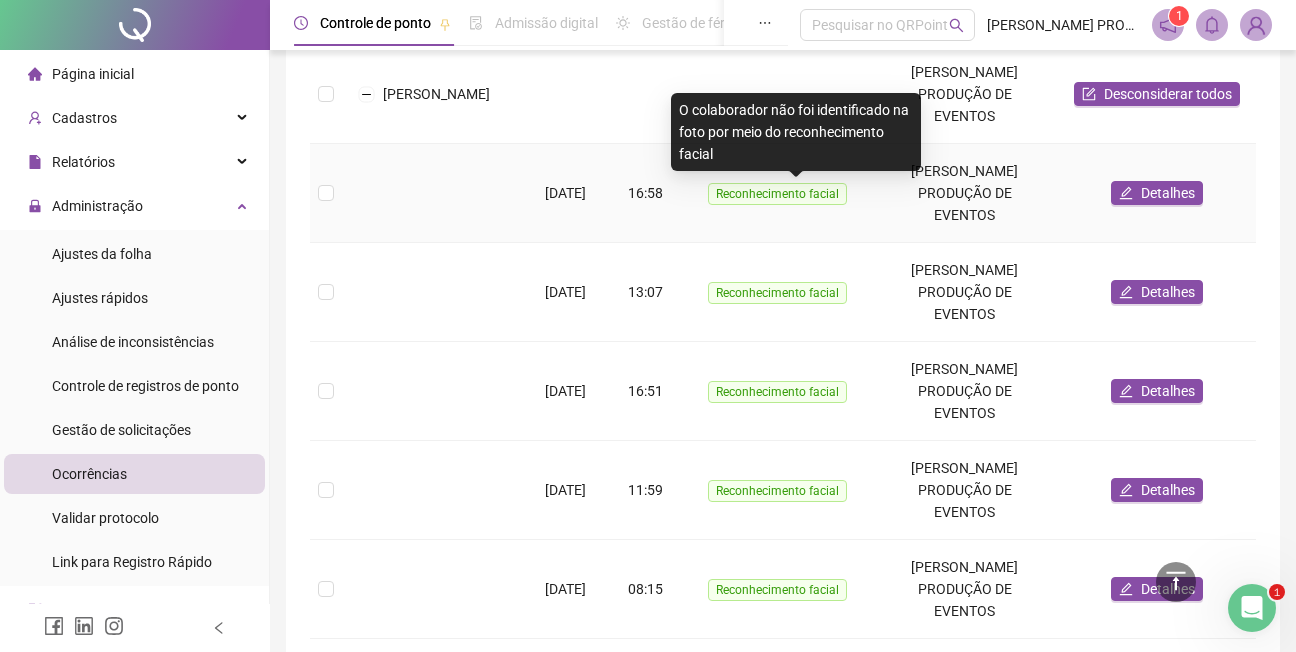 click on "Reconhecimento facial" at bounding box center [777, 194] 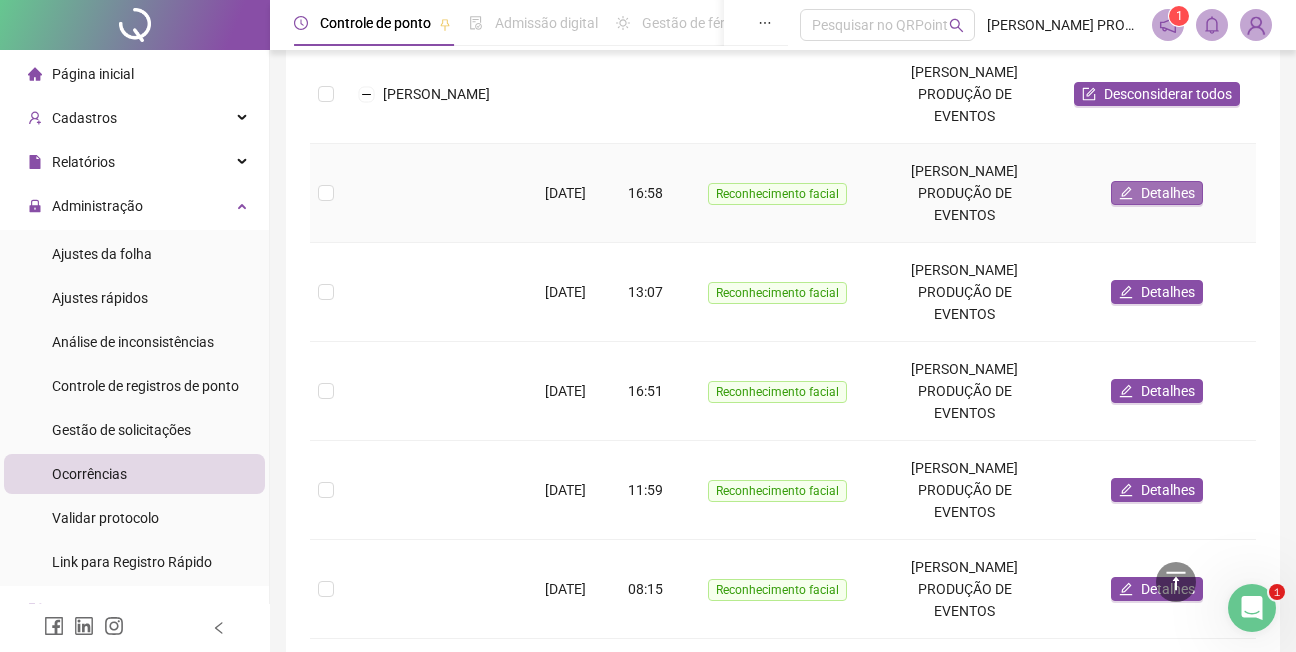 click on "Detalhes" at bounding box center [1168, 193] 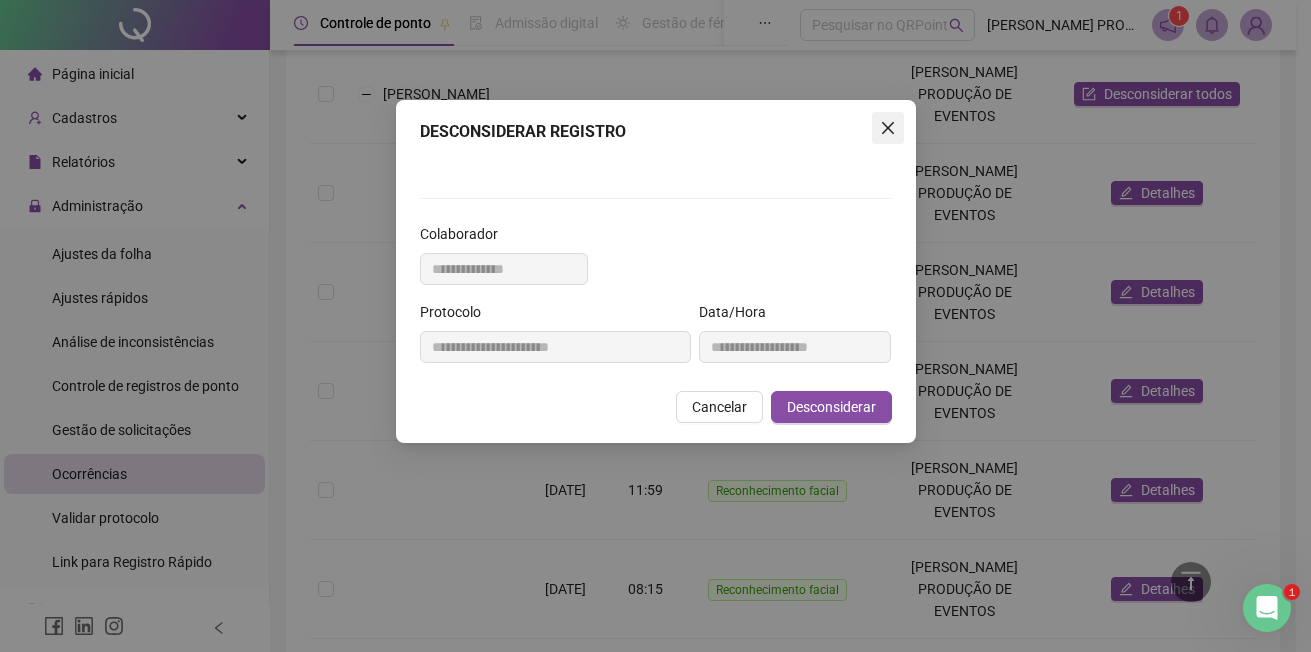 click 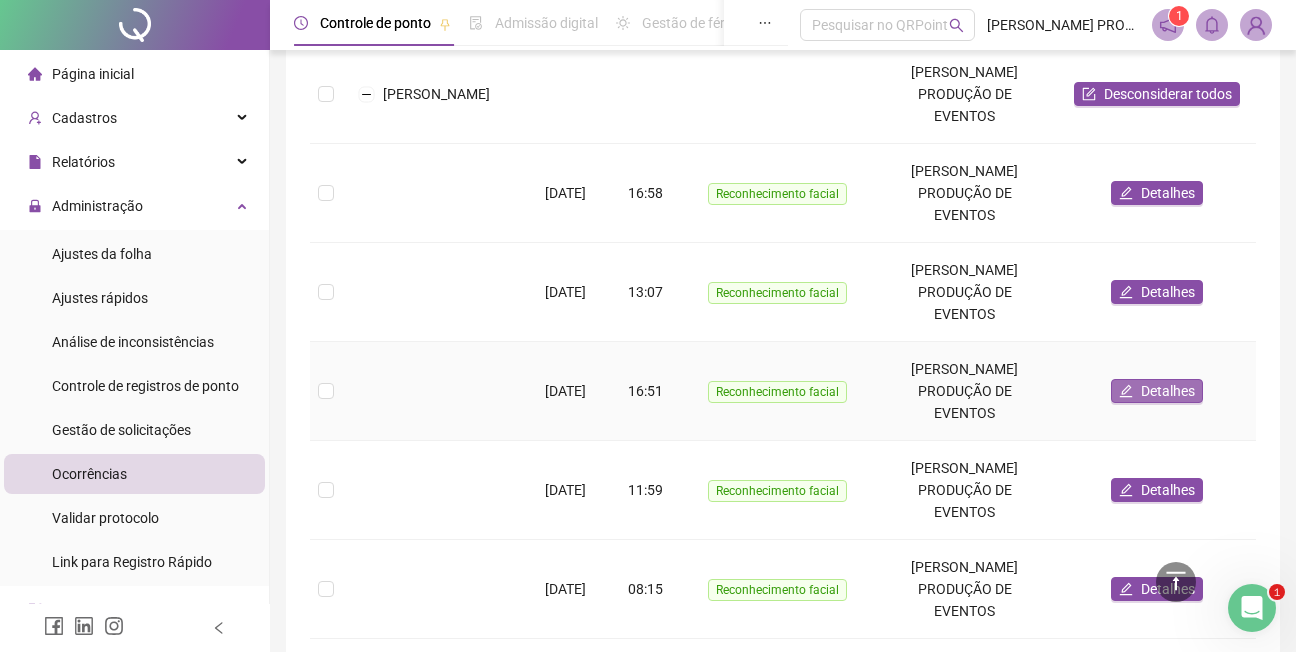 click on "Detalhes" at bounding box center (1168, 391) 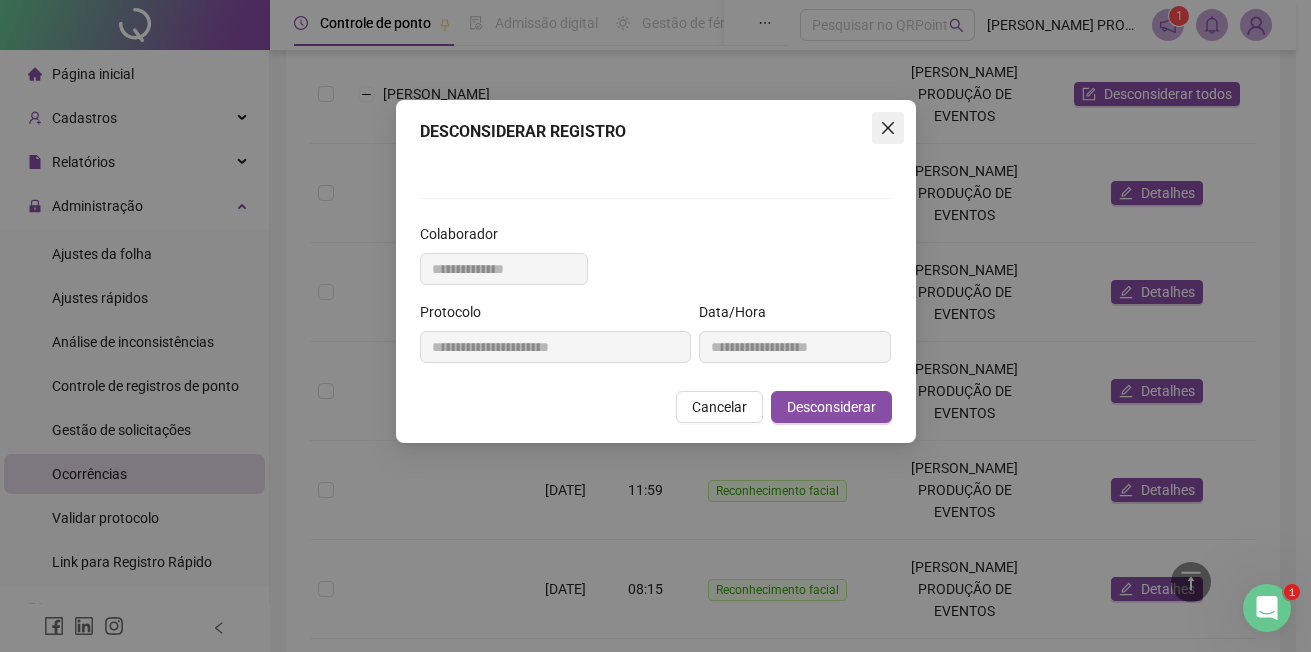 click 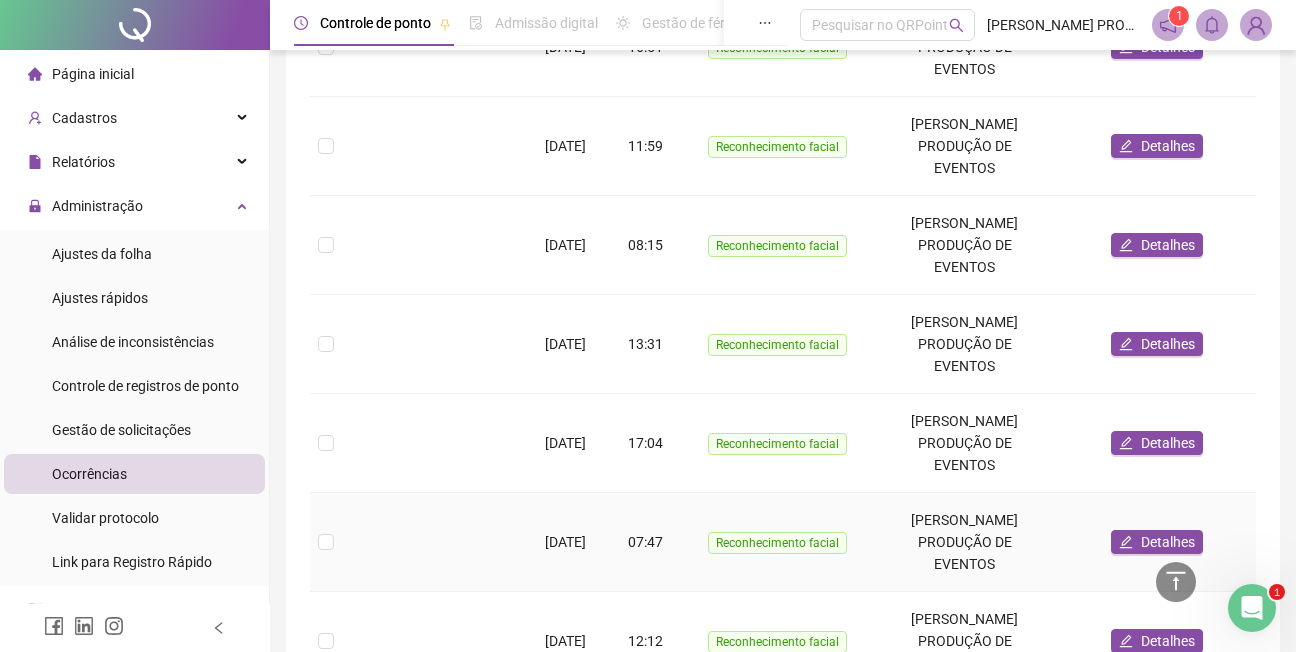 scroll, scrollTop: 1079, scrollLeft: 0, axis: vertical 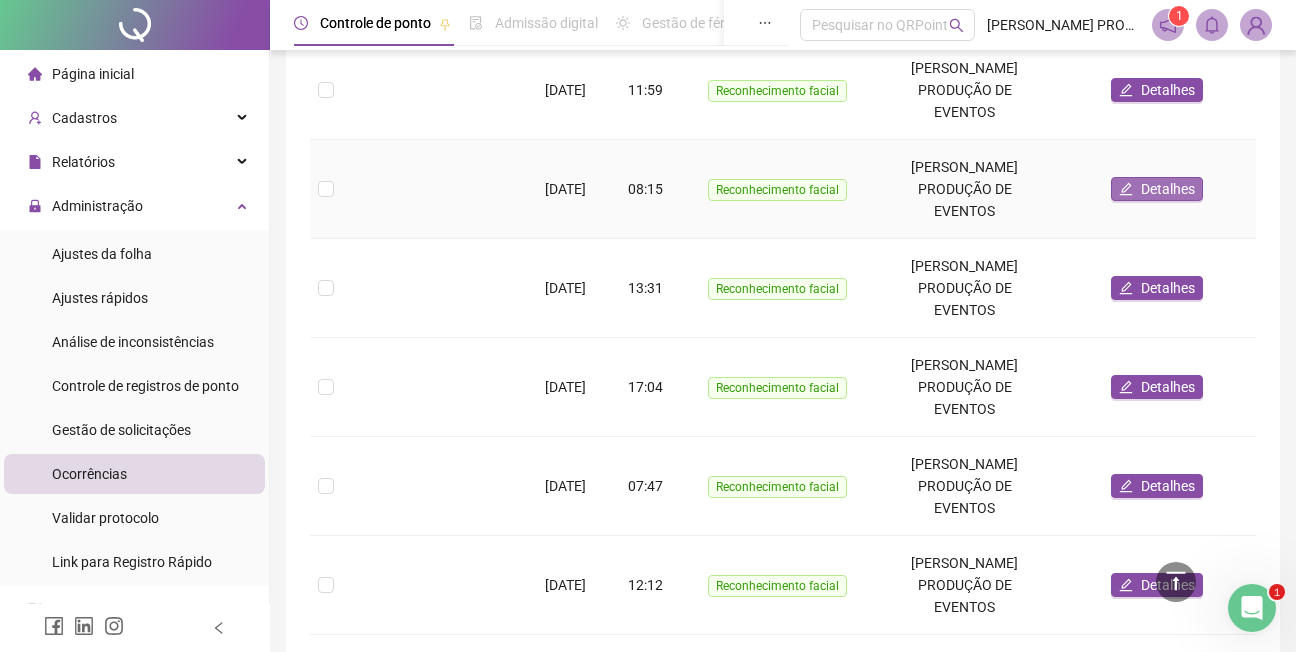 click on "Detalhes" at bounding box center [1168, 189] 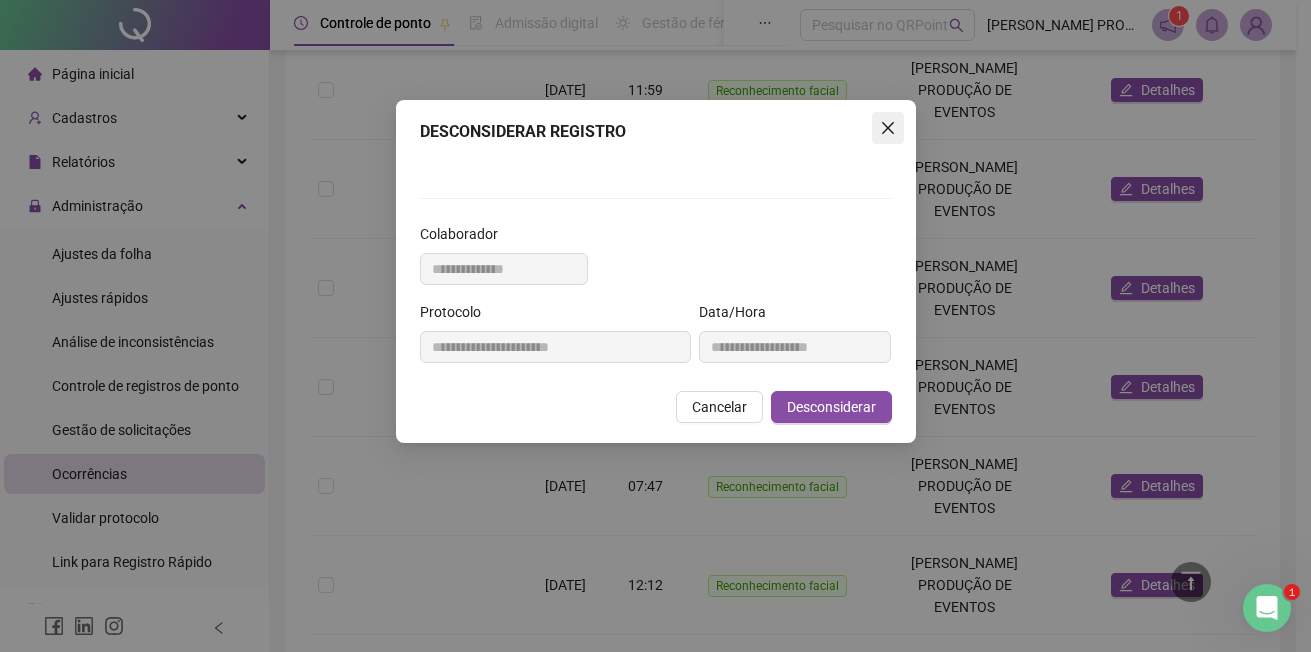 click at bounding box center (888, 128) 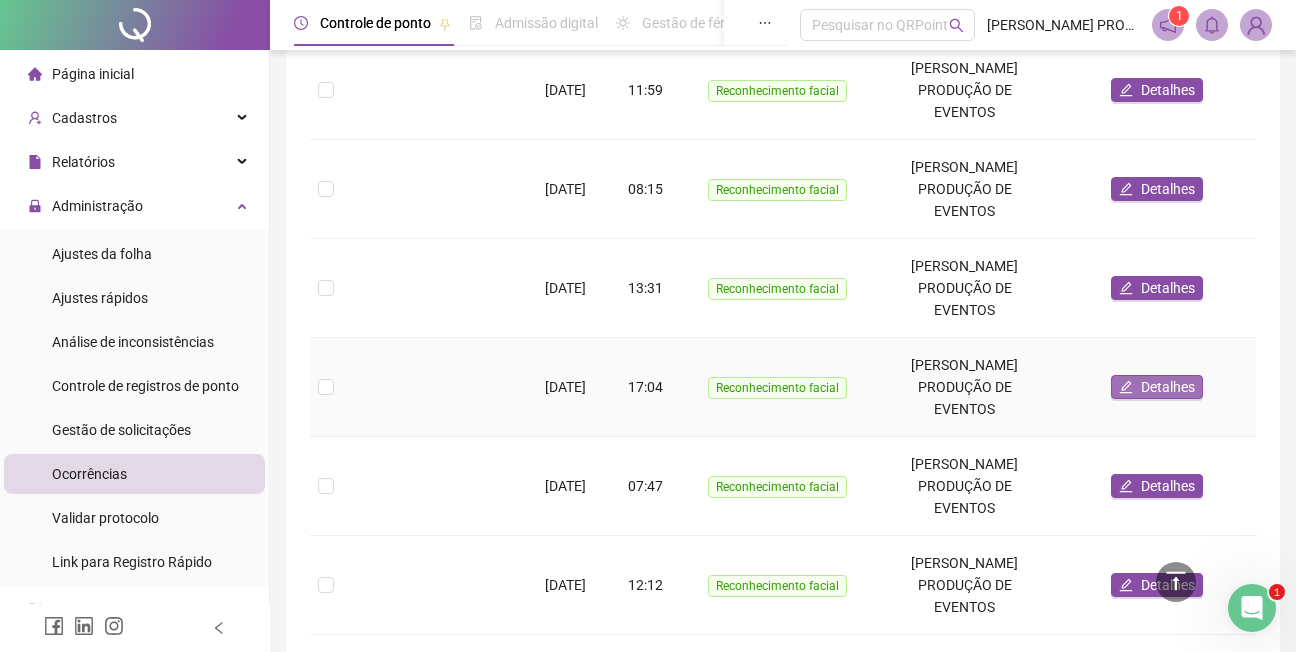 click on "Detalhes" at bounding box center [1168, 387] 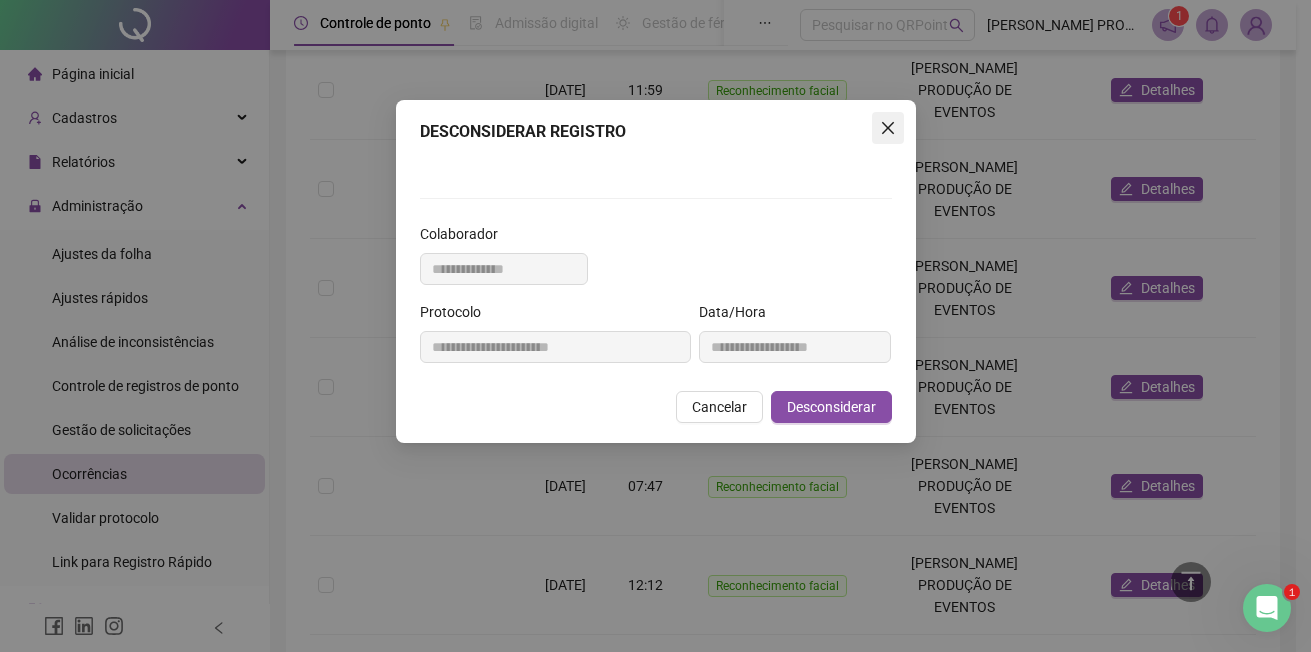 click 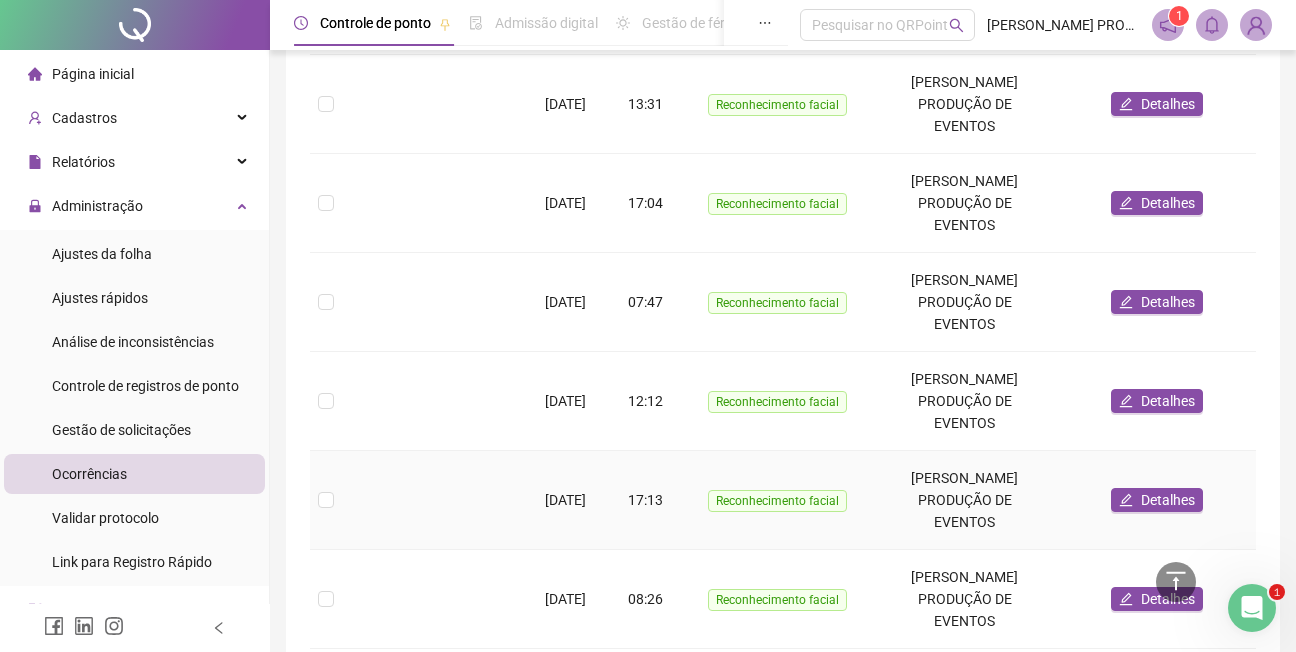 scroll, scrollTop: 1279, scrollLeft: 0, axis: vertical 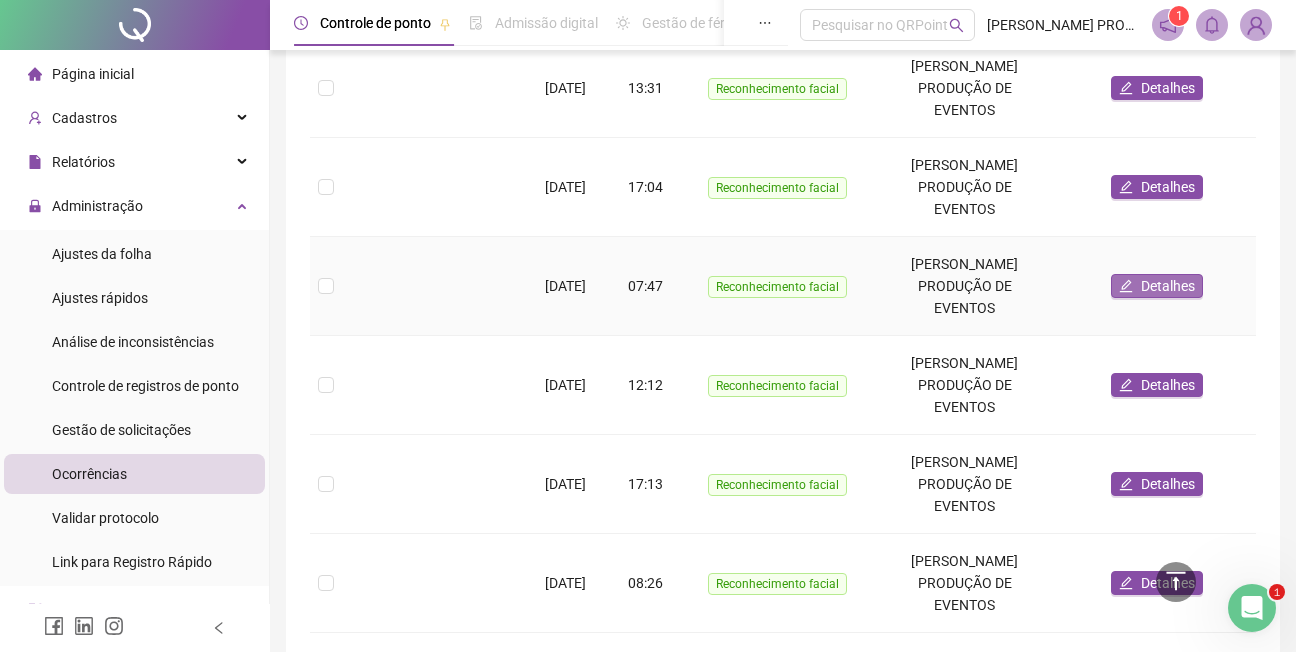 click on "Detalhes" at bounding box center (1168, 286) 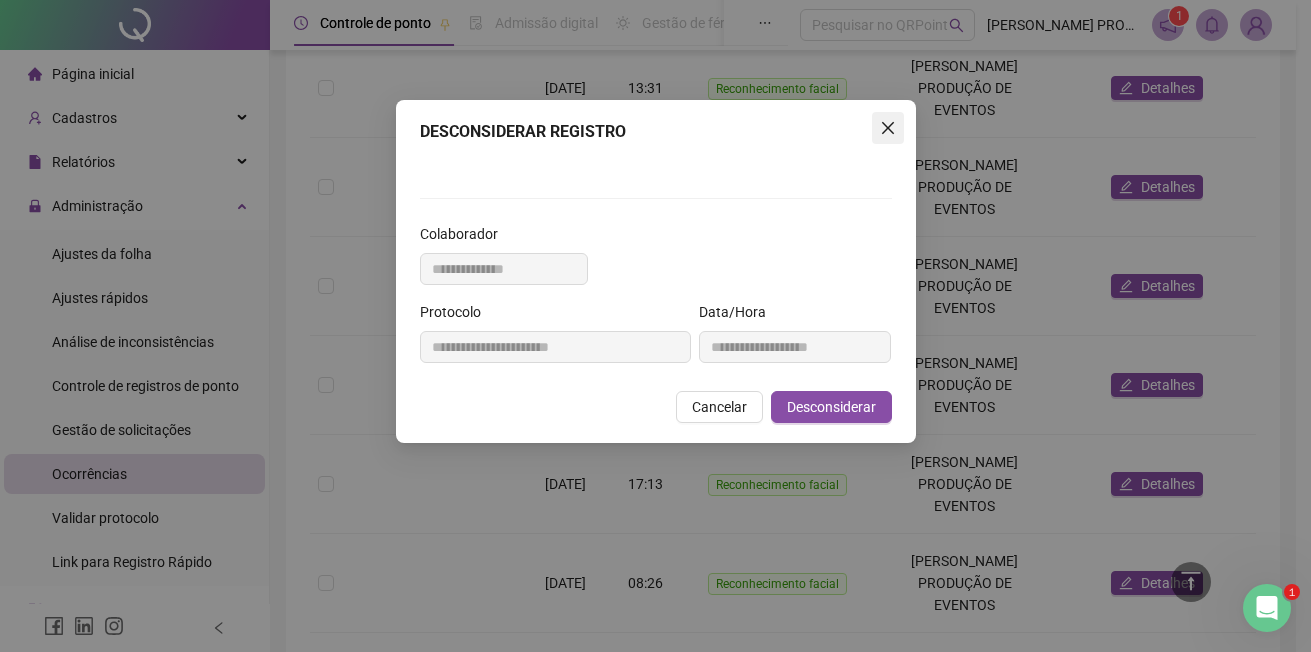 click 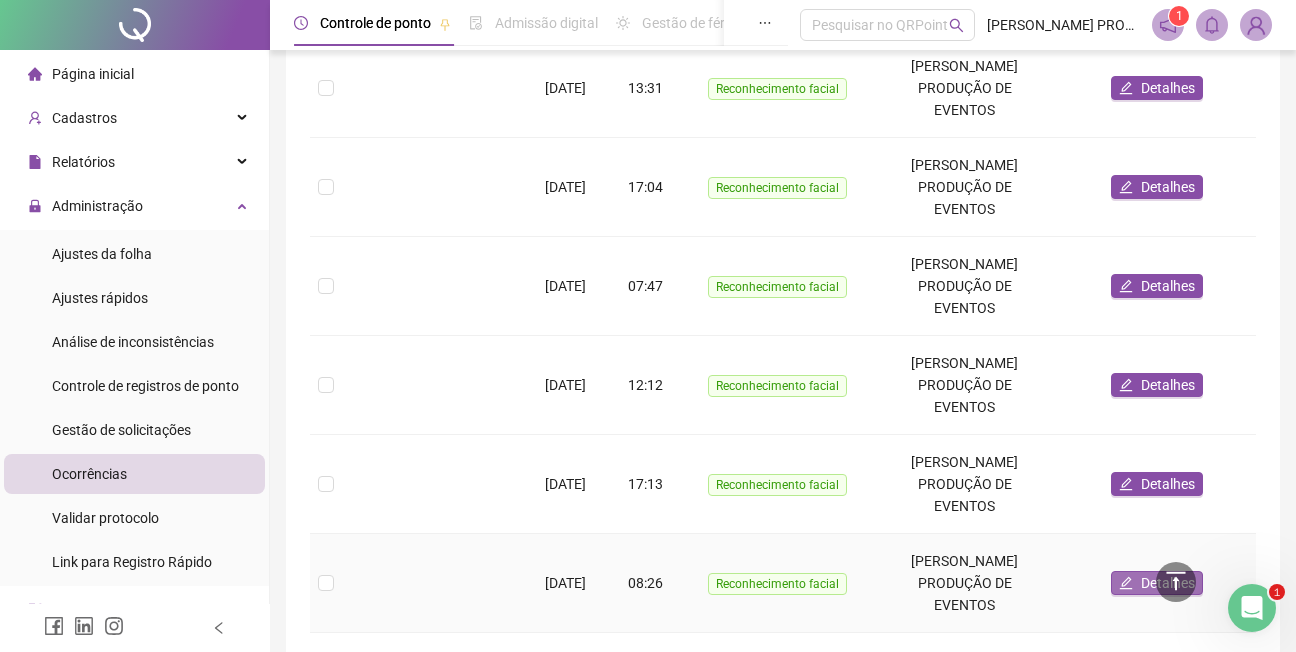 click on "Detalhes" at bounding box center (1168, 583) 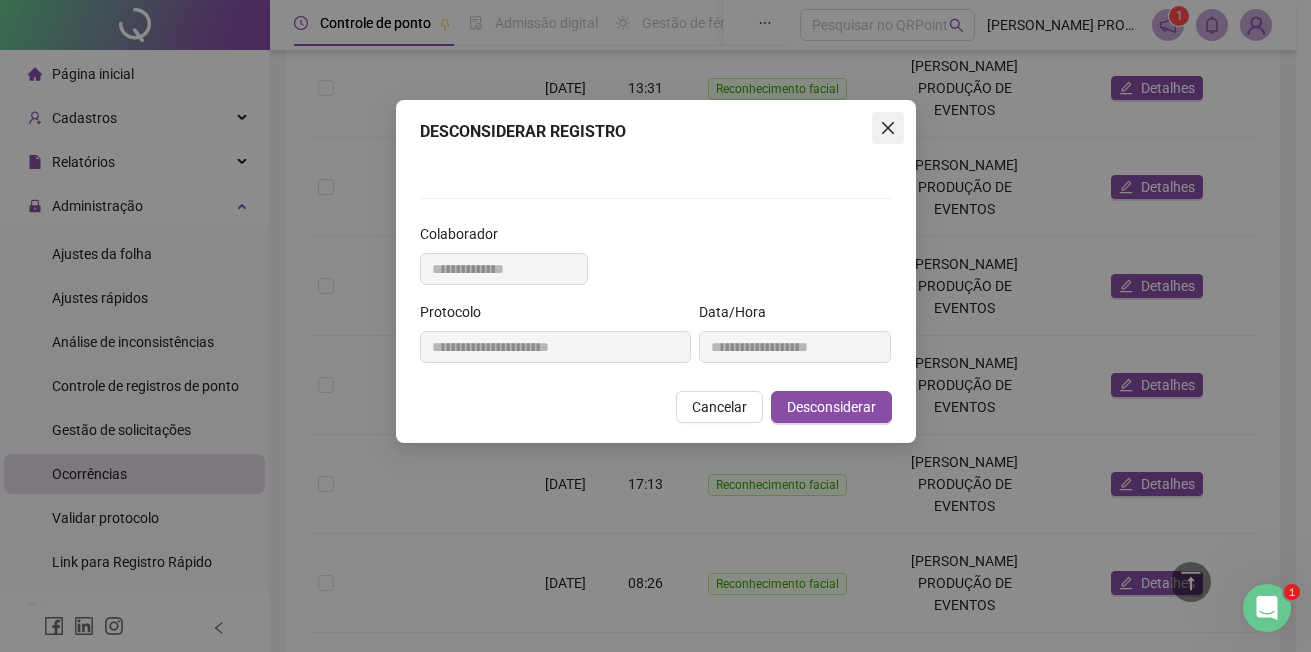 click 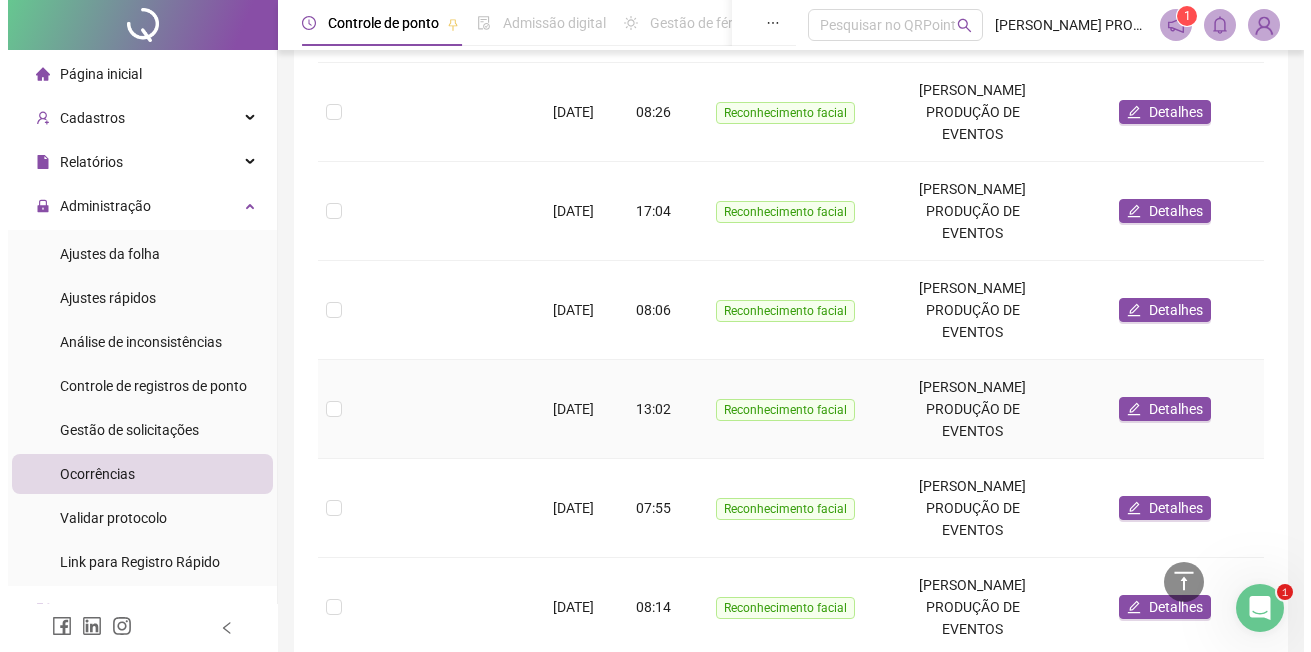 scroll, scrollTop: 1779, scrollLeft: 0, axis: vertical 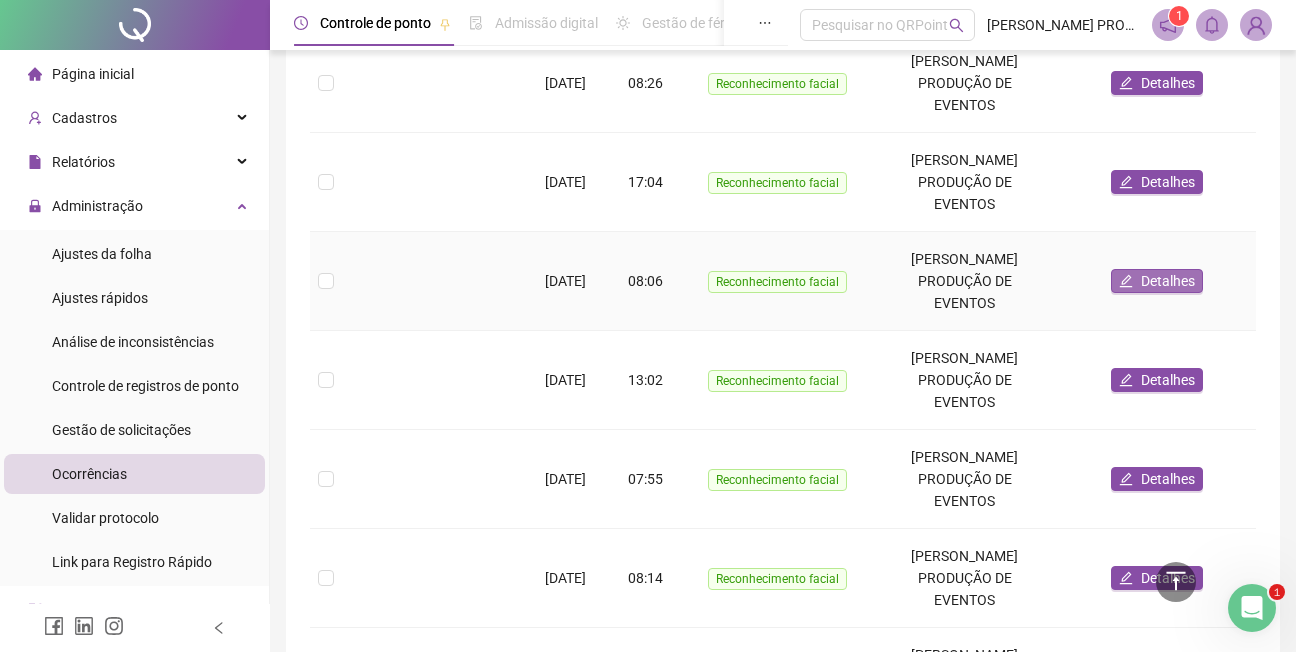 click on "Detalhes" at bounding box center (1168, 281) 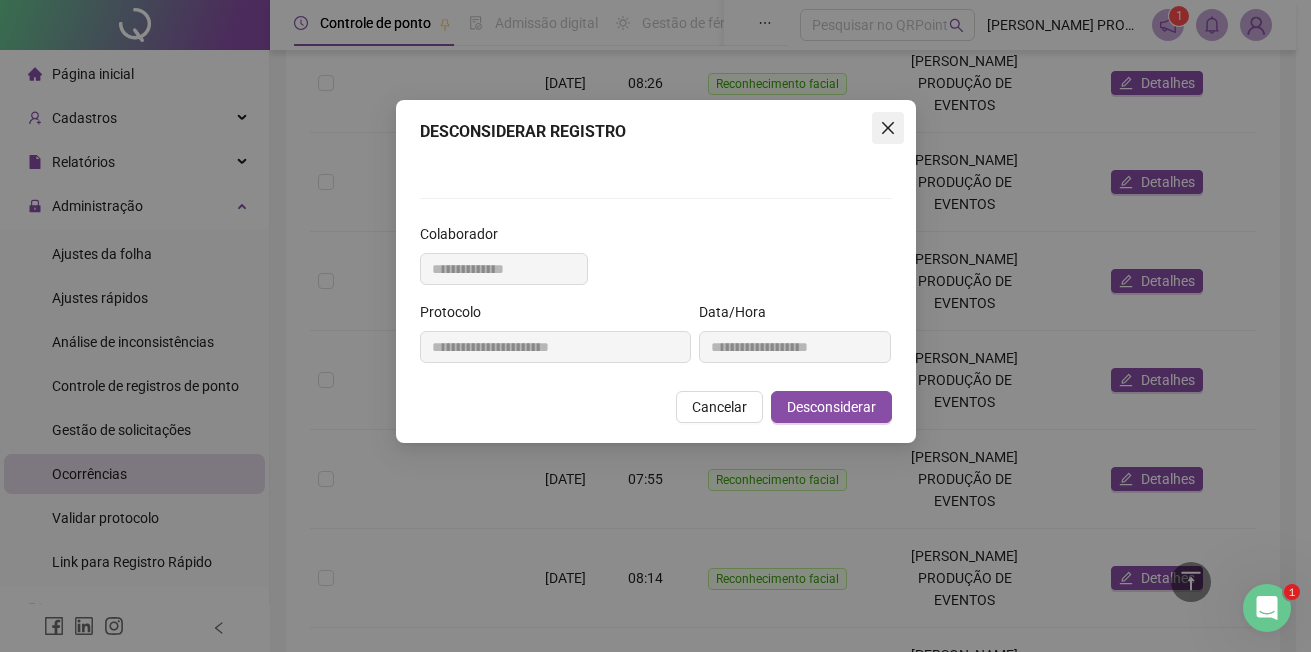 click 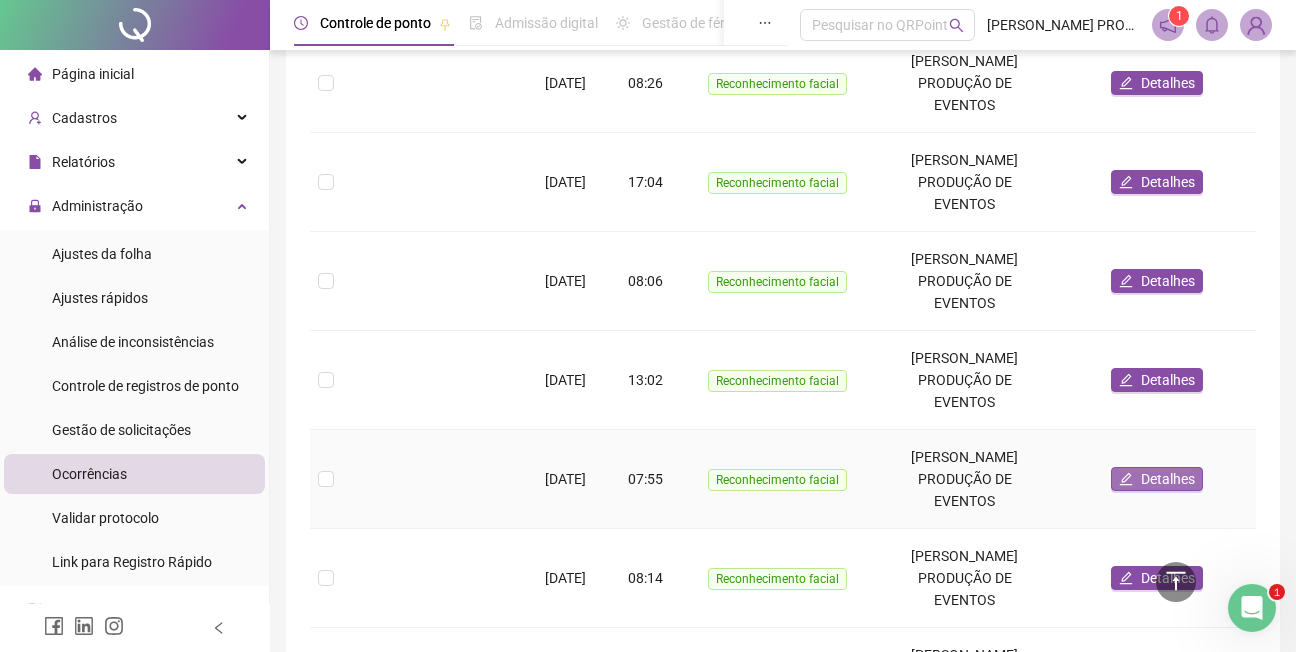 click on "Detalhes" at bounding box center (1168, 479) 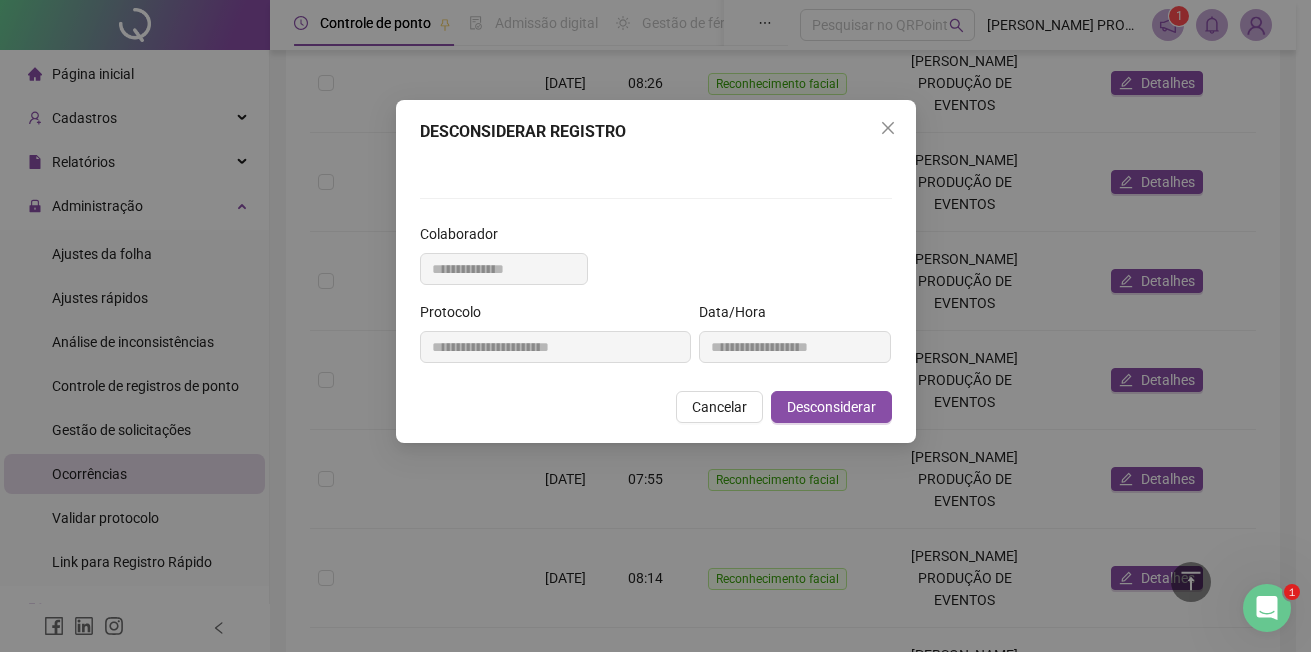 scroll, scrollTop: 43, scrollLeft: 0, axis: vertical 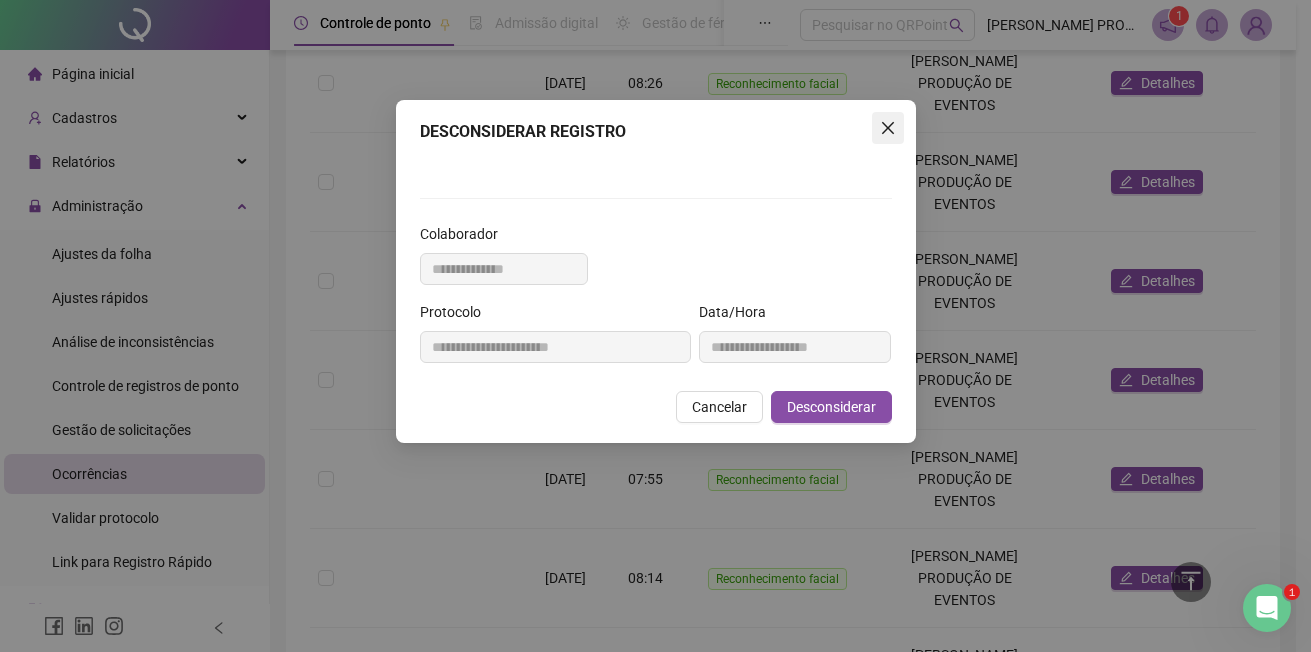 click at bounding box center (888, 128) 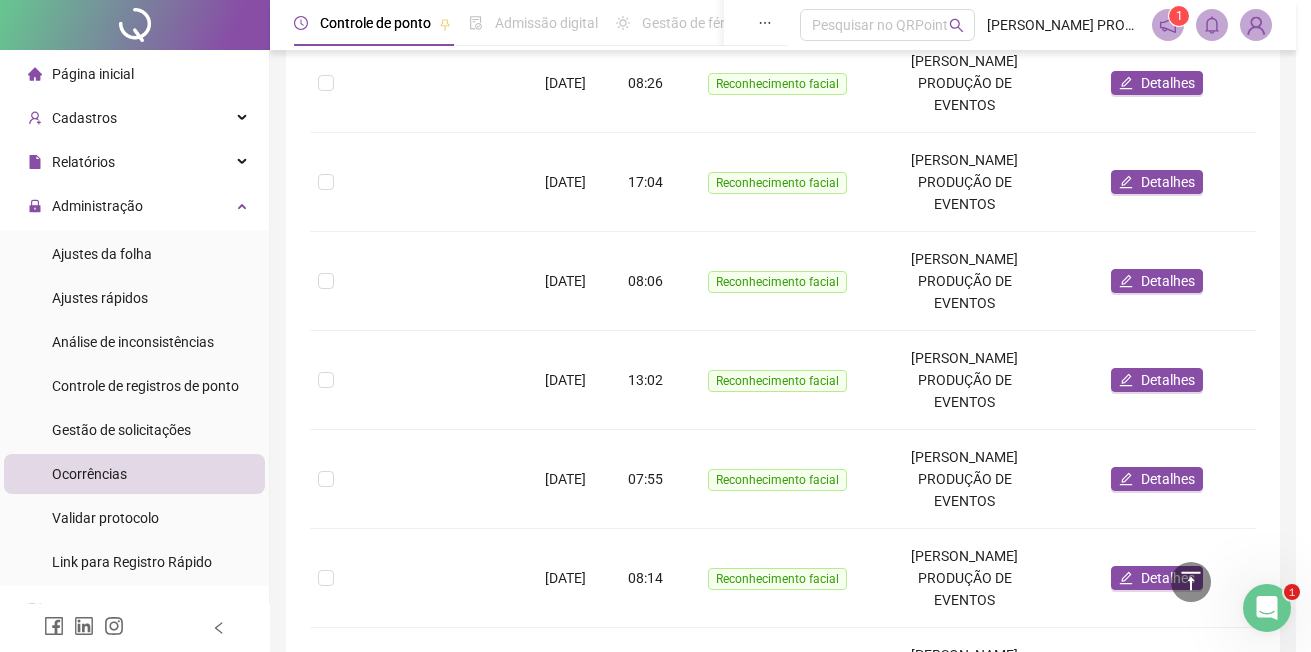 scroll, scrollTop: 0, scrollLeft: 0, axis: both 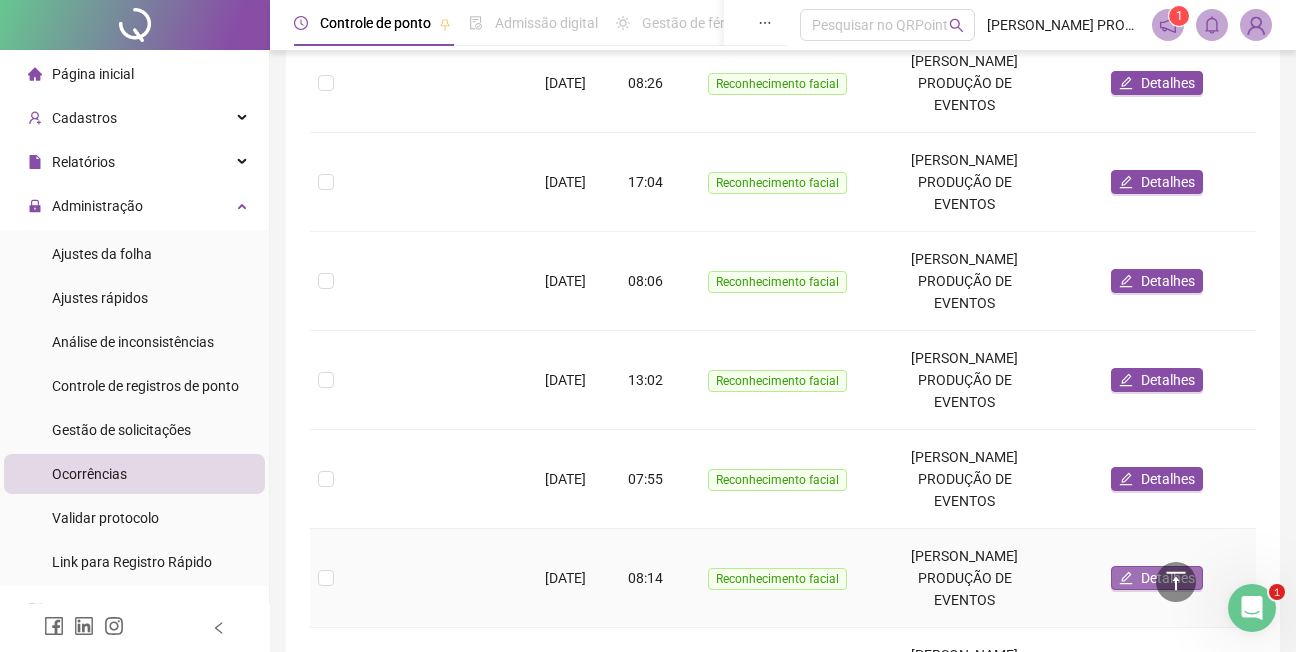 click on "Detalhes" at bounding box center [1168, 578] 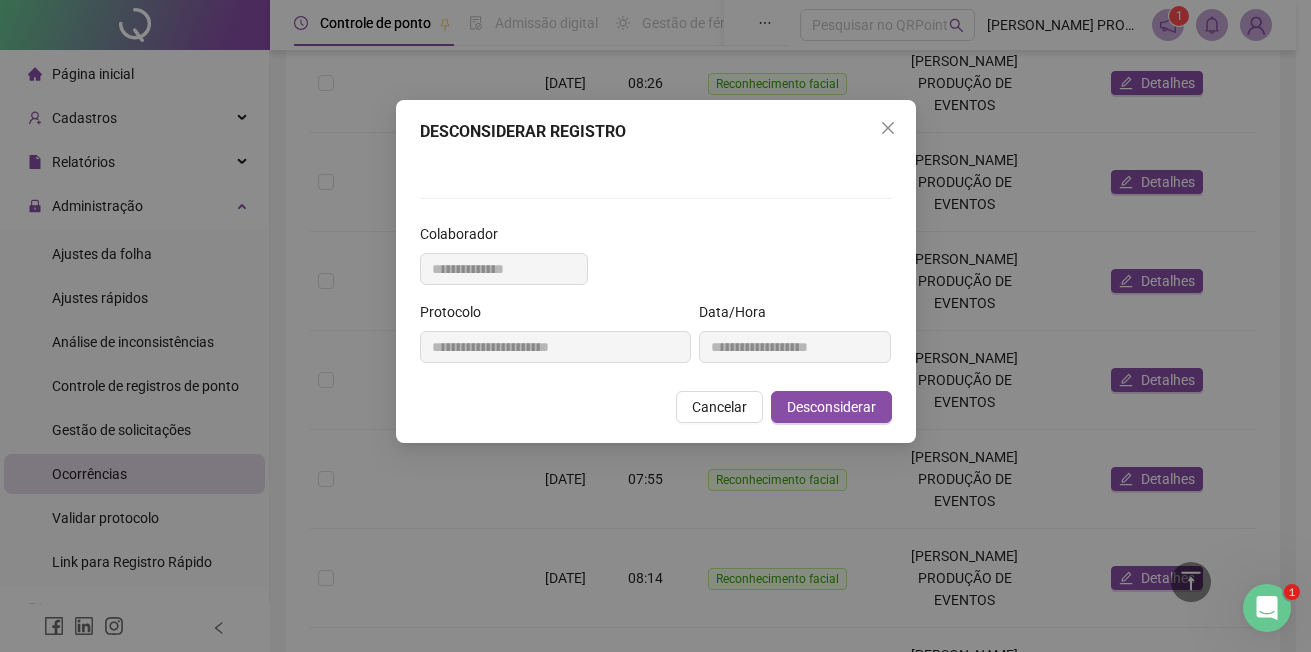 scroll, scrollTop: 43, scrollLeft: 0, axis: vertical 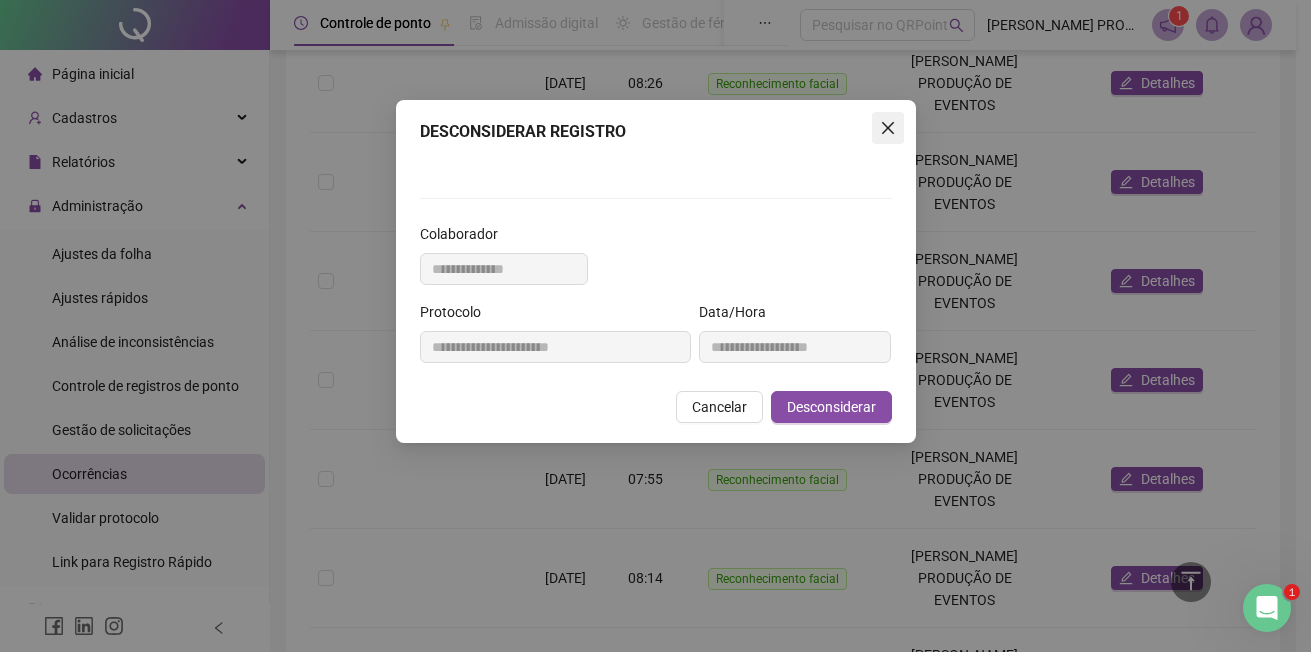 click 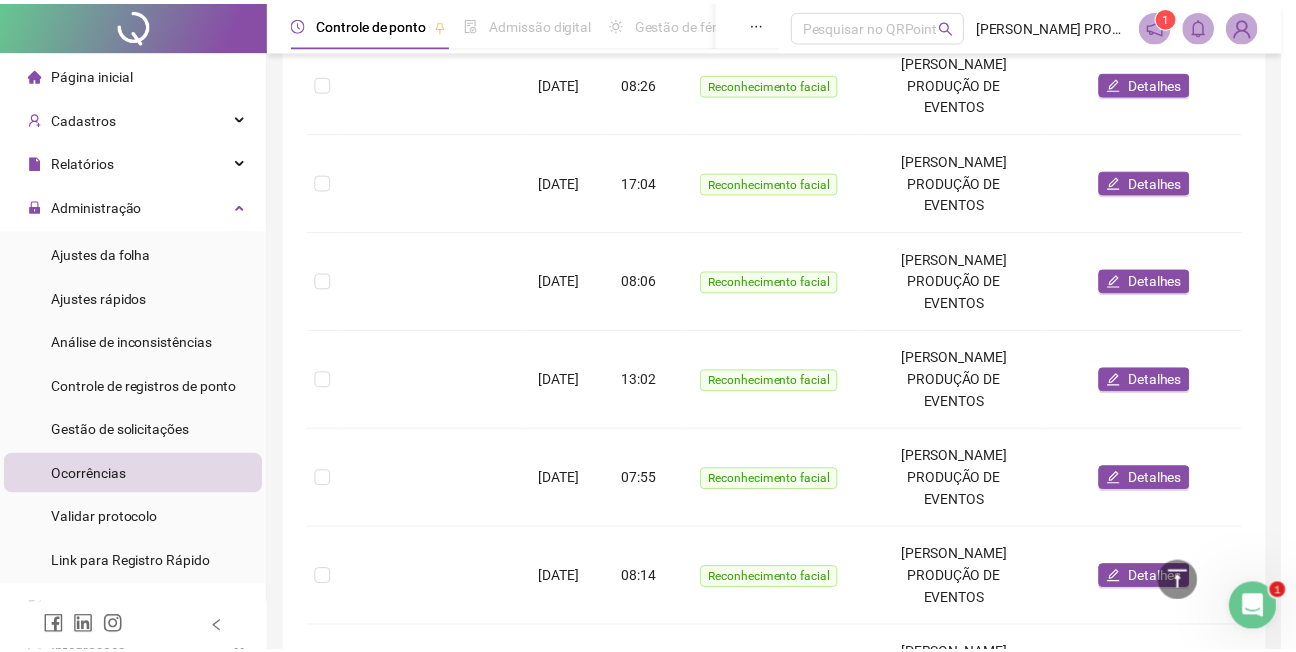 scroll, scrollTop: 0, scrollLeft: 0, axis: both 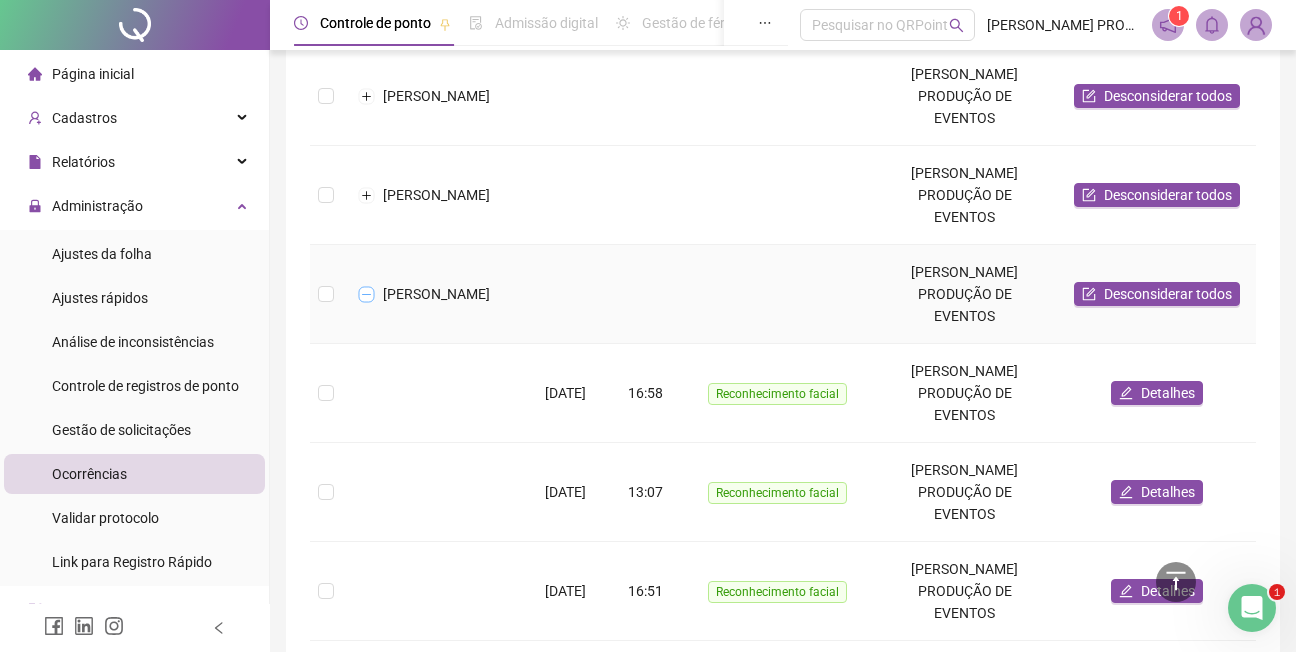 click at bounding box center [367, 294] 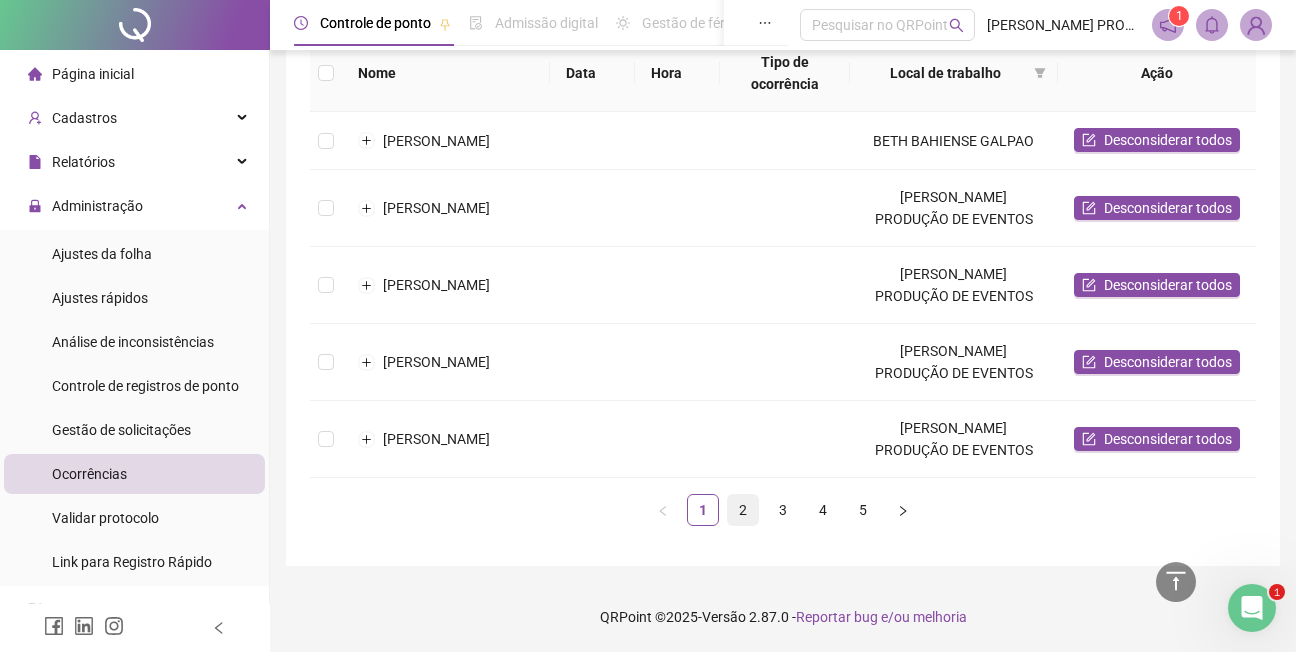 click on "2" at bounding box center [743, 510] 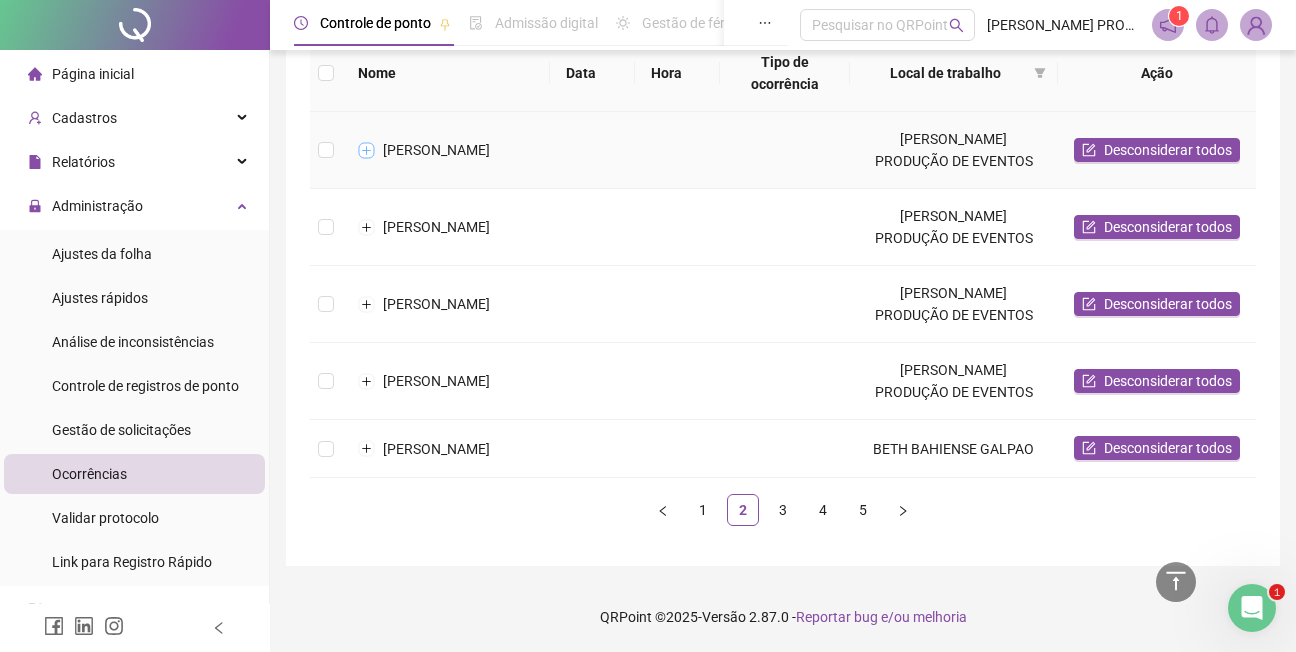click at bounding box center (367, 150) 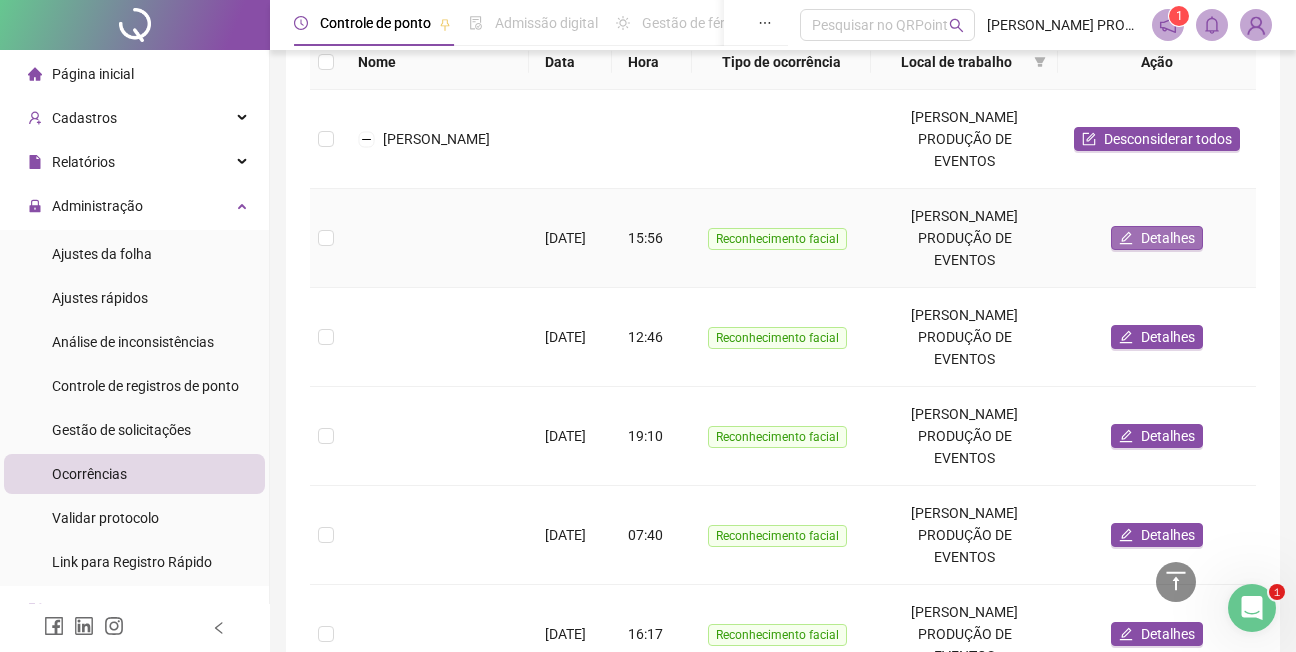 click on "Detalhes" at bounding box center (1168, 238) 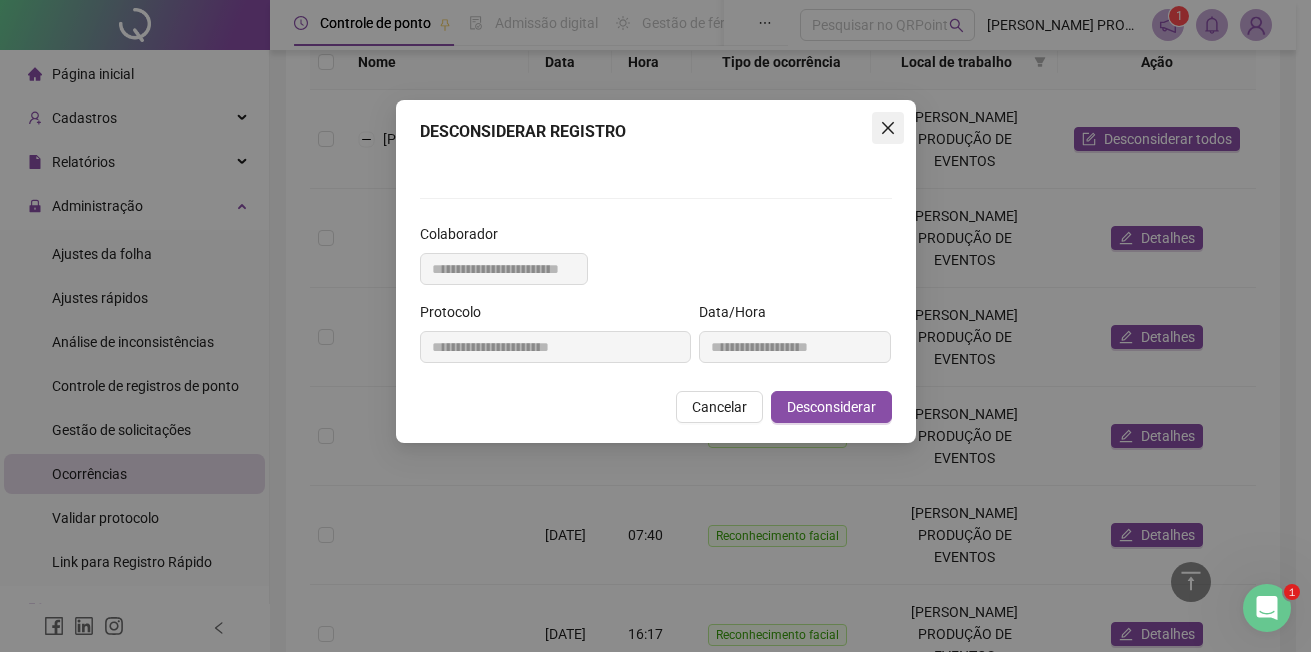 click 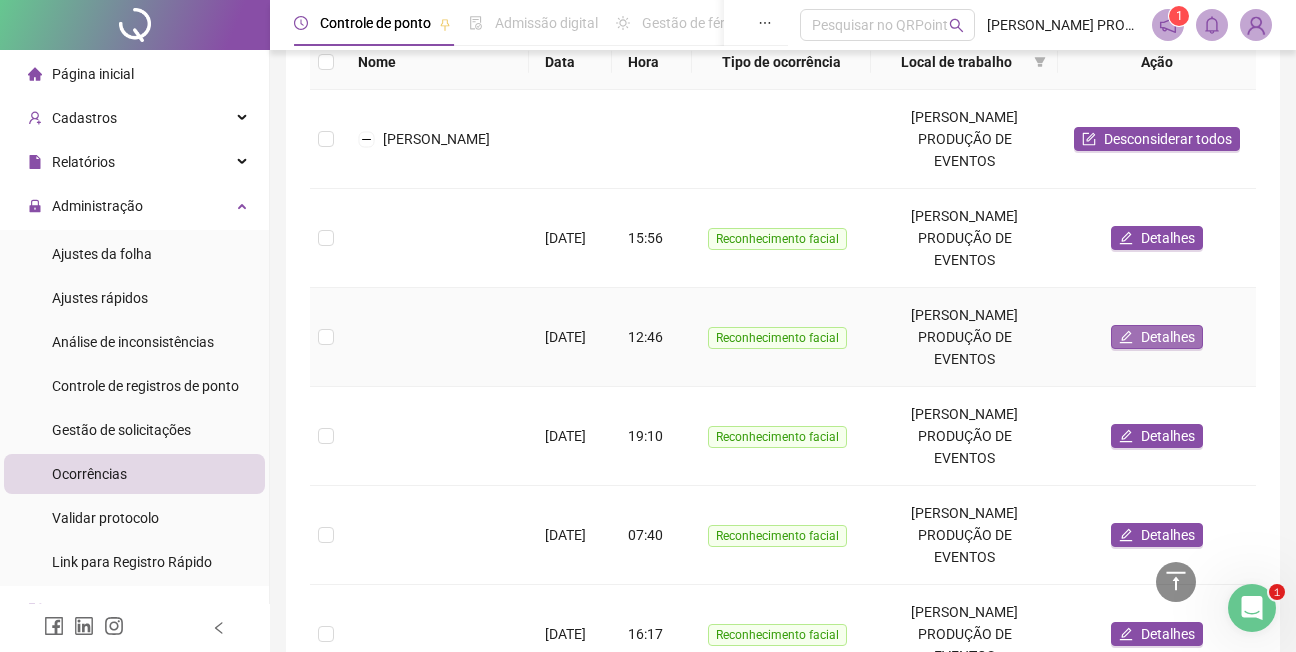 click on "Detalhes" at bounding box center (1168, 337) 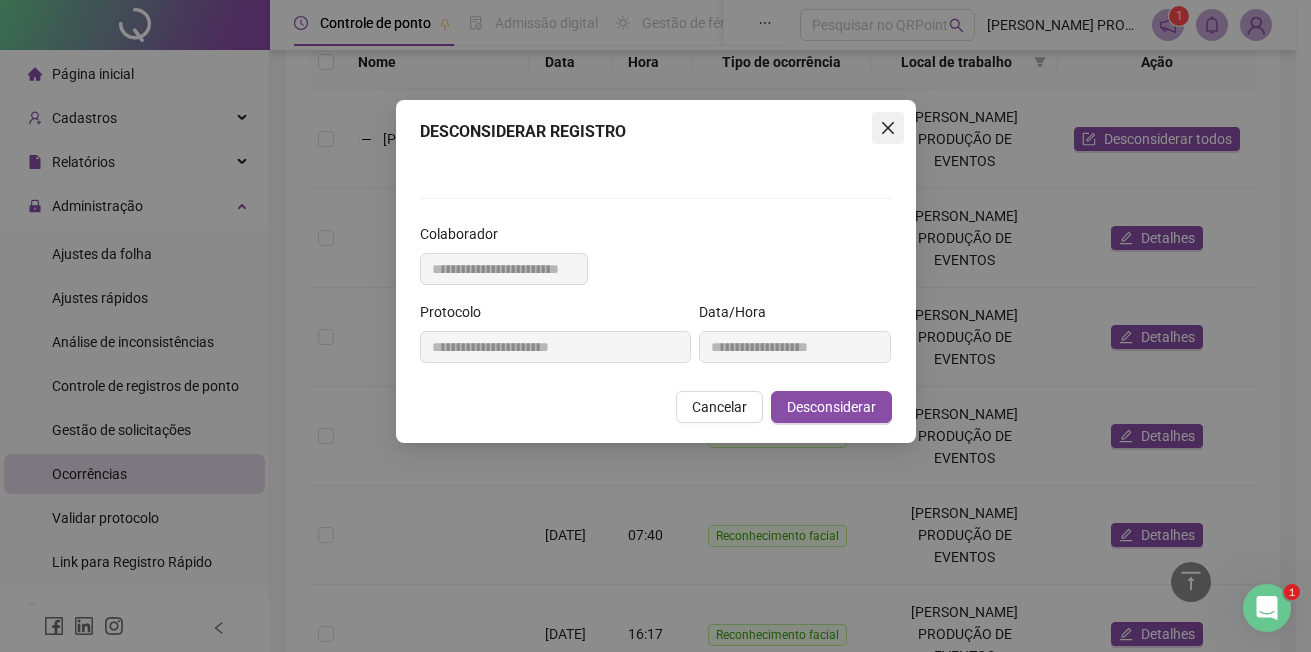click 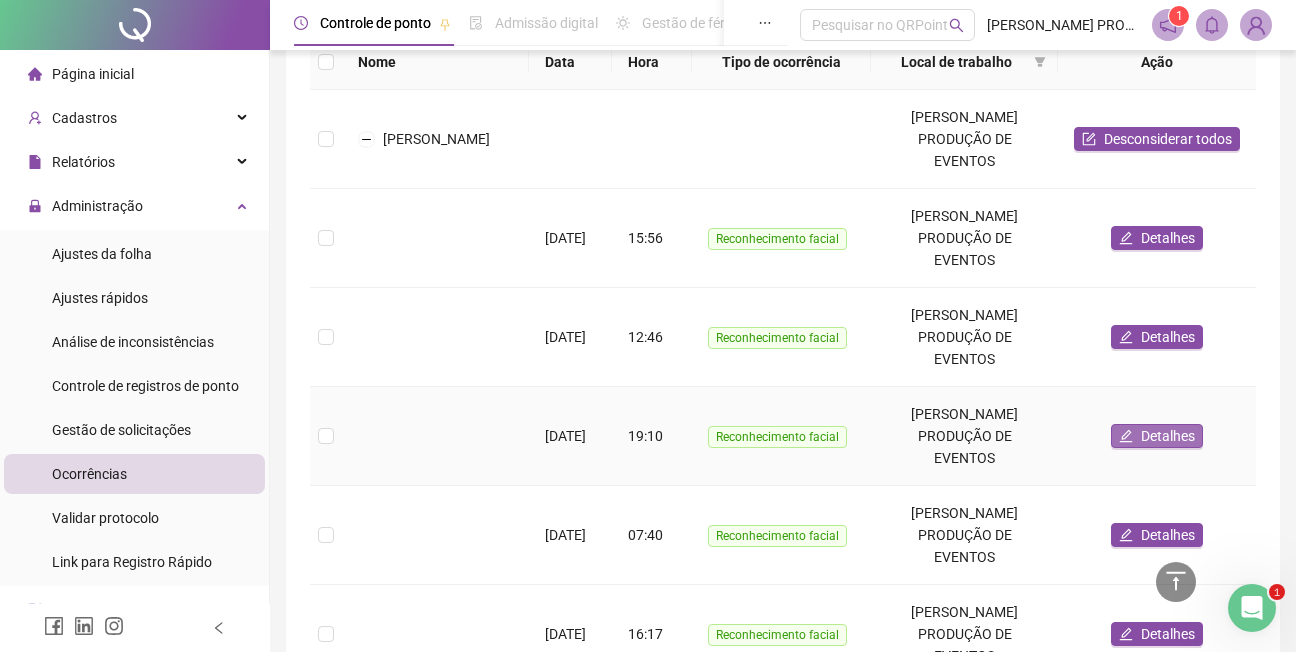 click on "Detalhes" at bounding box center [1168, 436] 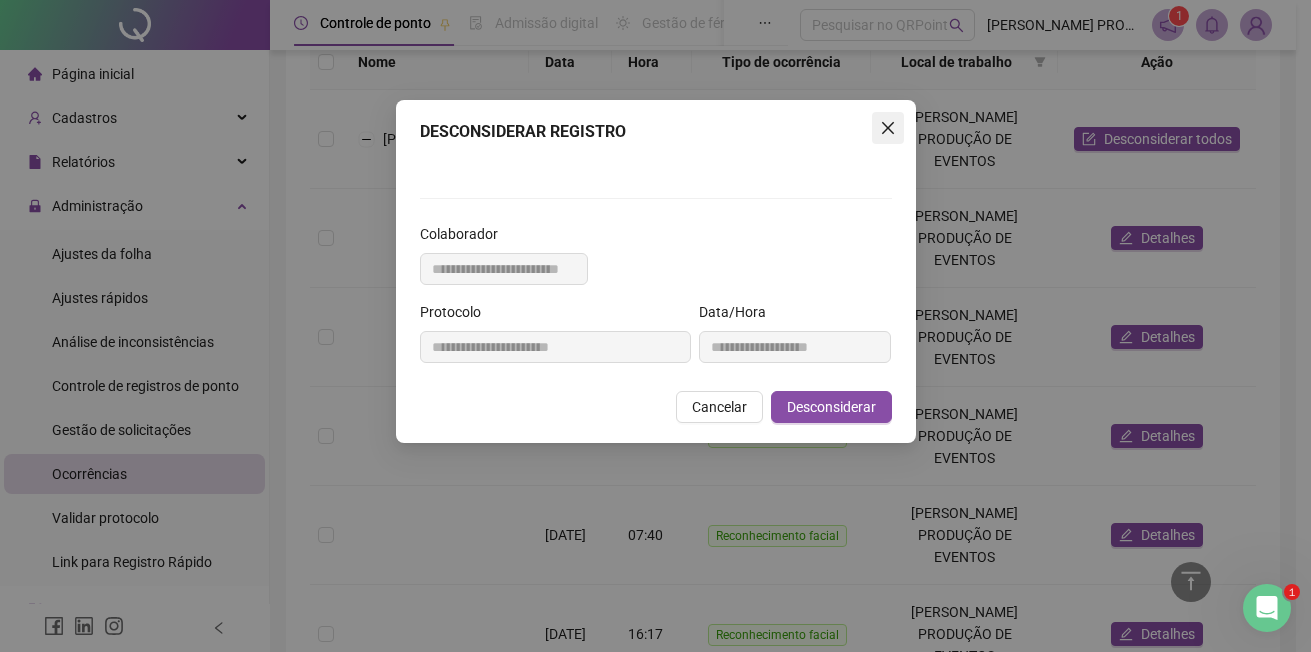 click 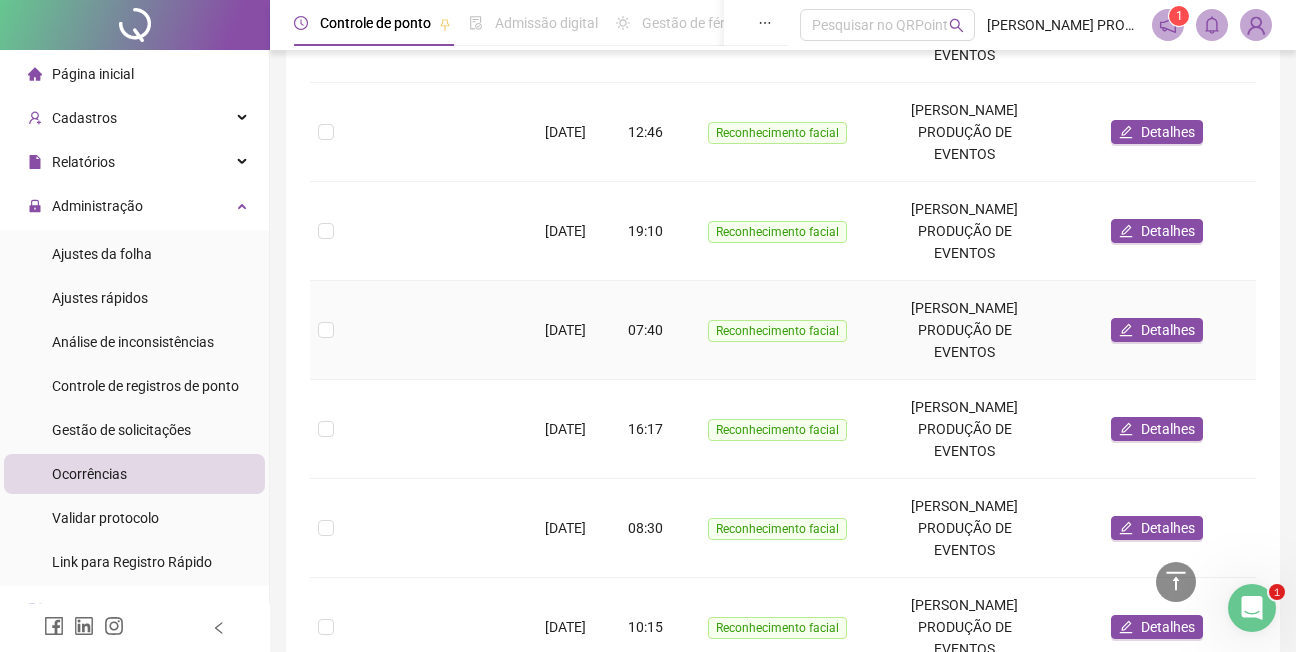 scroll, scrollTop: 560, scrollLeft: 0, axis: vertical 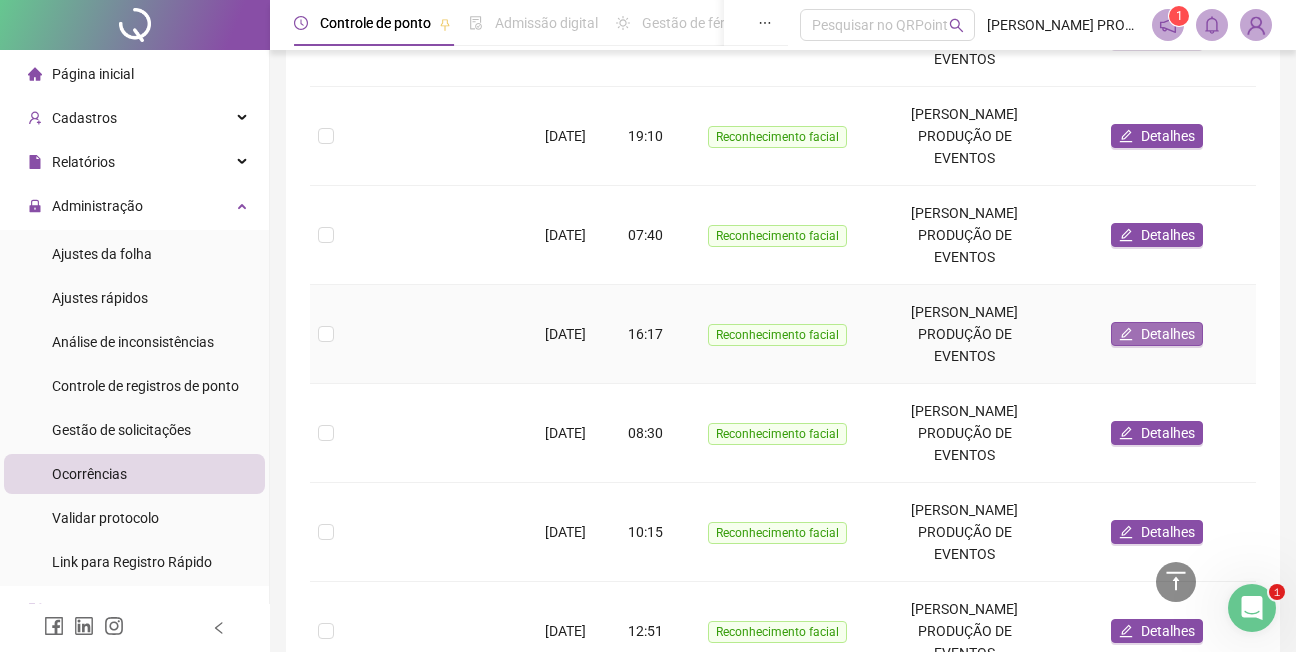 click on "Detalhes" at bounding box center [1168, 334] 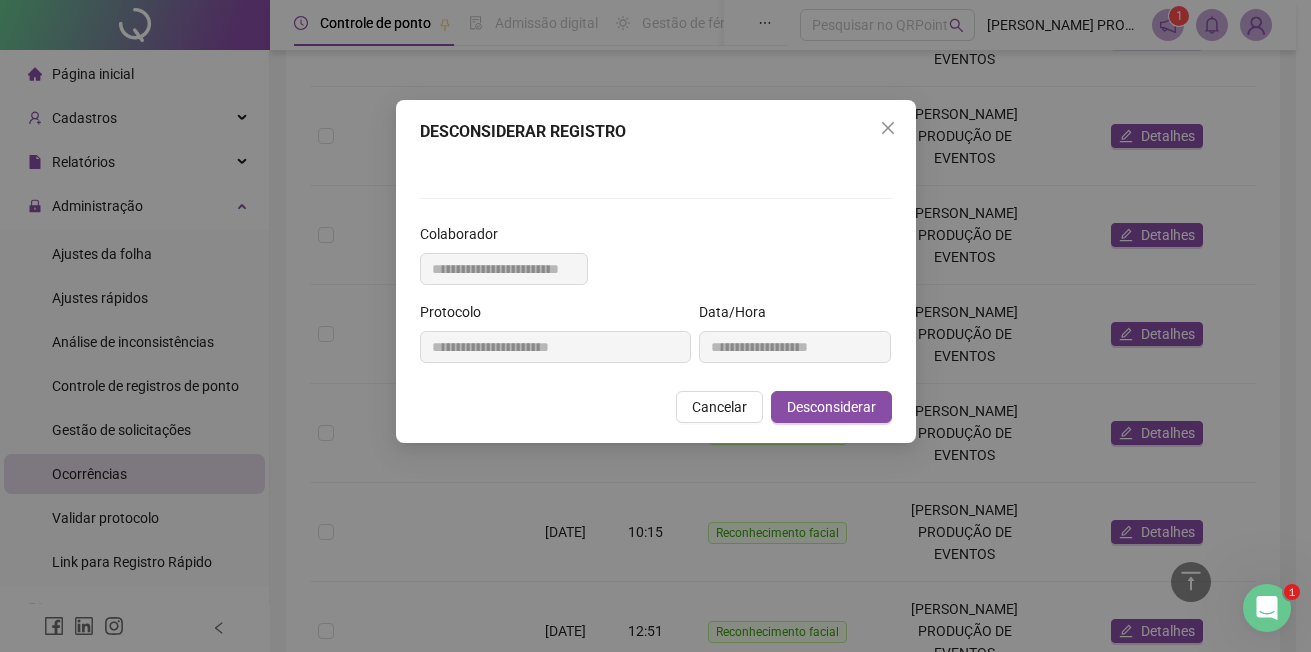 click on "**********" at bounding box center (655, 326) 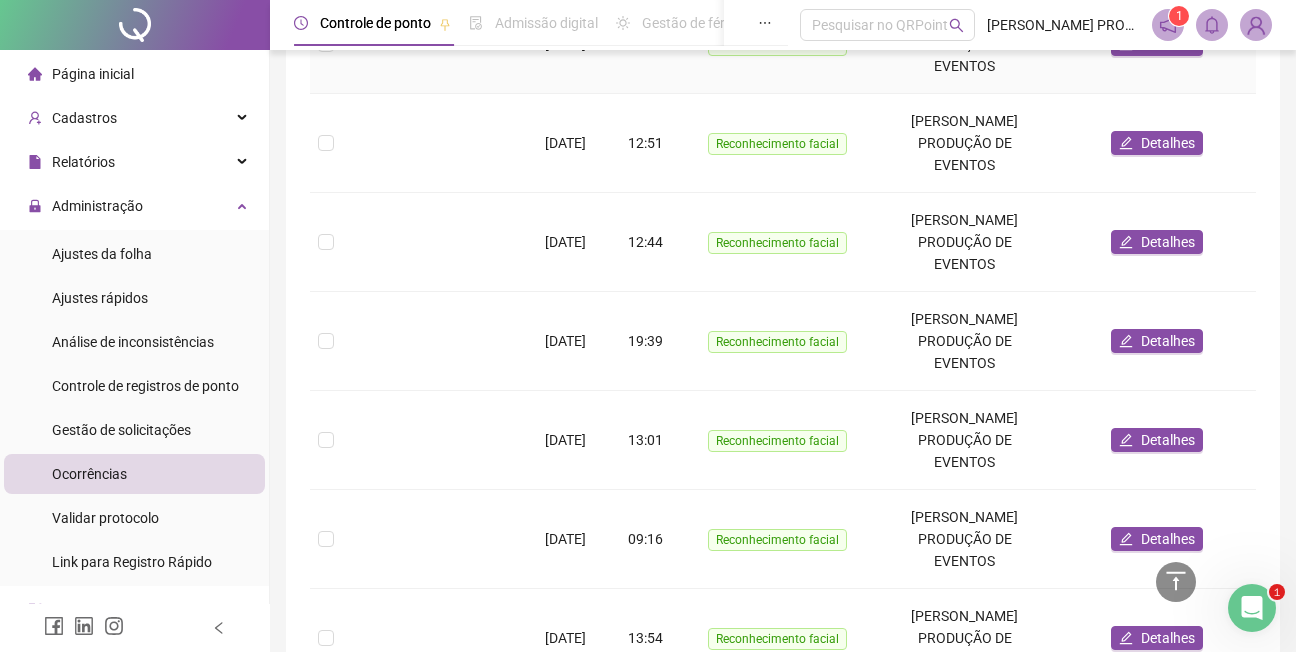 scroll, scrollTop: 1060, scrollLeft: 0, axis: vertical 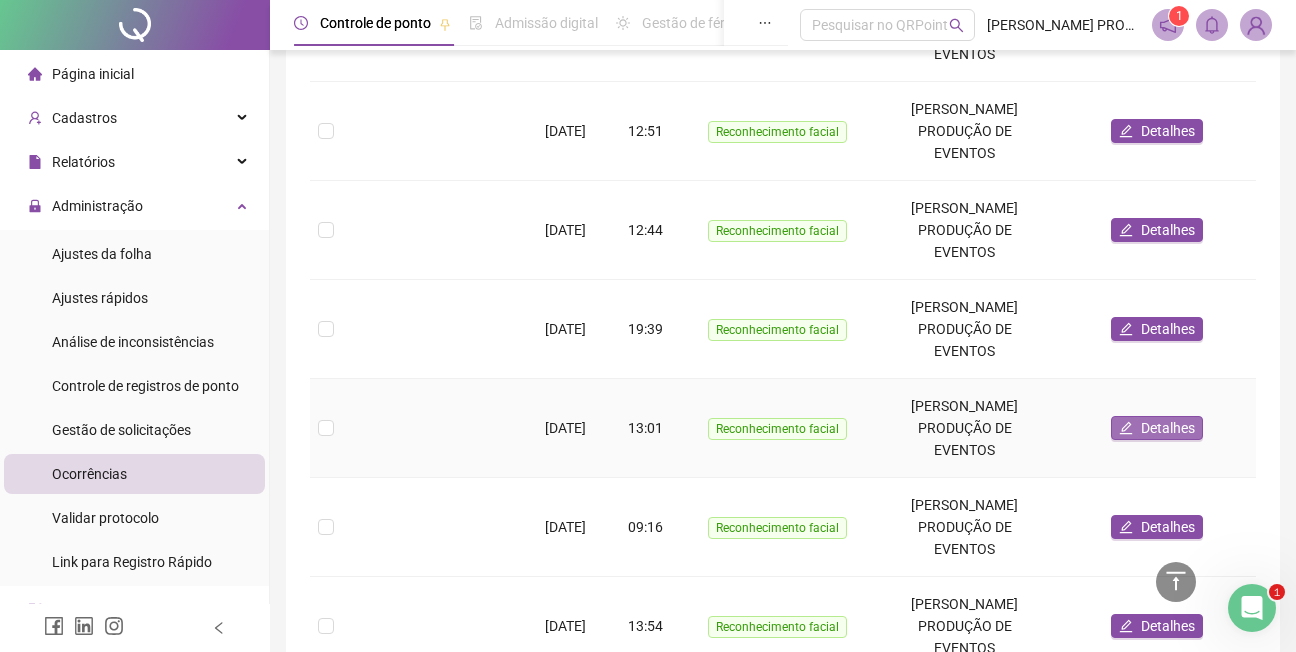 click on "Detalhes" at bounding box center (1168, 428) 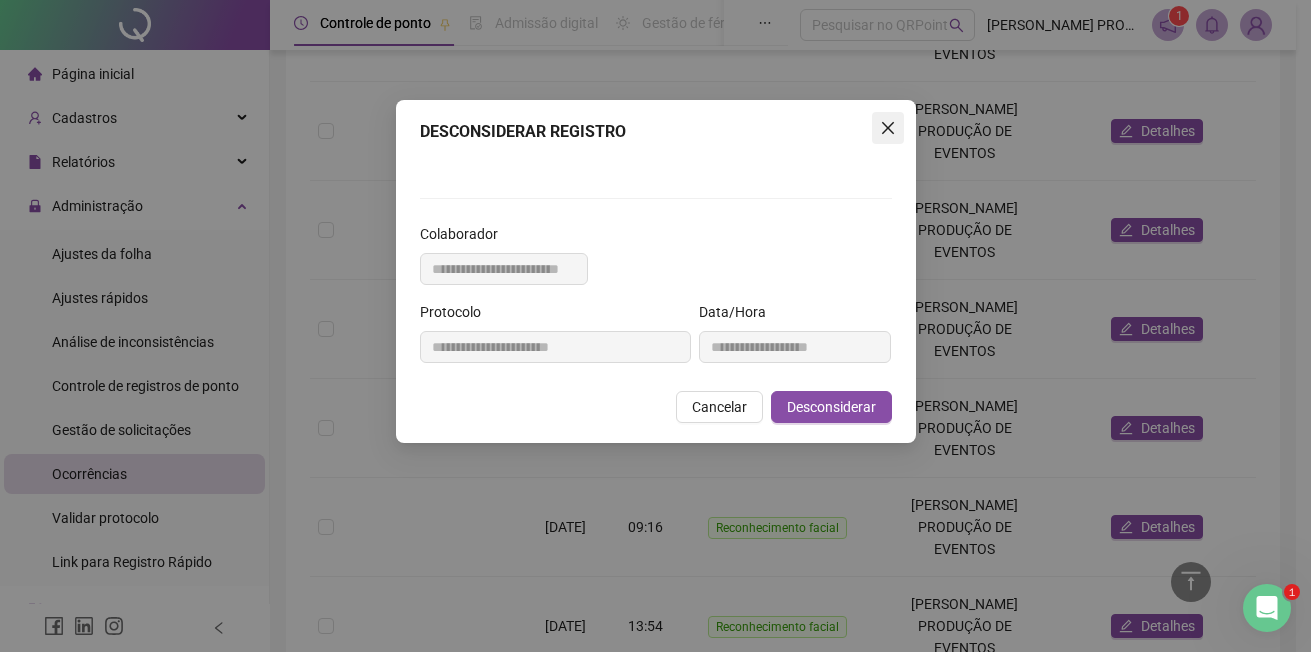 click 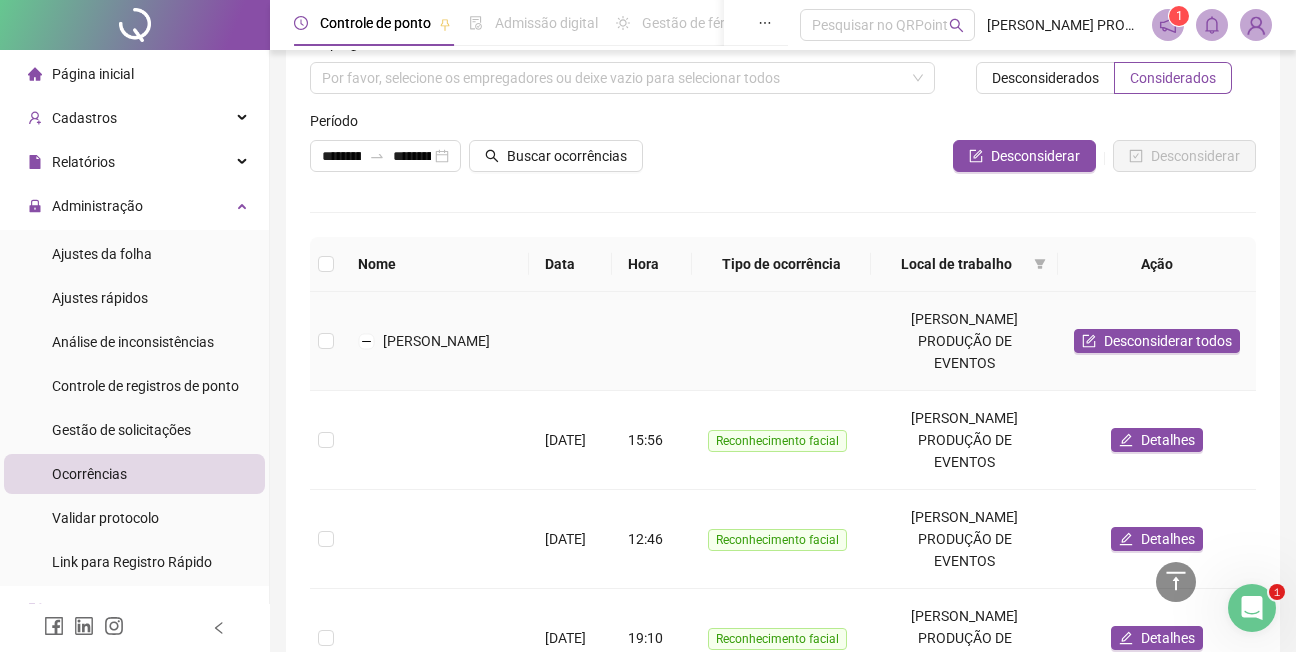 scroll, scrollTop: 100, scrollLeft: 0, axis: vertical 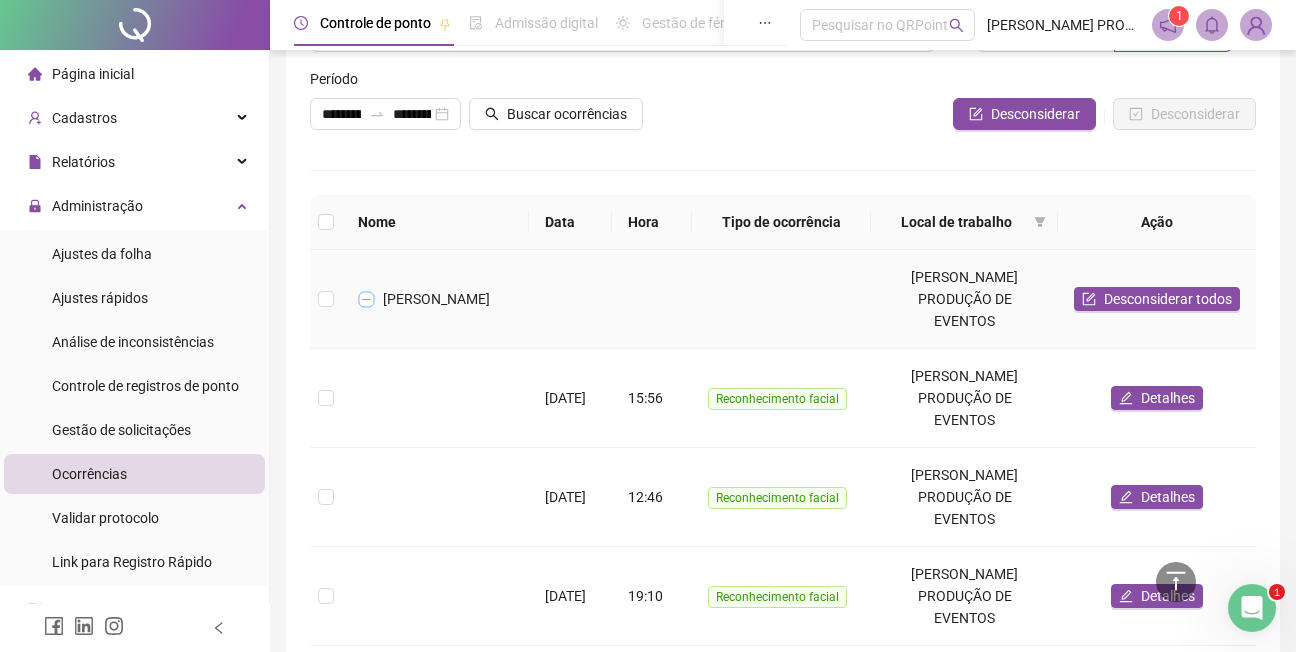 click at bounding box center [367, 299] 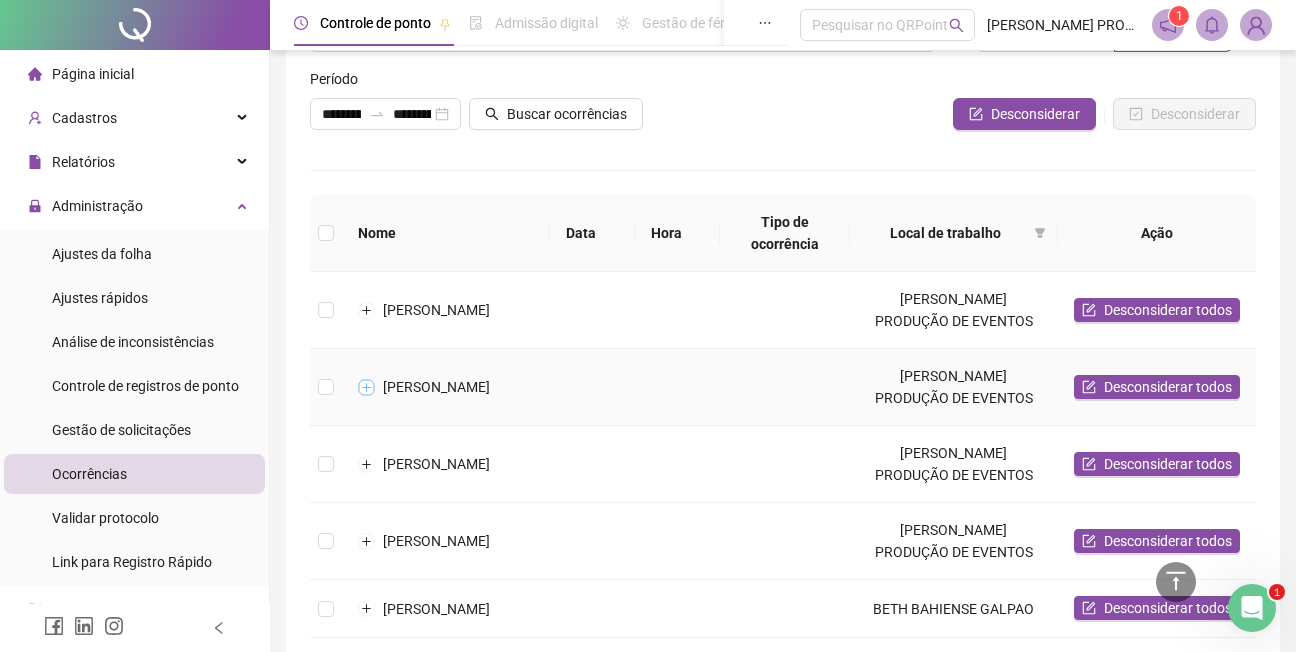 click at bounding box center (367, 387) 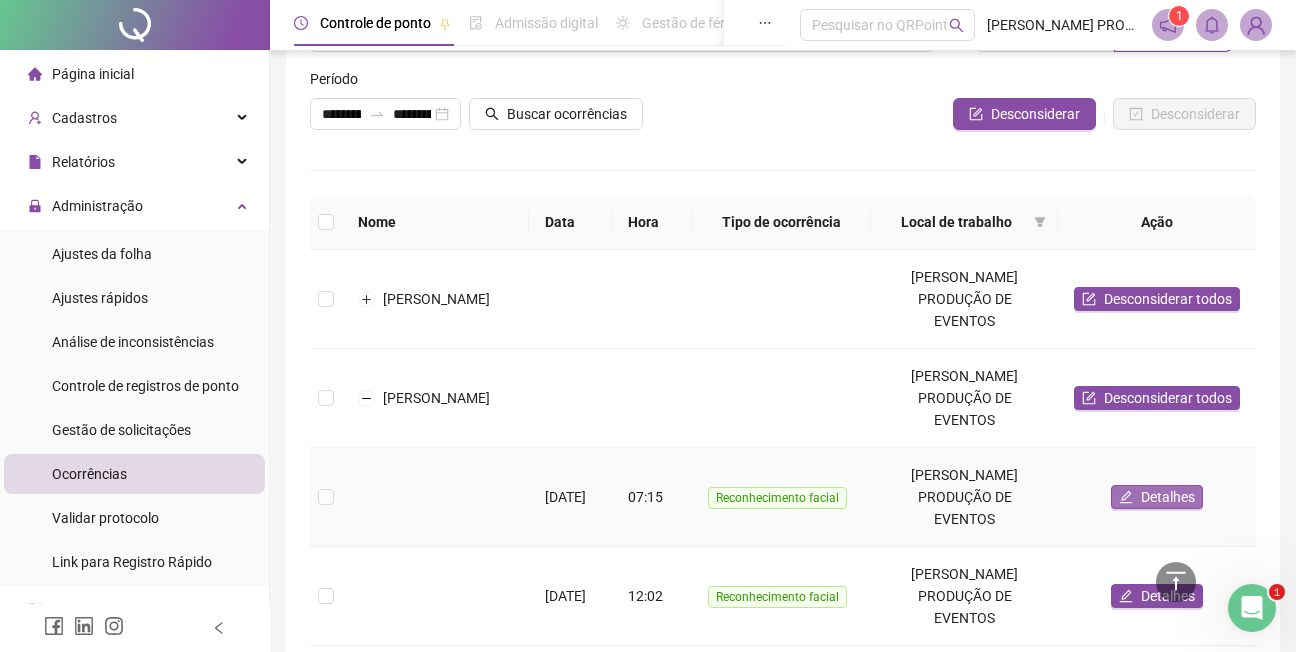 click on "Detalhes" at bounding box center (1168, 497) 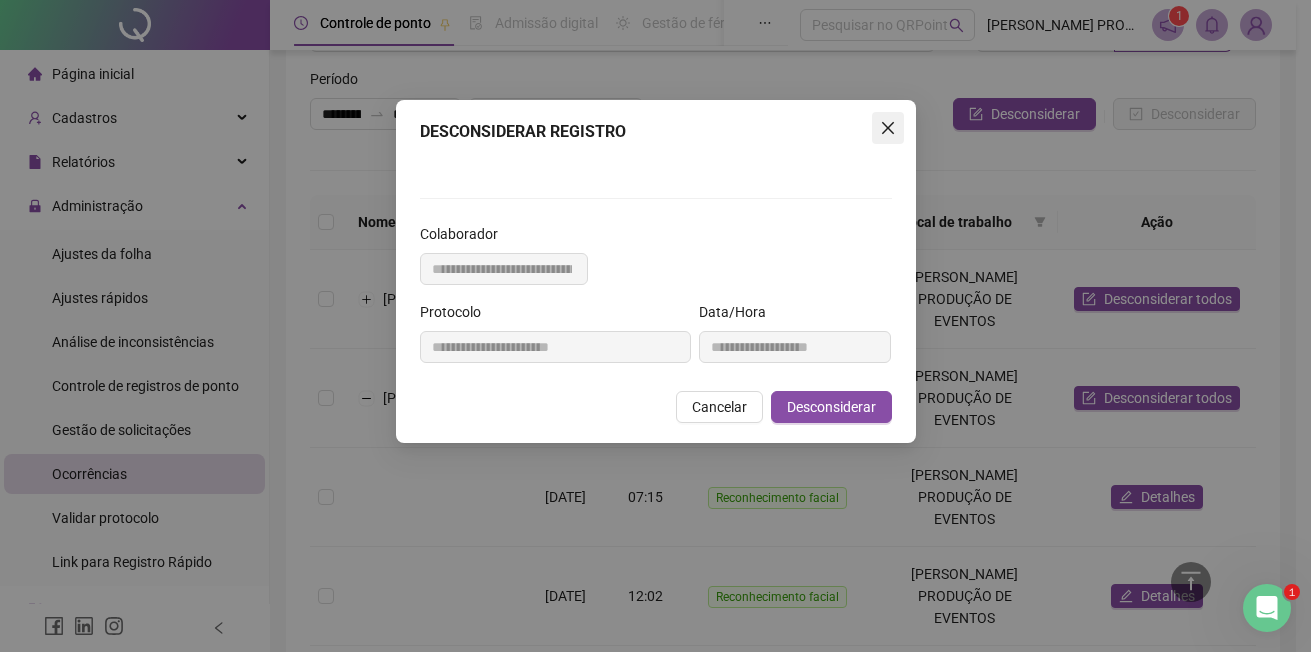 click 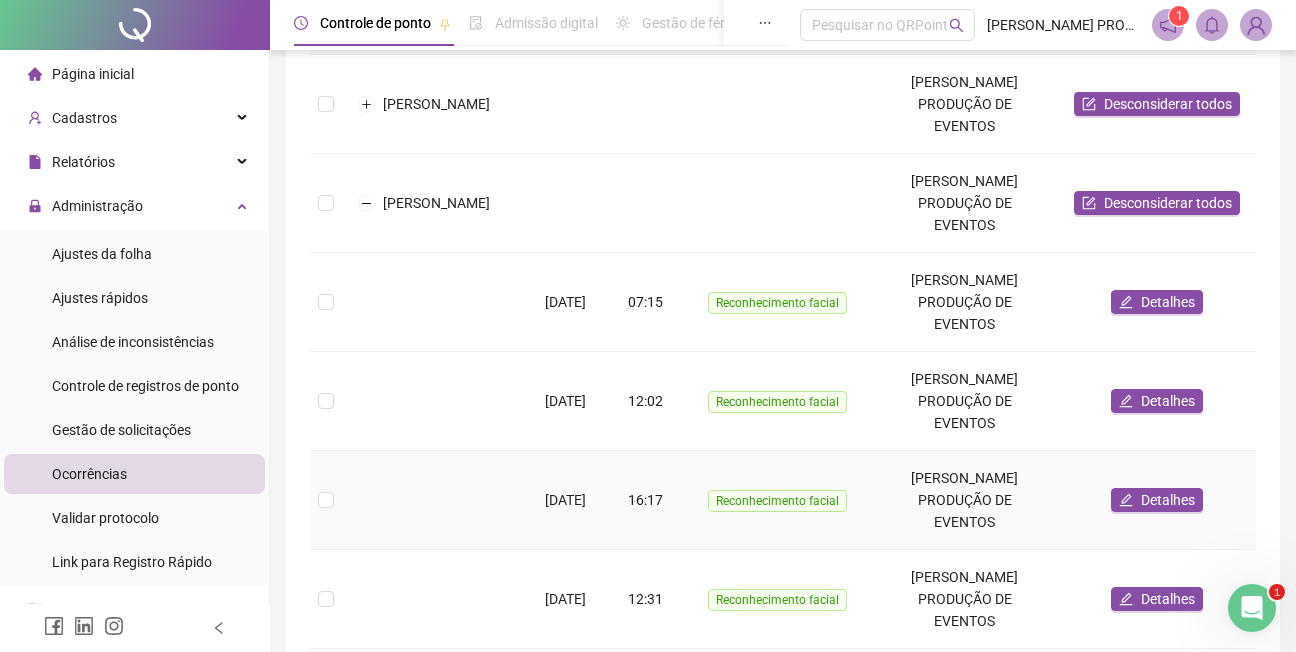 scroll, scrollTop: 300, scrollLeft: 0, axis: vertical 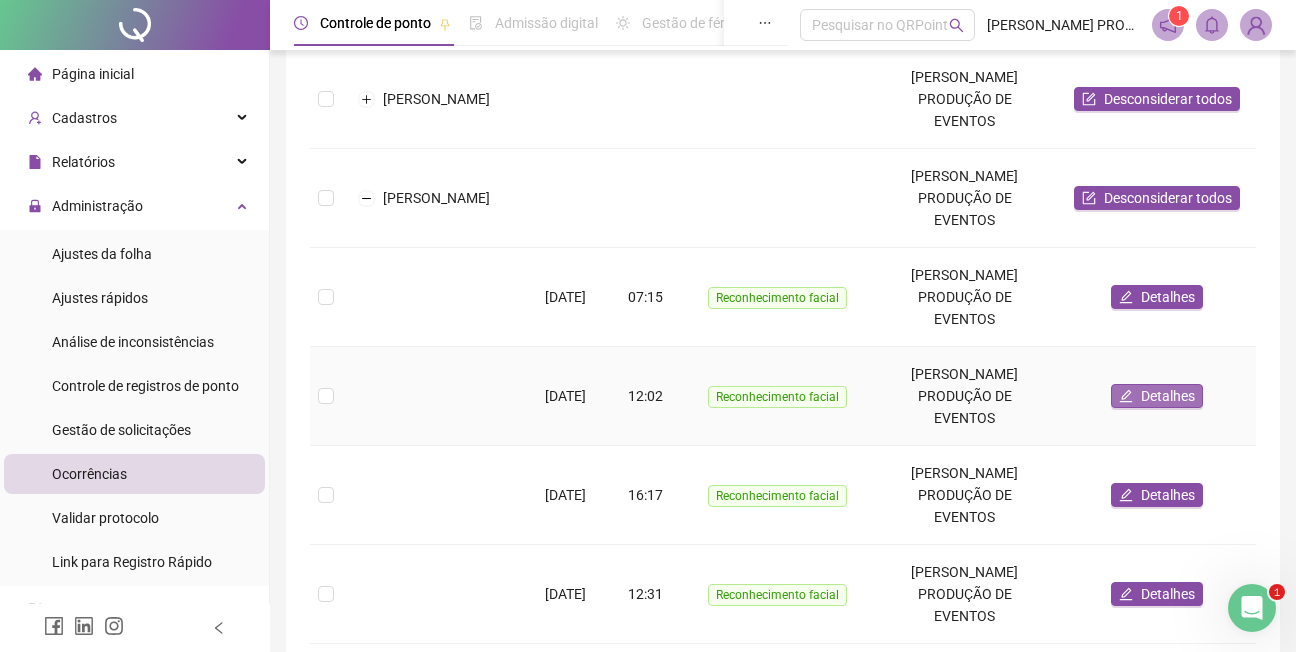 click on "Detalhes" at bounding box center [1168, 396] 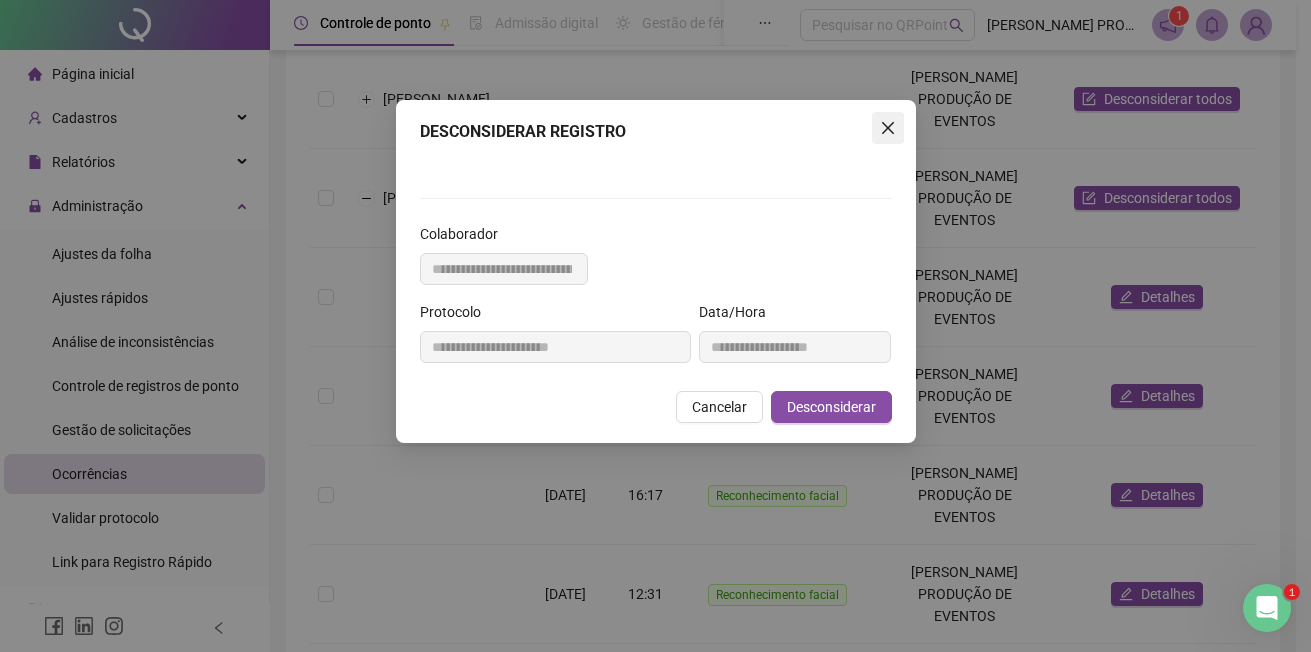 click 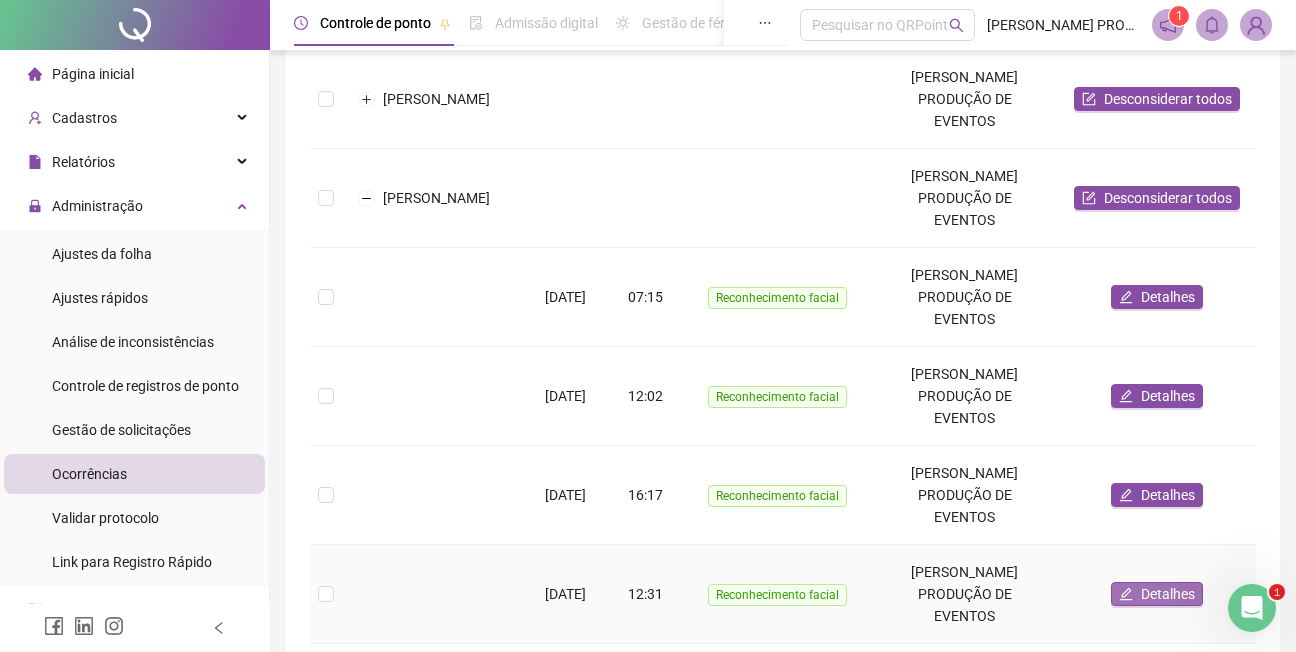 click on "Detalhes" at bounding box center (1168, 594) 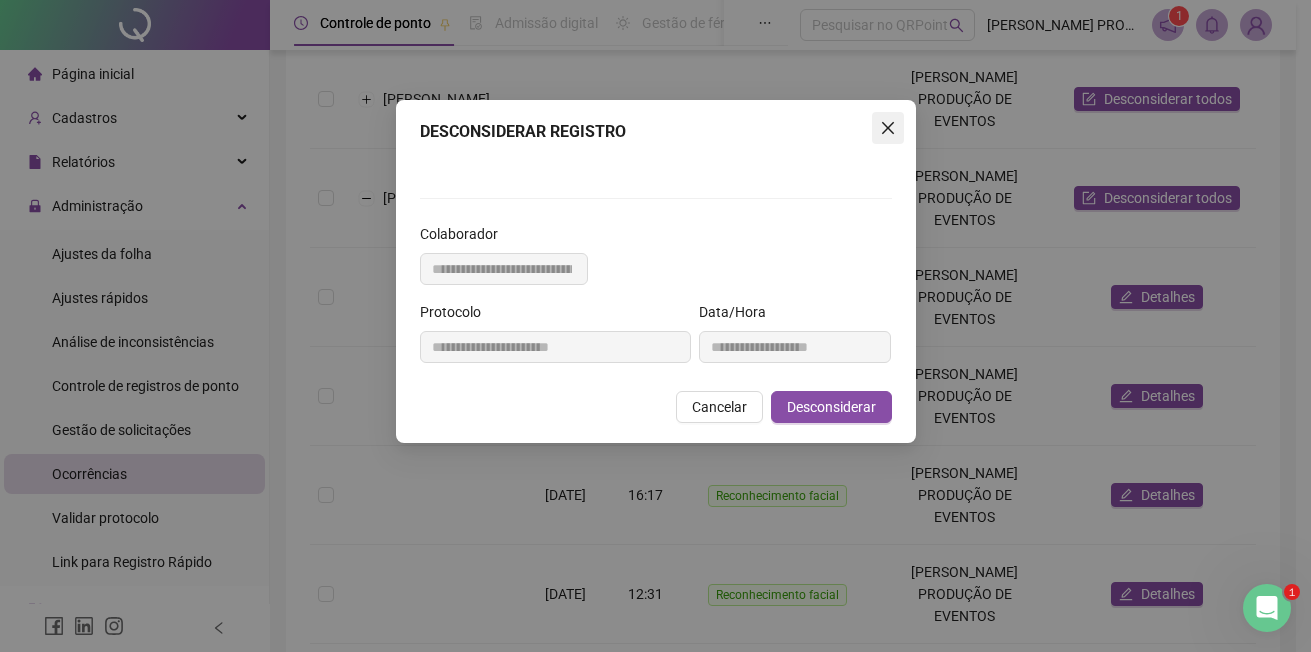 click 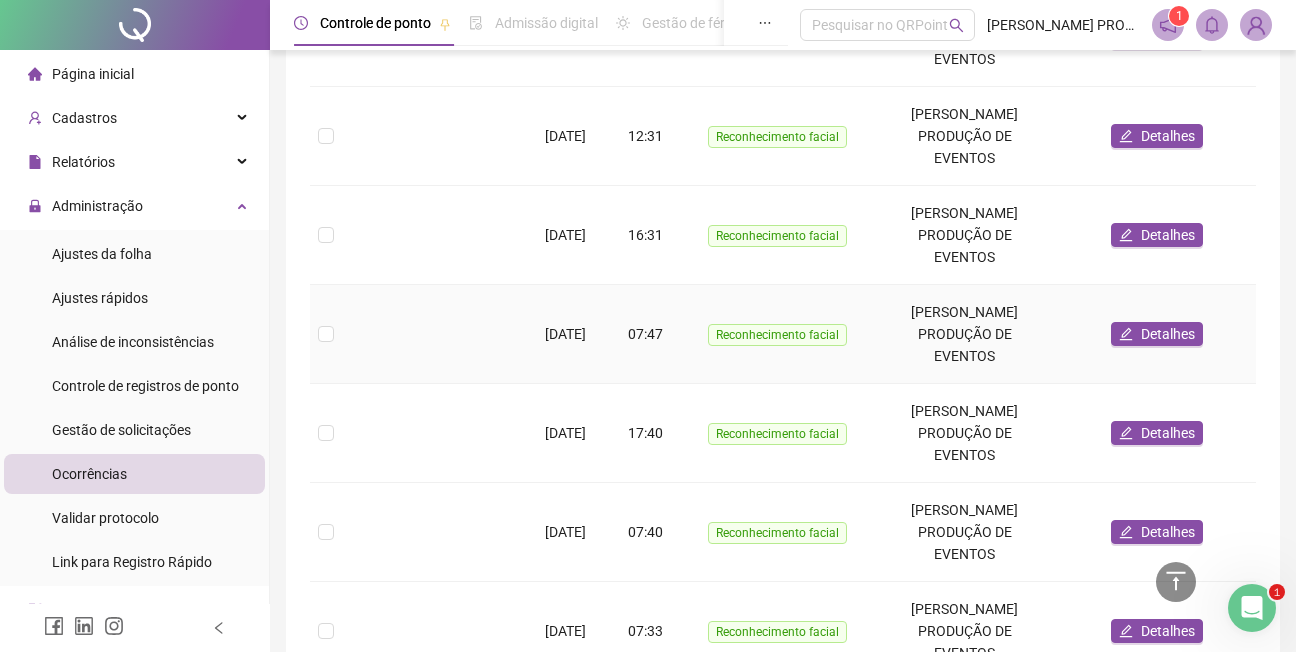 scroll, scrollTop: 800, scrollLeft: 0, axis: vertical 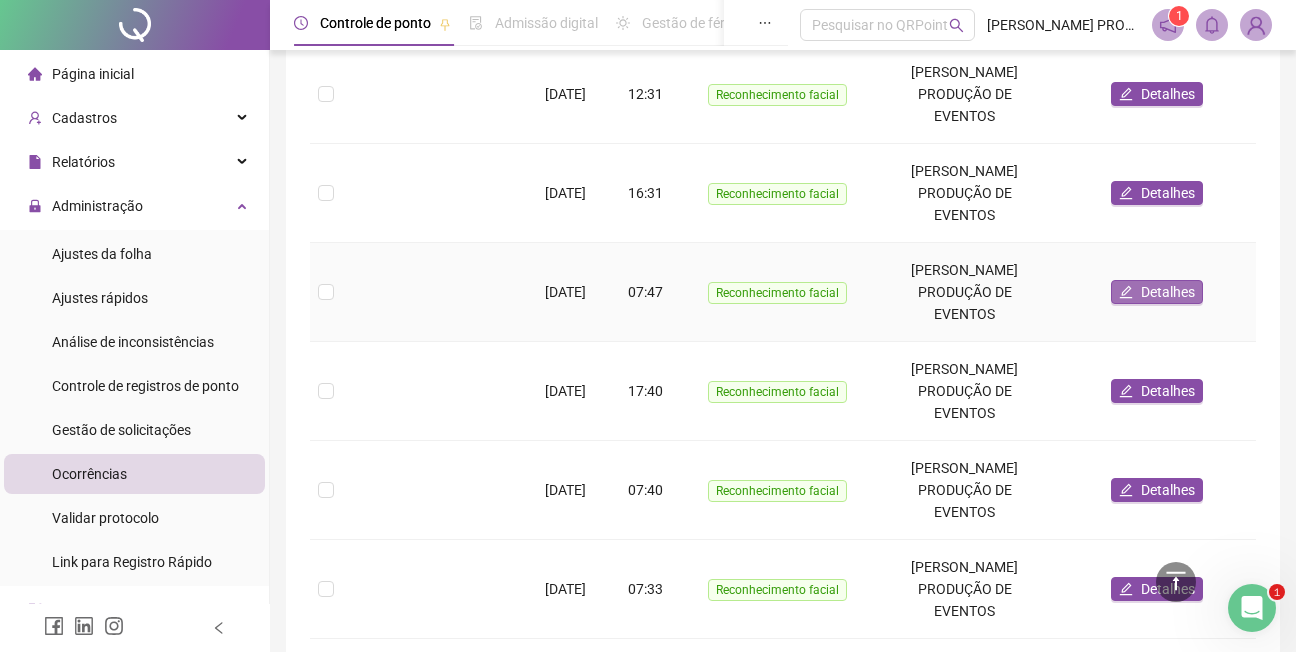 click on "Detalhes" at bounding box center [1168, 292] 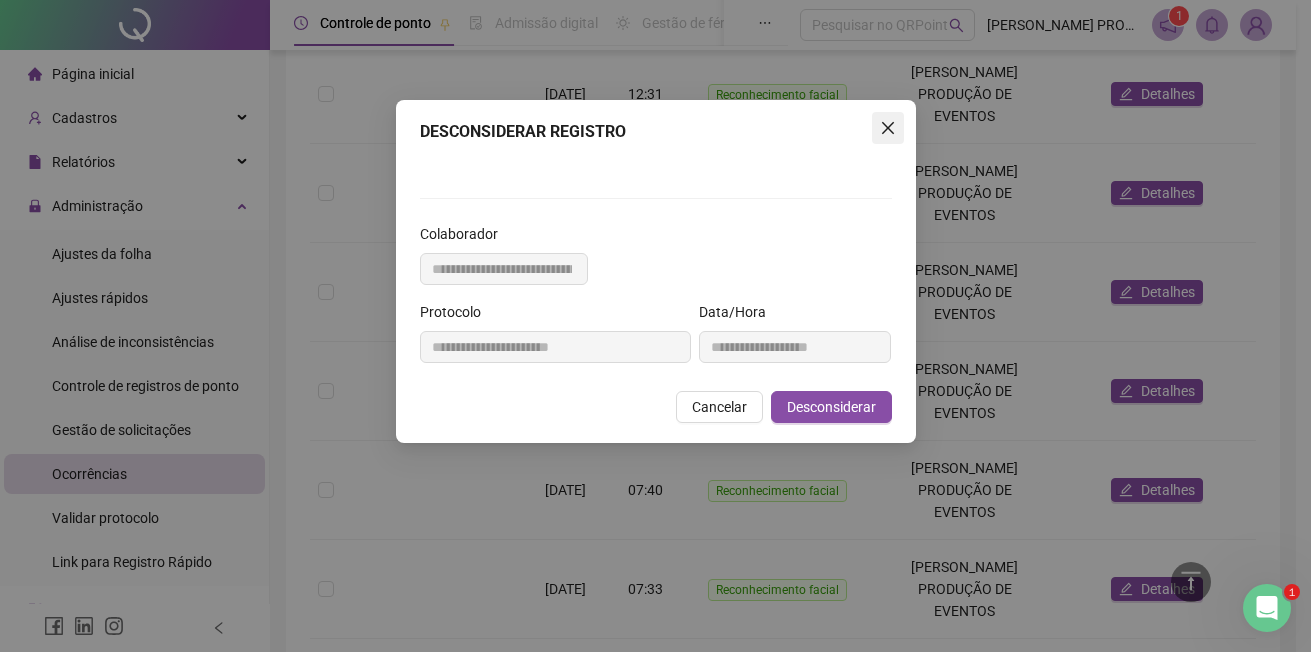 click 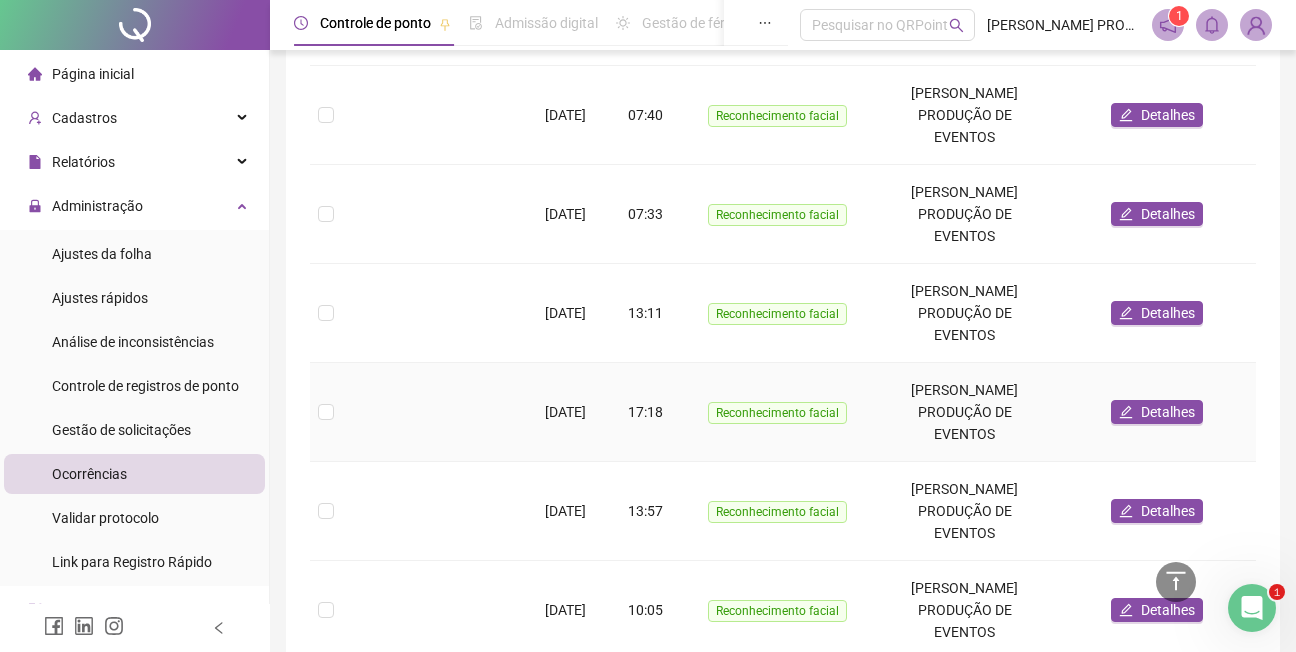 scroll, scrollTop: 1200, scrollLeft: 0, axis: vertical 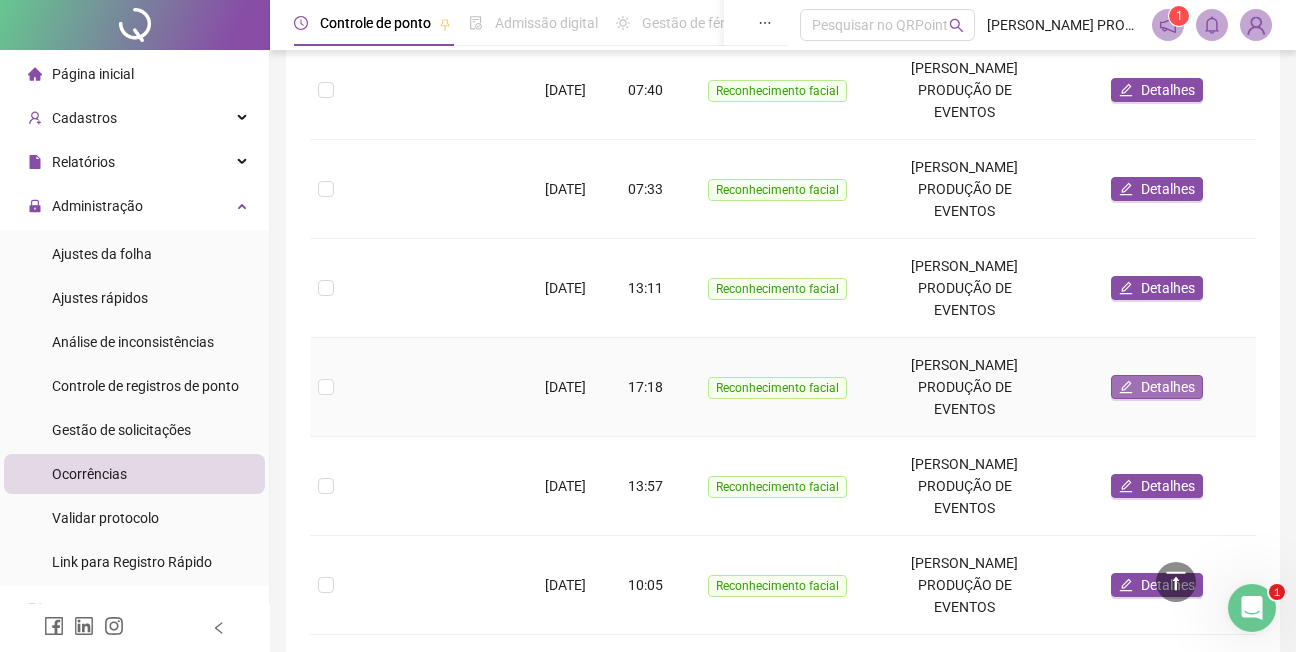 click on "Detalhes" at bounding box center [1168, 387] 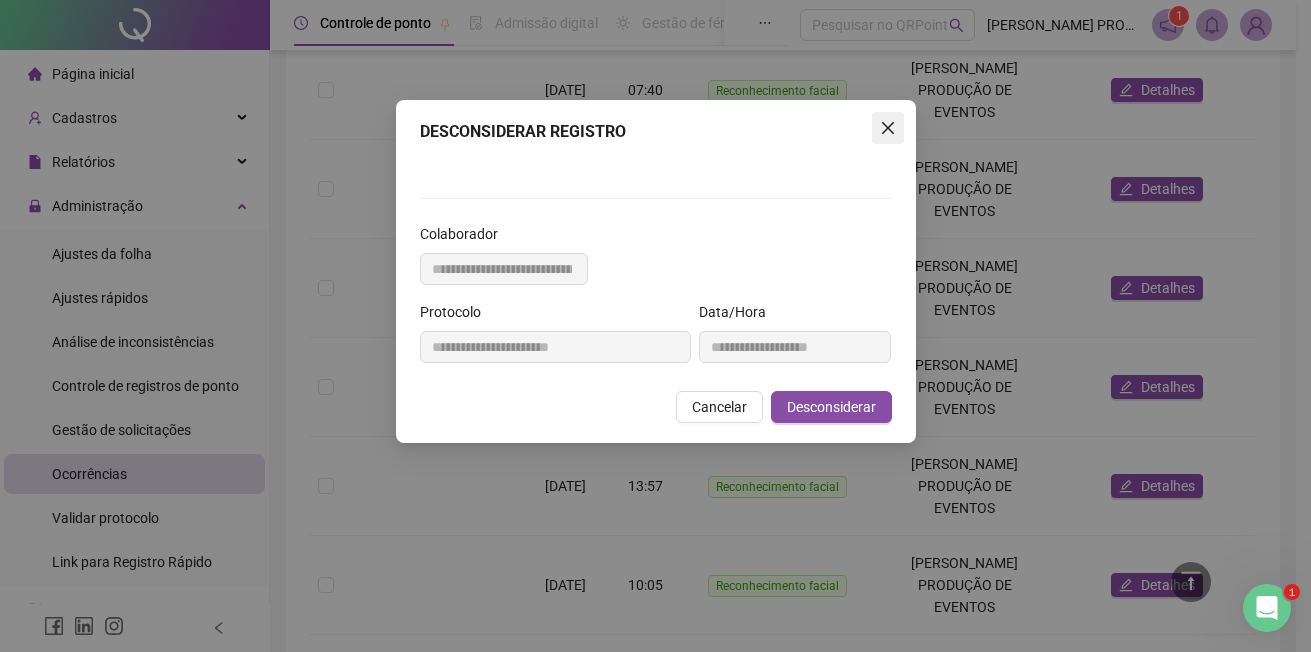 click at bounding box center (888, 128) 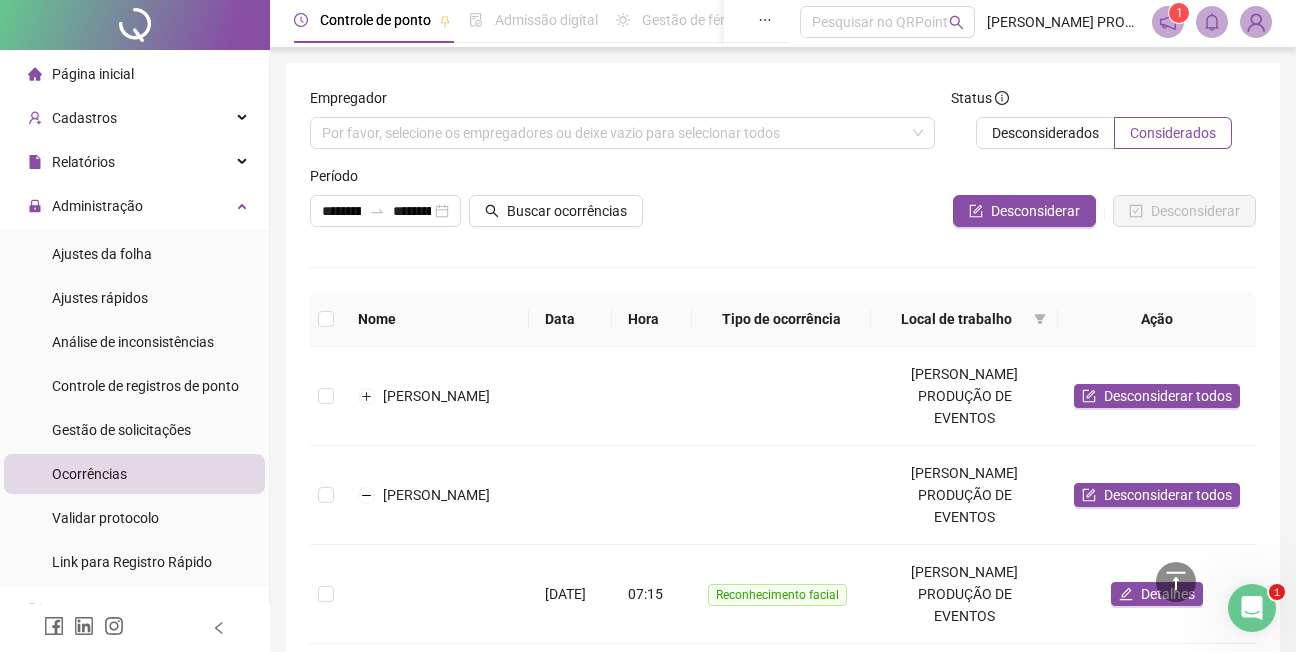 scroll, scrollTop: 0, scrollLeft: 0, axis: both 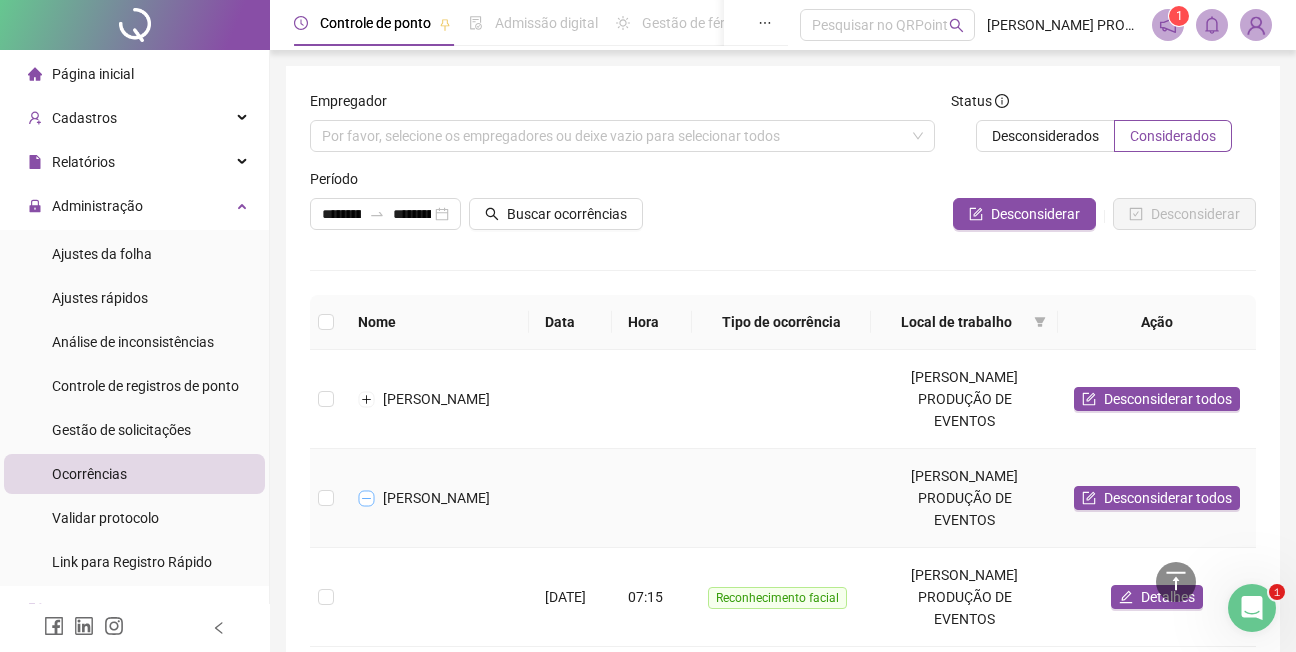 click at bounding box center (367, 498) 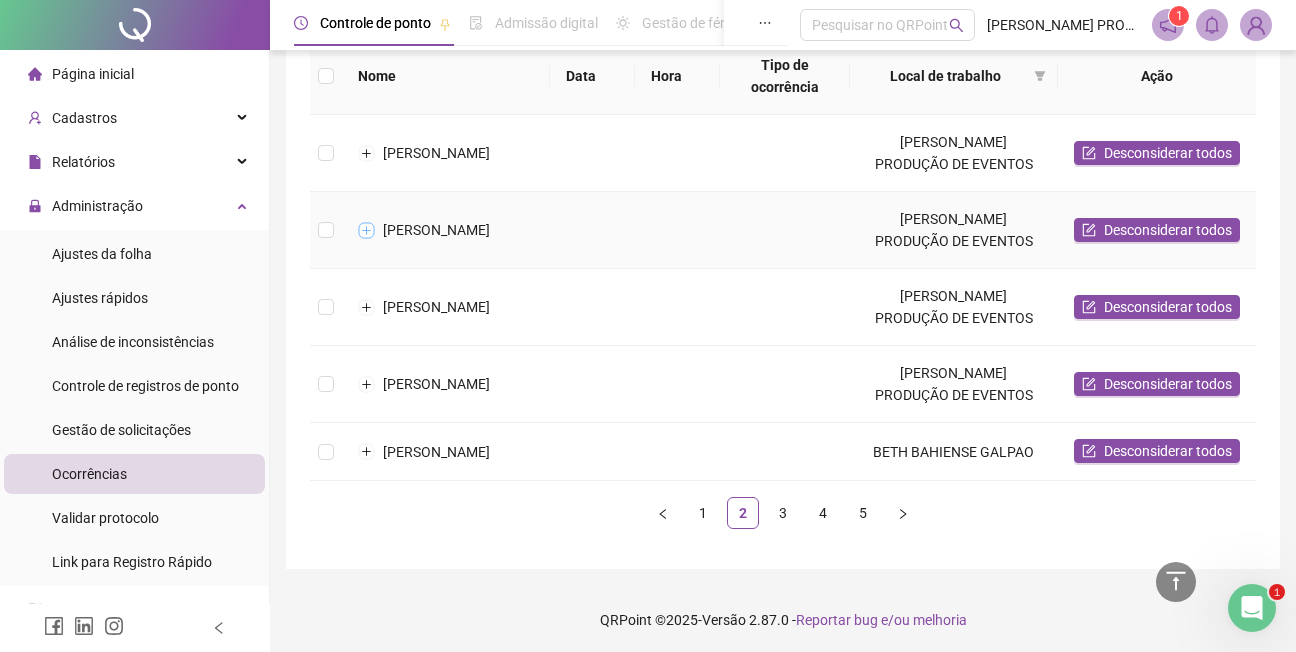 scroll, scrollTop: 260, scrollLeft: 0, axis: vertical 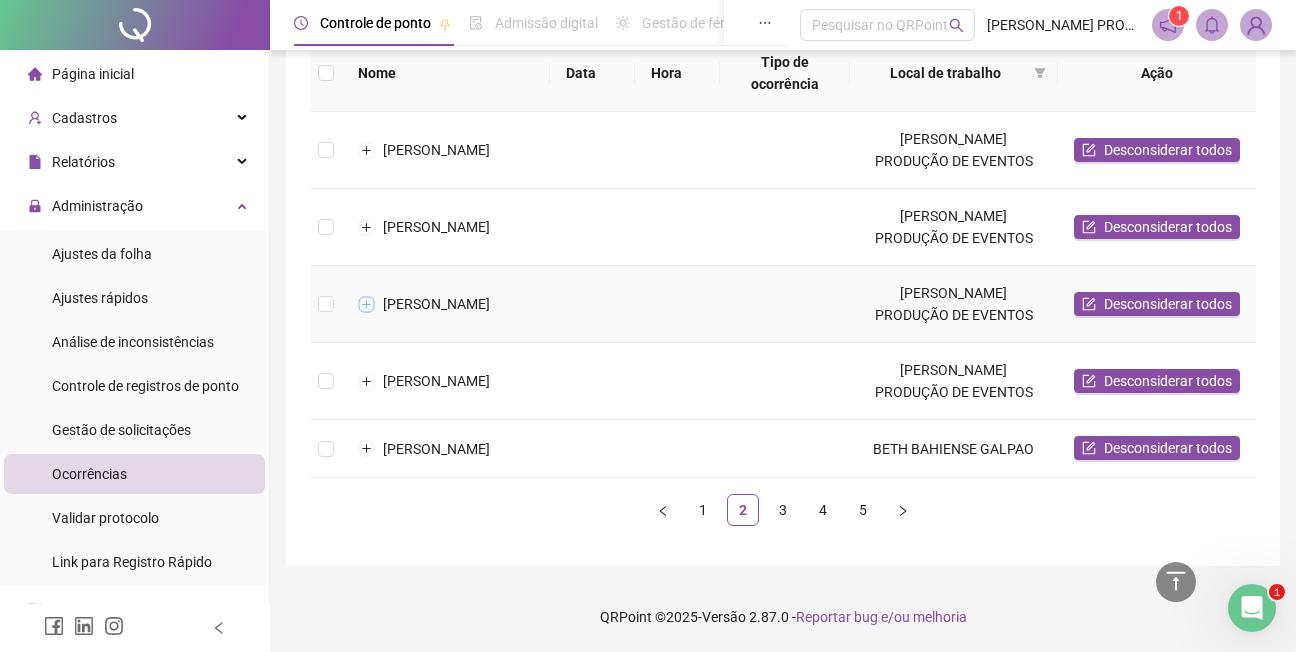 click at bounding box center [367, 304] 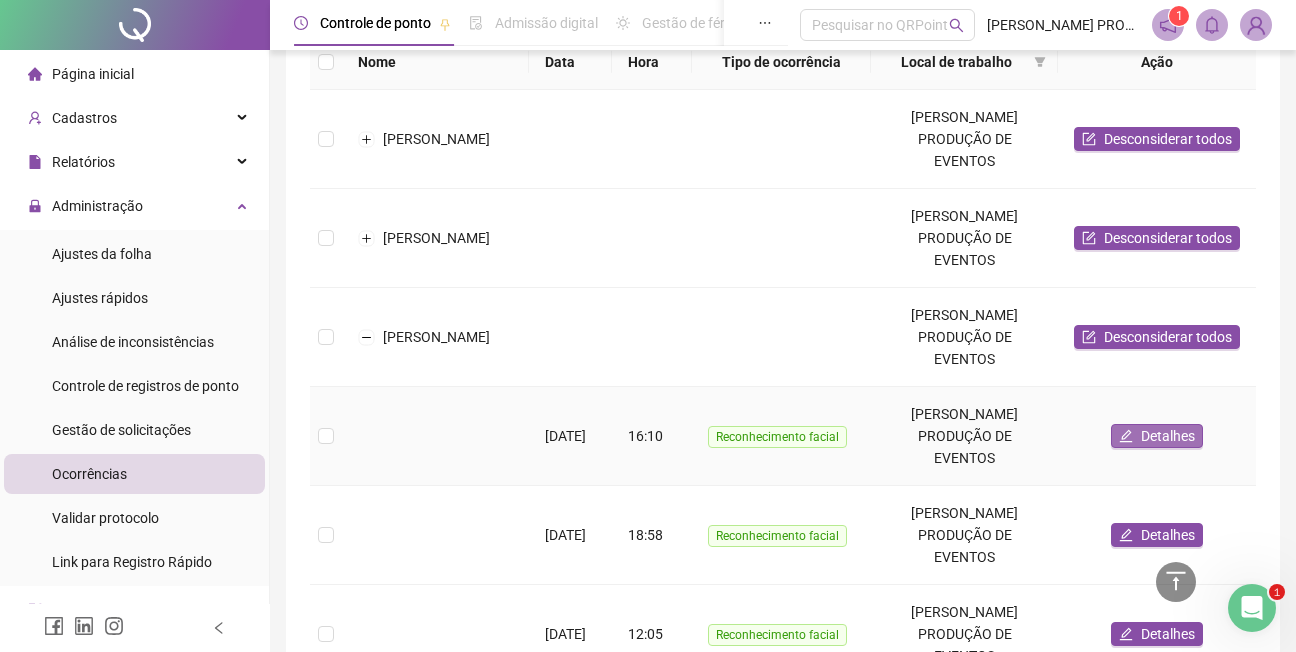 click on "Detalhes" at bounding box center (1168, 436) 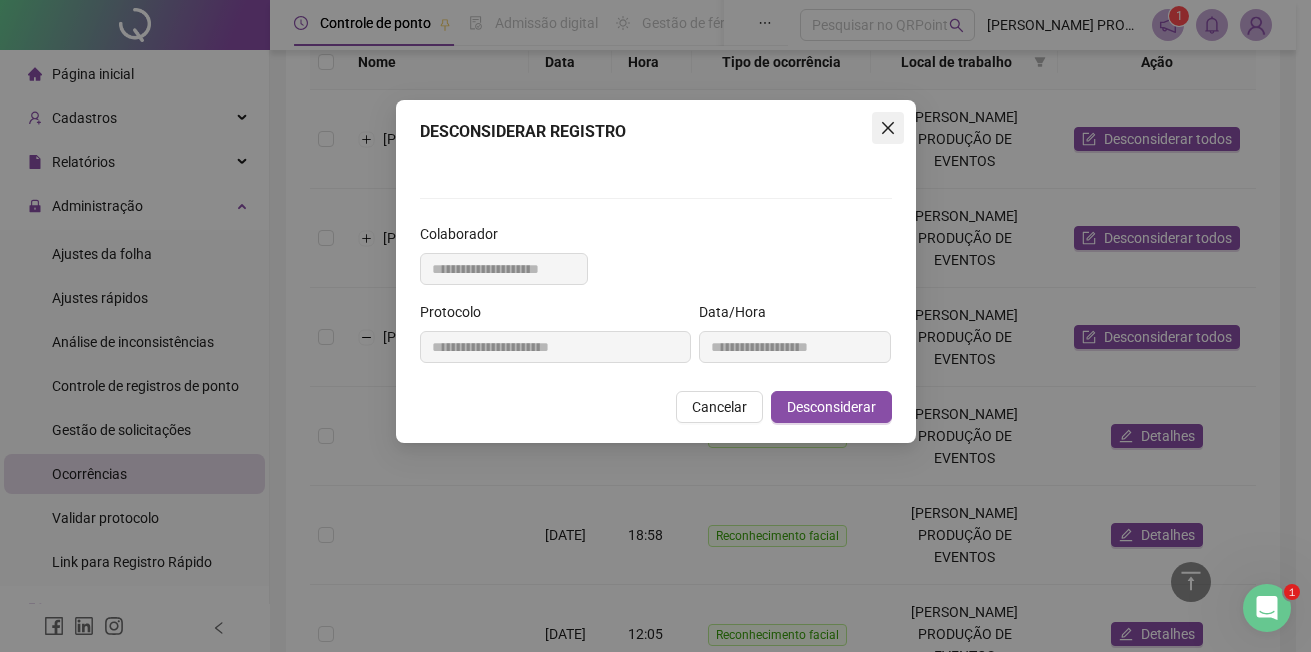 click 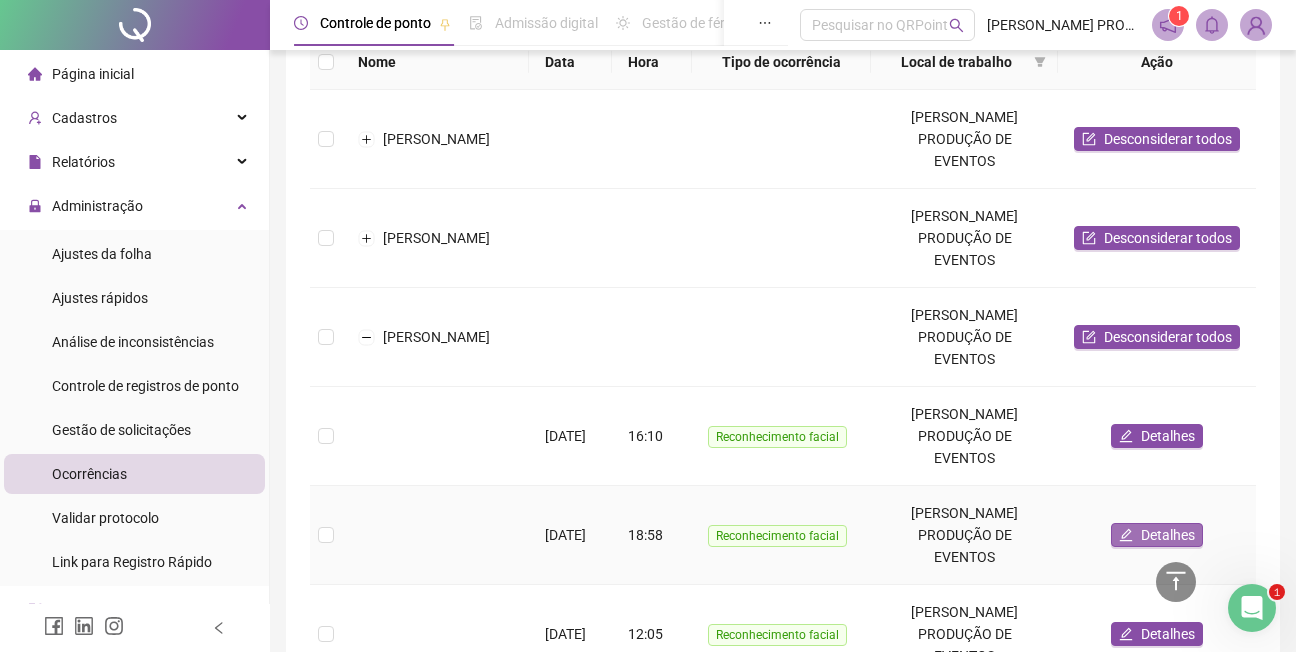 click on "Detalhes" at bounding box center [1168, 535] 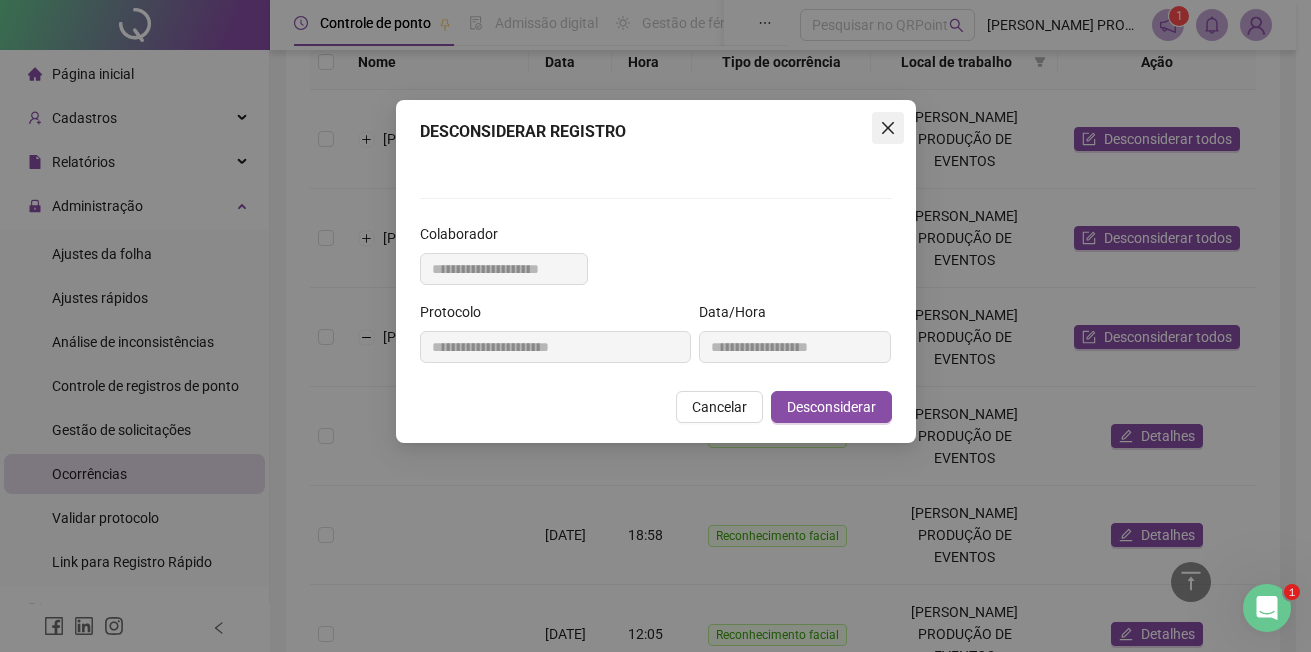 click 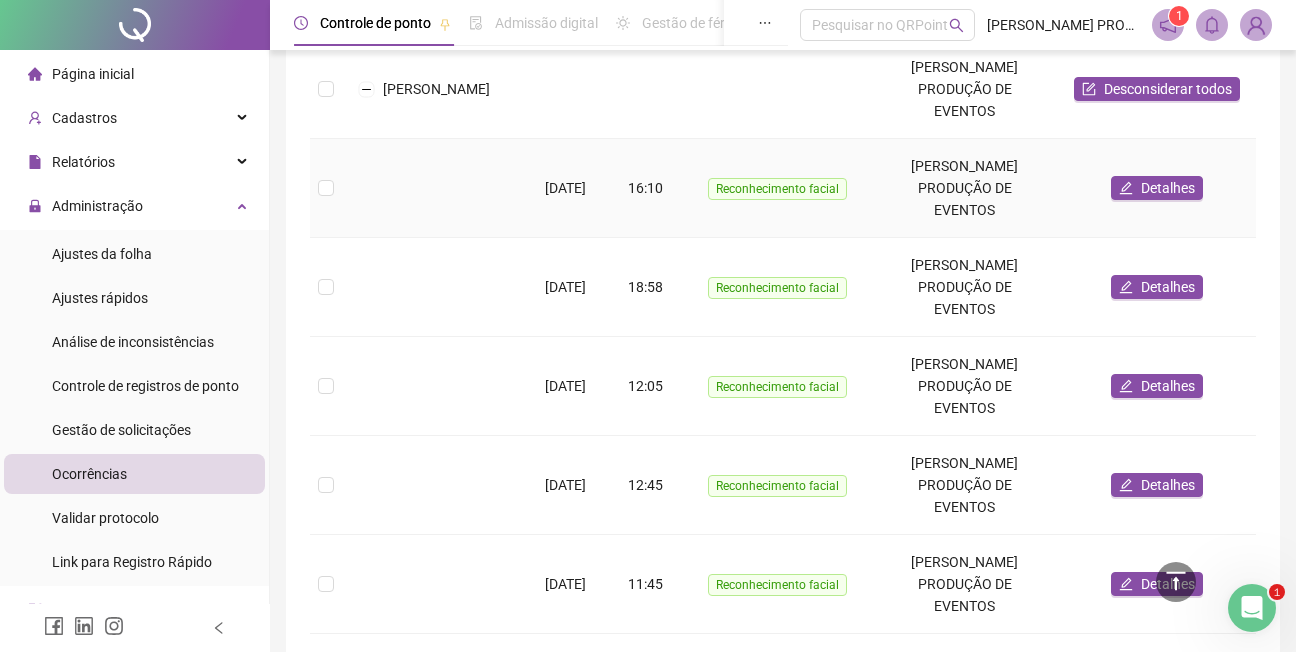 scroll, scrollTop: 560, scrollLeft: 0, axis: vertical 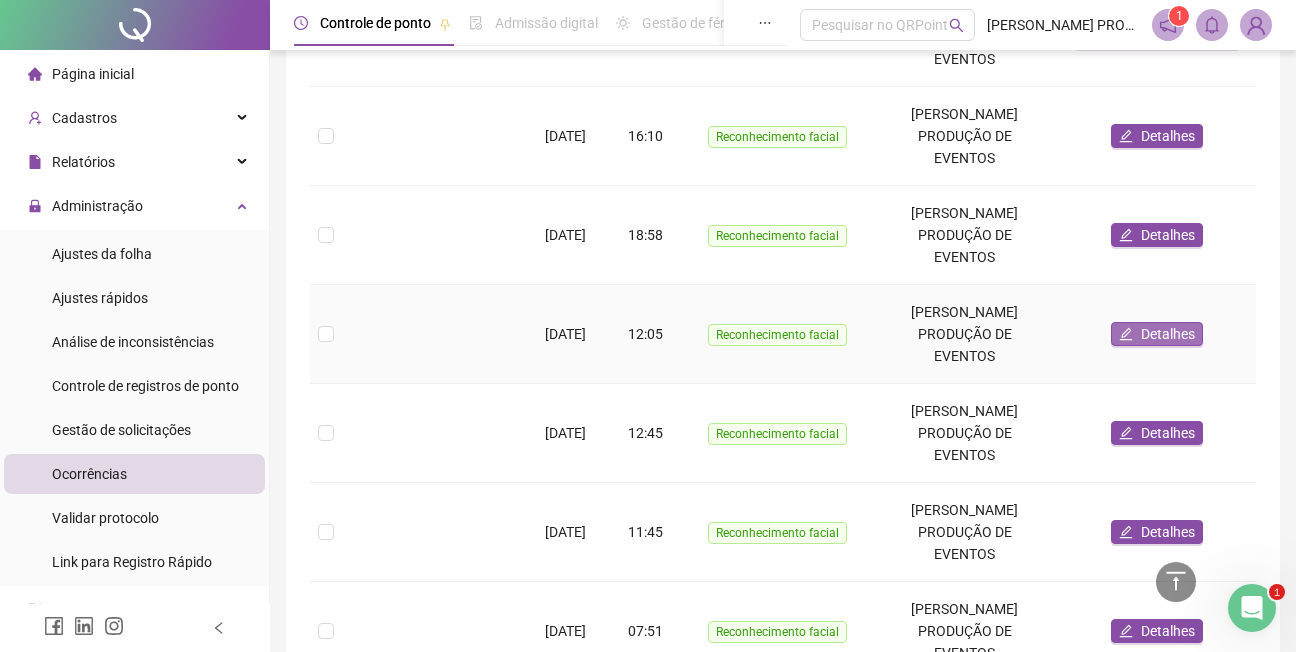click on "Detalhes" at bounding box center [1168, 334] 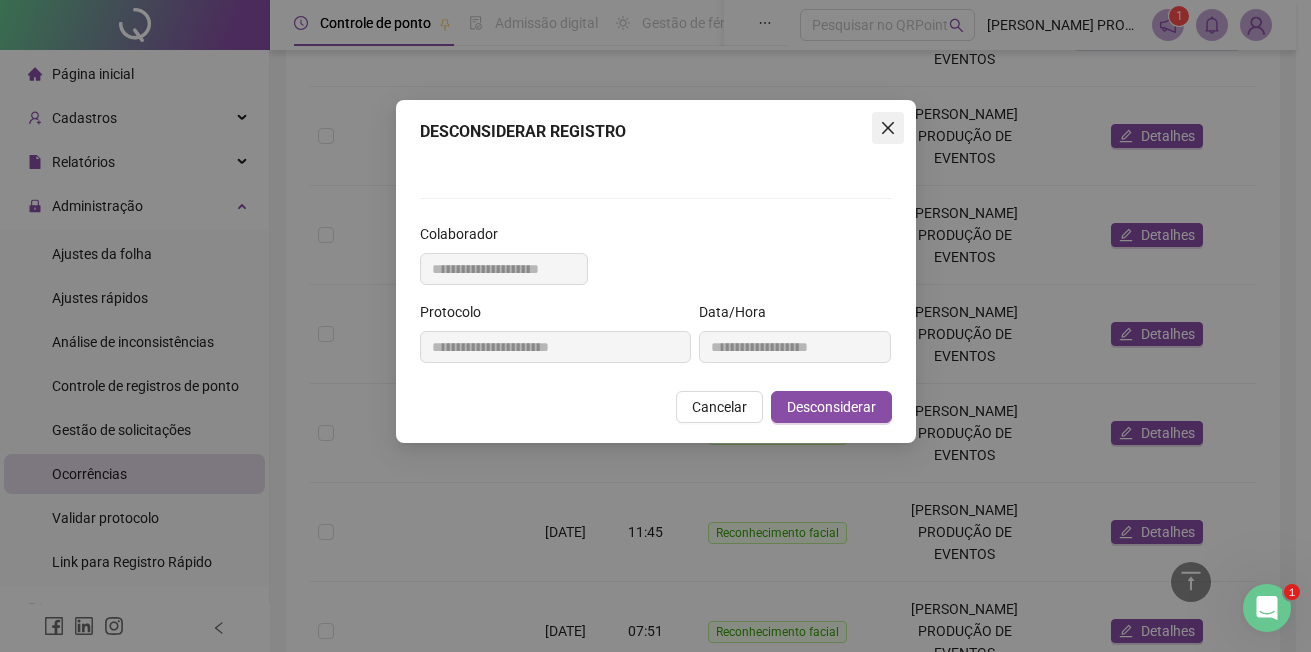click at bounding box center [888, 128] 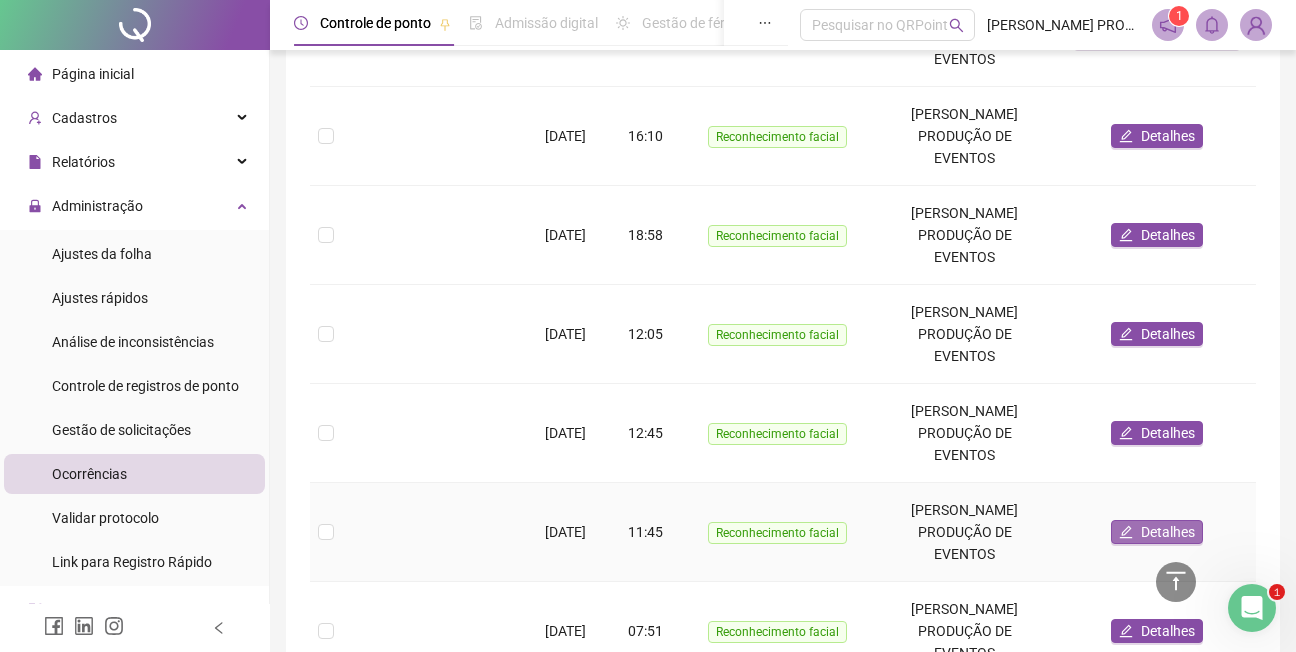 click on "Detalhes" at bounding box center [1168, 532] 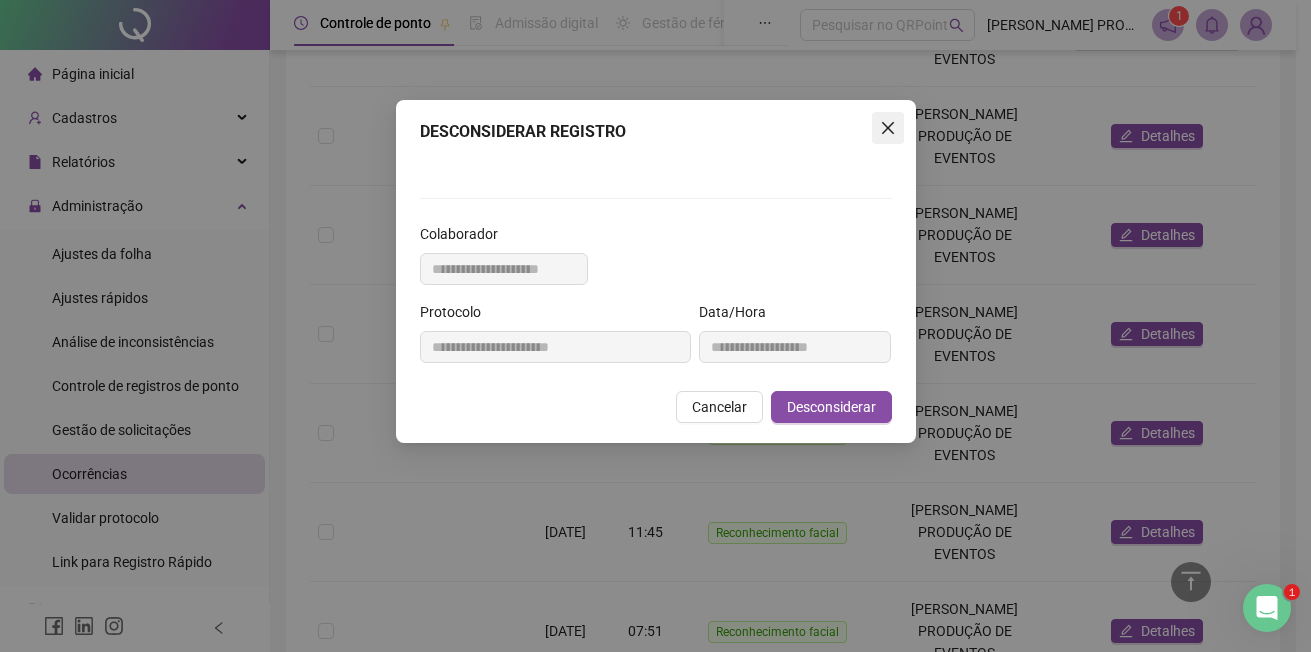 click at bounding box center [888, 128] 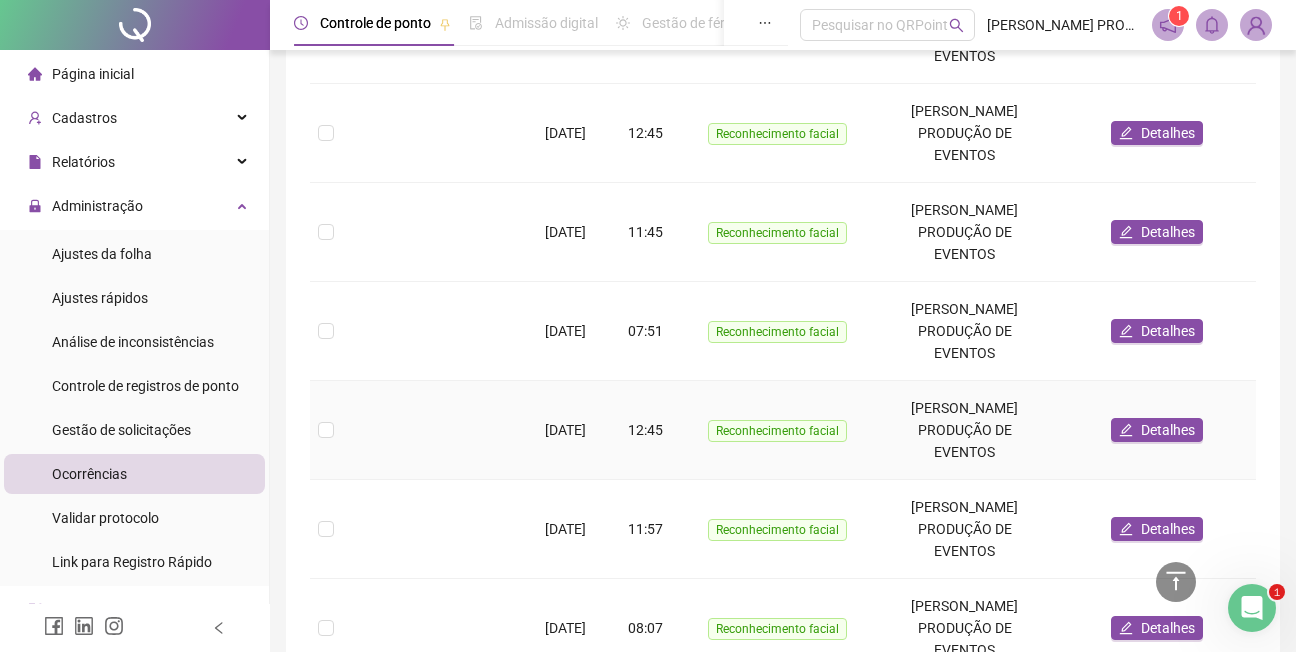 scroll, scrollTop: 960, scrollLeft: 0, axis: vertical 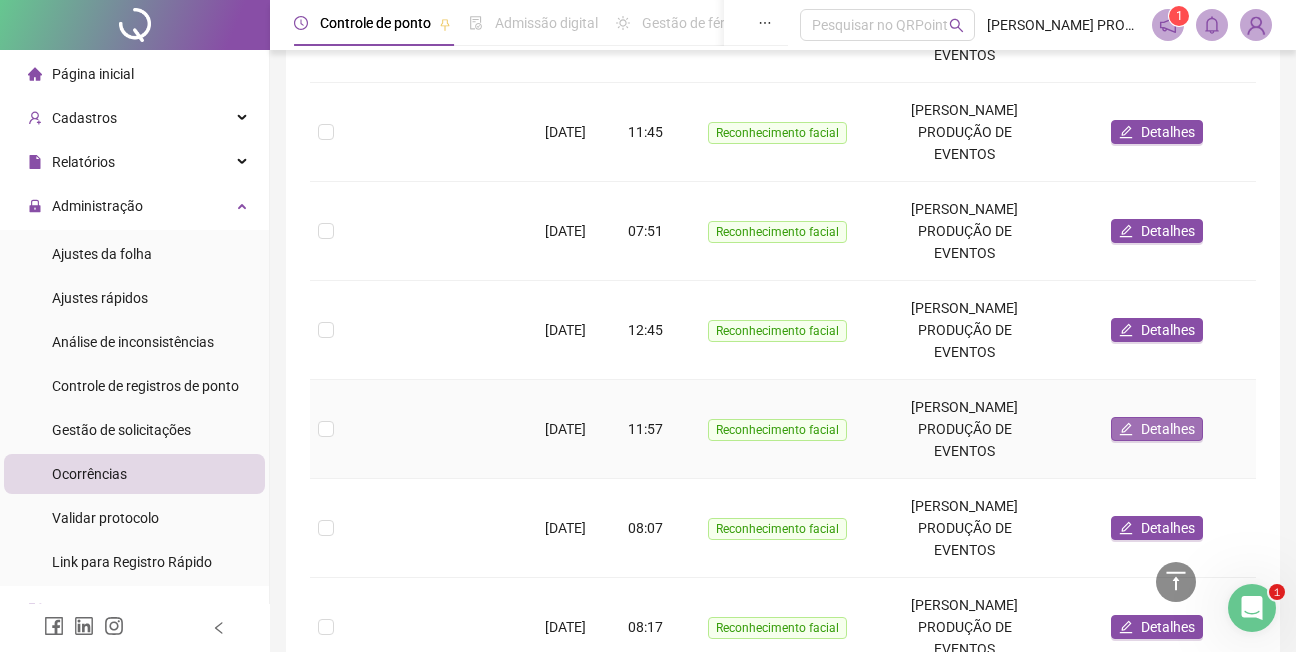 click on "Detalhes" at bounding box center (1168, 429) 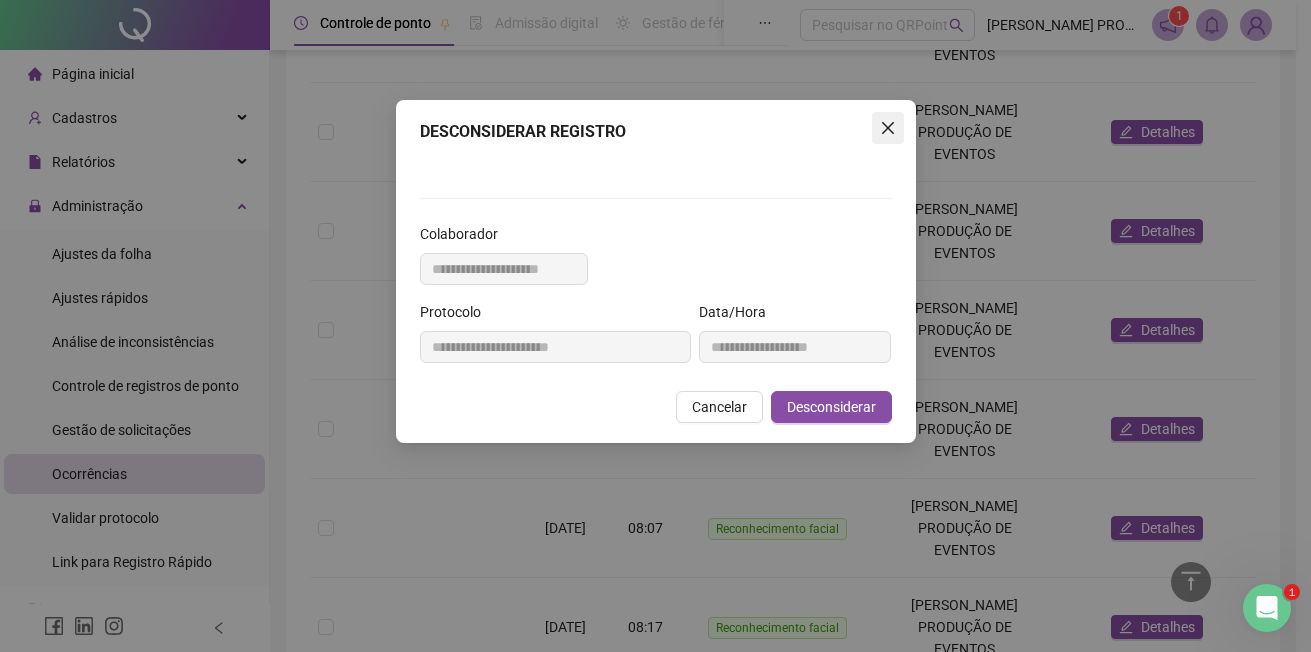 click 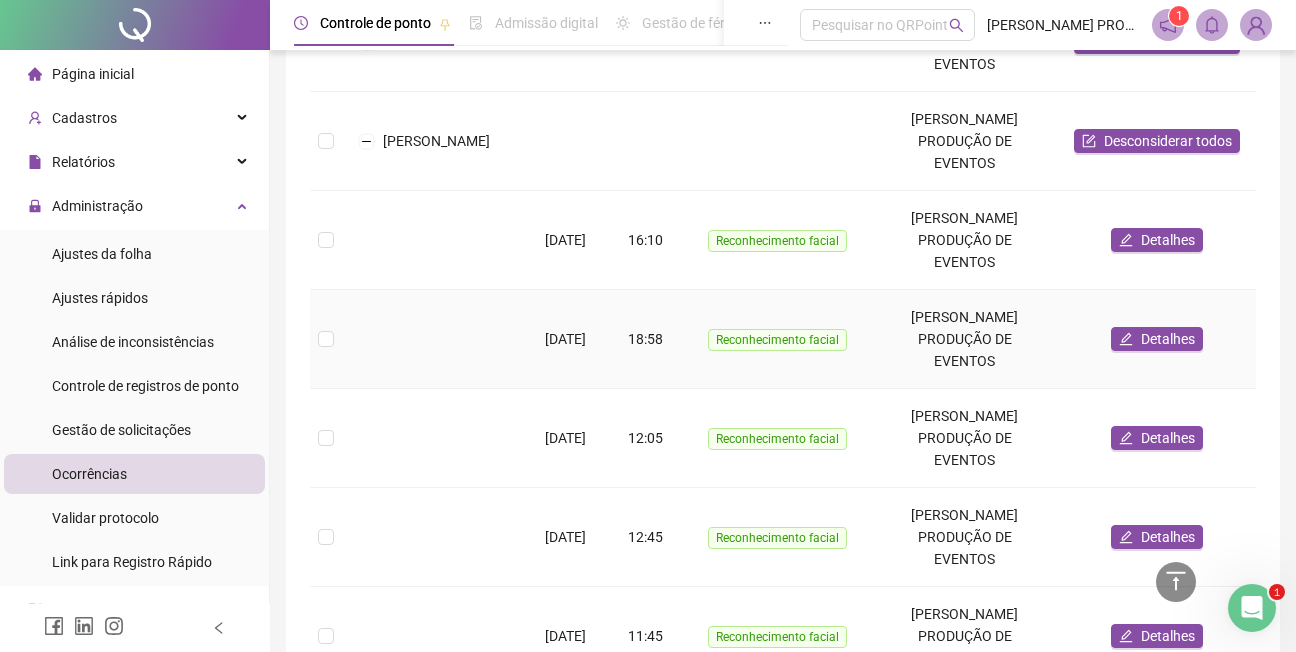scroll, scrollTop: 60, scrollLeft: 0, axis: vertical 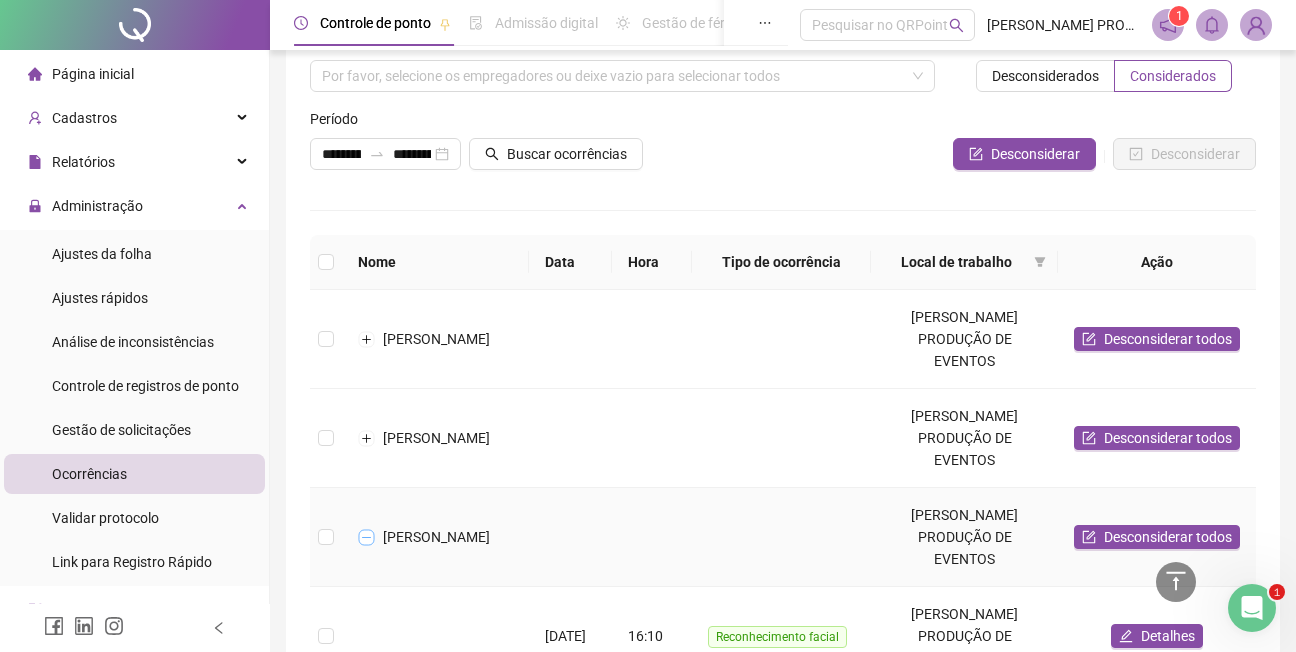click at bounding box center (367, 537) 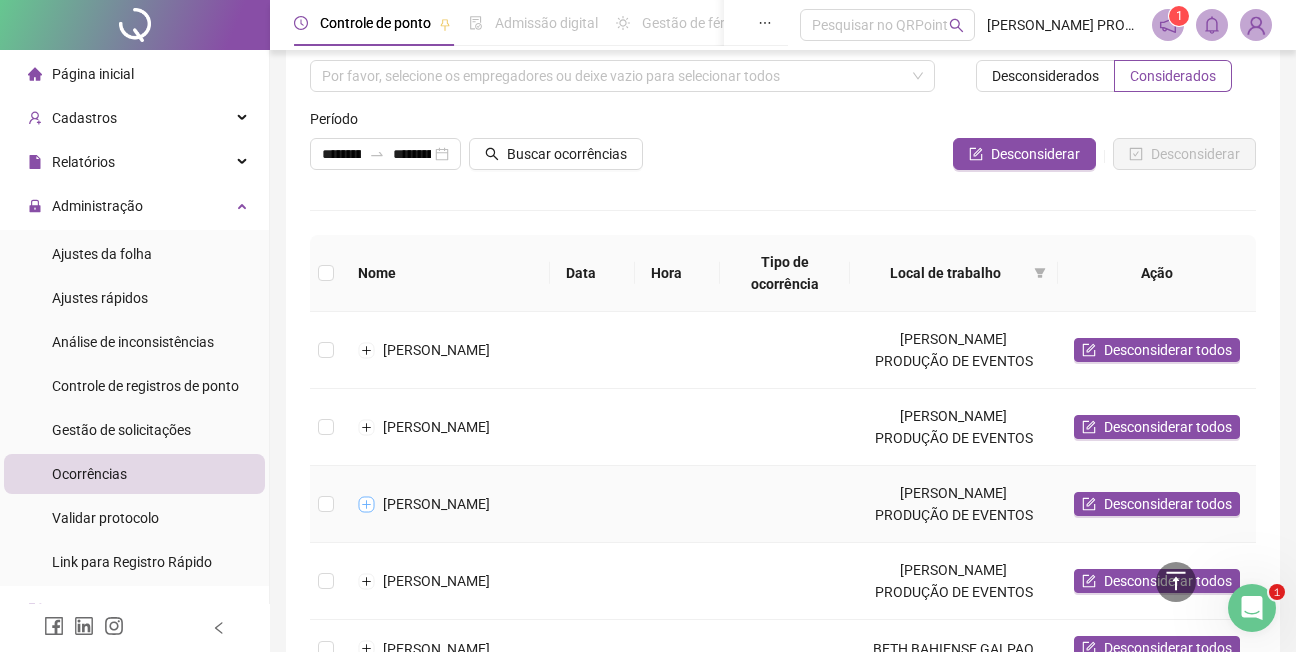 scroll, scrollTop: 260, scrollLeft: 0, axis: vertical 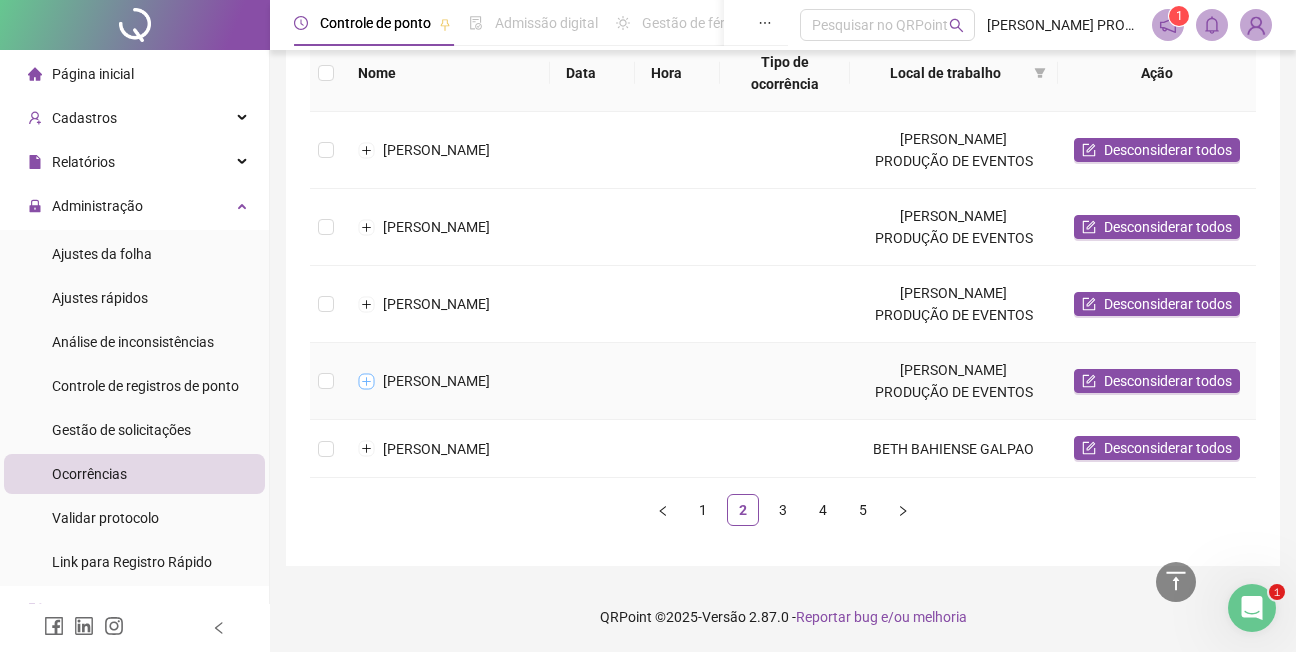 click at bounding box center (367, 381) 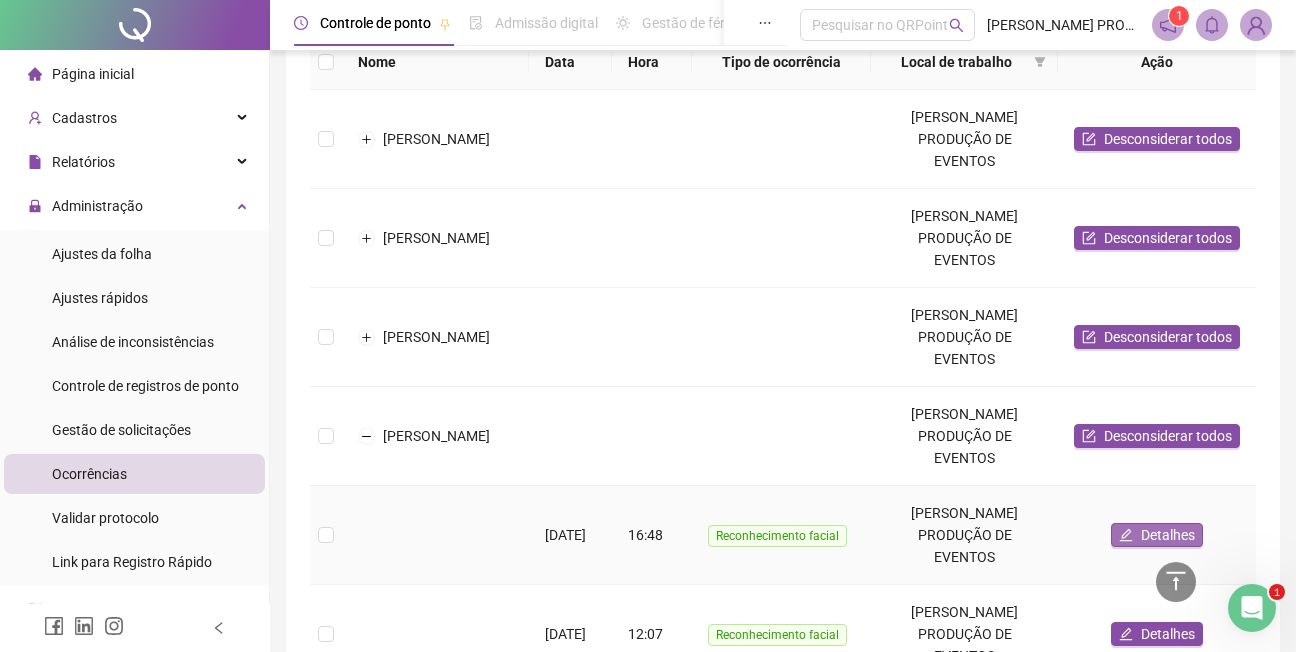 click on "Detalhes" at bounding box center [1168, 535] 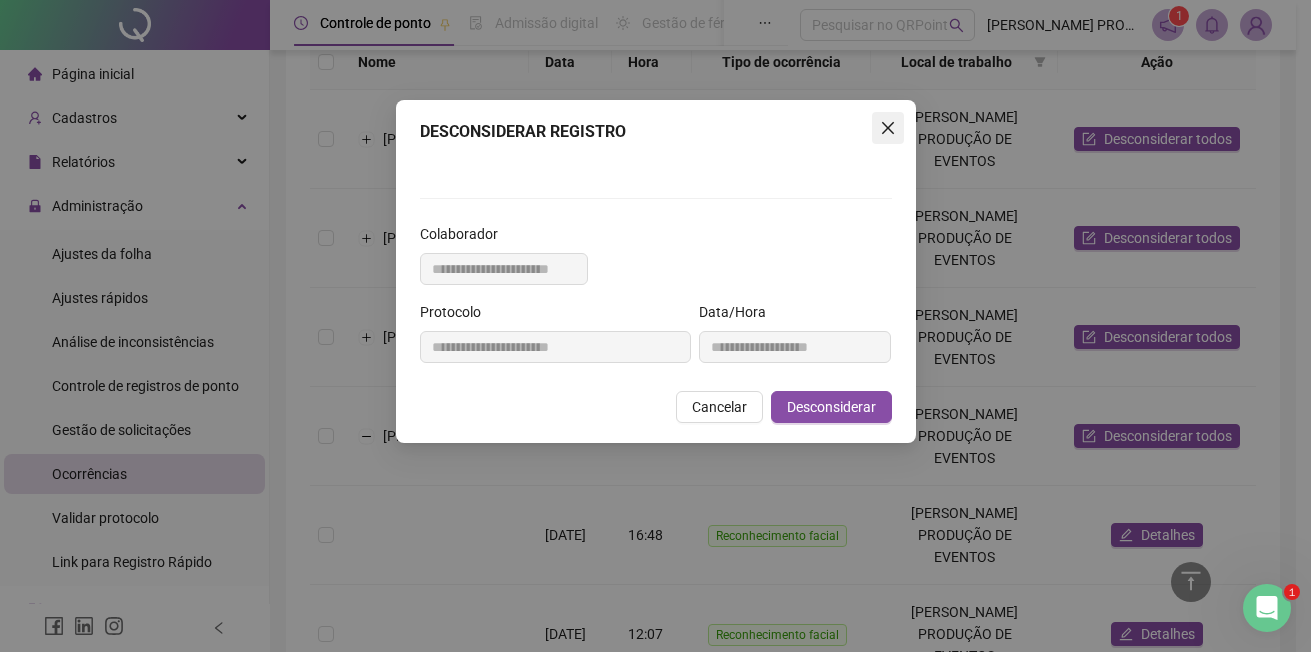 click at bounding box center (888, 128) 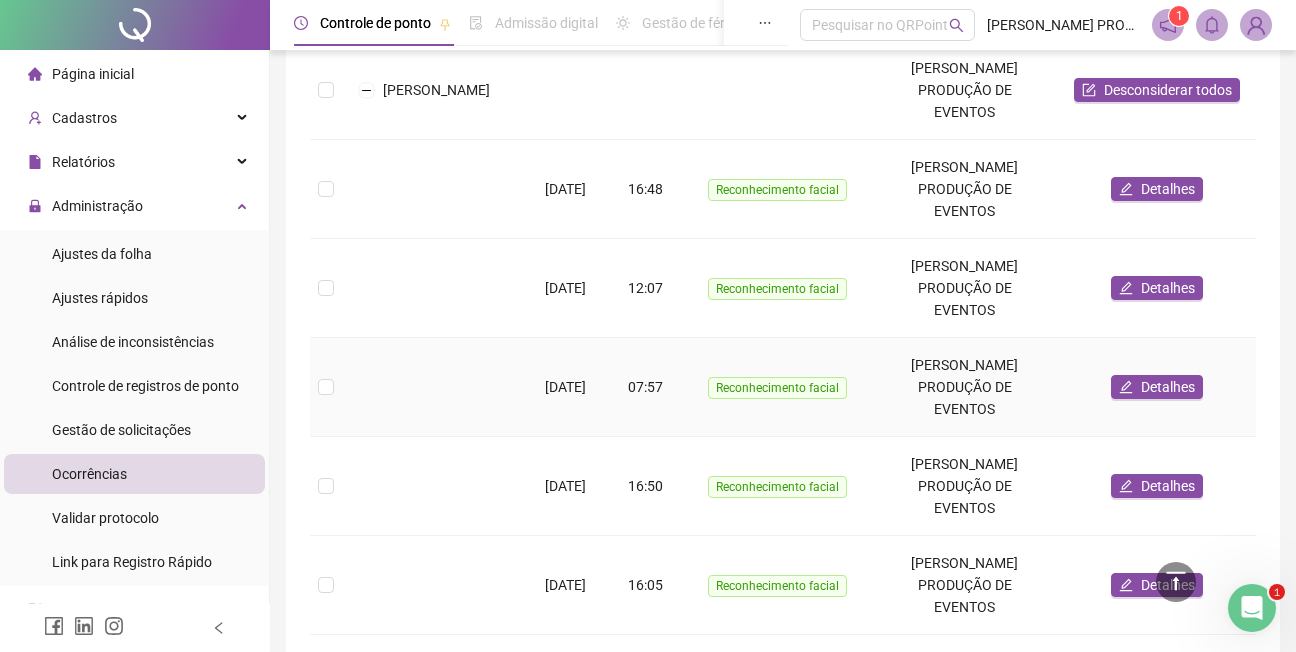 scroll, scrollTop: 660, scrollLeft: 0, axis: vertical 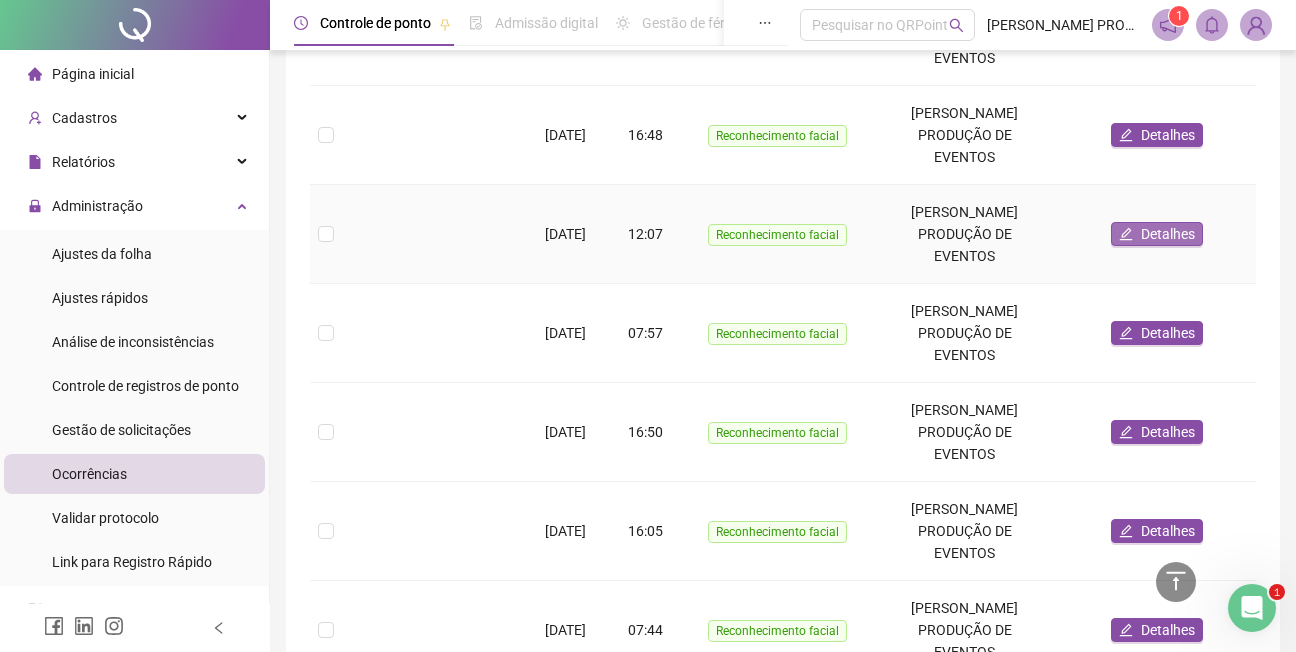 click on "Detalhes" at bounding box center (1168, 234) 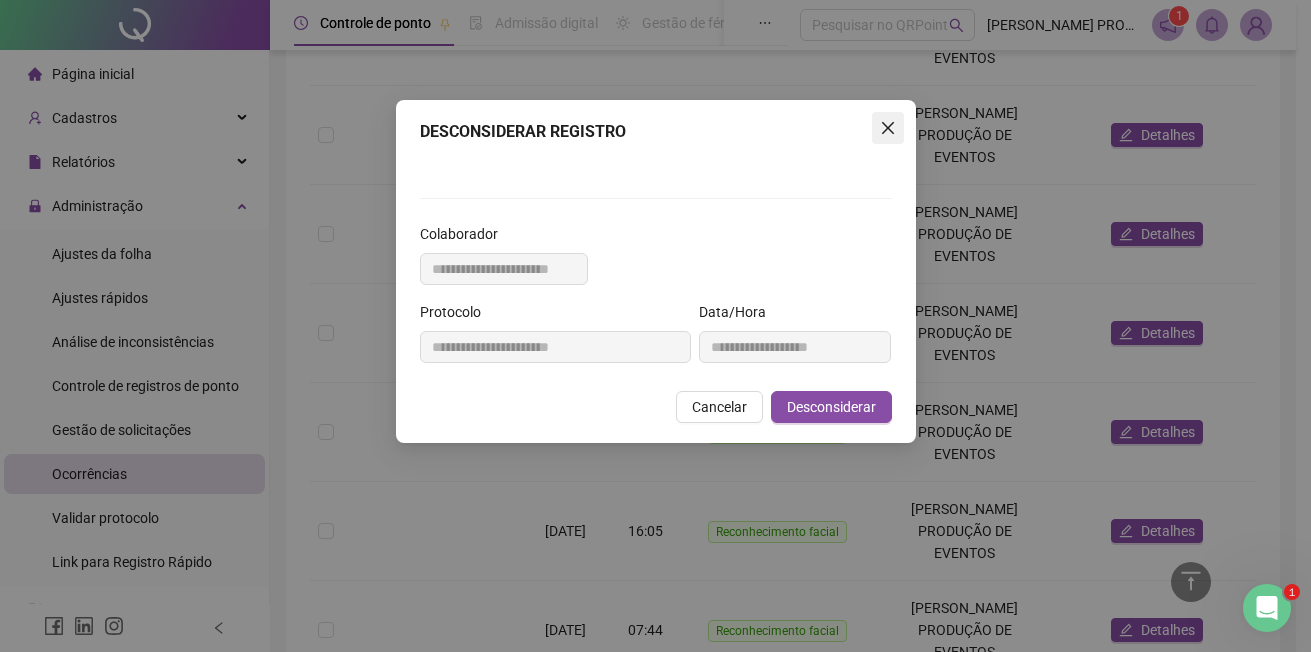 click 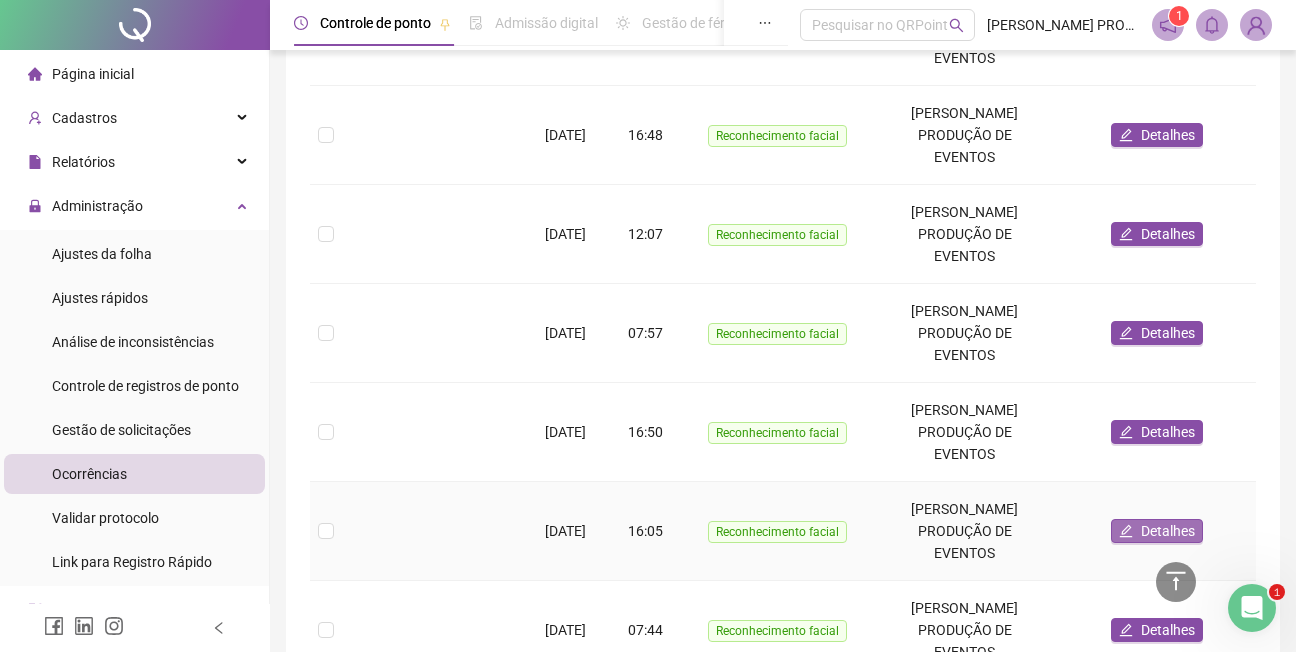 click on "Detalhes" at bounding box center [1168, 531] 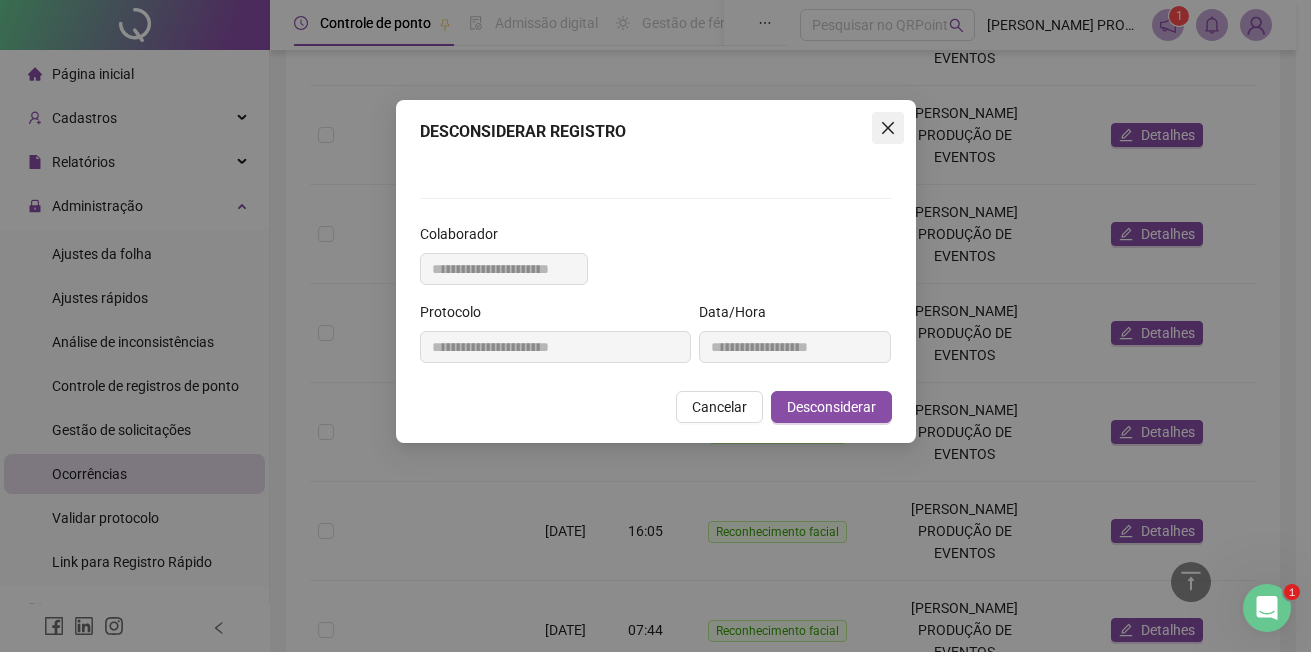 click at bounding box center [888, 128] 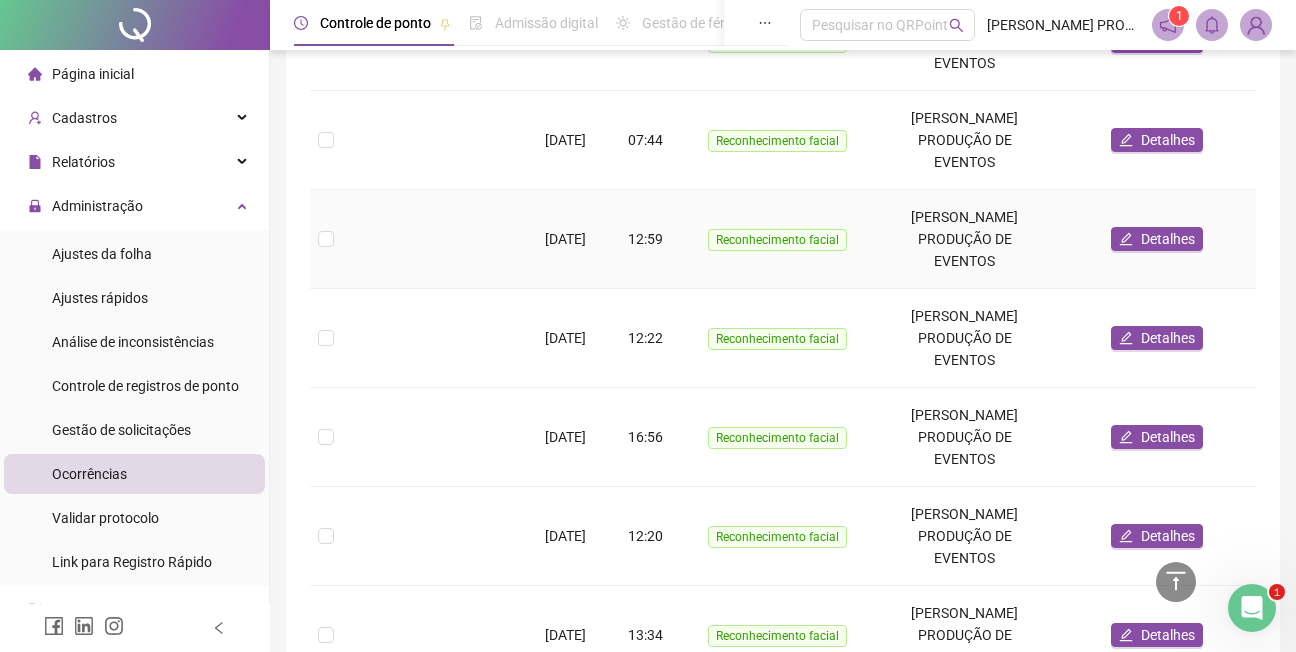 scroll, scrollTop: 1160, scrollLeft: 0, axis: vertical 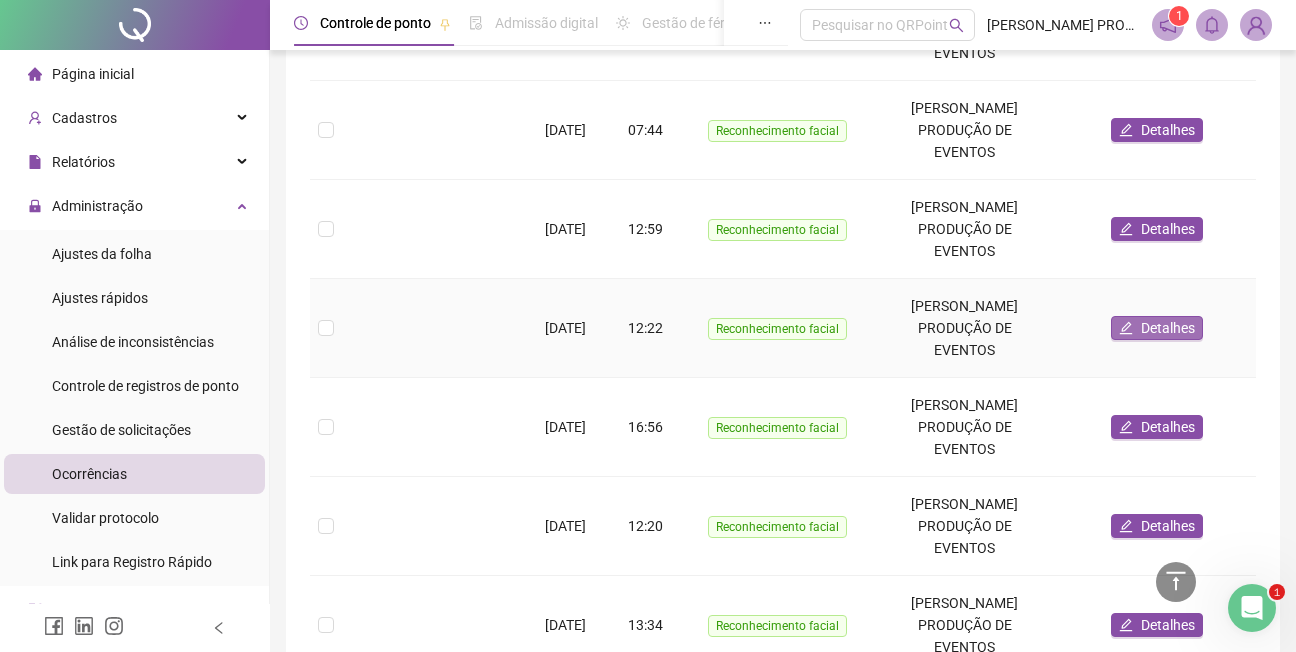 click on "Detalhes" at bounding box center (1168, 328) 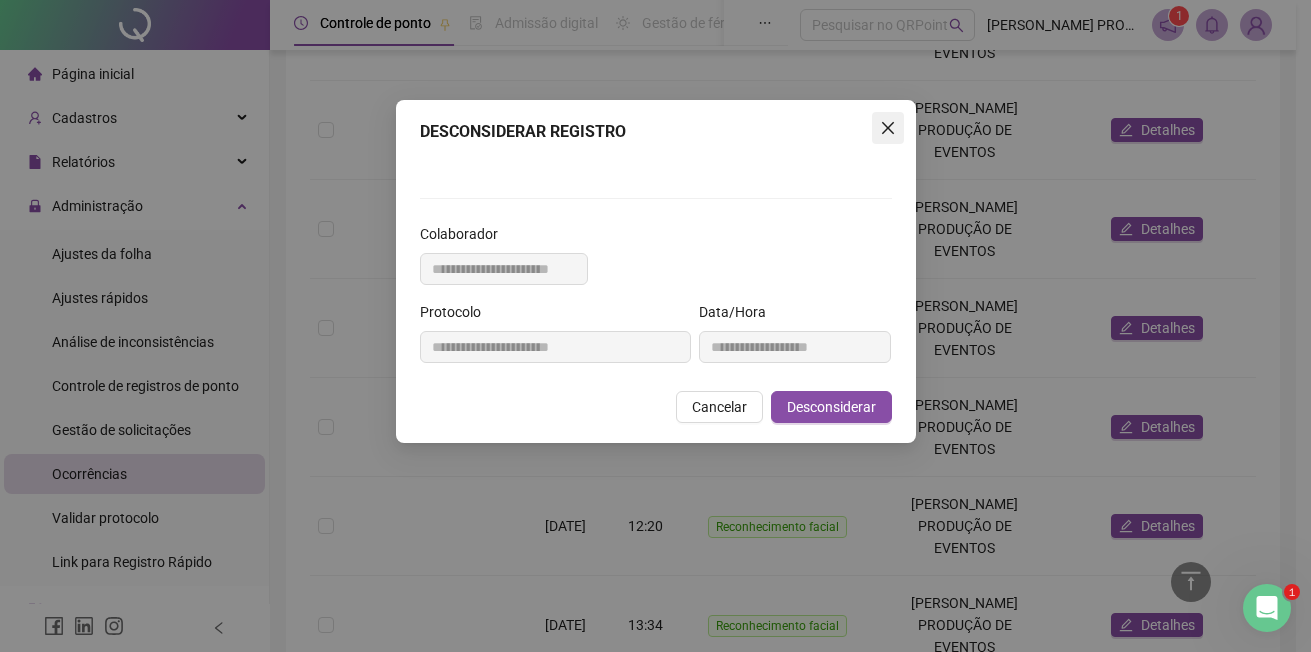 click 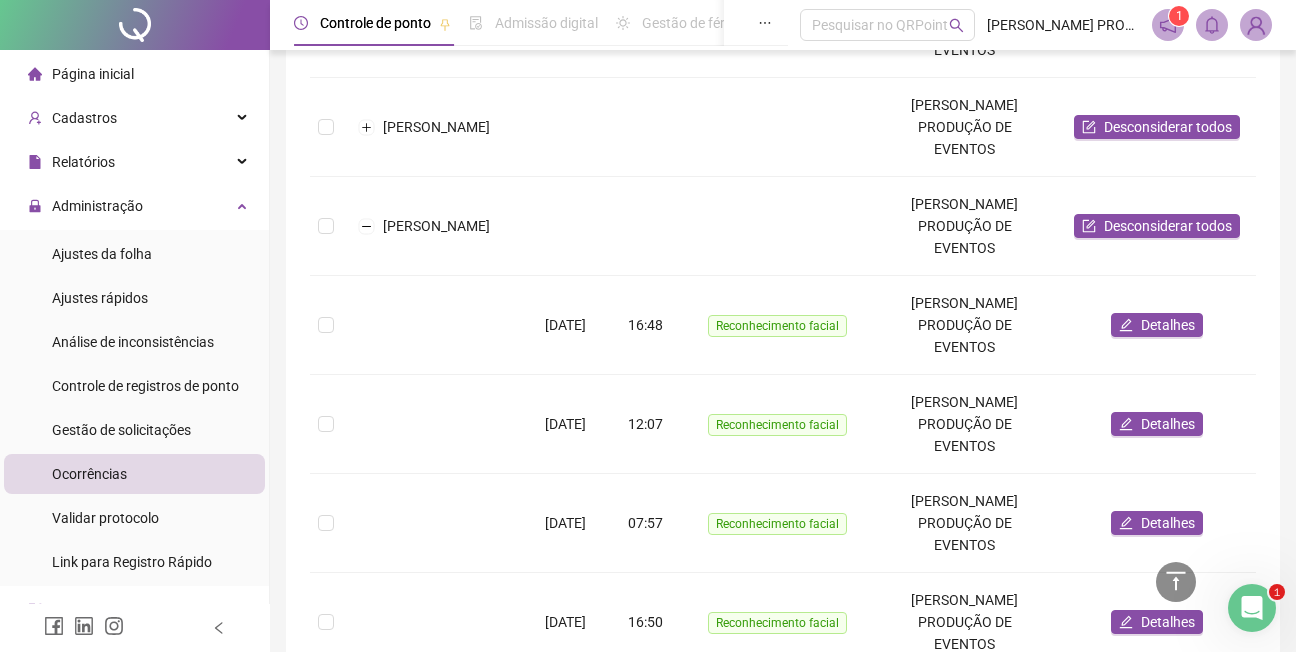 scroll, scrollTop: 460, scrollLeft: 0, axis: vertical 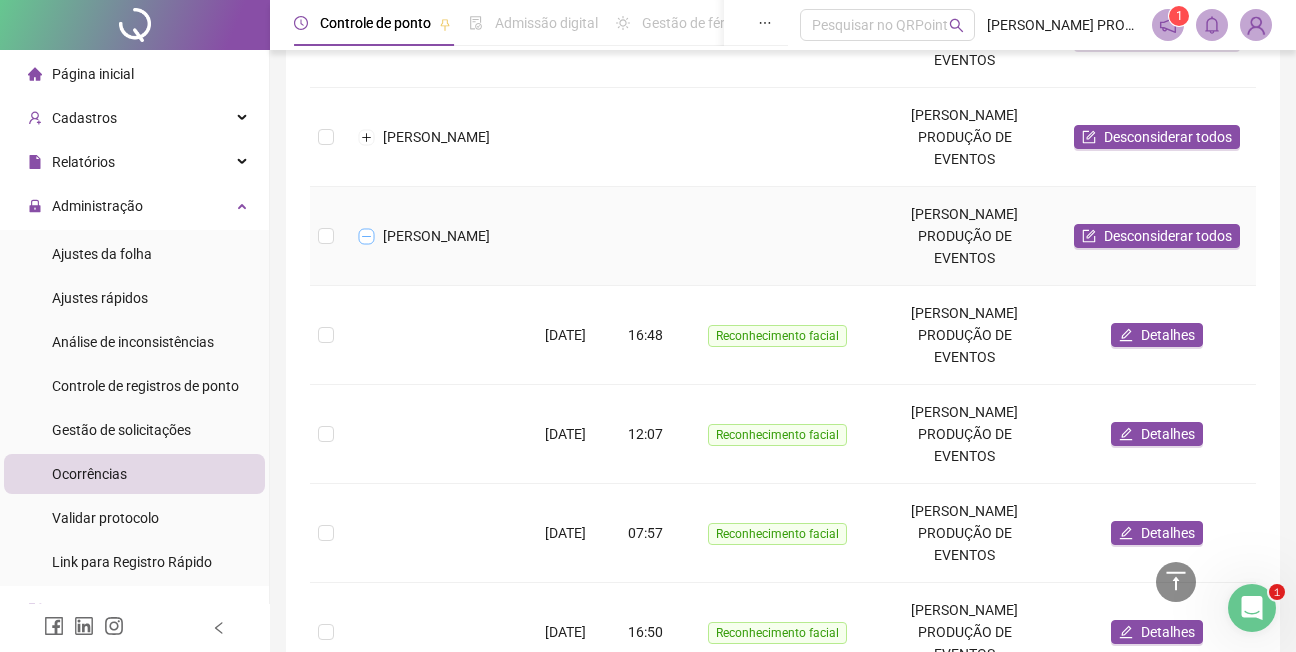 click at bounding box center (367, 236) 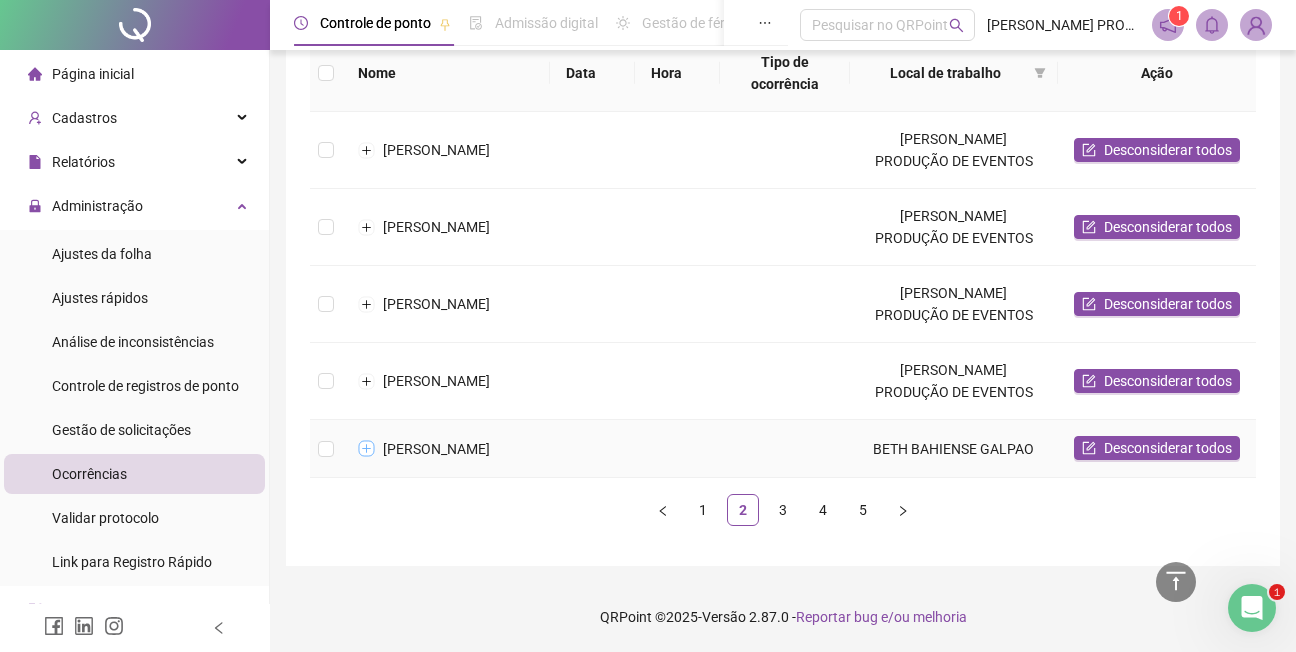 click at bounding box center (367, 449) 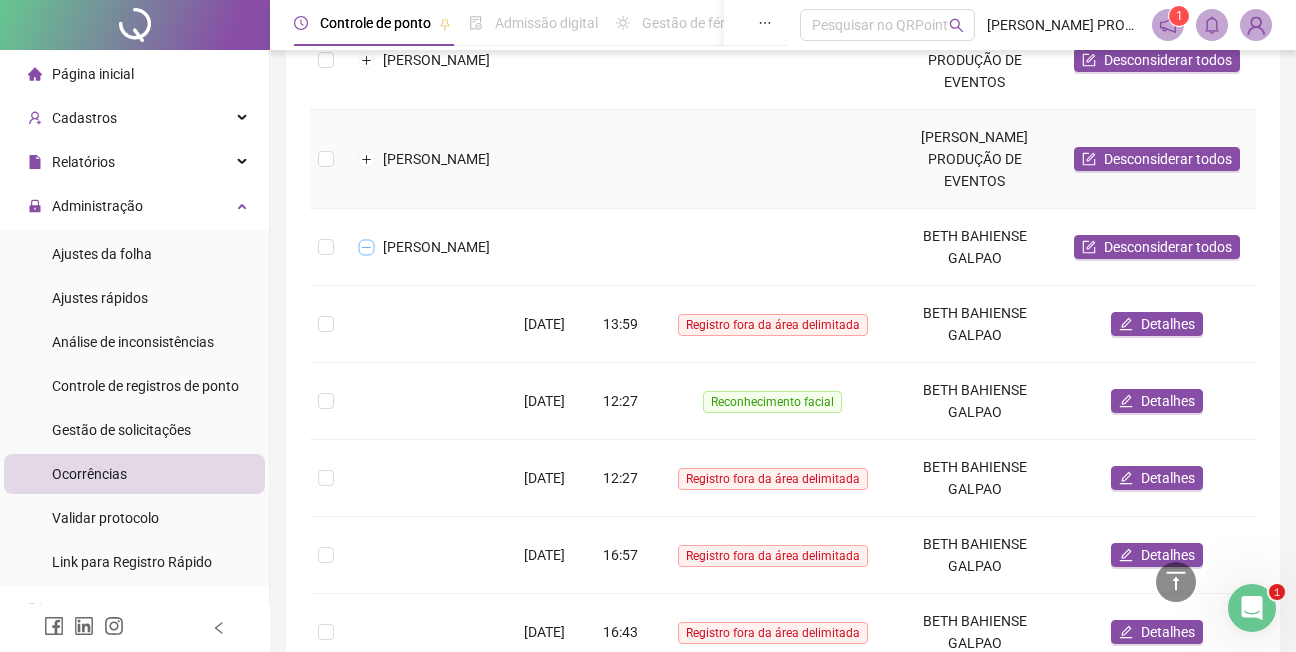 scroll, scrollTop: 660, scrollLeft: 0, axis: vertical 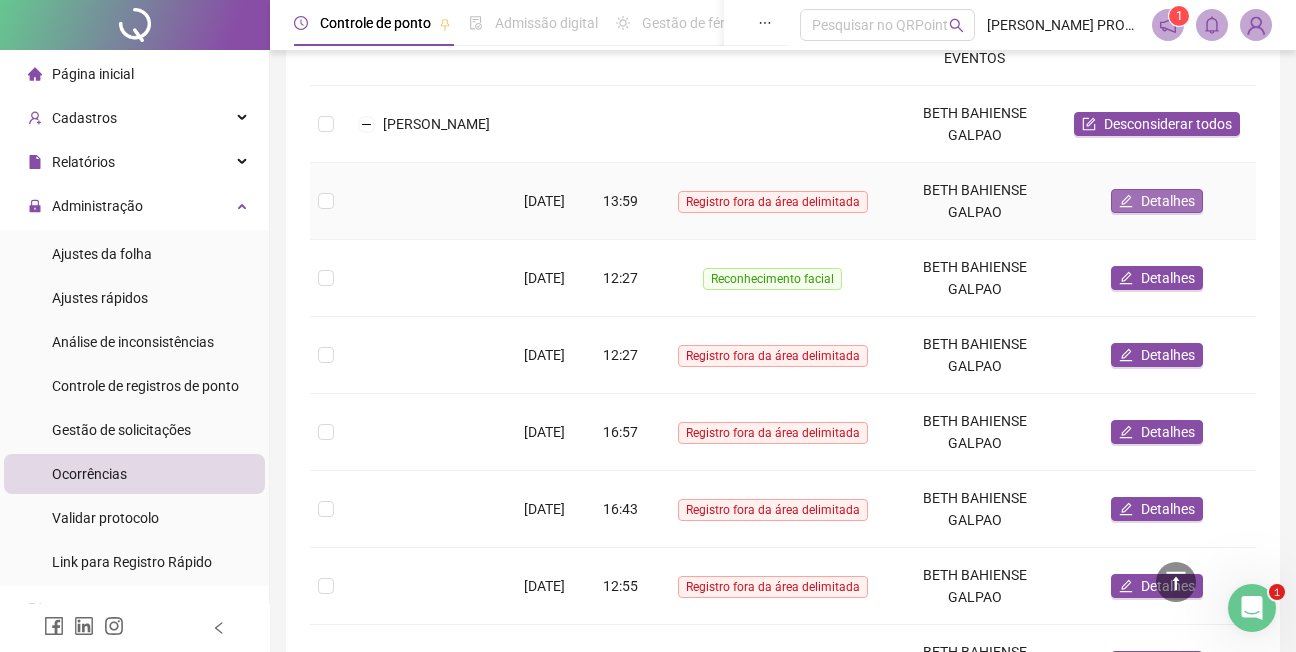 click on "Detalhes" at bounding box center (1168, 201) 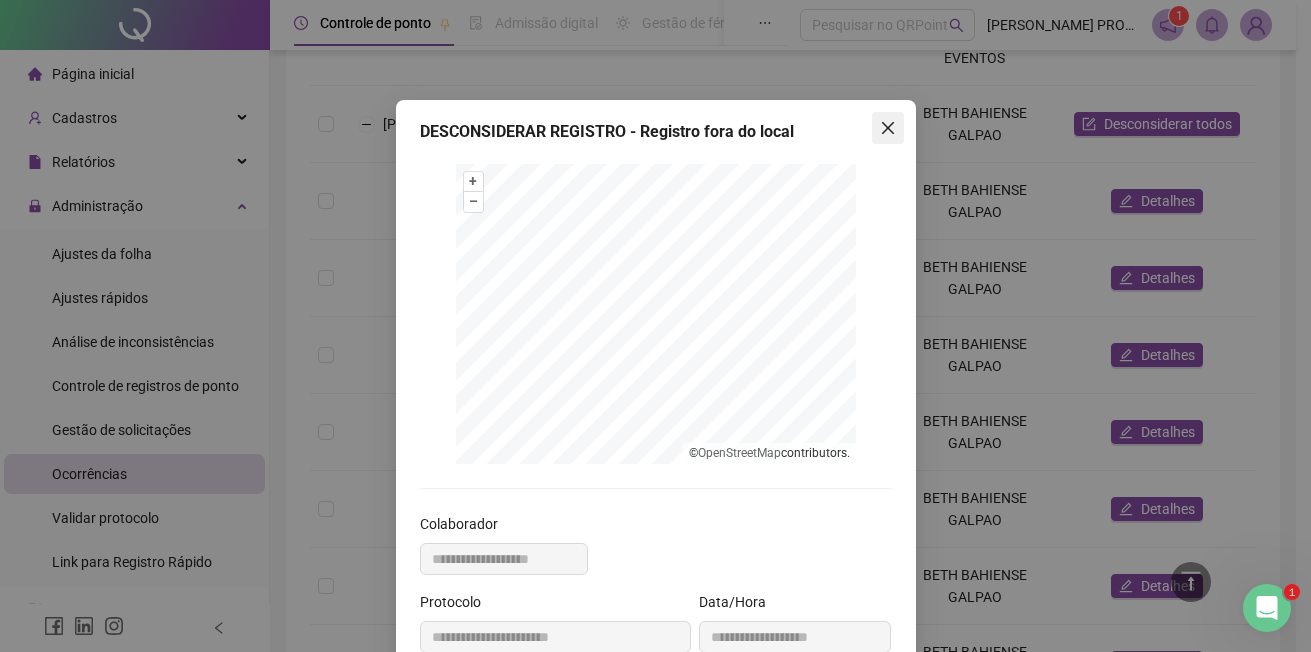 click at bounding box center (888, 128) 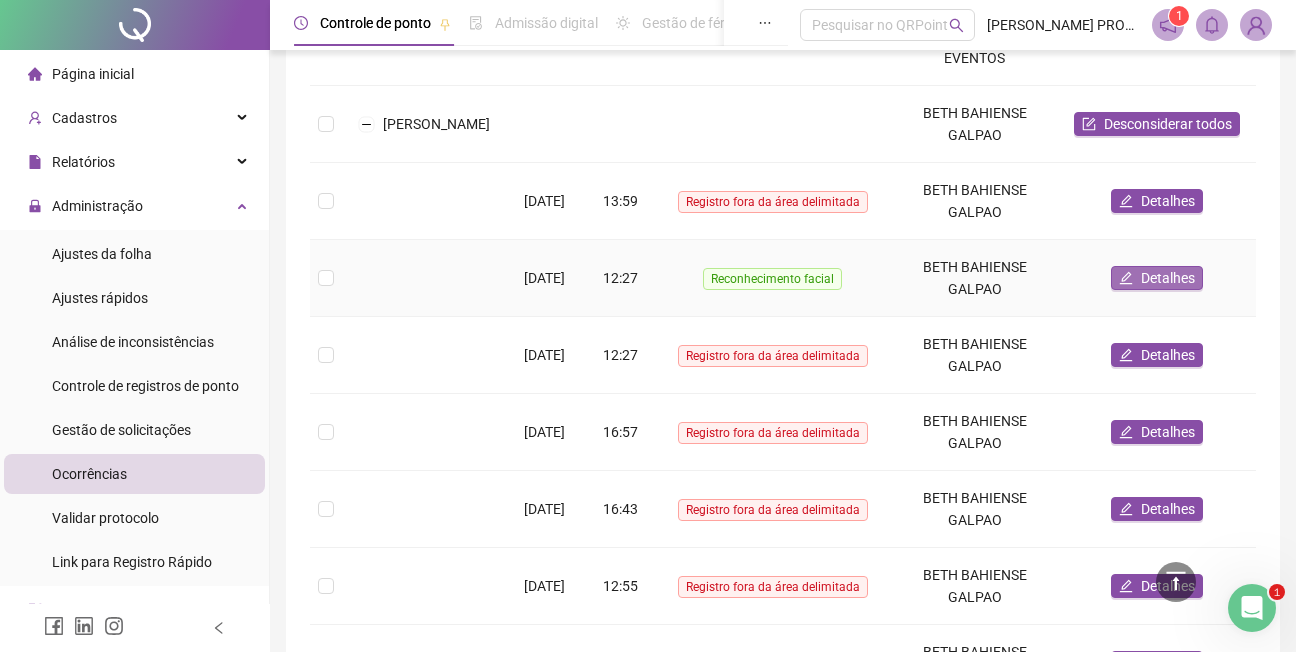 click on "Detalhes" at bounding box center (1168, 278) 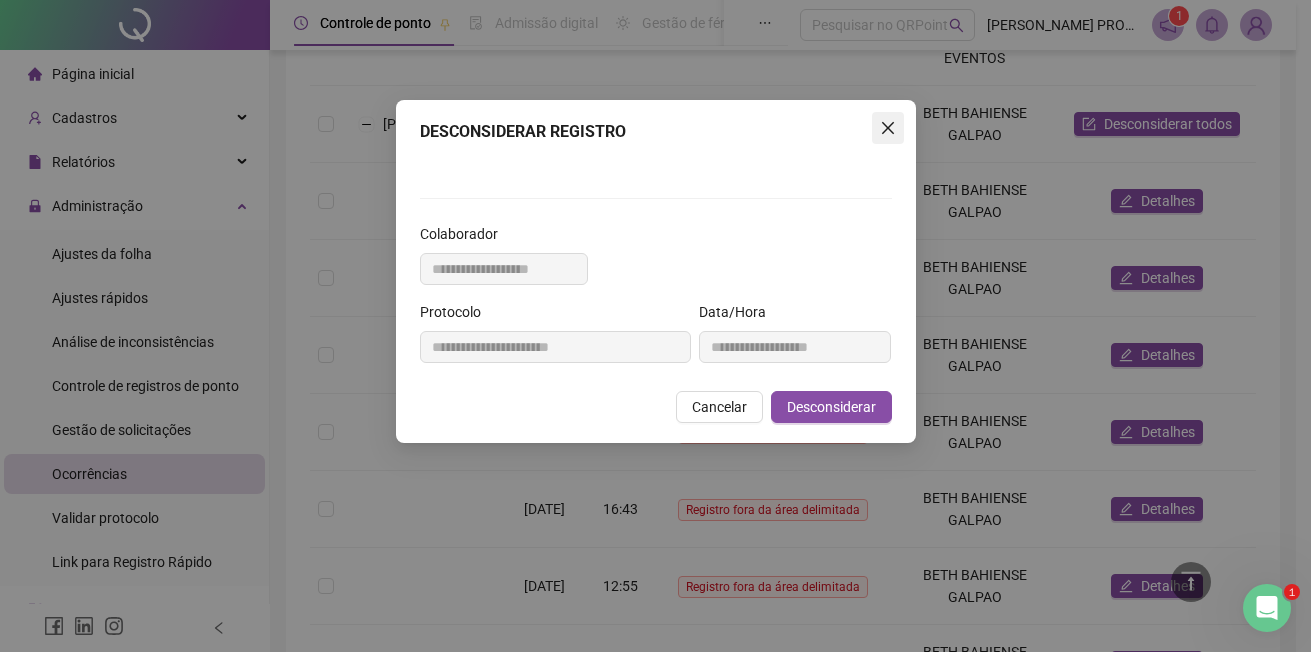 click 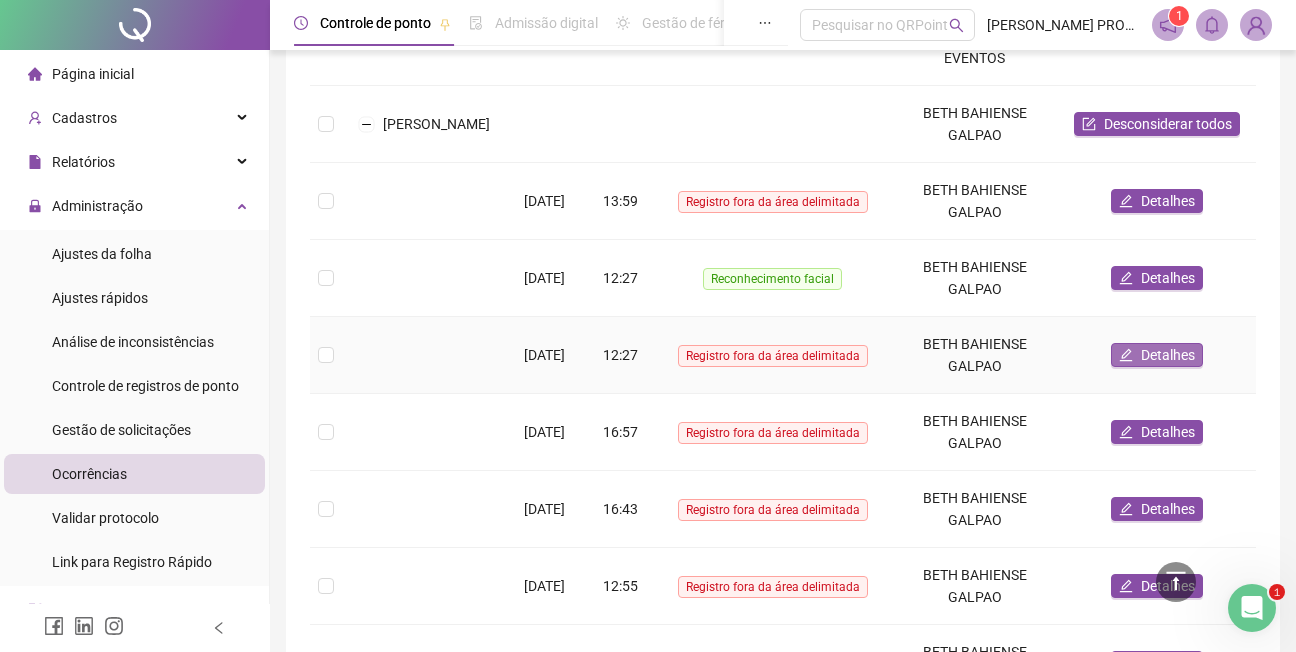 click on "Detalhes" at bounding box center [1168, 355] 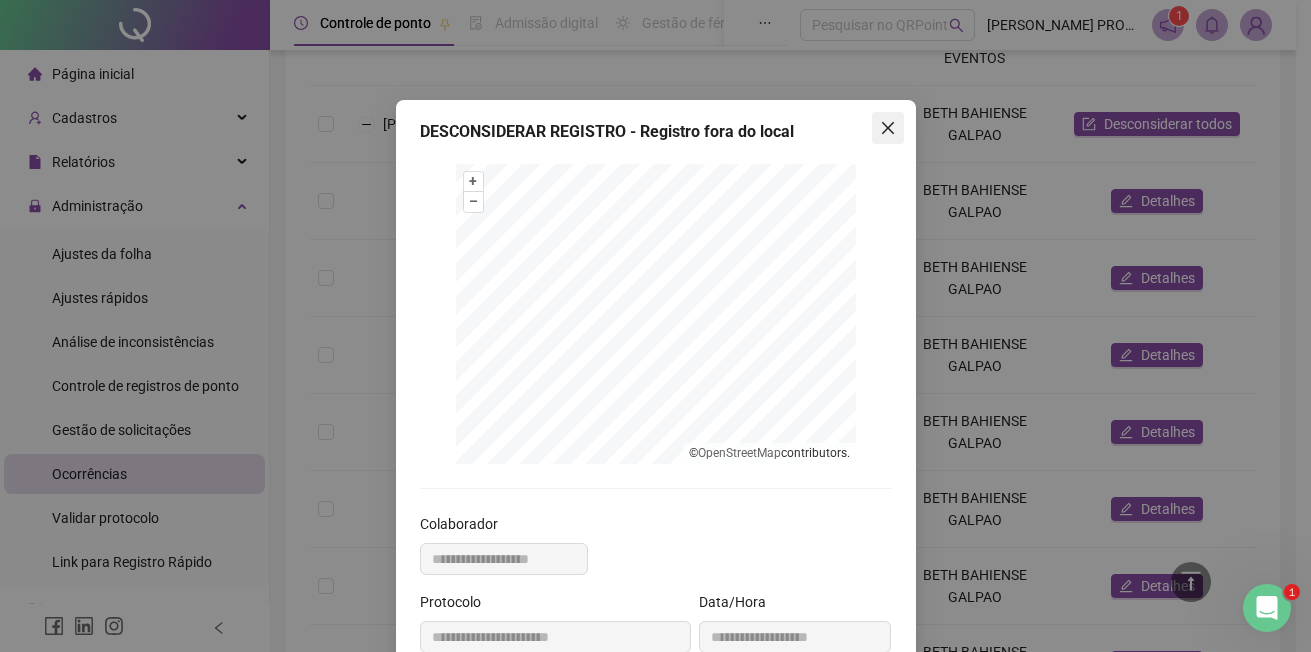 click 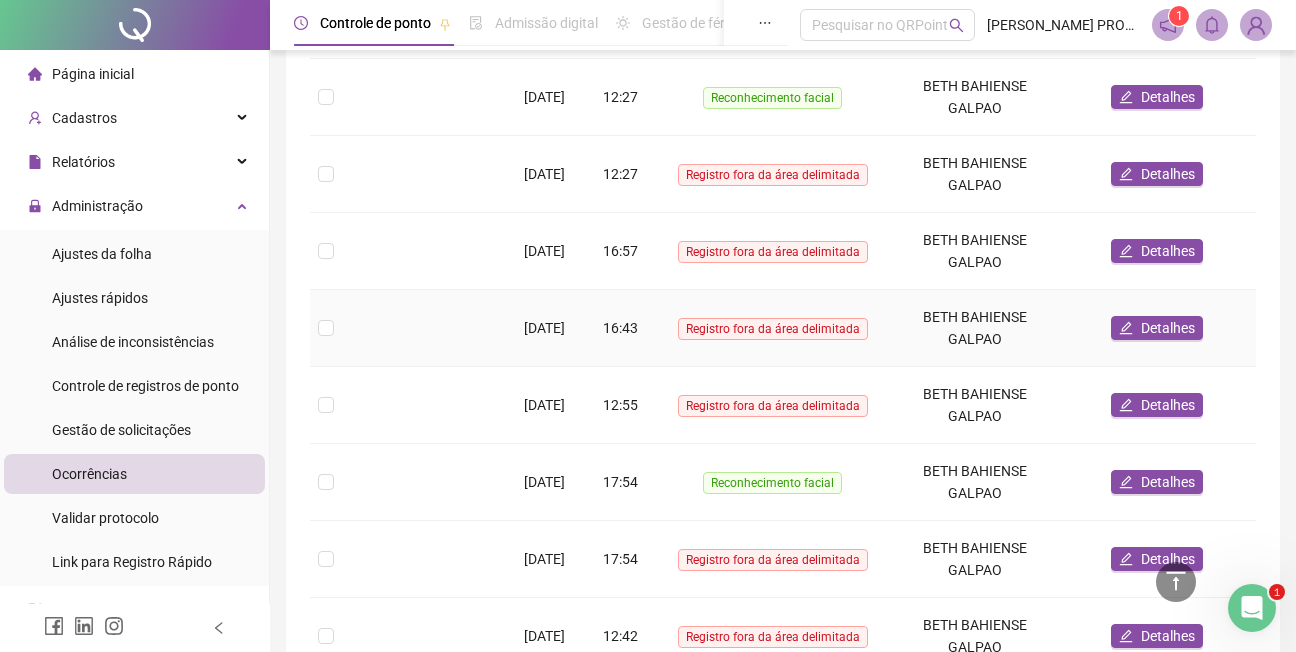 scroll, scrollTop: 860, scrollLeft: 0, axis: vertical 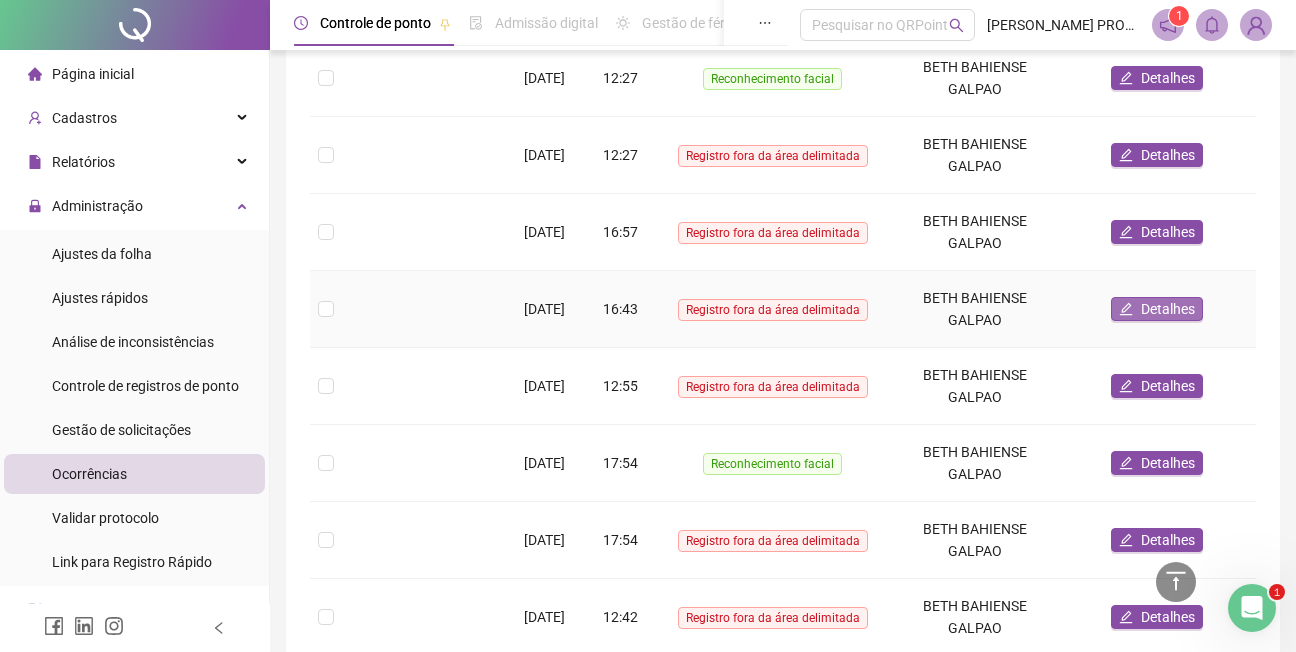 click on "Detalhes" at bounding box center [1168, 309] 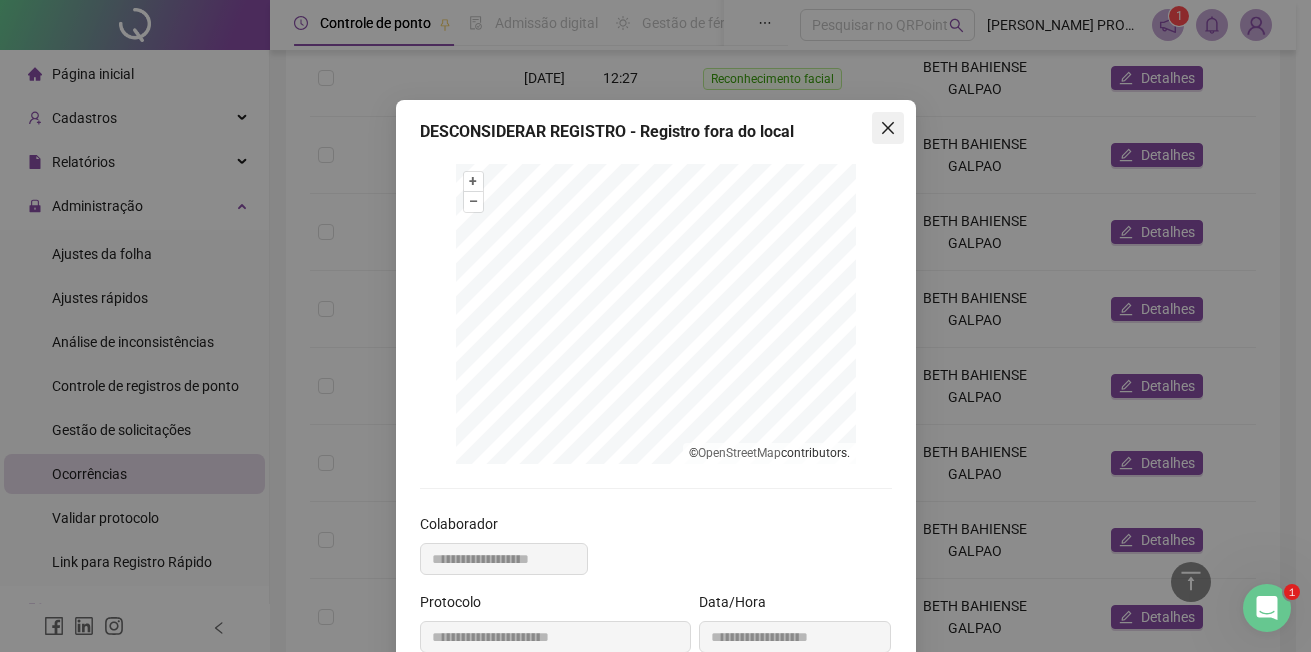 click 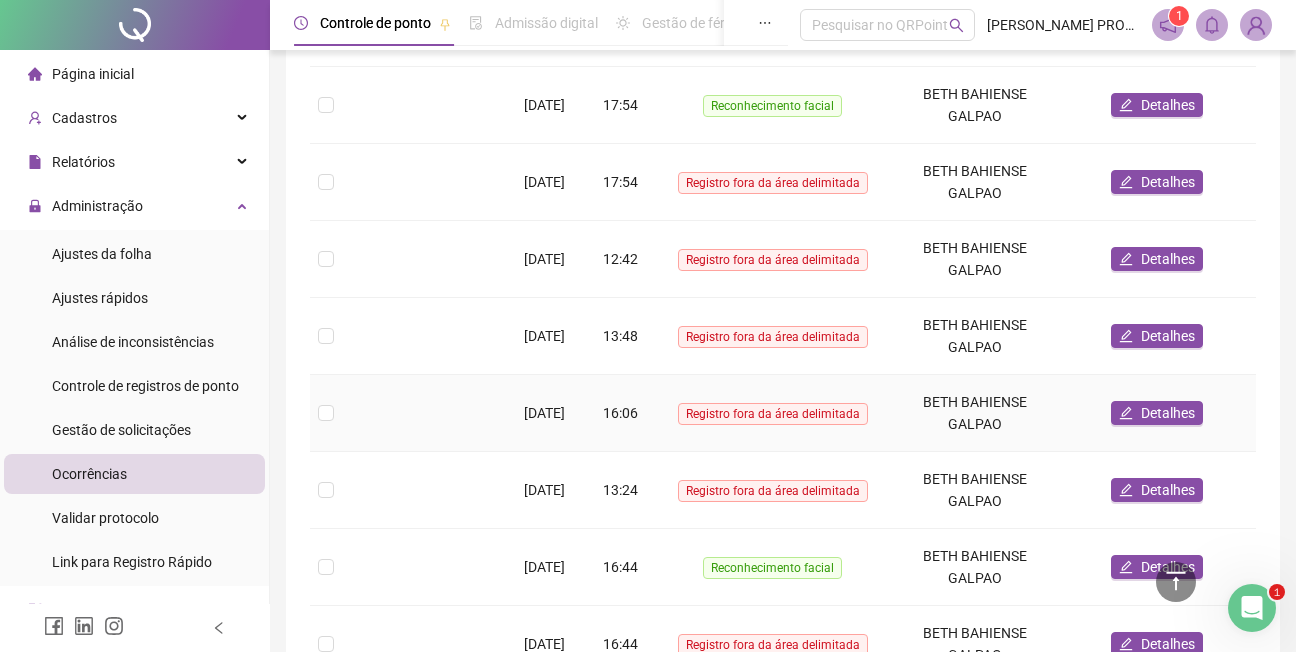 scroll, scrollTop: 1260, scrollLeft: 0, axis: vertical 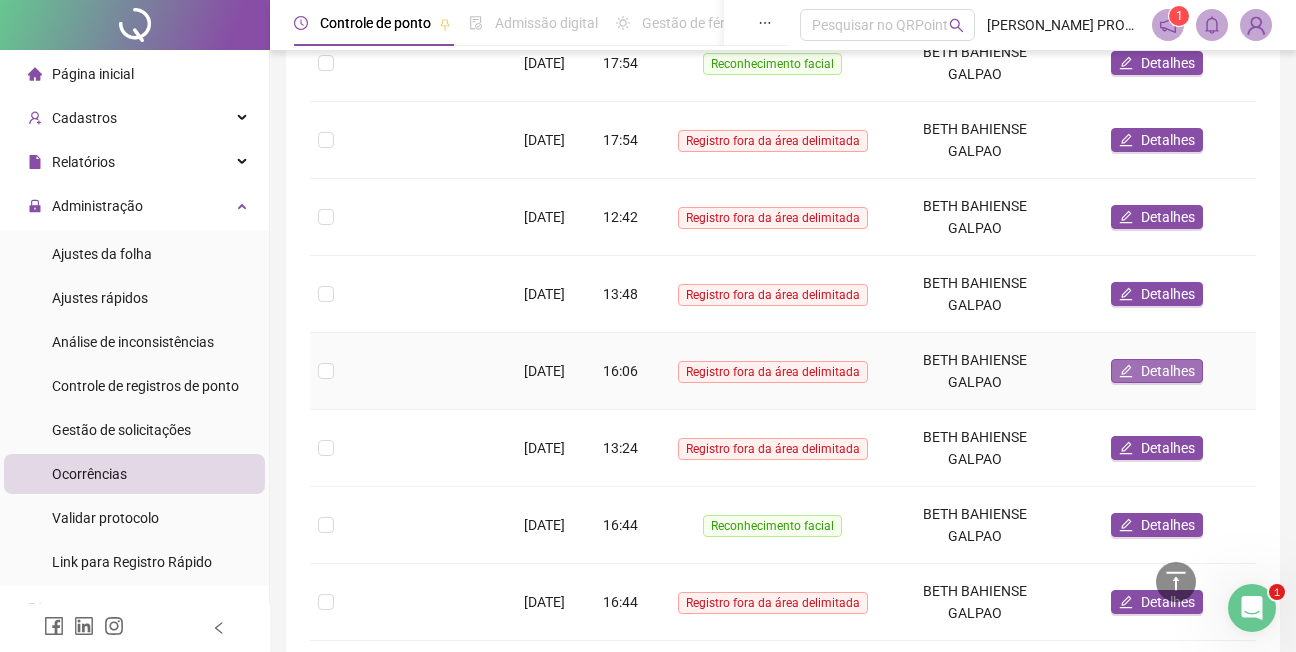 click on "Detalhes" at bounding box center (1168, 371) 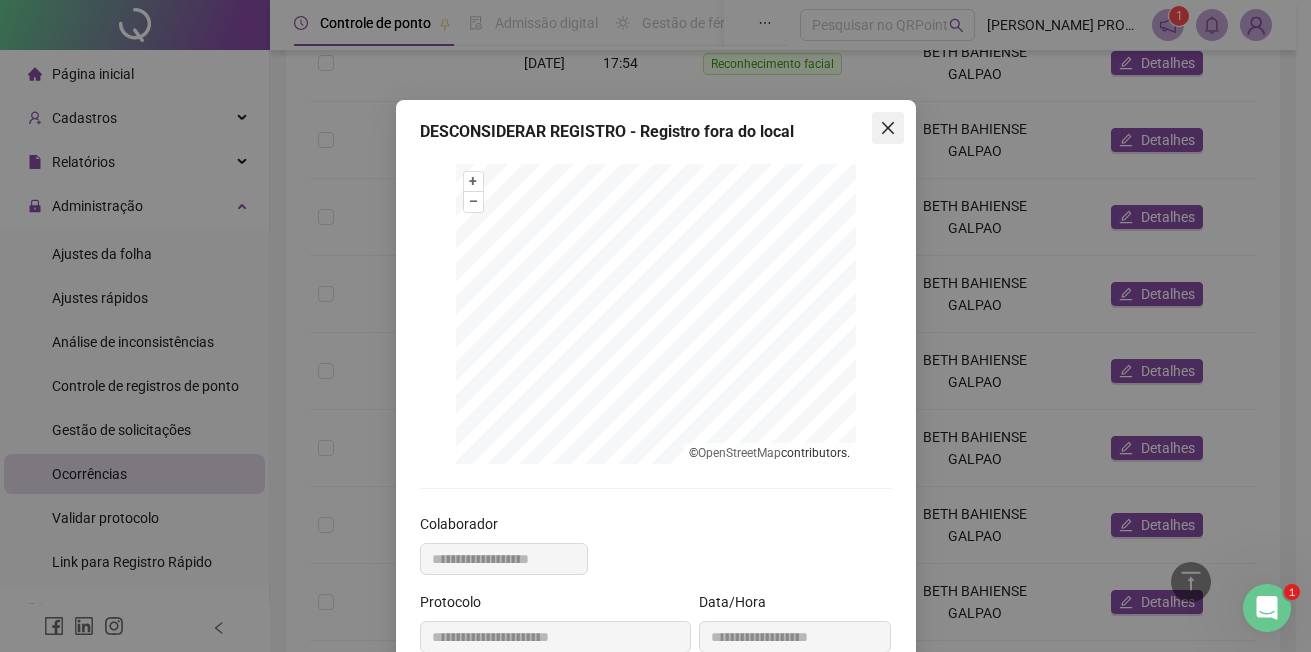 click 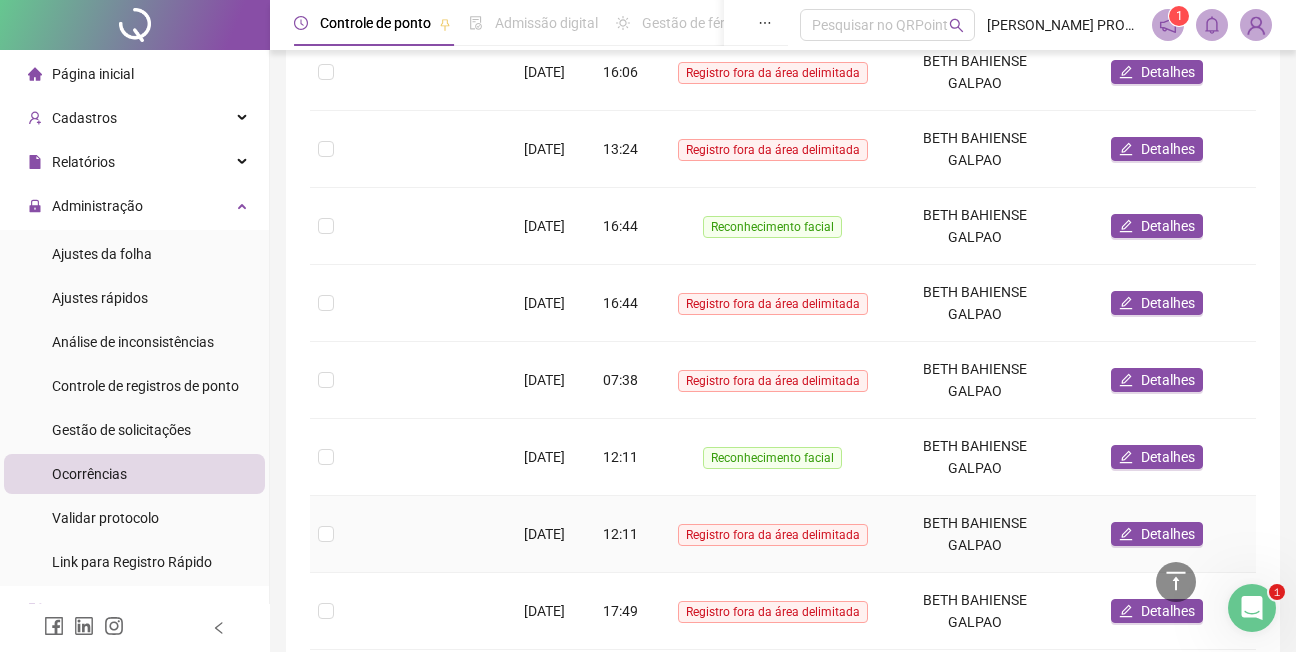 scroll, scrollTop: 1560, scrollLeft: 0, axis: vertical 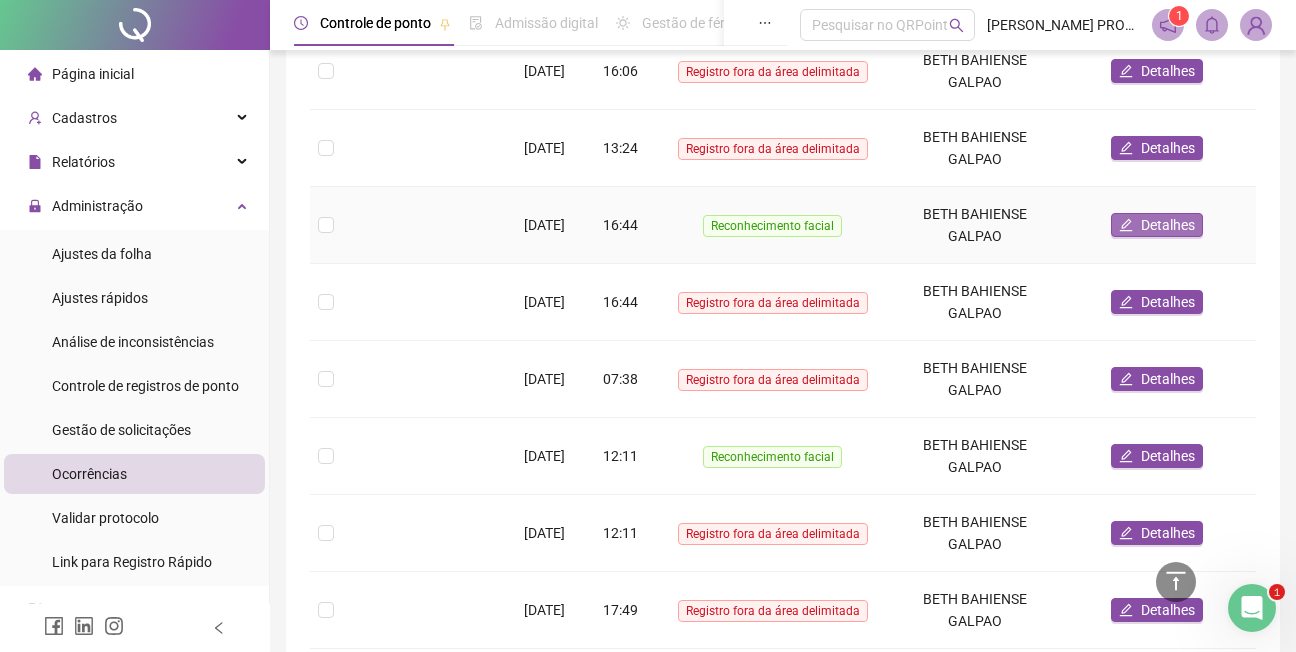 click on "Detalhes" at bounding box center (1168, 225) 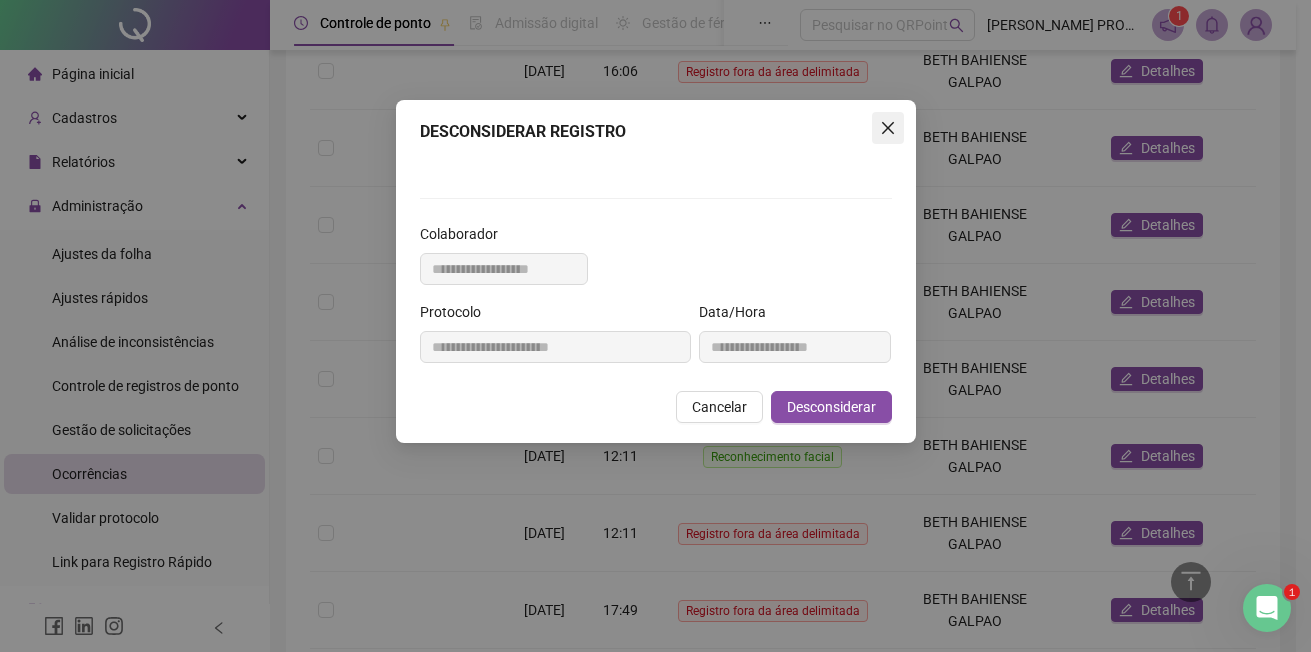 click 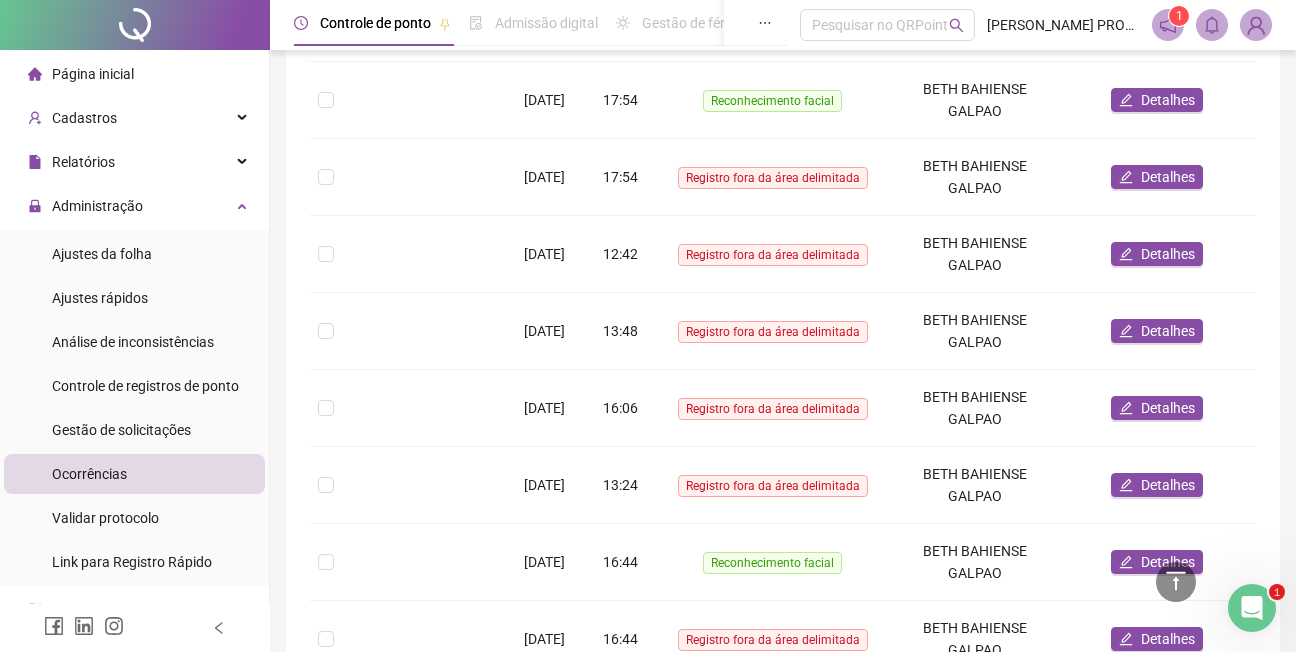 scroll, scrollTop: 660, scrollLeft: 0, axis: vertical 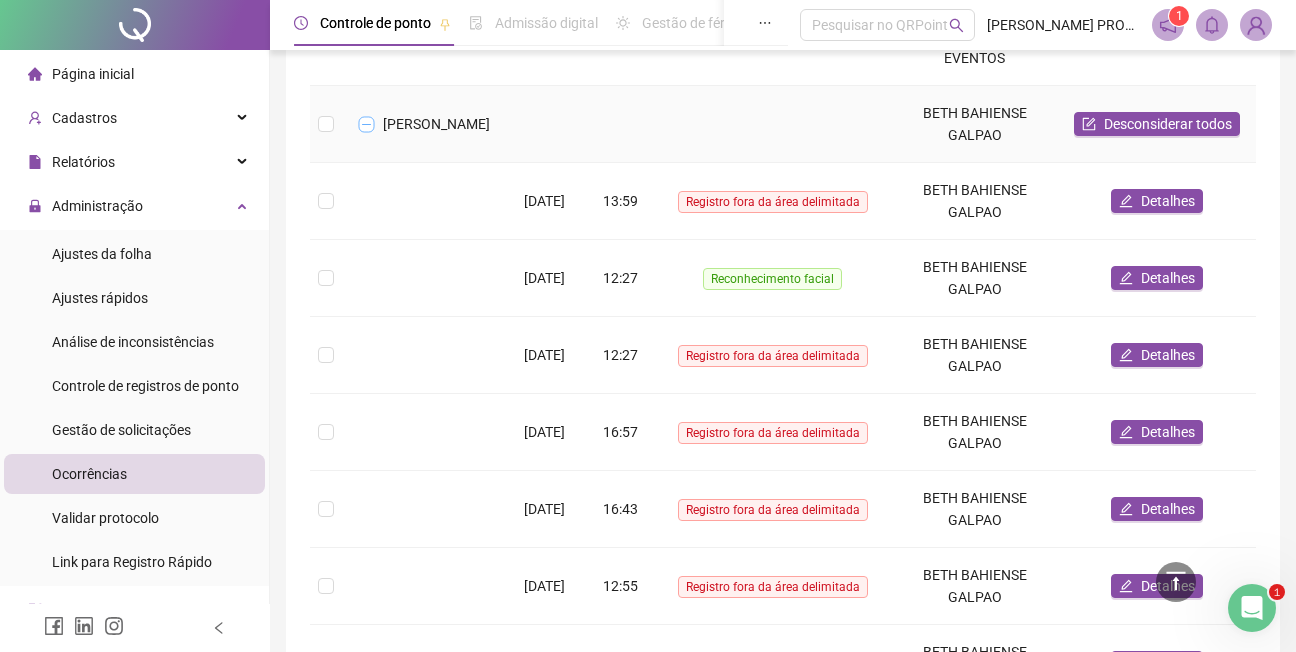 click at bounding box center (367, 124) 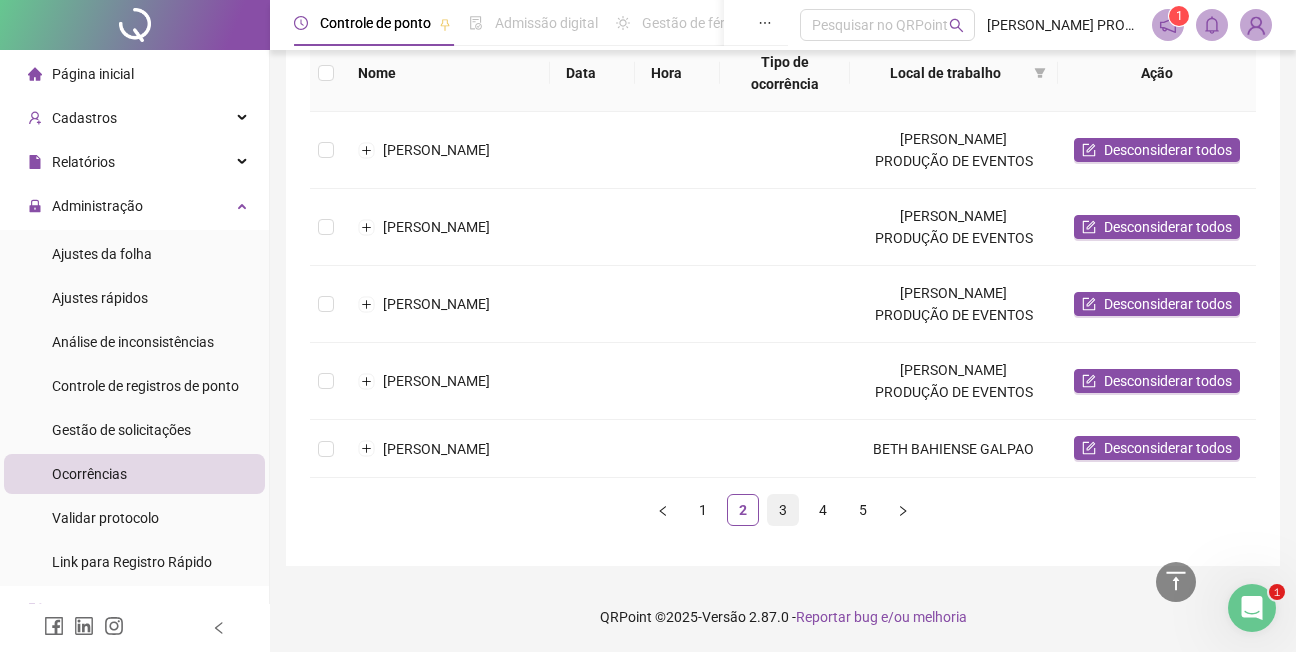 click on "3" at bounding box center (783, 510) 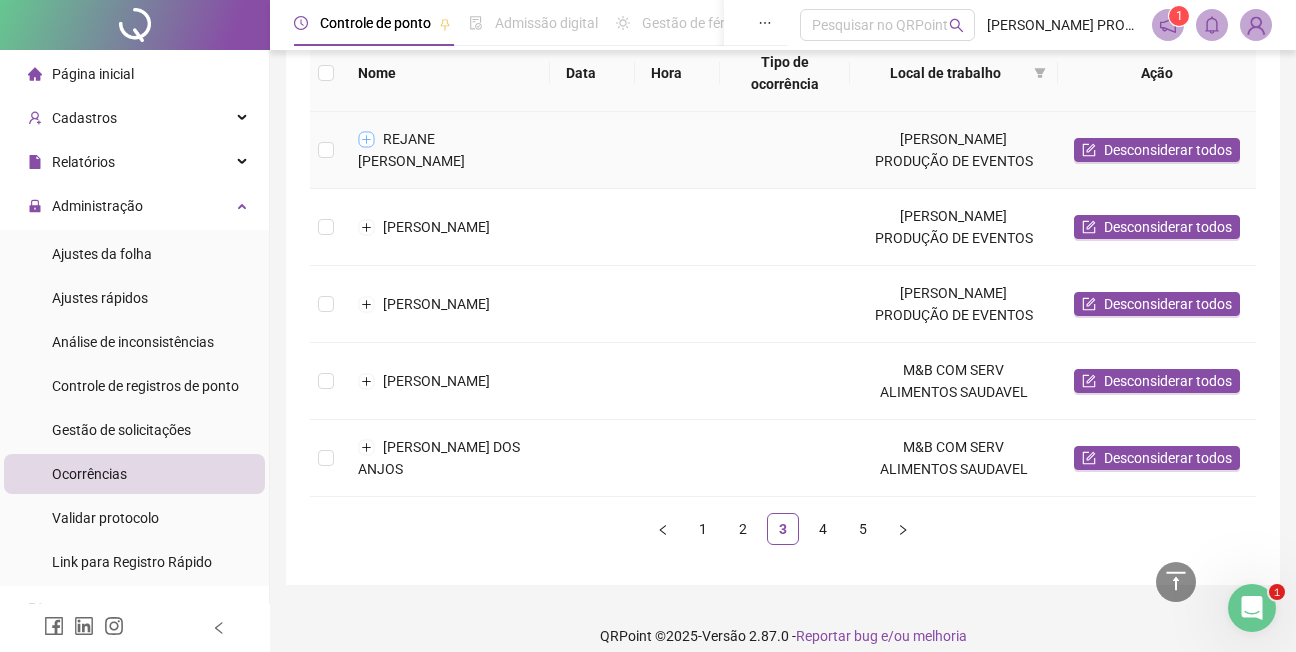 click at bounding box center (367, 139) 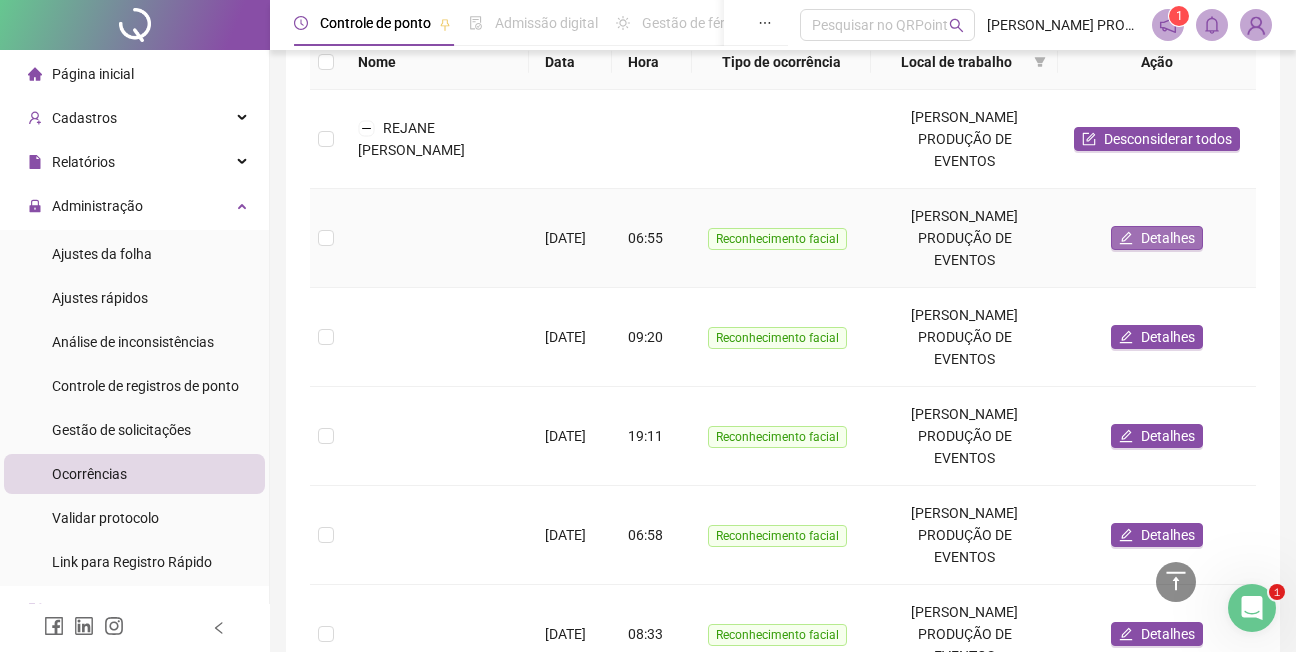 click on "Detalhes" at bounding box center [1168, 238] 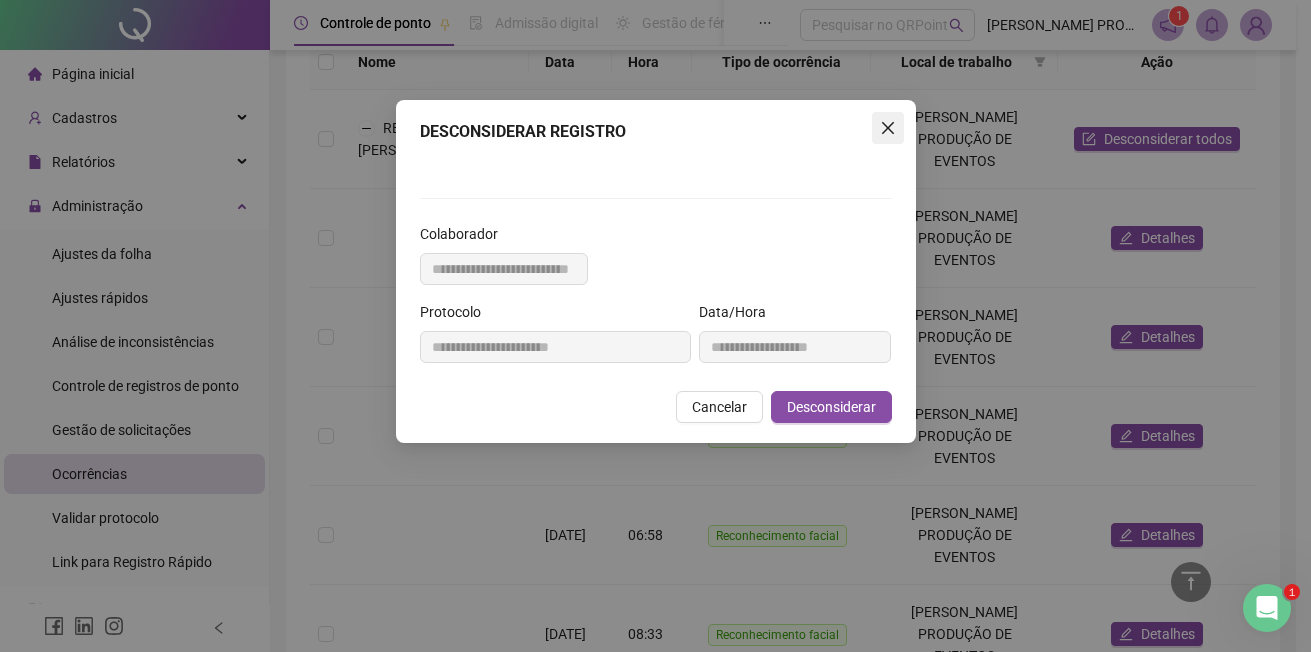 click 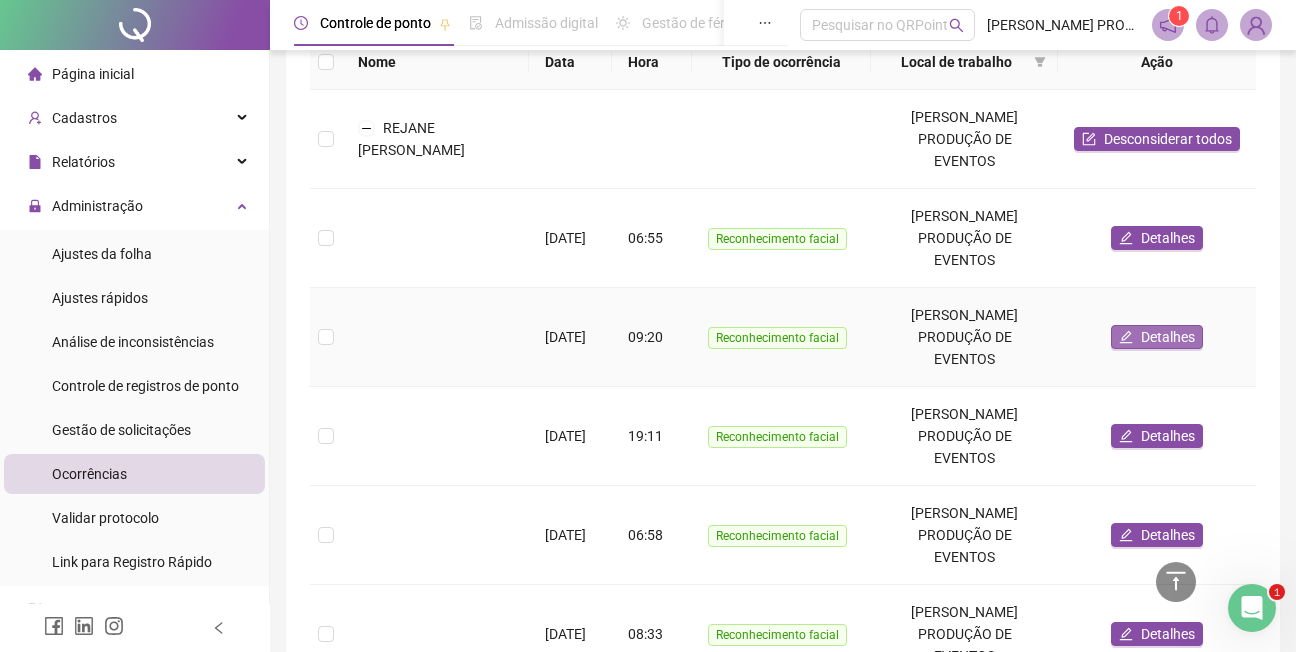 click on "Detalhes" at bounding box center (1168, 337) 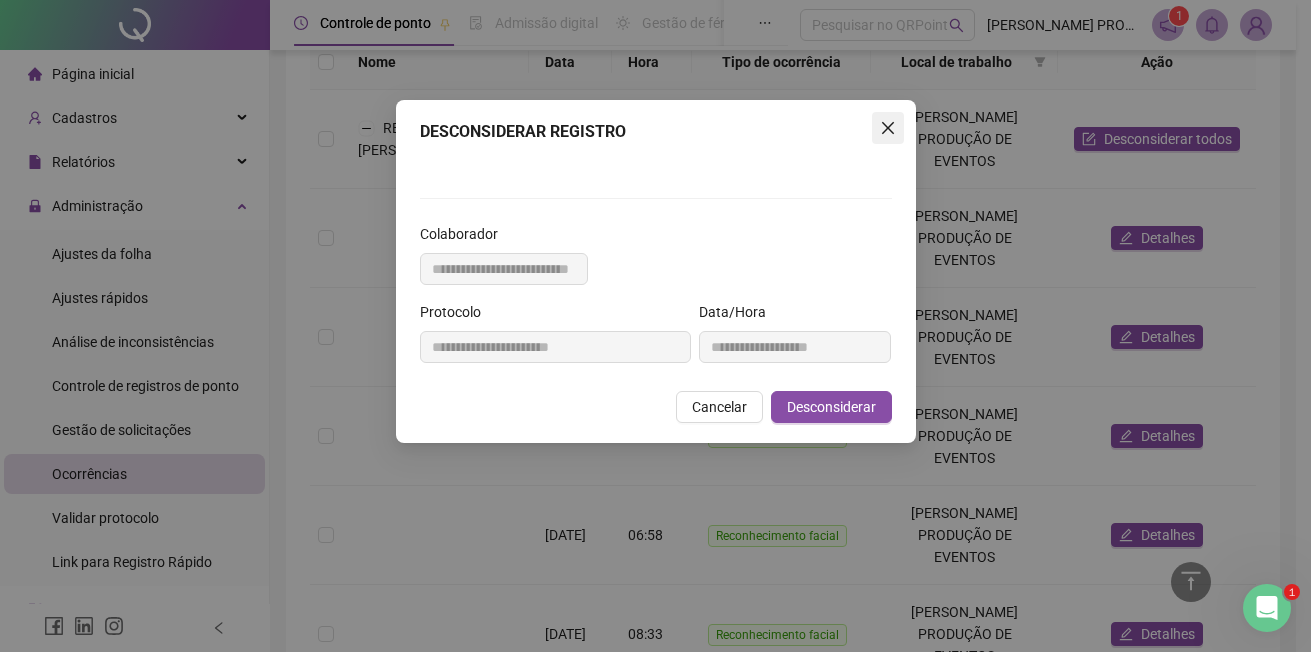 click 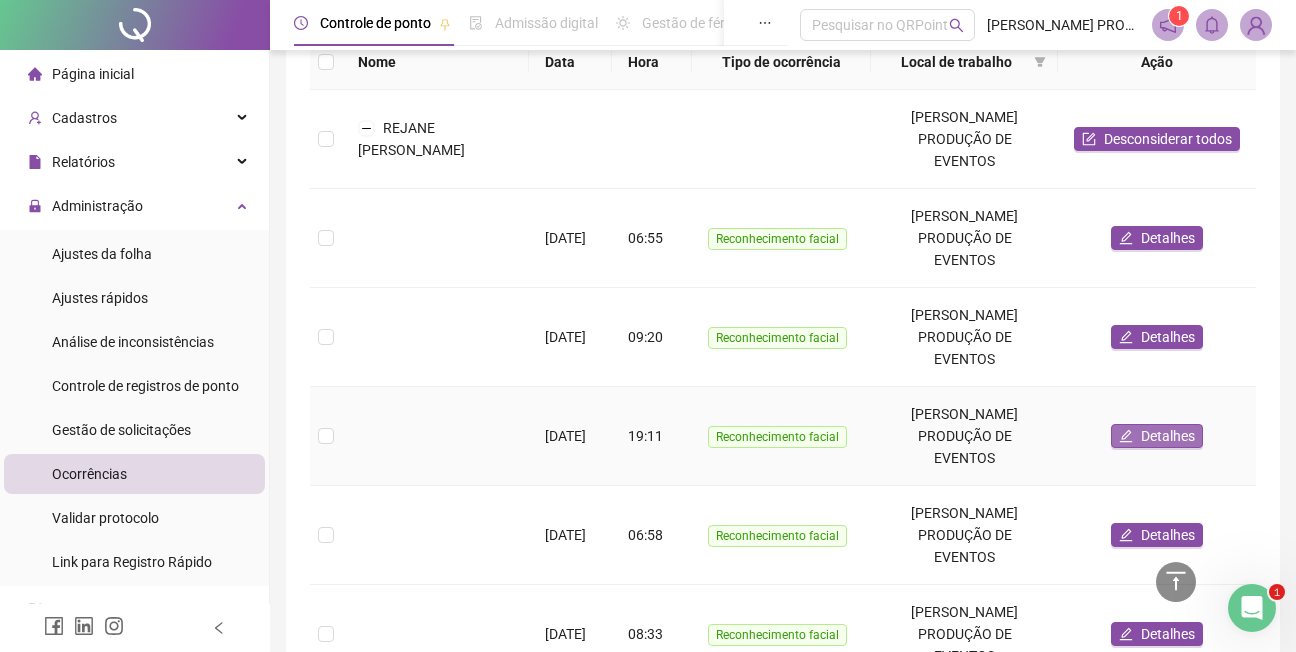 click on "Detalhes" at bounding box center [1168, 436] 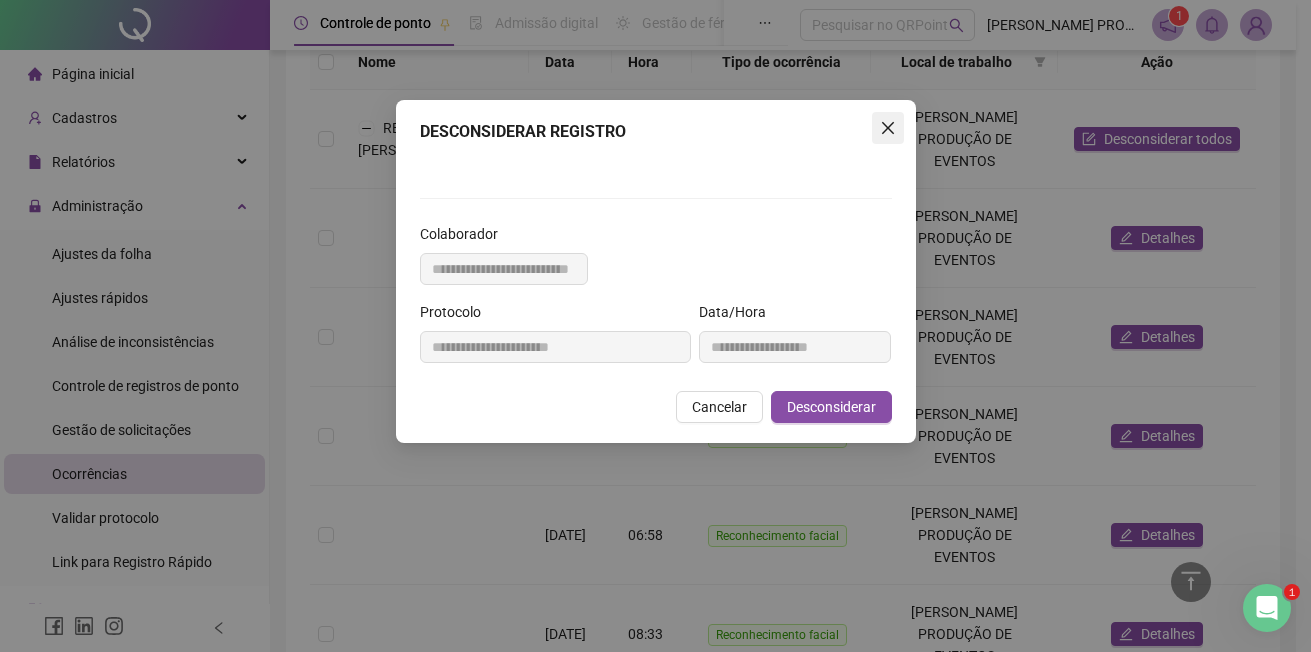 click 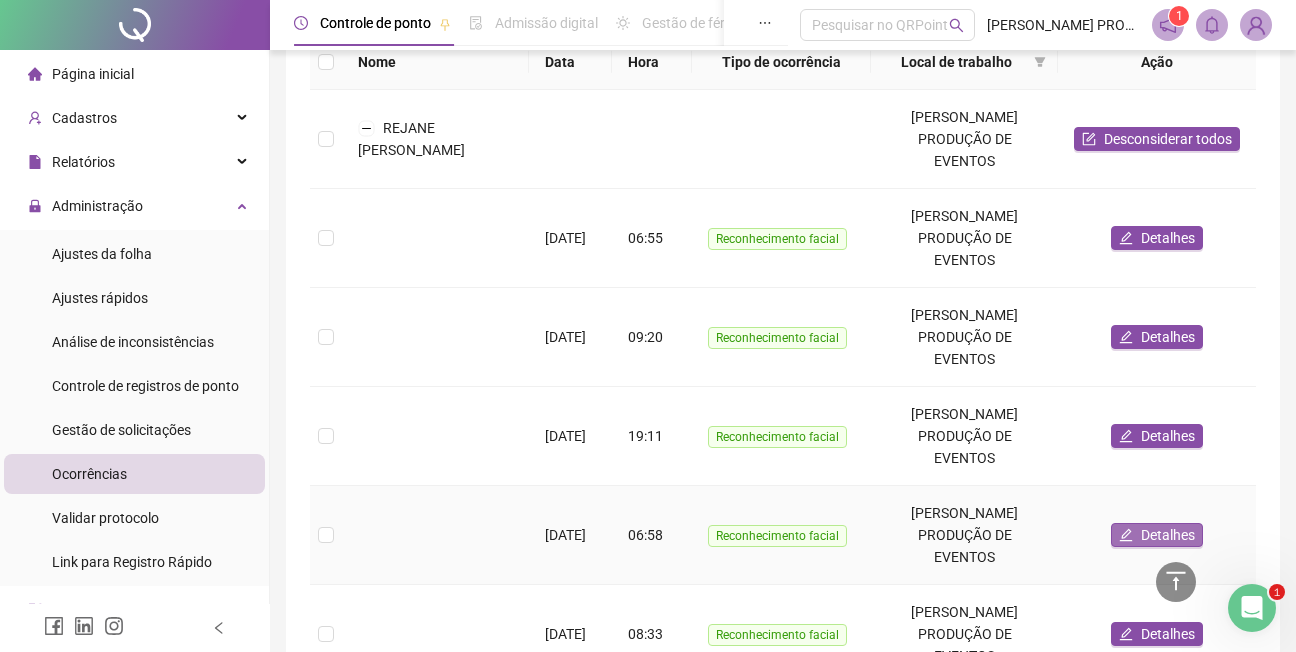 click on "Detalhes" at bounding box center (1157, 535) 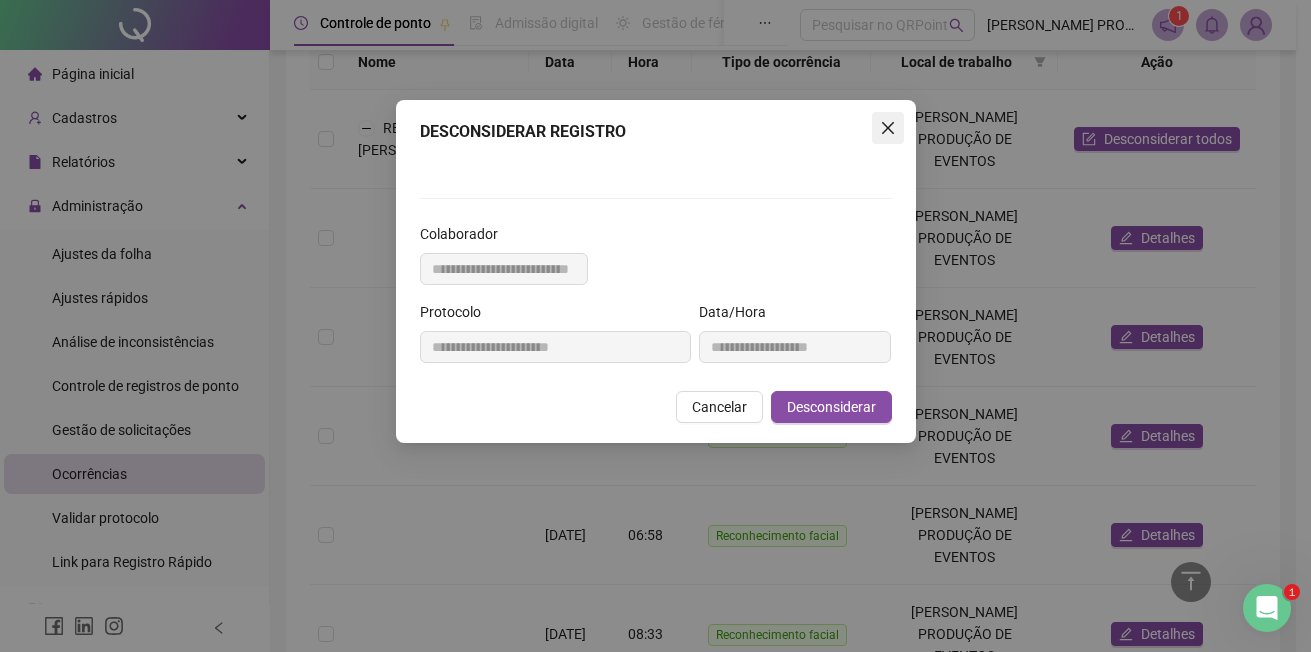 click 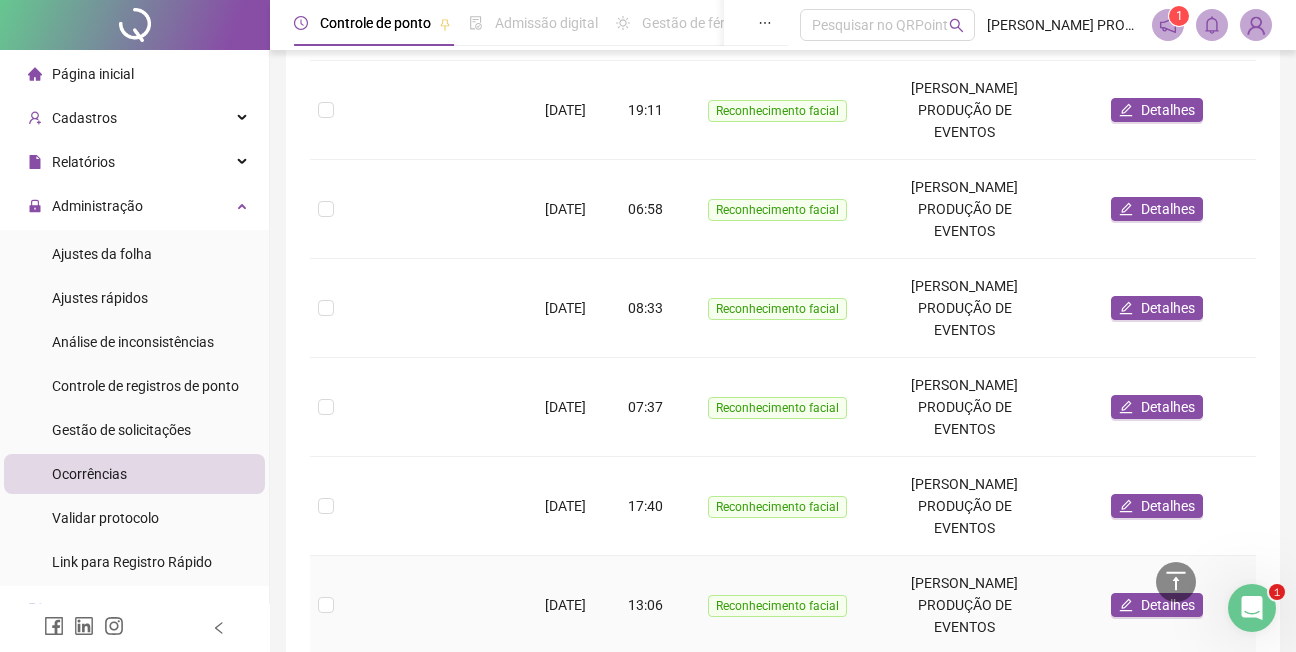 scroll, scrollTop: 660, scrollLeft: 0, axis: vertical 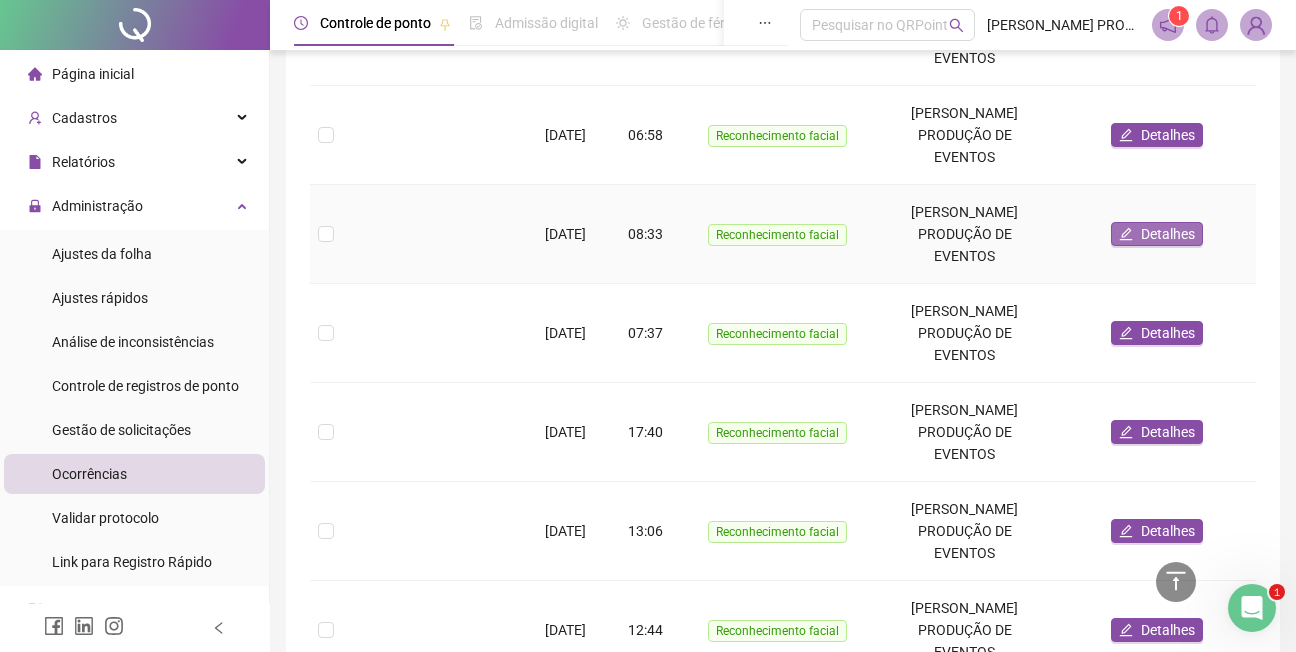 click on "Detalhes" at bounding box center [1168, 234] 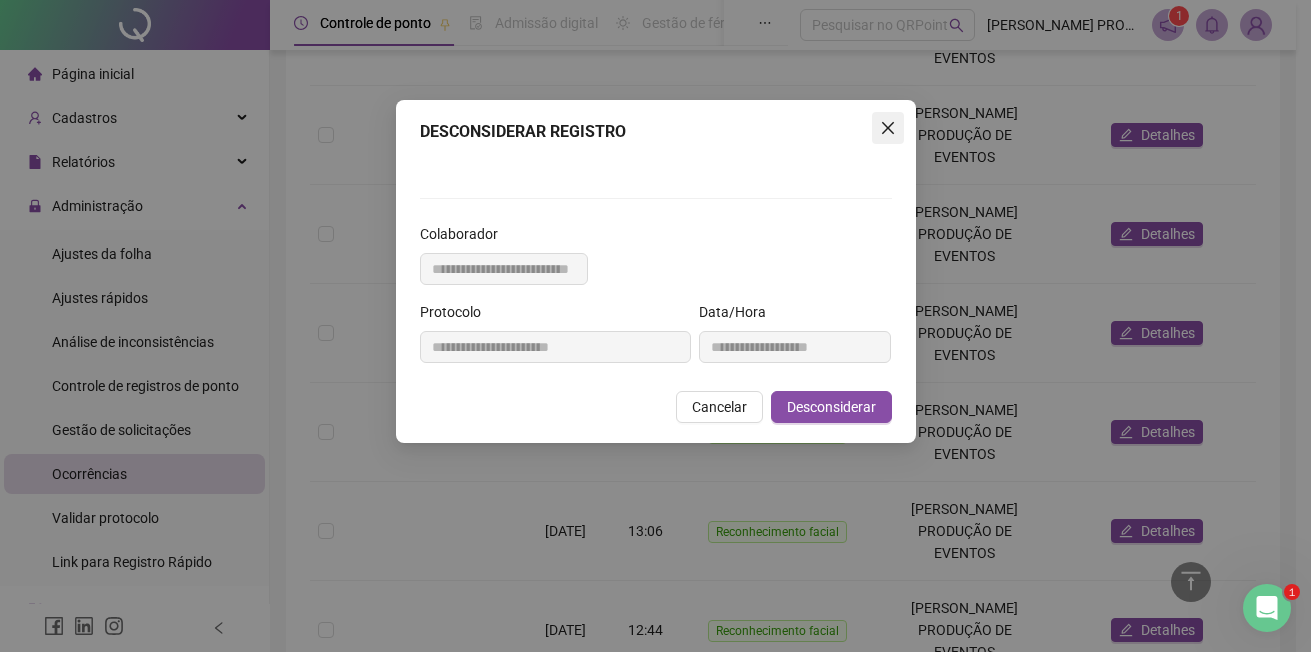 click 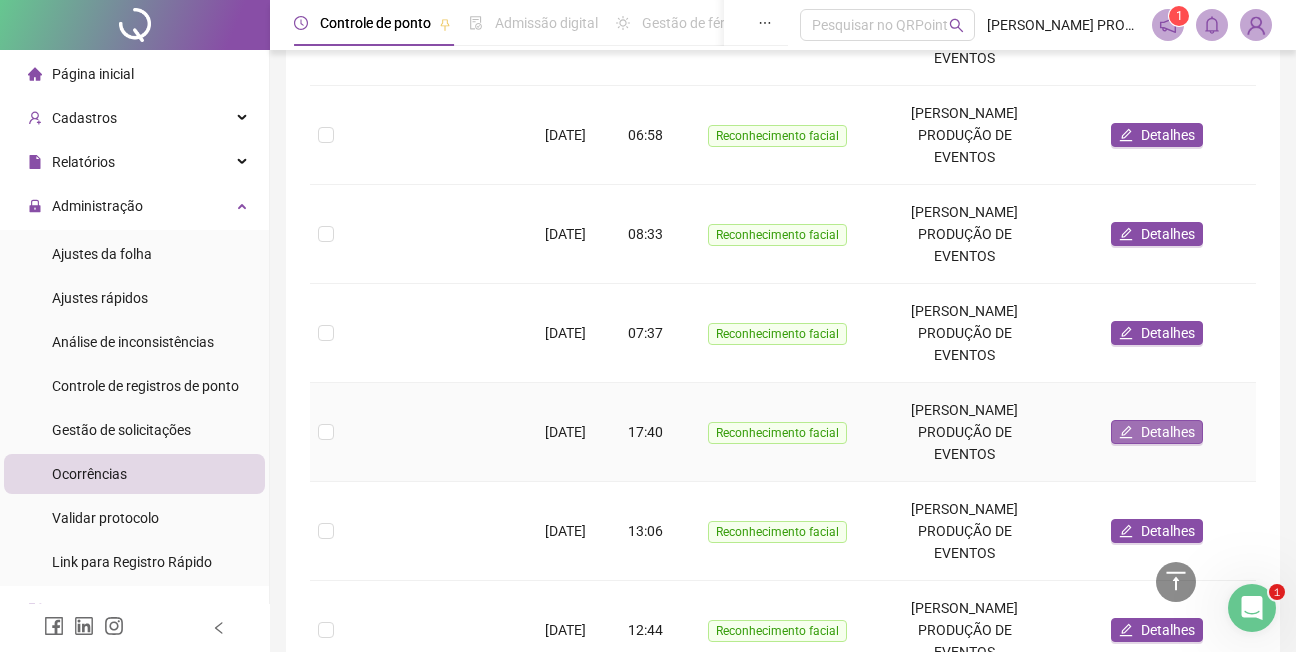 click on "Detalhes" at bounding box center [1168, 432] 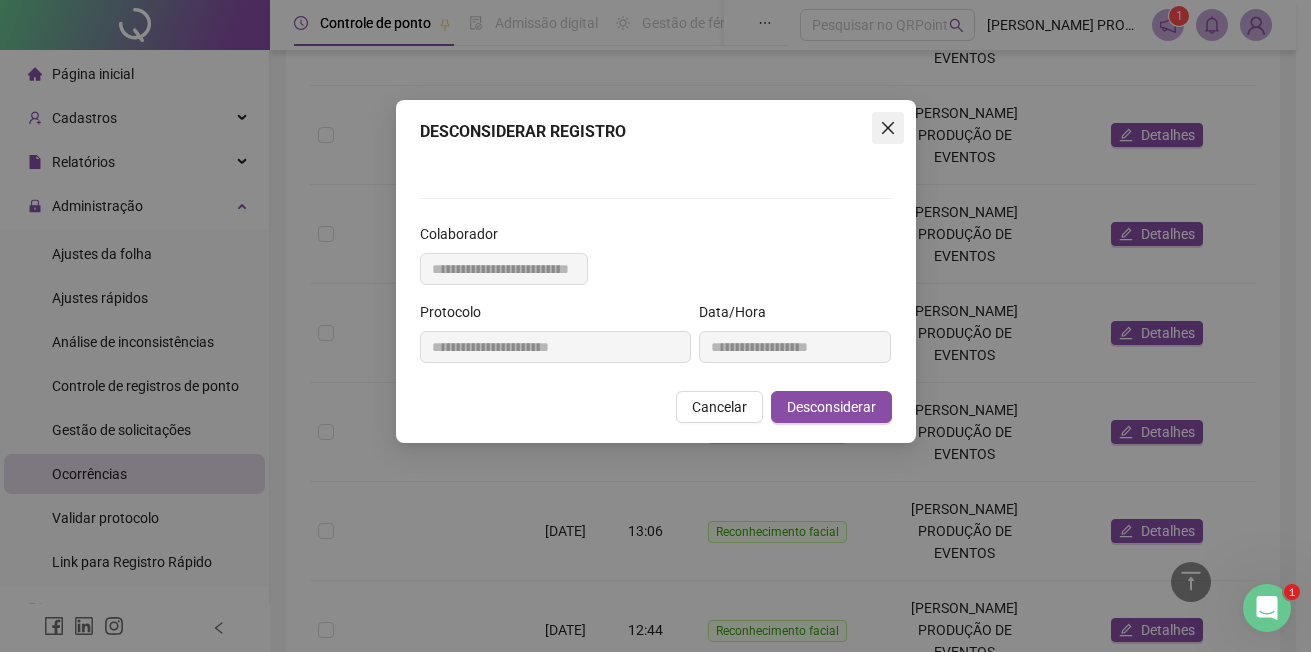 click 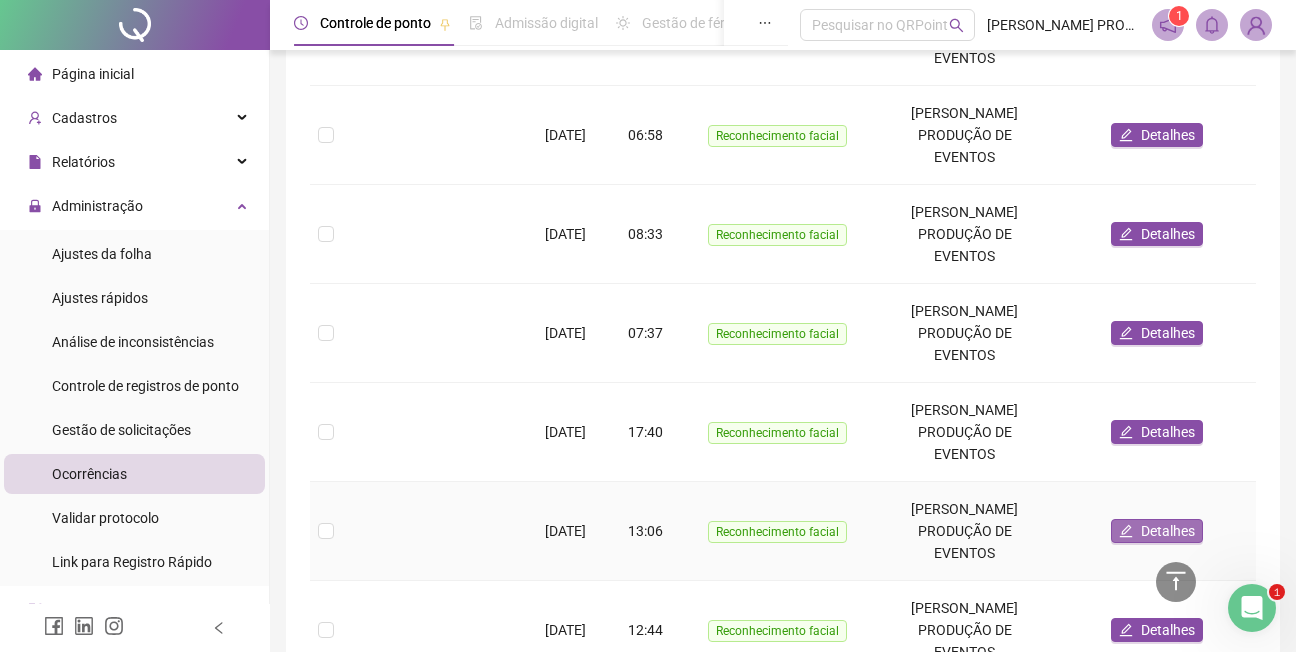 click on "Detalhes" at bounding box center (1168, 531) 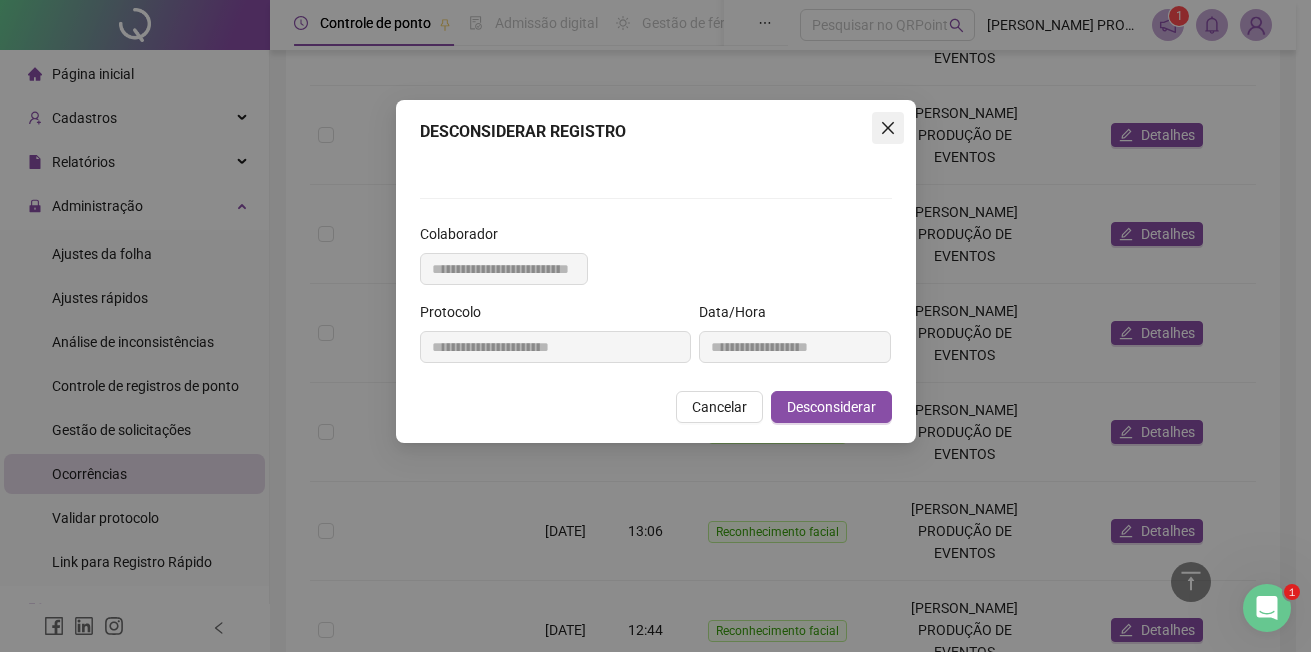 click 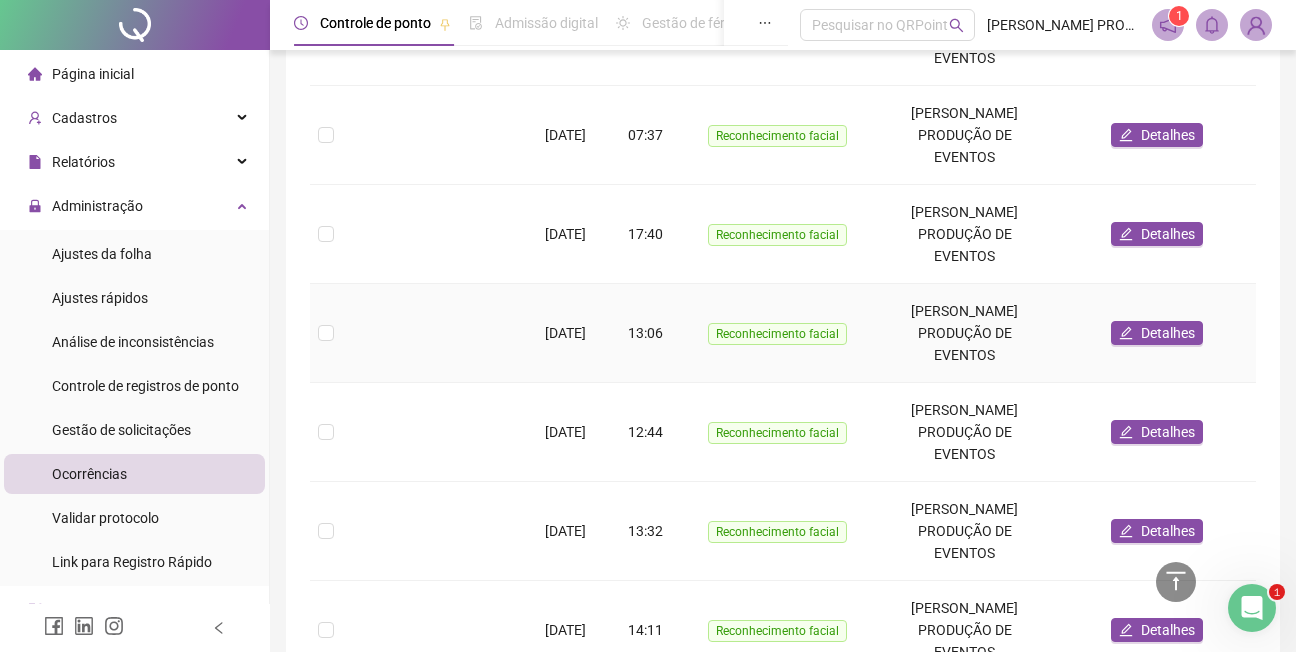 scroll, scrollTop: 860, scrollLeft: 0, axis: vertical 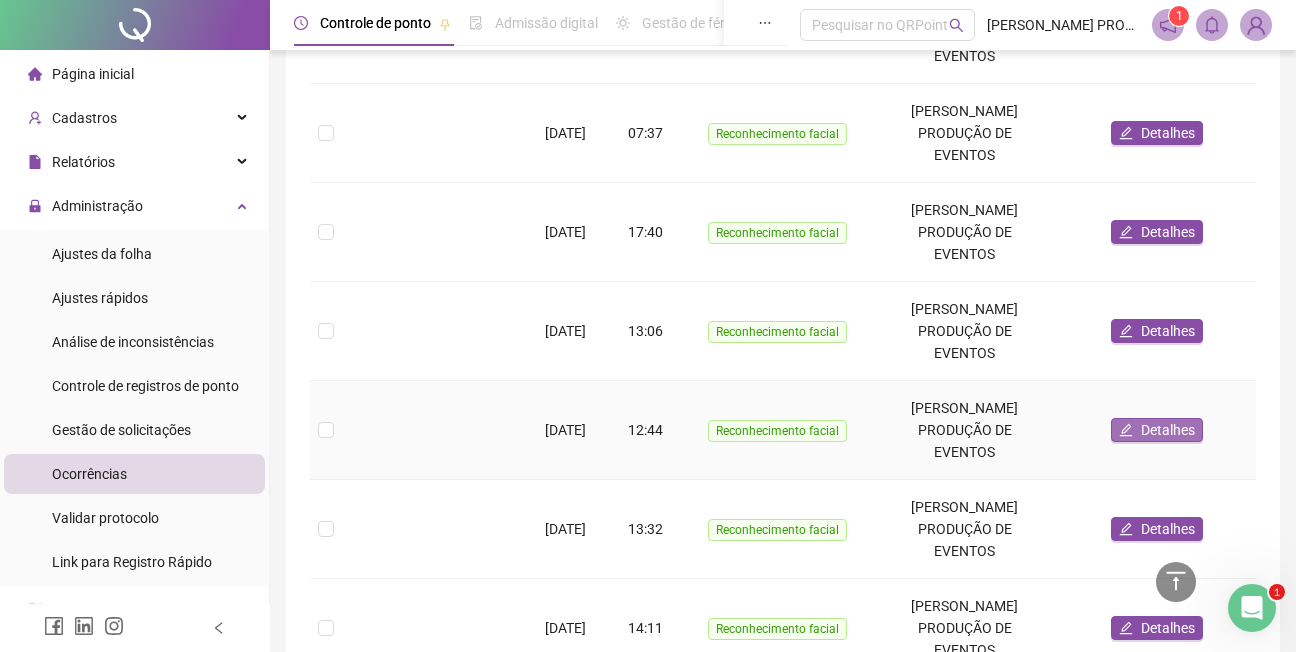 click on "Detalhes" at bounding box center (1168, 430) 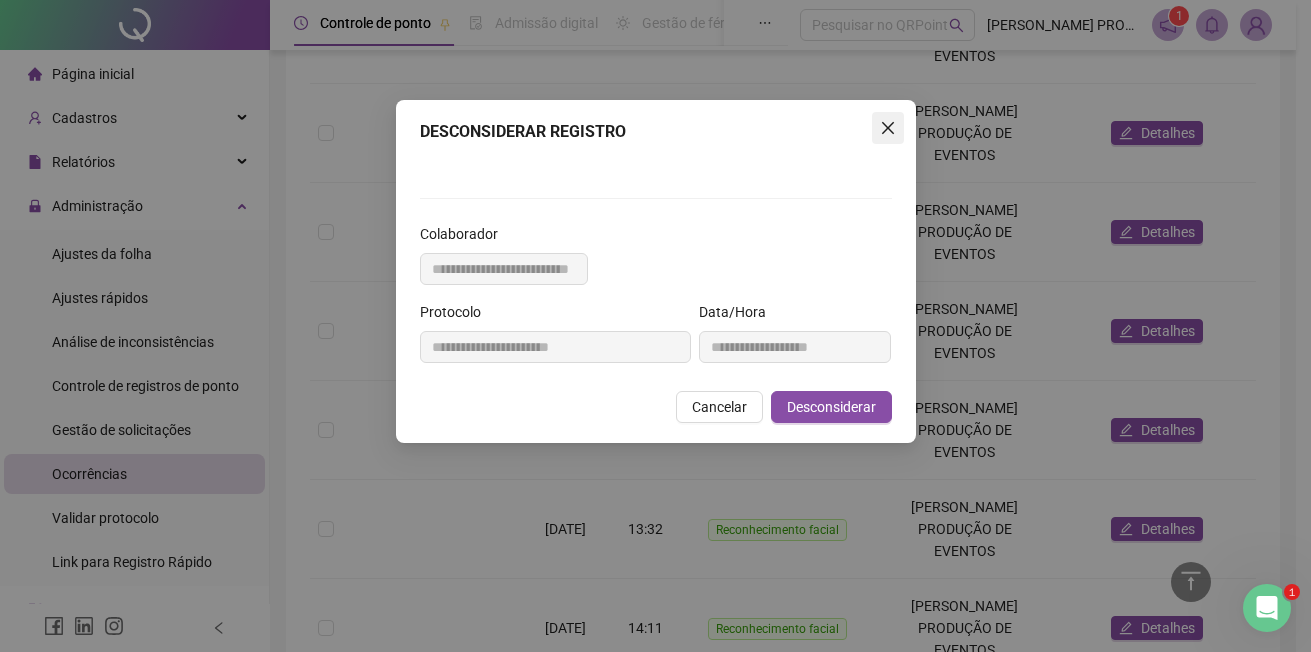 click 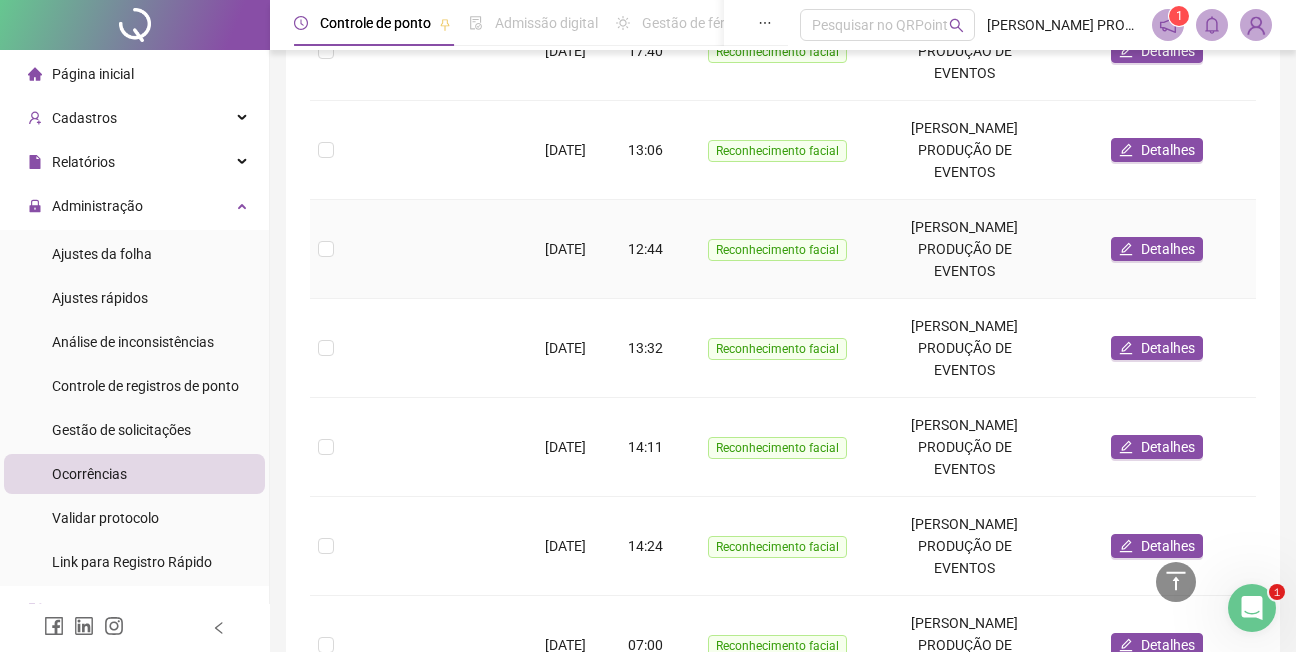 scroll, scrollTop: 1060, scrollLeft: 0, axis: vertical 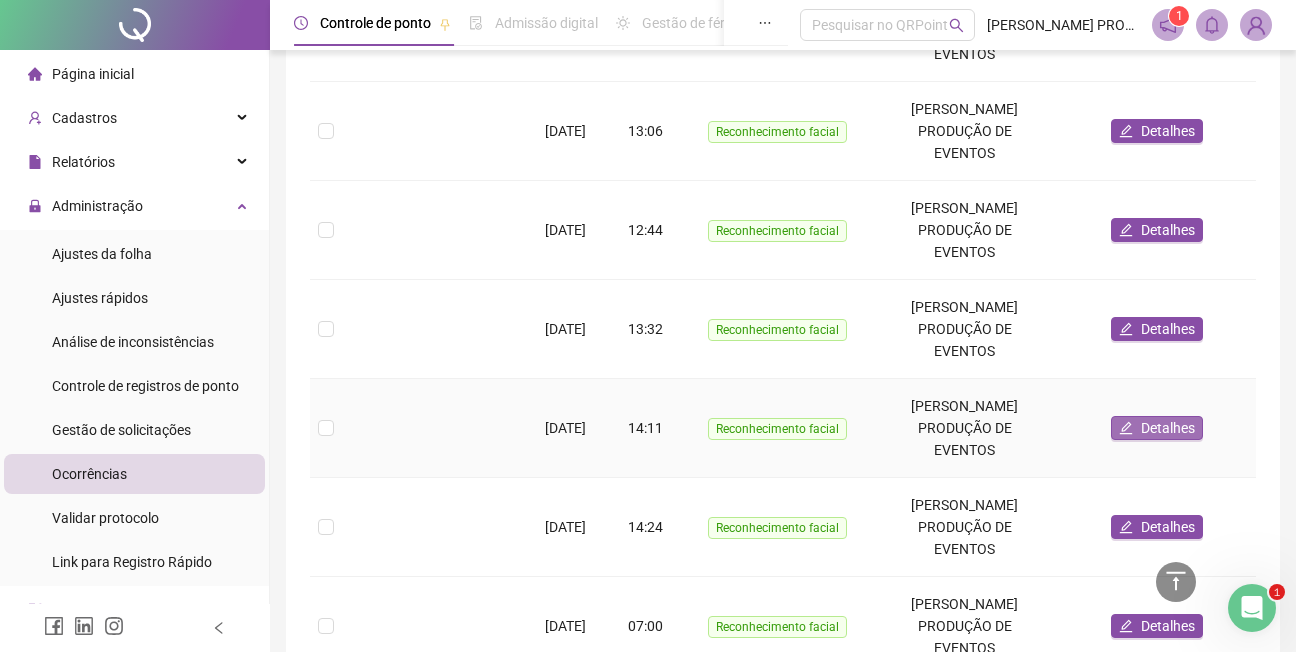 click on "Detalhes" at bounding box center [1168, 428] 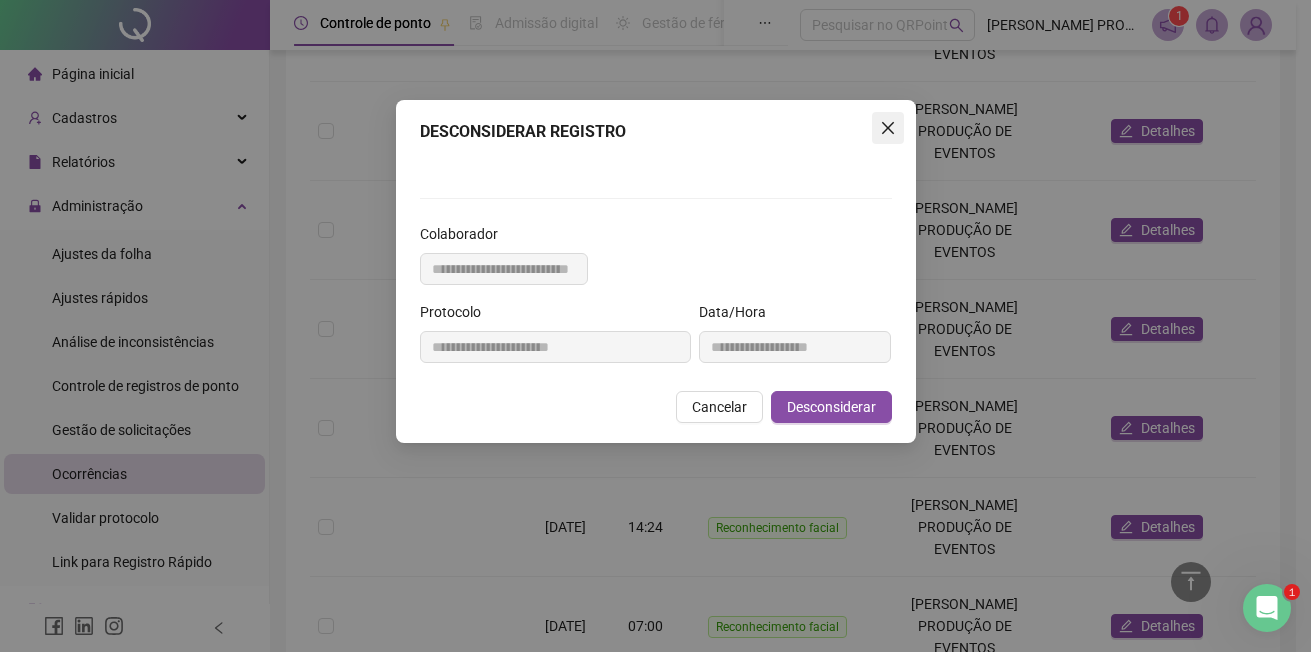 click 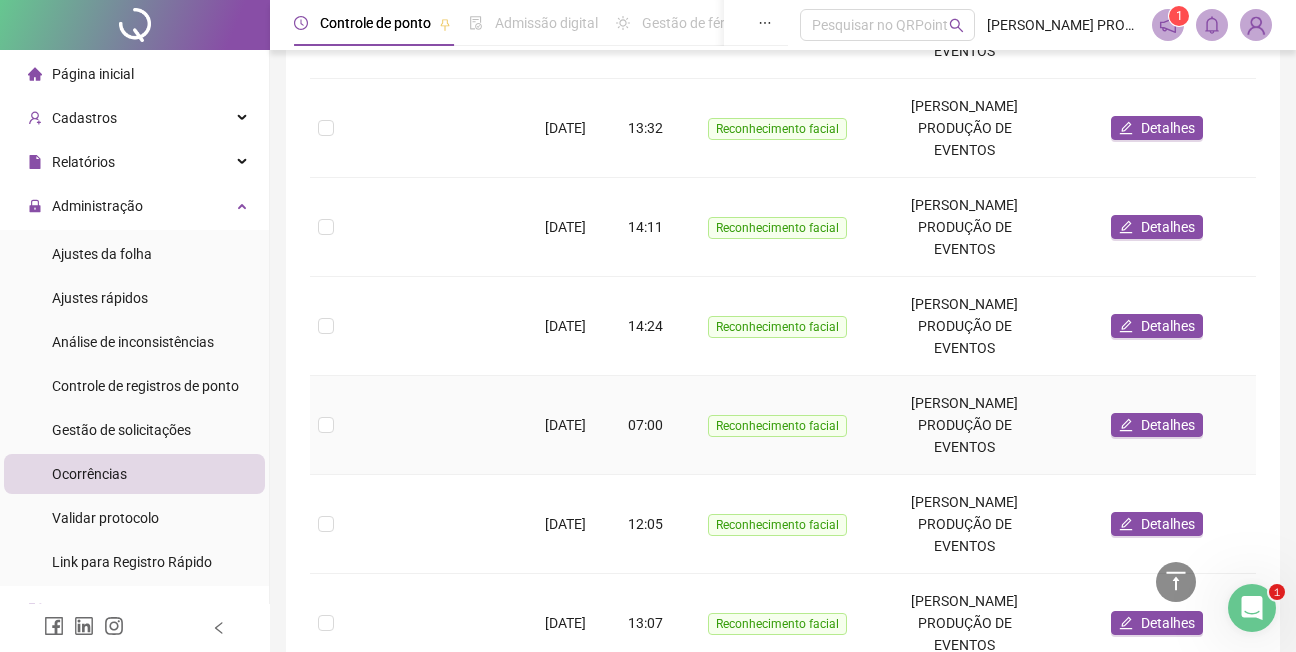 scroll, scrollTop: 1360, scrollLeft: 0, axis: vertical 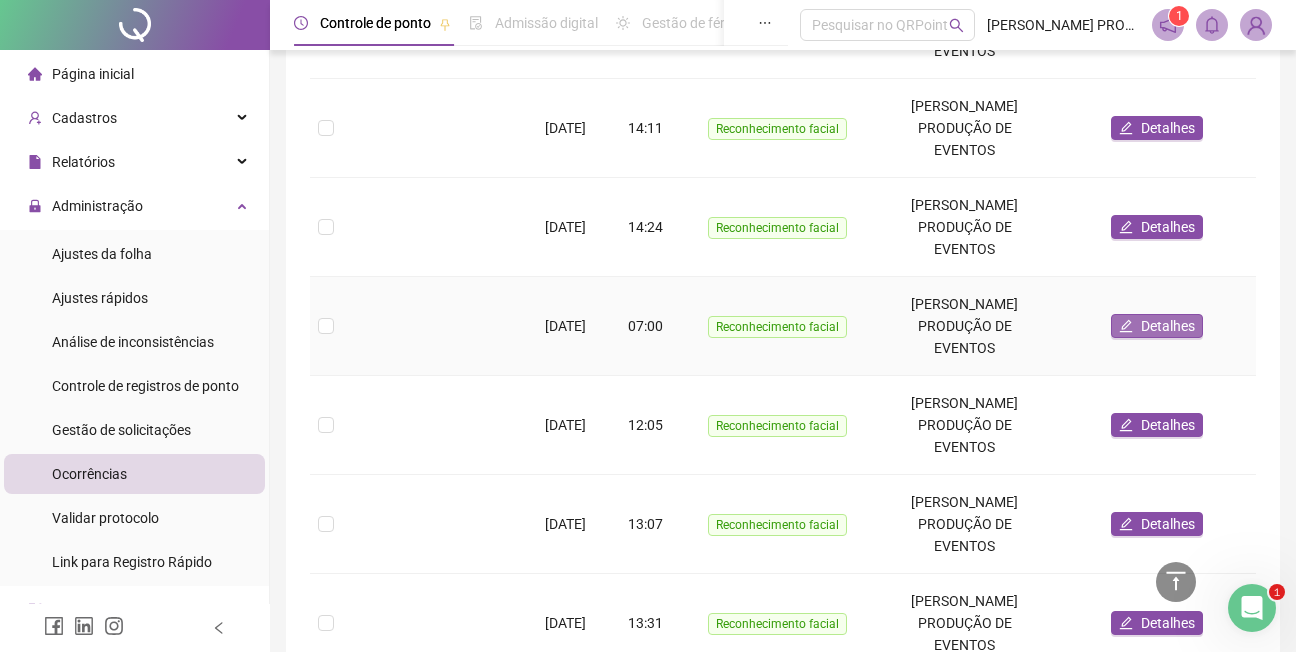 click on "Detalhes" at bounding box center [1168, 326] 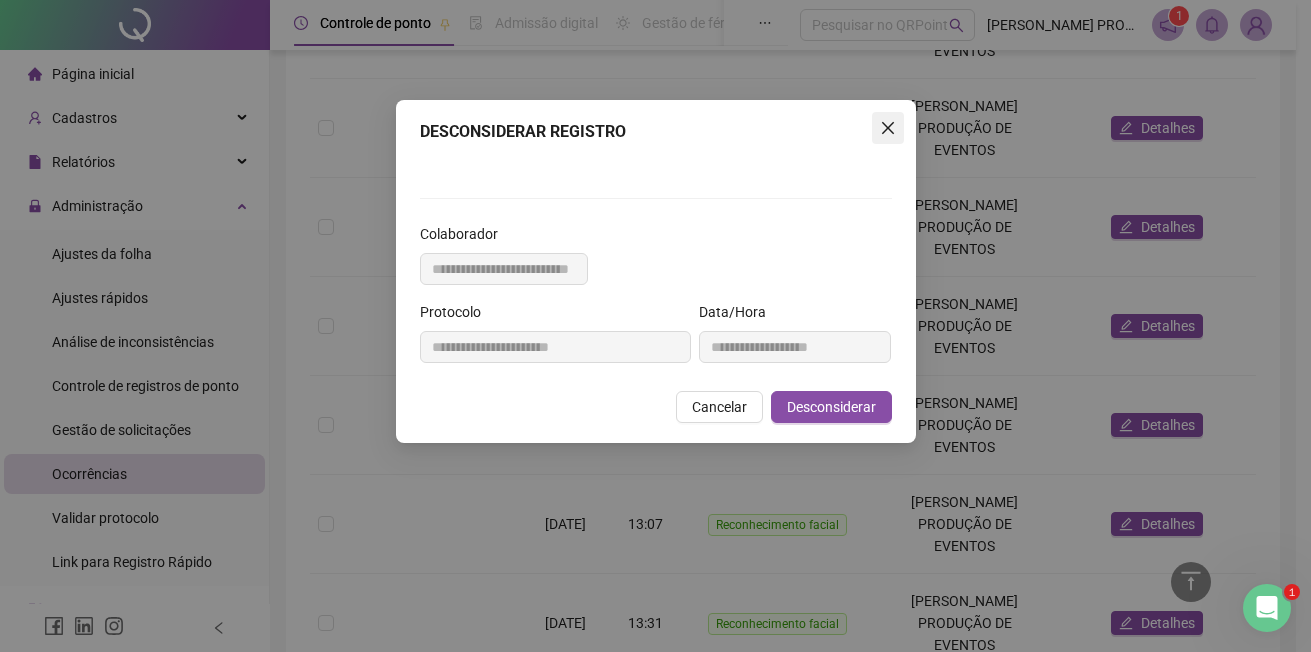 click 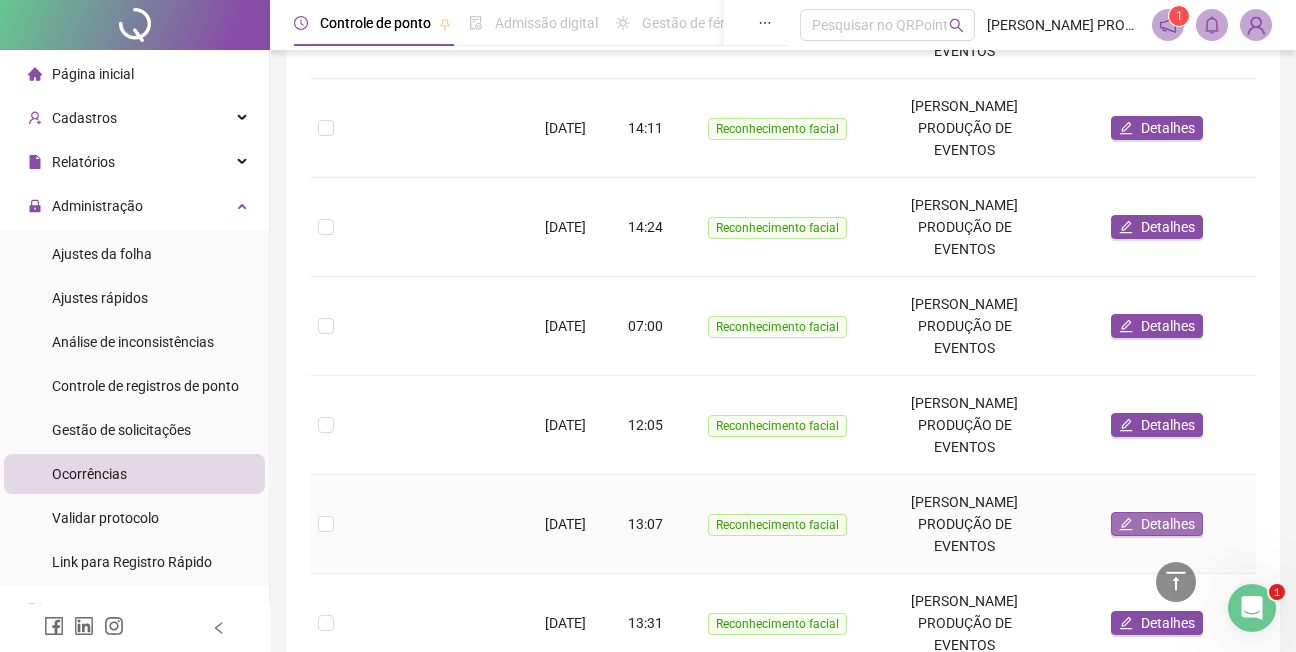 click on "Detalhes" at bounding box center (1168, 524) 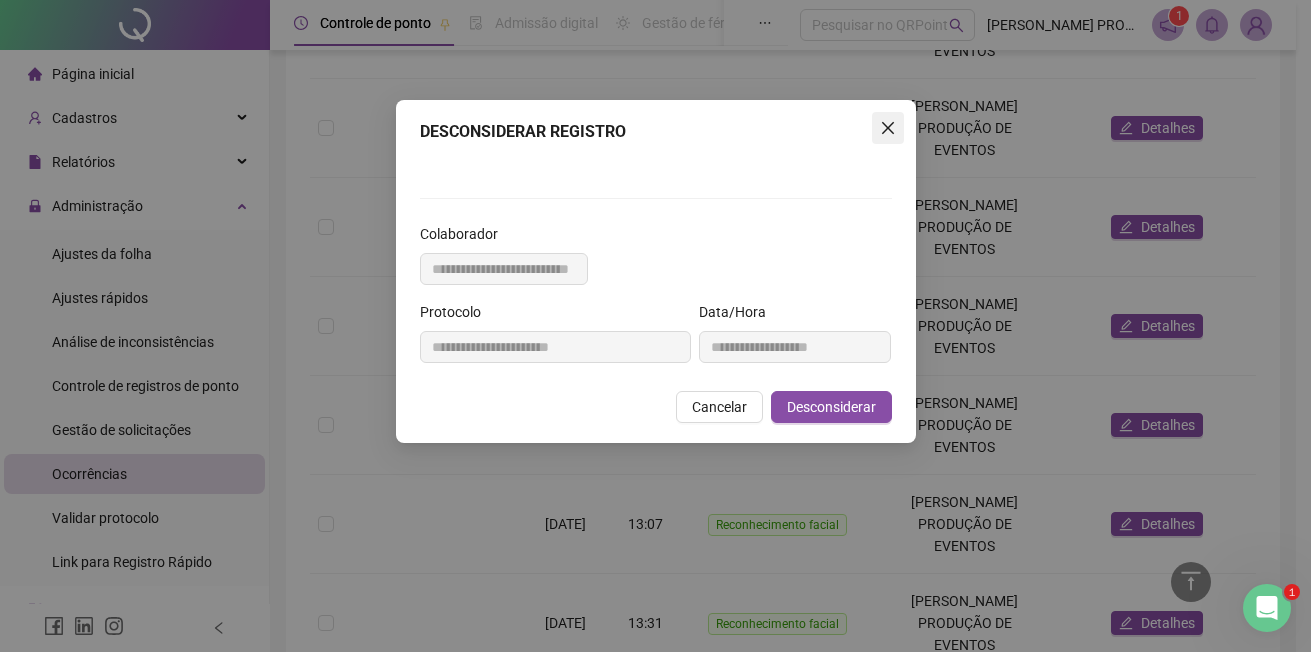 click 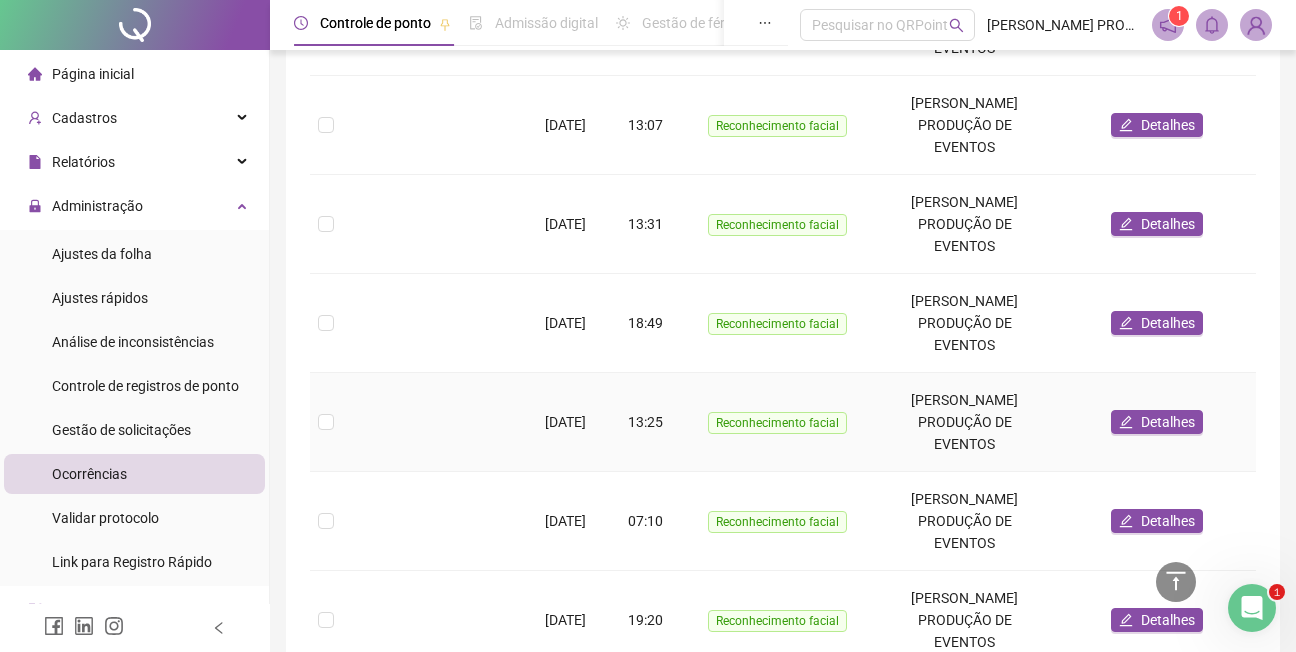 scroll, scrollTop: 1760, scrollLeft: 0, axis: vertical 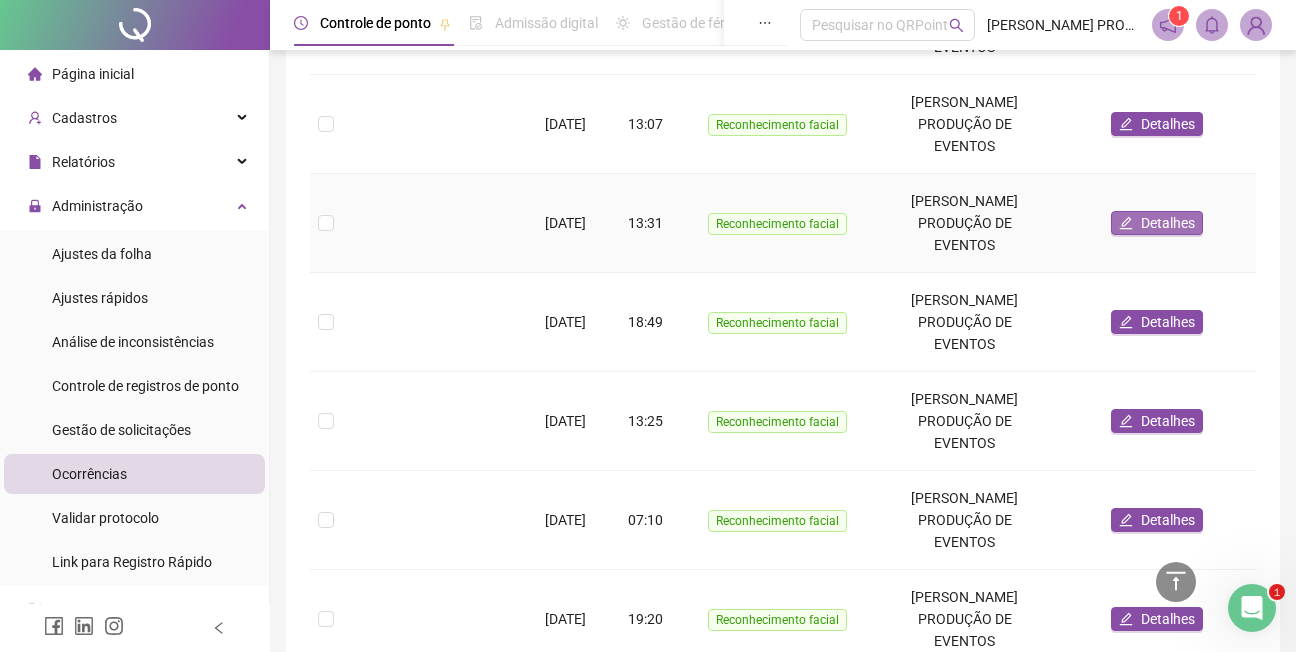 click on "Detalhes" at bounding box center (1168, 223) 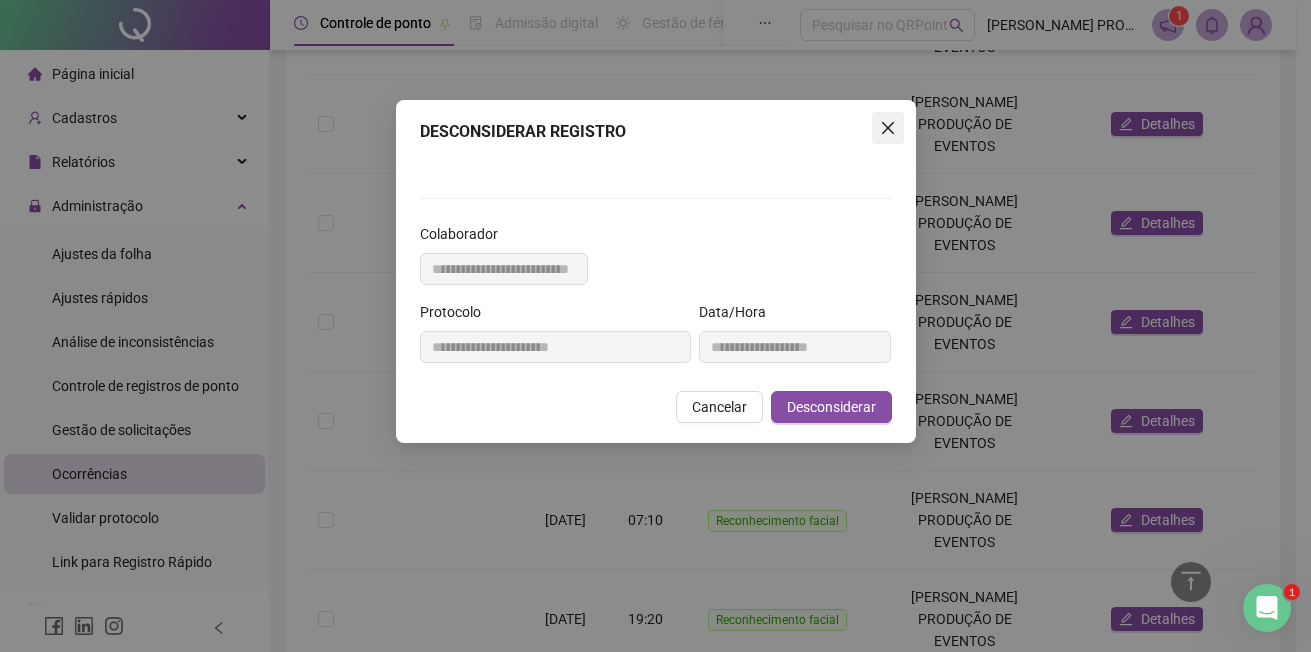 click at bounding box center (888, 128) 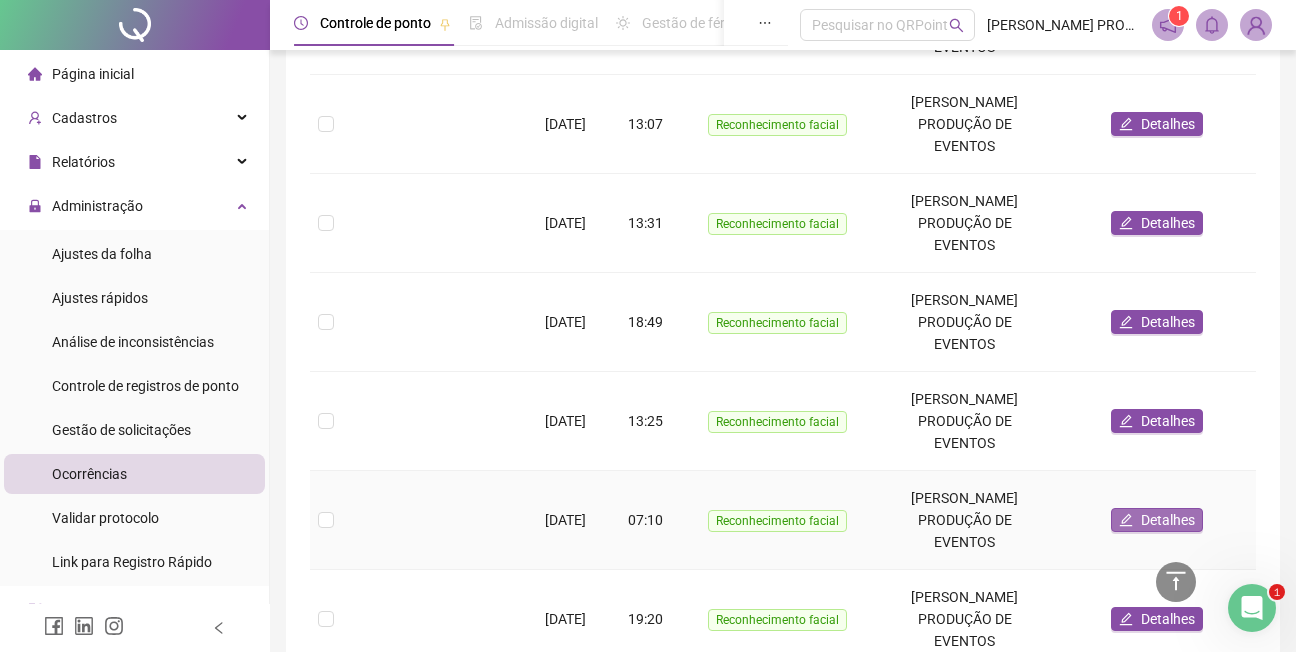 click on "Detalhes" at bounding box center [1168, 520] 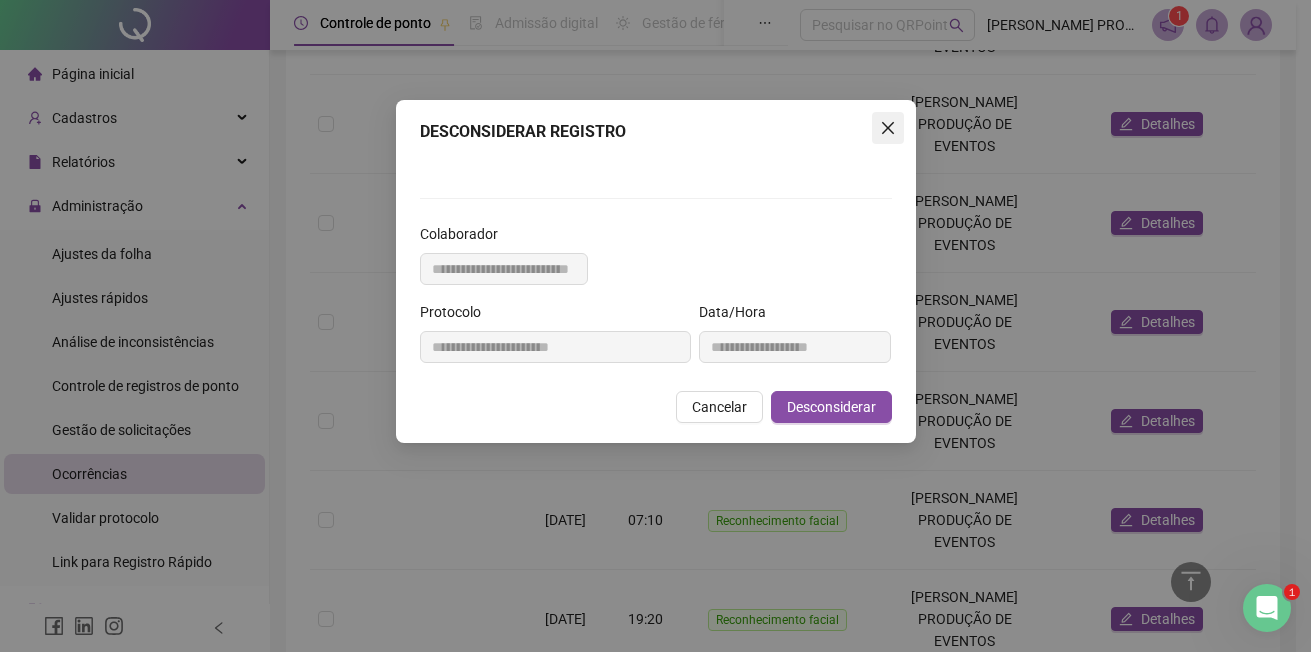 click 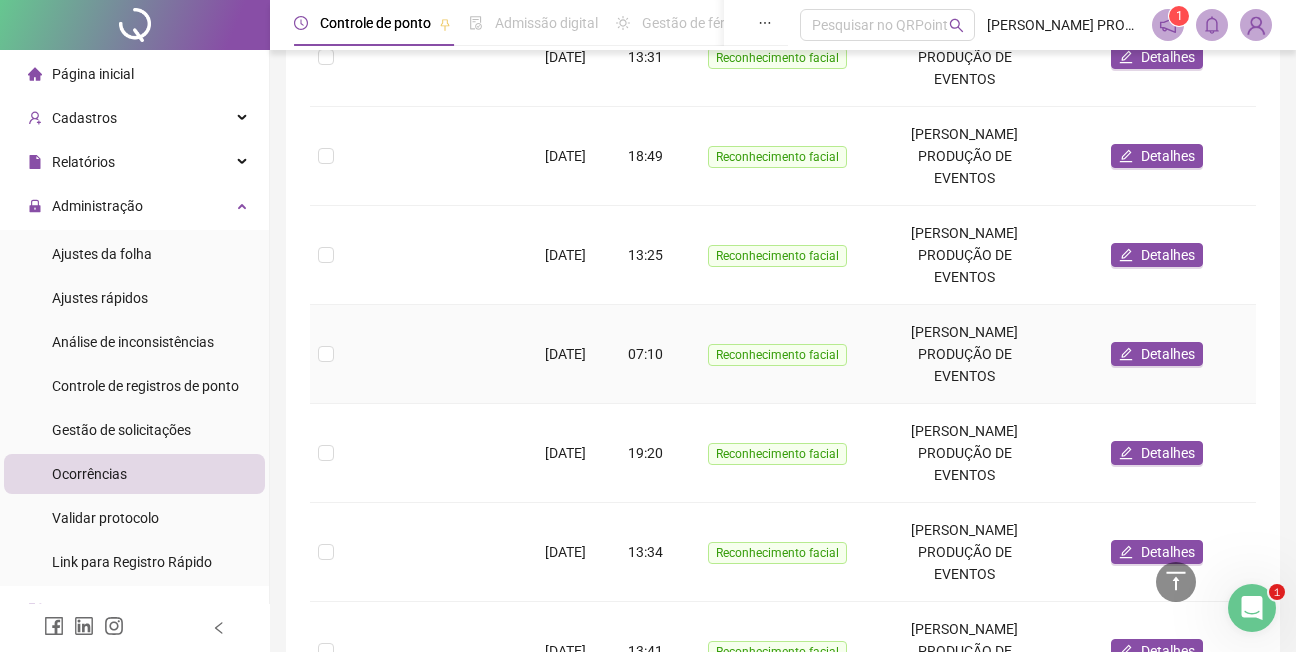scroll, scrollTop: 2060, scrollLeft: 0, axis: vertical 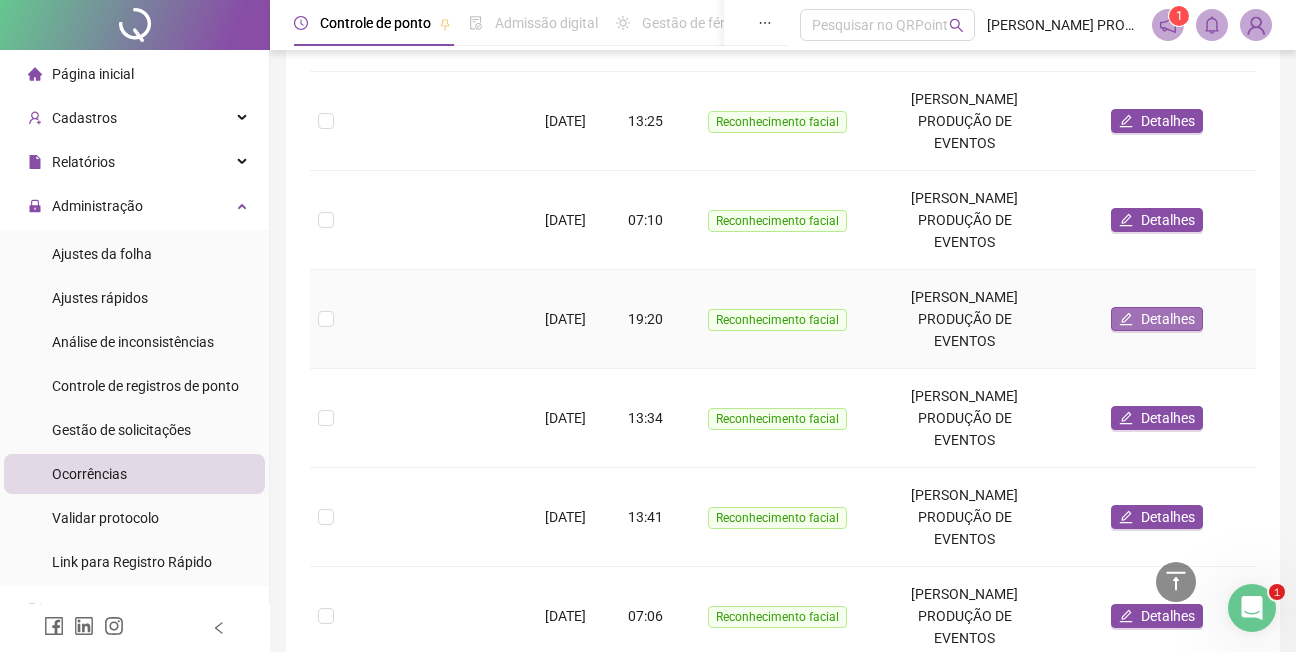 click on "Detalhes" at bounding box center [1168, 319] 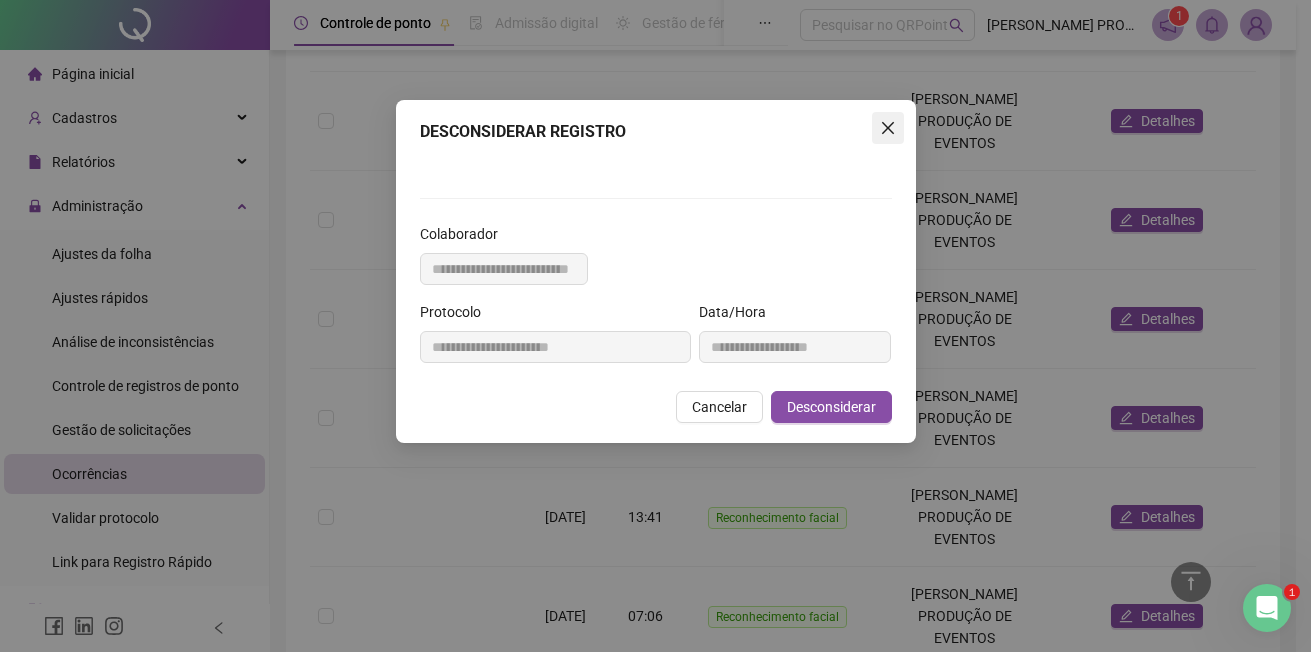 click at bounding box center [888, 128] 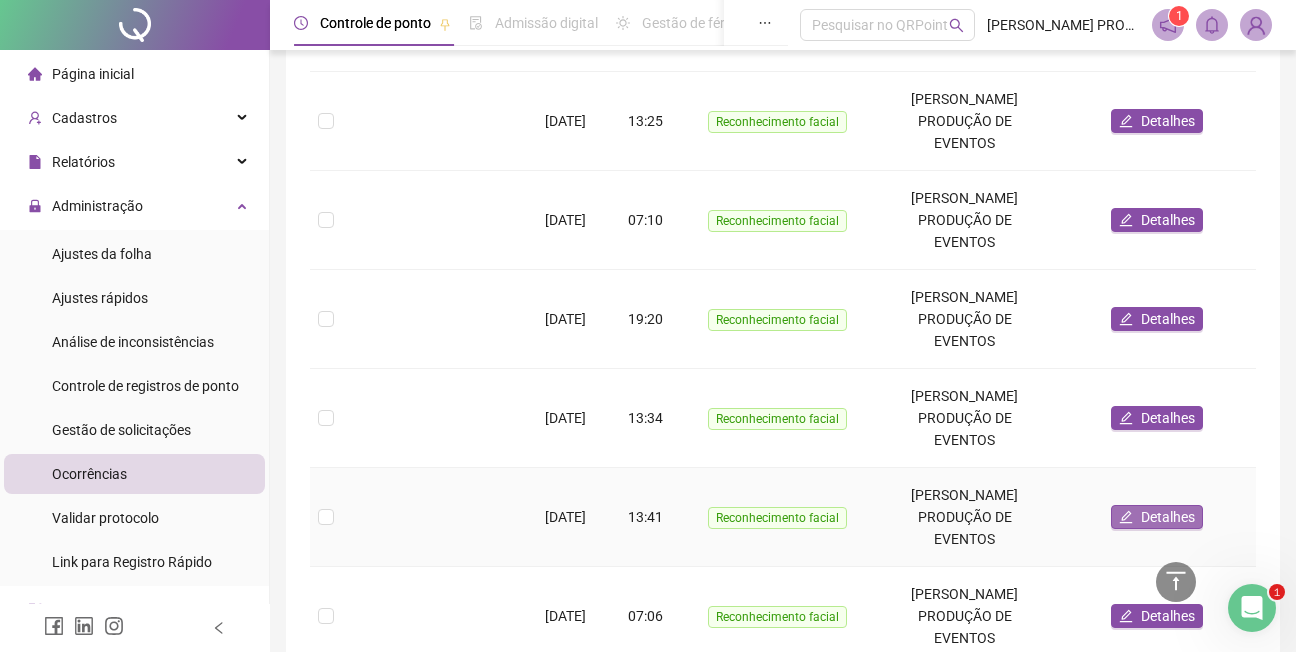 click on "Detalhes" at bounding box center [1168, 517] 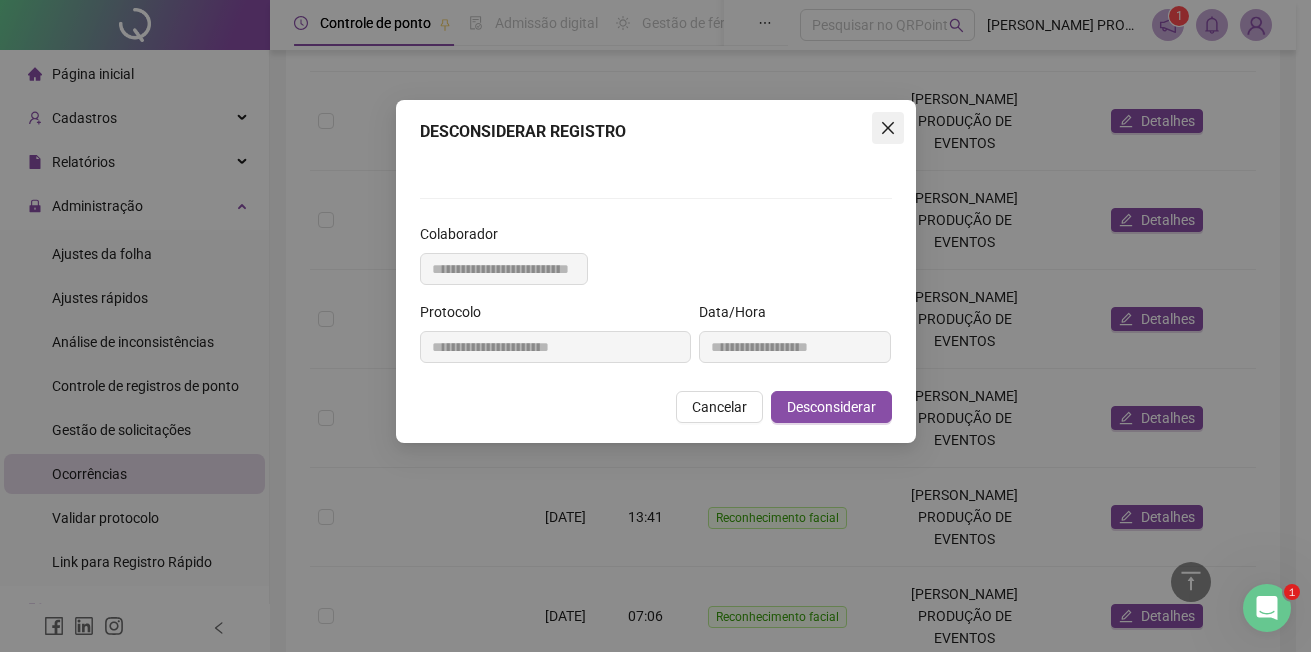 click 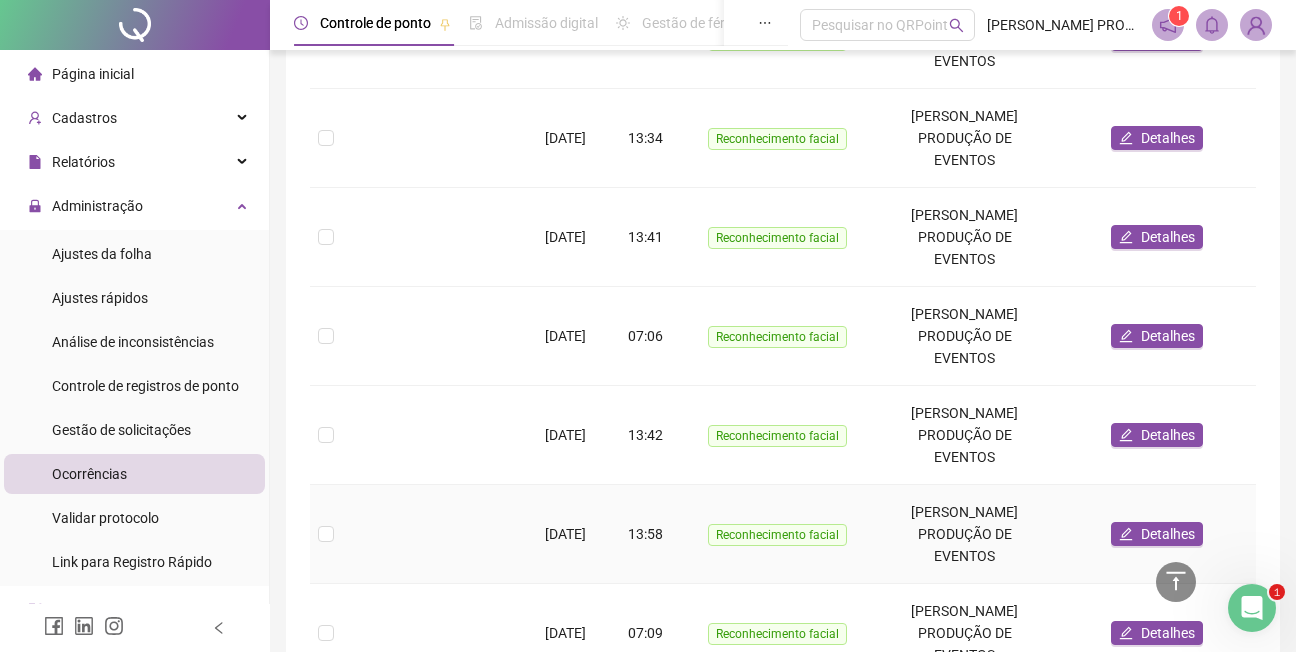 scroll, scrollTop: 2360, scrollLeft: 0, axis: vertical 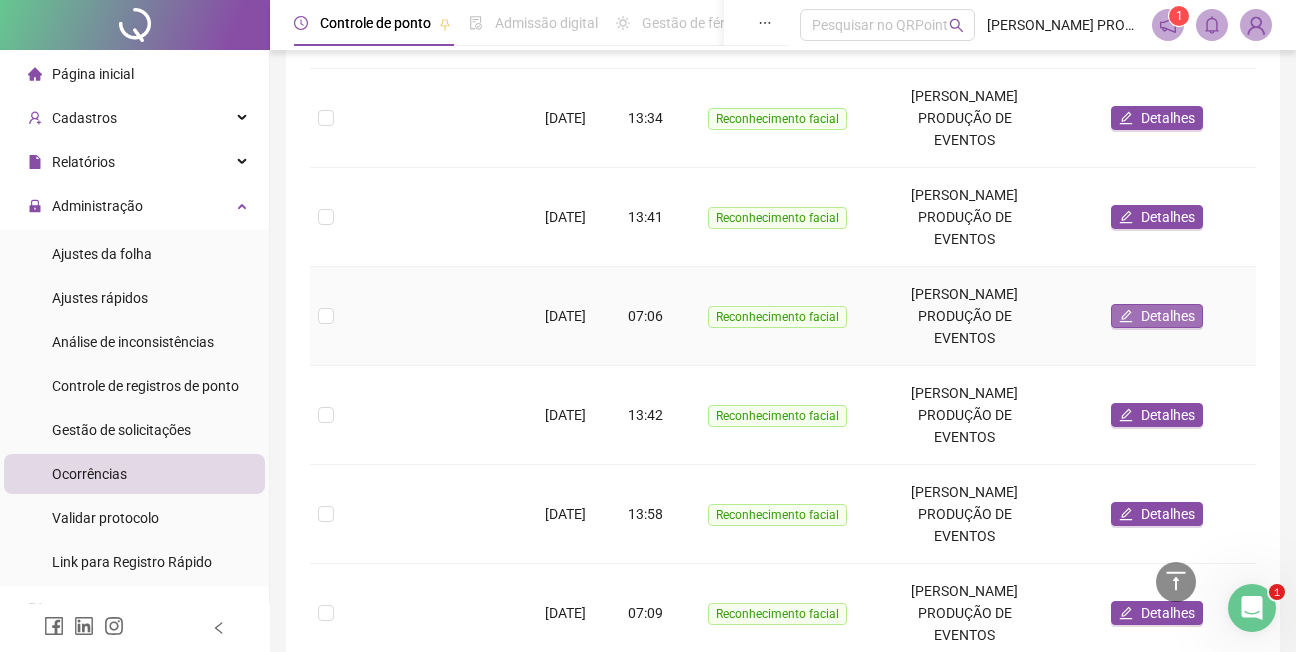 click on "Detalhes" at bounding box center [1168, 316] 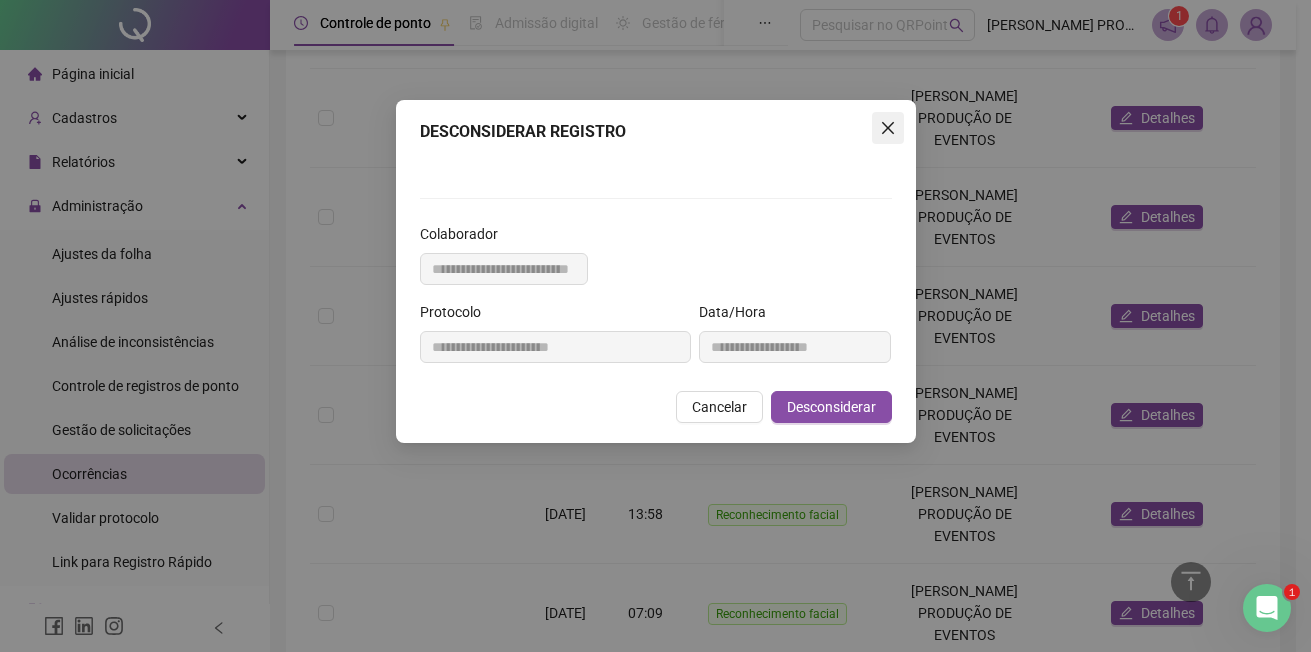 click 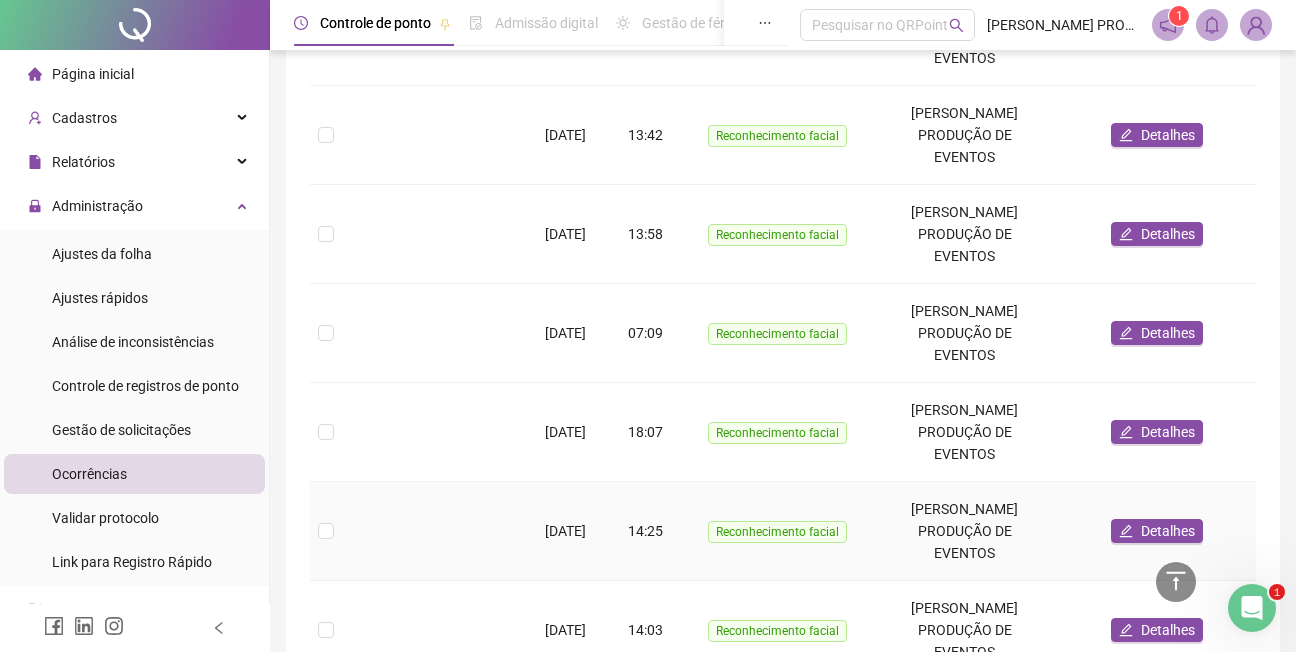scroll, scrollTop: 2660, scrollLeft: 0, axis: vertical 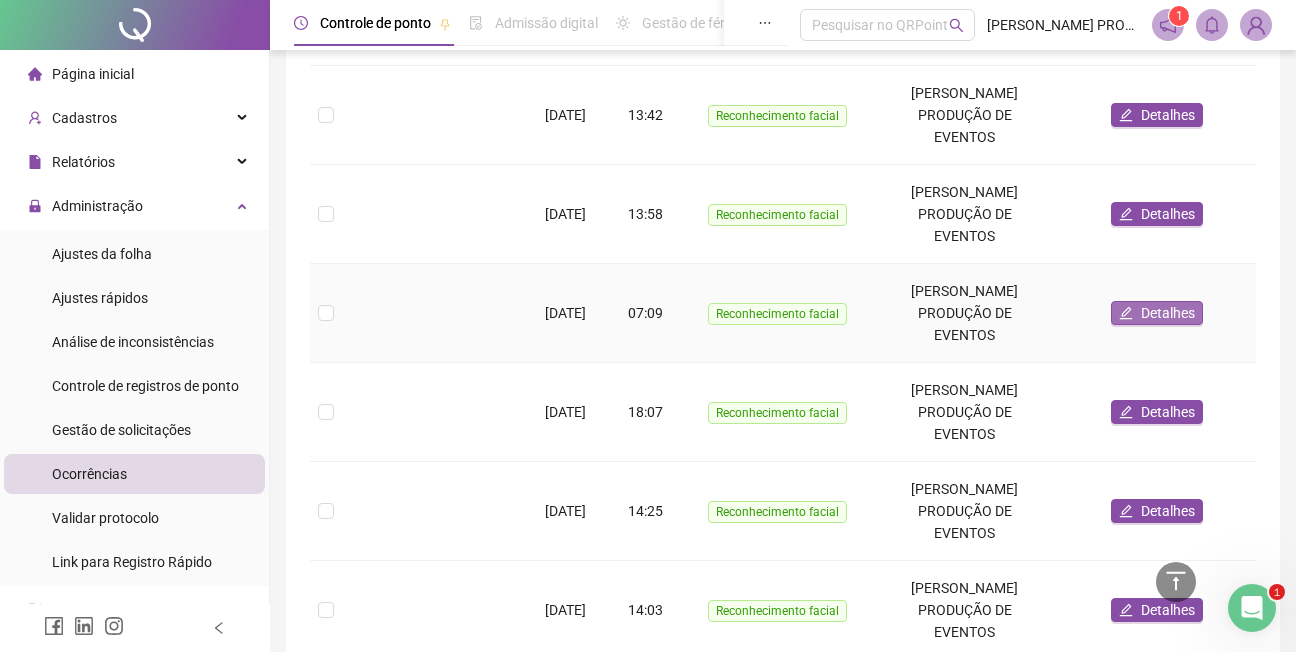 click on "Detalhes" at bounding box center (1168, 313) 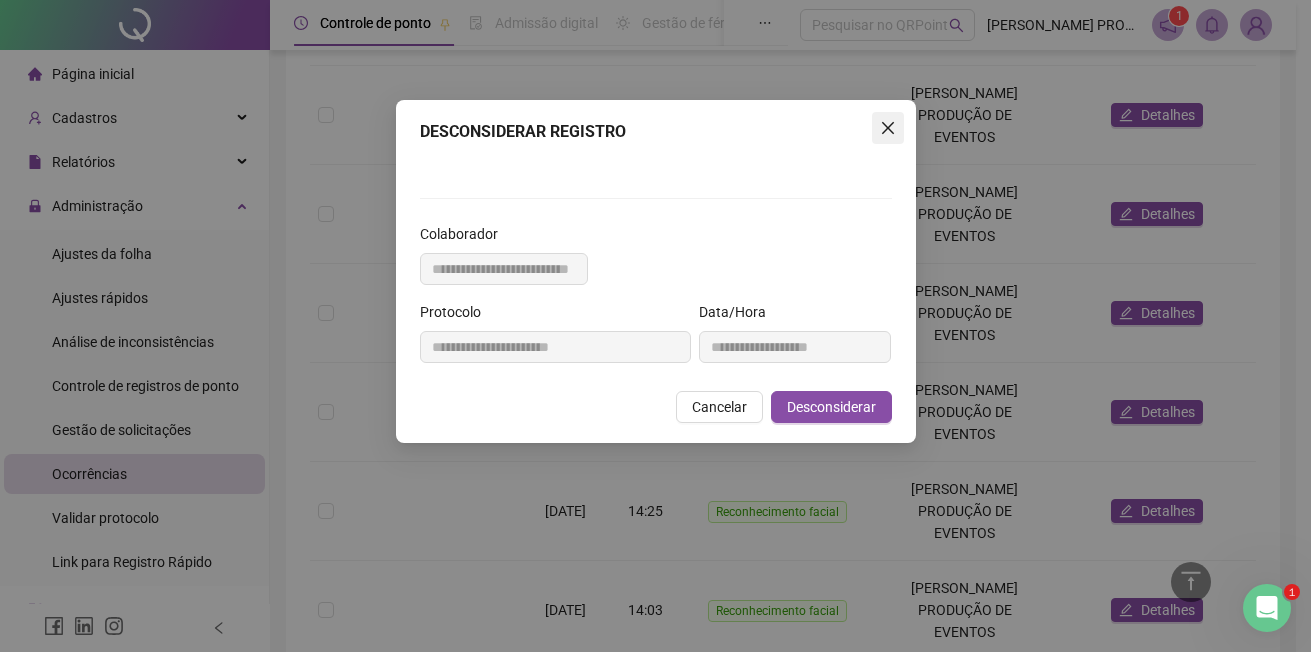 click 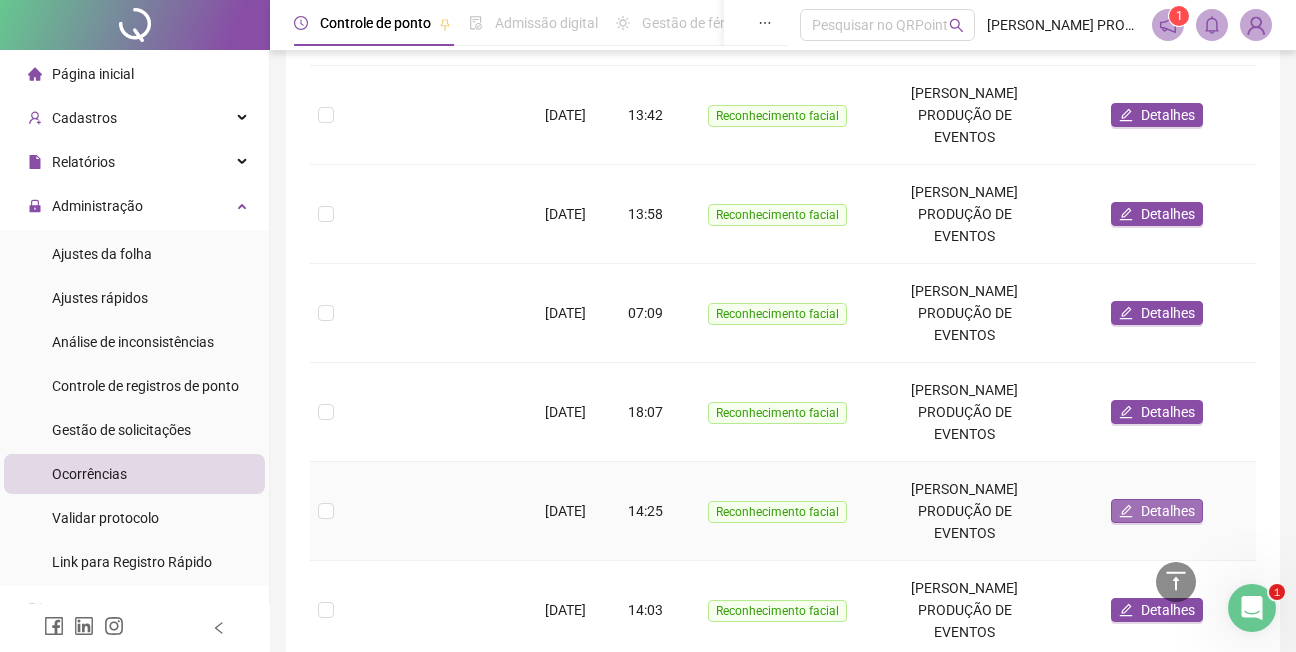 click on "Detalhes" at bounding box center (1168, 511) 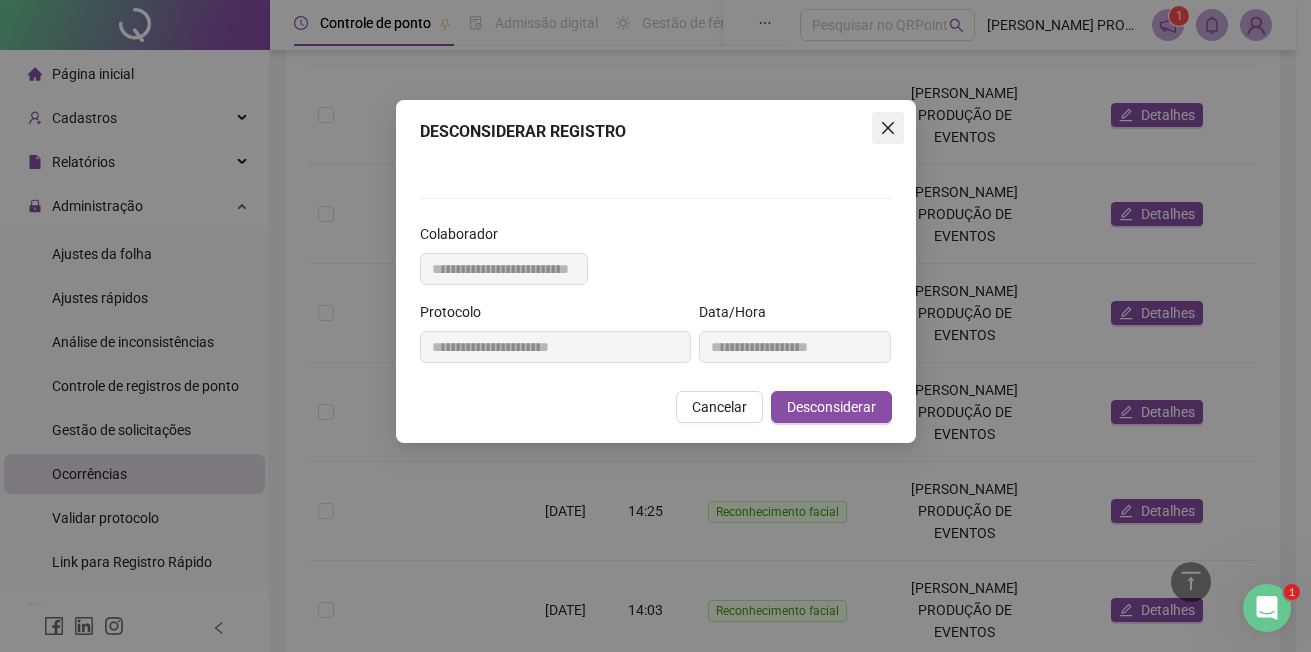 click 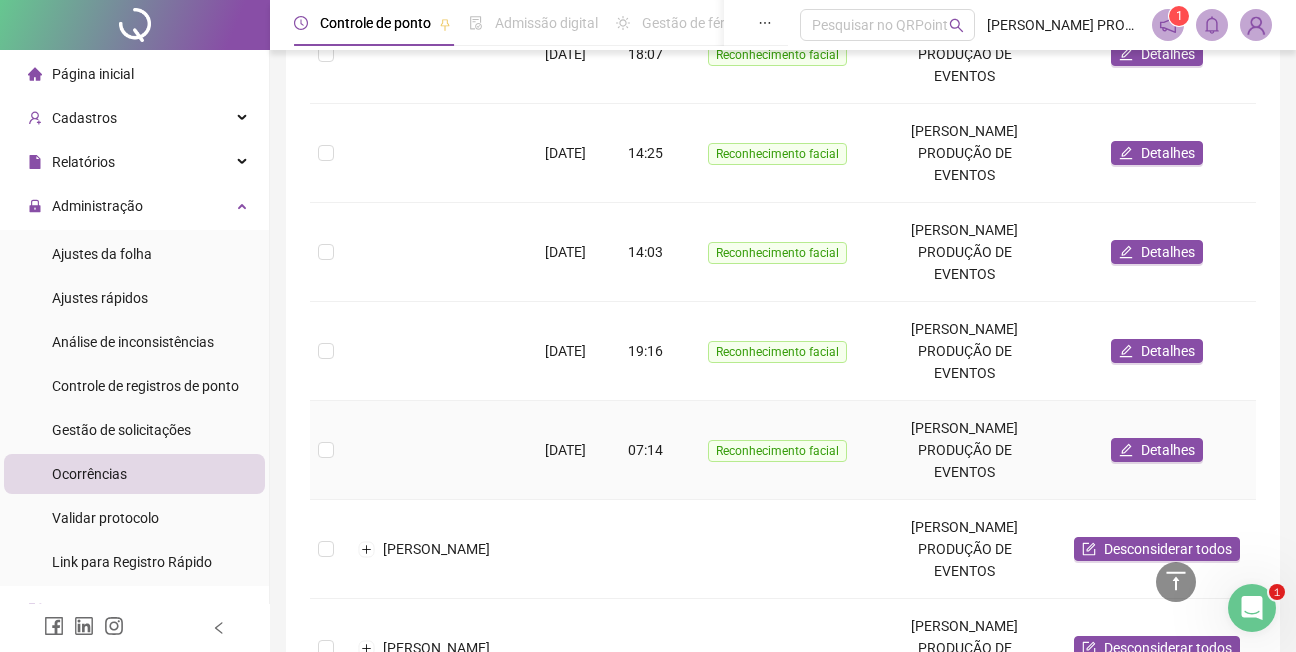 scroll, scrollTop: 3060, scrollLeft: 0, axis: vertical 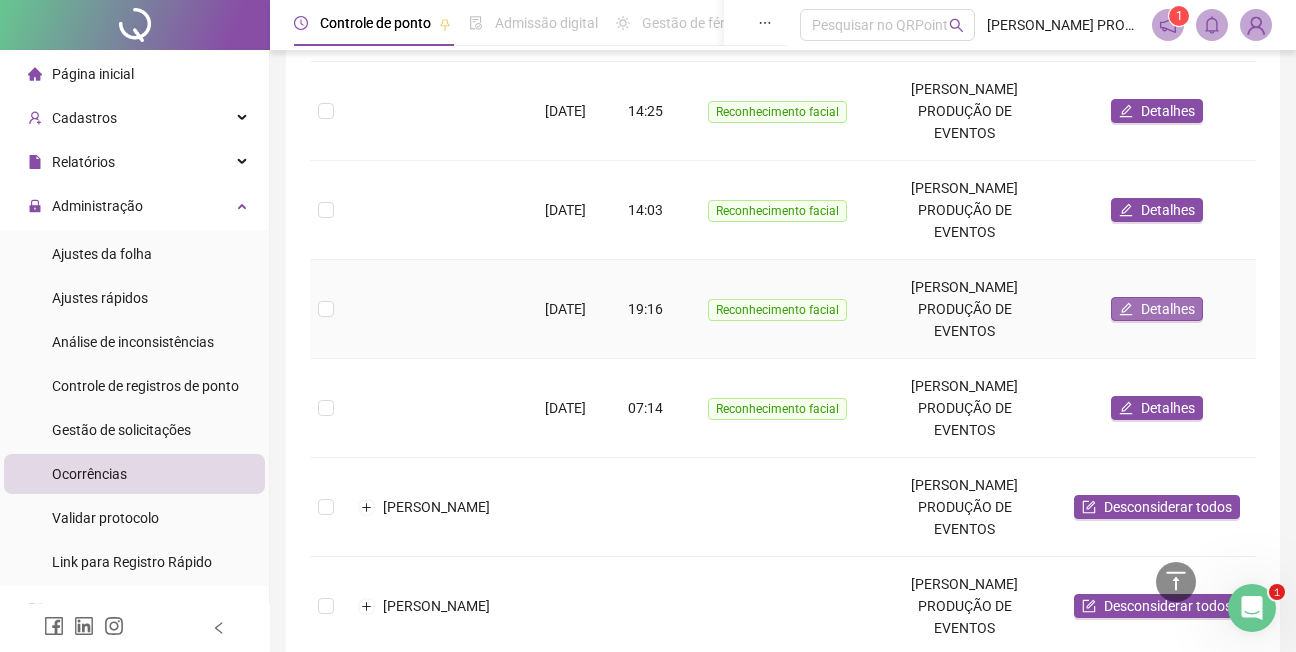 click on "Detalhes" at bounding box center [1168, 309] 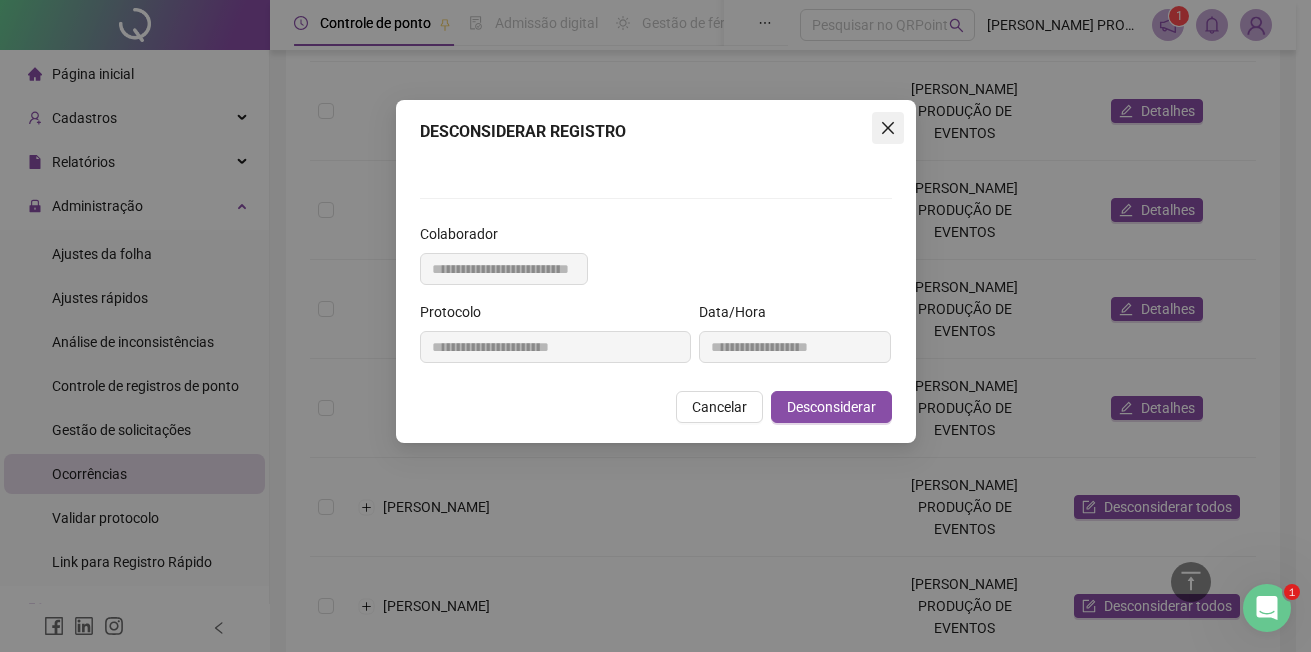 click 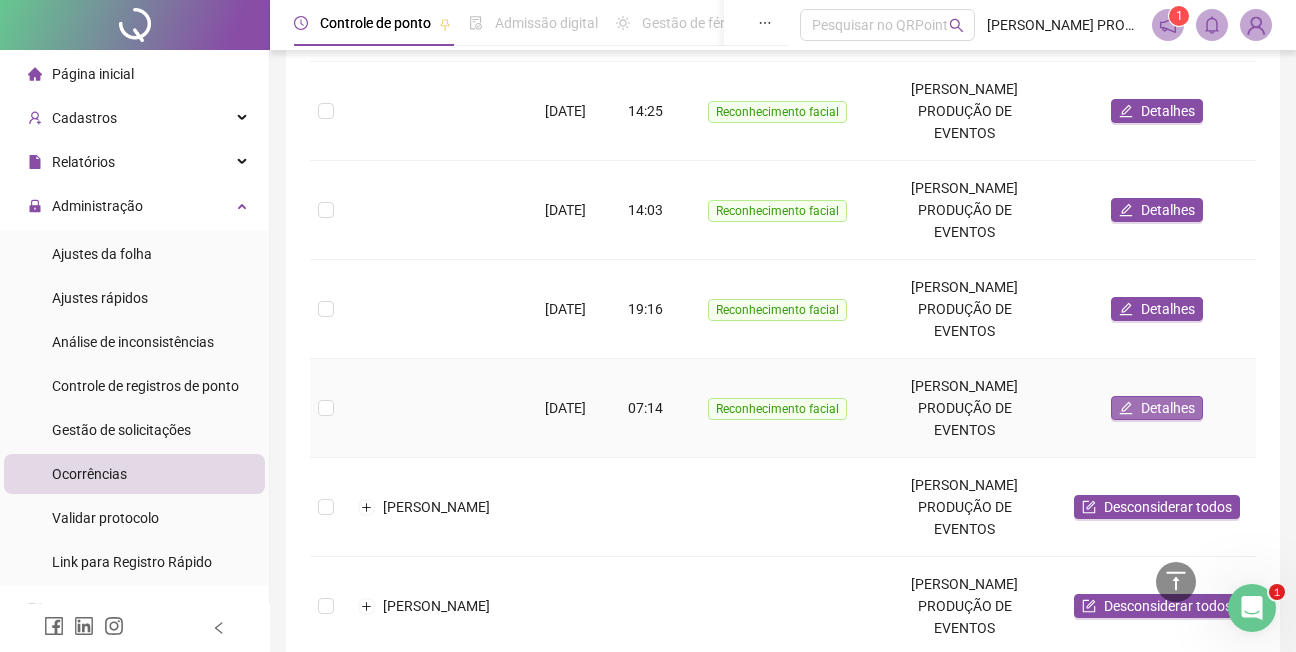 click on "Detalhes" at bounding box center [1168, 408] 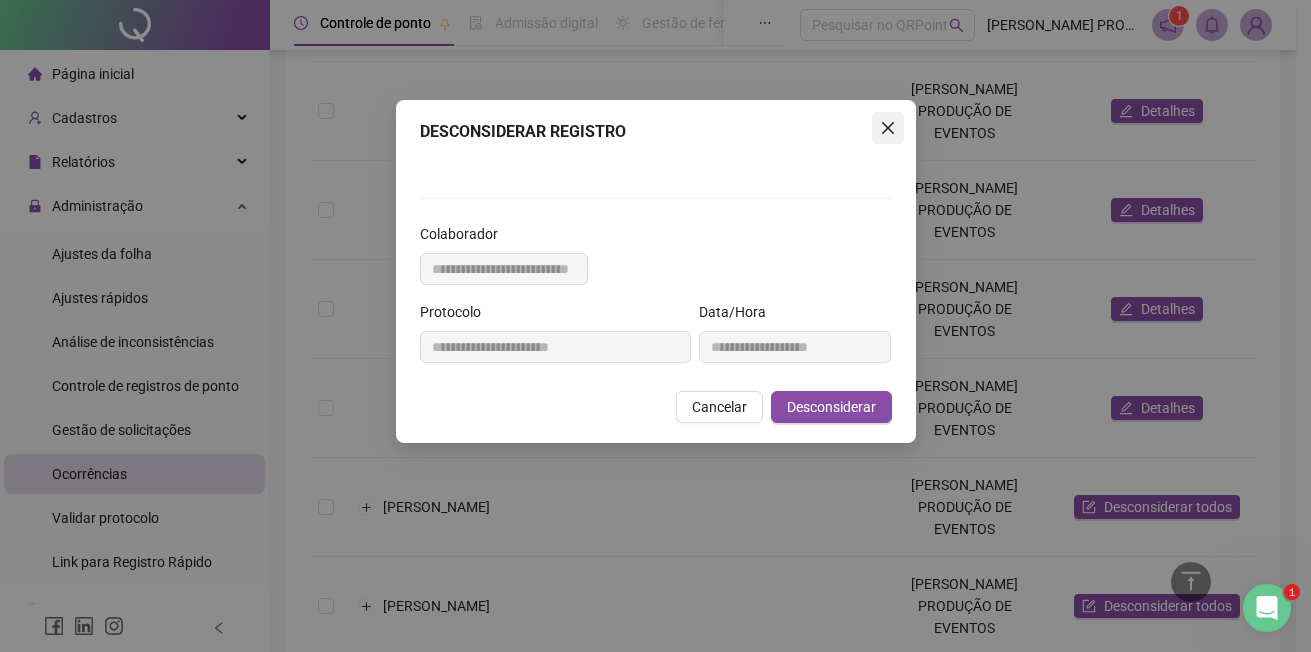 click at bounding box center [888, 128] 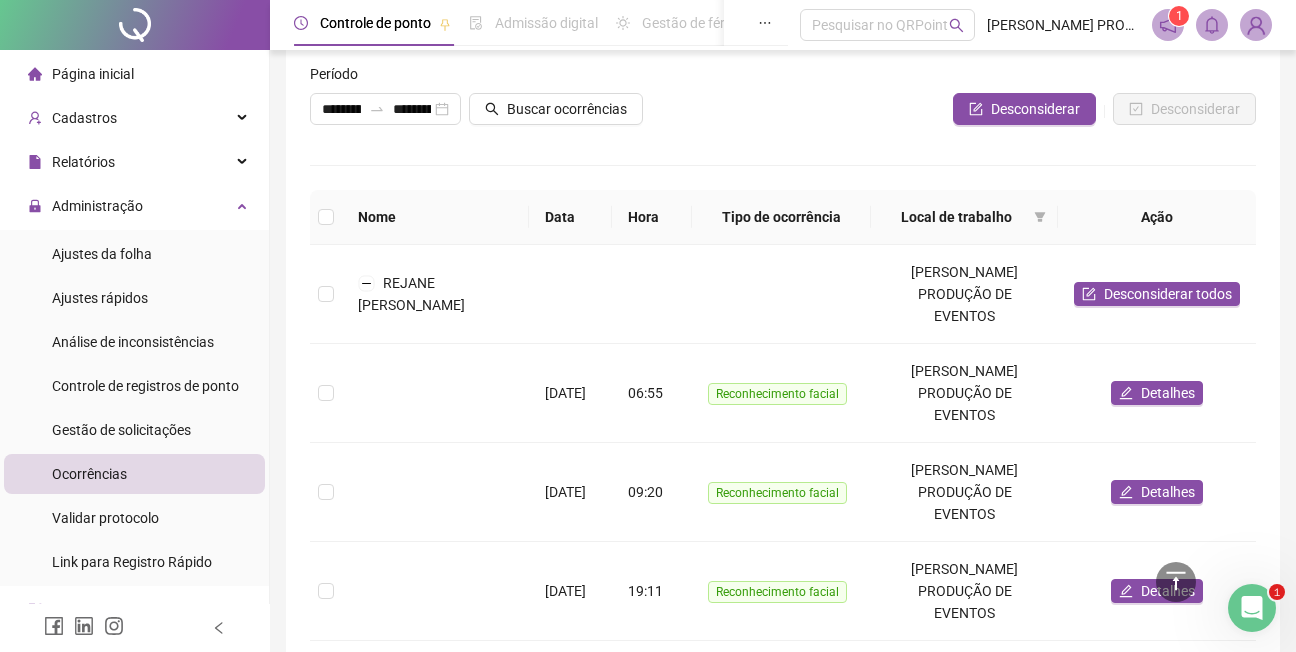 scroll, scrollTop: 0, scrollLeft: 0, axis: both 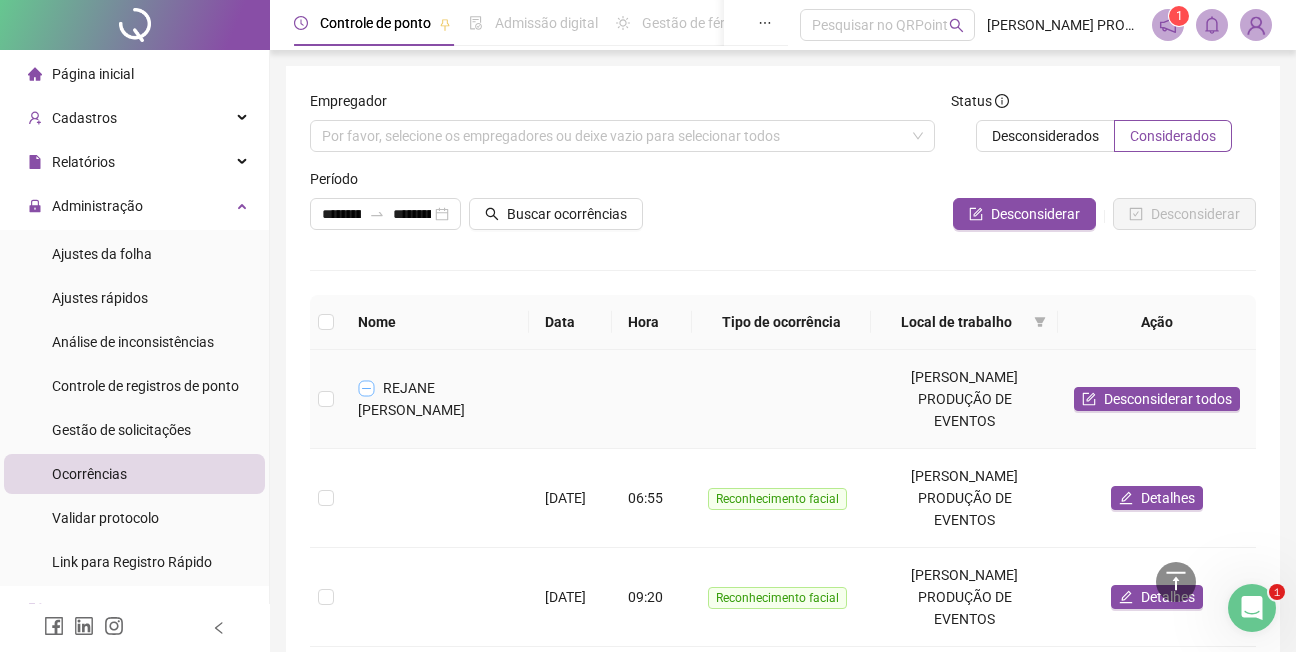 click at bounding box center [367, 388] 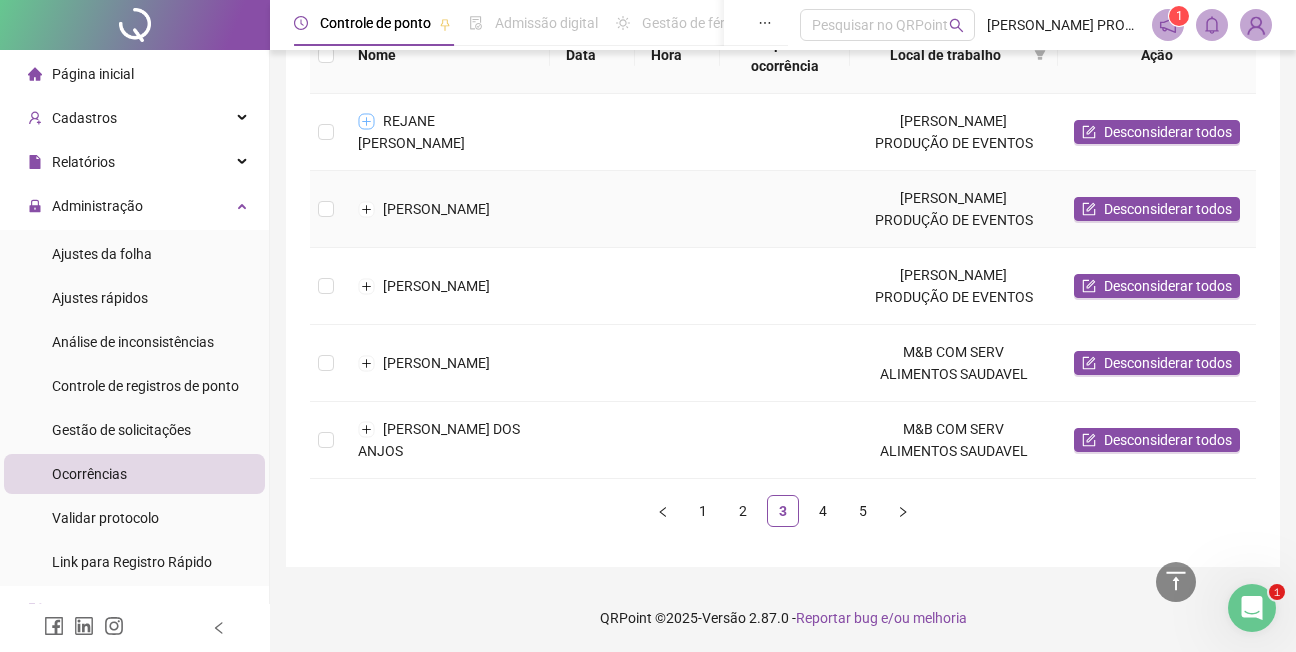 scroll, scrollTop: 279, scrollLeft: 0, axis: vertical 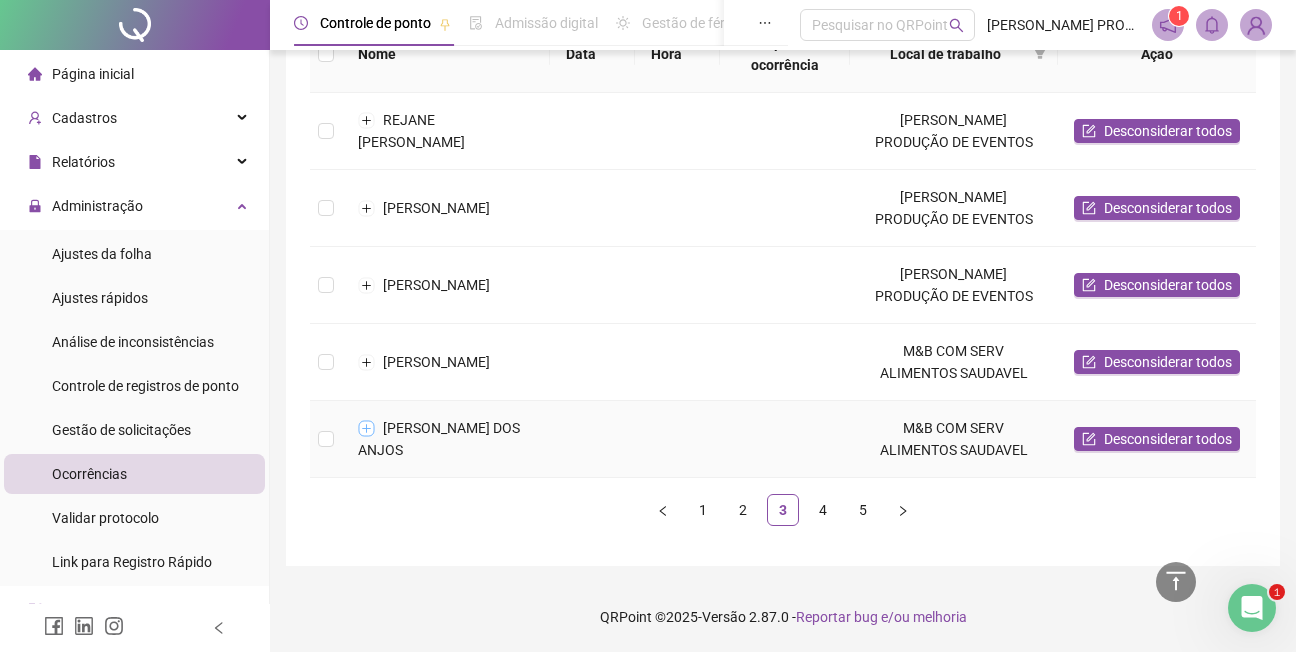 click at bounding box center [367, 428] 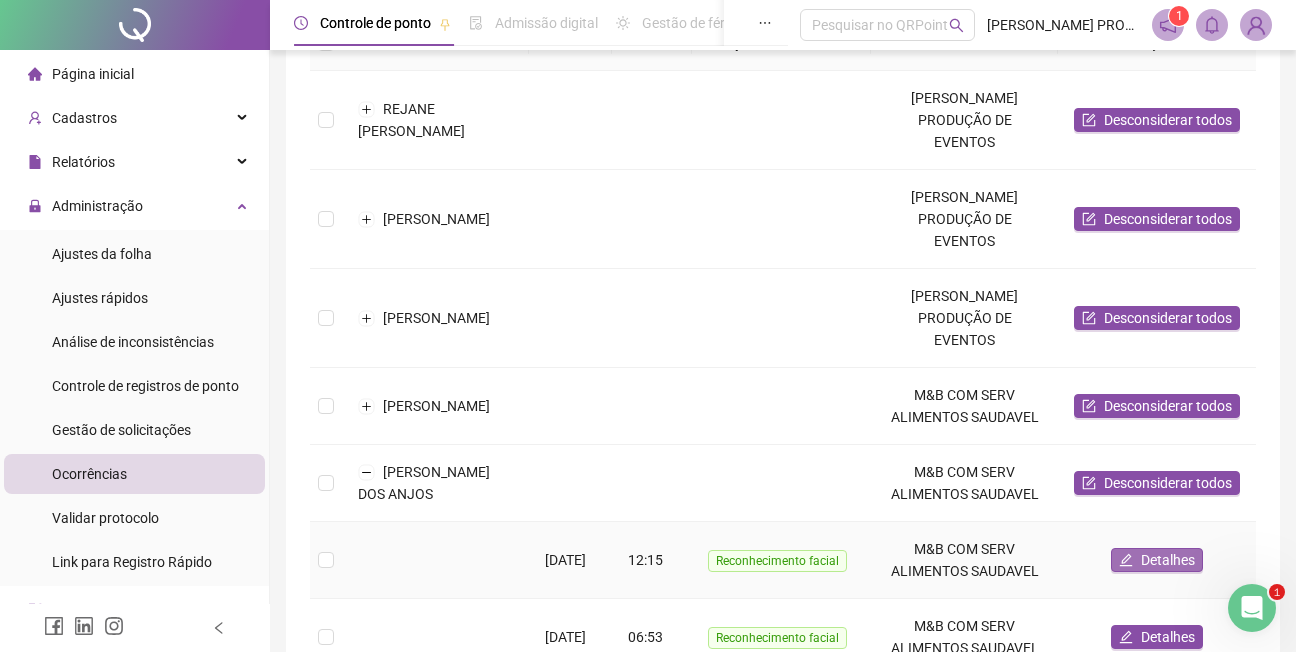 click on "Detalhes" at bounding box center (1168, 560) 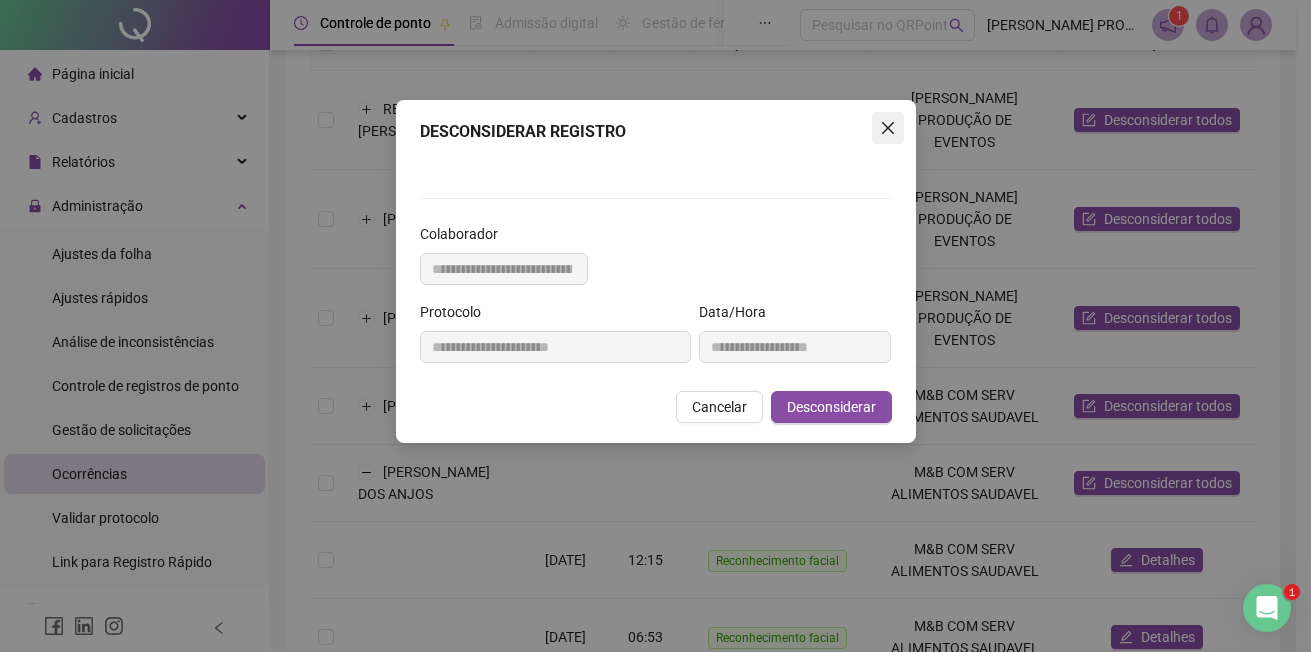 click at bounding box center (888, 128) 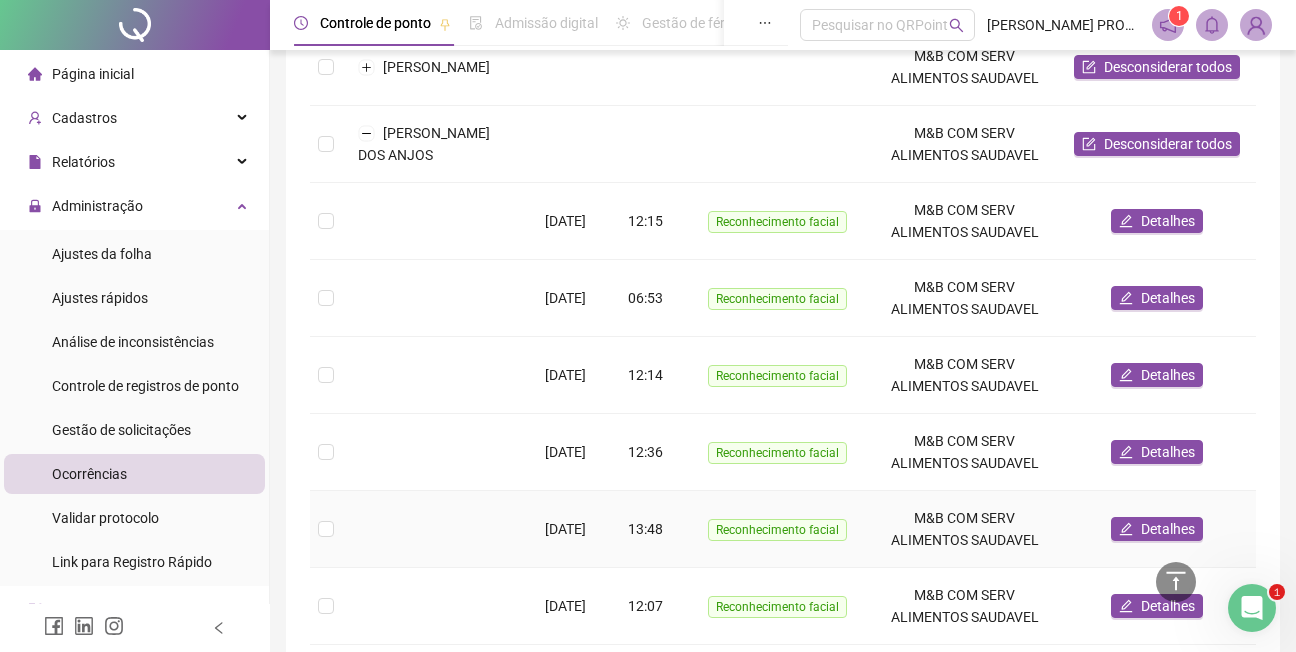scroll, scrollTop: 679, scrollLeft: 0, axis: vertical 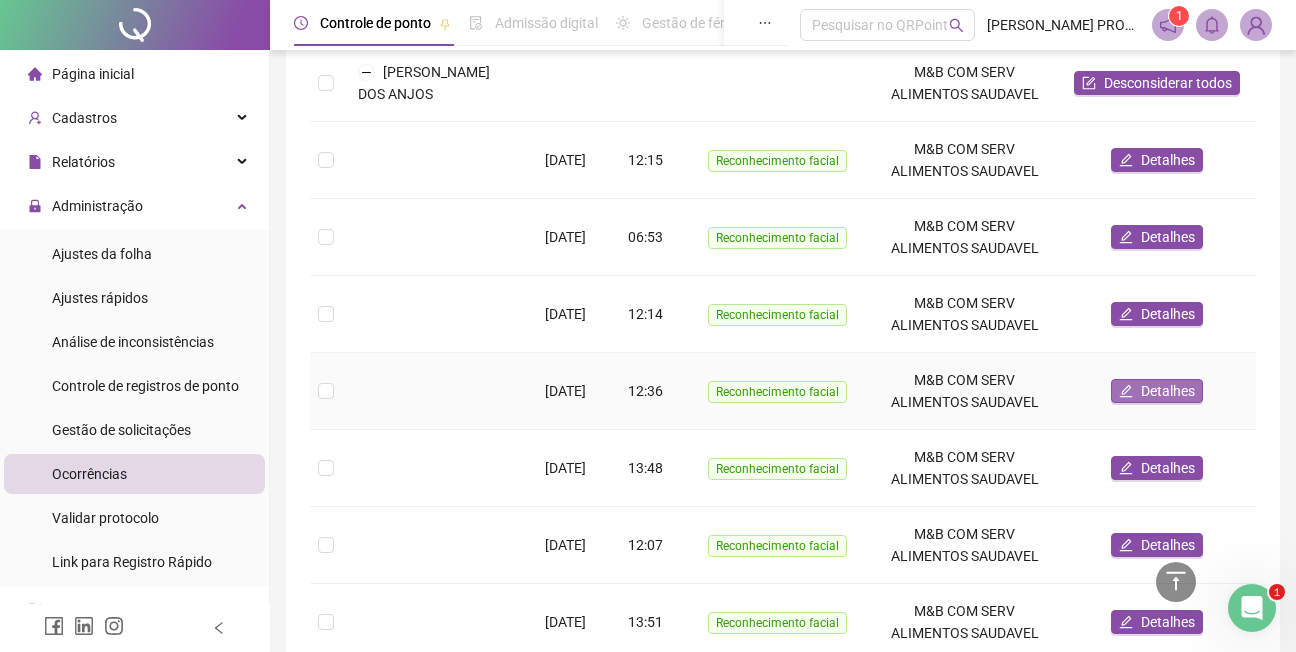 click on "Detalhes" at bounding box center [1168, 391] 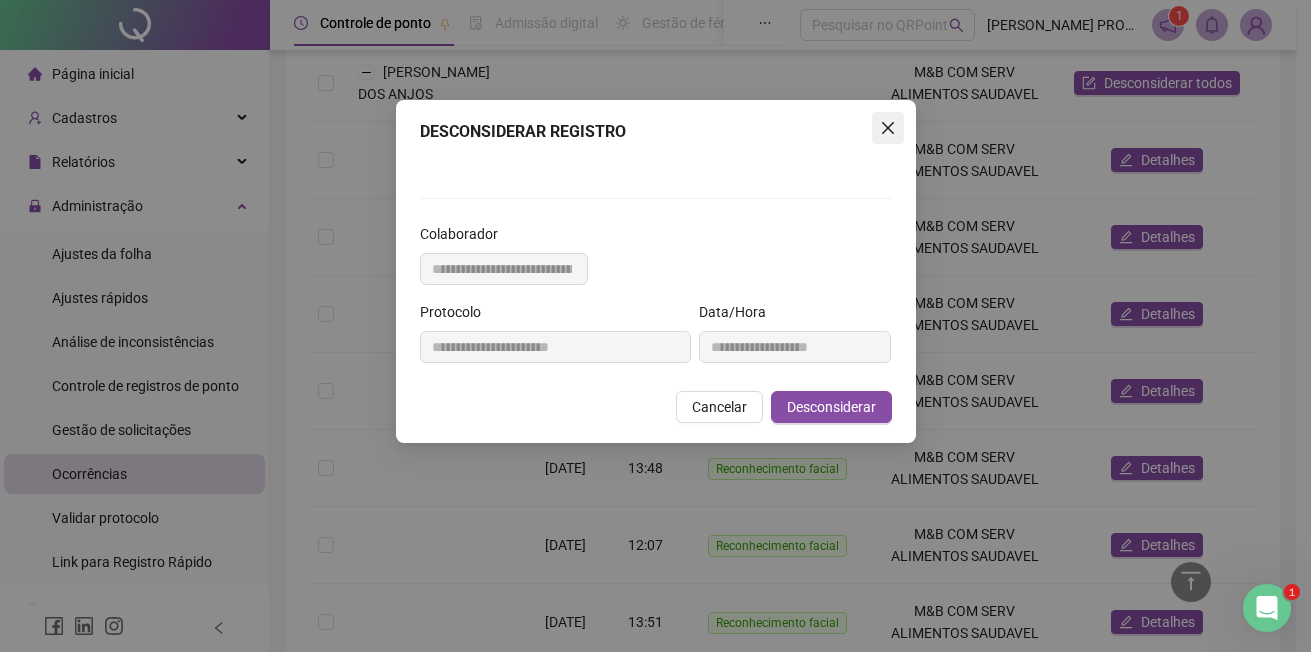 click at bounding box center [888, 128] 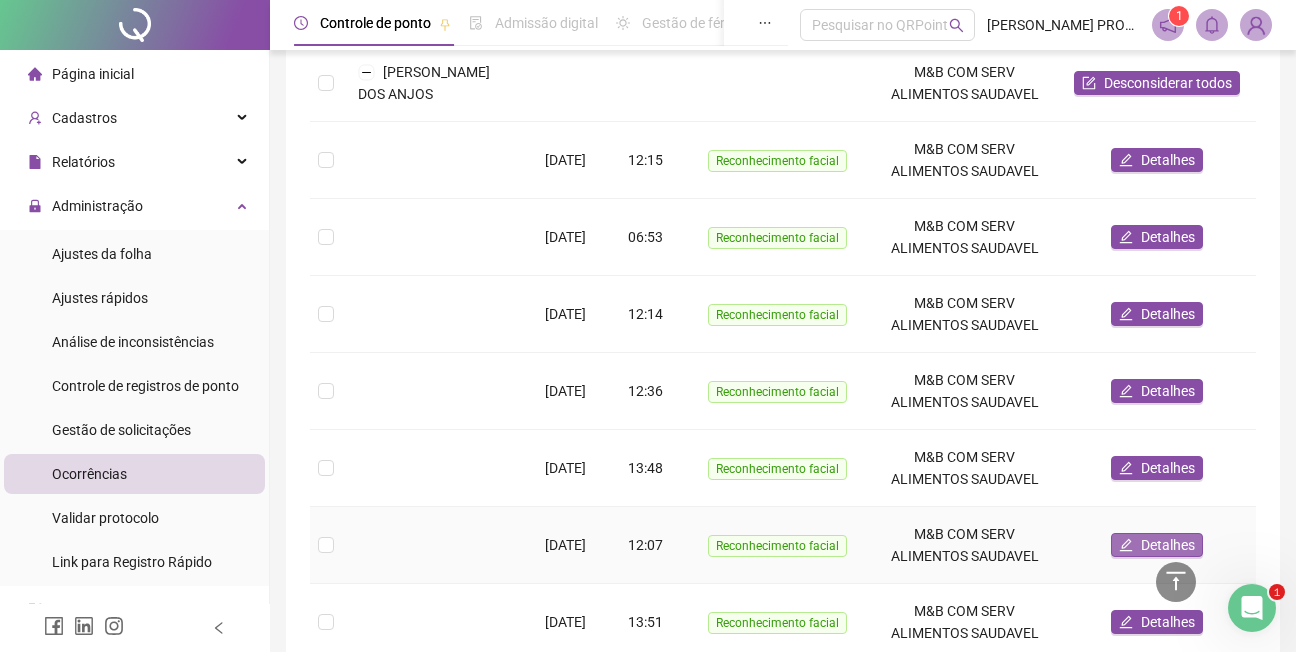 click on "Detalhes" at bounding box center (1168, 545) 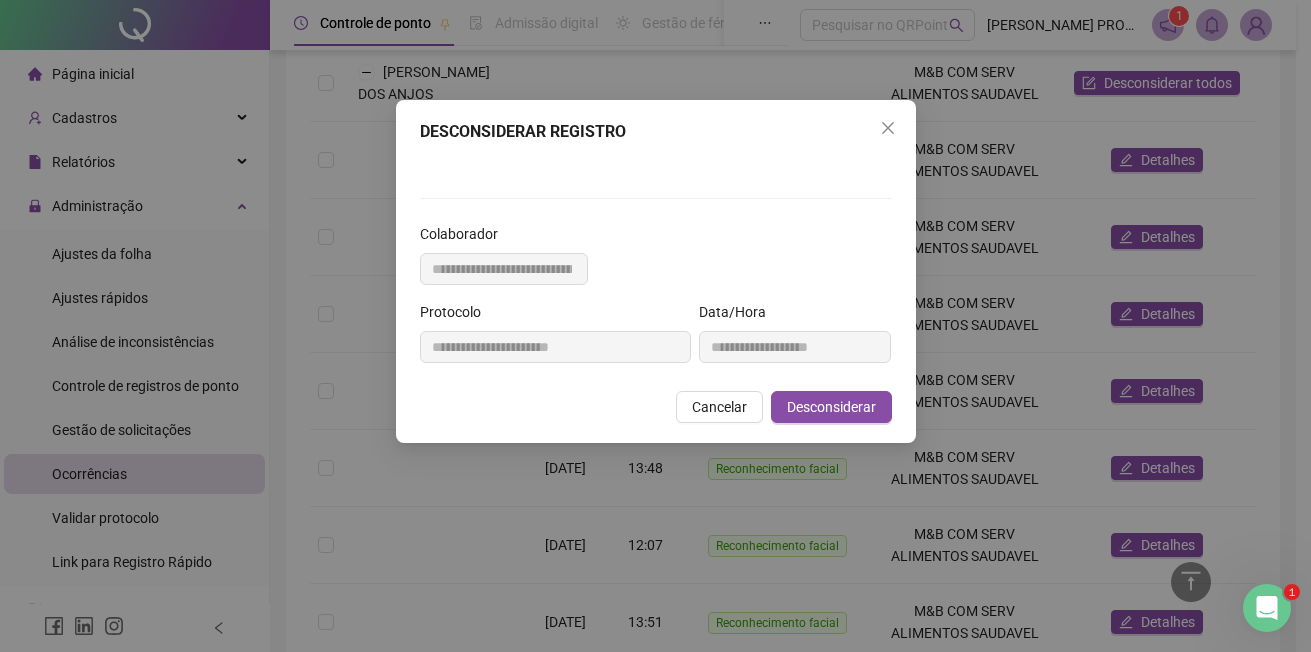 drag, startPoint x: 880, startPoint y: 122, endPoint x: 823, endPoint y: 135, distance: 58.463665 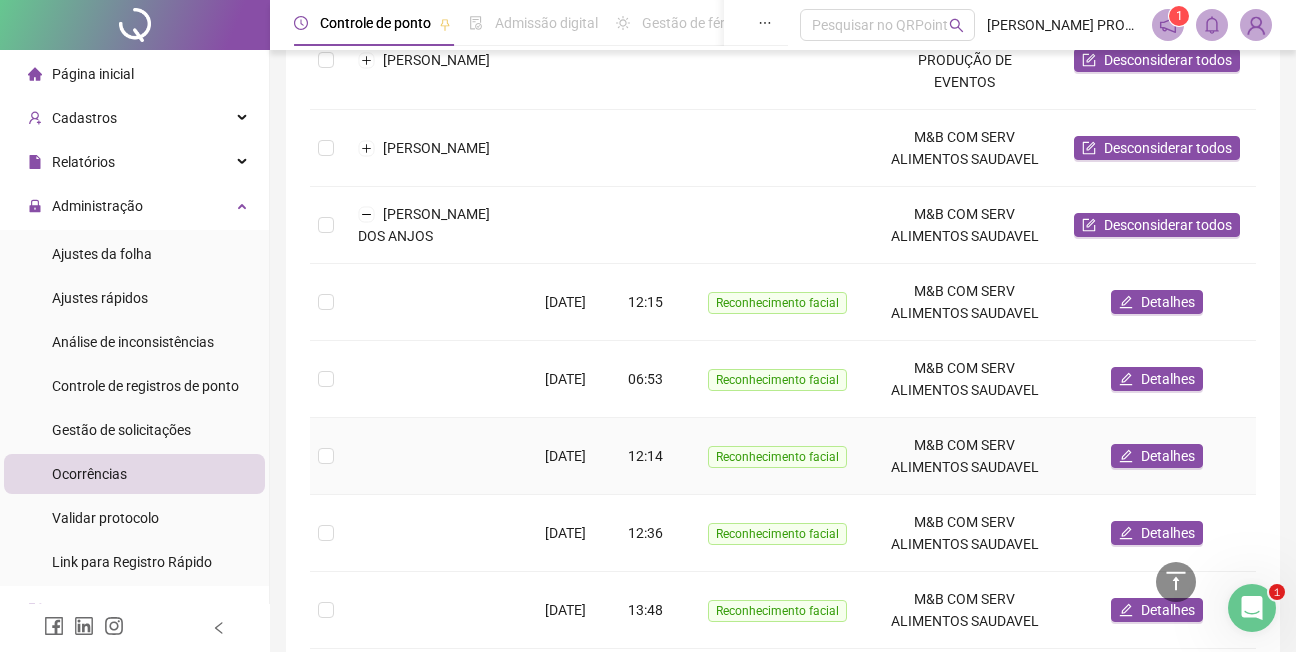 scroll, scrollTop: 579, scrollLeft: 0, axis: vertical 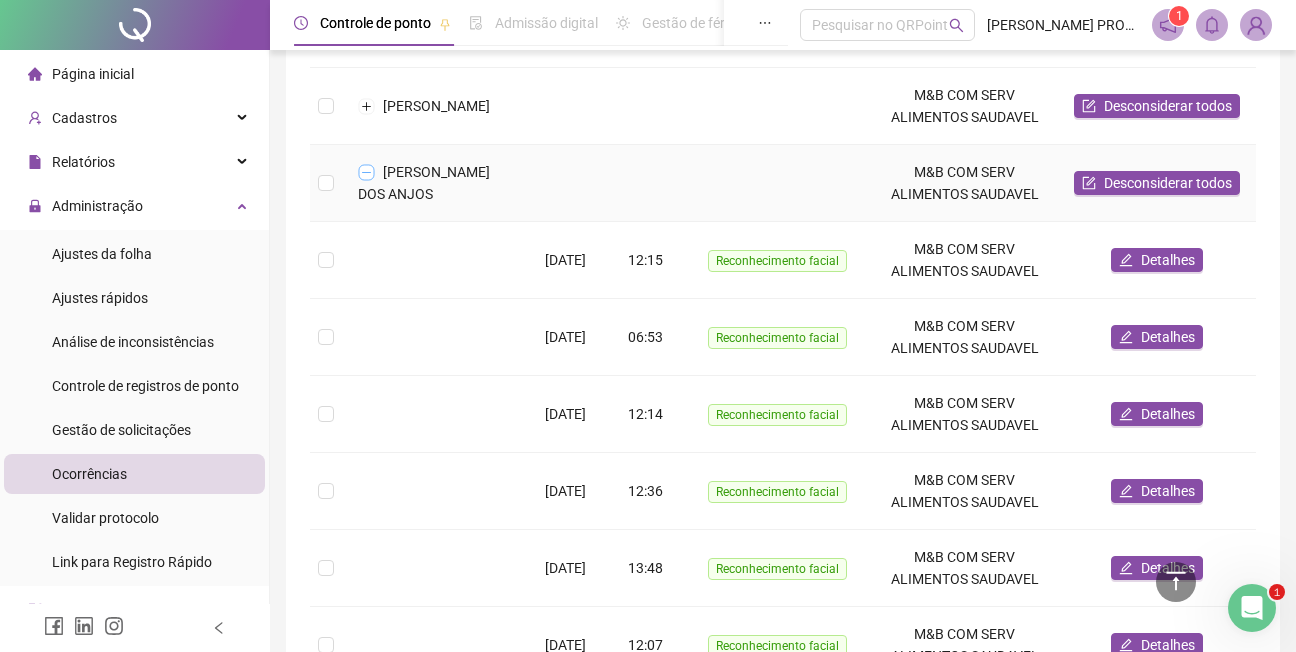 click at bounding box center (367, 172) 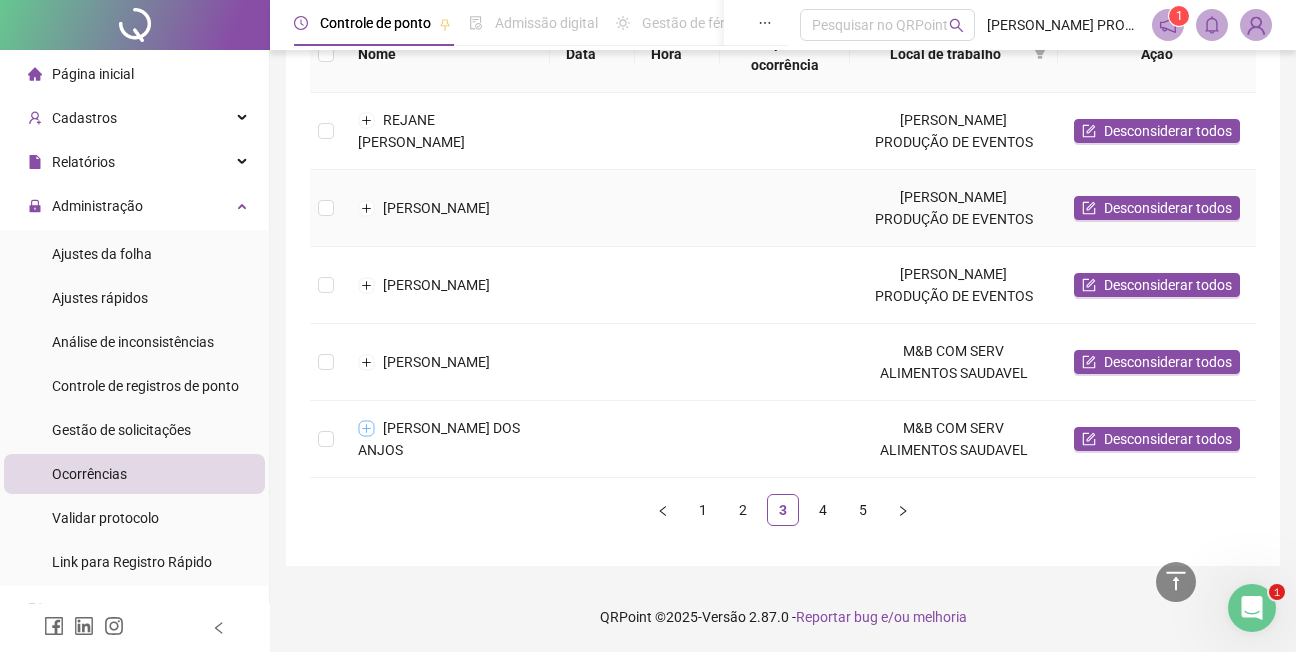 scroll, scrollTop: 279, scrollLeft: 0, axis: vertical 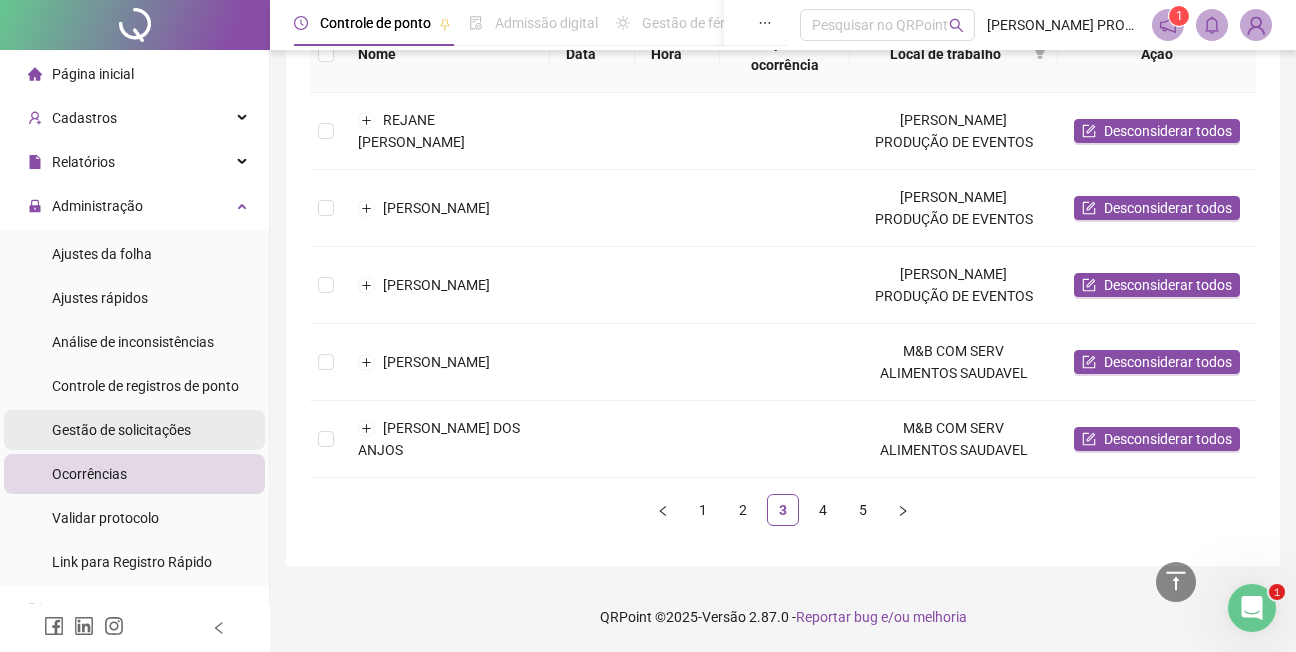 click on "Gestão de solicitações" at bounding box center [121, 430] 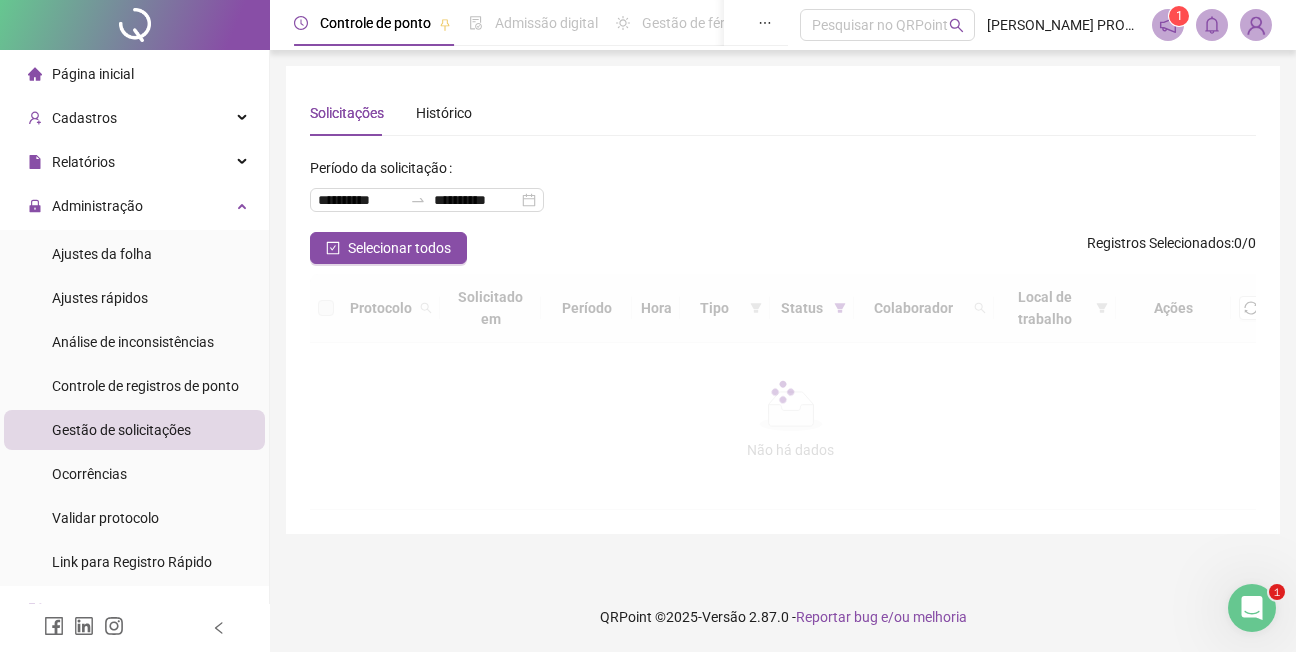 scroll, scrollTop: 0, scrollLeft: 0, axis: both 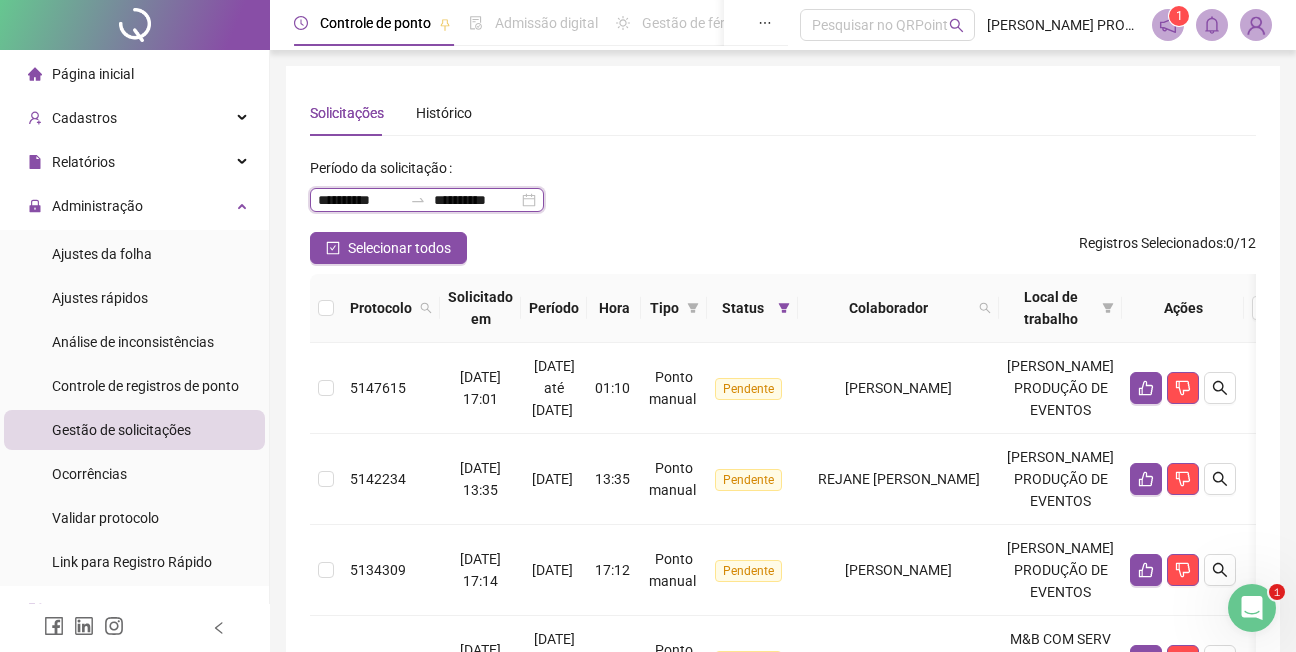 click on "**********" at bounding box center (360, 200) 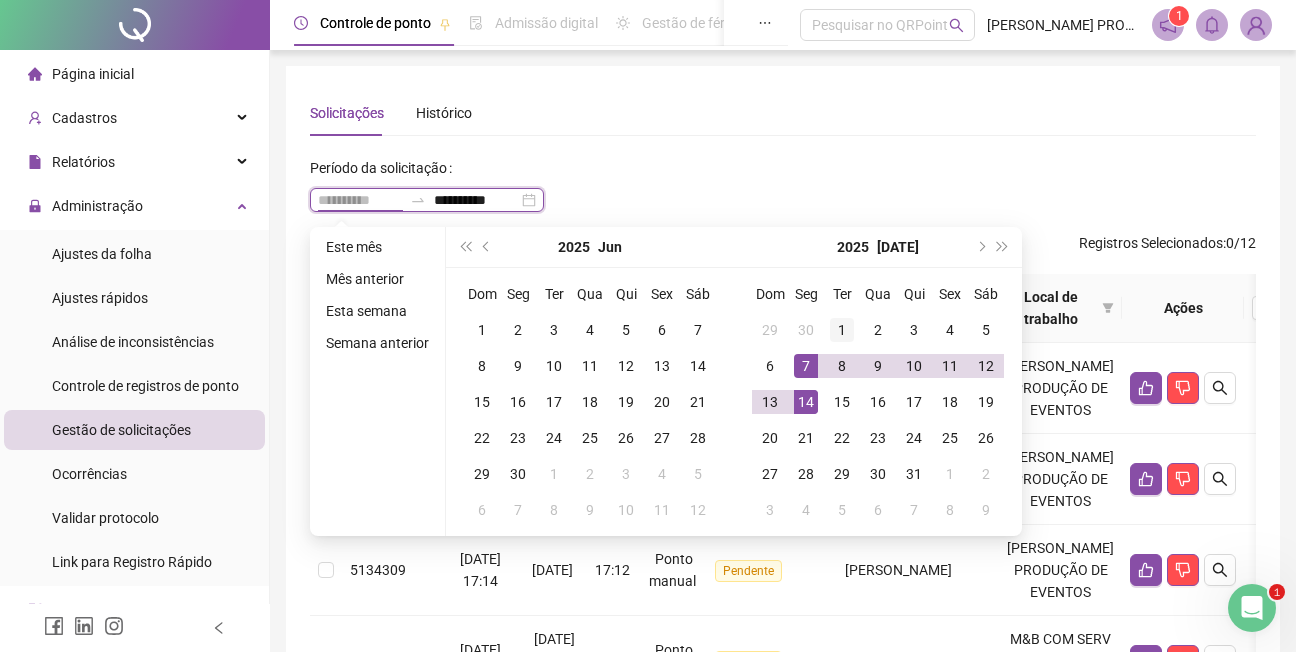 type on "**********" 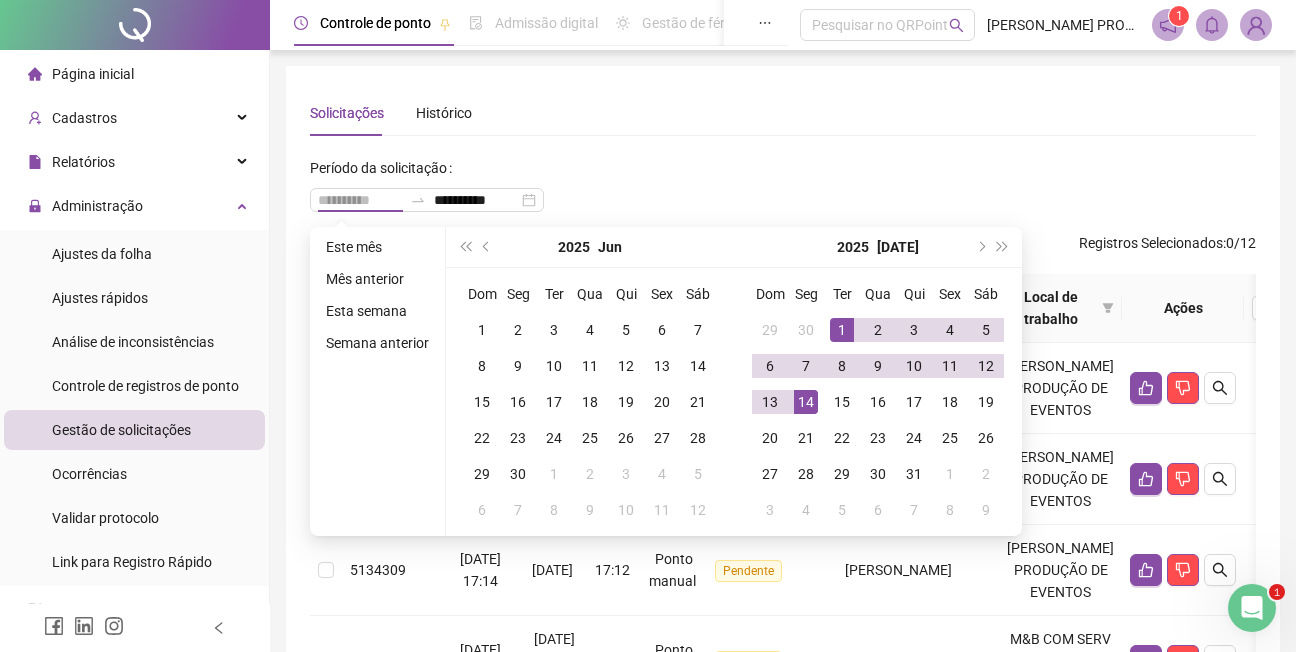 click on "1" at bounding box center (842, 330) 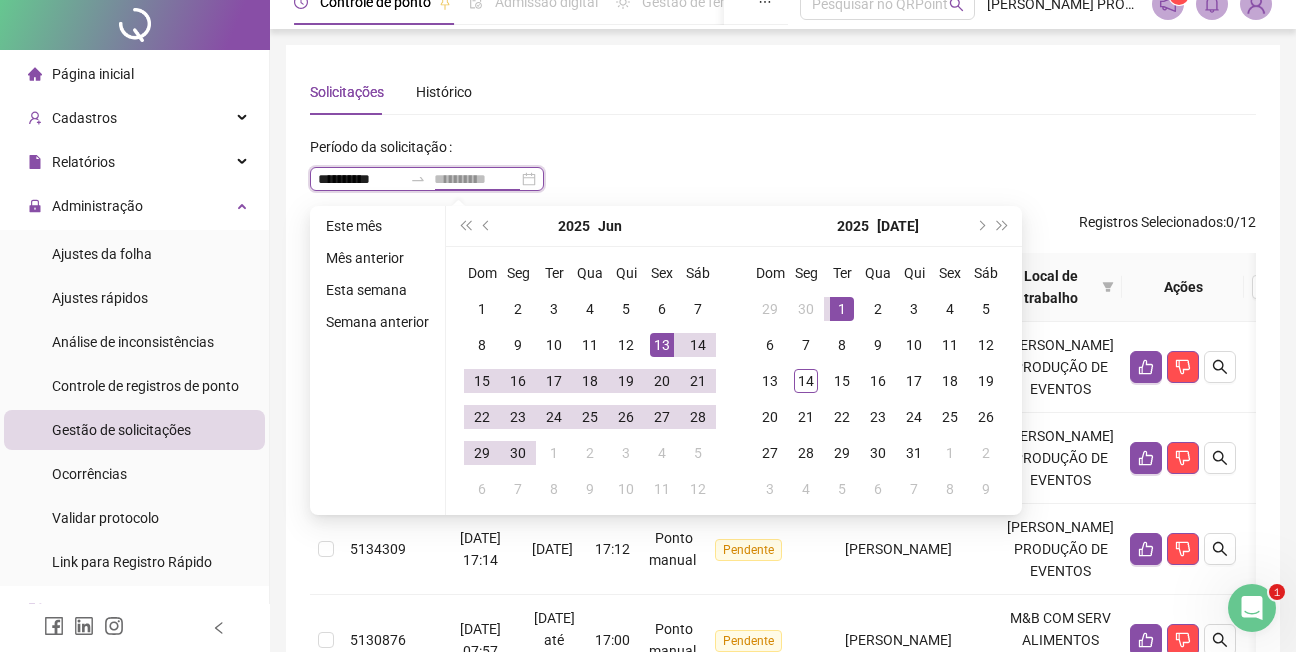 scroll, scrollTop: 0, scrollLeft: 0, axis: both 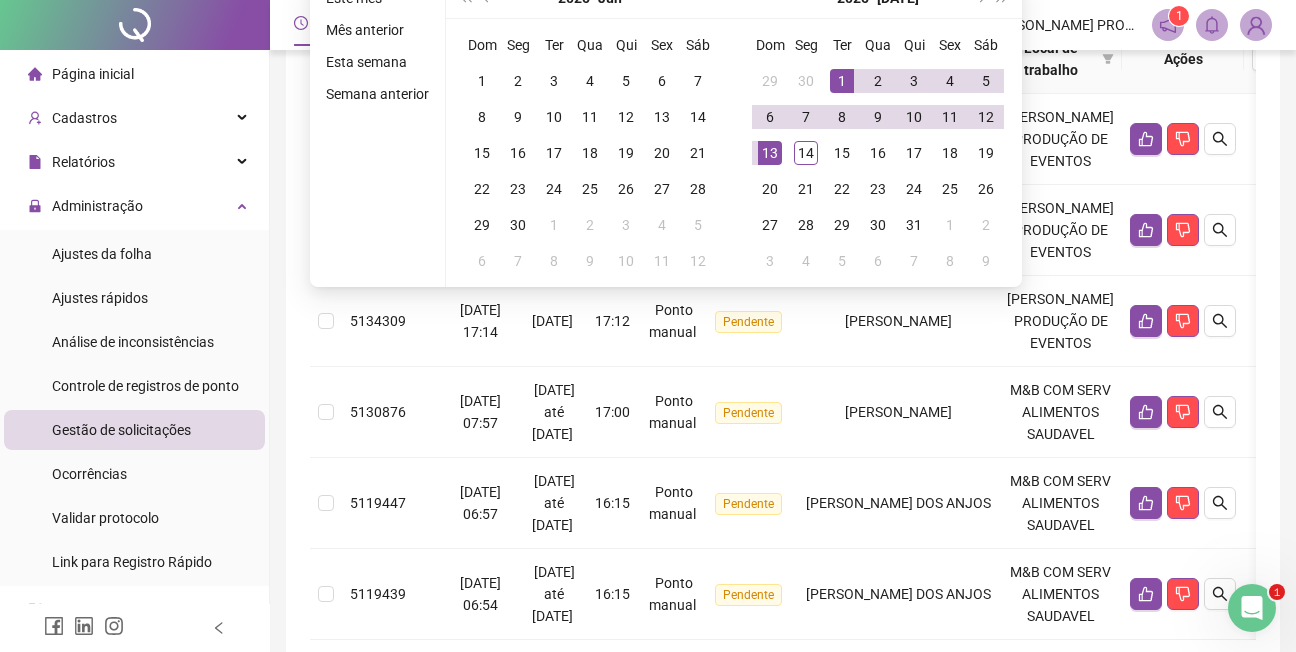 type on "**********" 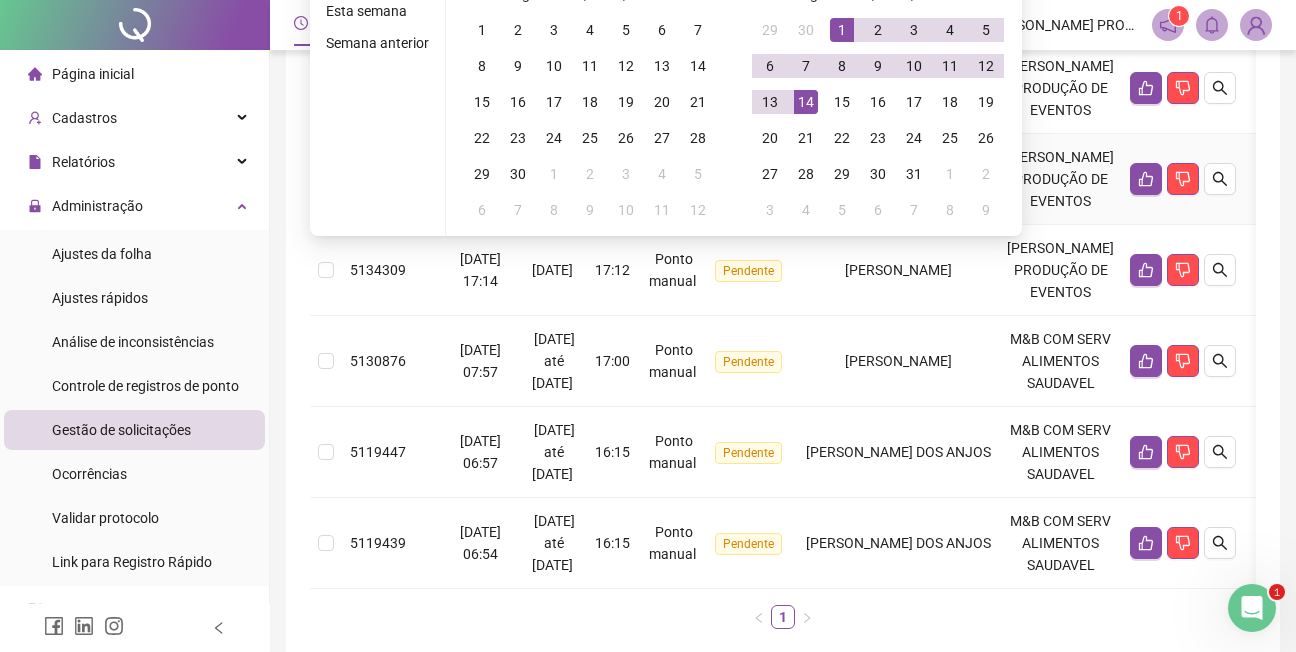 click on "Ponto manual" at bounding box center [674, 179] 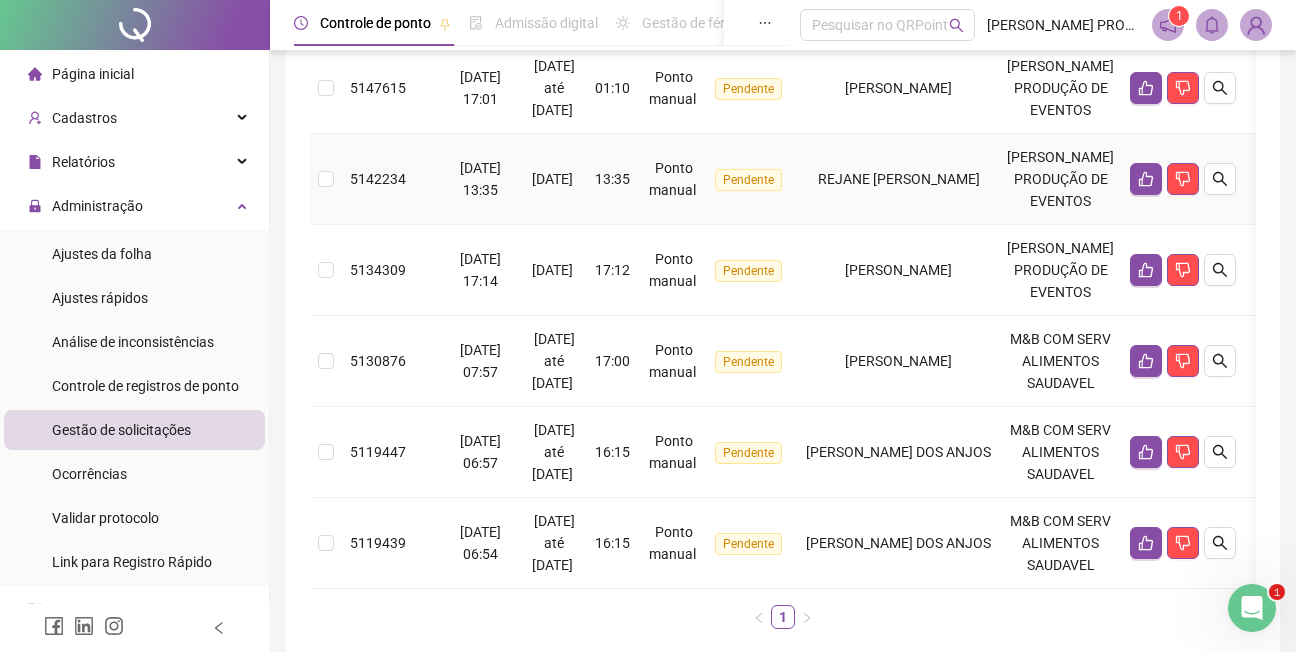 click on "Pendente" at bounding box center [748, 180] 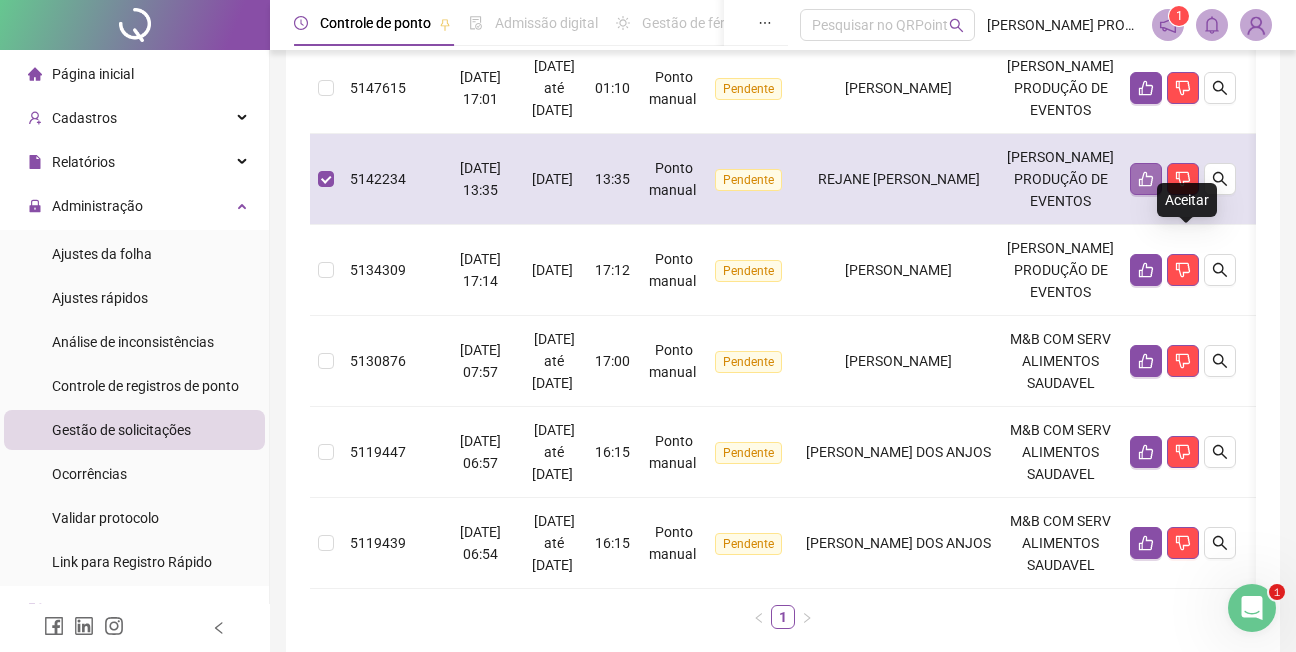 click 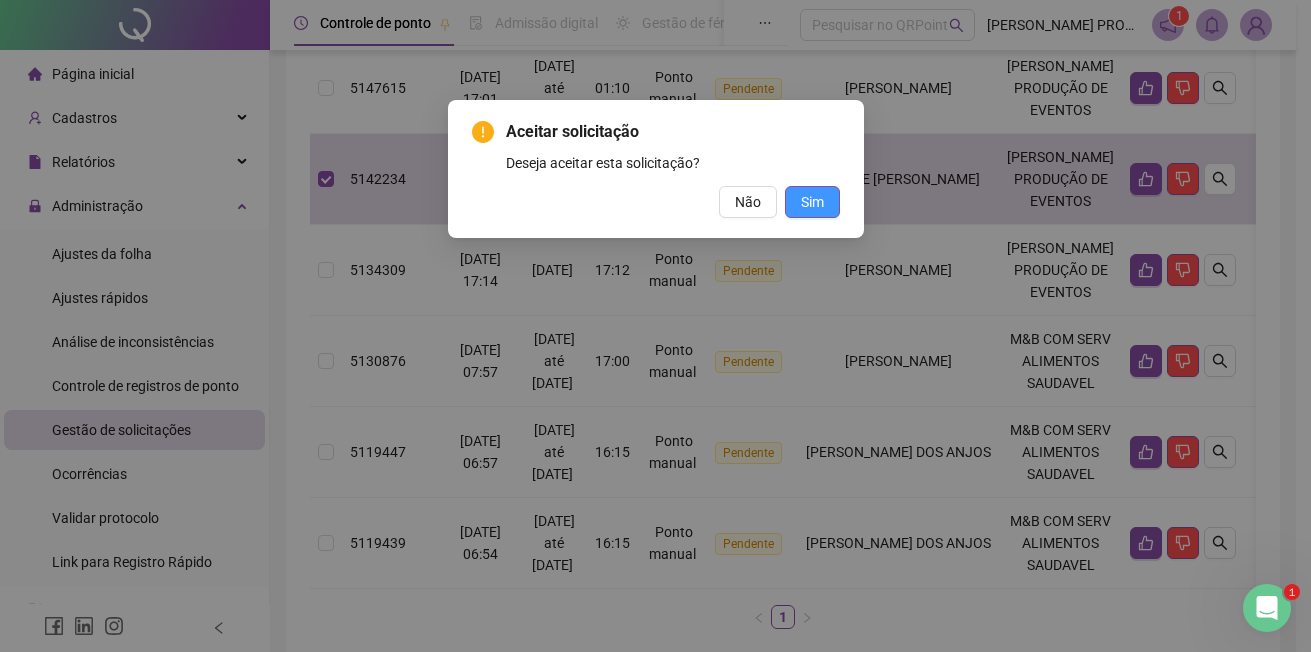 click on "Sim" at bounding box center (812, 202) 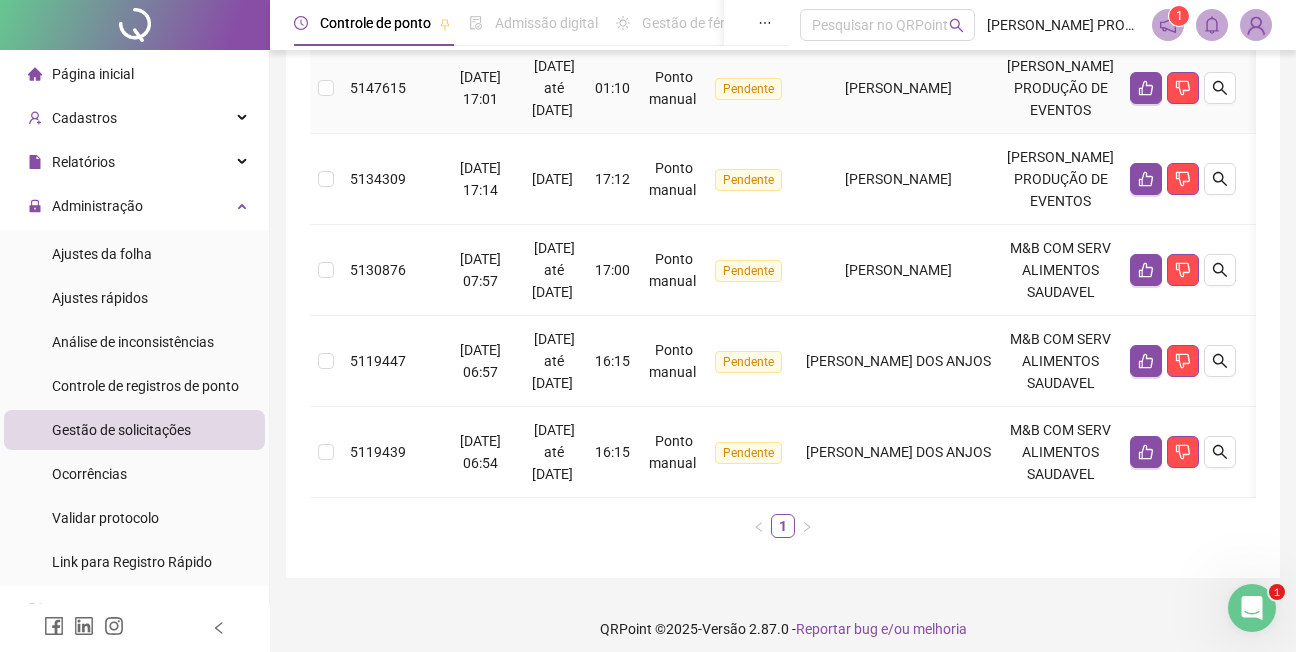 click on "Pendente" at bounding box center [748, 89] 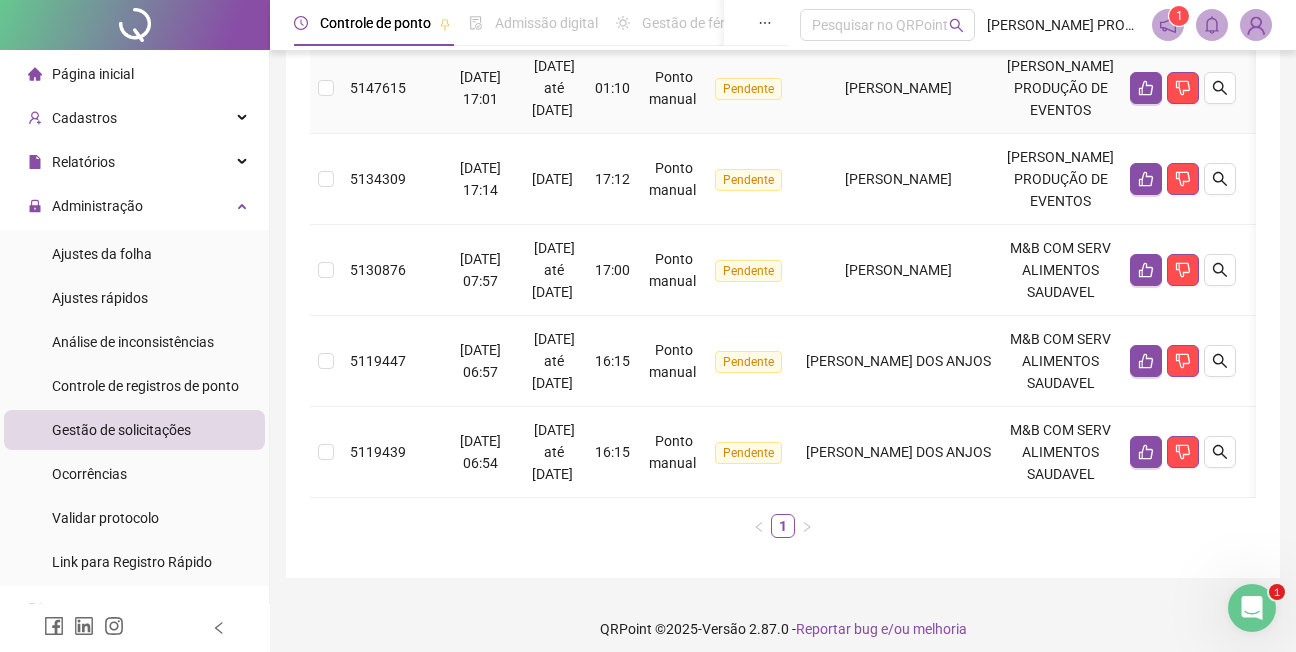 click on "Pendente" at bounding box center (748, 89) 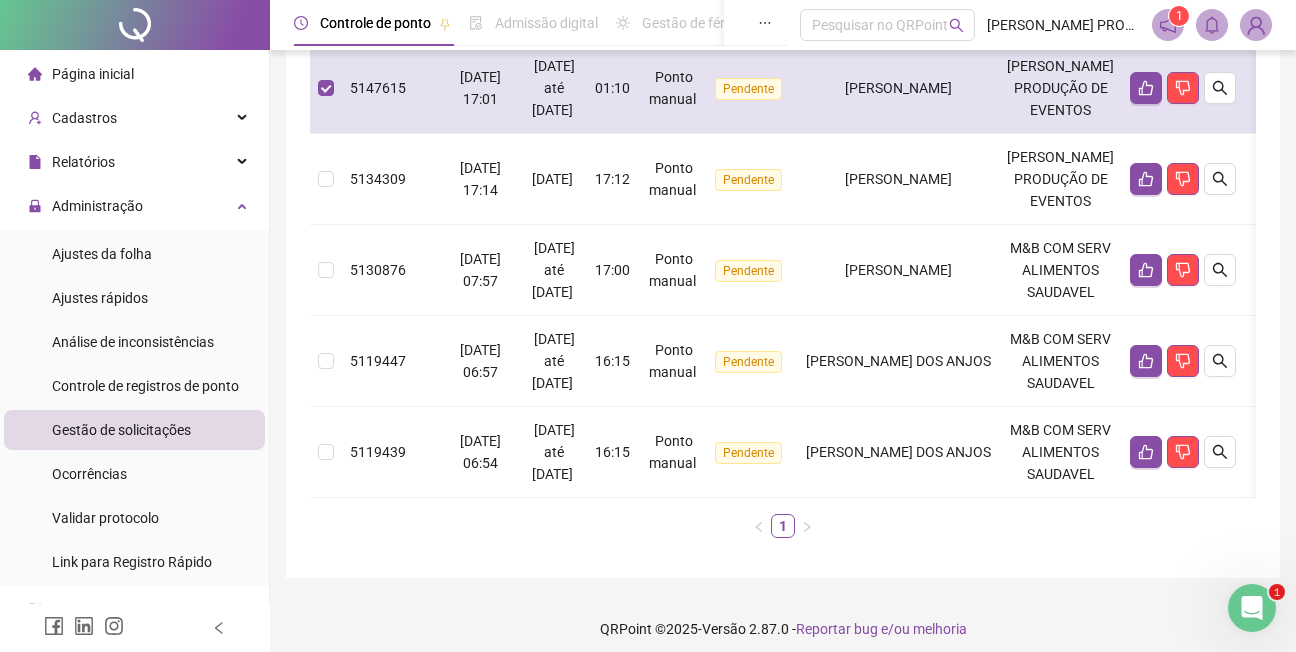 click on "[PERSON_NAME]" at bounding box center (898, 88) 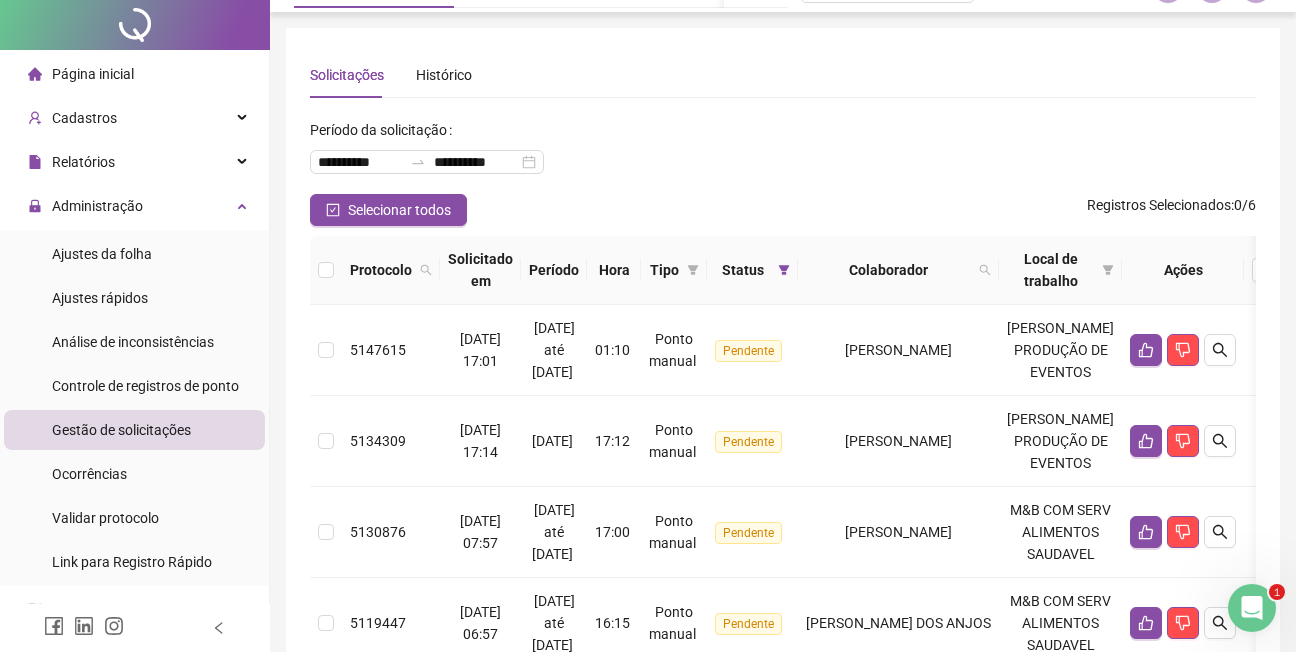 scroll, scrollTop: 0, scrollLeft: 0, axis: both 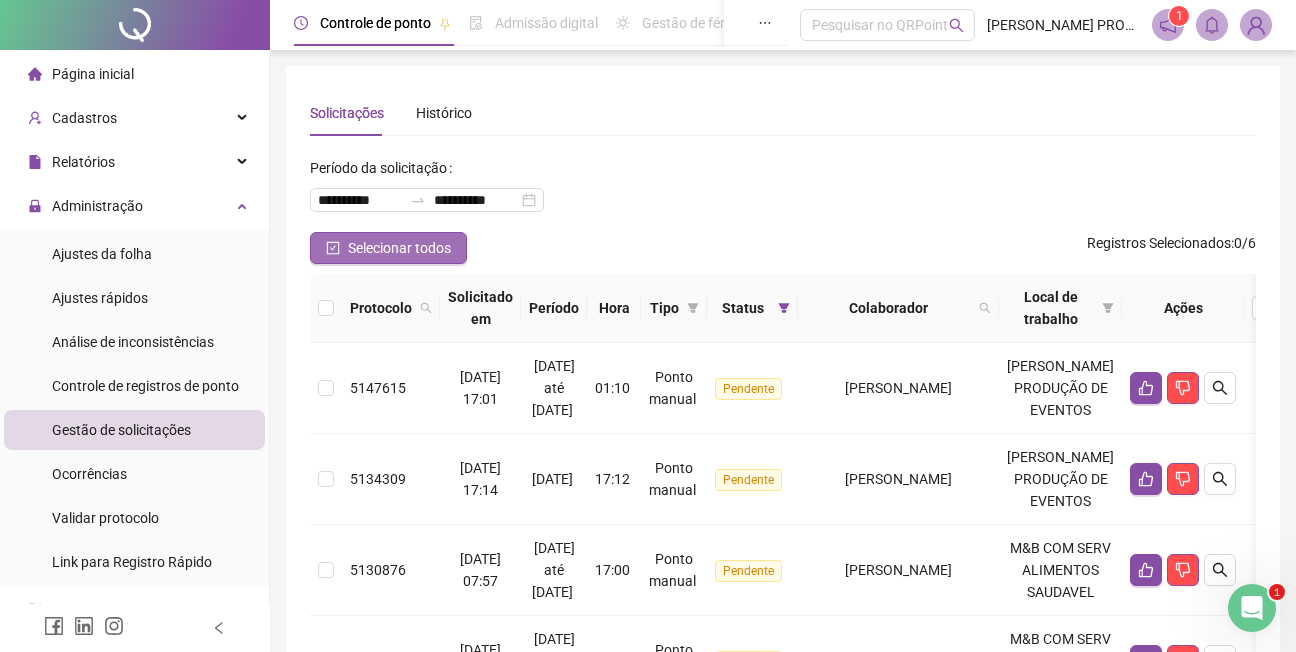 click on "Selecionar todos" at bounding box center [399, 248] 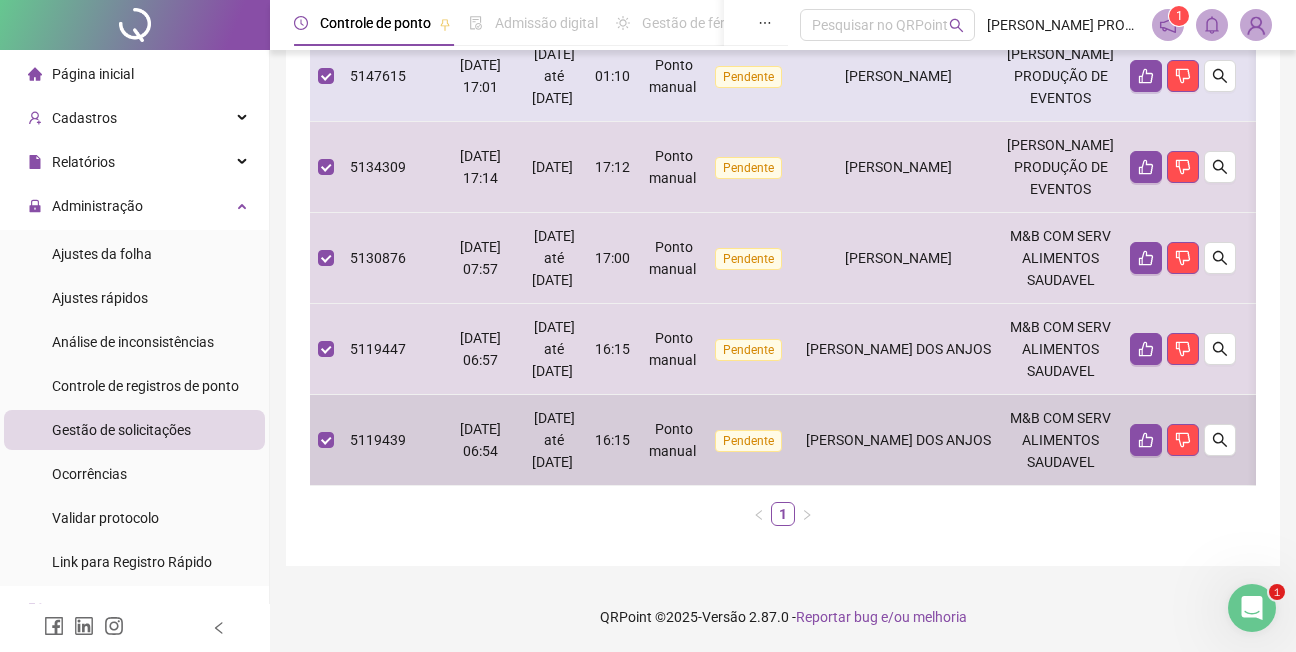 scroll, scrollTop: 0, scrollLeft: 0, axis: both 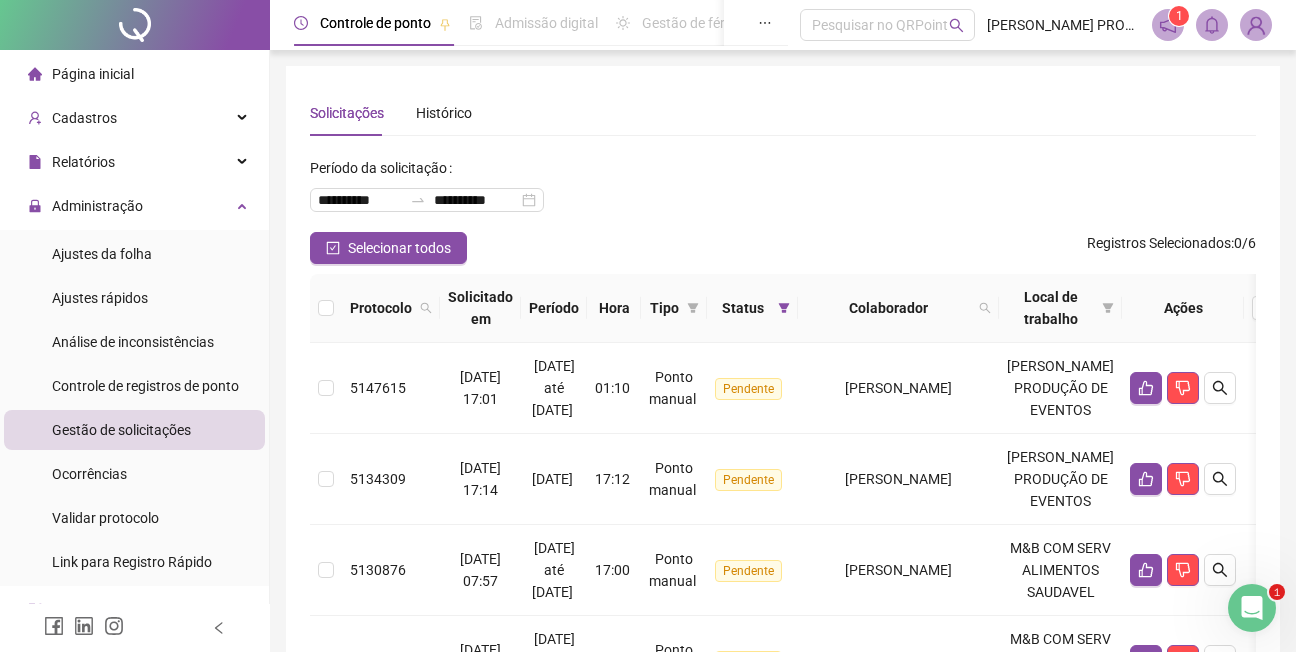 click 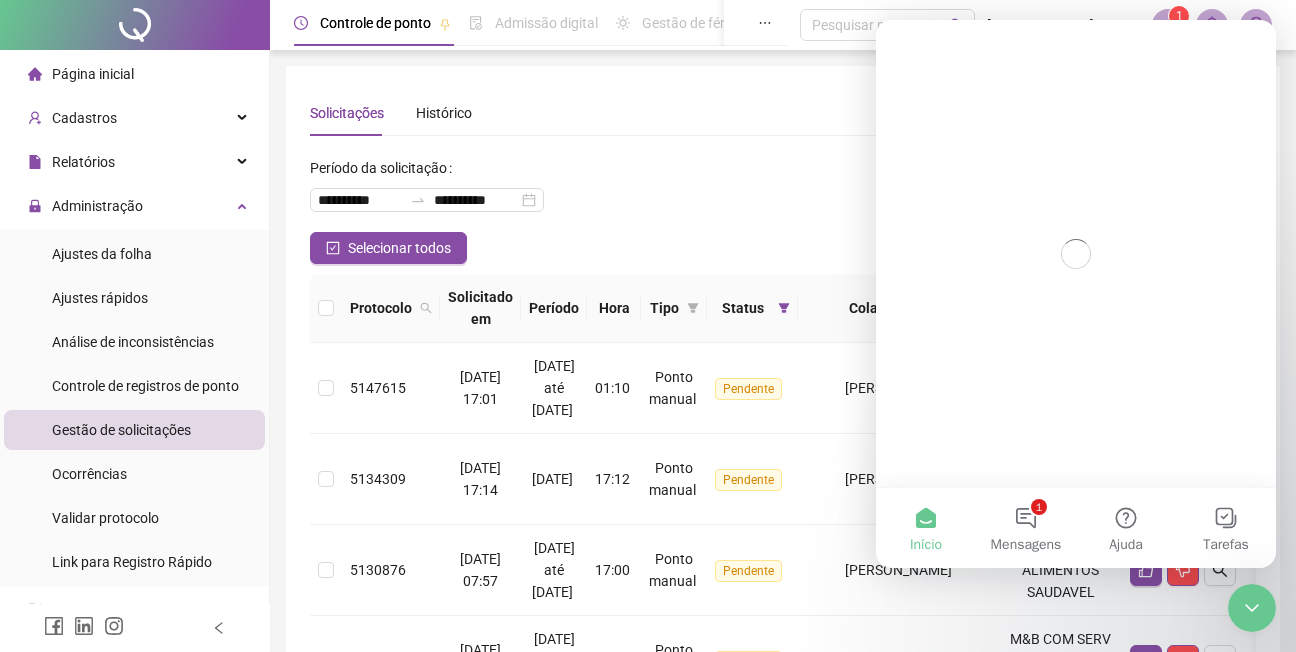scroll, scrollTop: 0, scrollLeft: 0, axis: both 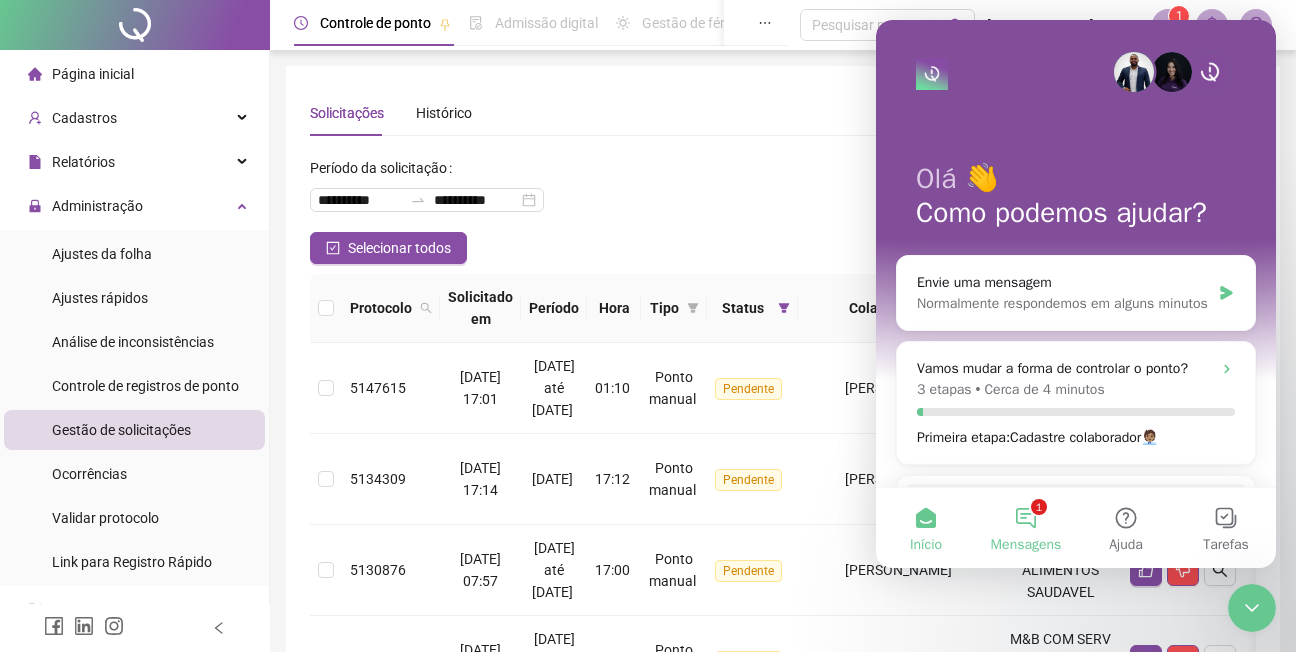 click on "1 Mensagens" at bounding box center (1026, 528) 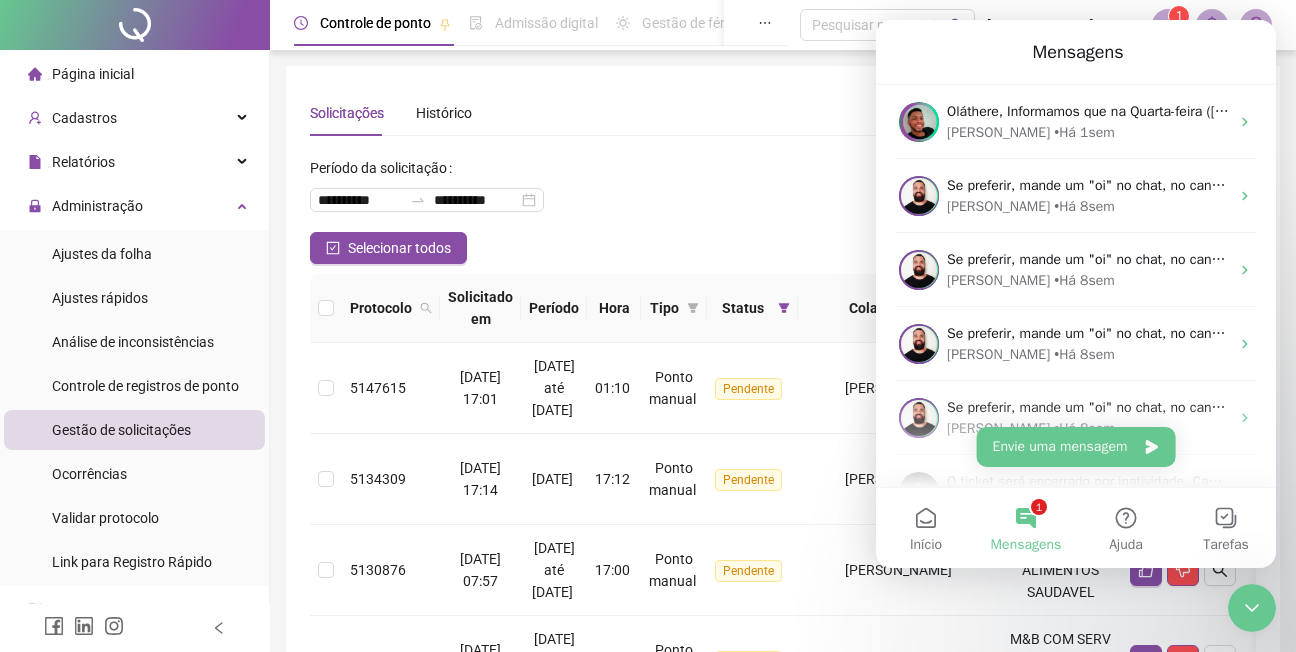 click on "**********" at bounding box center [783, 192] 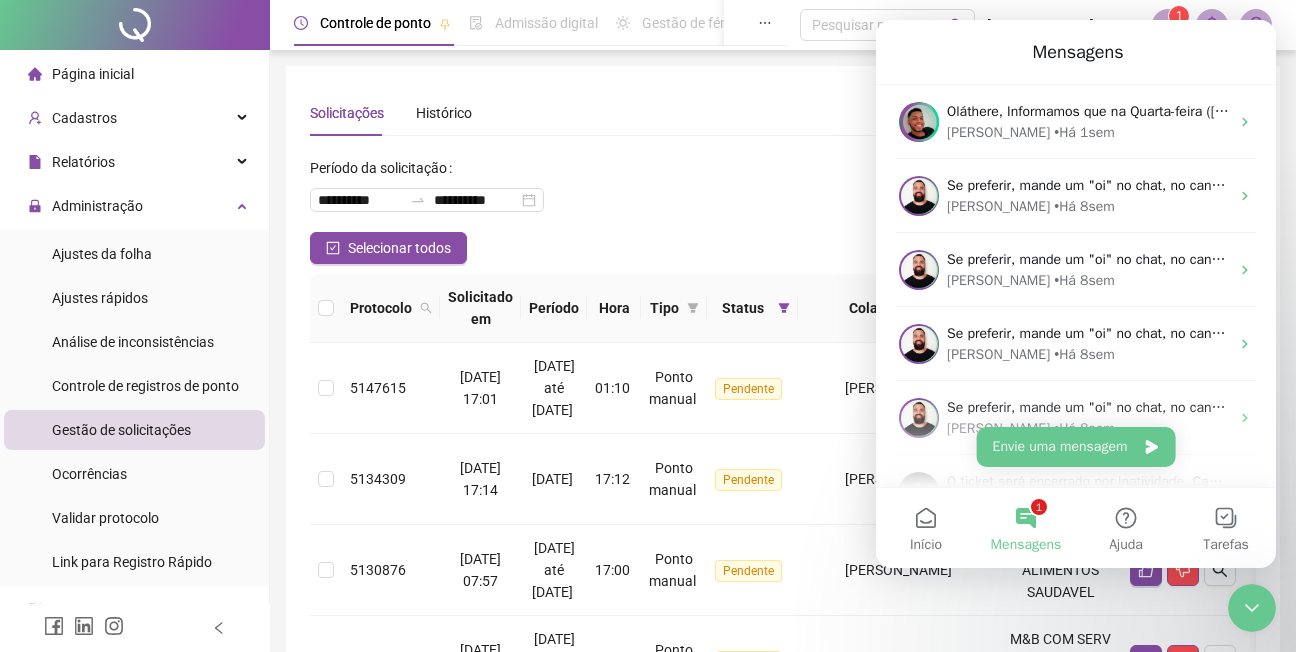 click 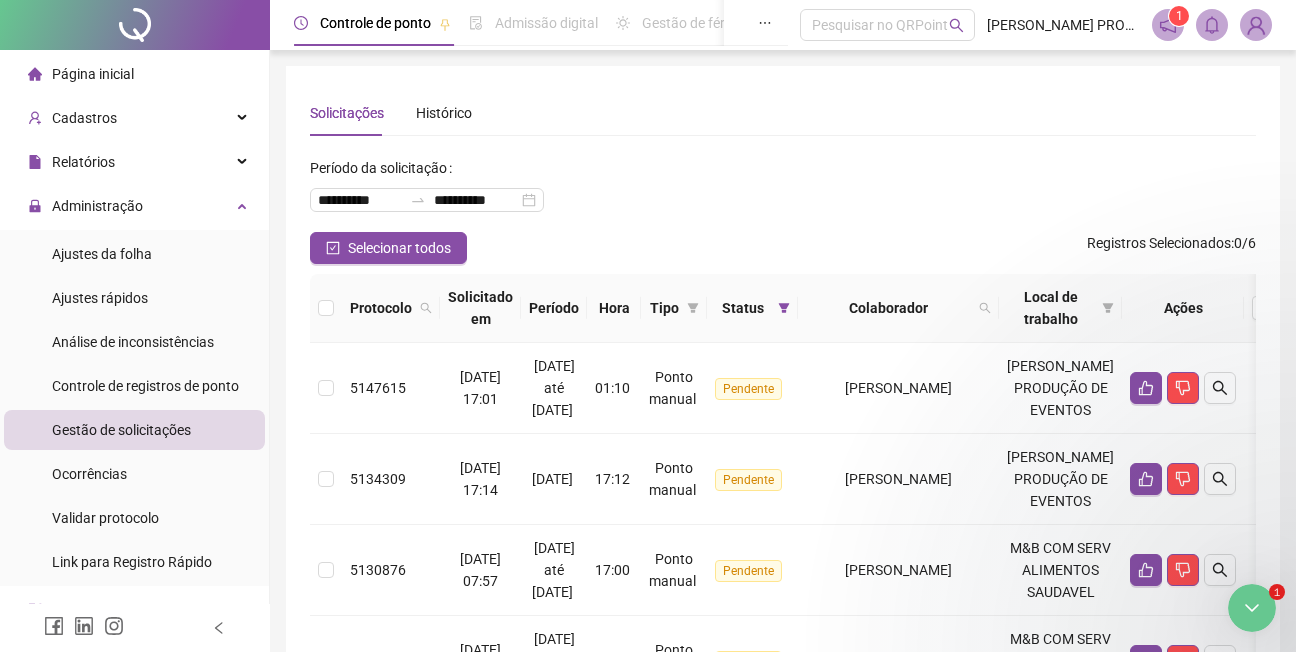 scroll, scrollTop: 0, scrollLeft: 0, axis: both 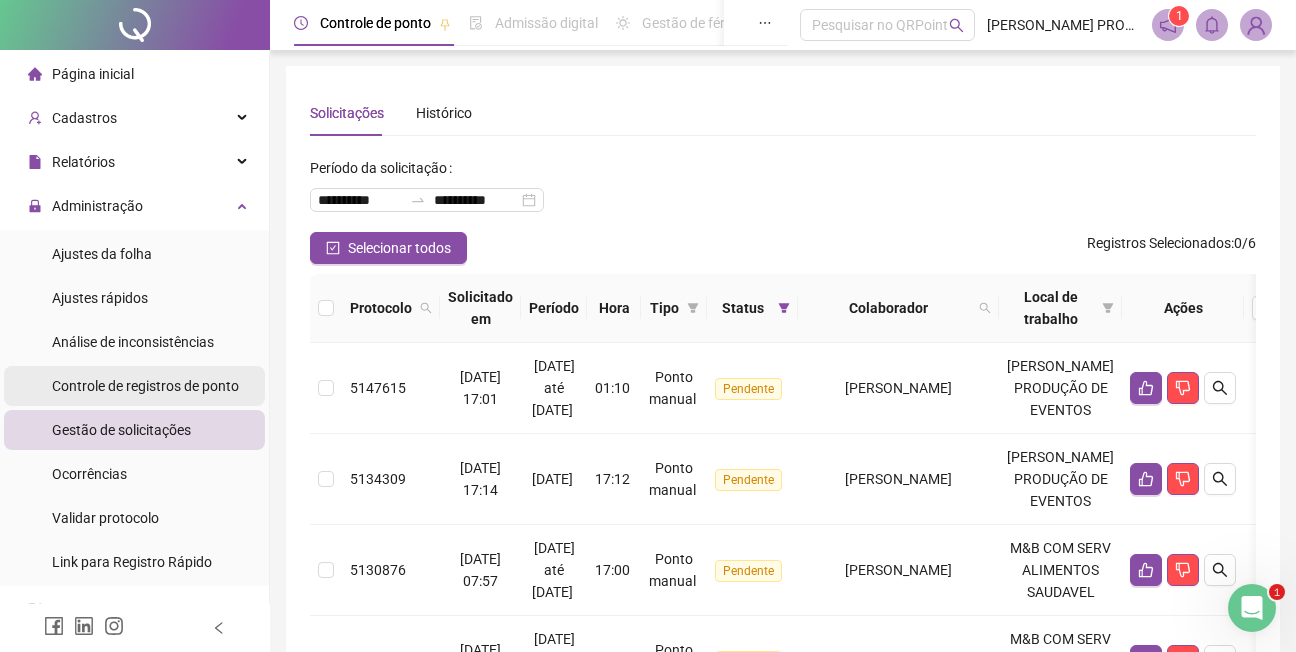 click on "Controle de registros de ponto" at bounding box center (145, 386) 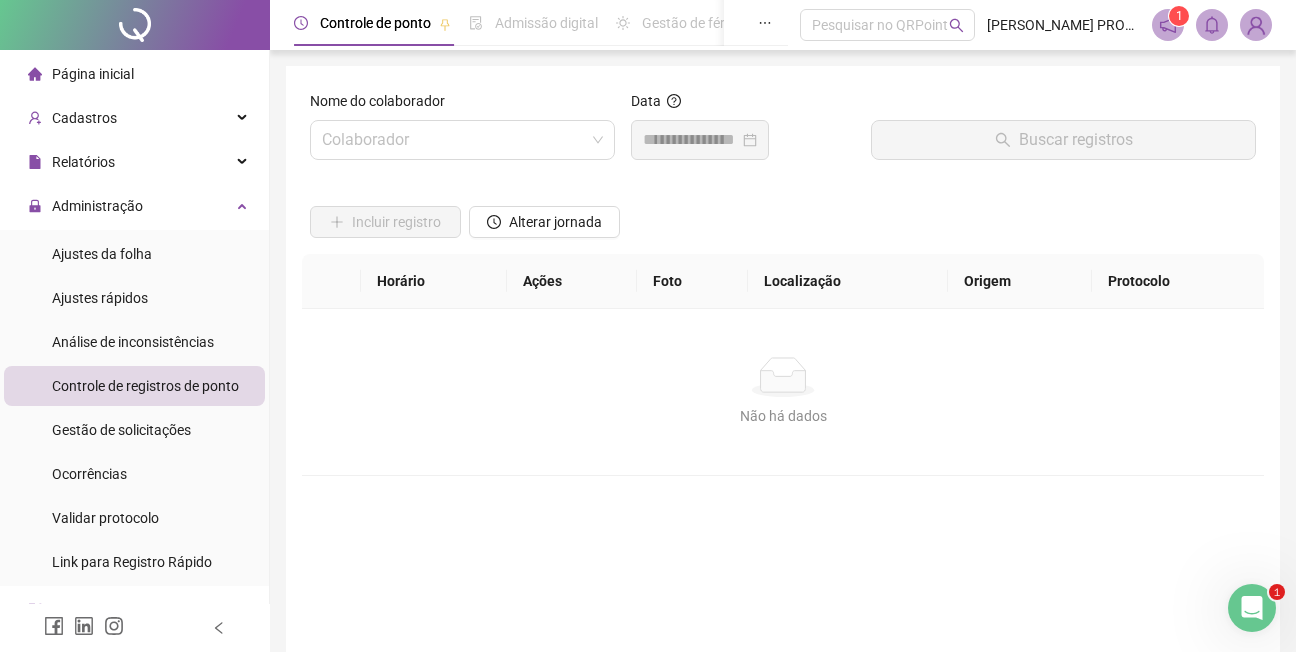 click on "Incluir registro   Alterar jornada" at bounding box center (783, 215) 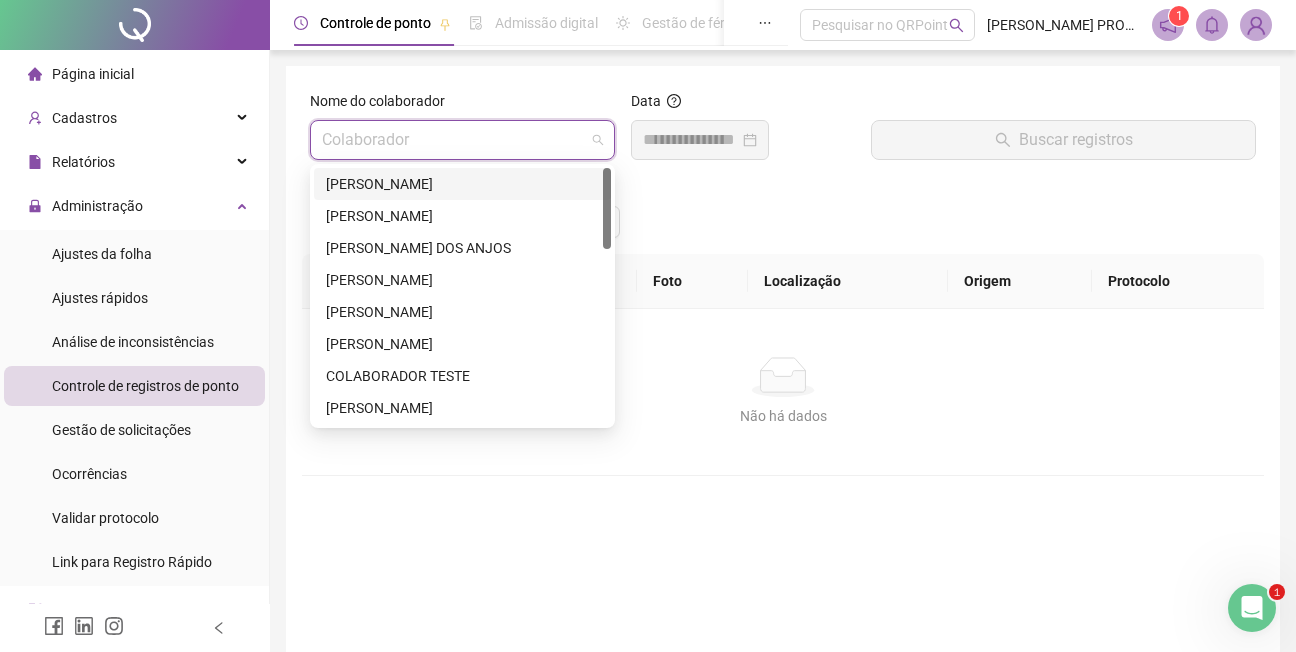 click at bounding box center [456, 140] 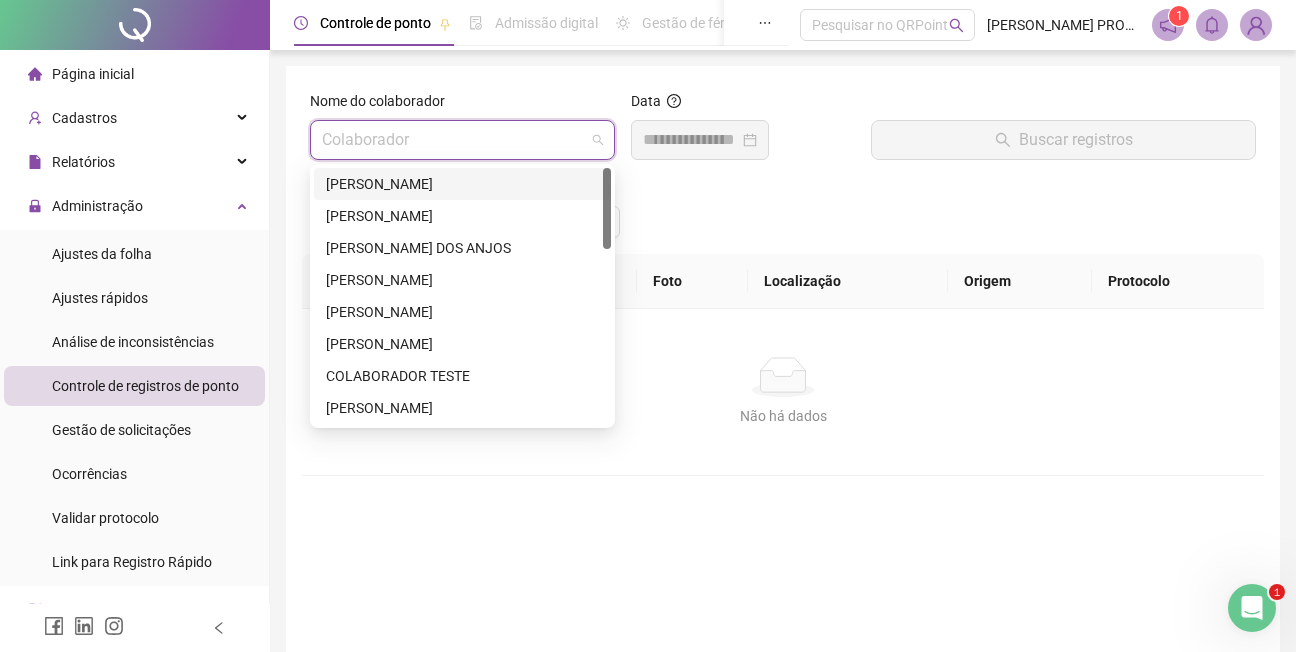 click on "[PERSON_NAME]" at bounding box center (462, 184) 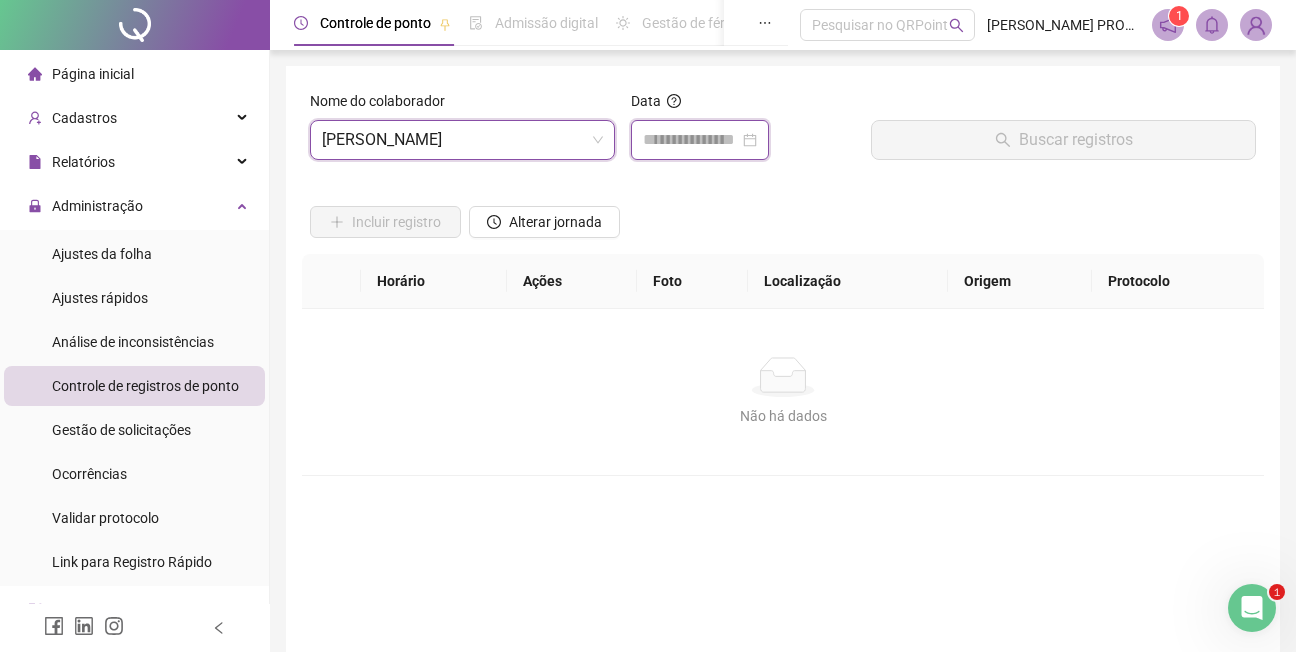 click at bounding box center [691, 140] 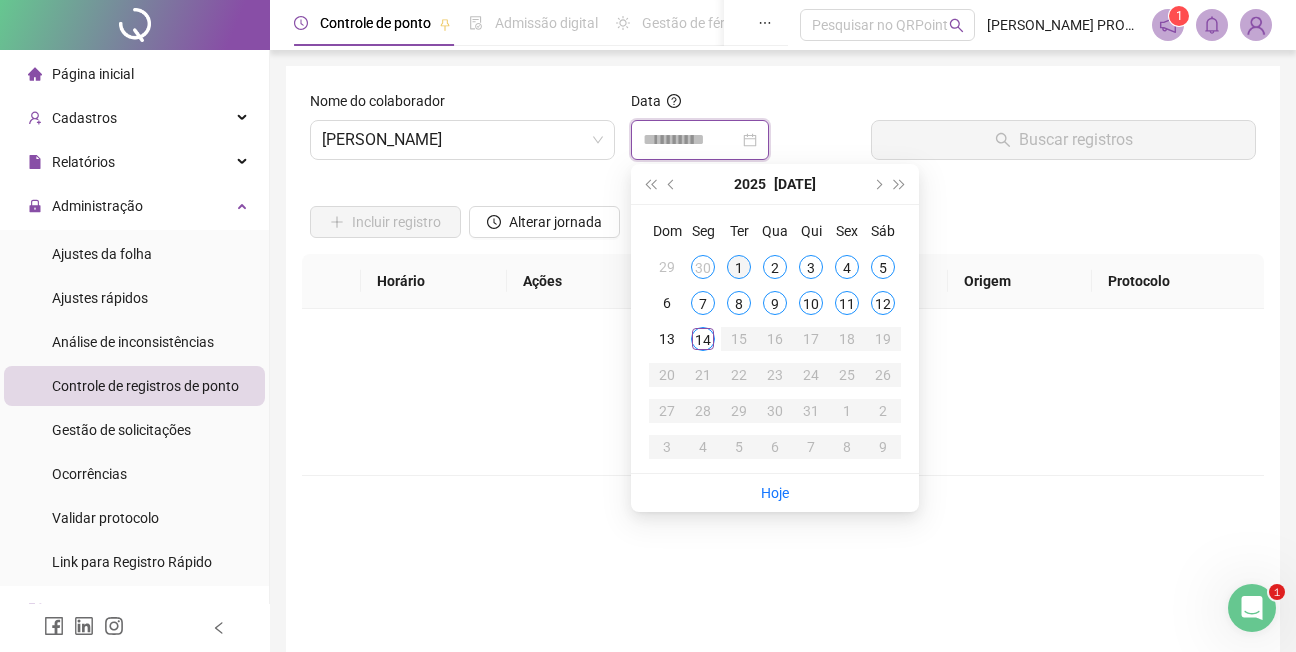 type on "**********" 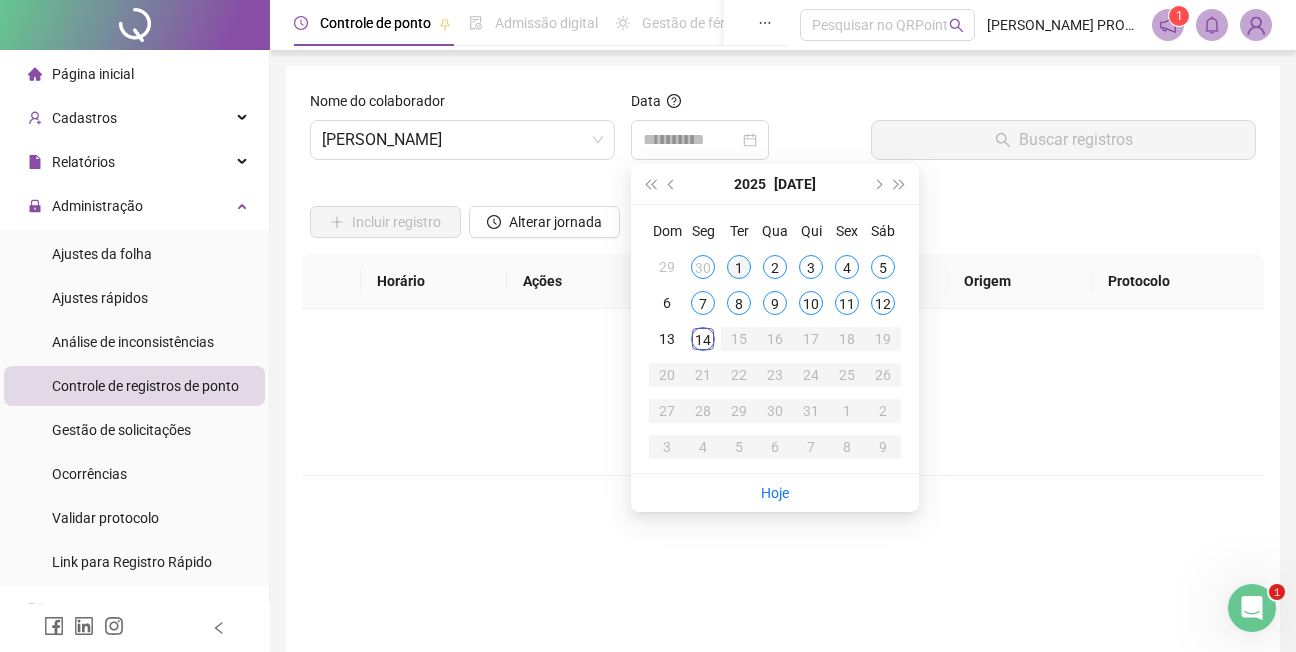 click on "1" at bounding box center [739, 267] 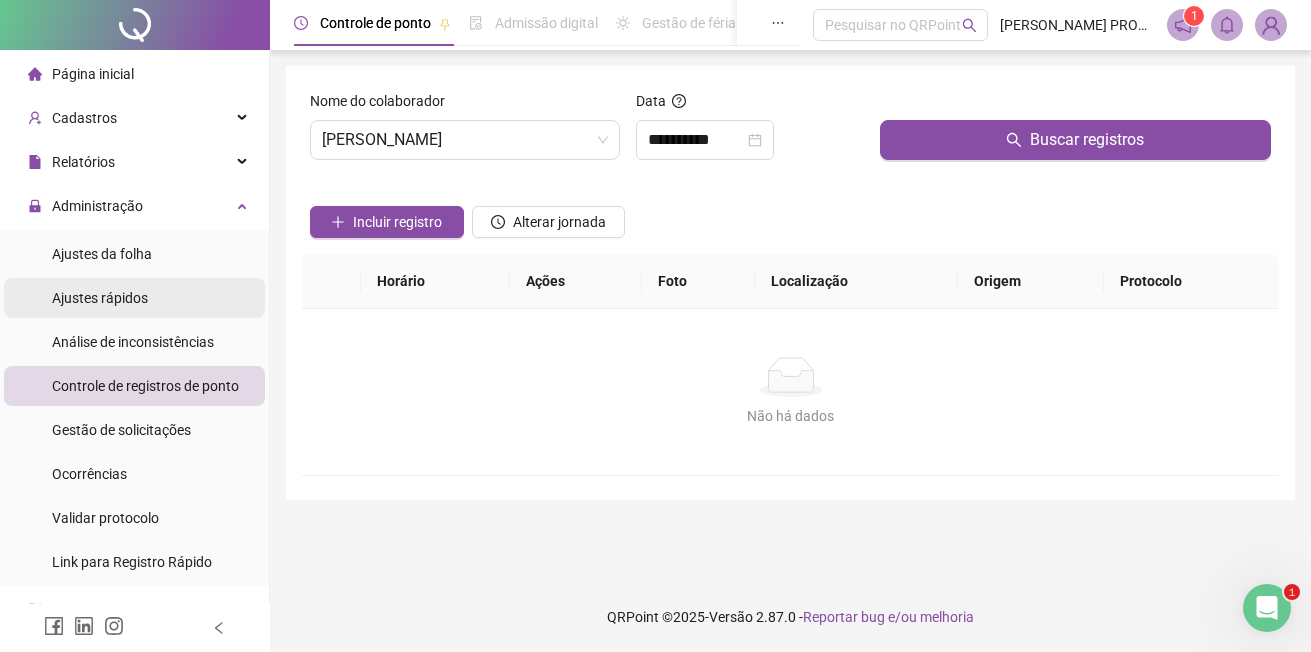 click on "Ajustes rápidos" at bounding box center [100, 298] 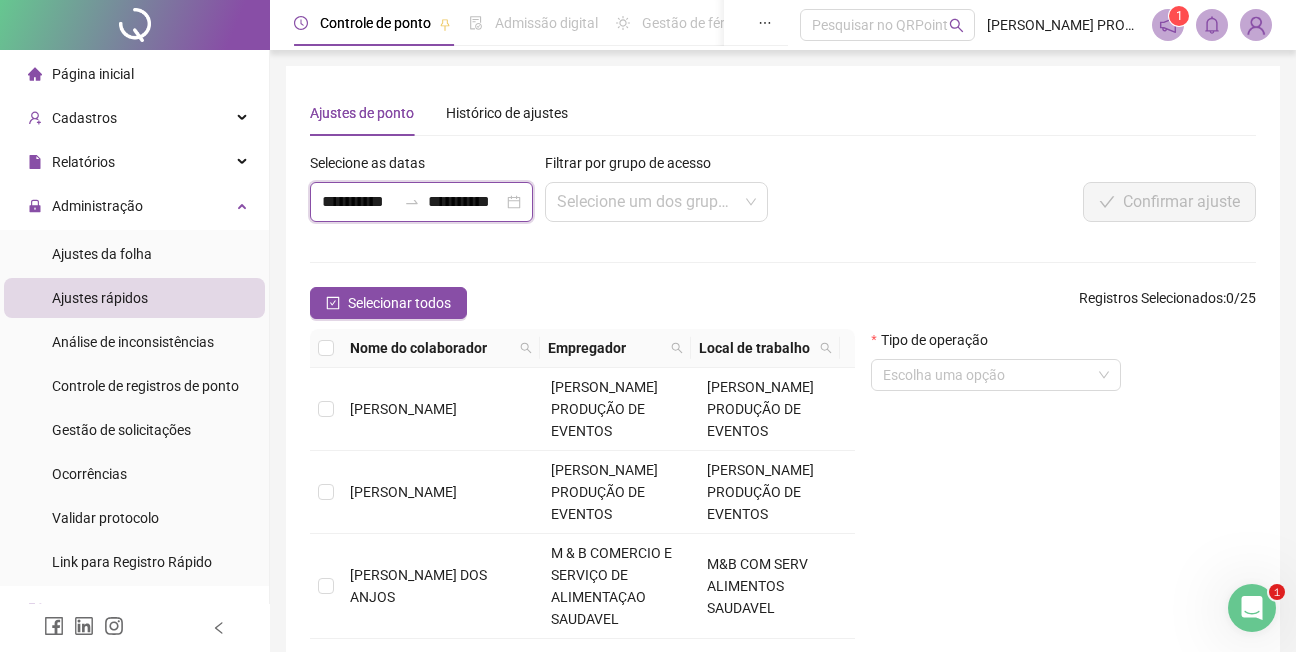 click on "**********" at bounding box center [359, 202] 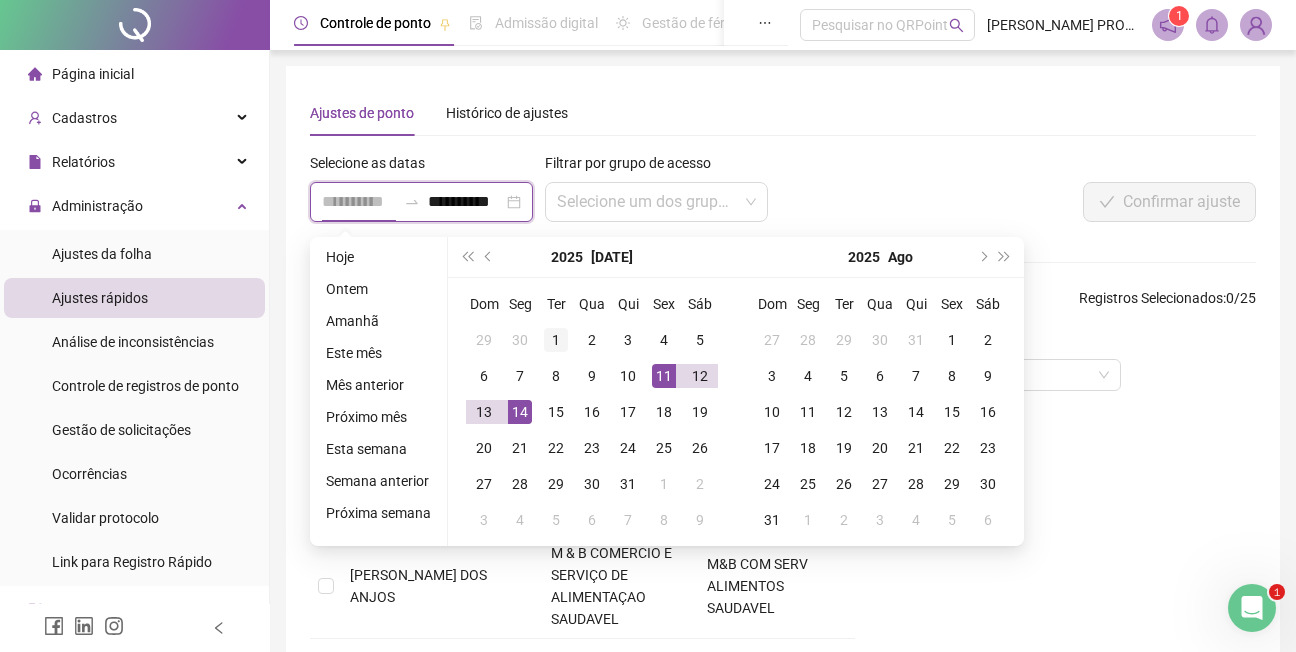 type on "**********" 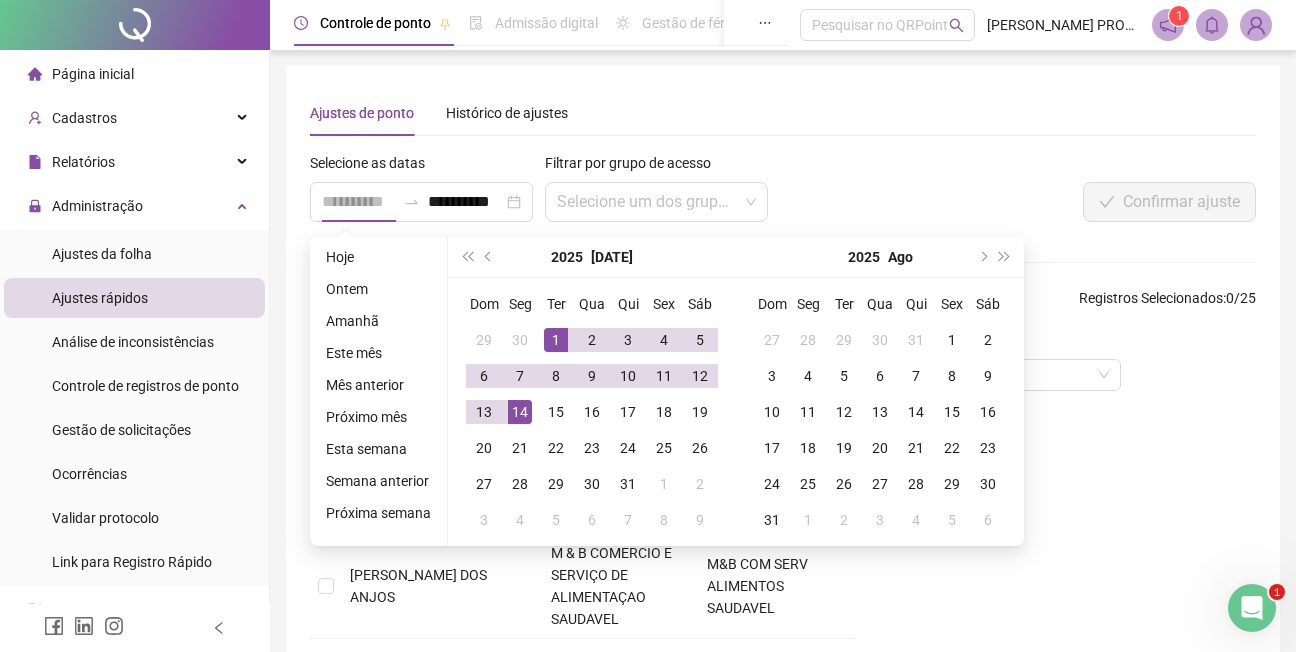 click on "1" at bounding box center [556, 340] 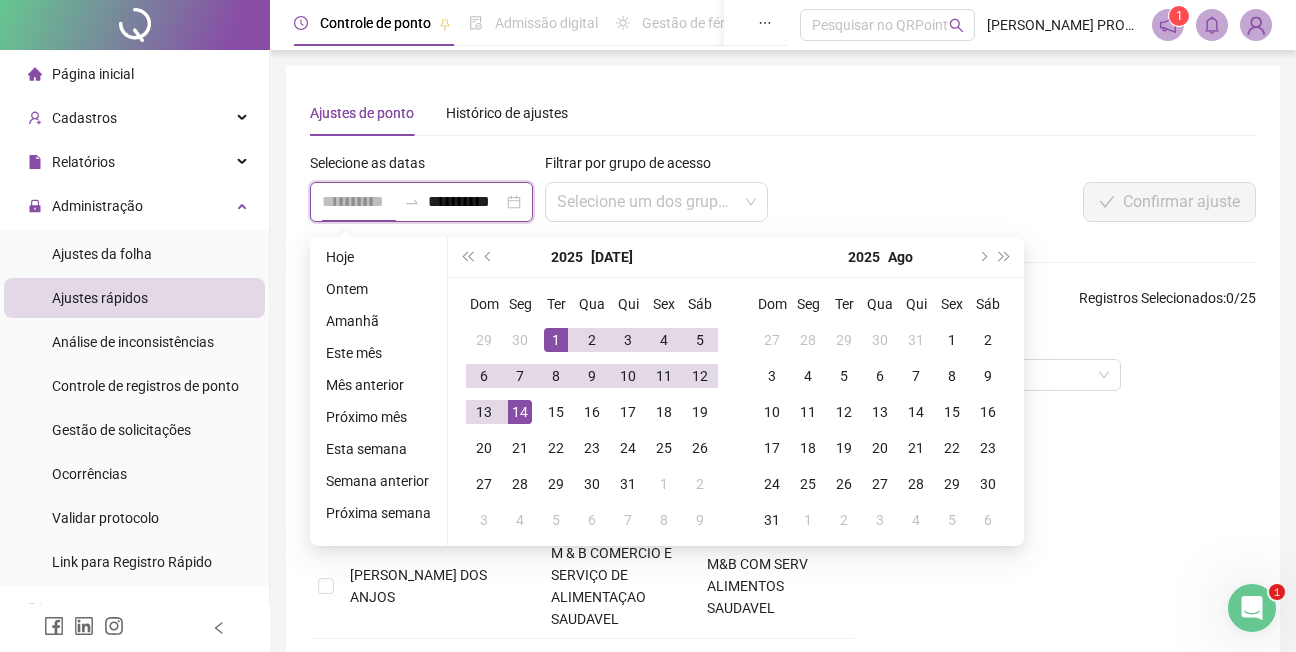scroll, scrollTop: 0, scrollLeft: 7, axis: horizontal 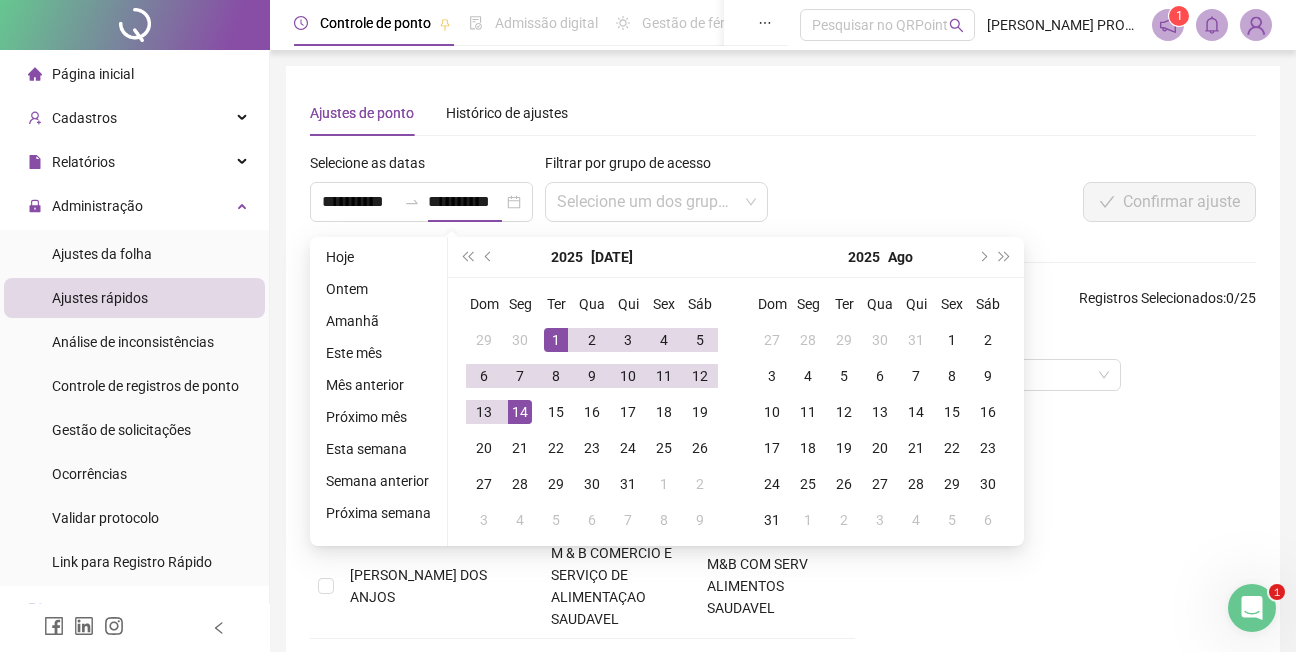 click on "[DATE]" at bounding box center (592, 257) 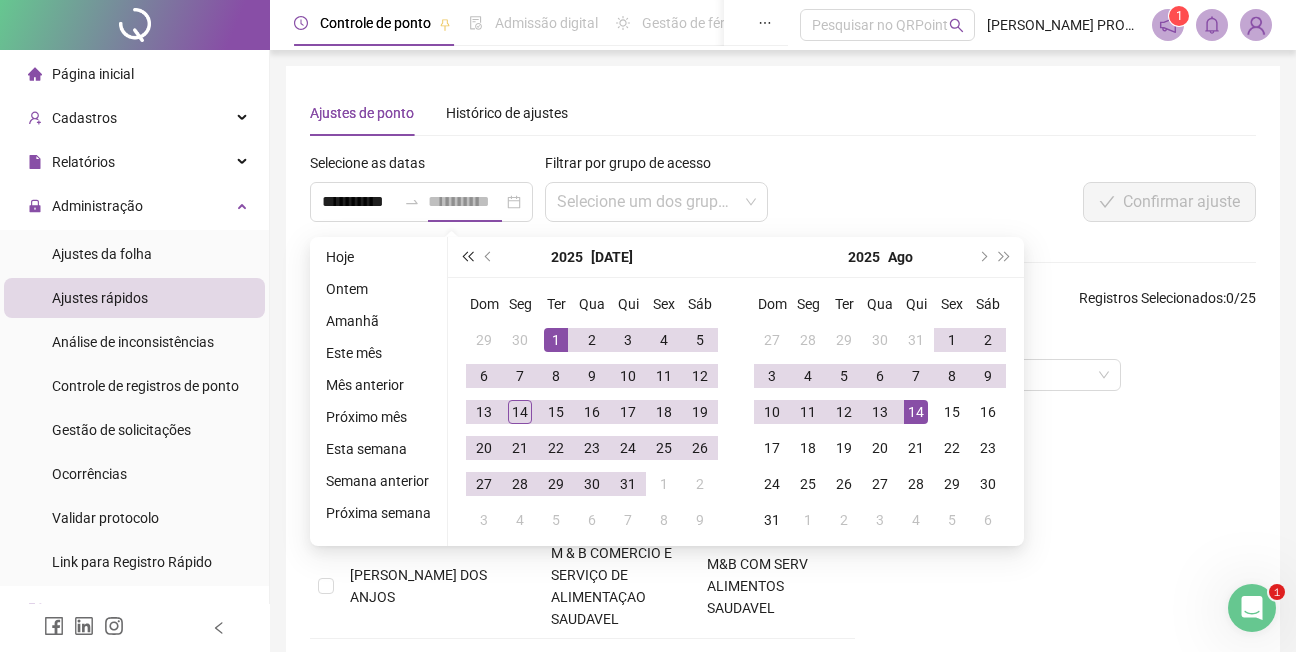 type on "**********" 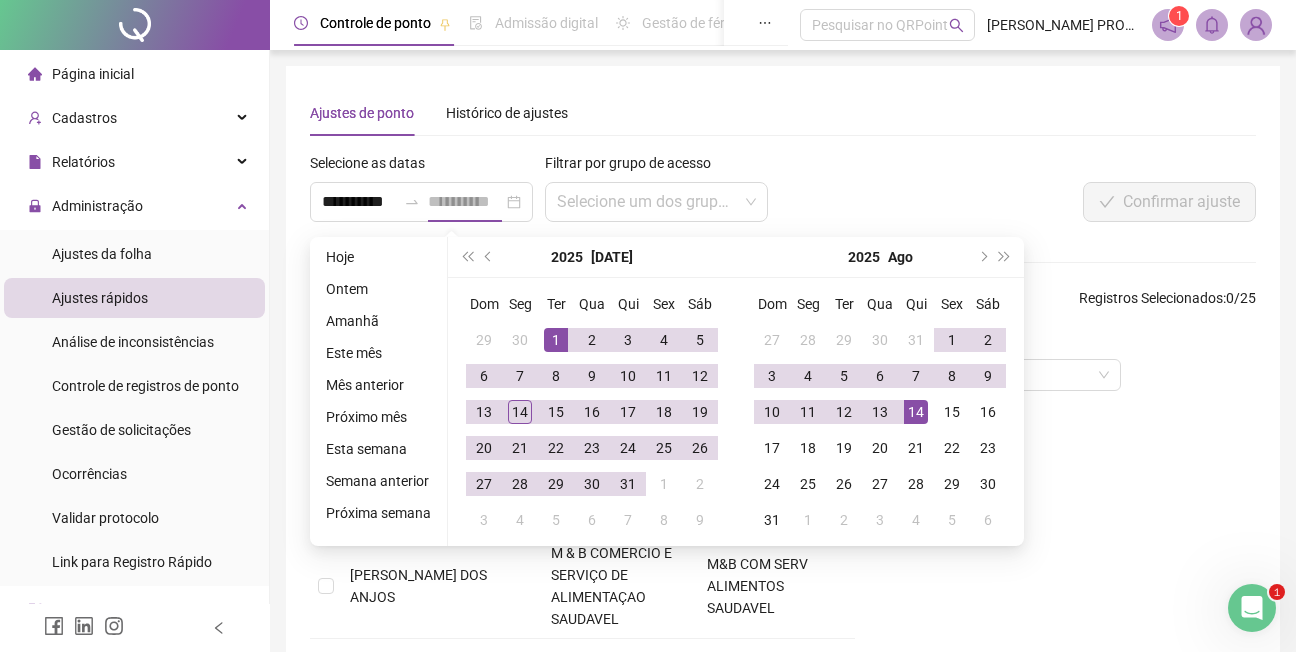 type on "**********" 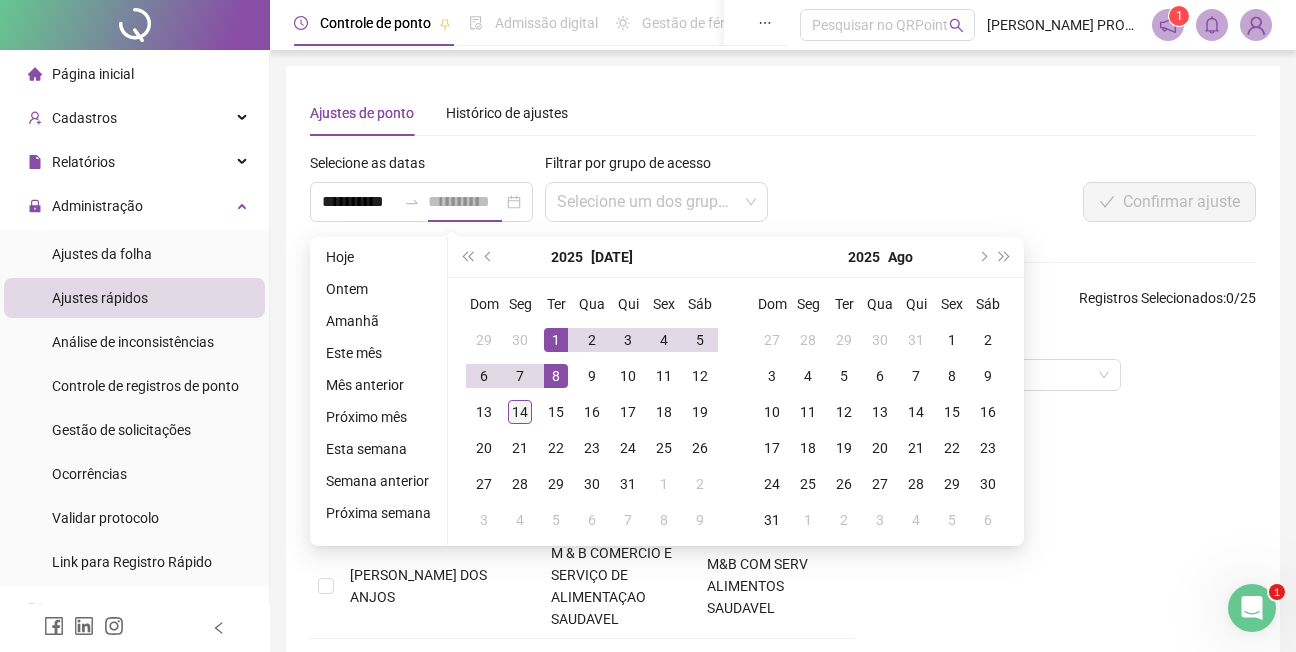 type on "**********" 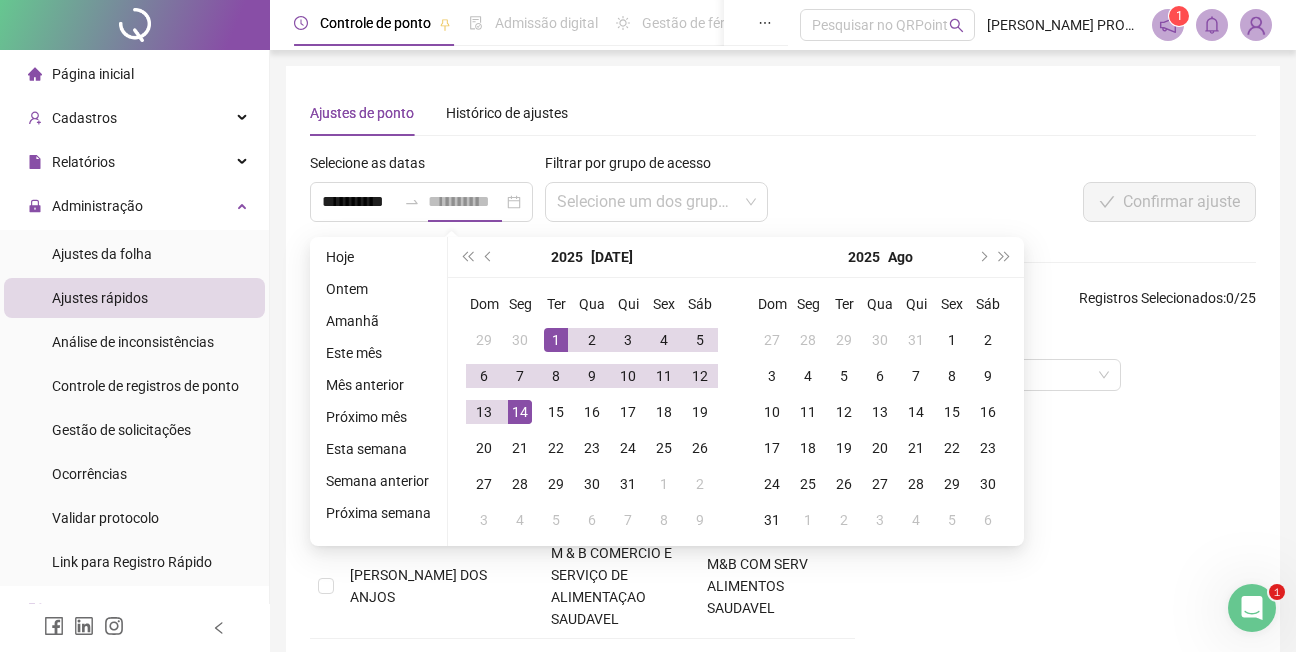 click on "14" at bounding box center [520, 412] 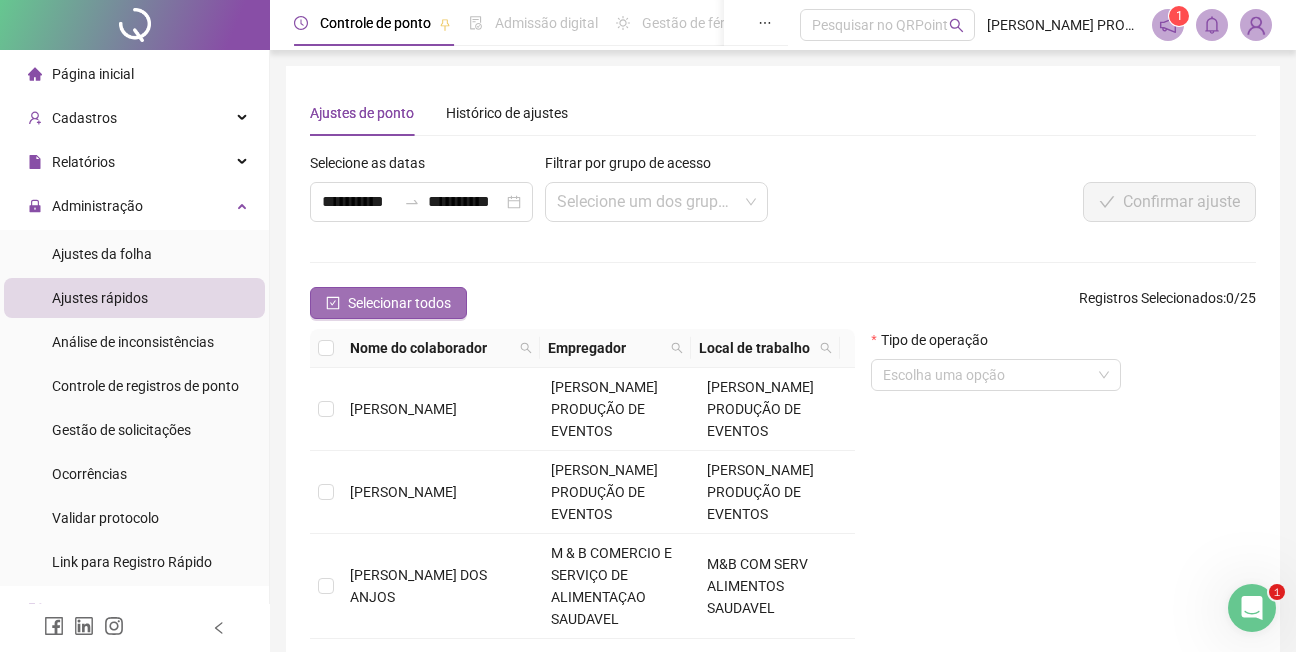 click on "Selecionar todos" at bounding box center (399, 303) 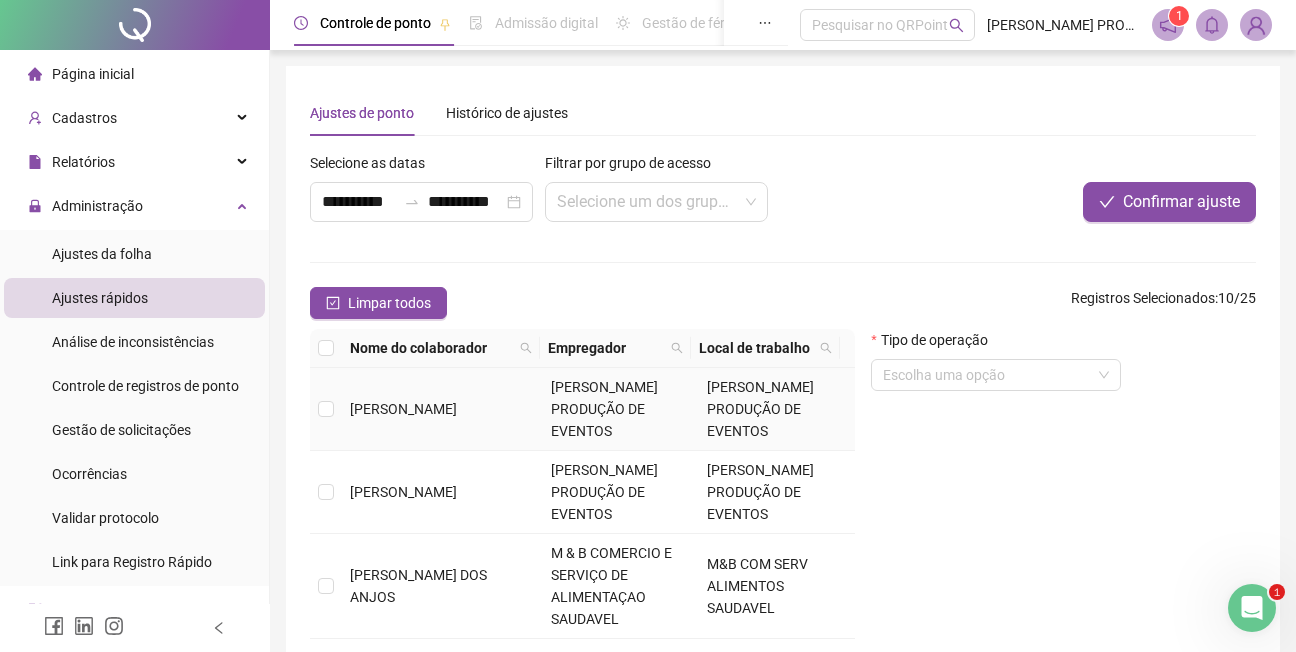 click on "[PERSON_NAME]" at bounding box center (403, 409) 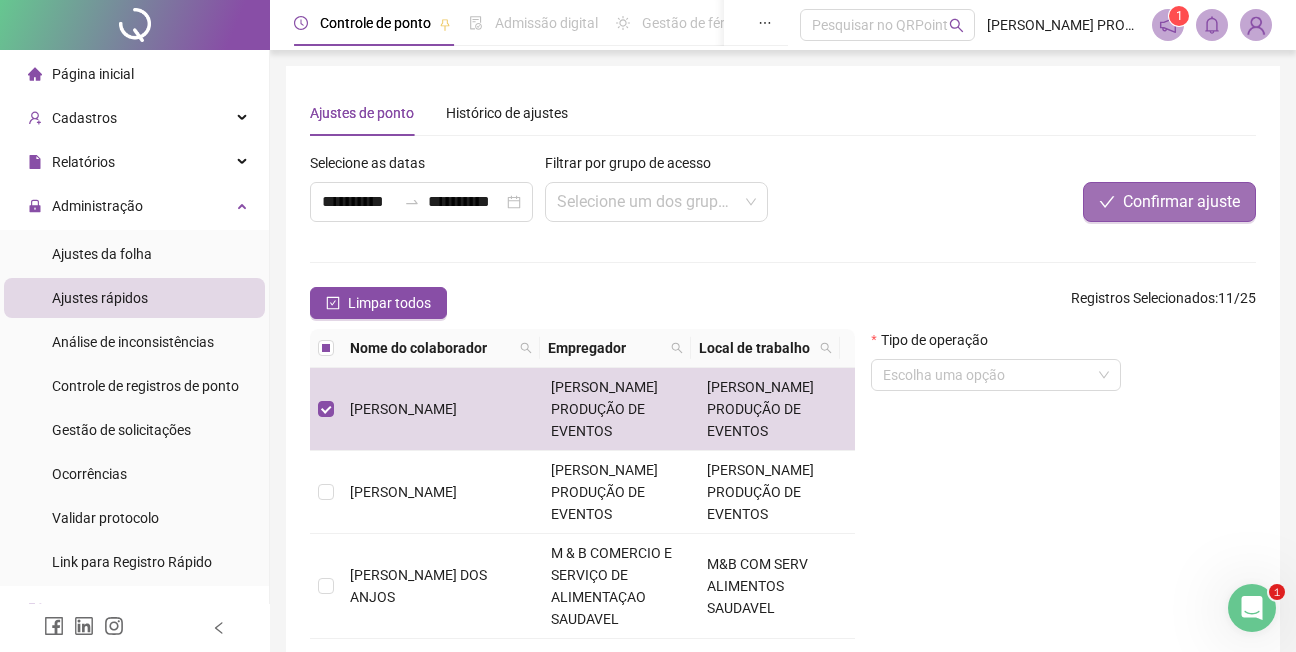 click on "Confirmar ajuste" at bounding box center (1181, 202) 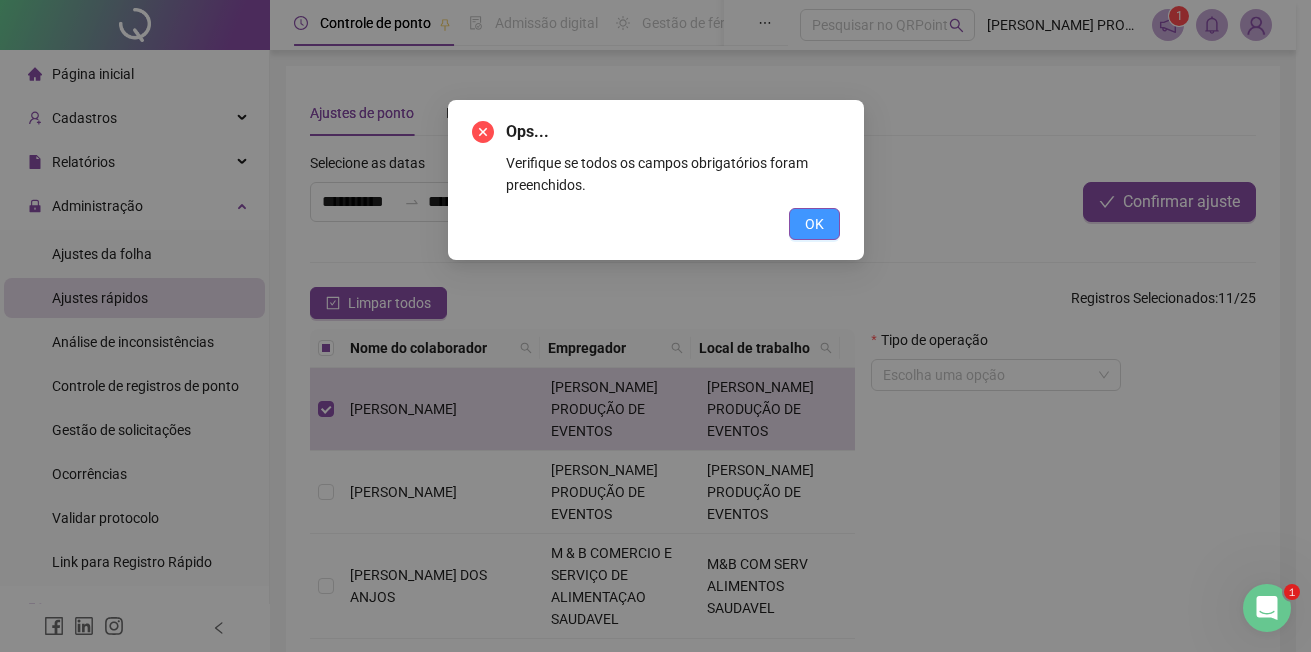 click on "OK" at bounding box center [814, 224] 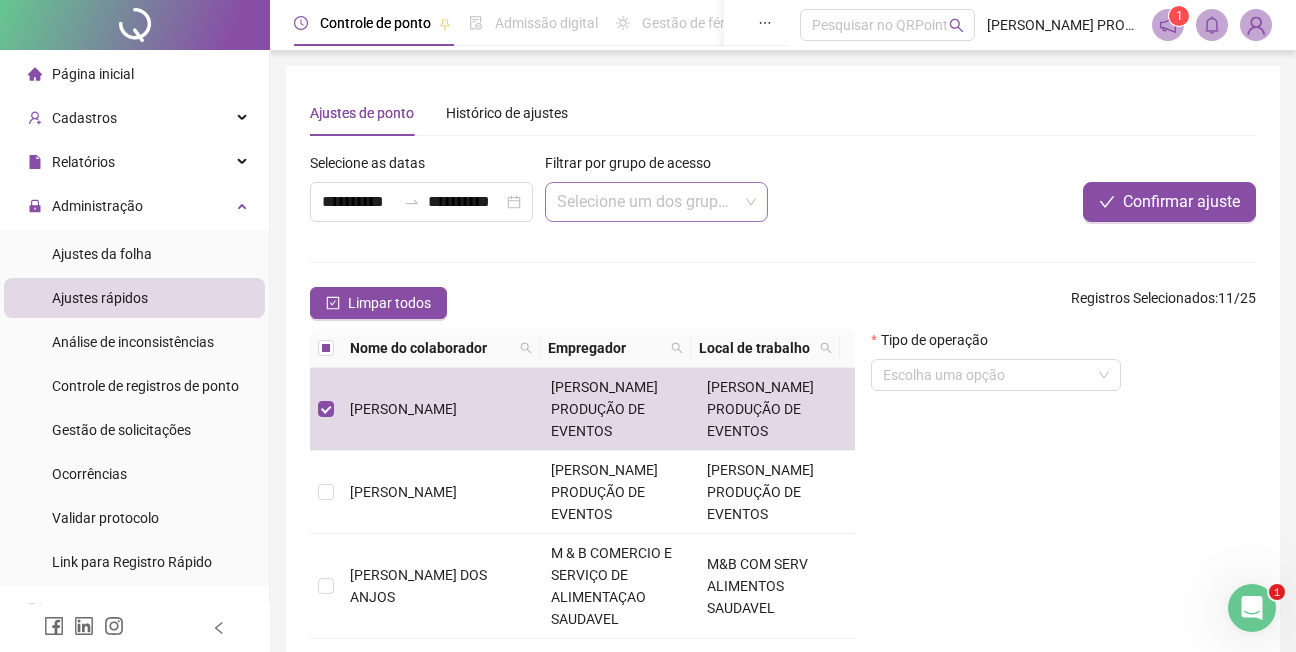 click at bounding box center (650, 202) 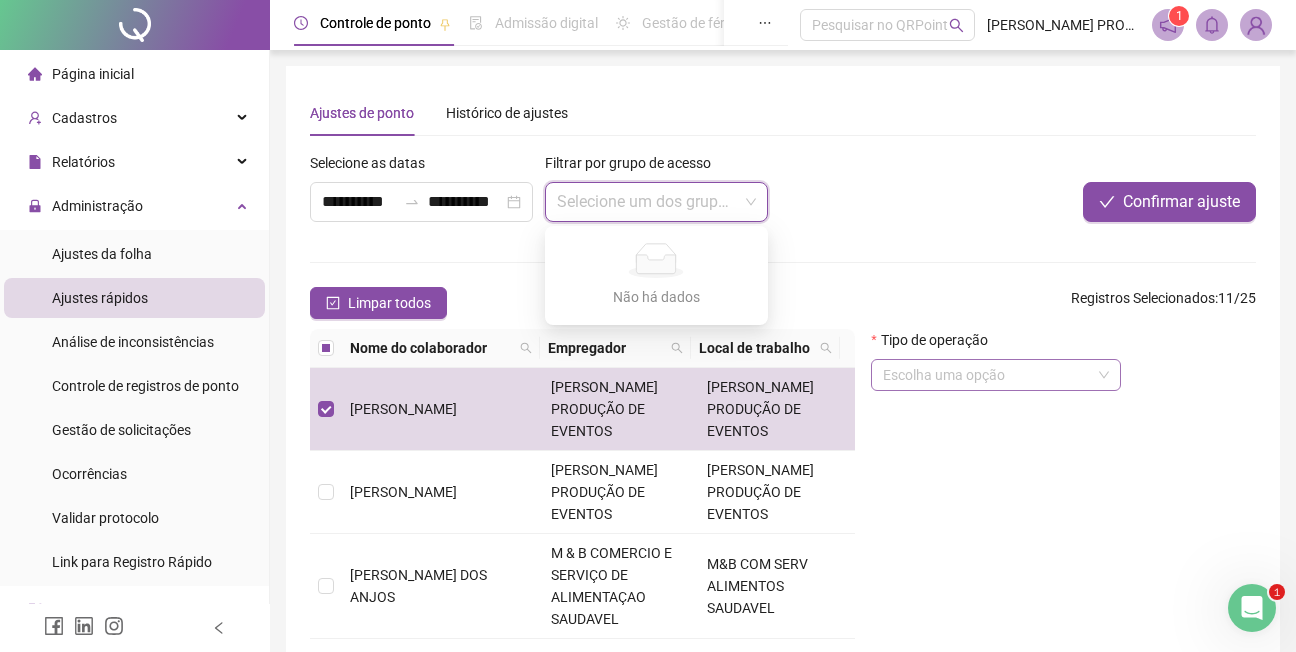 click at bounding box center [990, 375] 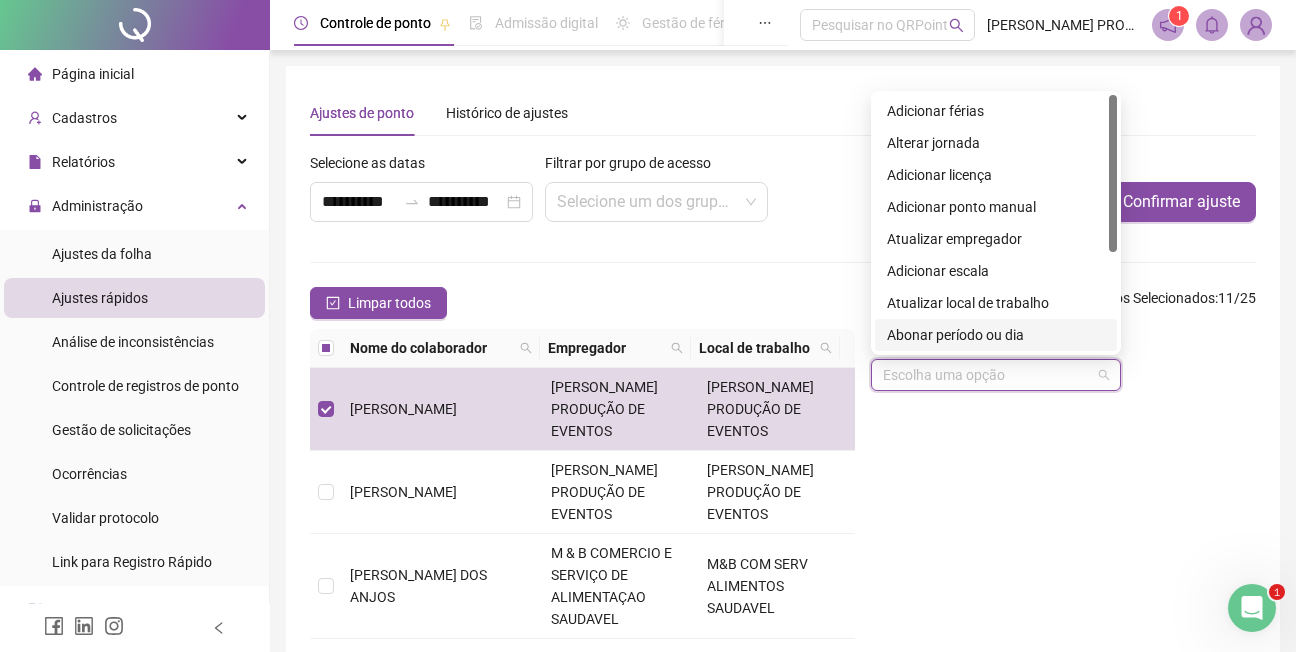 click on "Tipo de operação Escolha uma opção" at bounding box center (1063, 526) 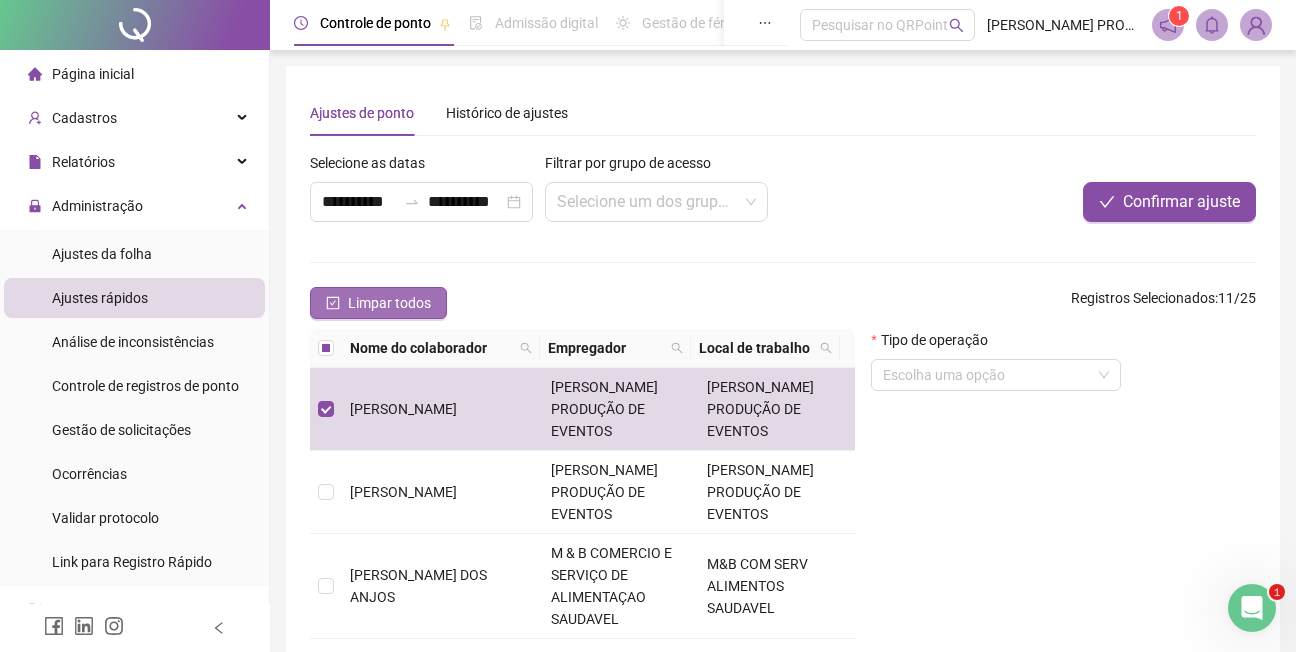 click on "Limpar todos" at bounding box center (378, 303) 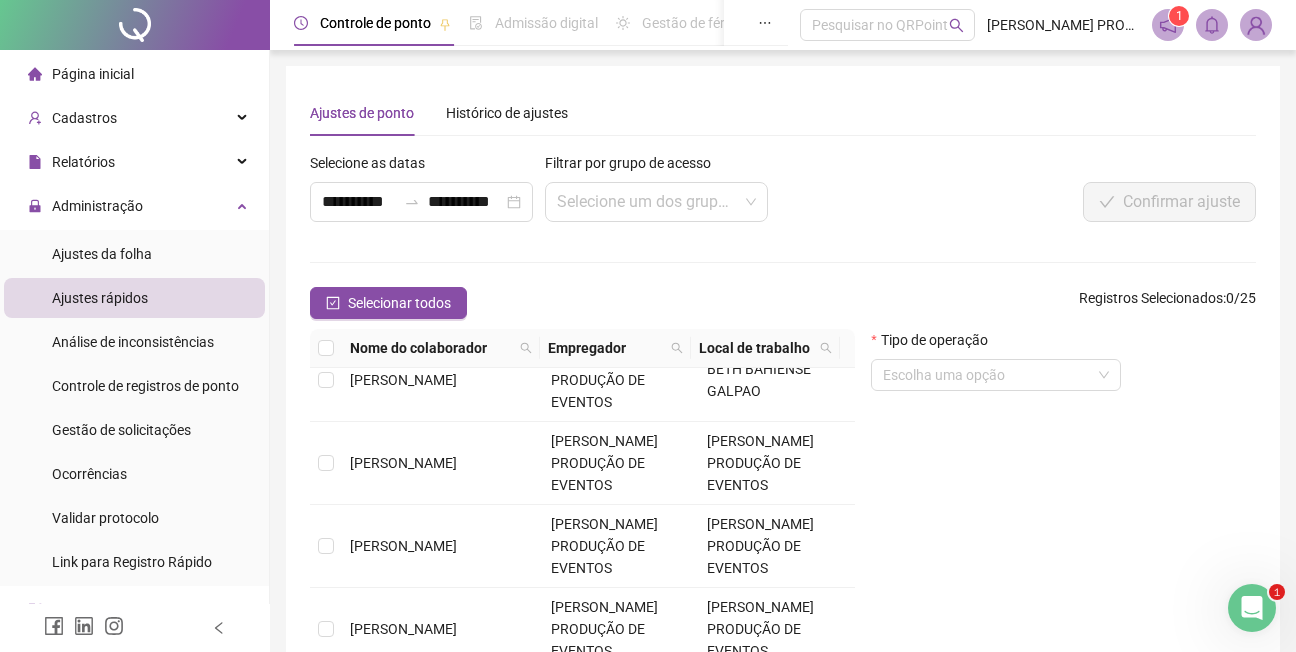 scroll, scrollTop: 1011, scrollLeft: 0, axis: vertical 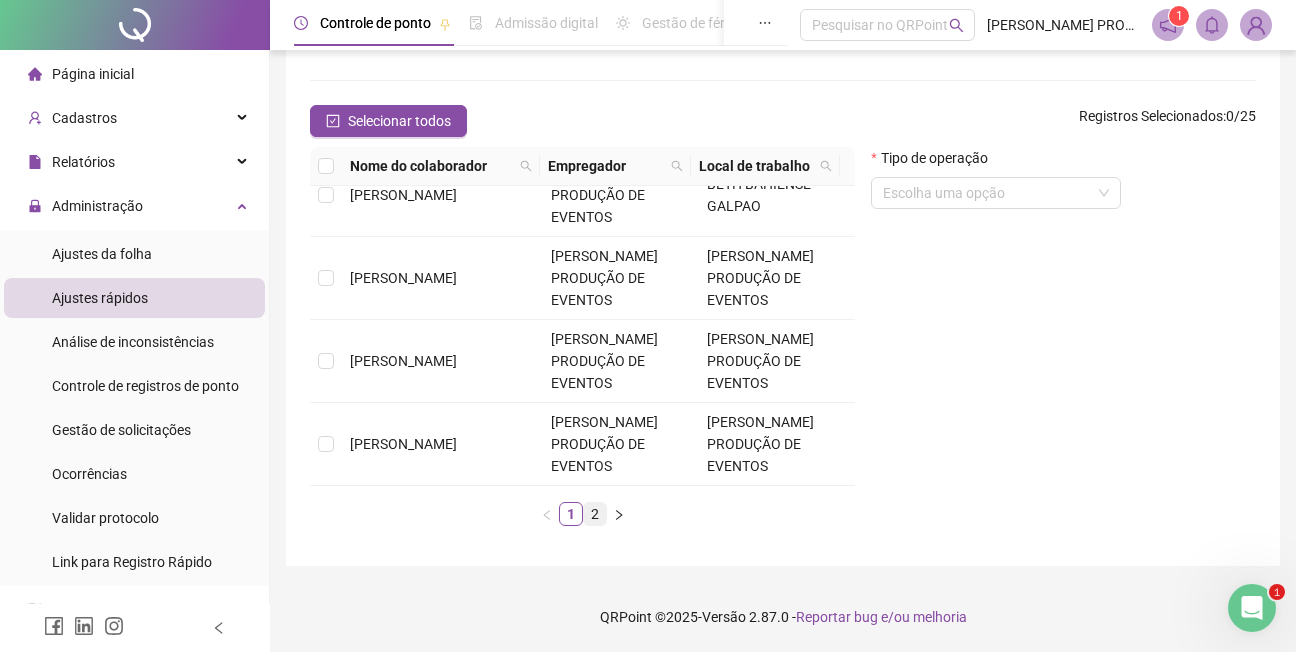 click on "2" at bounding box center (595, 514) 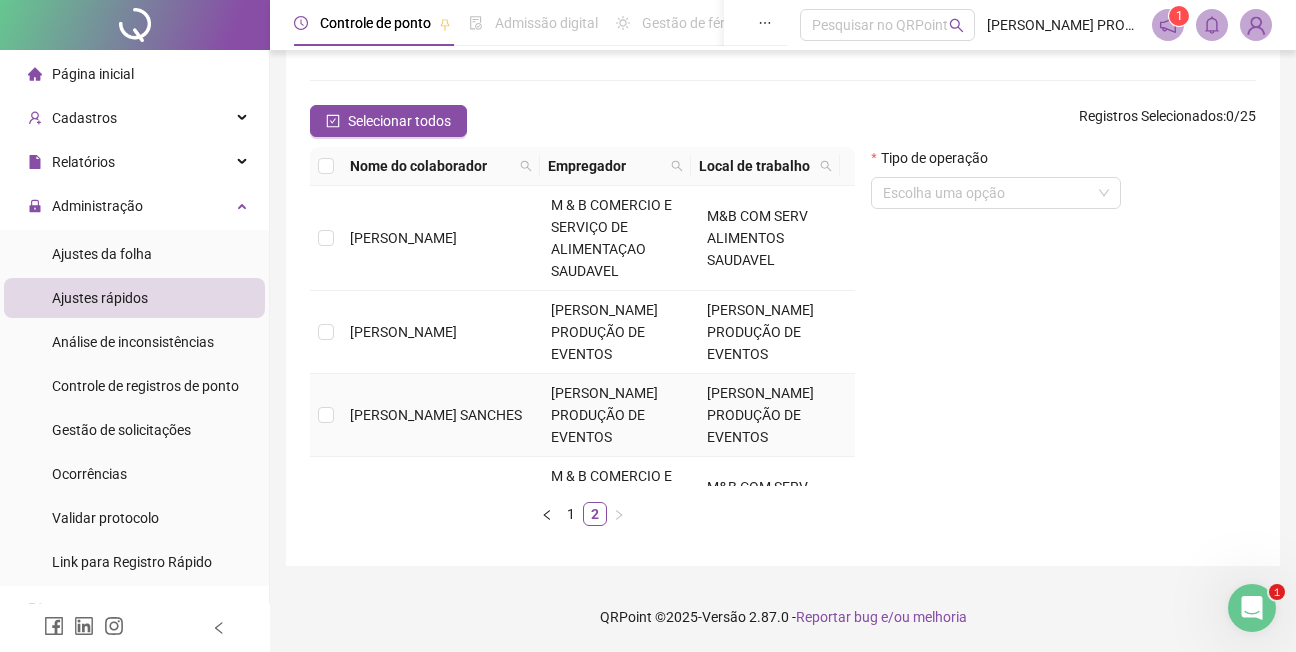 scroll, scrollTop: 0, scrollLeft: 0, axis: both 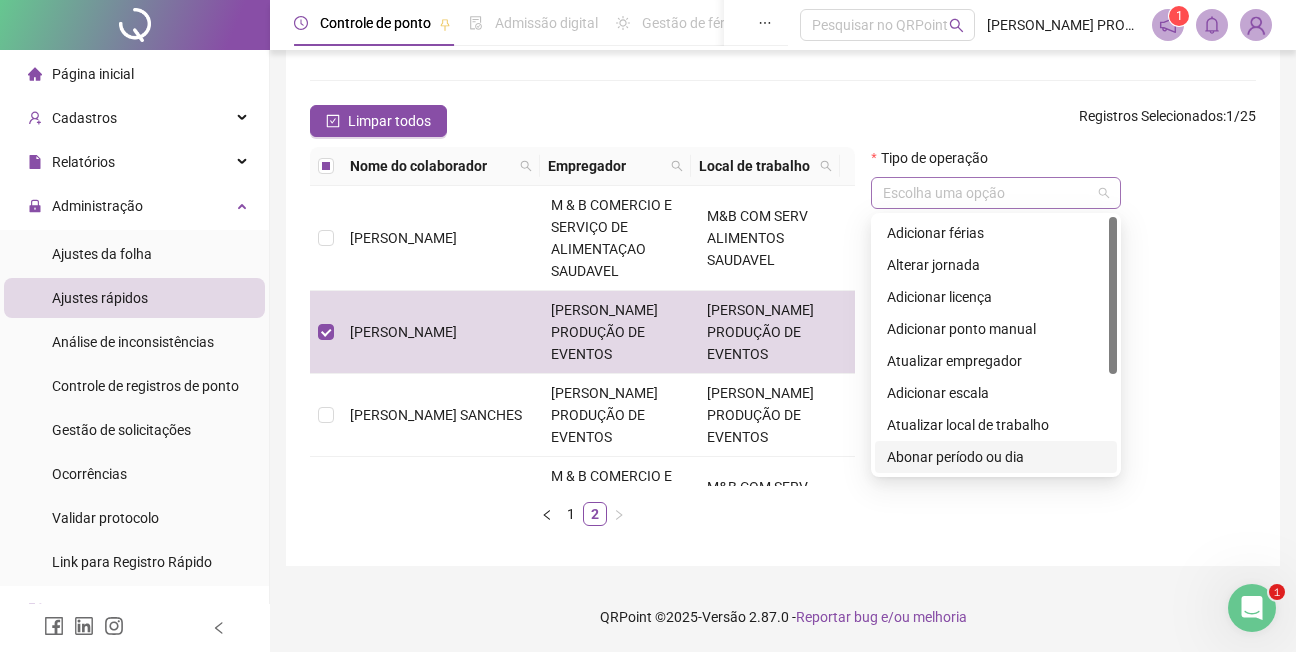 click on "Escolha uma opção" at bounding box center (996, 193) 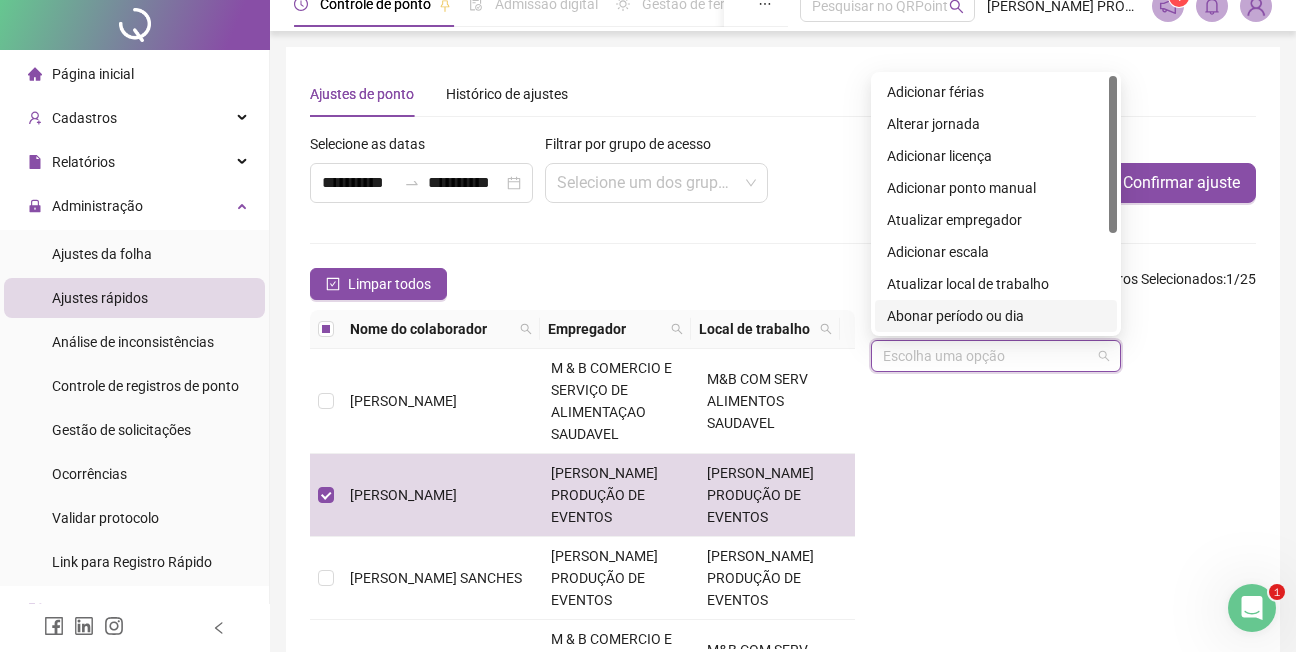 scroll, scrollTop: 0, scrollLeft: 0, axis: both 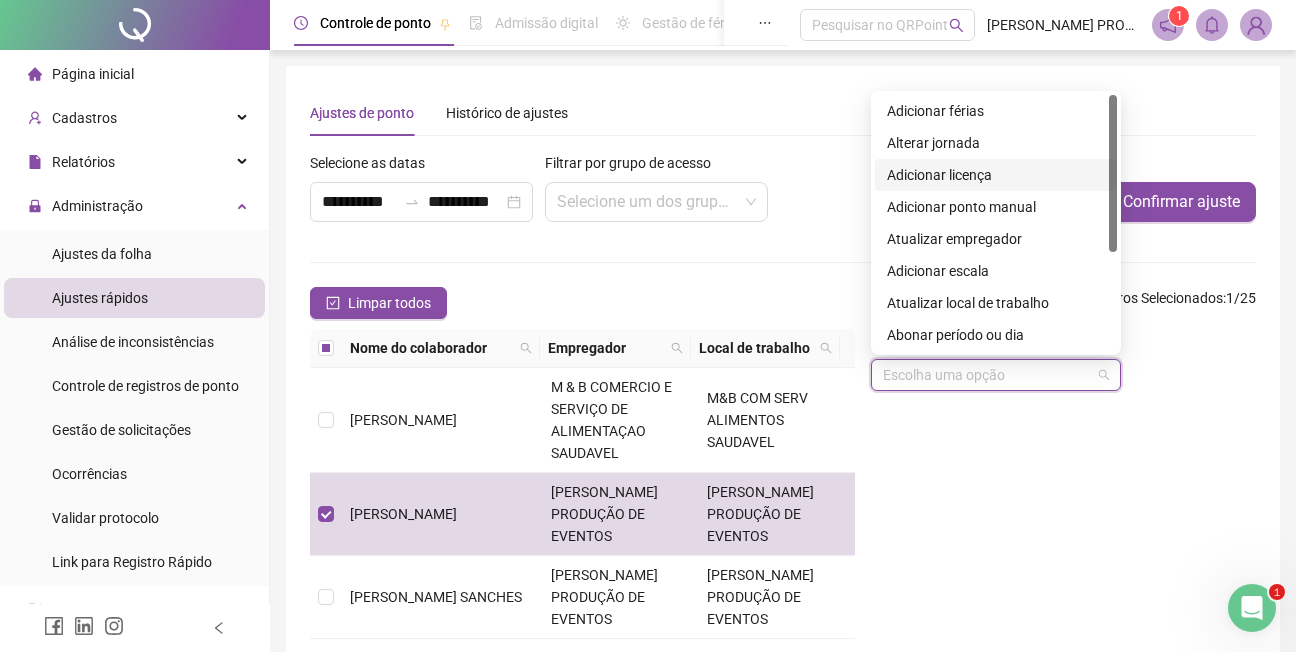 click on "Adicionar licença" at bounding box center (996, 175) 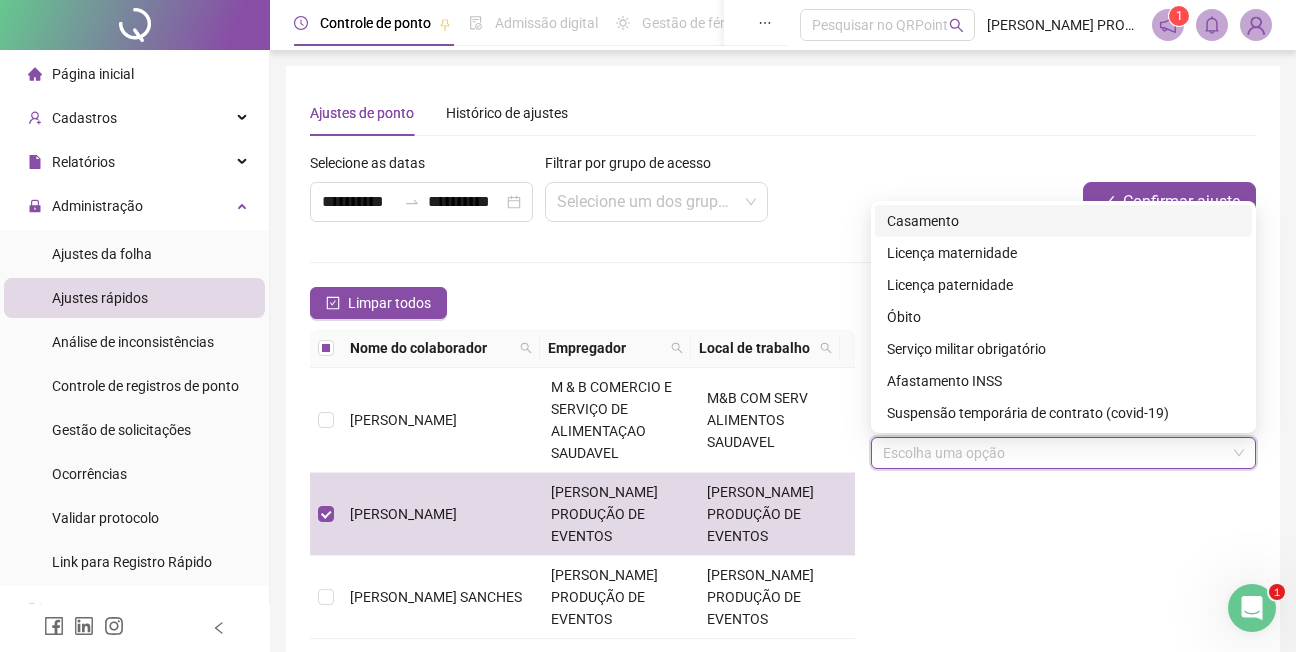 click at bounding box center [1057, 453] 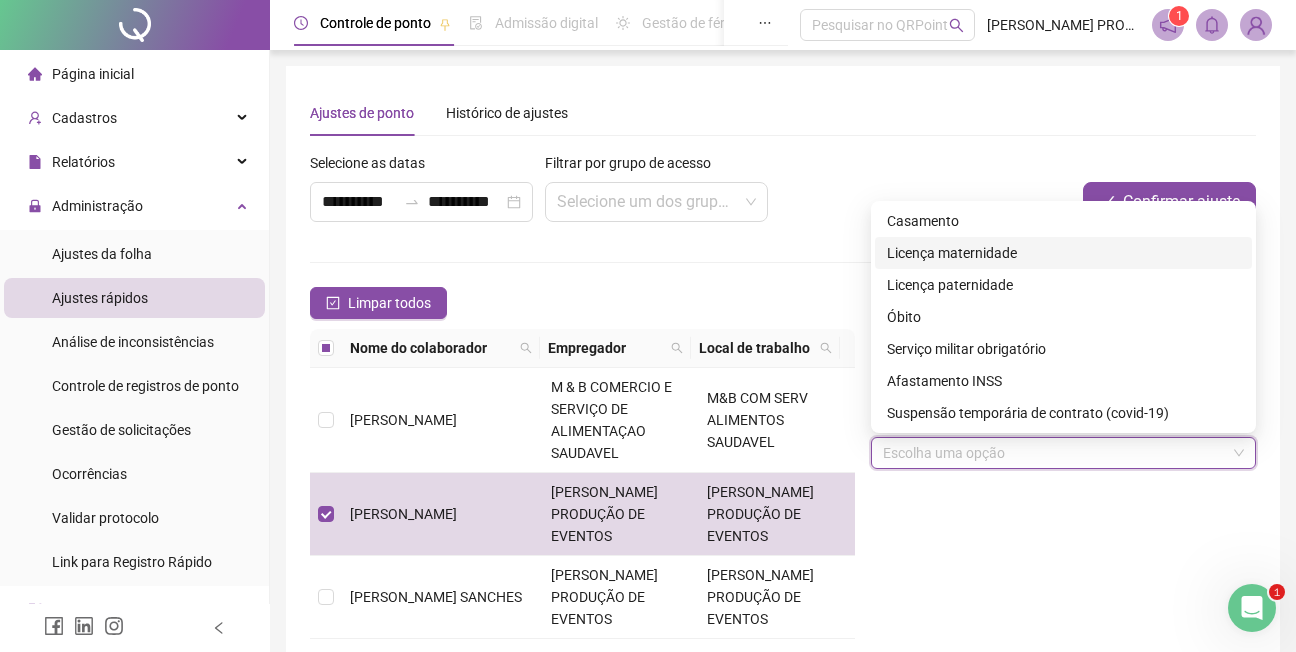 click on "Licença maternidade" at bounding box center [1063, 253] 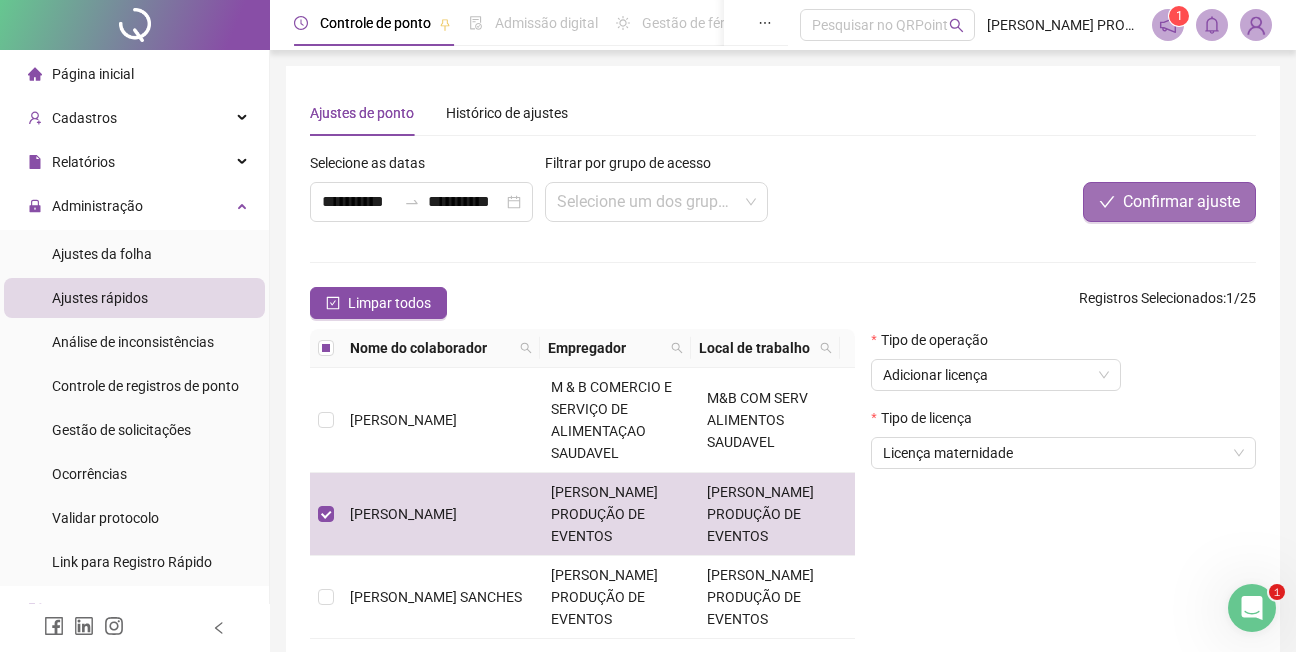 click on "Confirmar ajuste" at bounding box center (1181, 202) 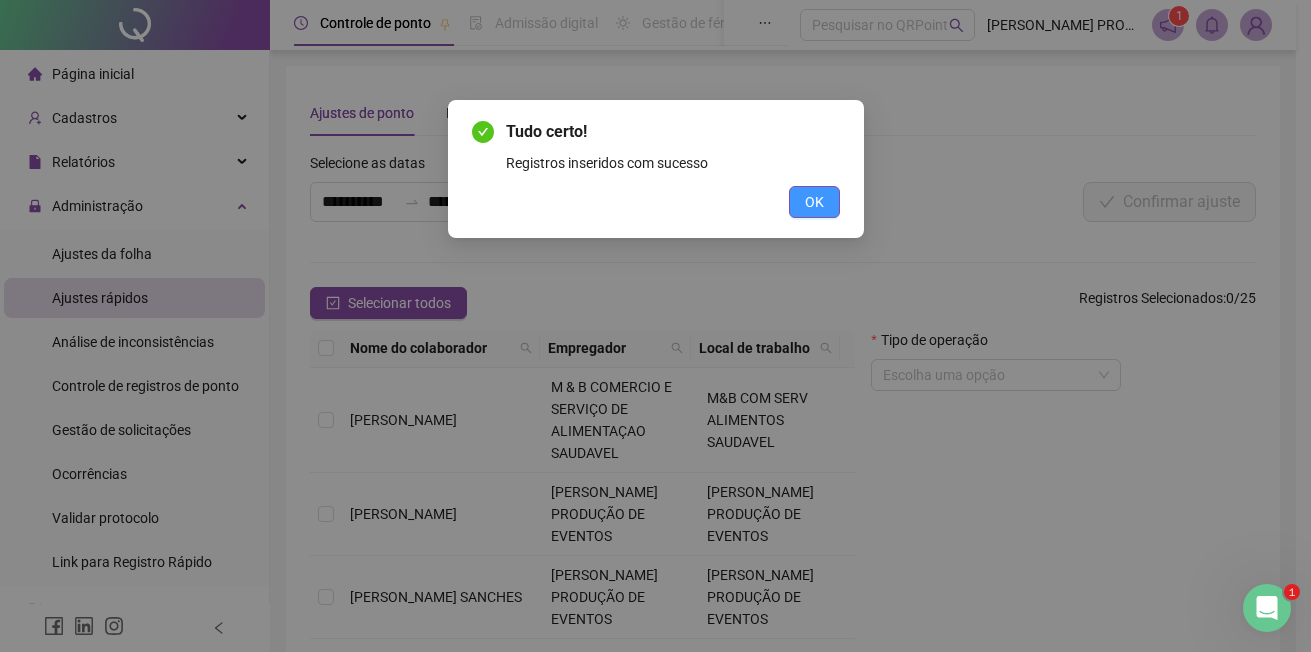 drag, startPoint x: 814, startPoint y: 200, endPoint x: 805, endPoint y: 194, distance: 10.816654 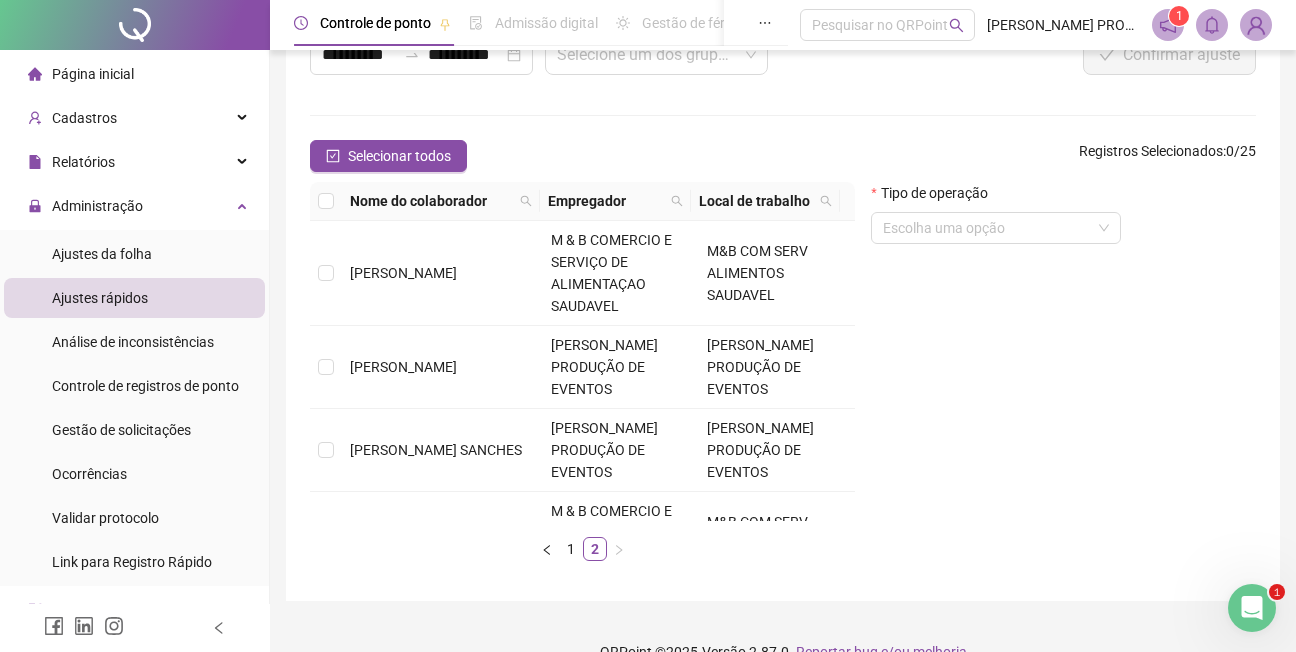 scroll, scrollTop: 182, scrollLeft: 0, axis: vertical 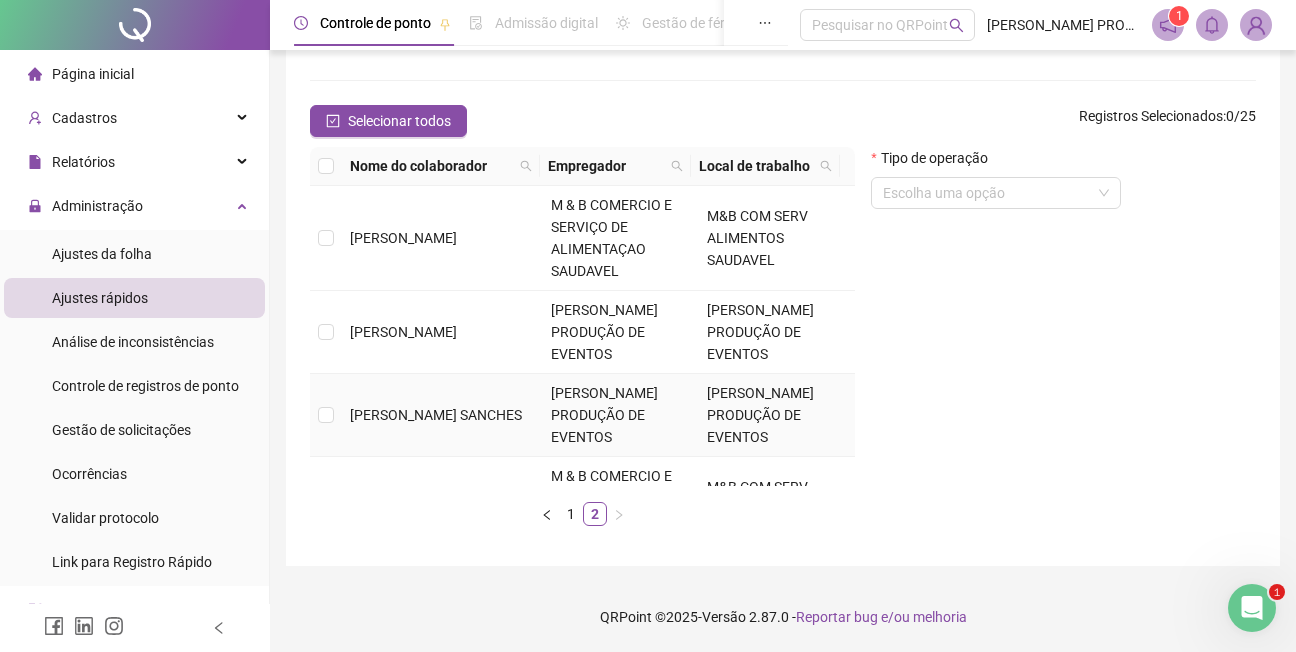 click on "[PERSON_NAME] SANCHES" at bounding box center (436, 415) 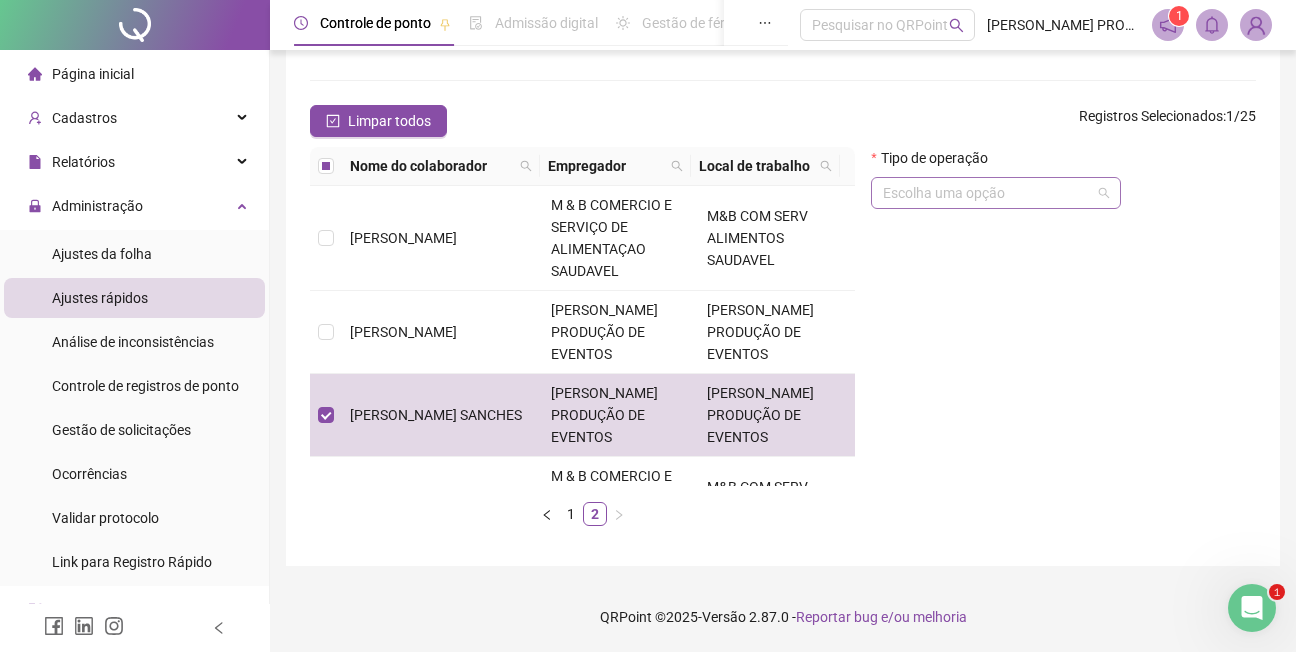 click on "Escolha uma opção" at bounding box center (996, 193) 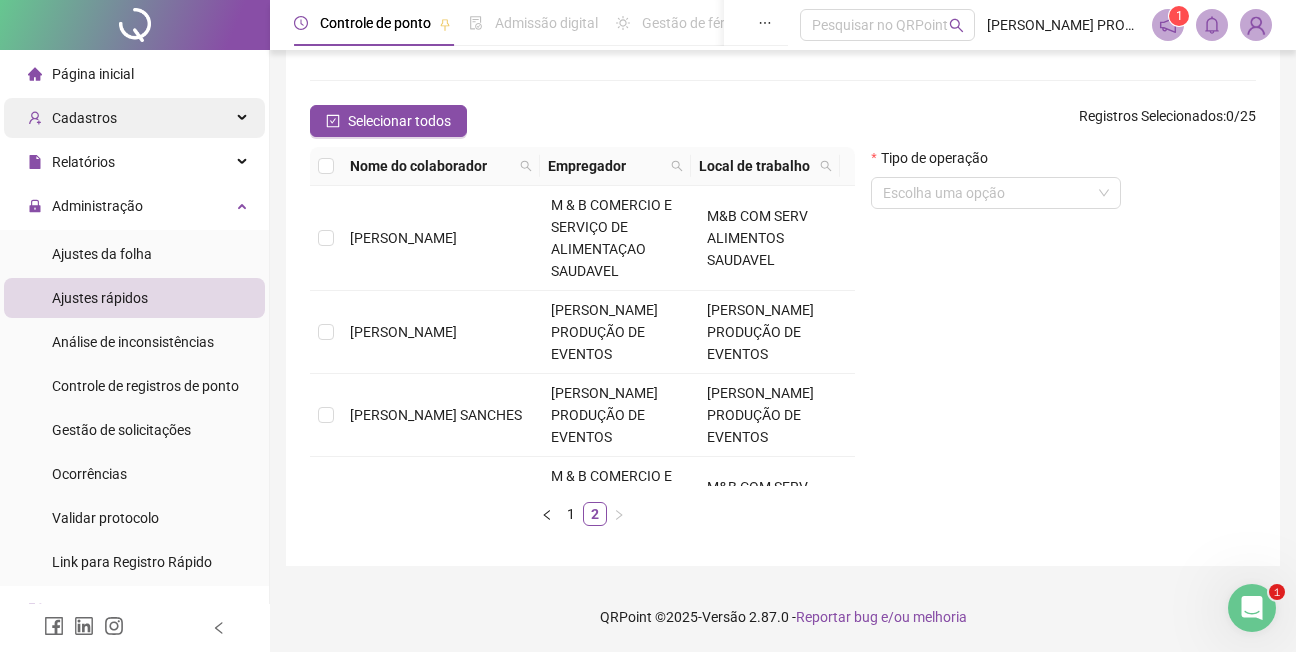 click on "Cadastros" at bounding box center (84, 118) 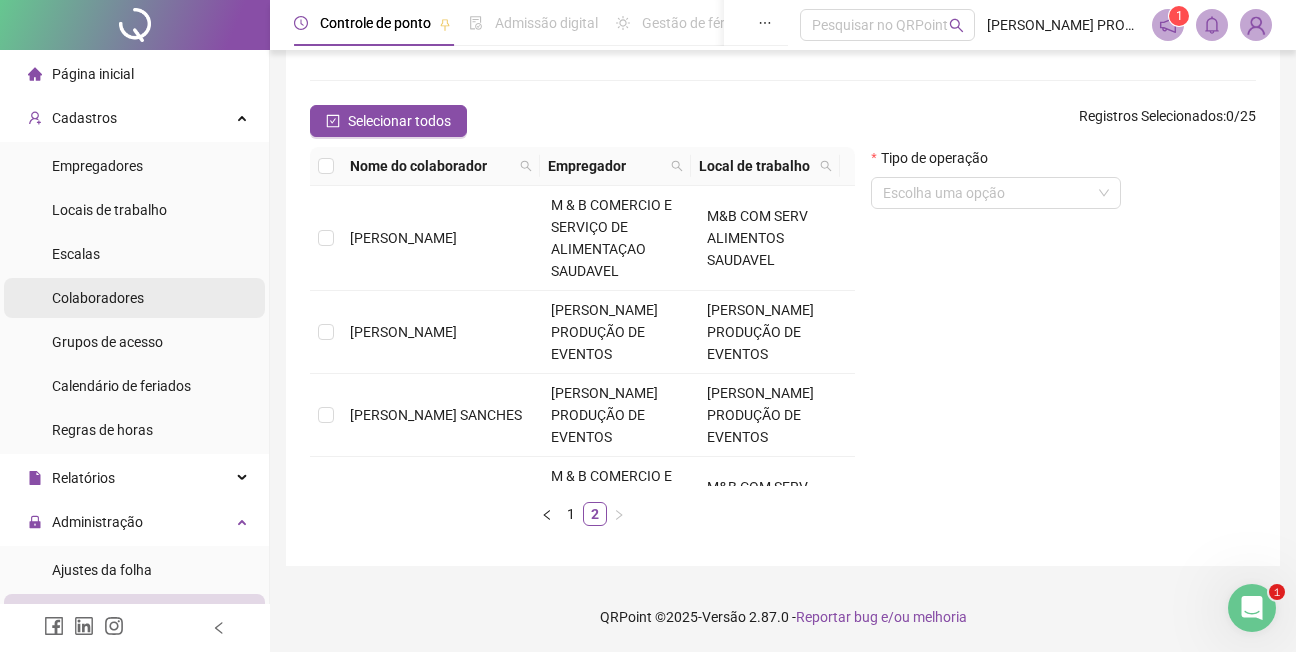 click on "Colaboradores" at bounding box center [98, 298] 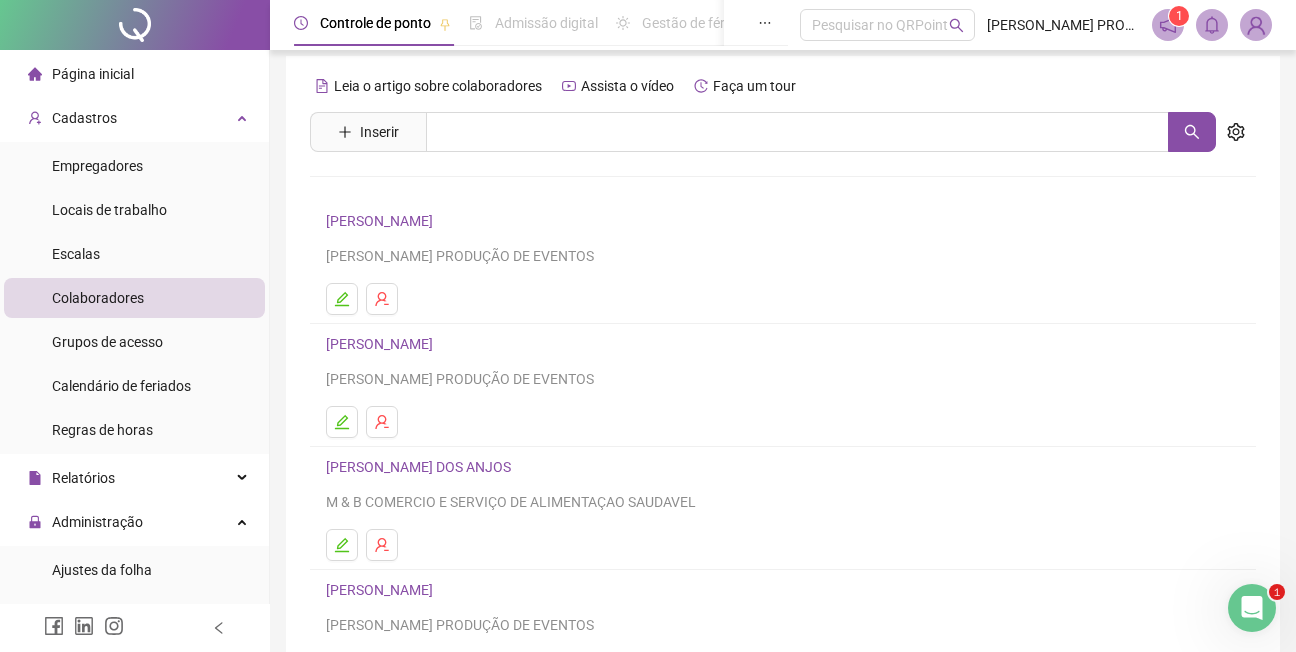 scroll, scrollTop: 0, scrollLeft: 0, axis: both 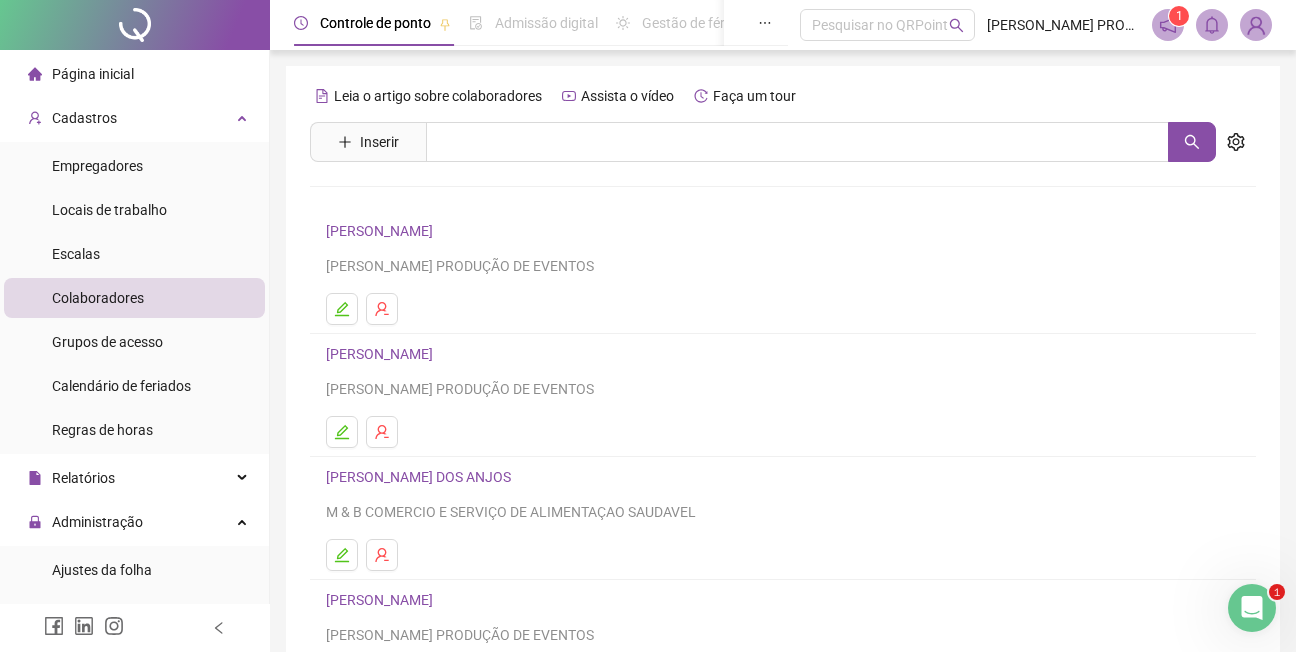 click on "Página inicial" at bounding box center [93, 74] 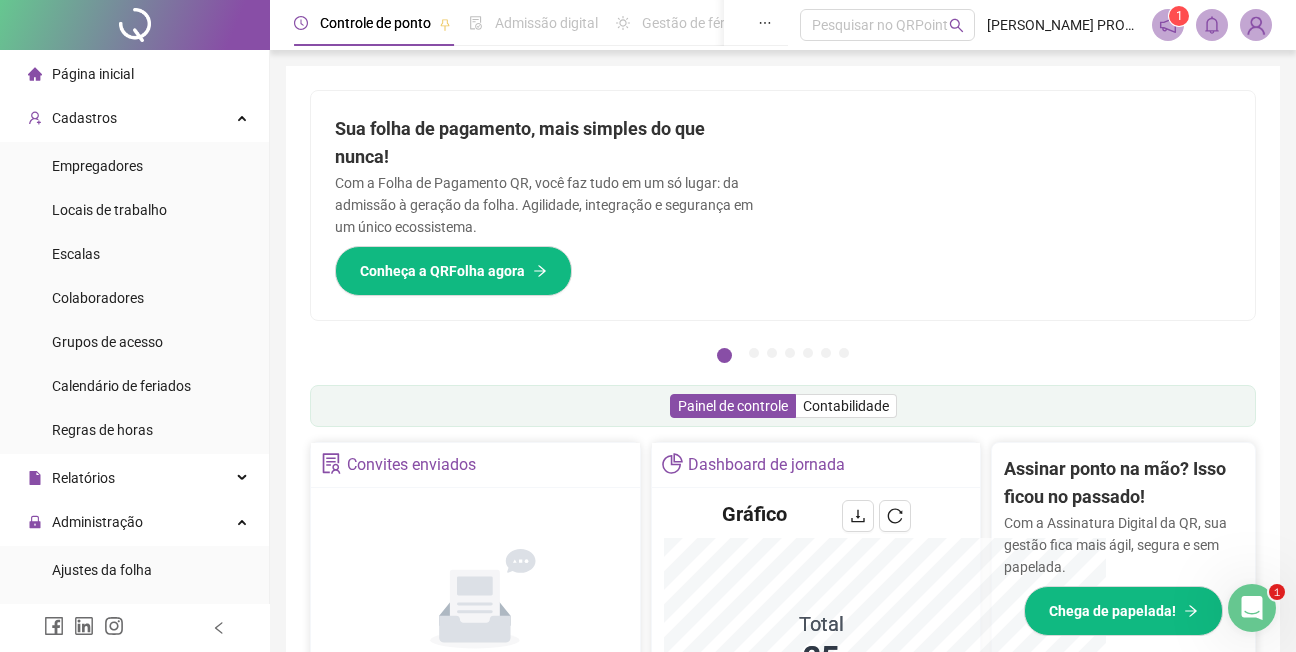 scroll, scrollTop: 0, scrollLeft: 0, axis: both 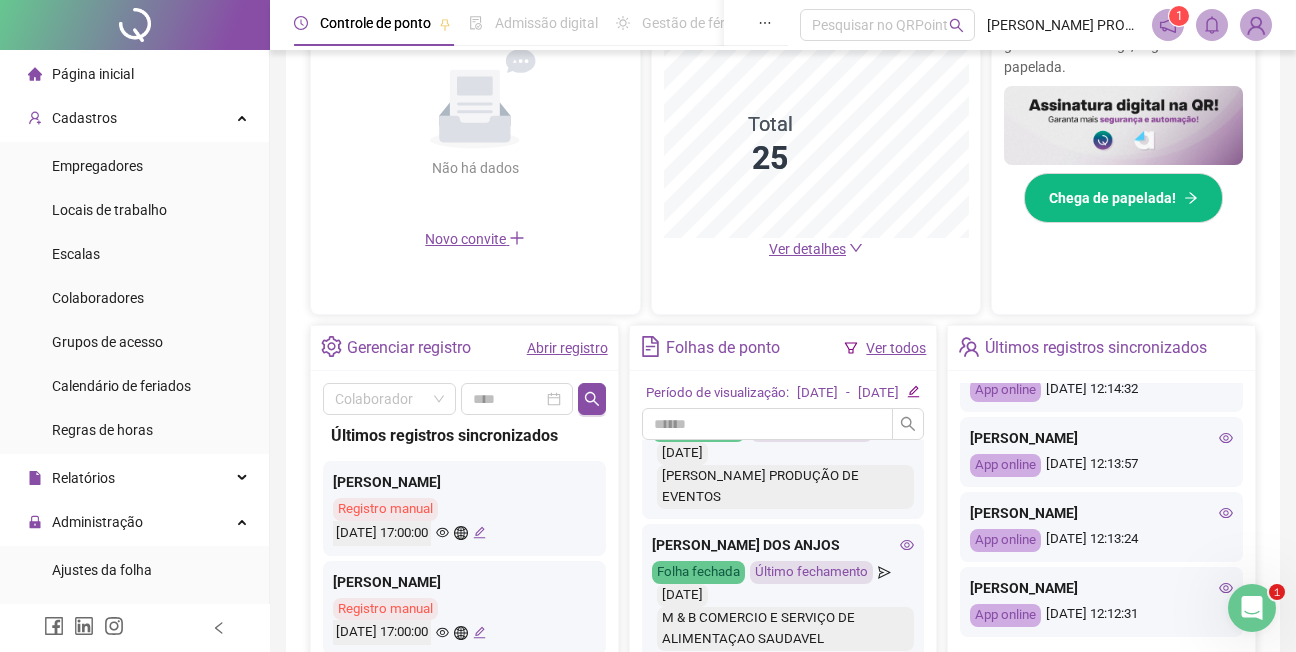 click on "Não há dados Não há dados Novo convite" at bounding box center [475, 125] 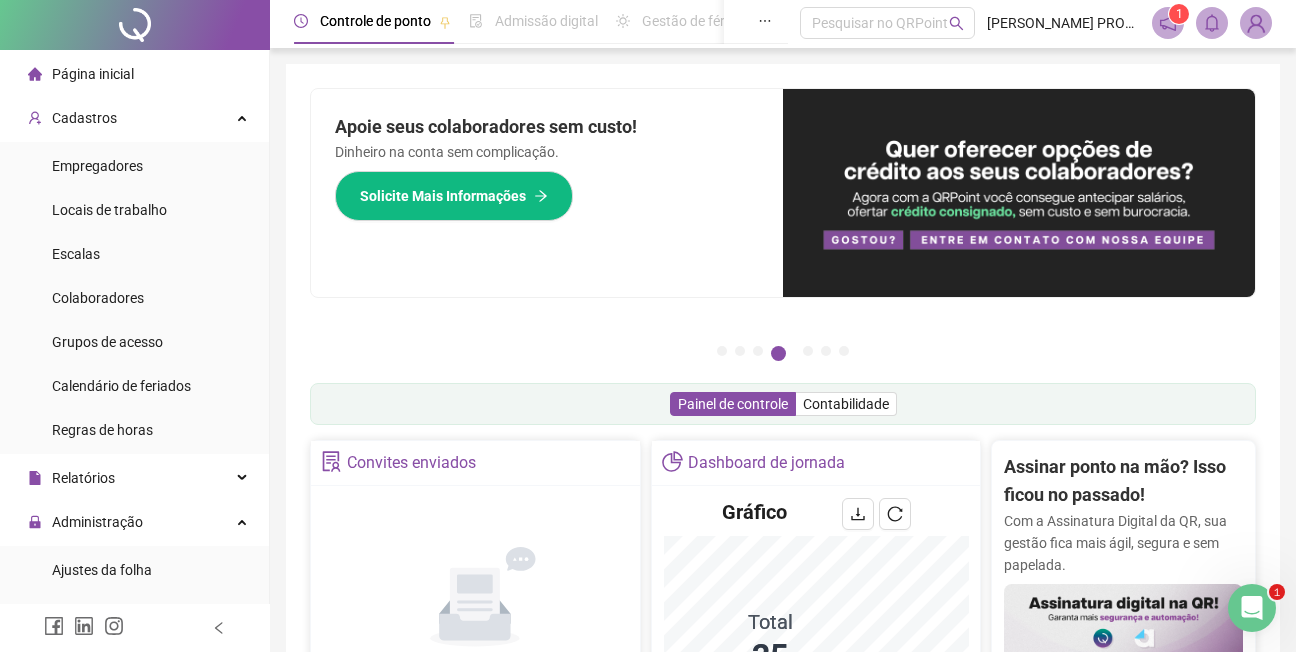 scroll, scrollTop: 0, scrollLeft: 0, axis: both 